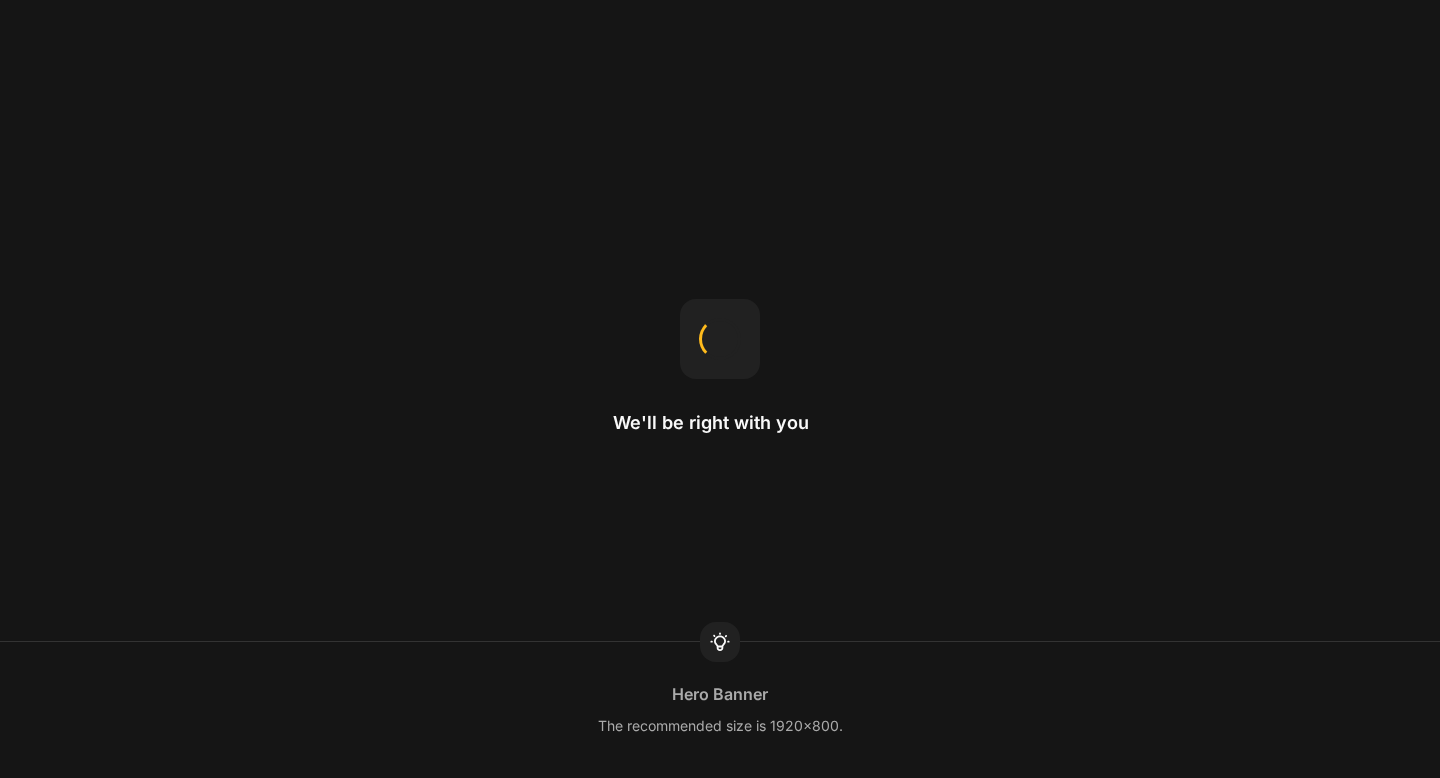 scroll, scrollTop: 0, scrollLeft: 0, axis: both 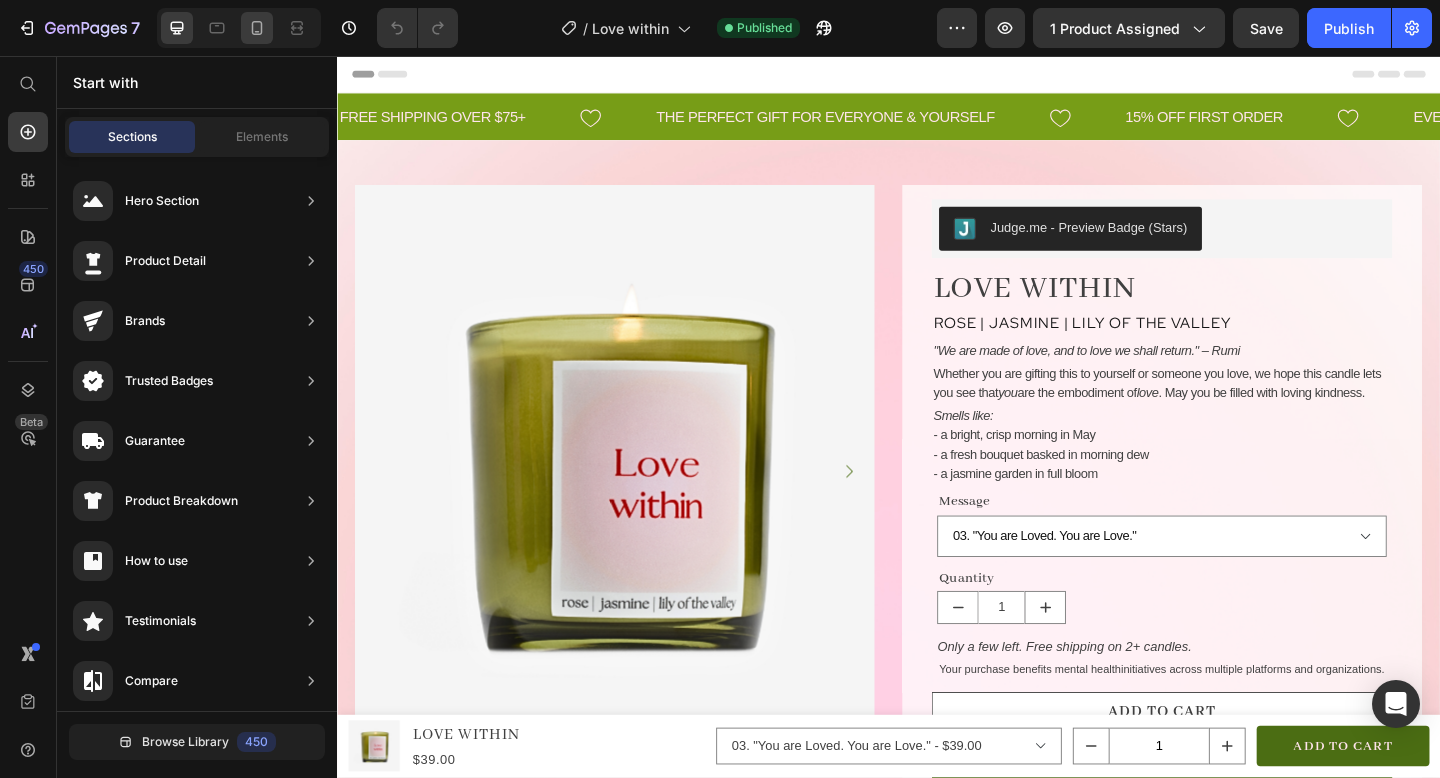 click 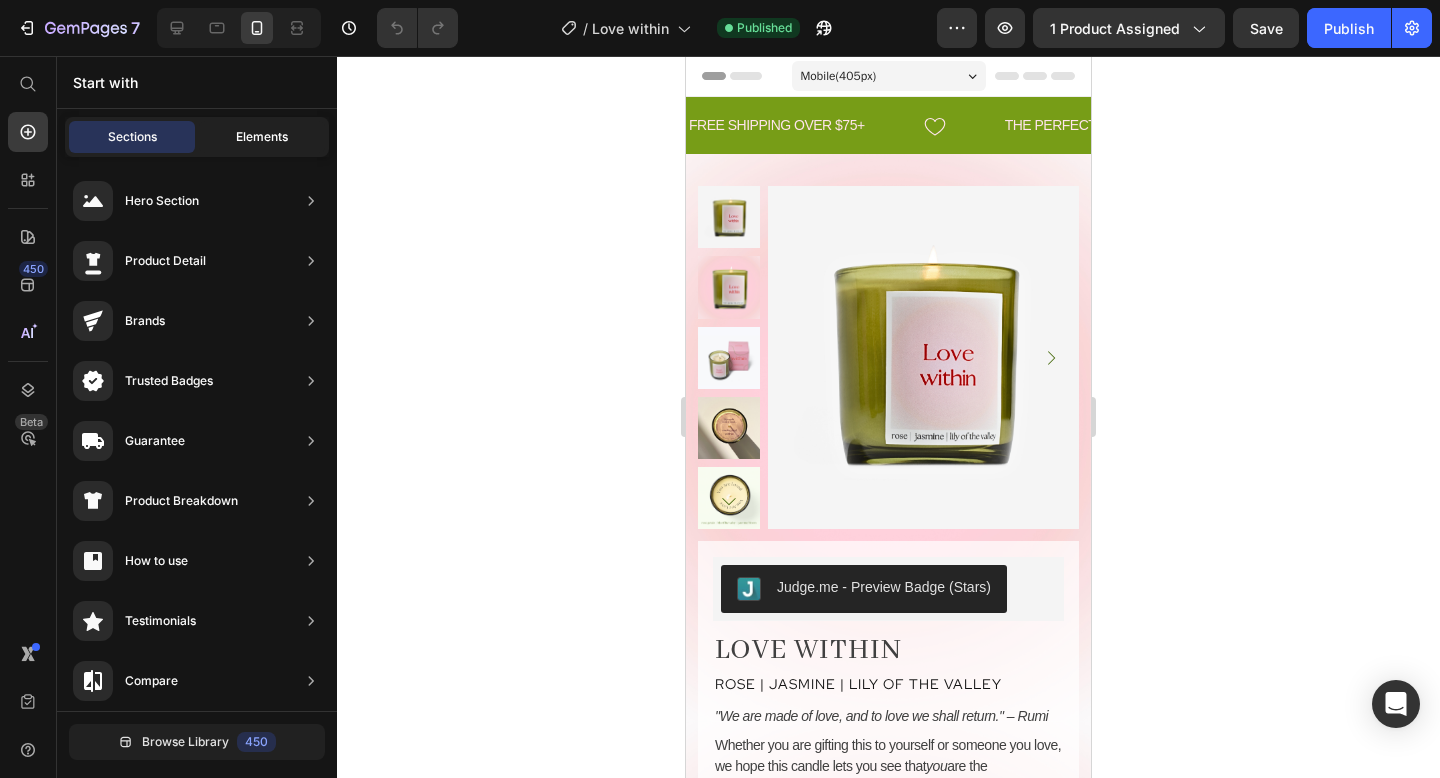 click on "Elements" at bounding box center (262, 137) 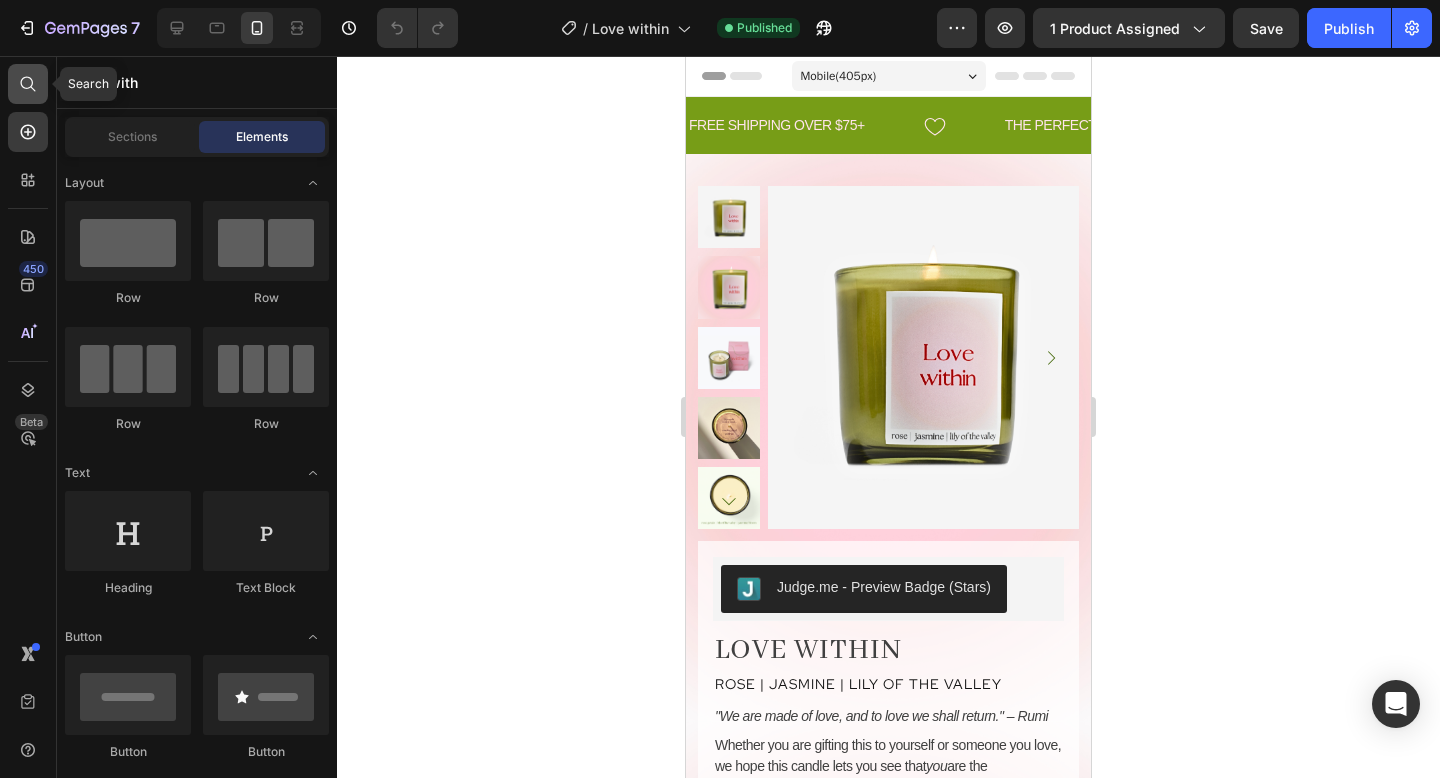 click 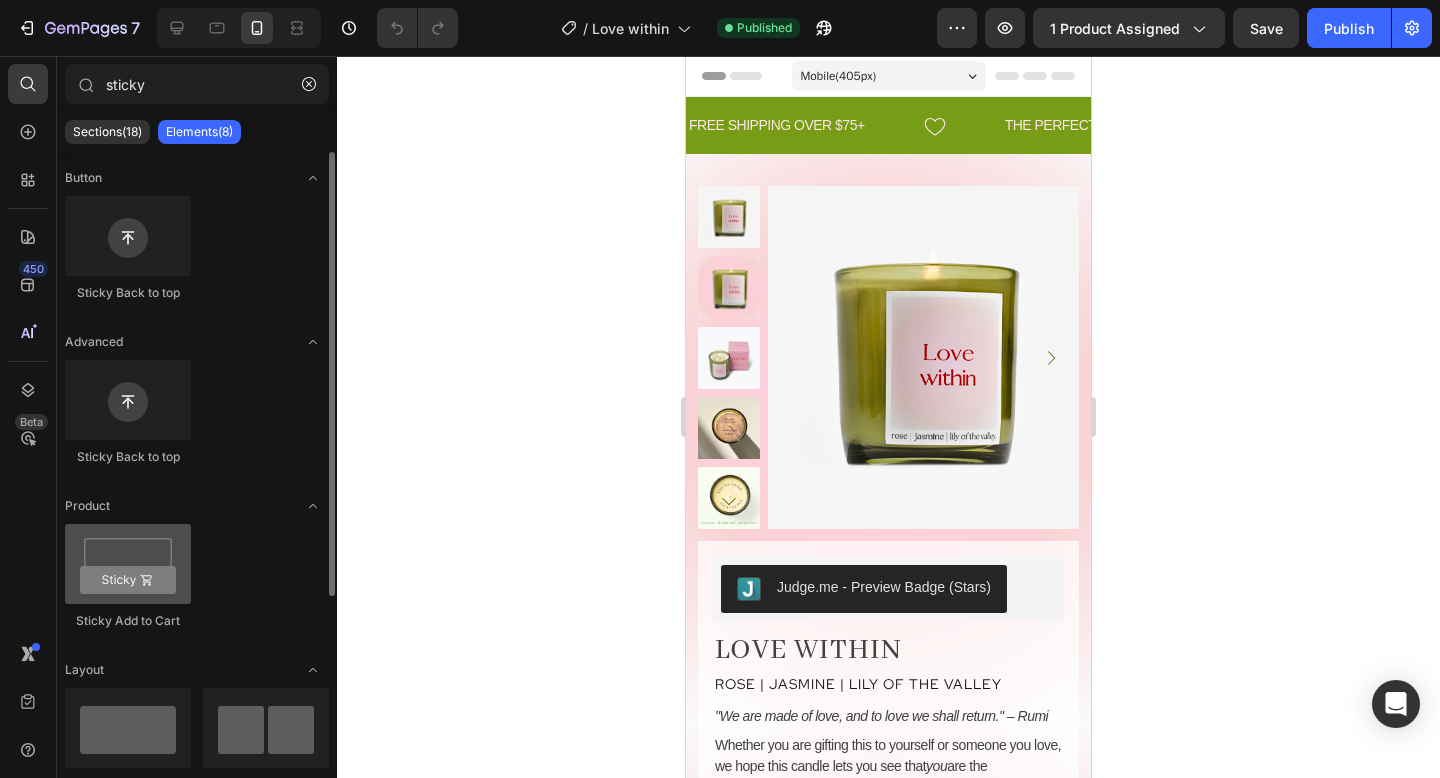 type on "sticky" 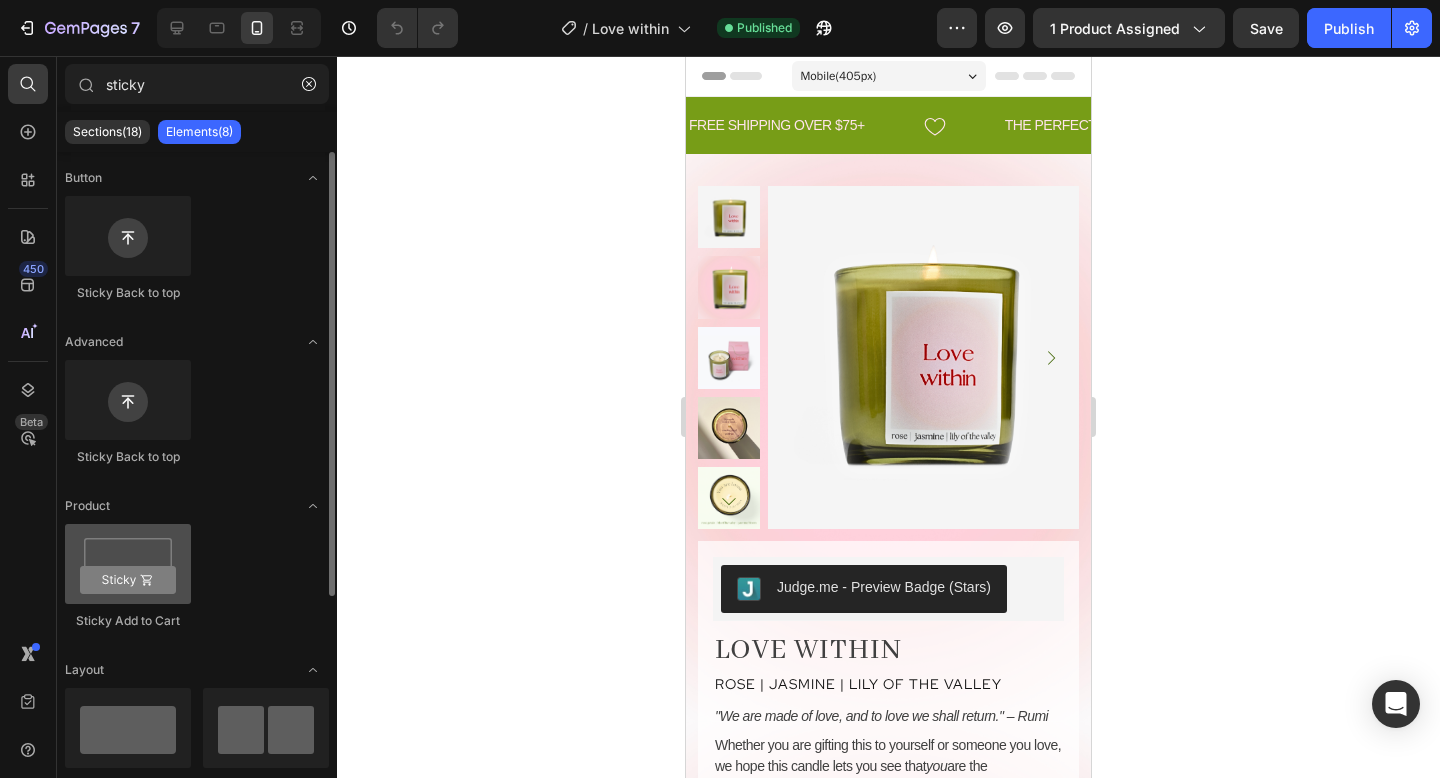 click at bounding box center (128, 564) 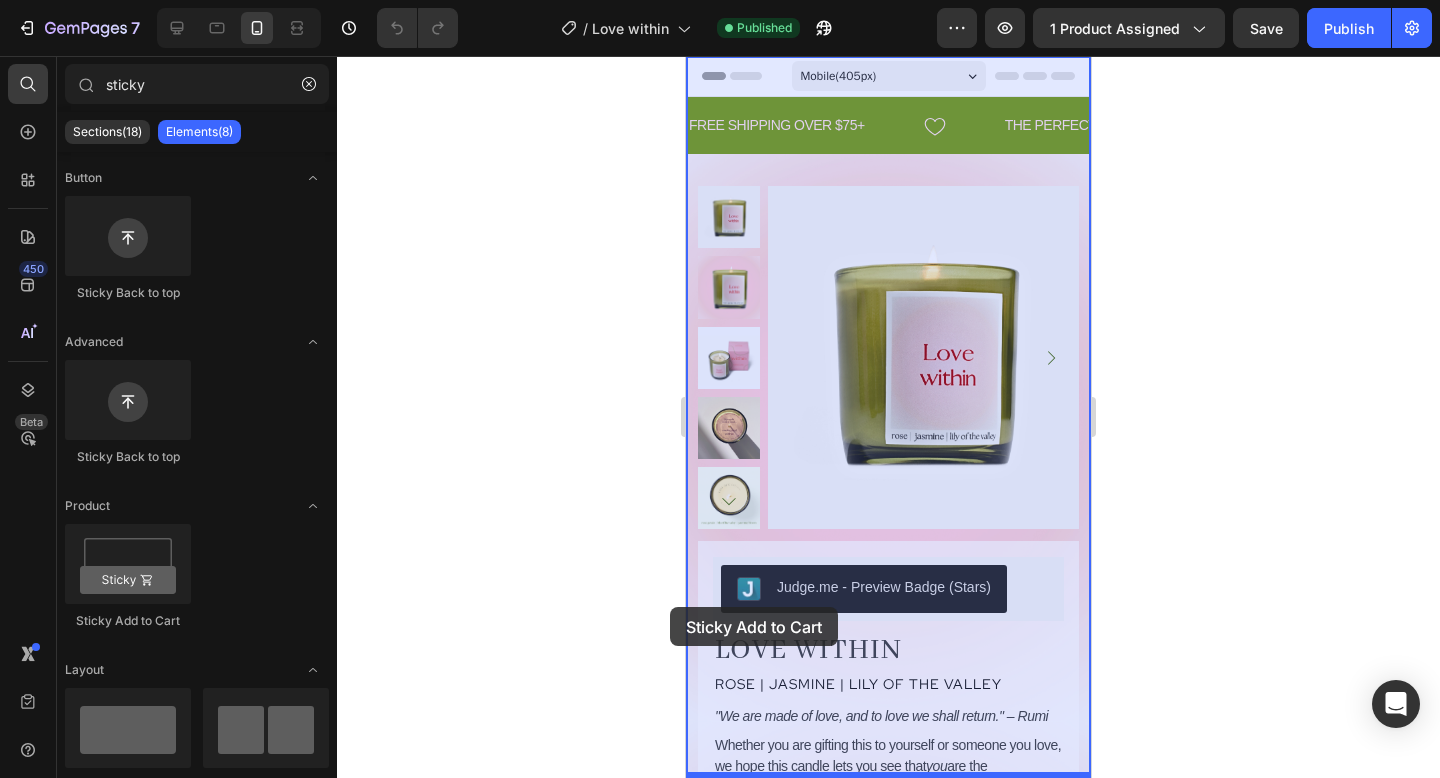 drag, startPoint x: 830, startPoint y: 618, endPoint x: 696, endPoint y: 614, distance: 134.0597 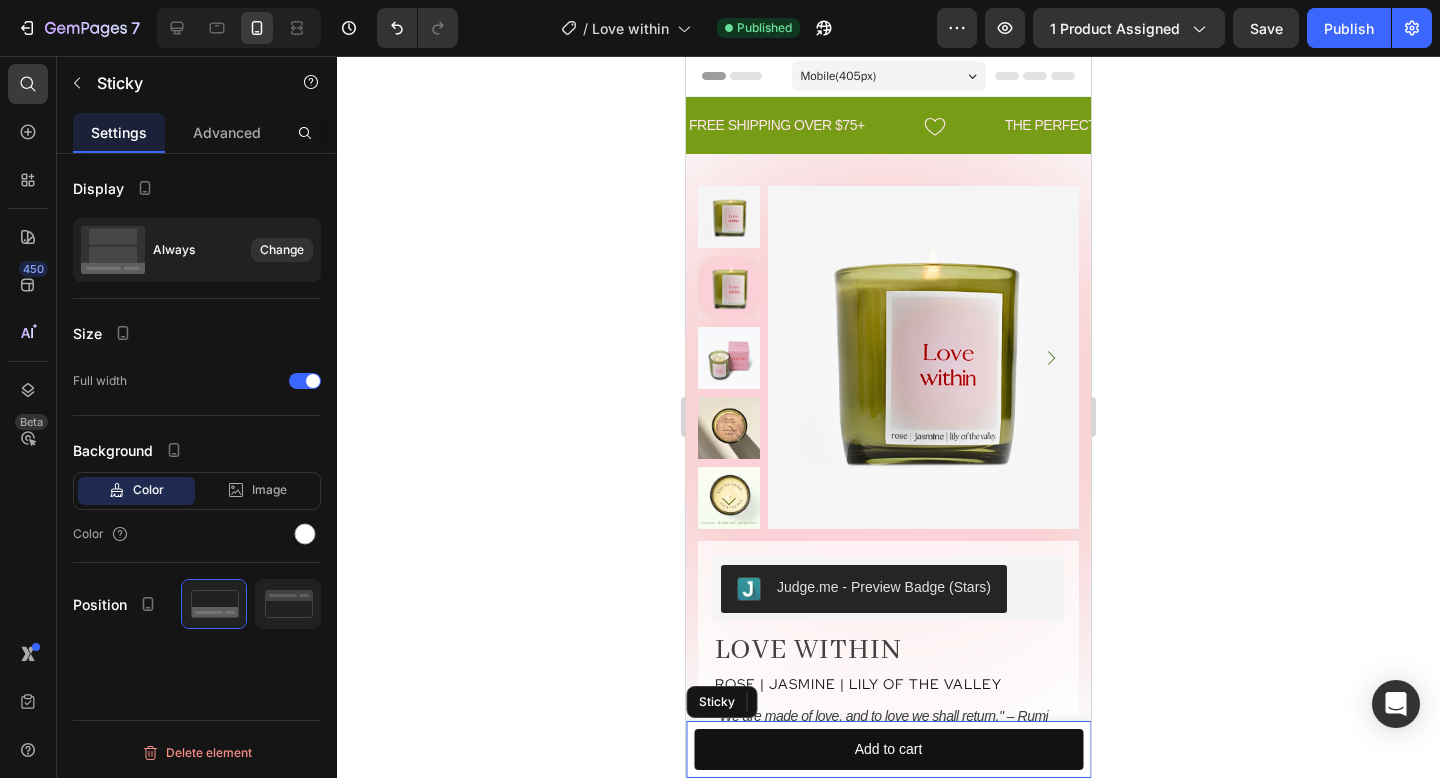click 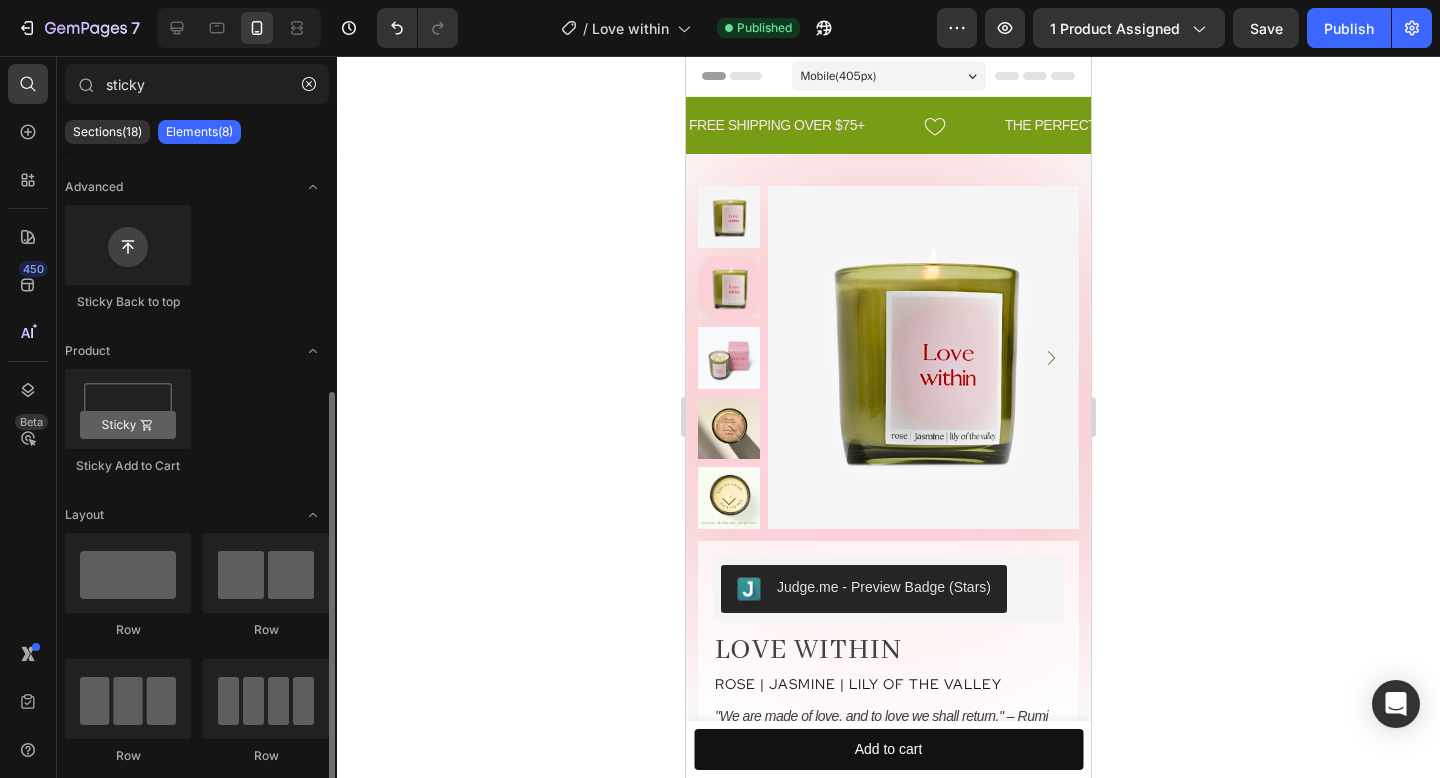 scroll, scrollTop: 316, scrollLeft: 0, axis: vertical 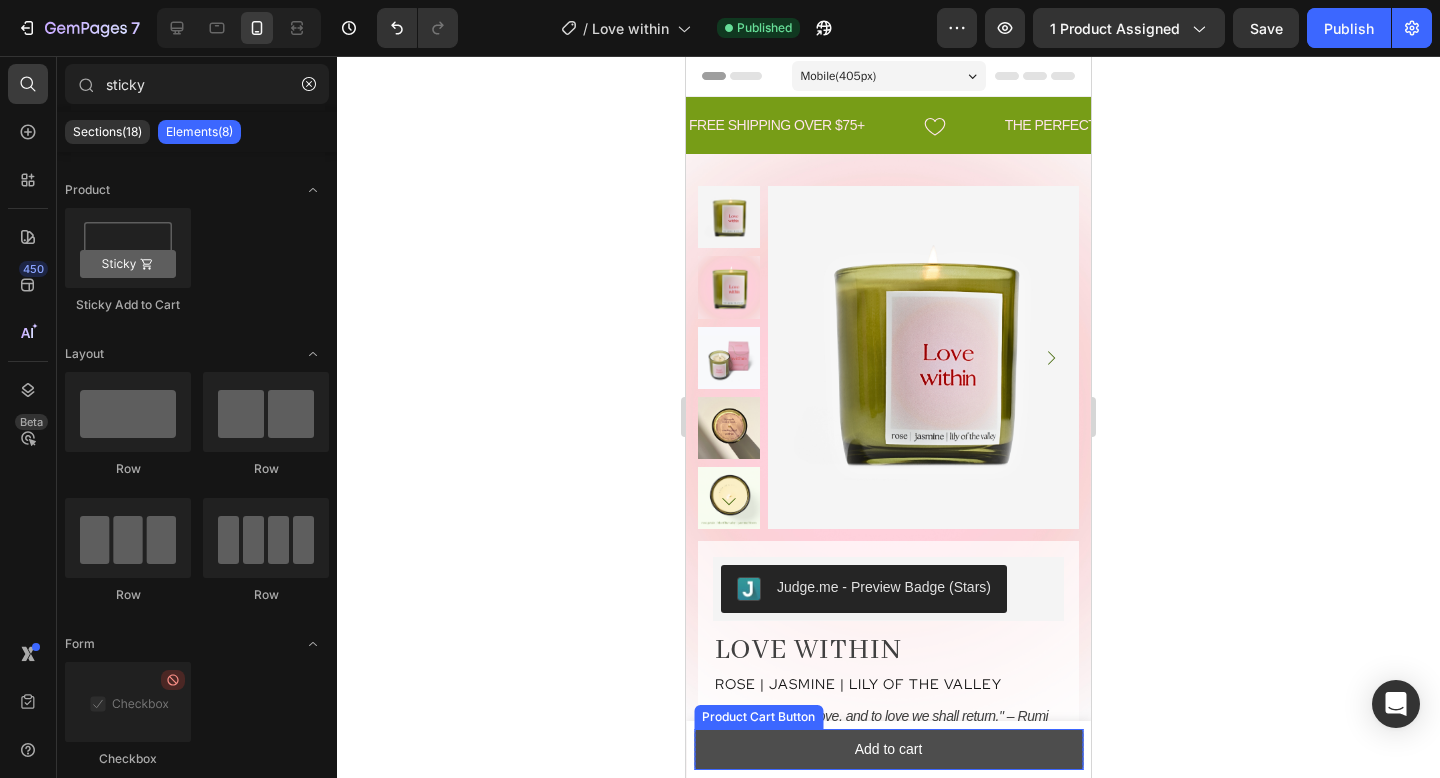 click on "Add to cart" at bounding box center [888, 749] 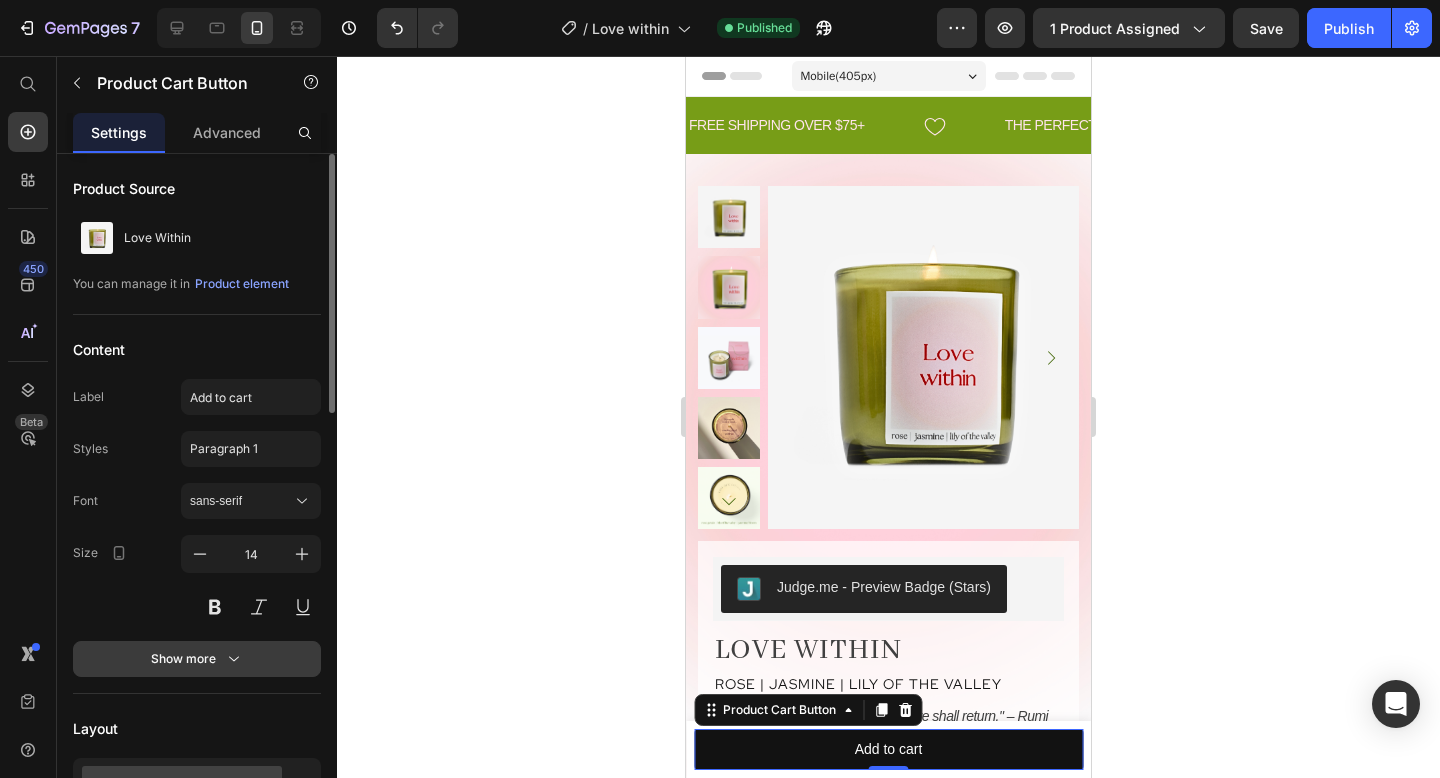 click on "Show more" at bounding box center (197, 659) 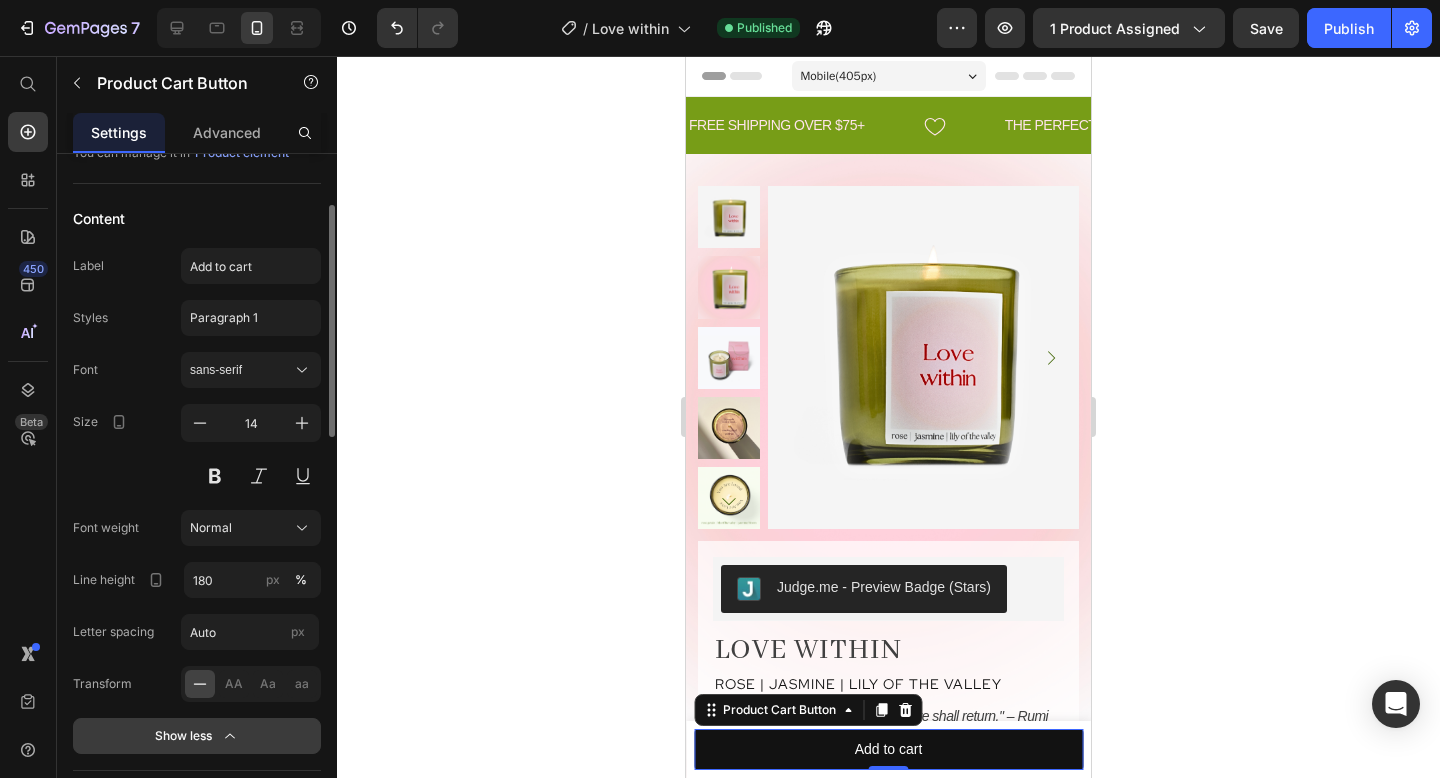 scroll, scrollTop: 147, scrollLeft: 0, axis: vertical 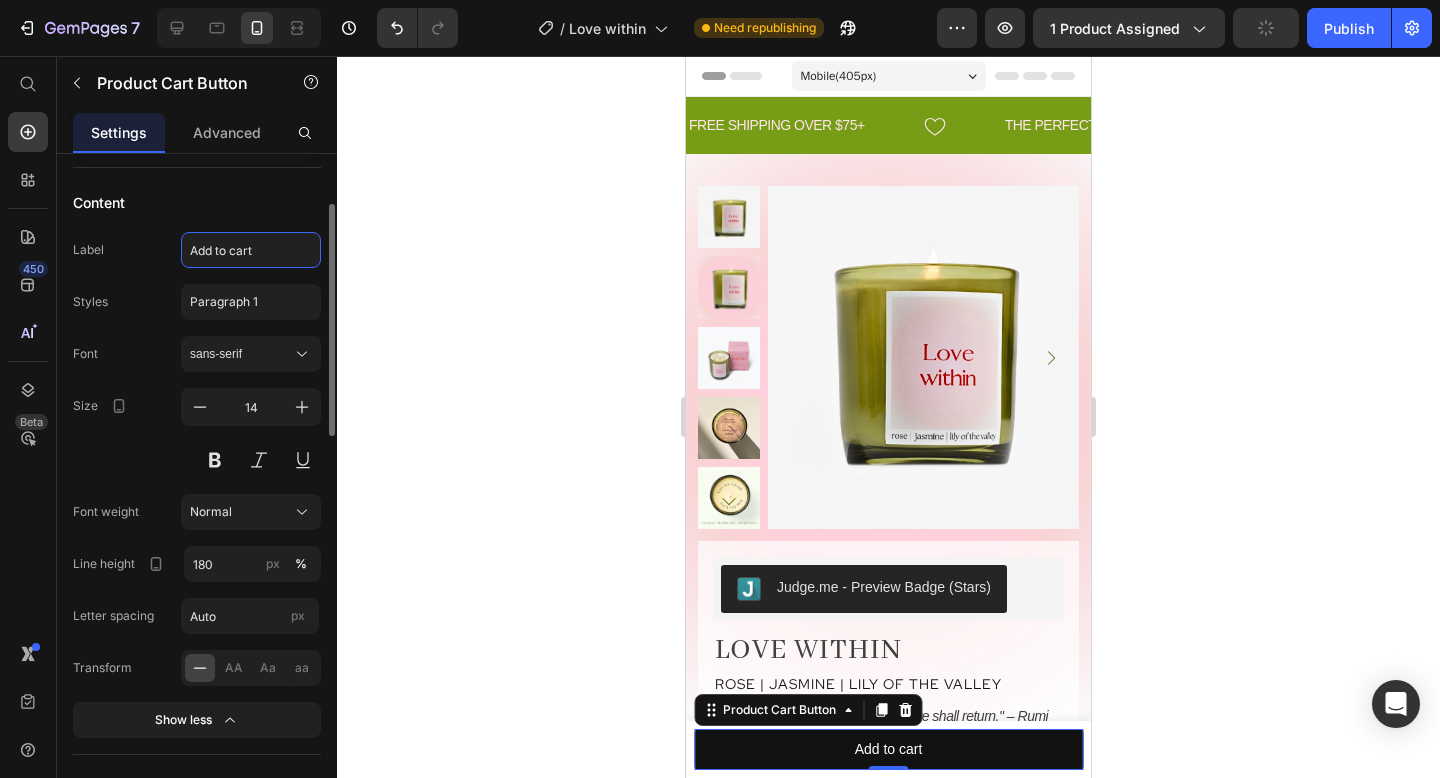 click on "Add to cart" 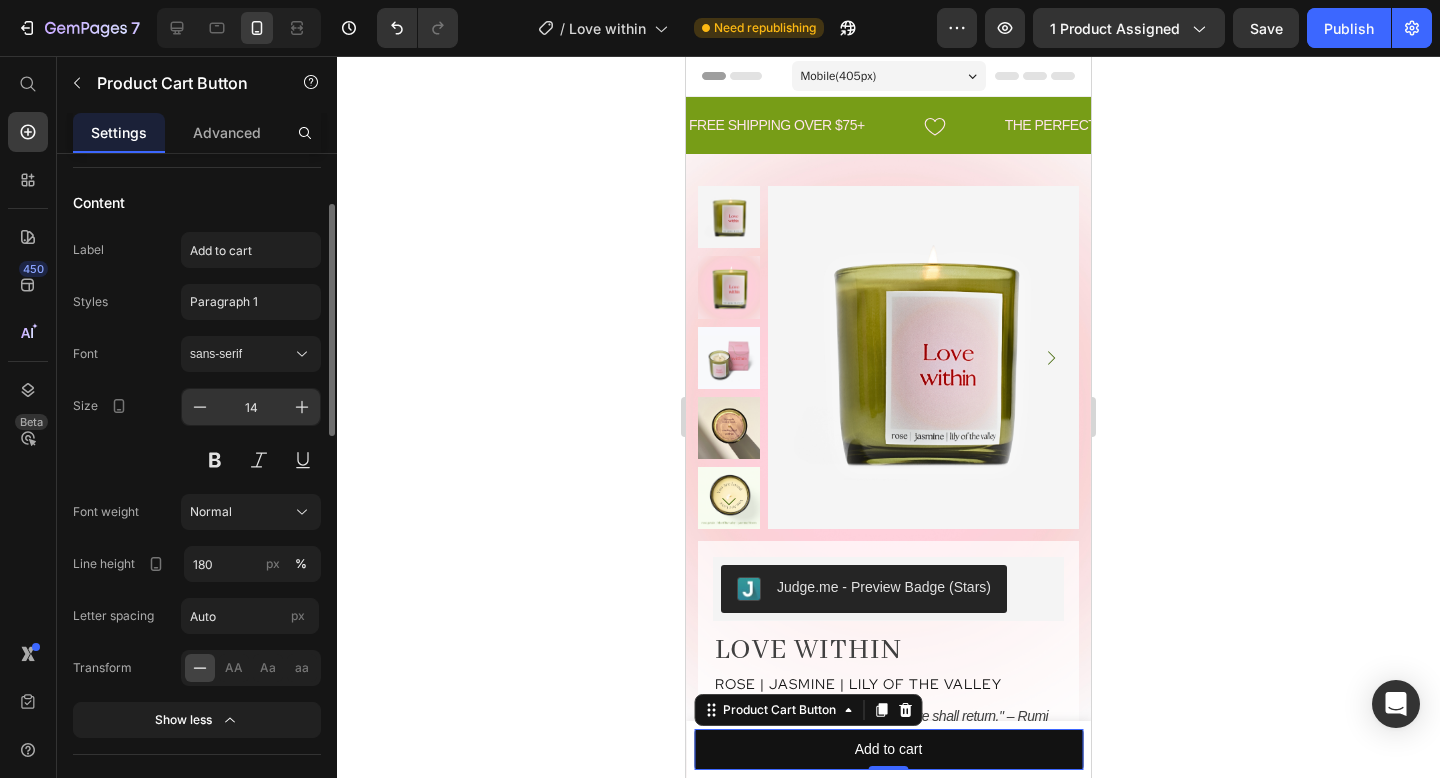 click on "14" at bounding box center (251, 407) 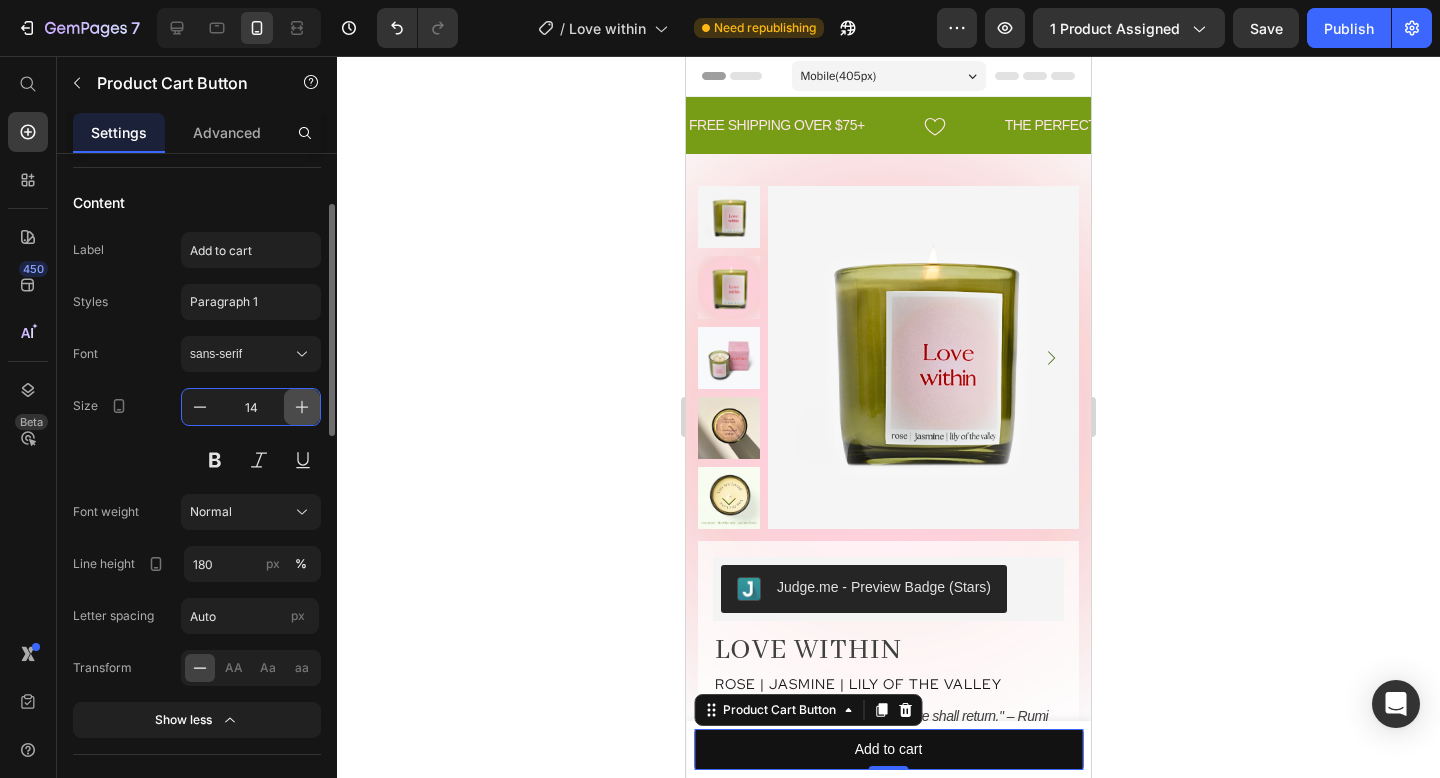 click 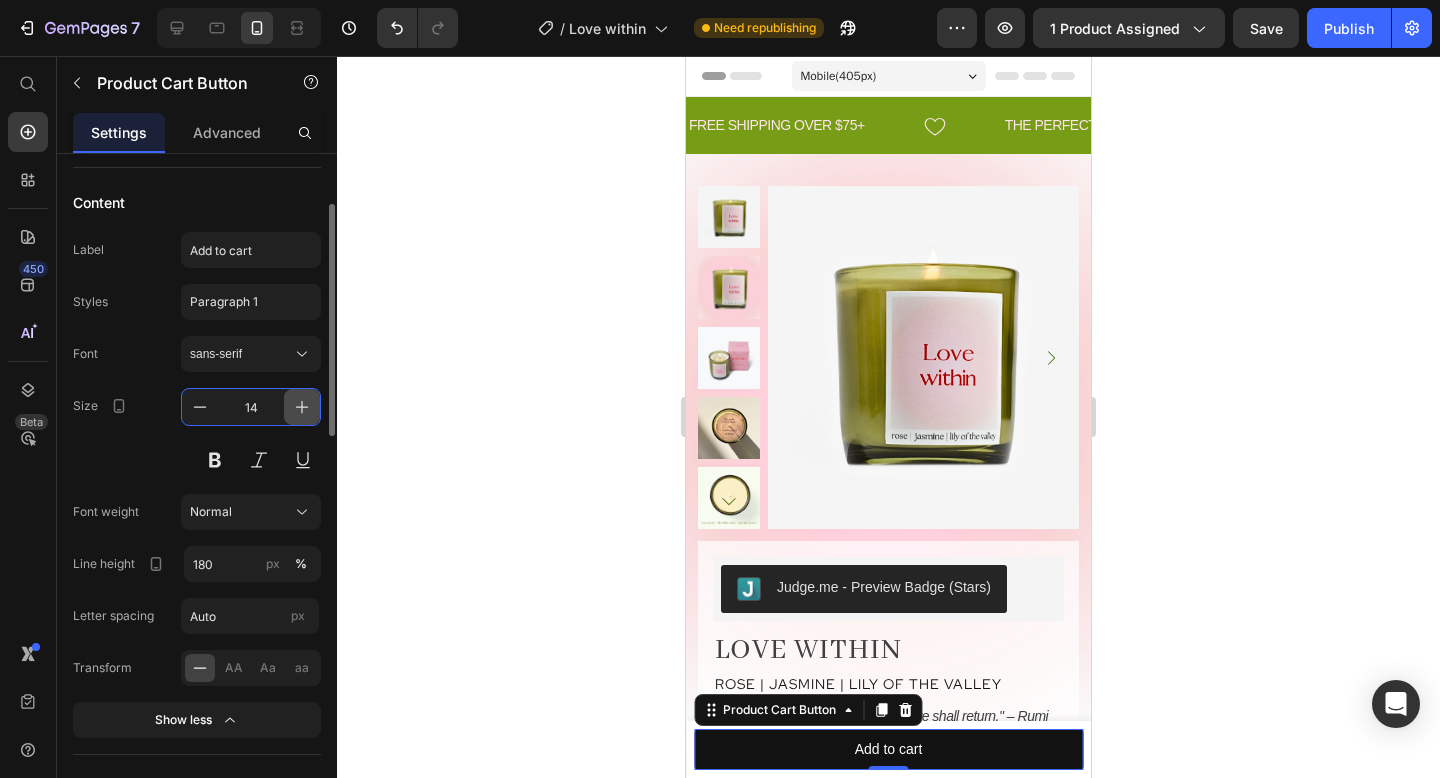 click 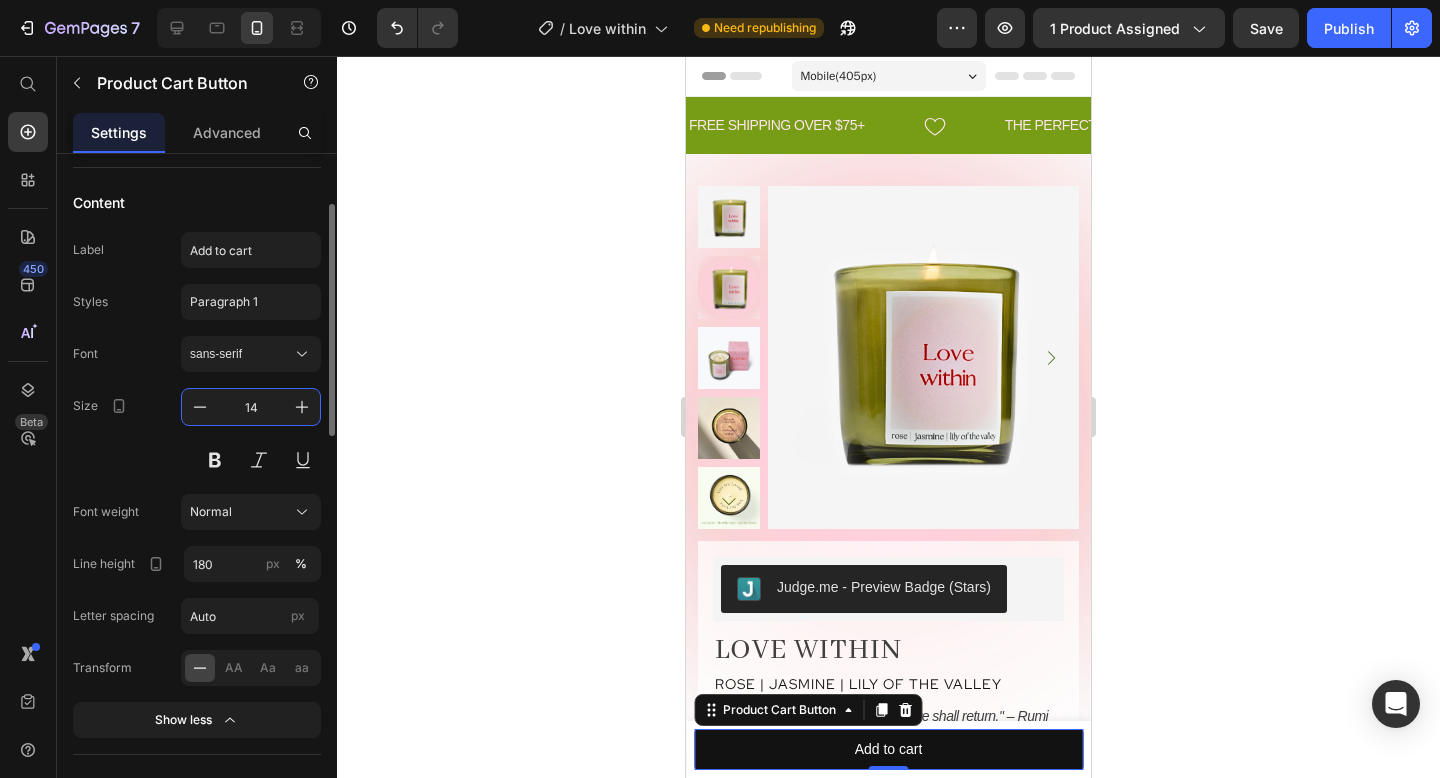 type on "16" 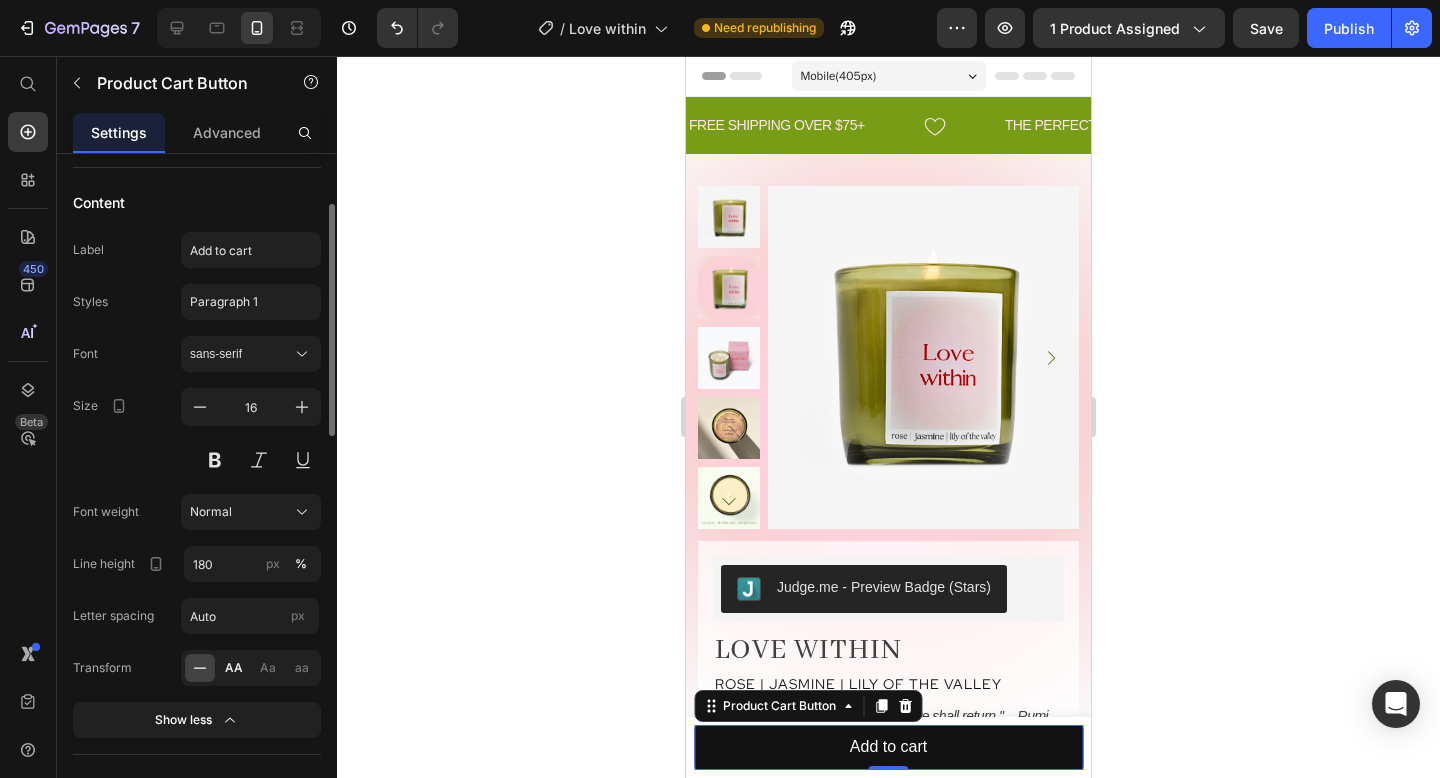 click on "AA" 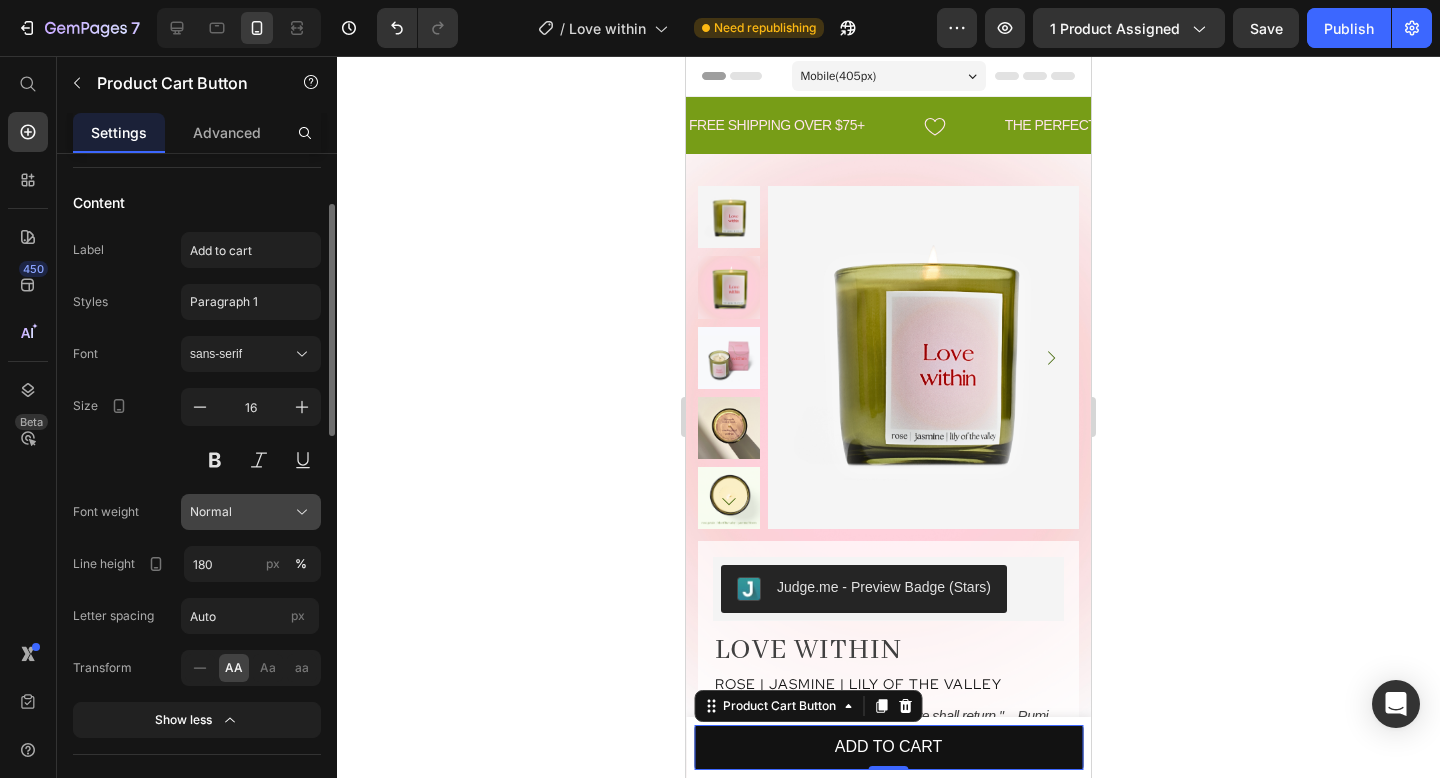 click on "Normal" at bounding box center [251, 512] 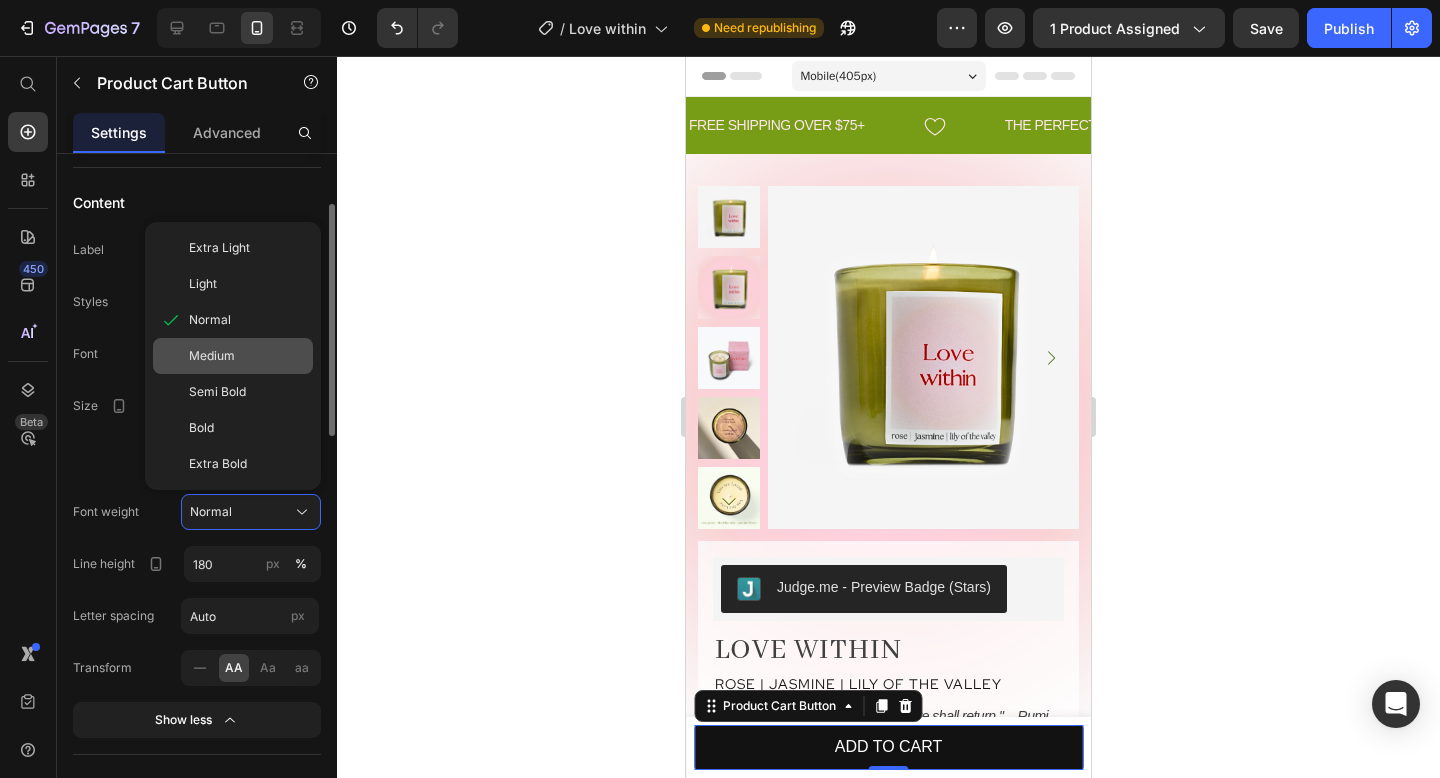 click on "Medium" at bounding box center (247, 356) 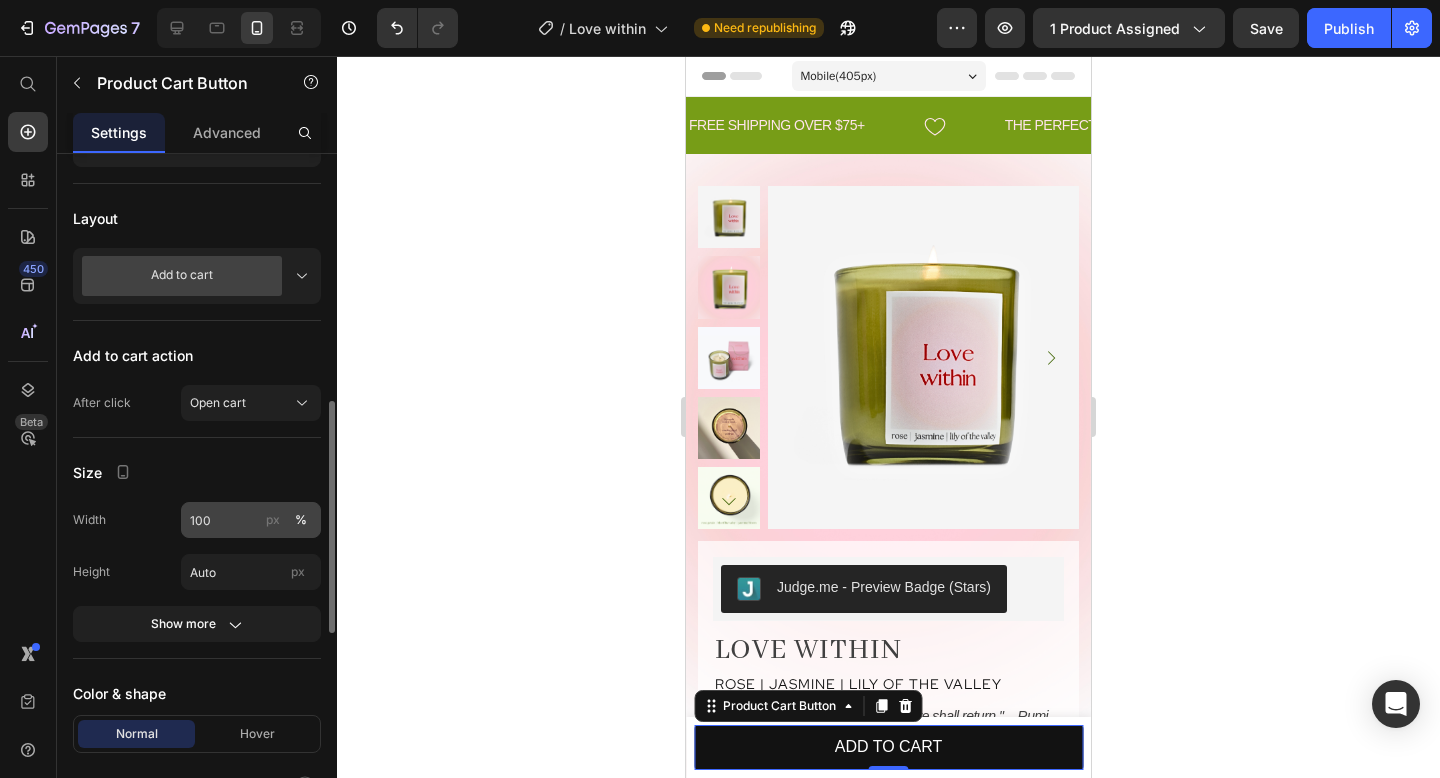 scroll, scrollTop: 721, scrollLeft: 0, axis: vertical 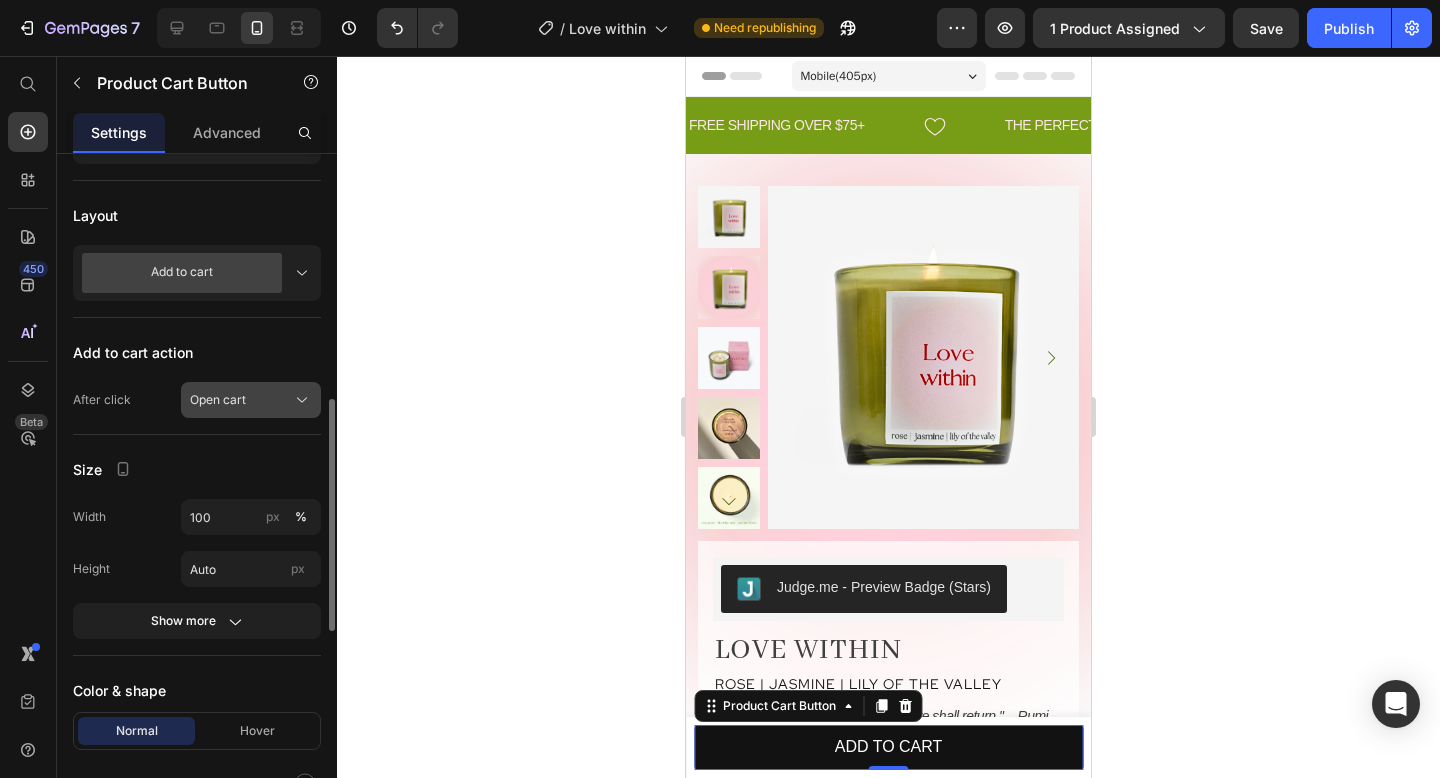 click 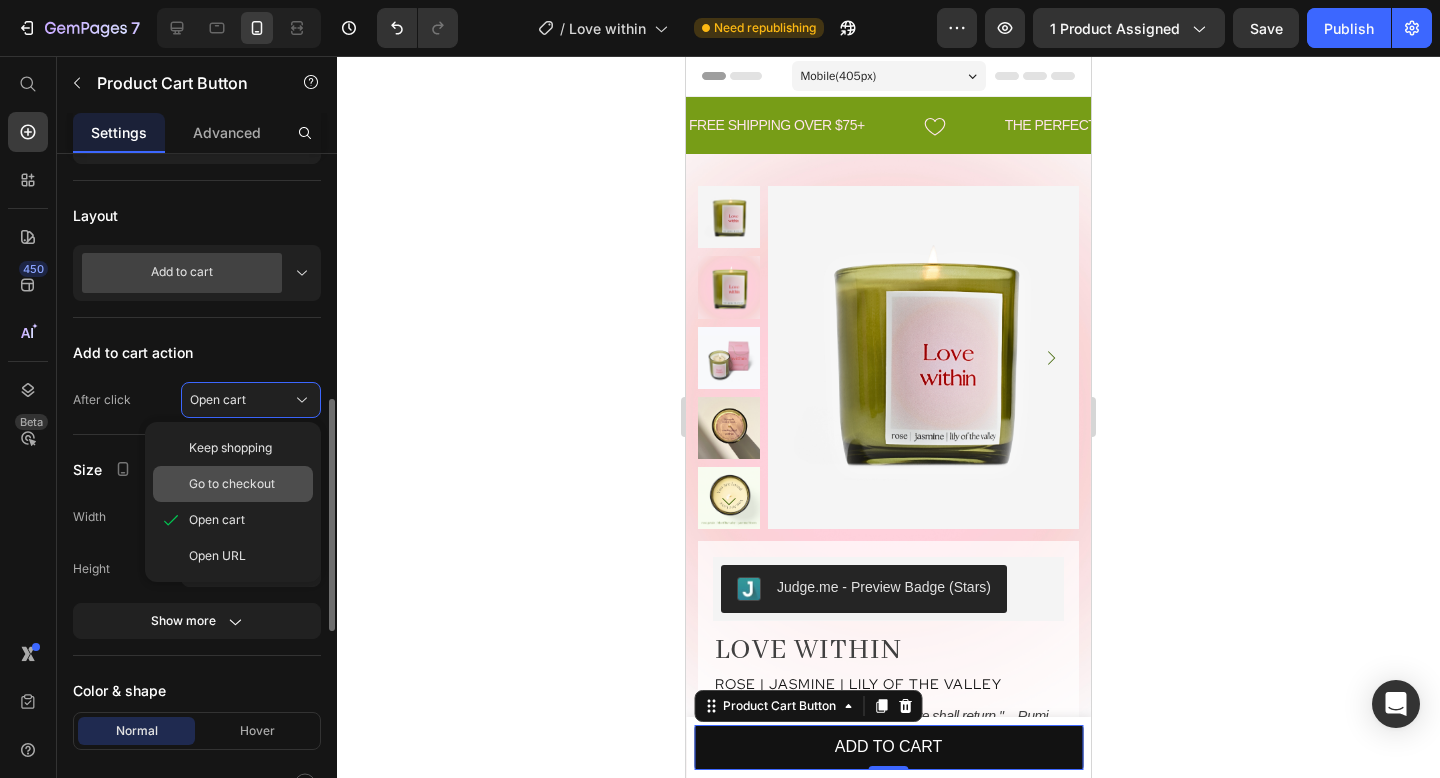 click on "Go to checkout" at bounding box center (232, 484) 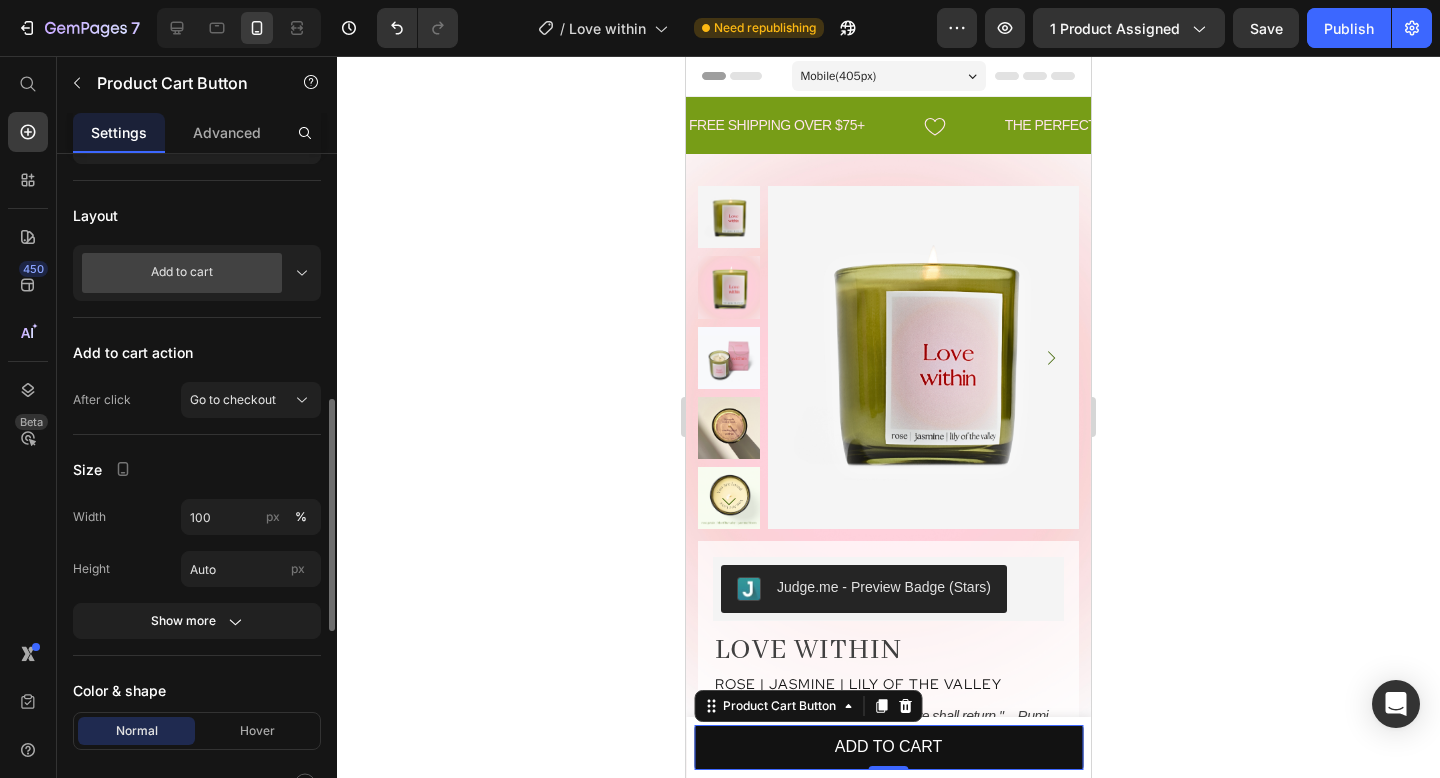 click 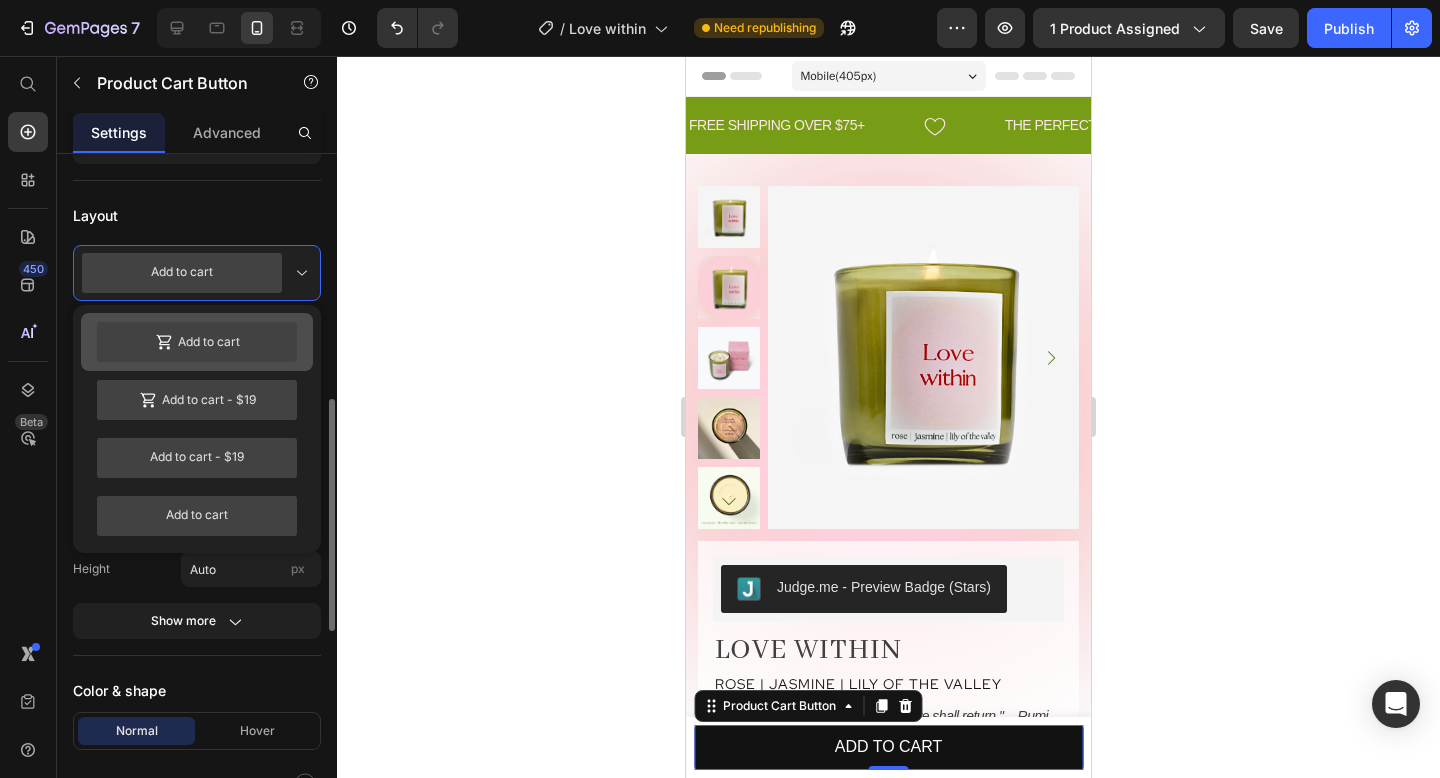 click on "Add to cart" at bounding box center (197, 342) 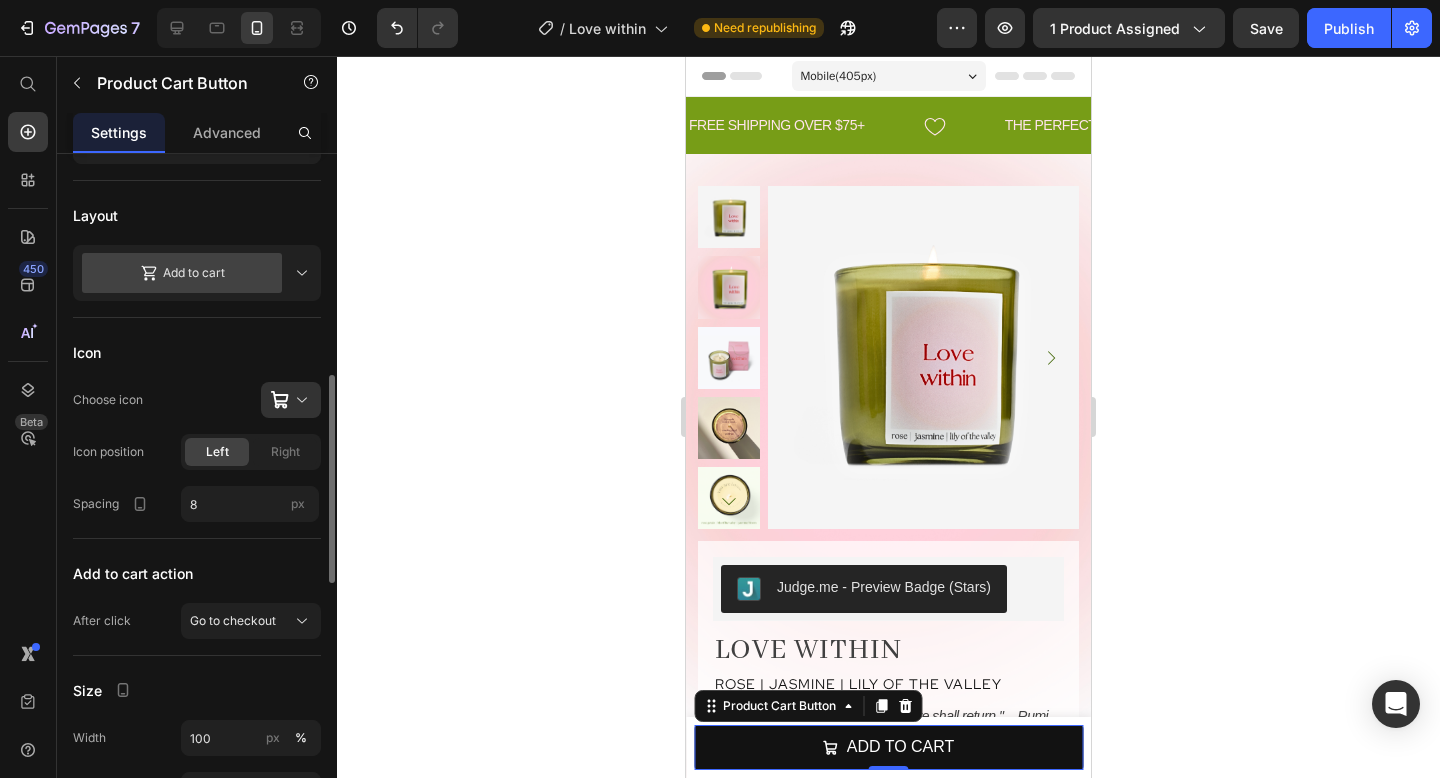 click 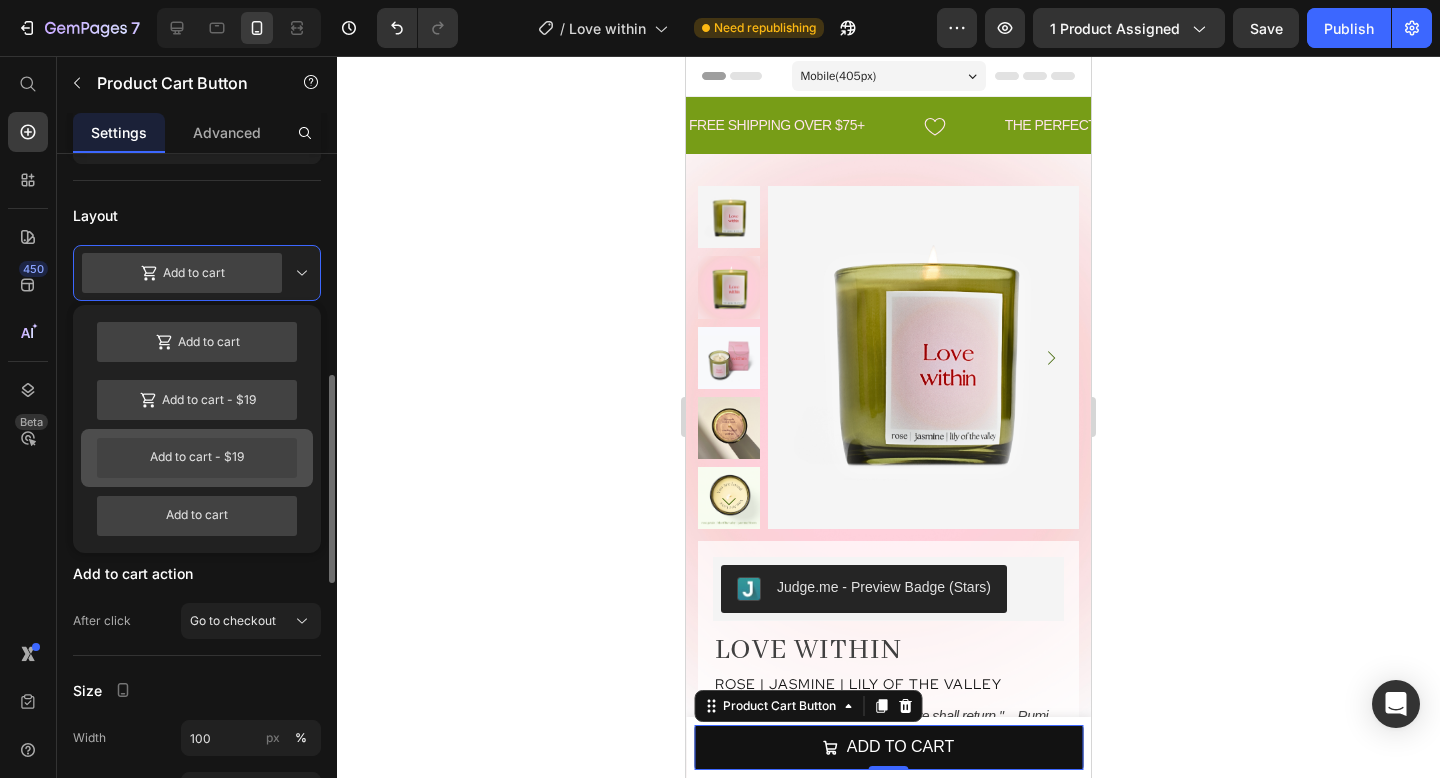 click on "Add to cart  -  $19" at bounding box center (197, 458) 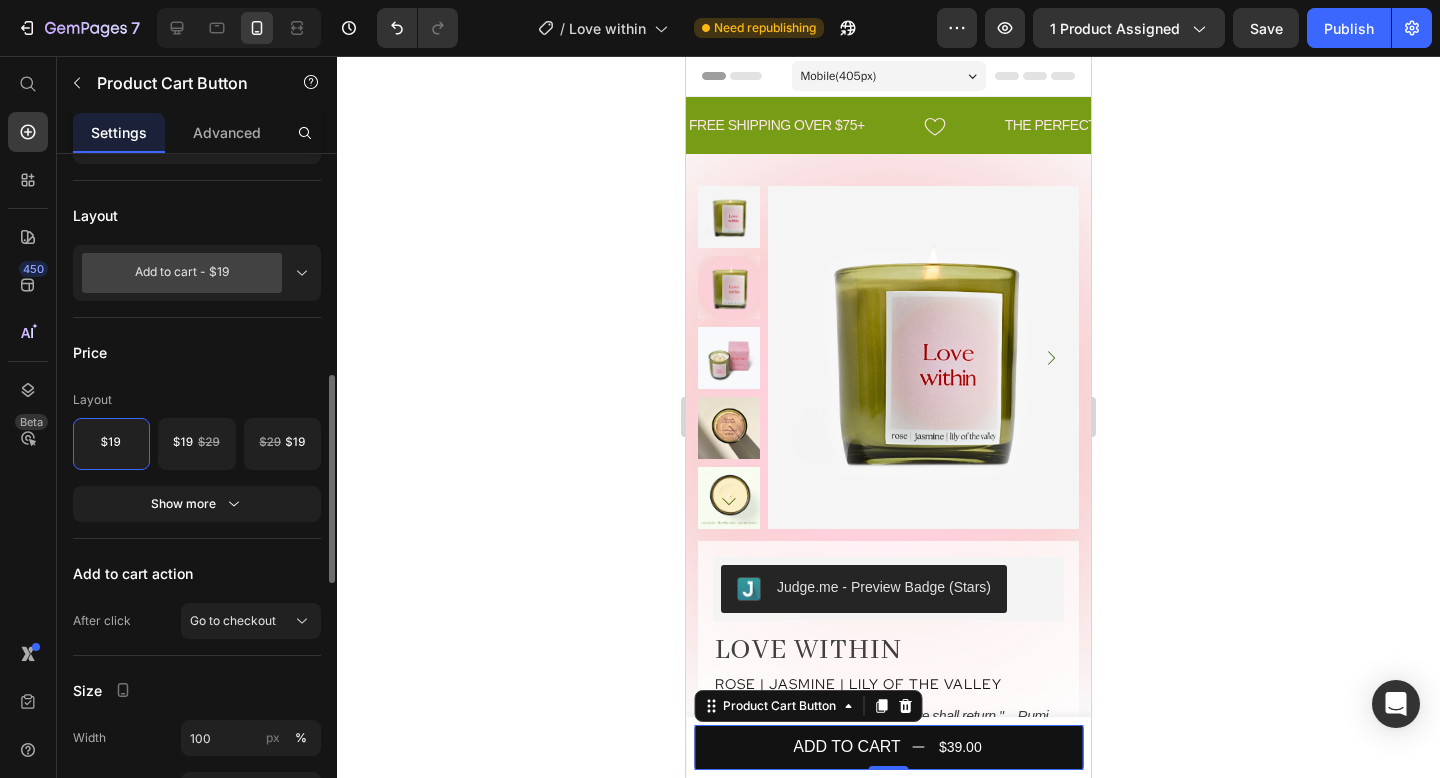 click 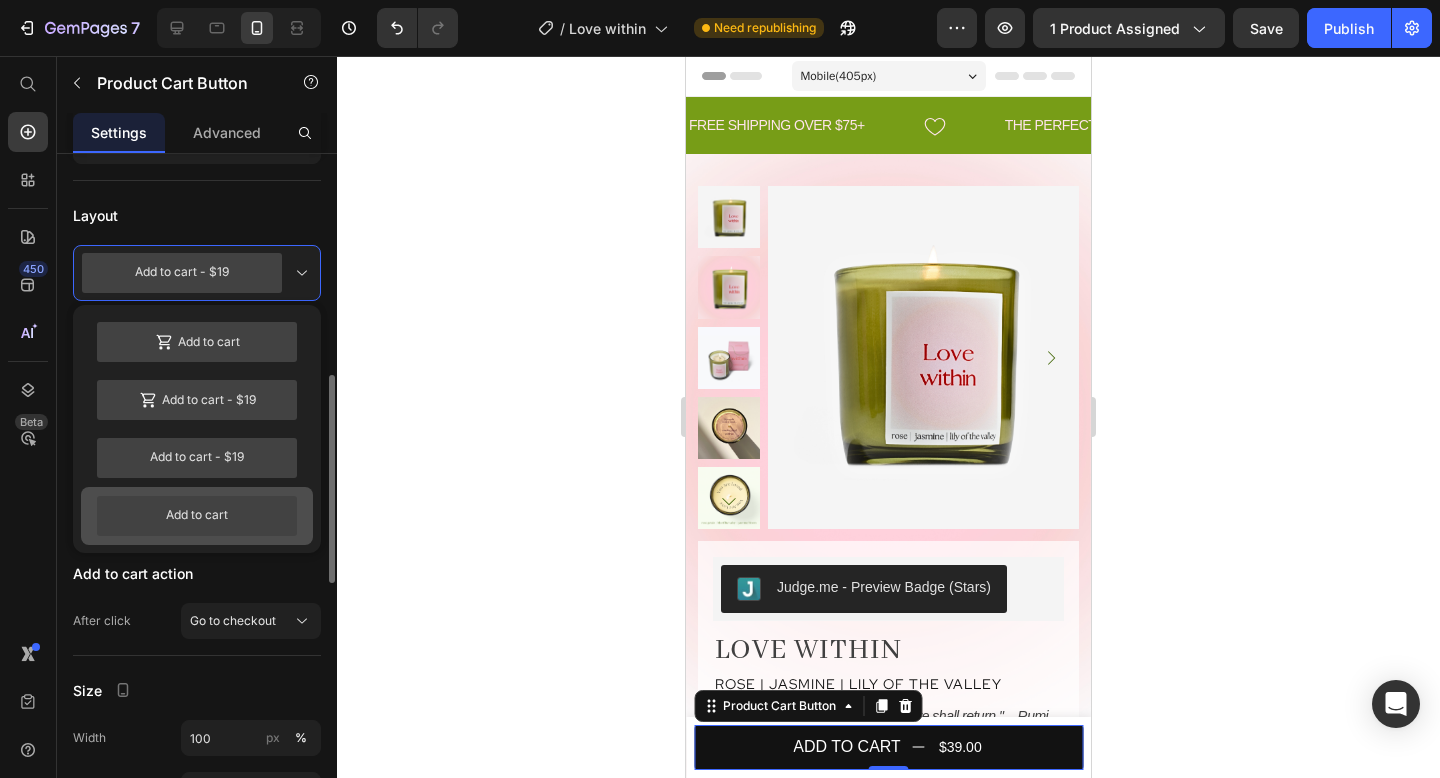 click on "Add to cart" at bounding box center [197, 516] 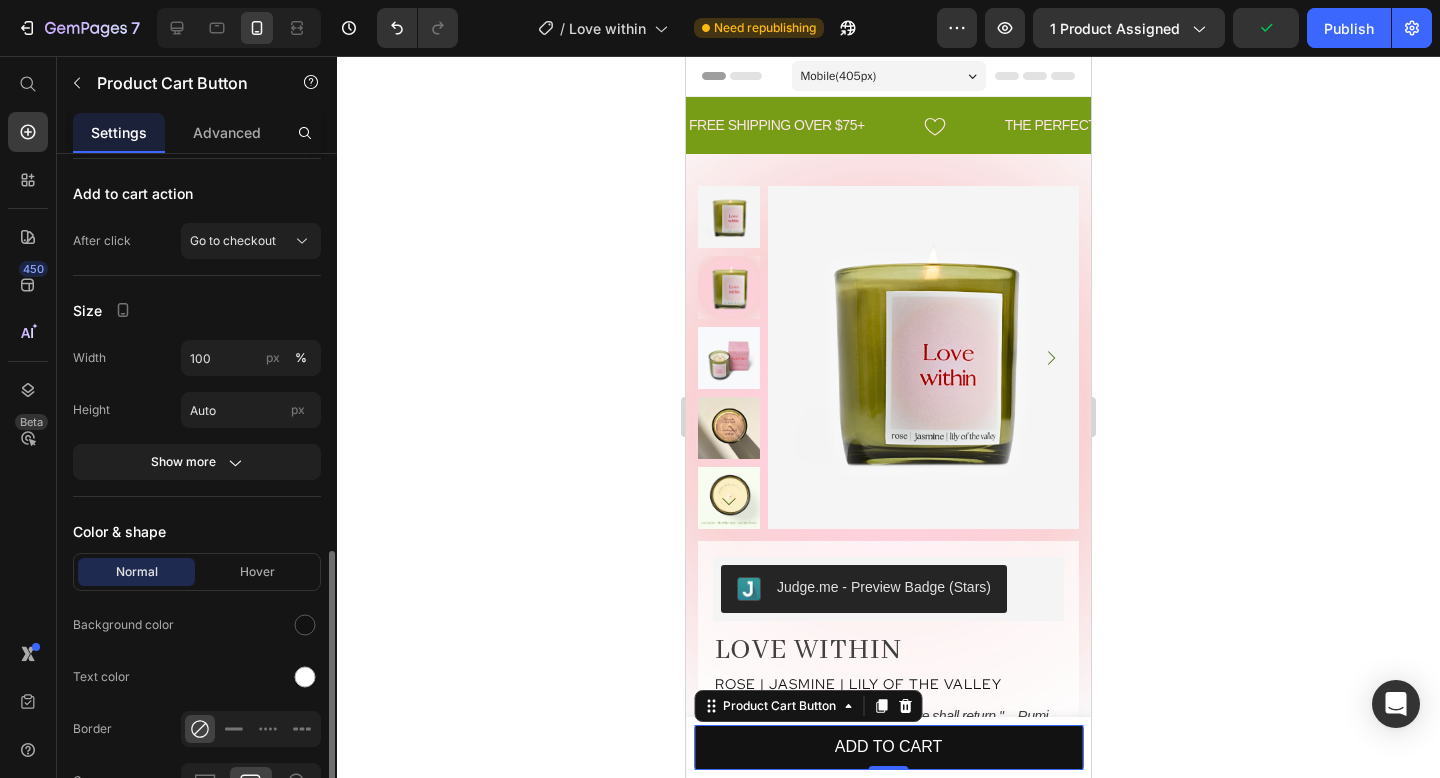 scroll, scrollTop: 963, scrollLeft: 0, axis: vertical 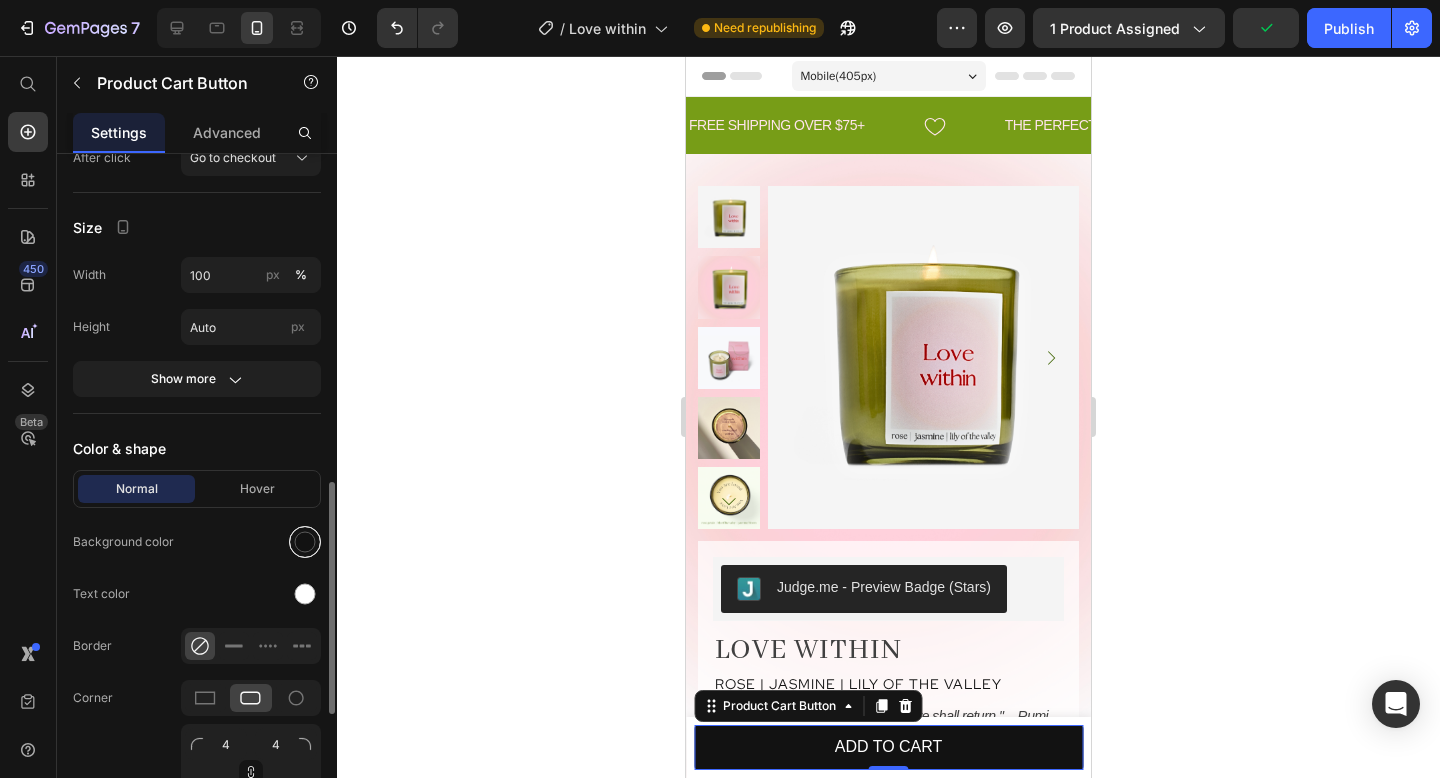 click at bounding box center [305, 542] 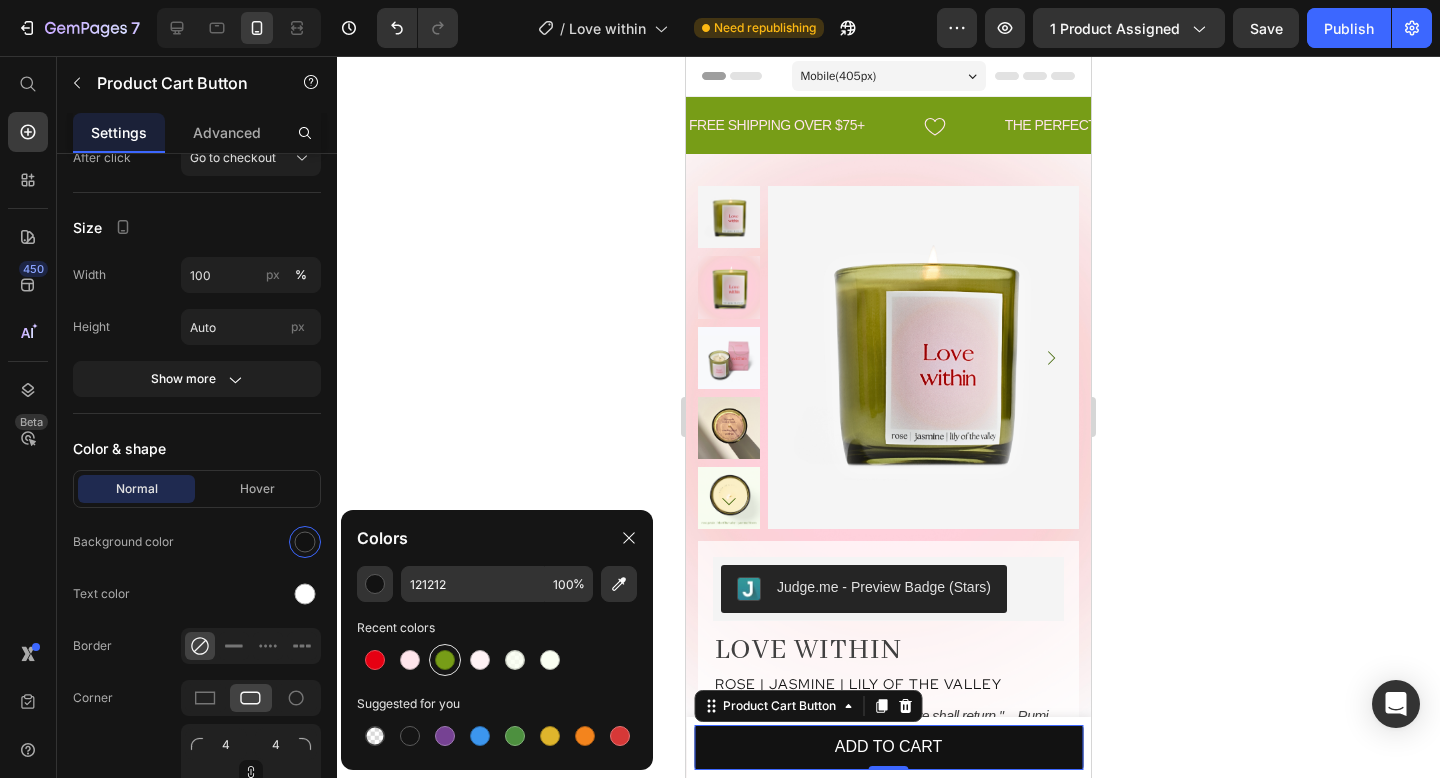 click at bounding box center (445, 660) 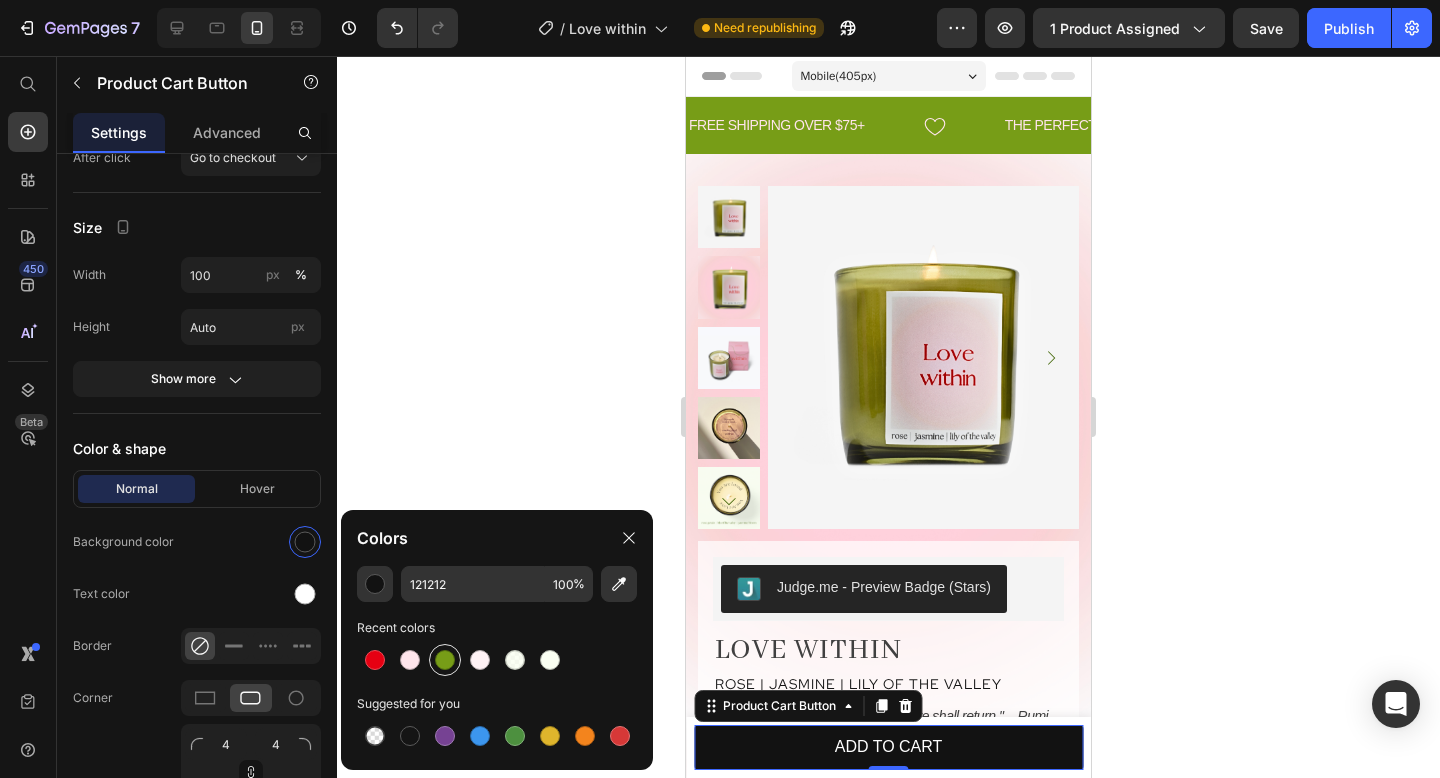 type on "779D17" 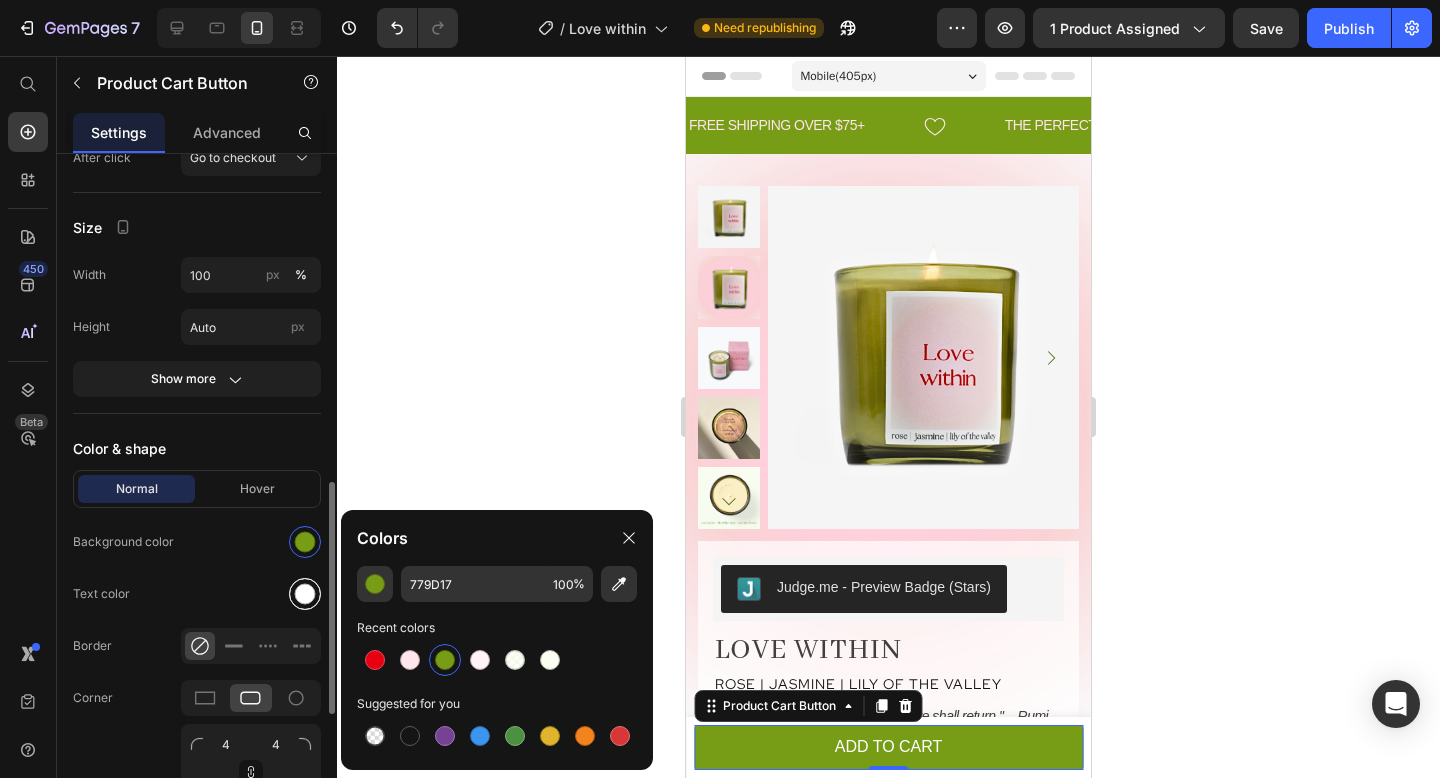 click at bounding box center [305, 594] 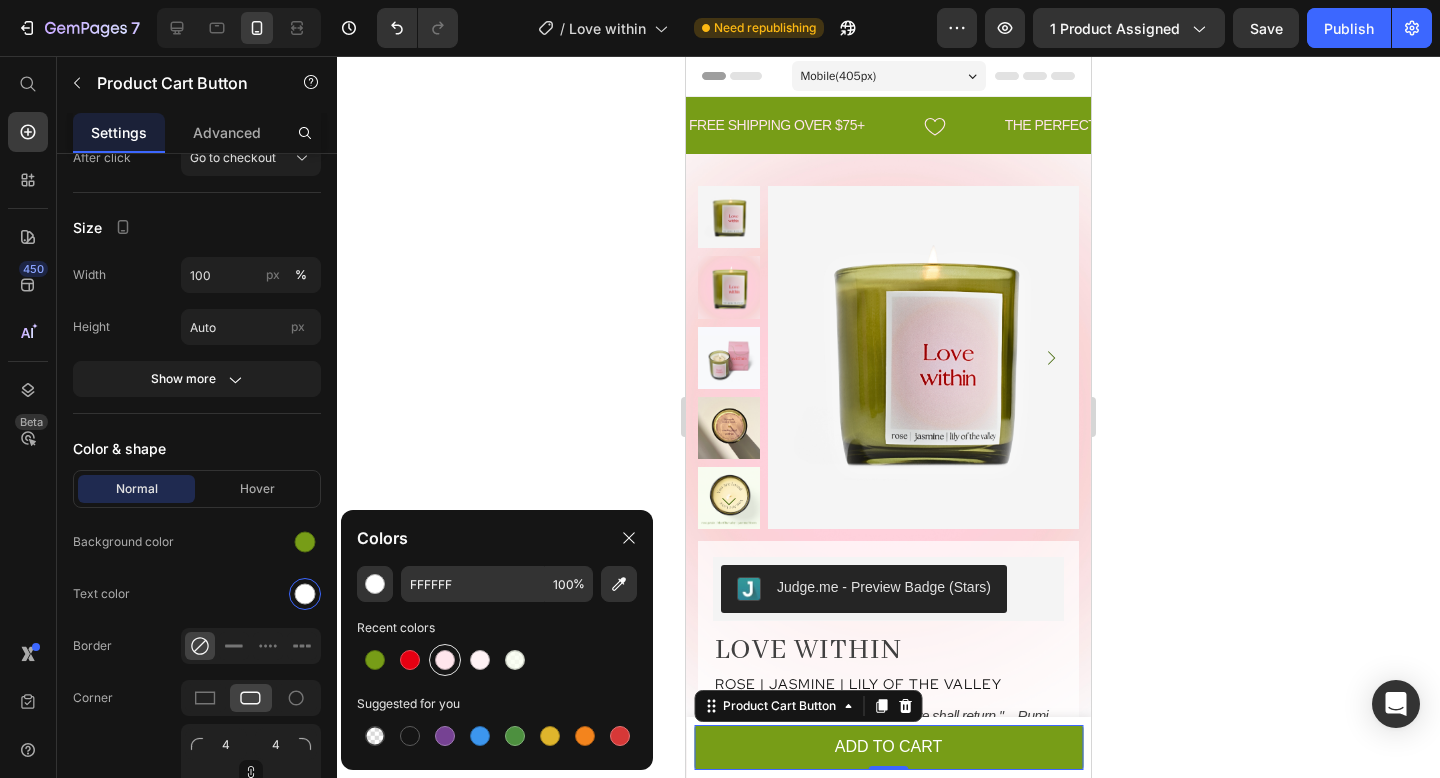 click at bounding box center (445, 660) 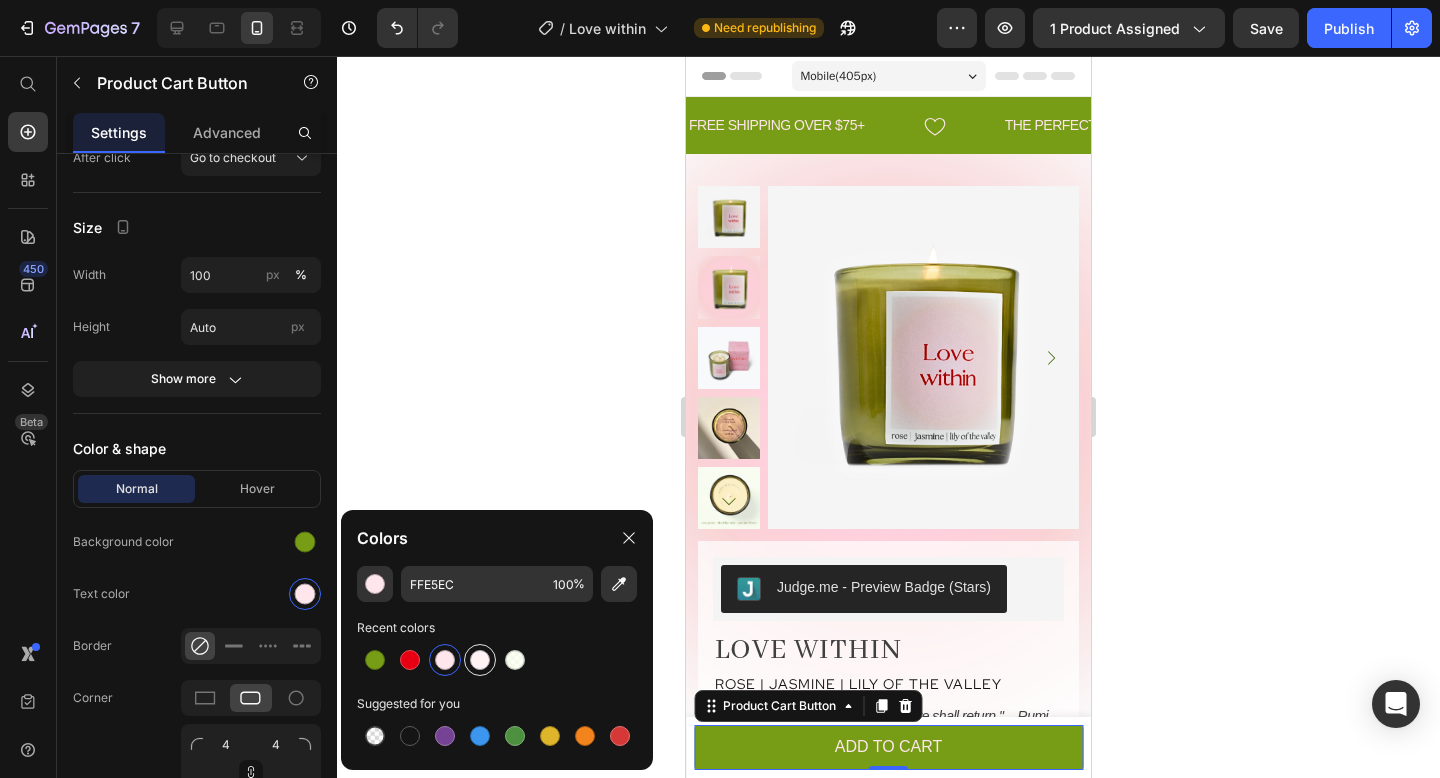 click at bounding box center [480, 660] 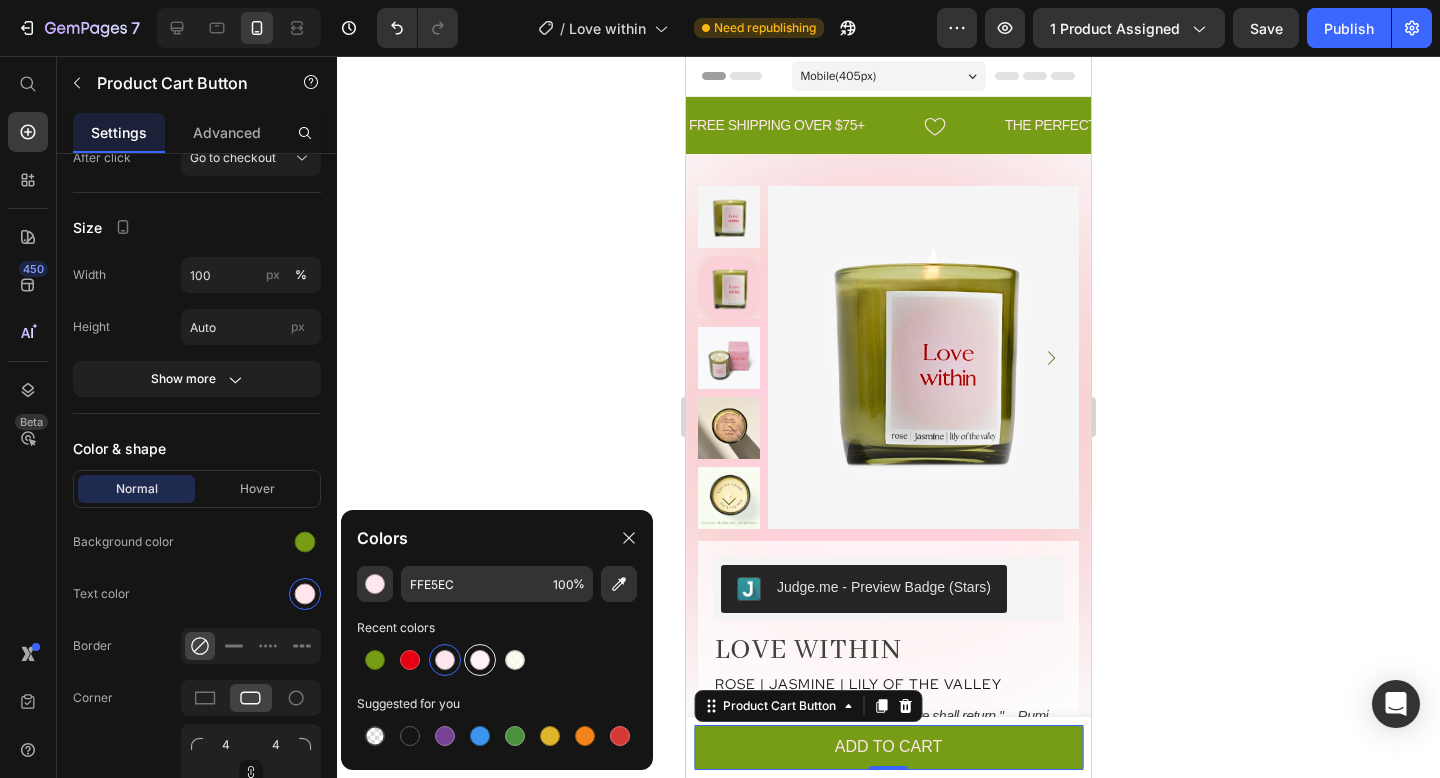 type on "FFF2F5" 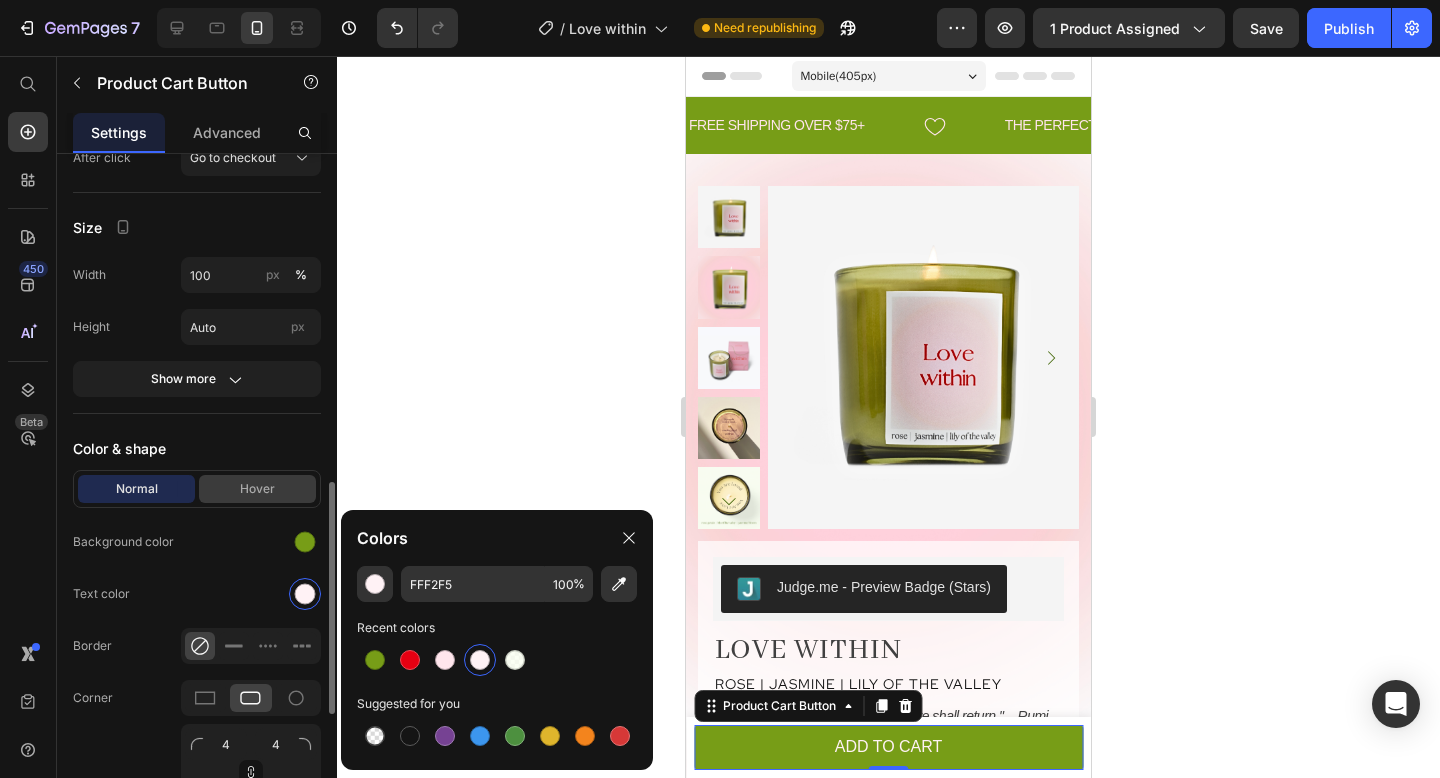 click on "Hover" at bounding box center [257, 489] 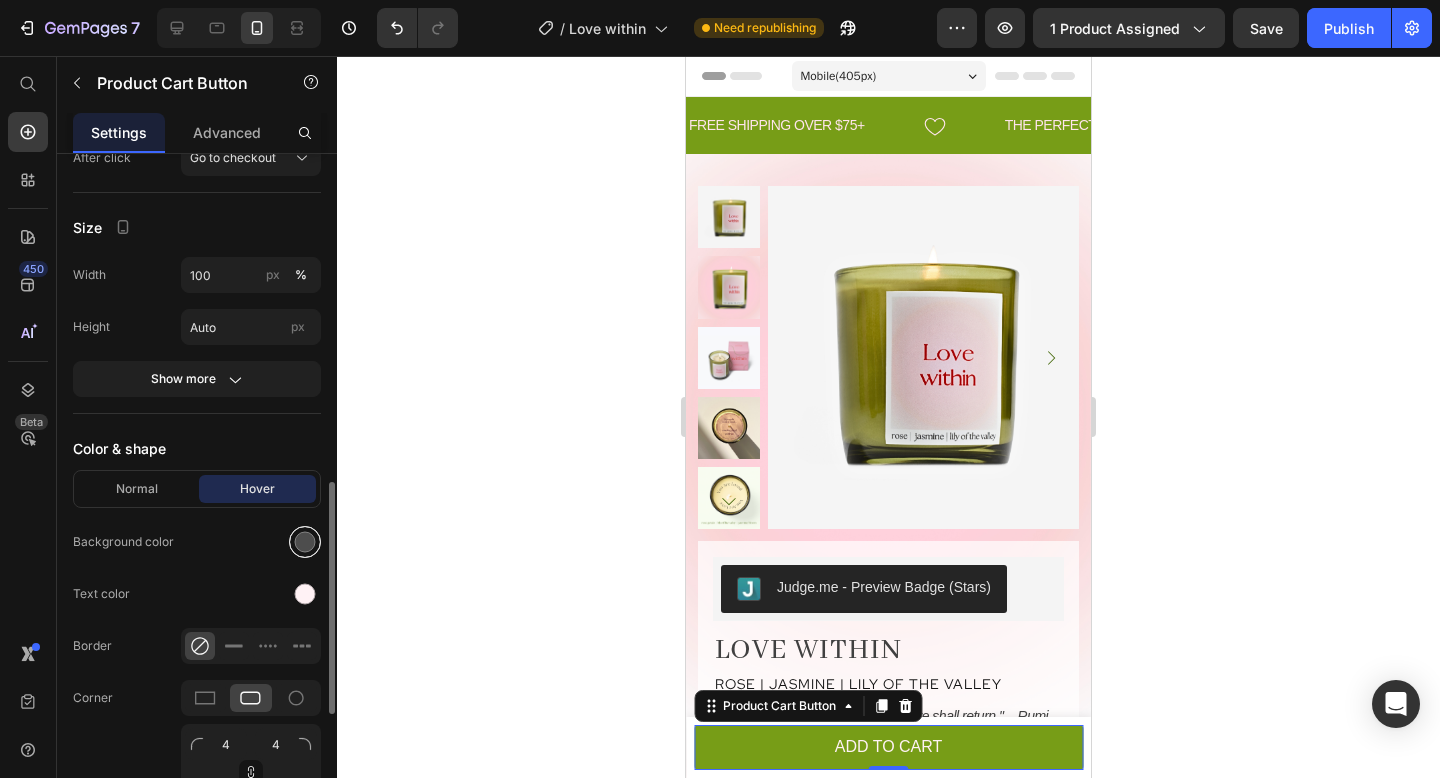 click at bounding box center [305, 542] 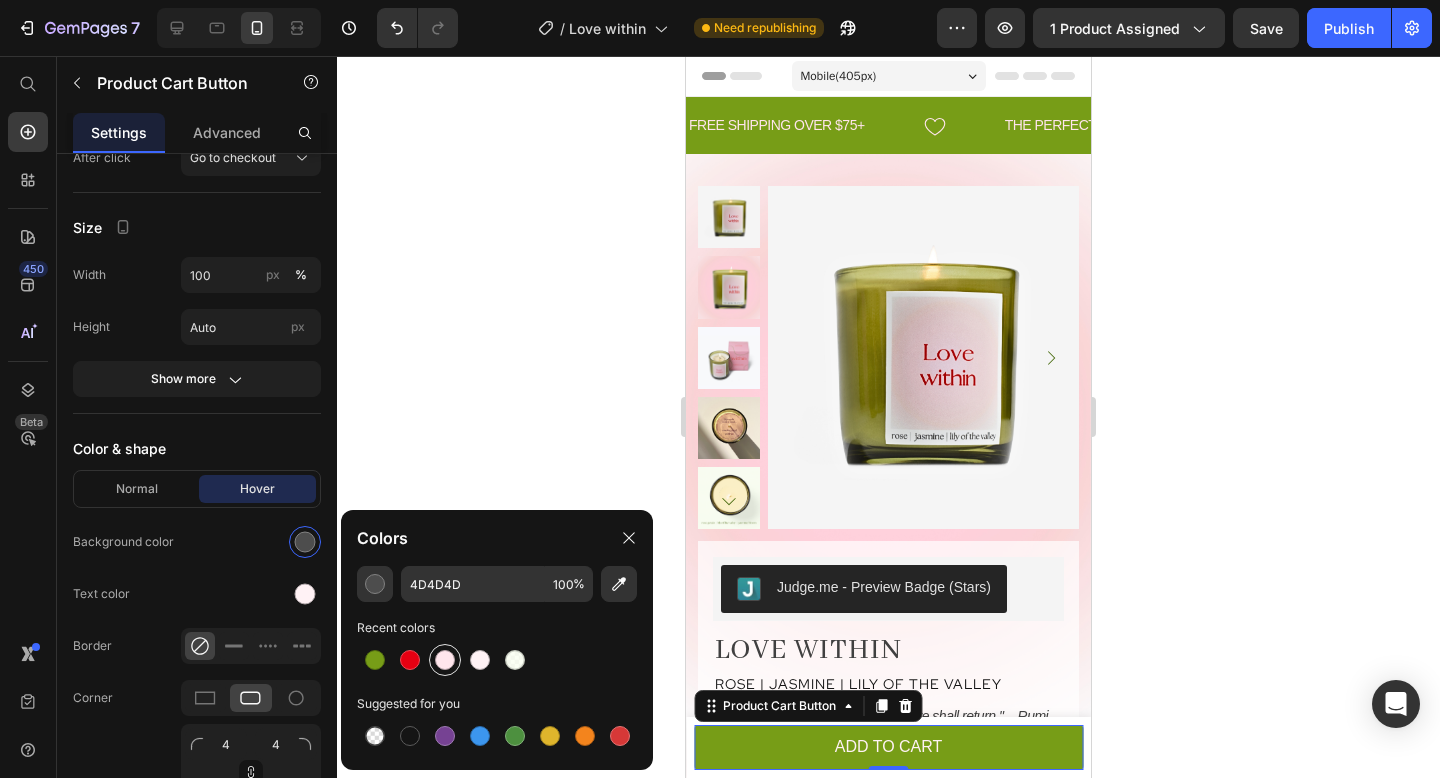 click at bounding box center (445, 660) 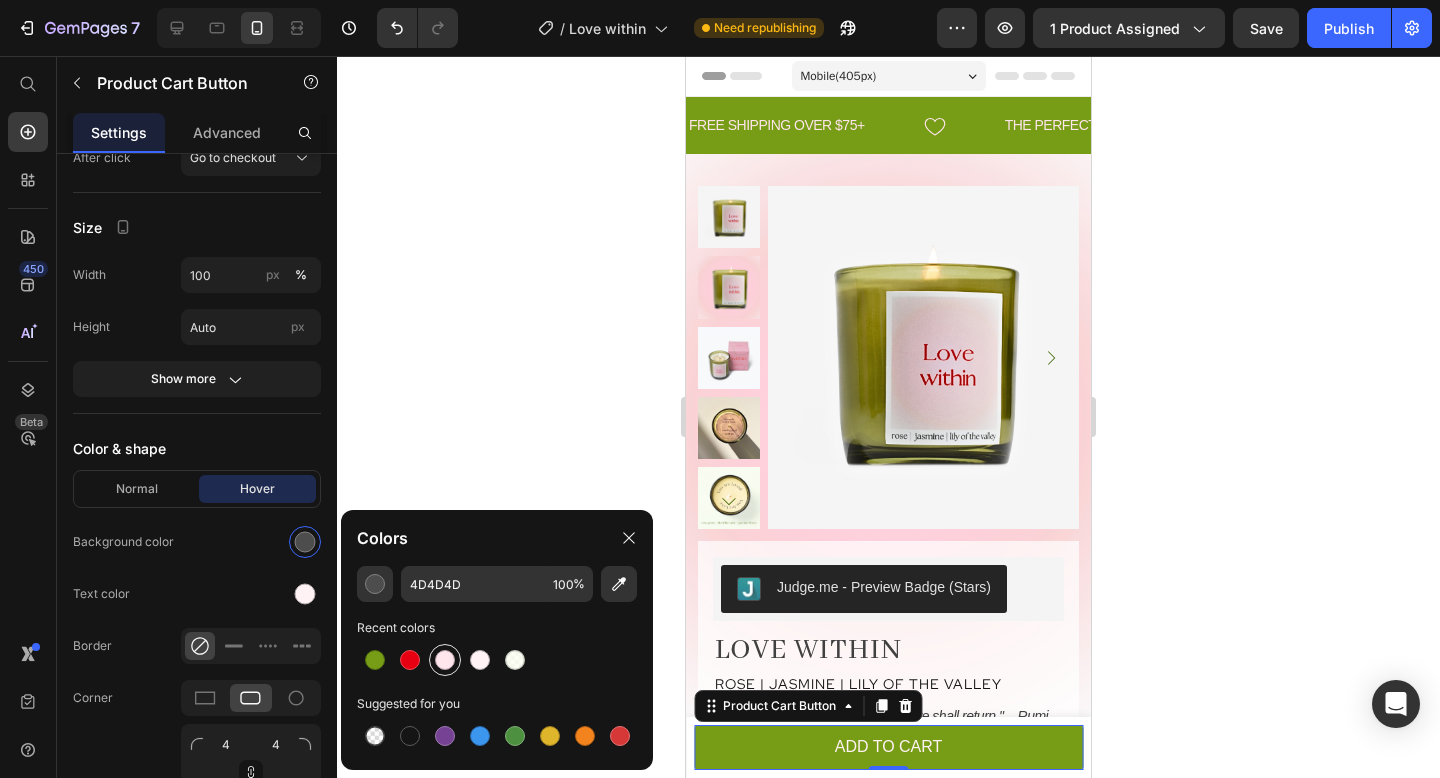 type on "FFE5EC" 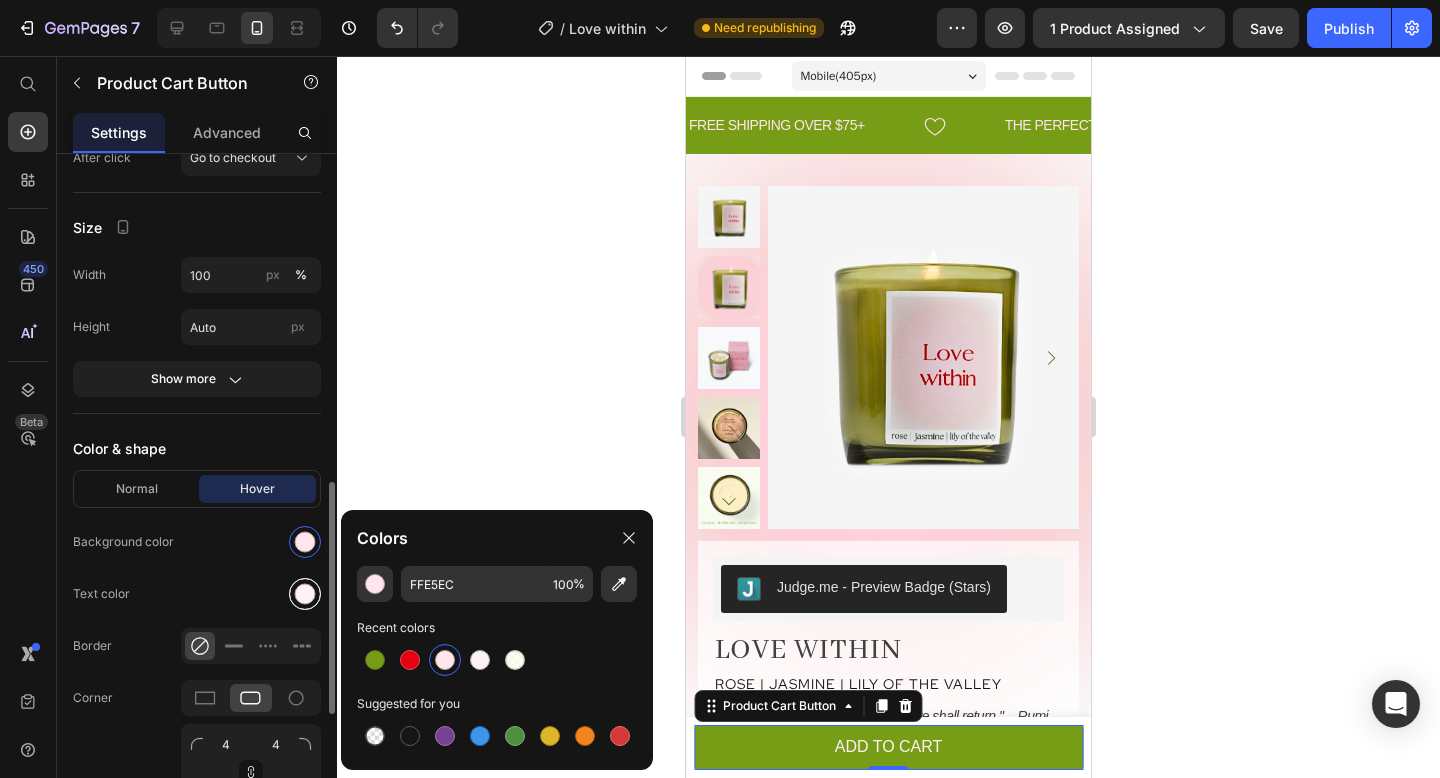 click at bounding box center [305, 594] 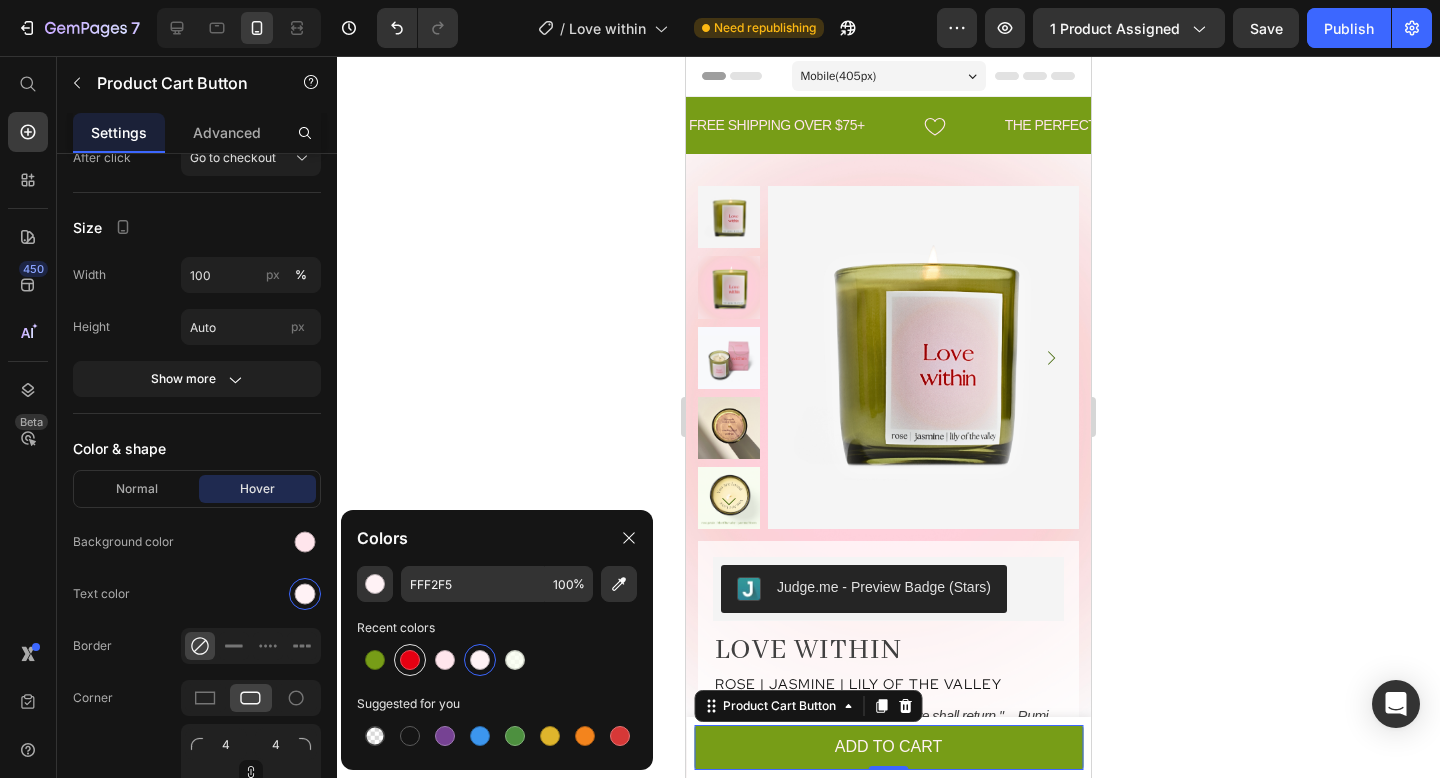 click at bounding box center [410, 660] 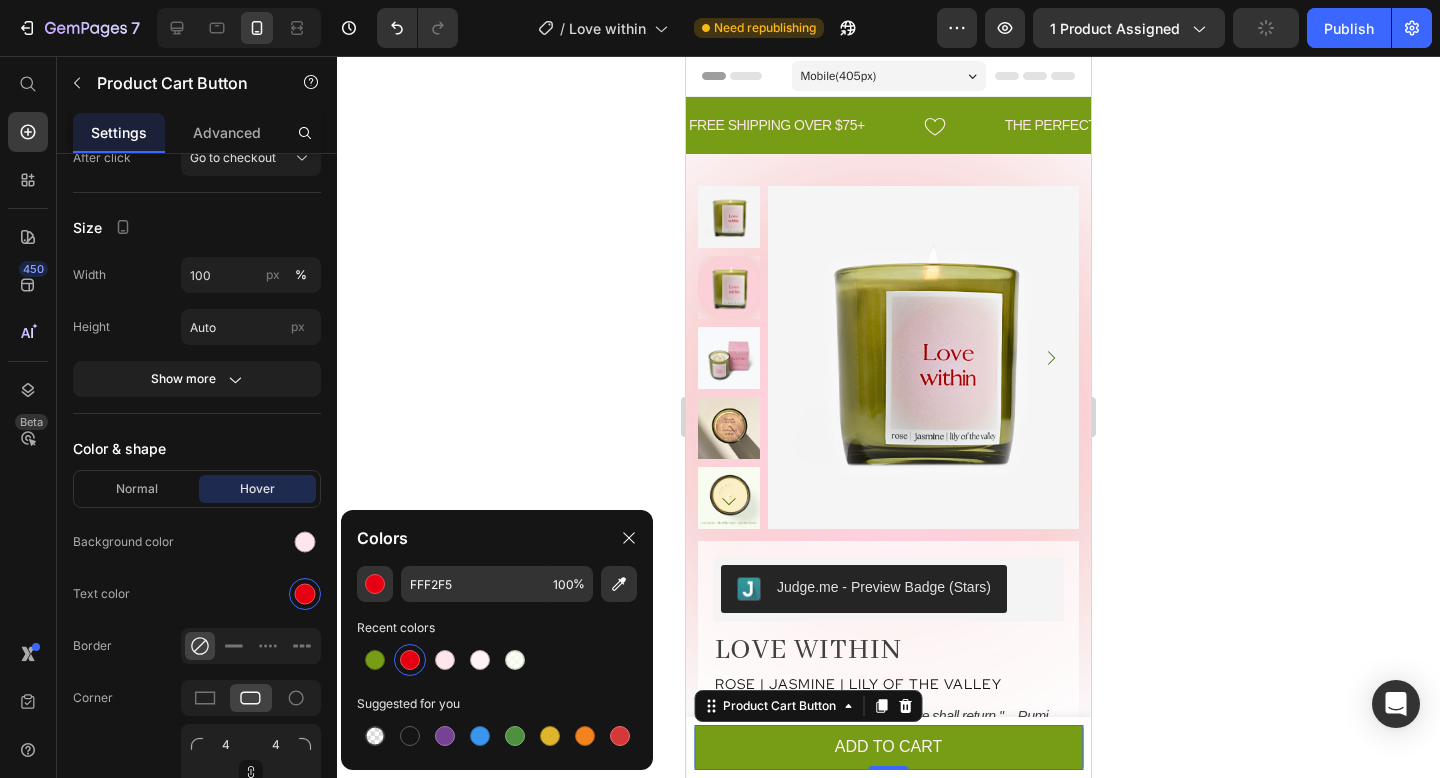 type on "E60012" 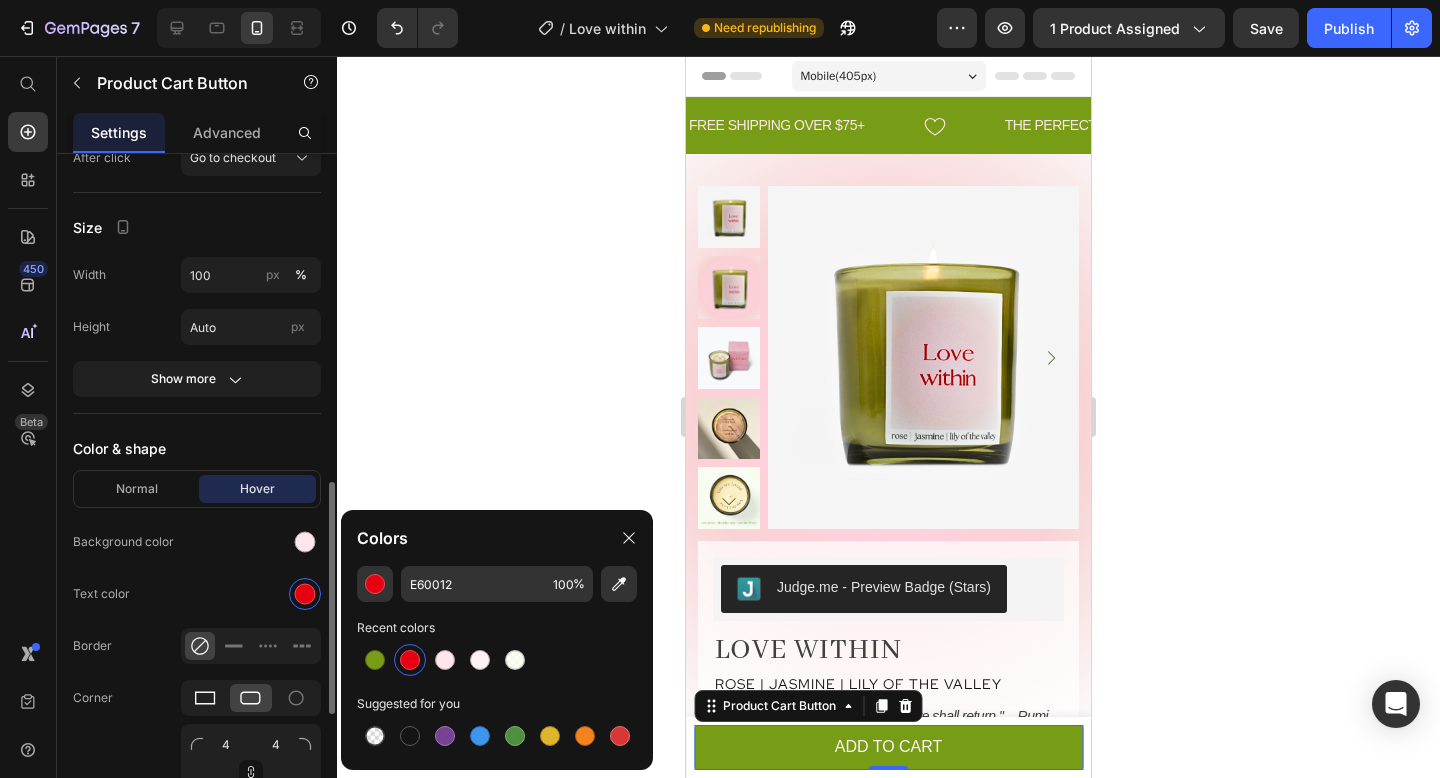 click 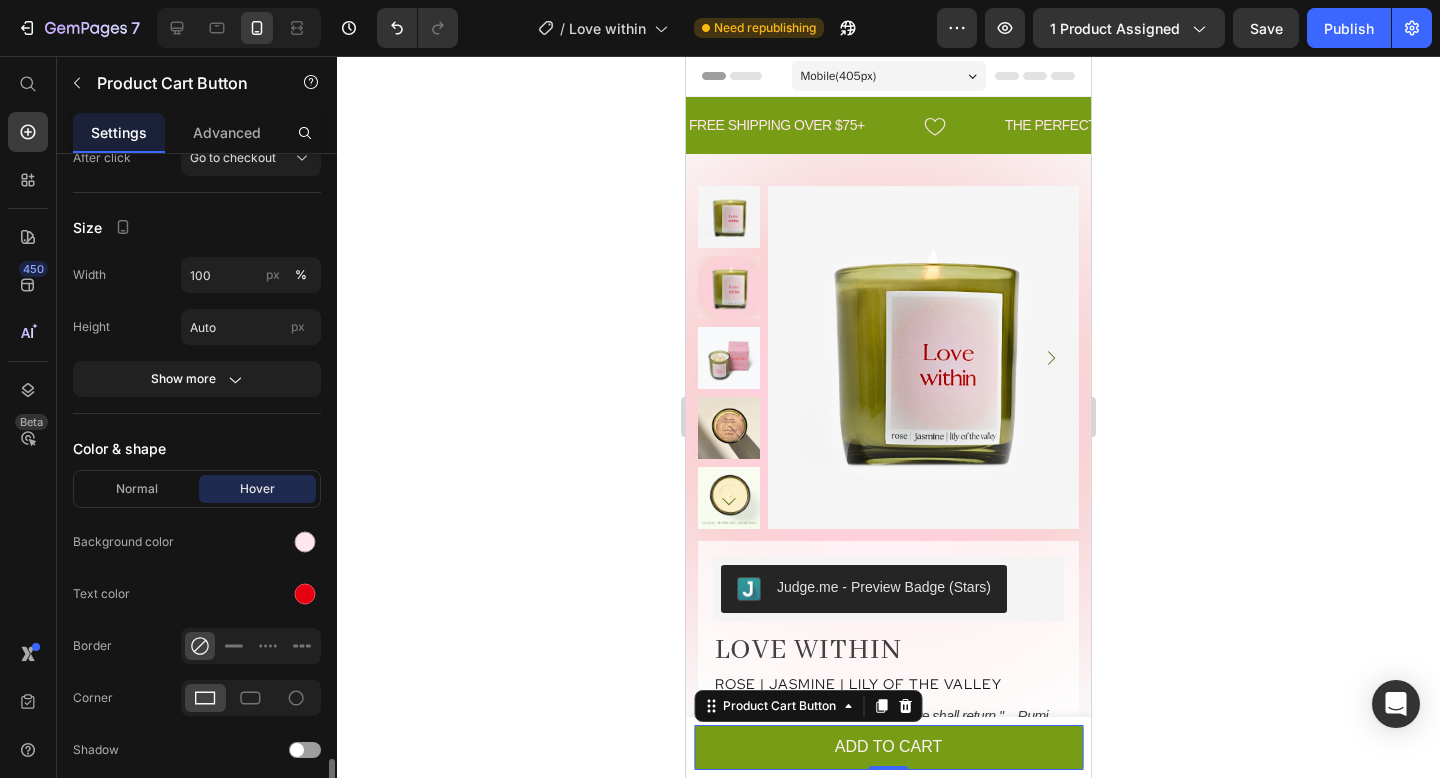 scroll, scrollTop: 1213, scrollLeft: 0, axis: vertical 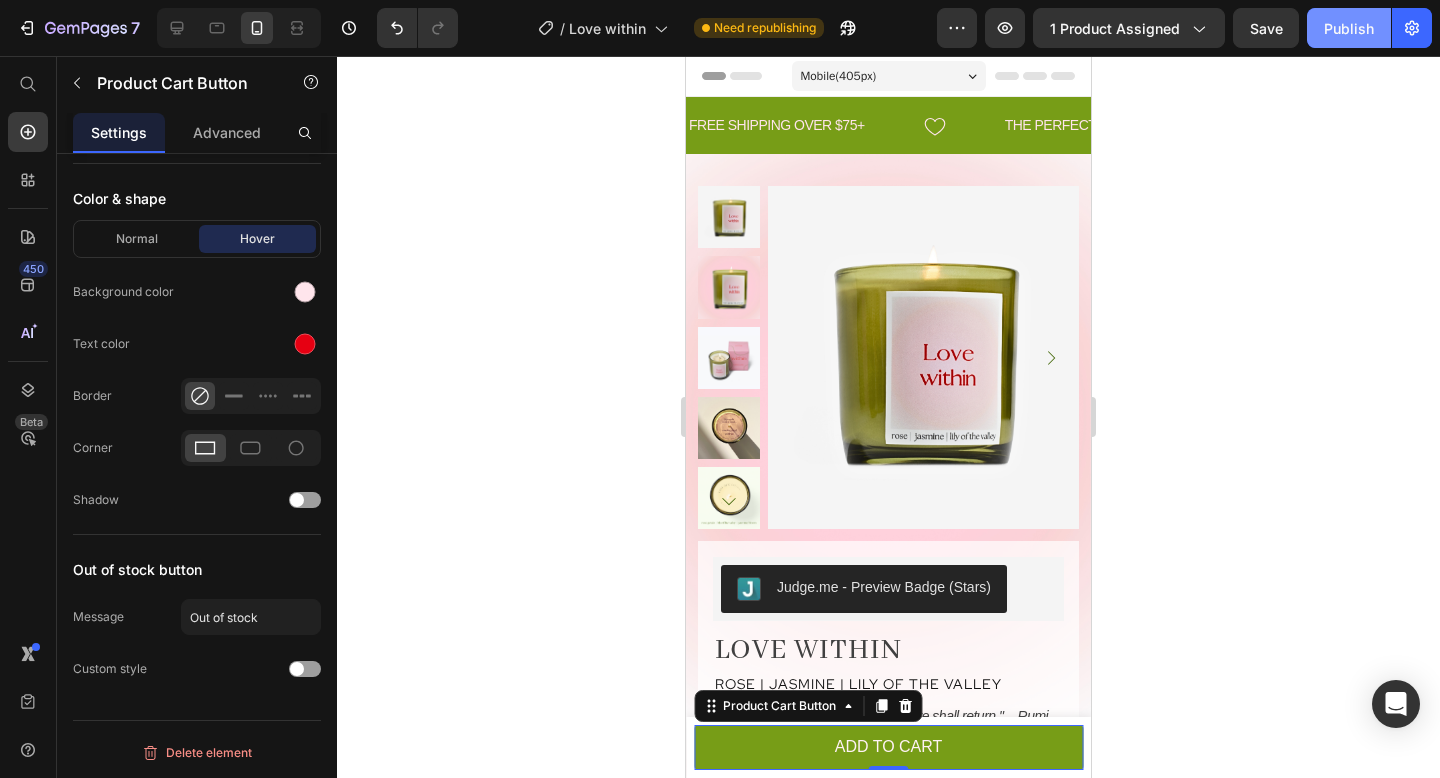 click on "Publish" 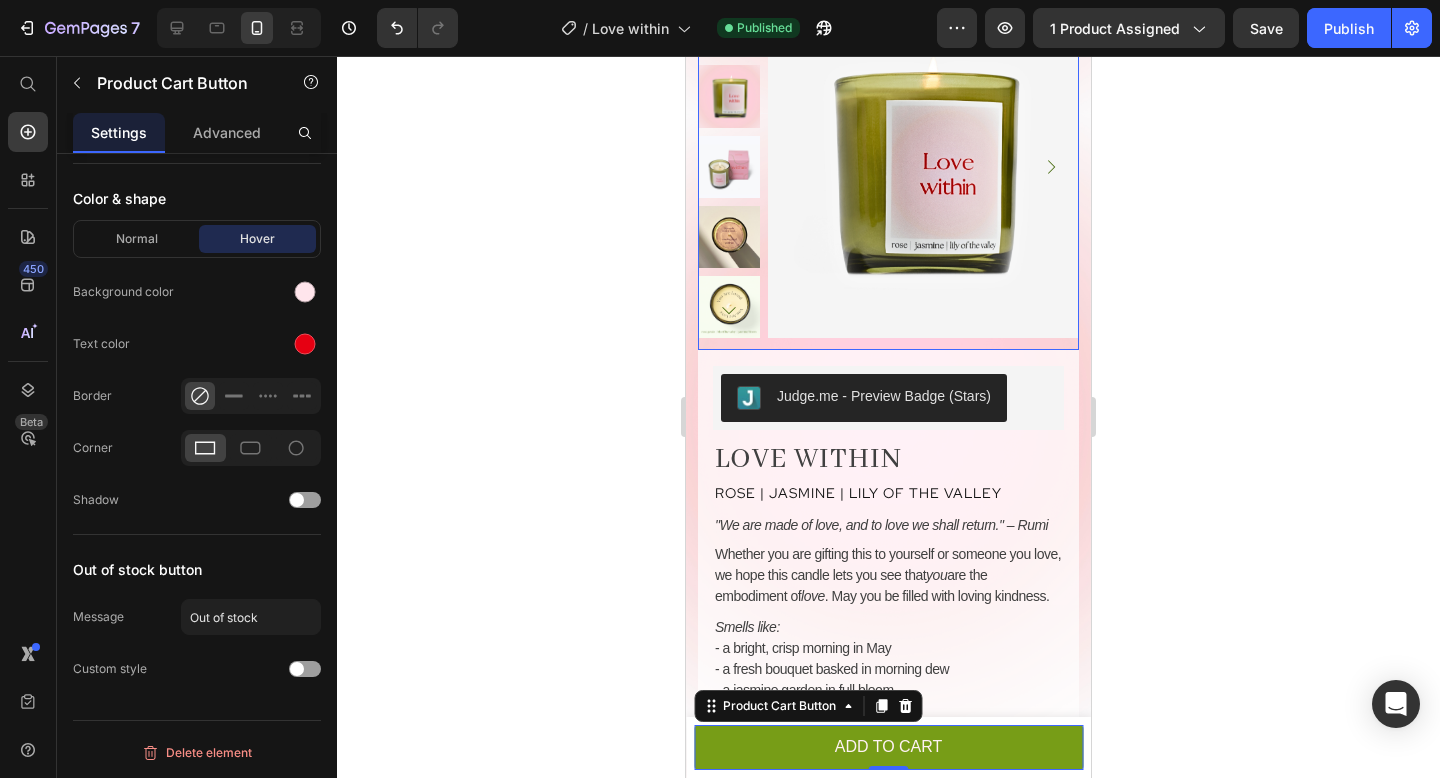 scroll, scrollTop: 427, scrollLeft: 0, axis: vertical 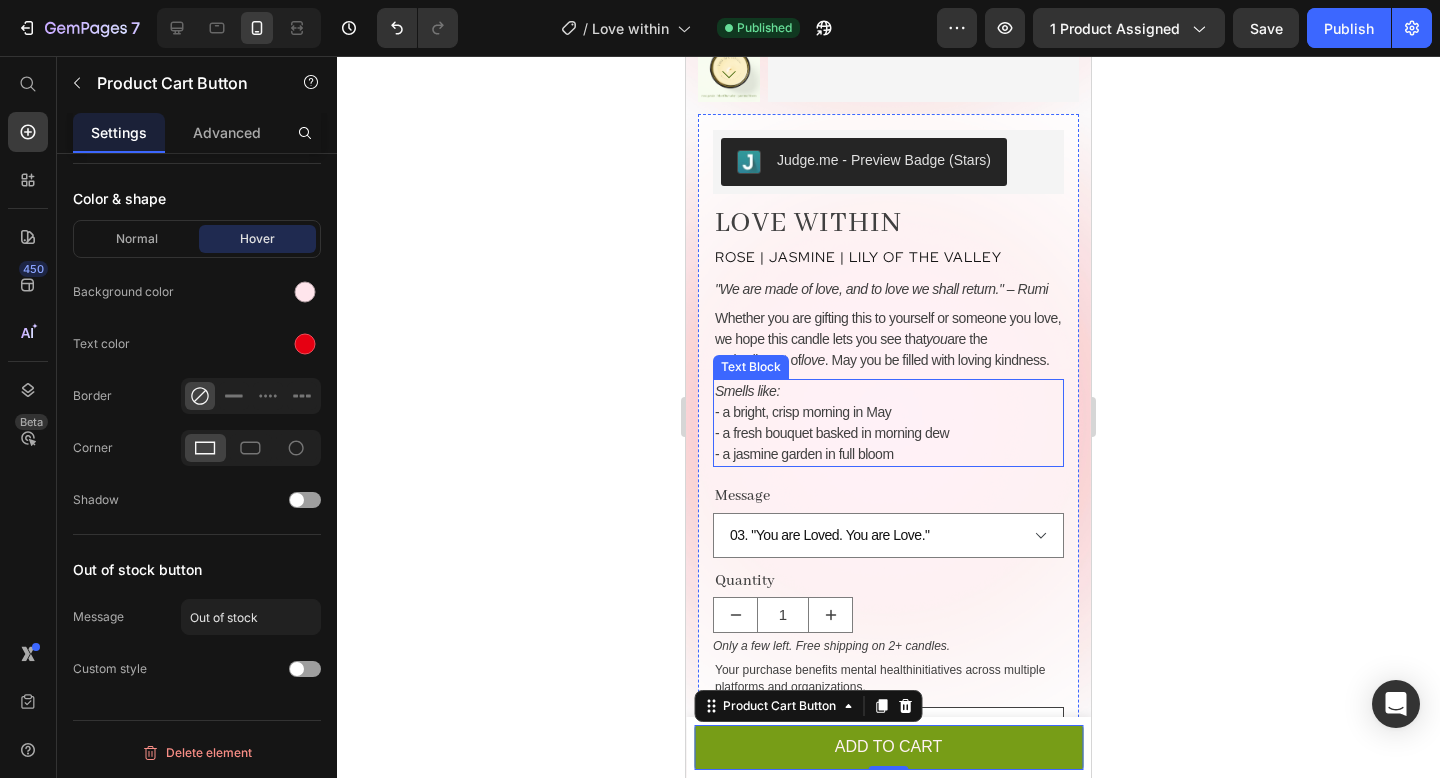 click on "- a jasmine garden in full bloom" at bounding box center [888, 454] 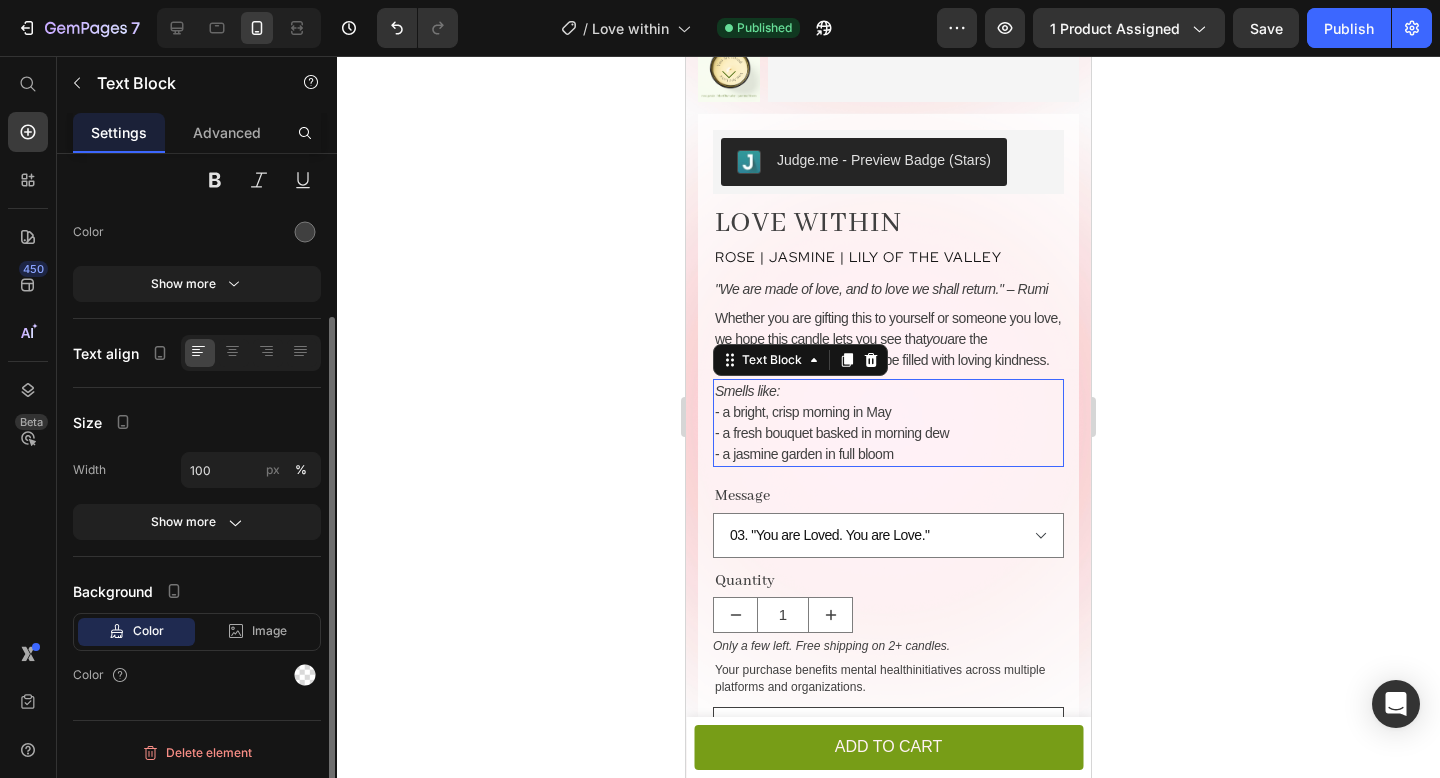 scroll, scrollTop: 0, scrollLeft: 0, axis: both 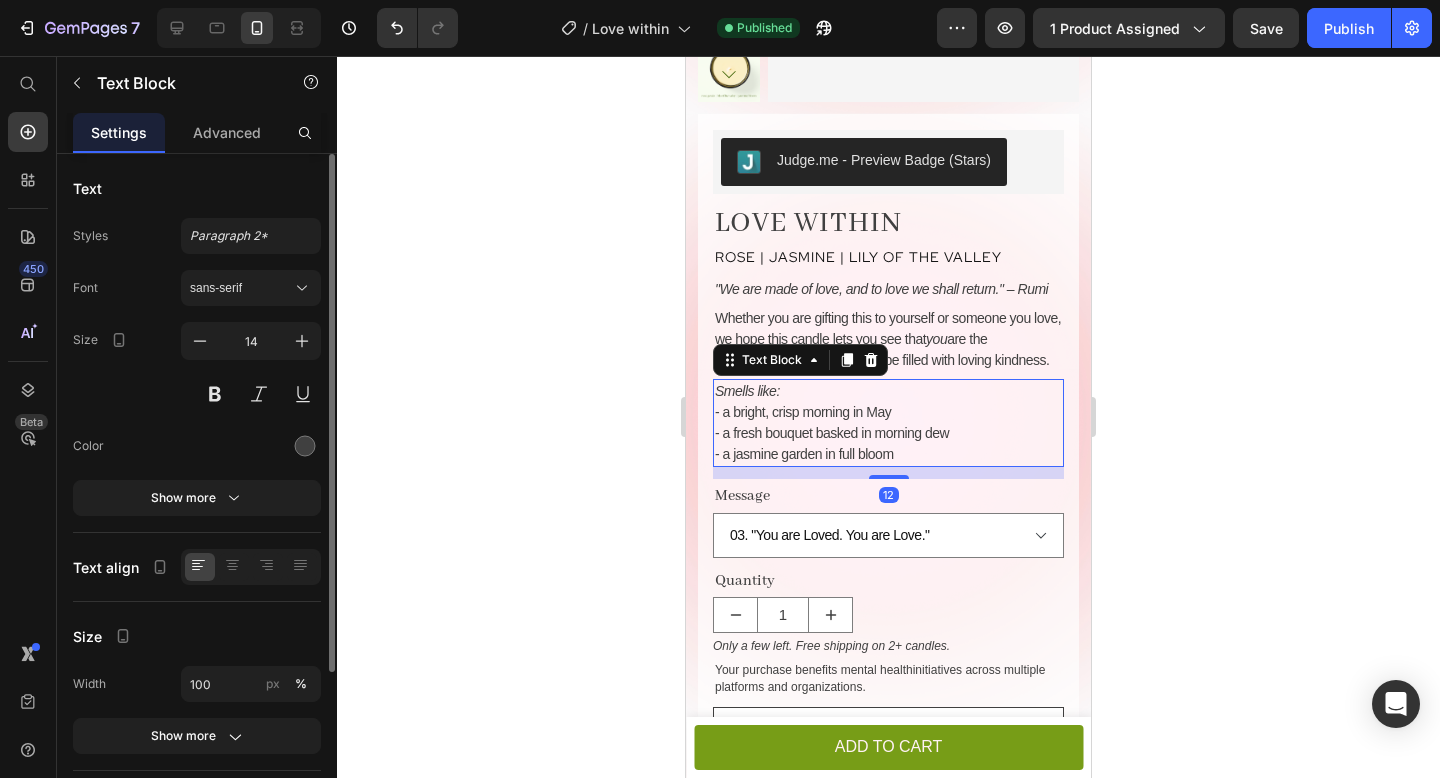 click on "Smells like:" at bounding box center [747, 391] 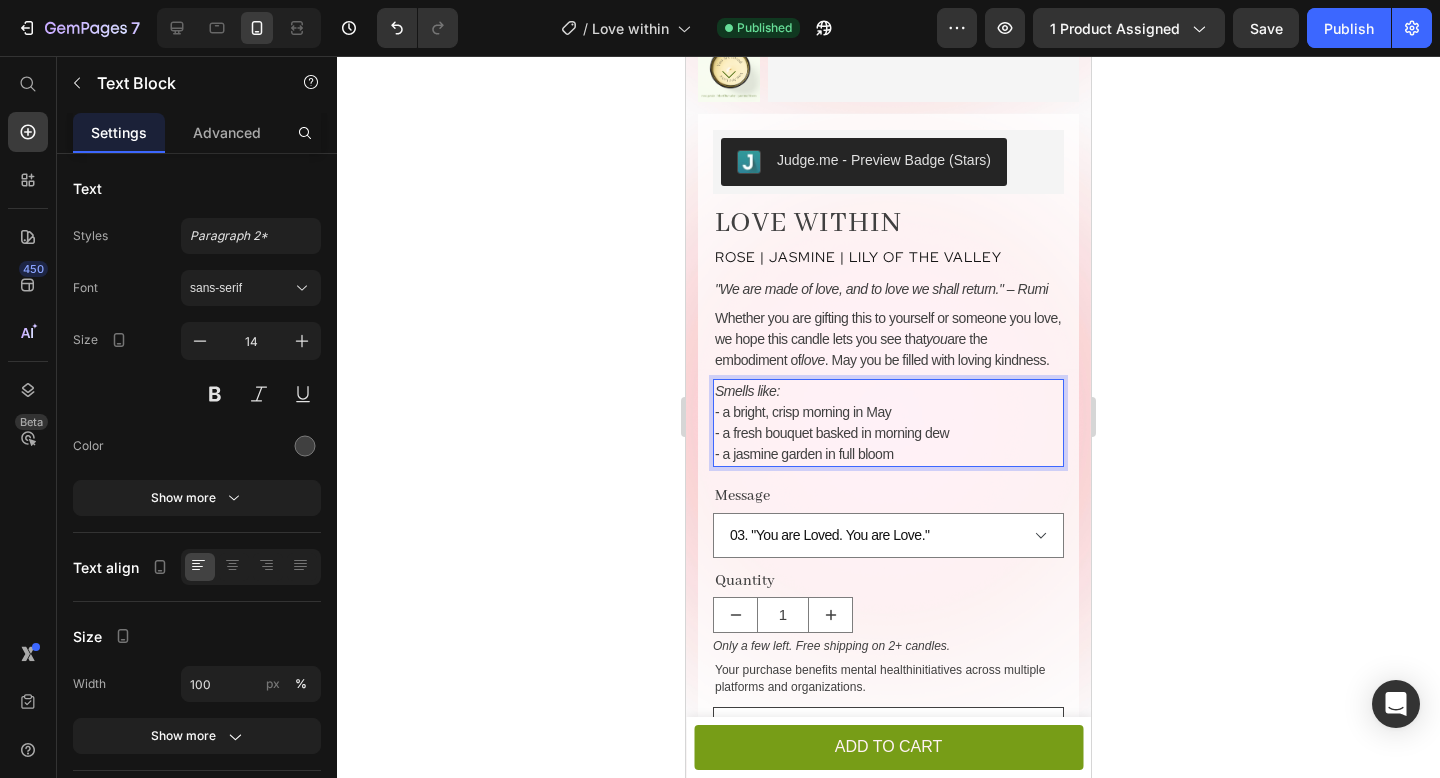 click on "Smells like:" at bounding box center (747, 391) 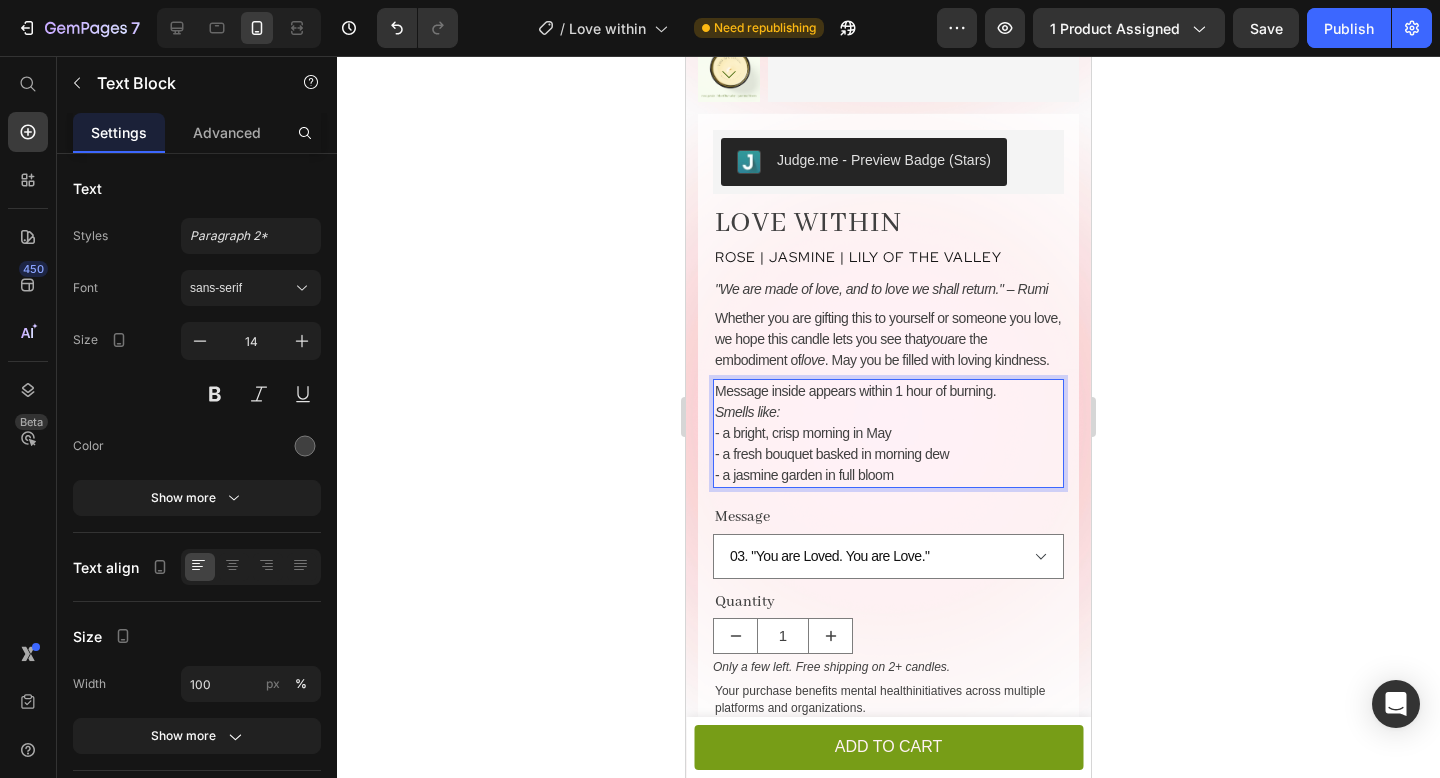 click on "Message inside appears within 1 hour of burning." at bounding box center [888, 391] 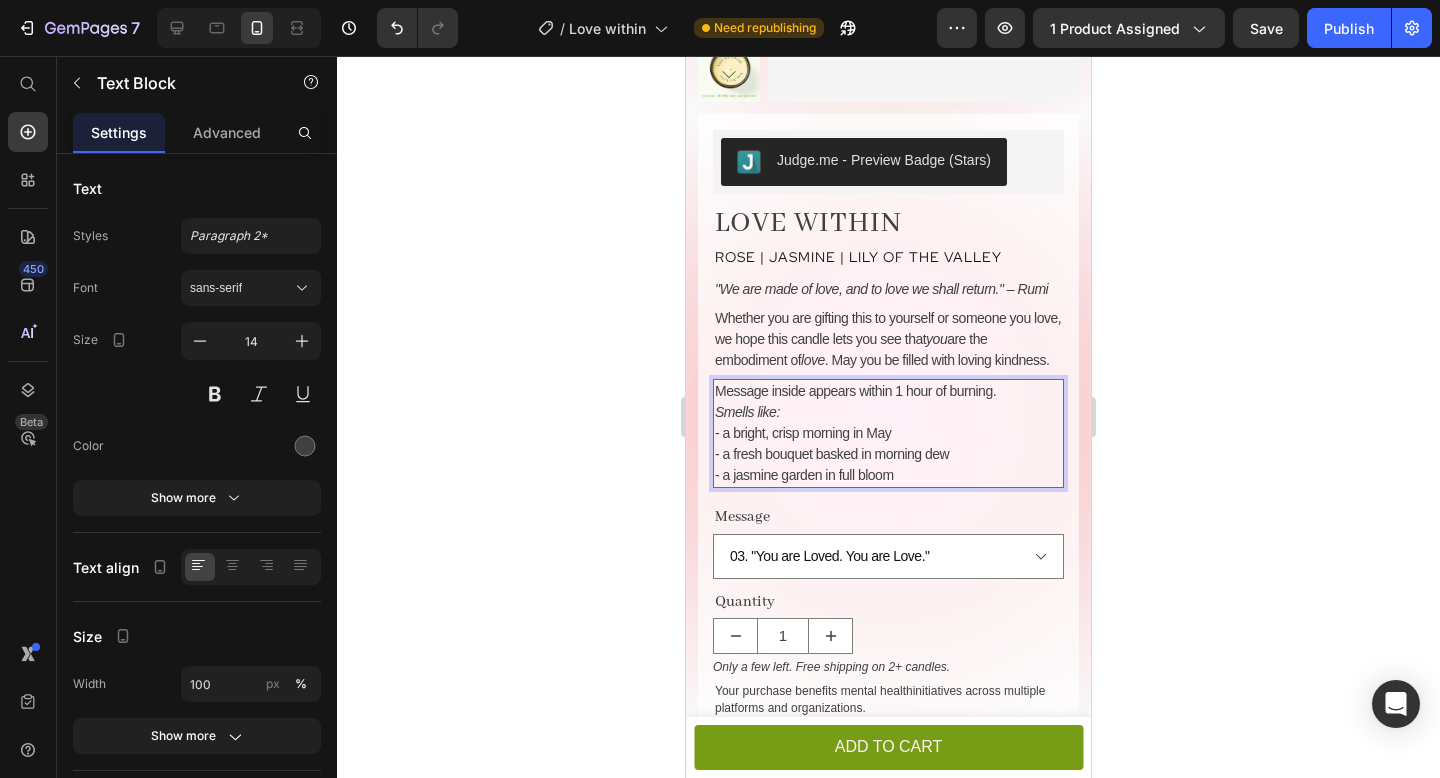 click on "Message inside appears within 1 hour of burning." at bounding box center (888, 391) 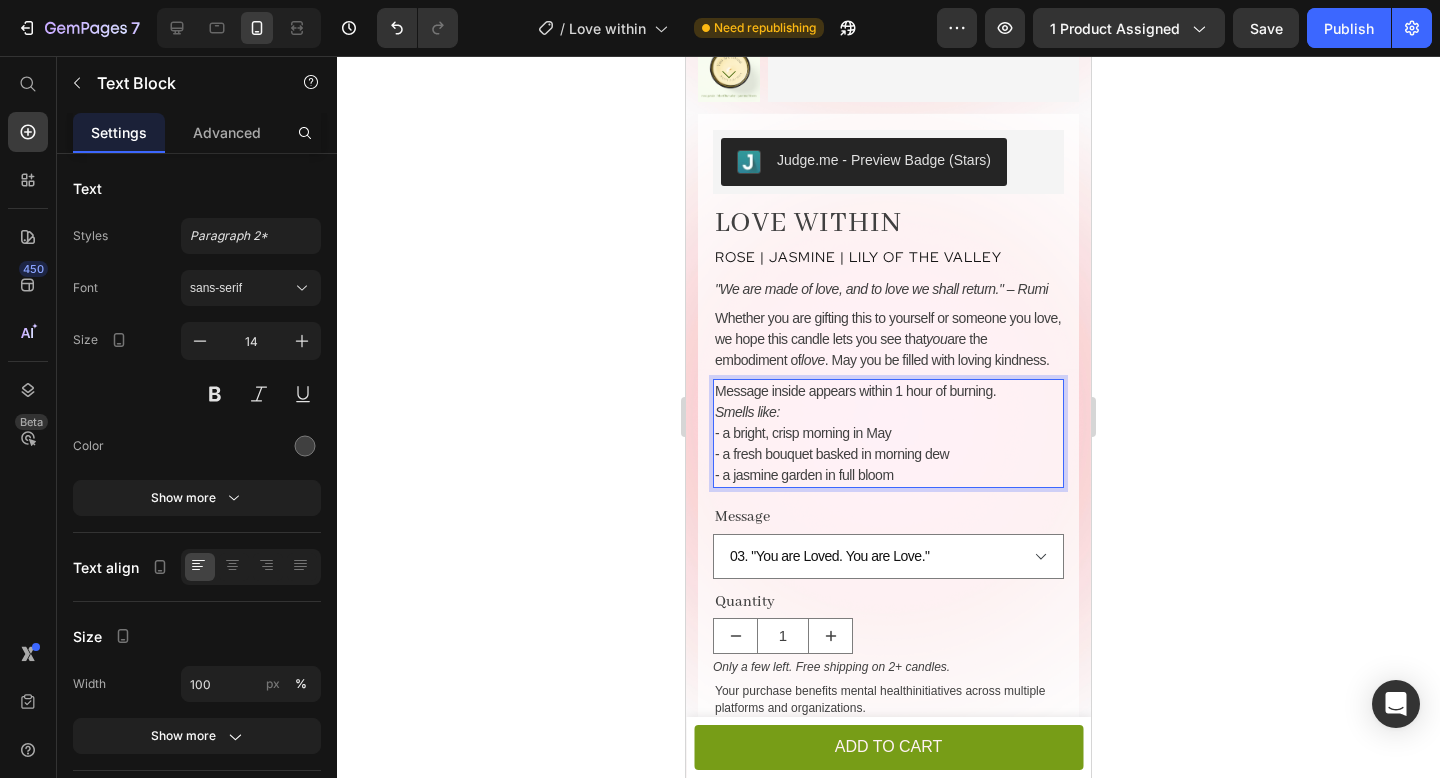 click on "Message inside appears within 1 hour of burning." at bounding box center (888, 391) 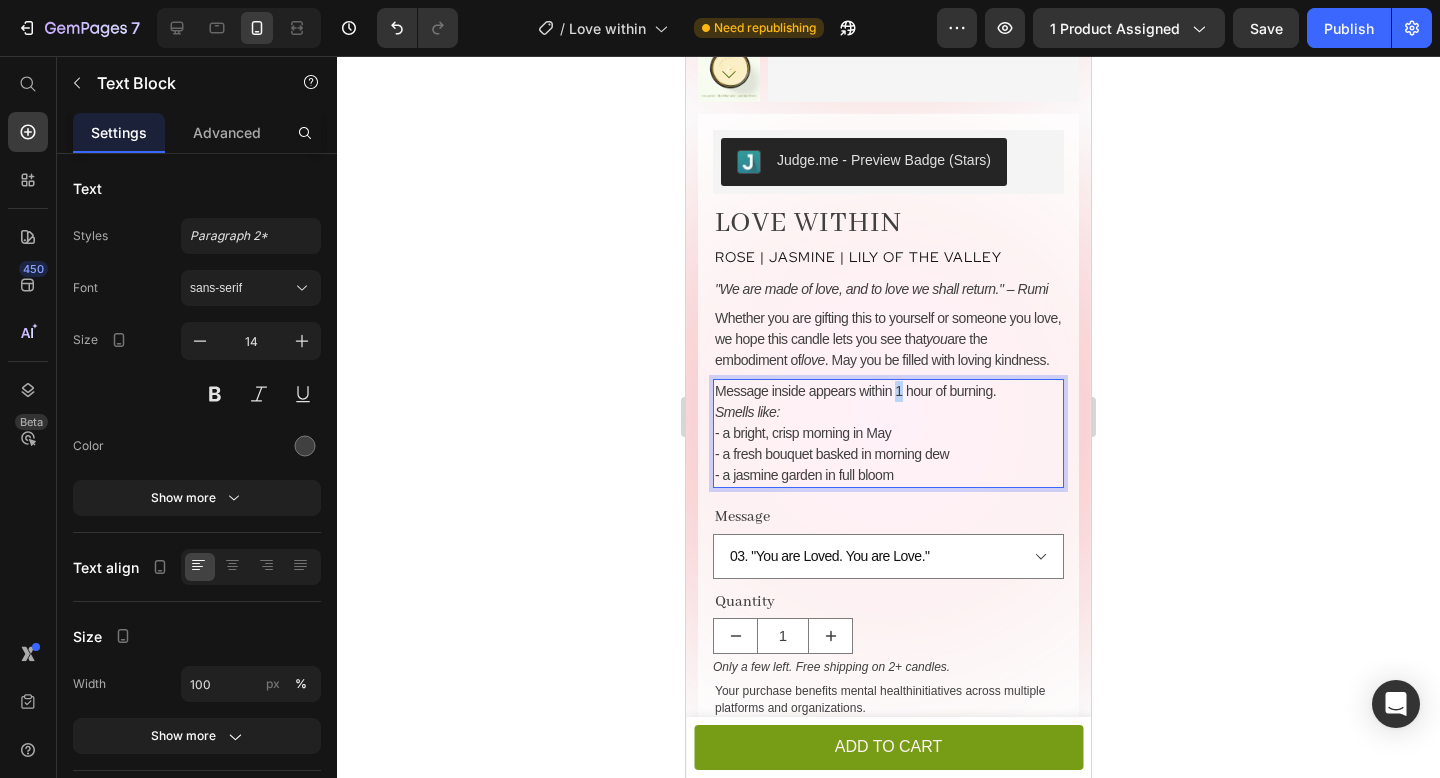 click on "Message inside appears within 1 hour of burning." at bounding box center (888, 391) 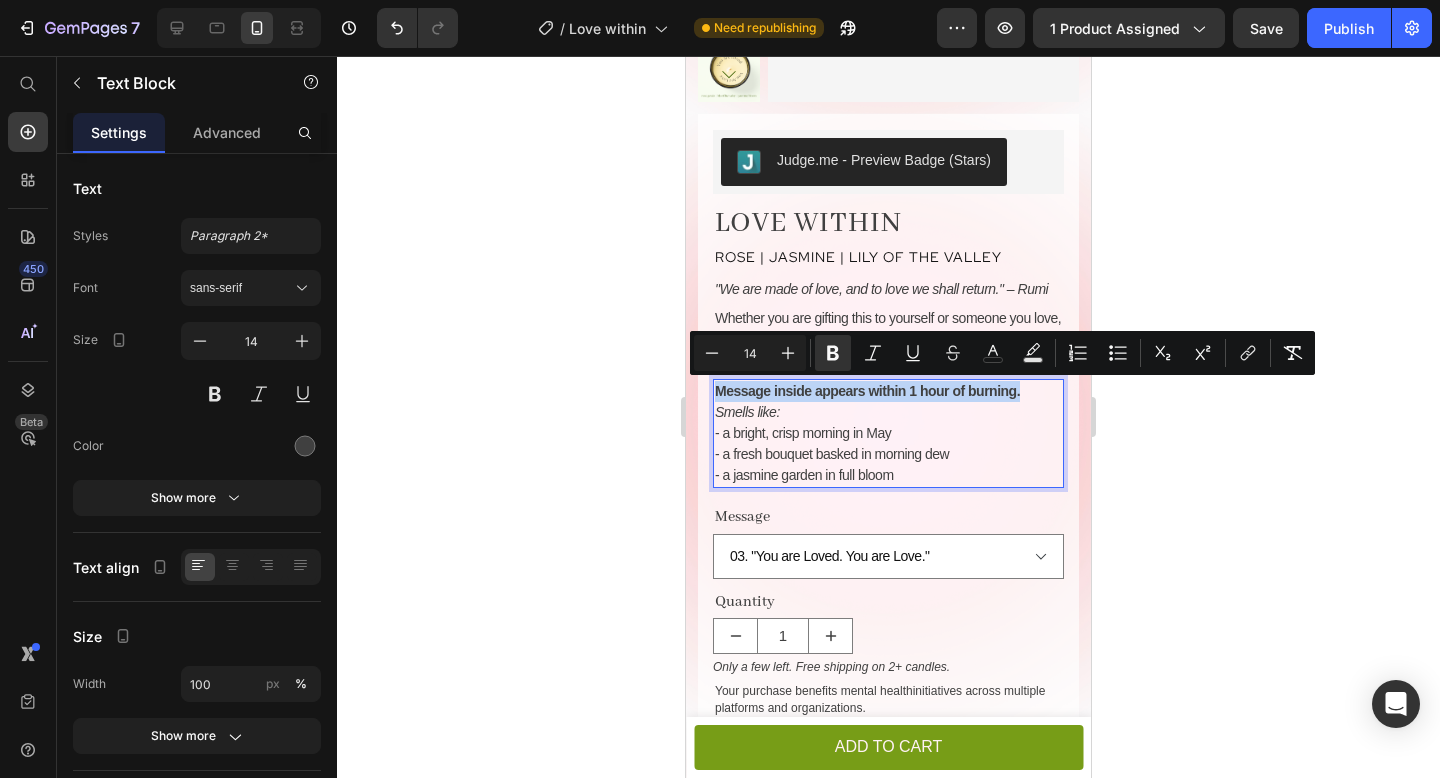 click on "Smells like:" at bounding box center (747, 412) 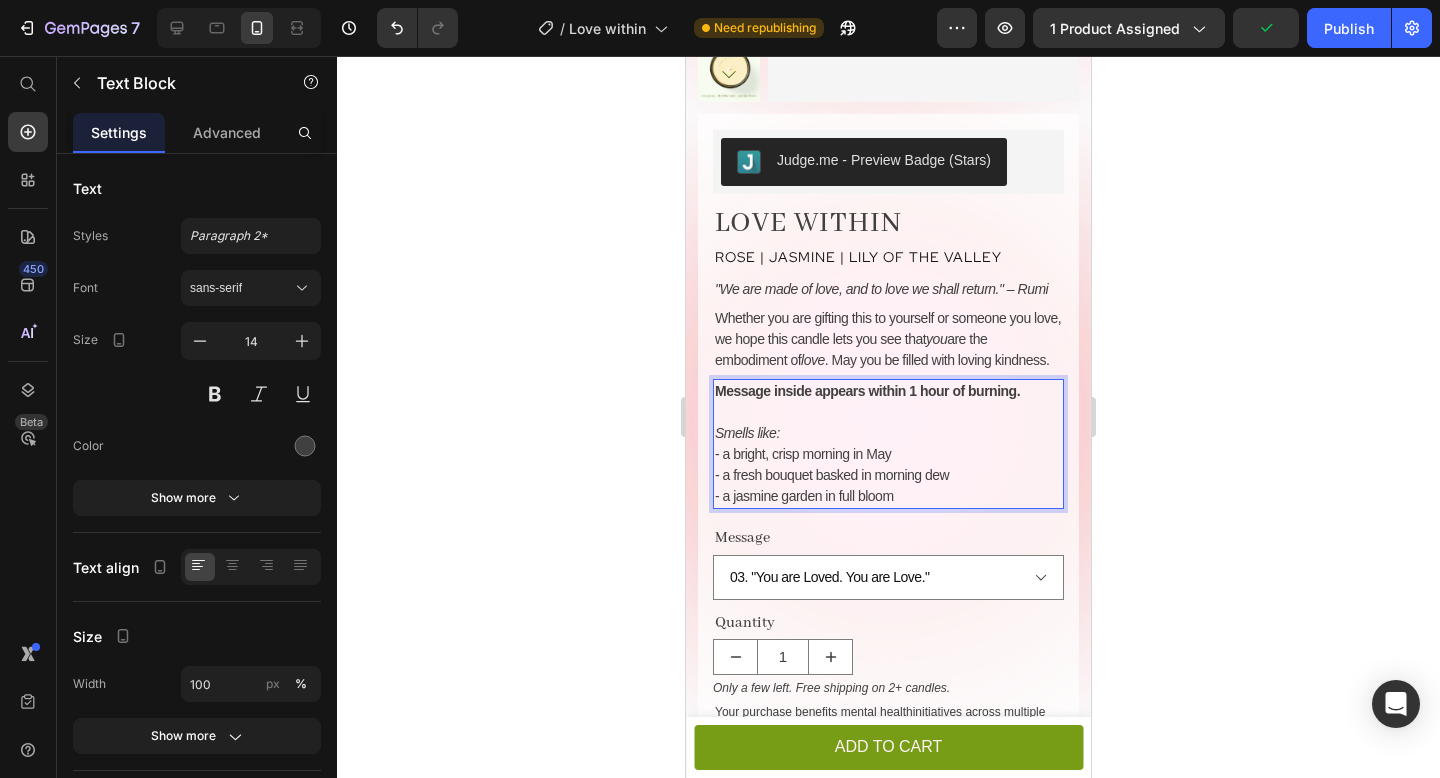 click on "- a jasmine garden in full bloom" at bounding box center (888, 496) 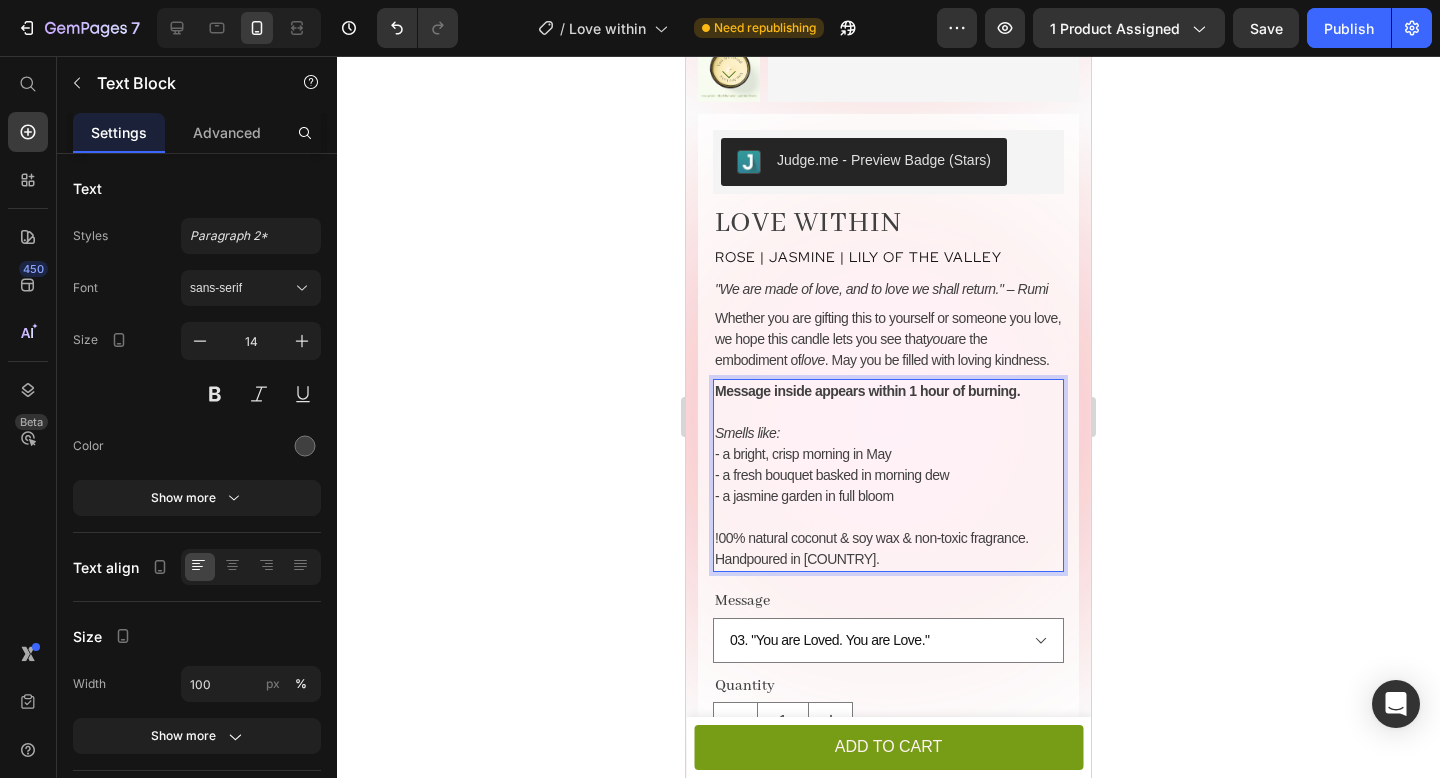 click 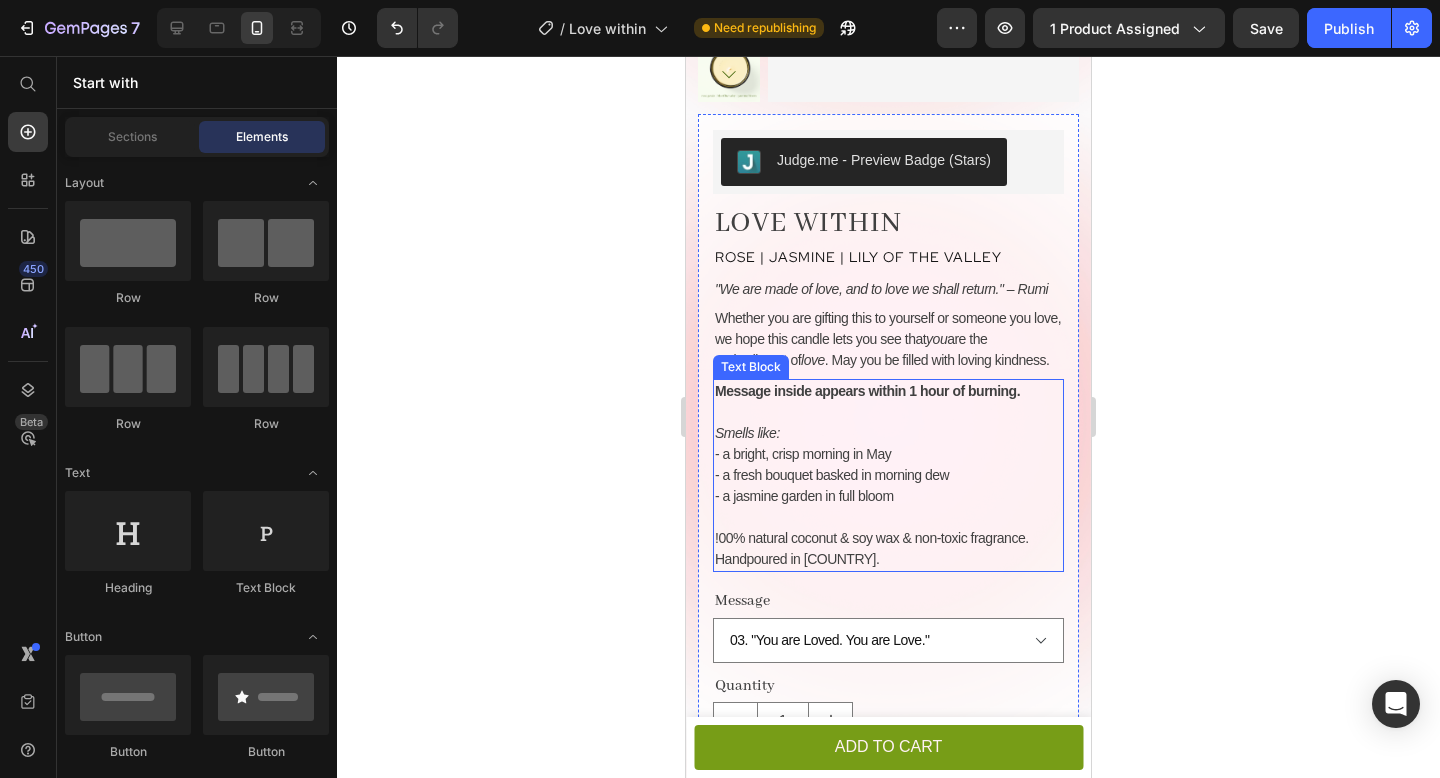 click on "Message inside appears within 1 hour of burning." at bounding box center (867, 391) 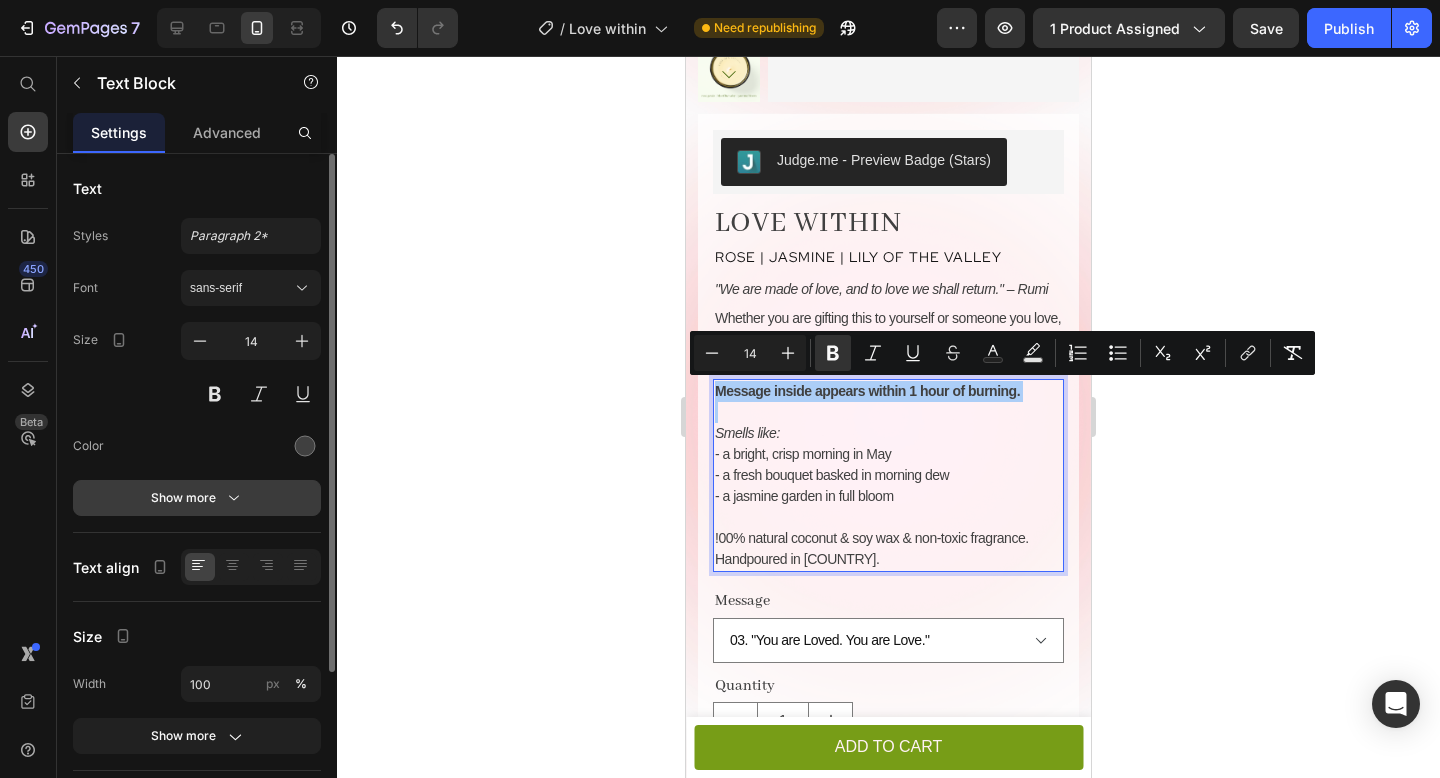 click on "Show more" at bounding box center (197, 498) 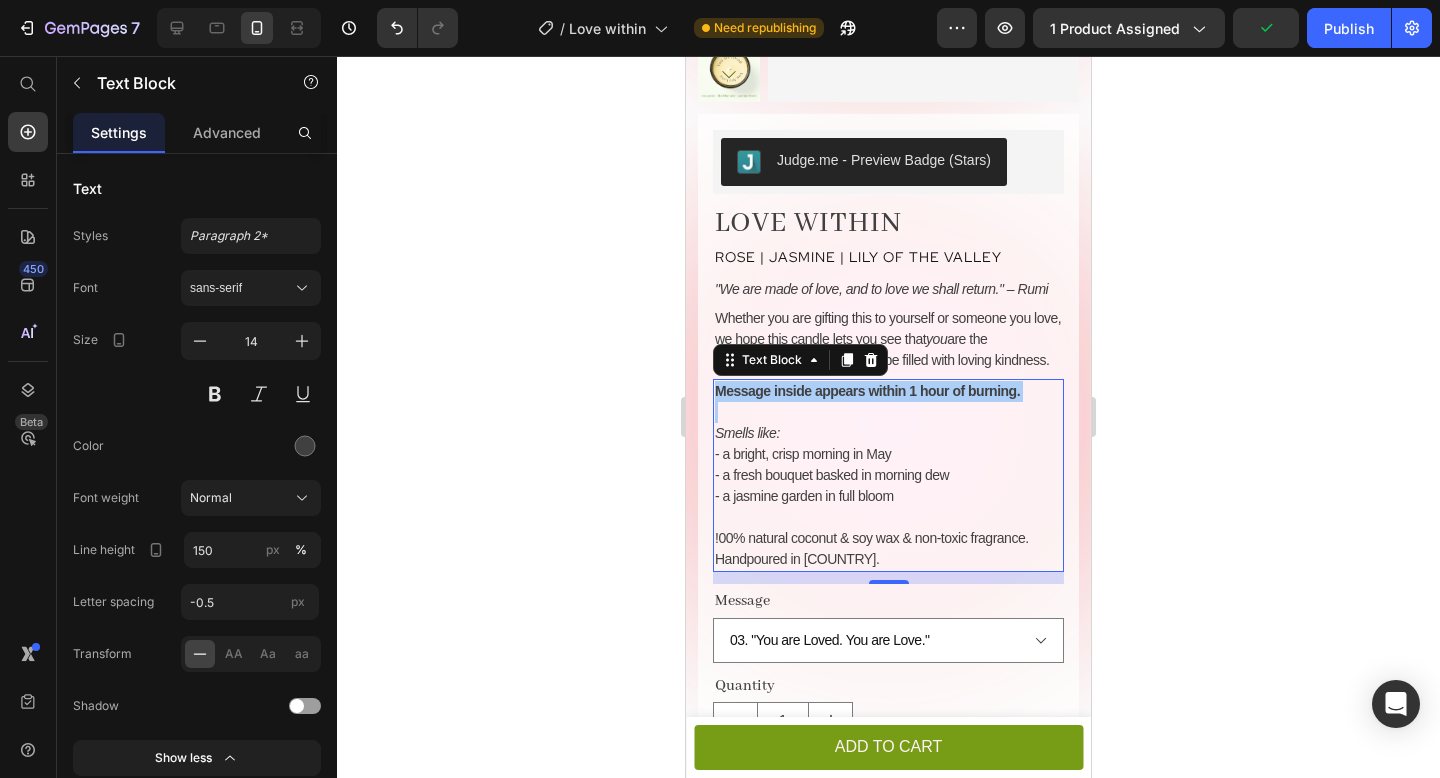 click 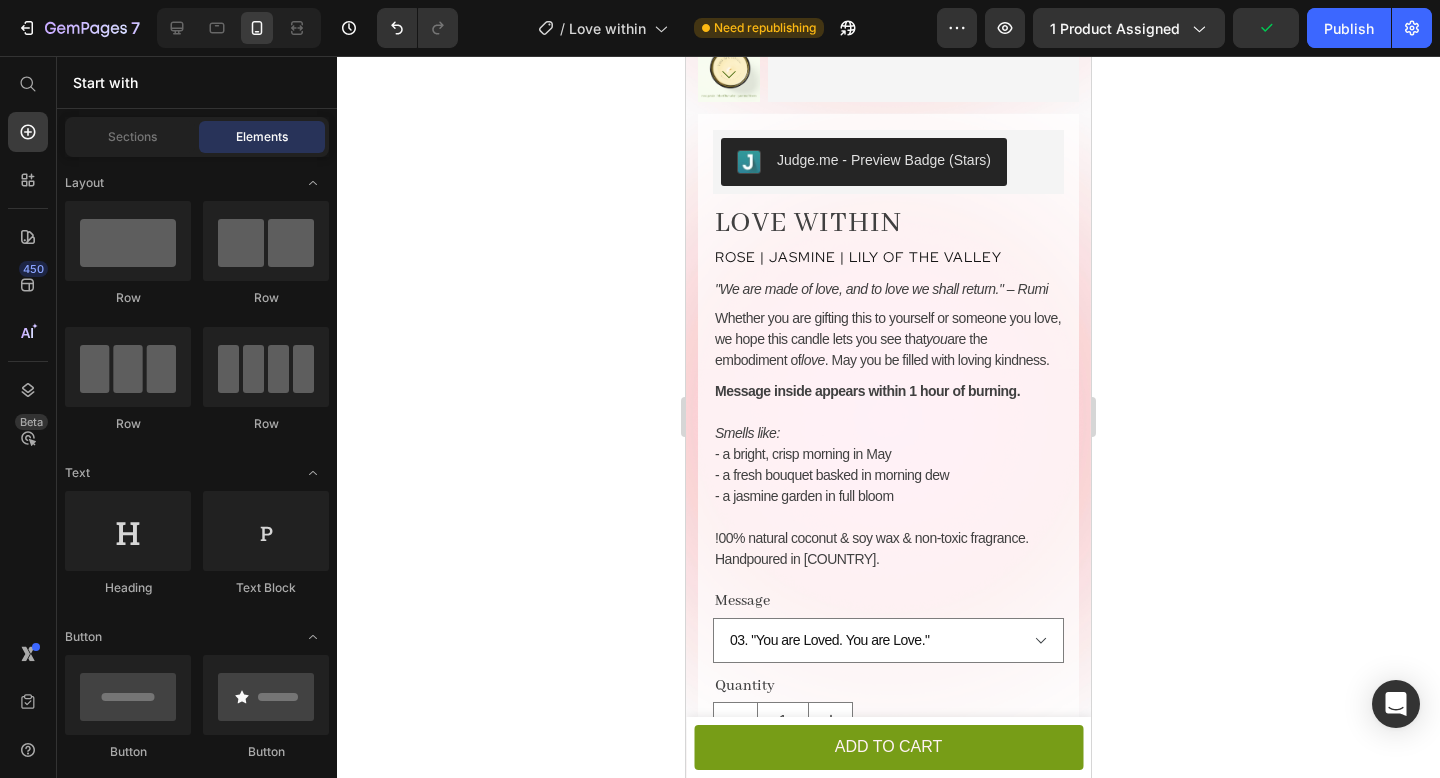 click 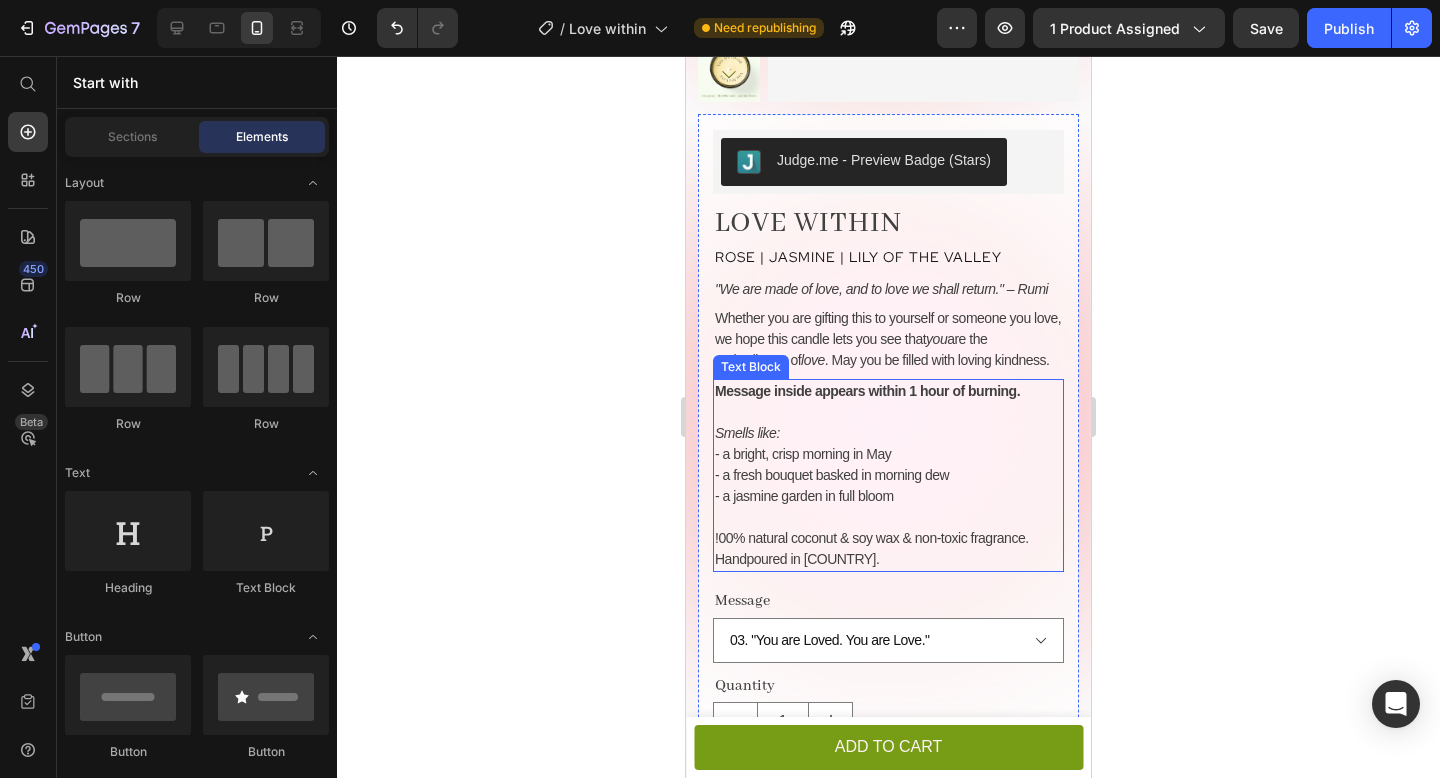 click on "Smells like:" at bounding box center (888, 433) 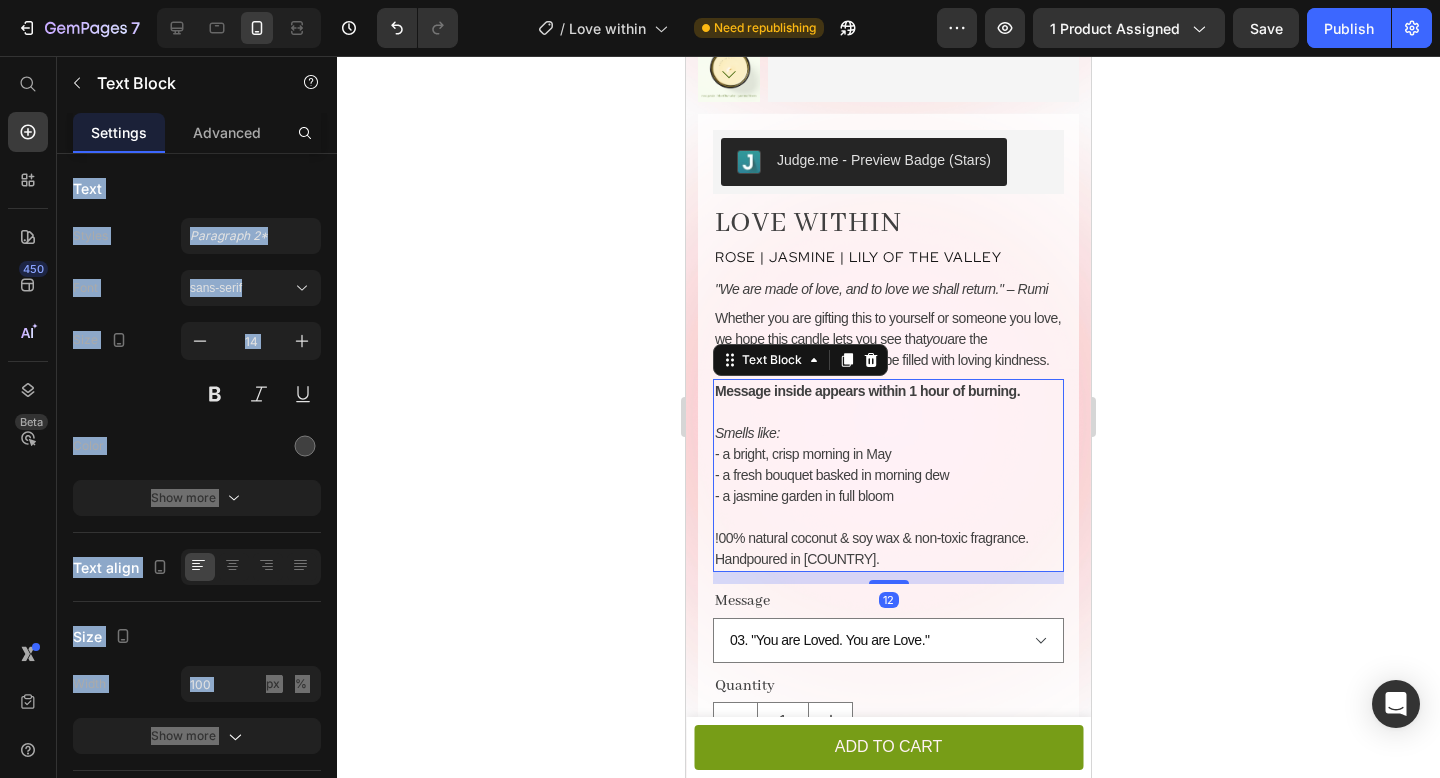 click 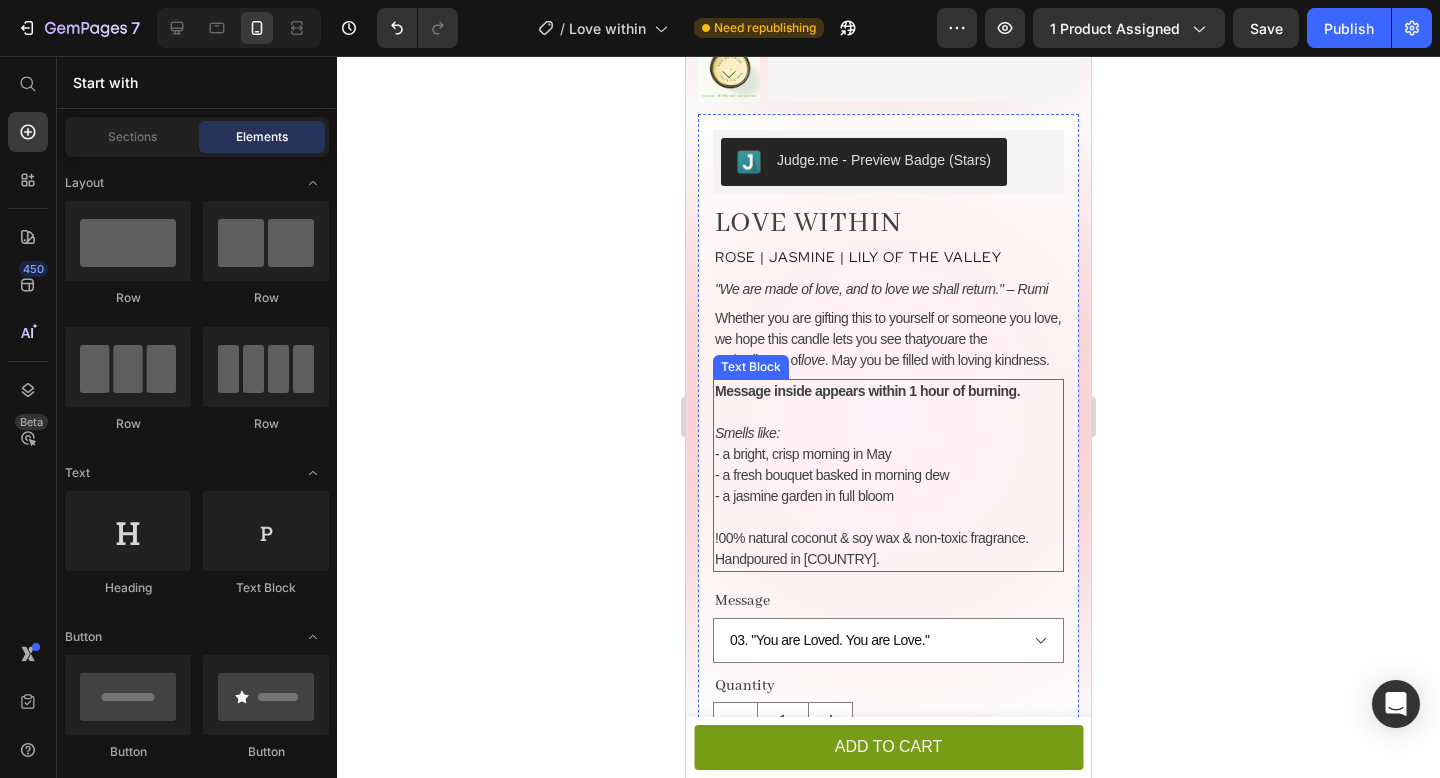 click at bounding box center [888, 412] 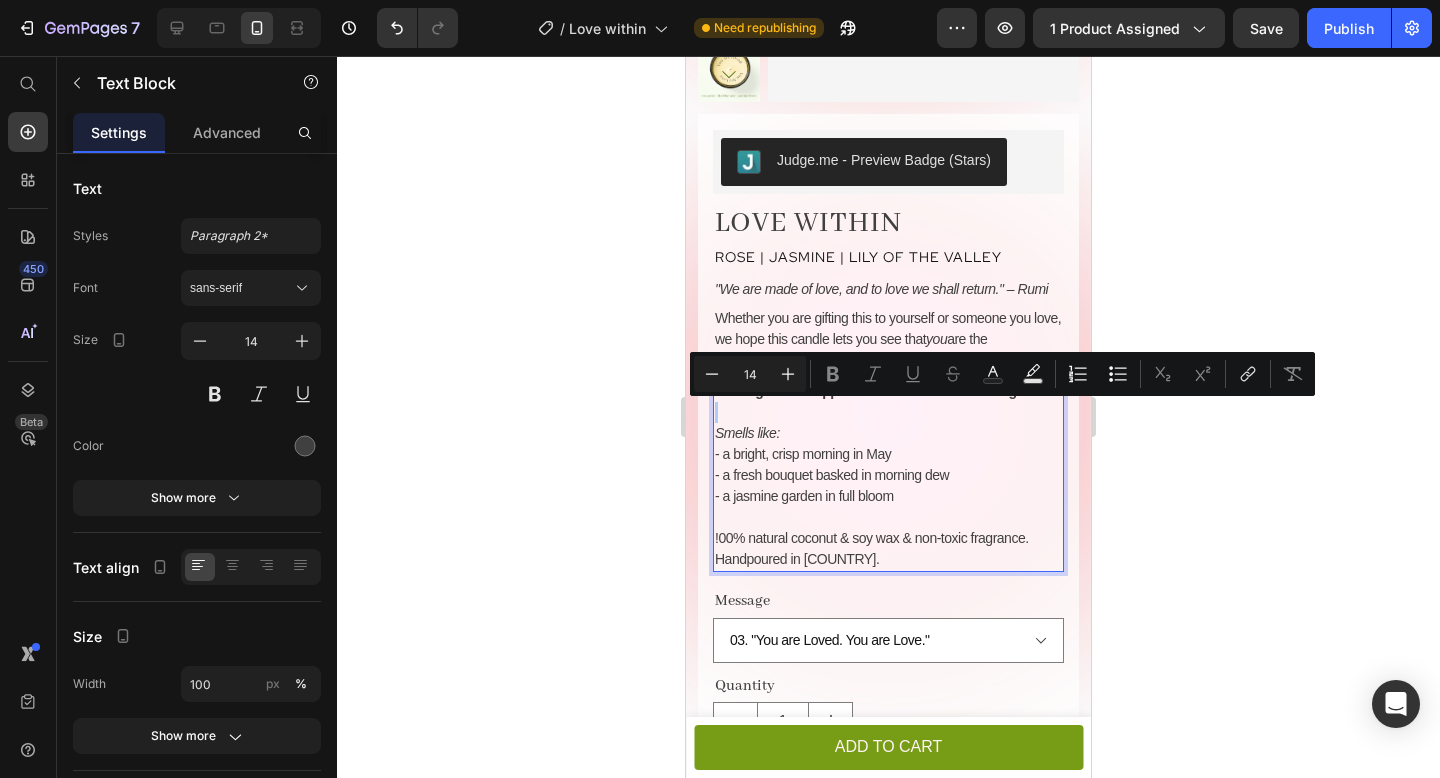 click on "14" at bounding box center (750, 374) 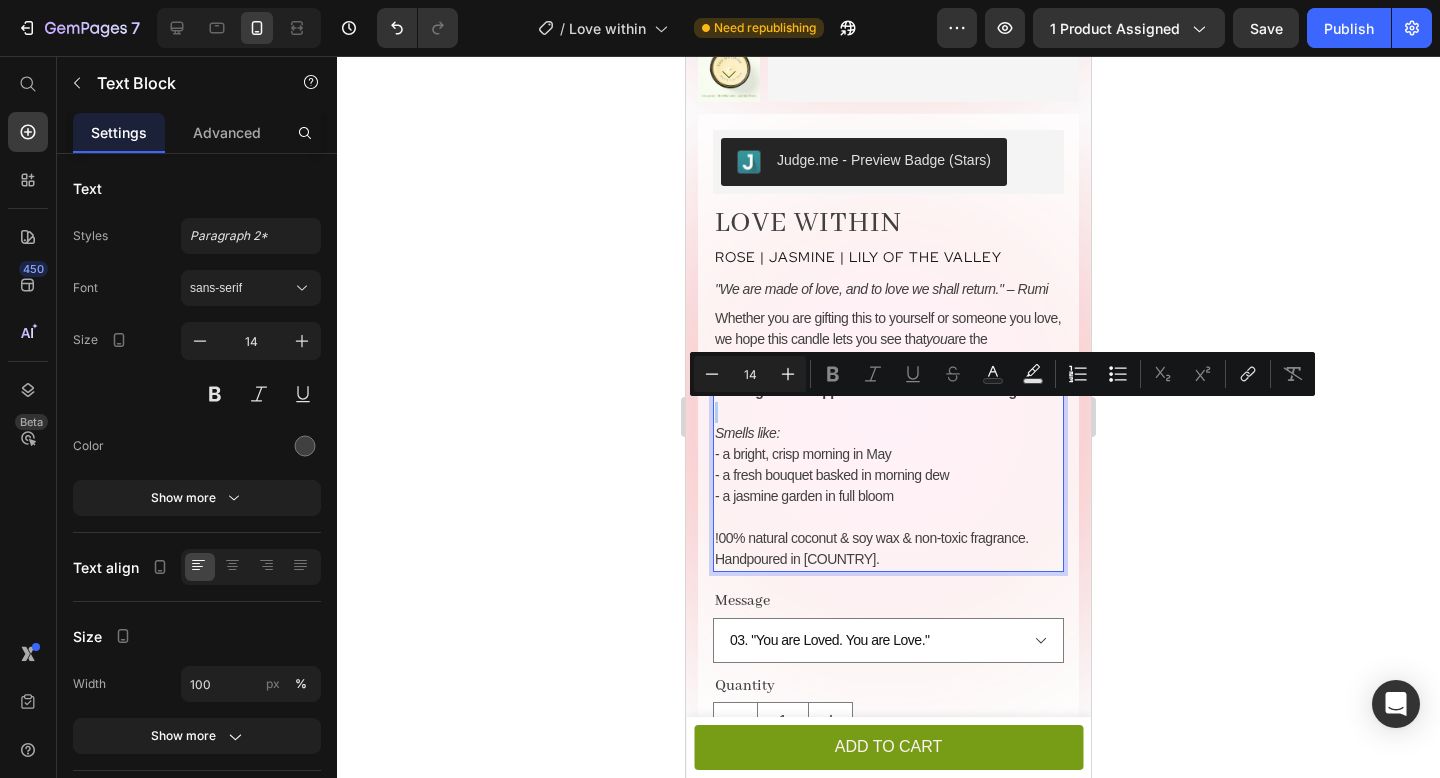 click on "14" at bounding box center (750, 374) 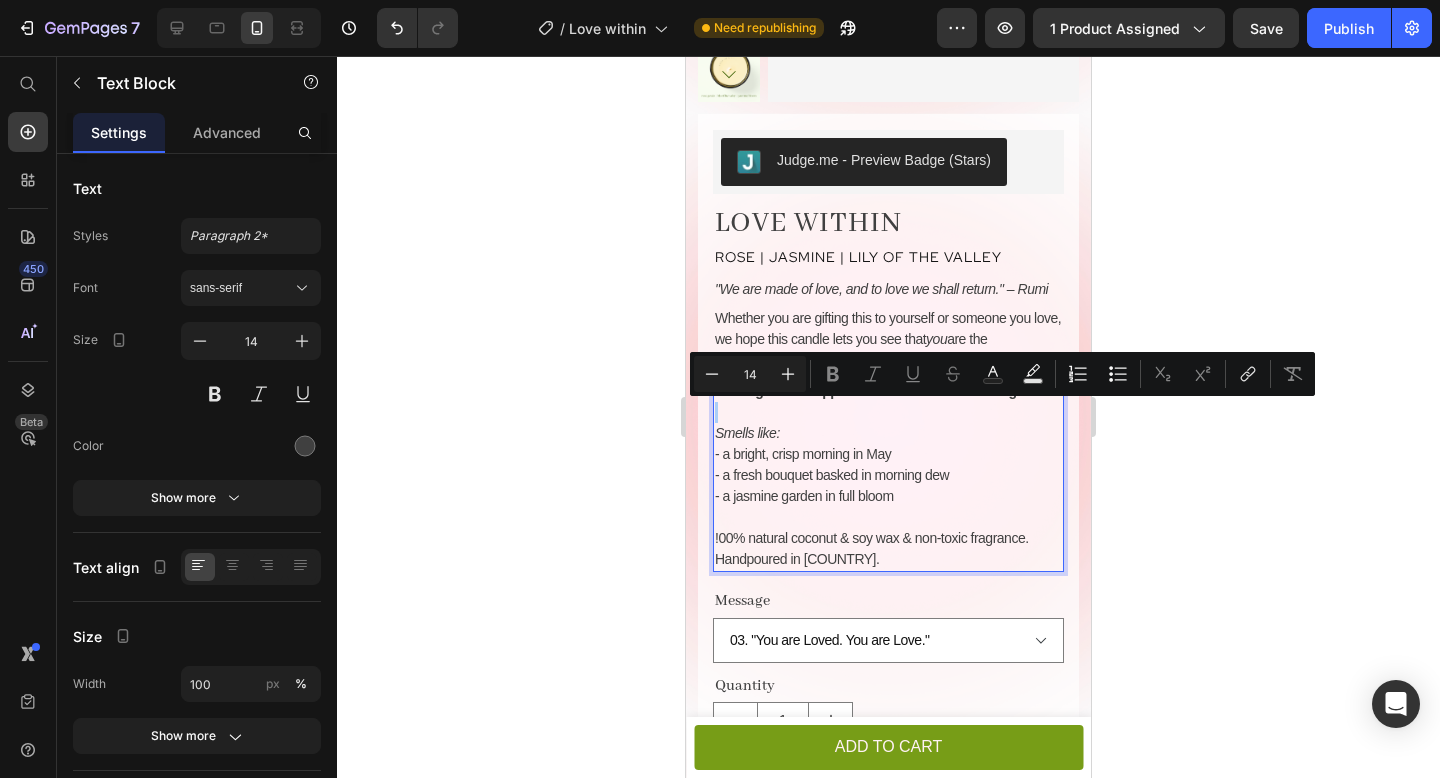 click on "14" at bounding box center [750, 374] 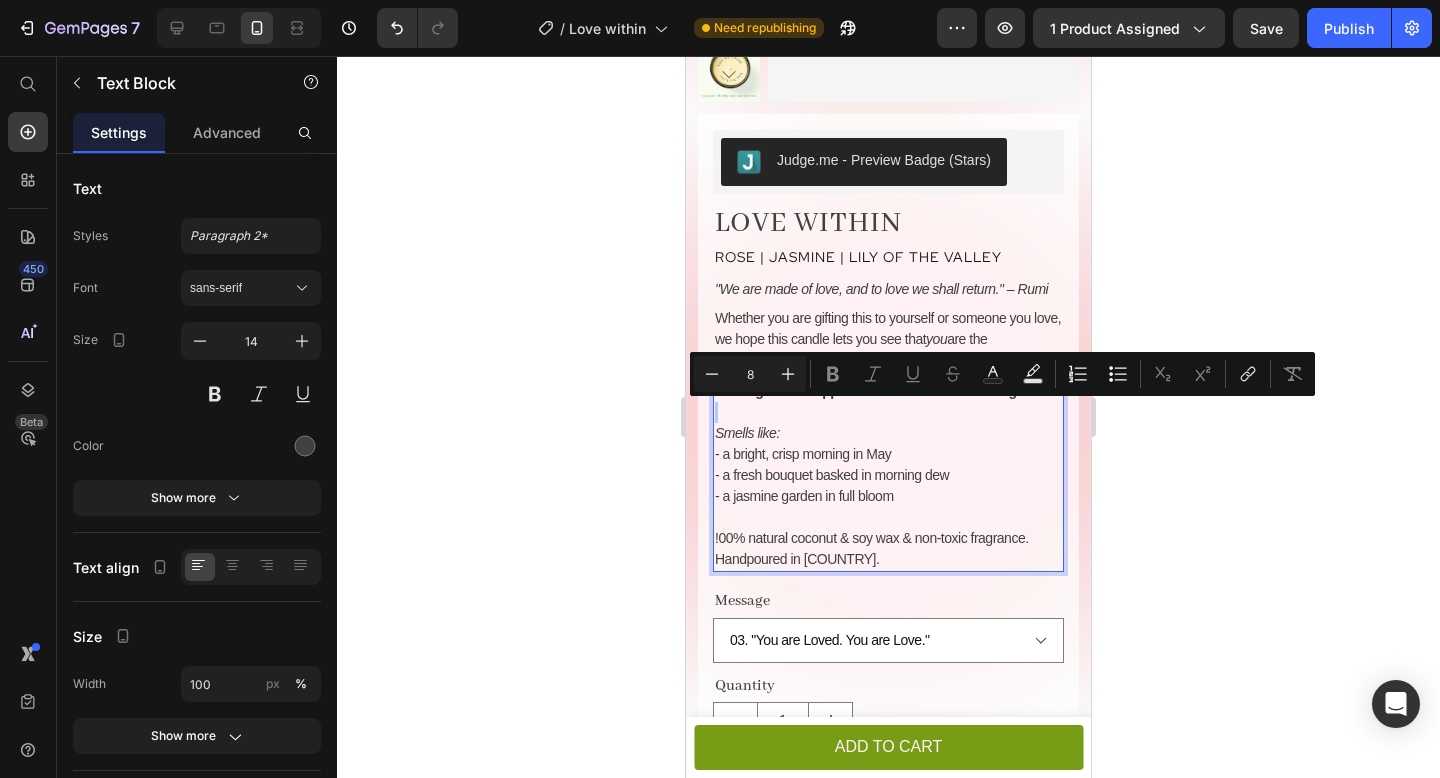 type on "8" 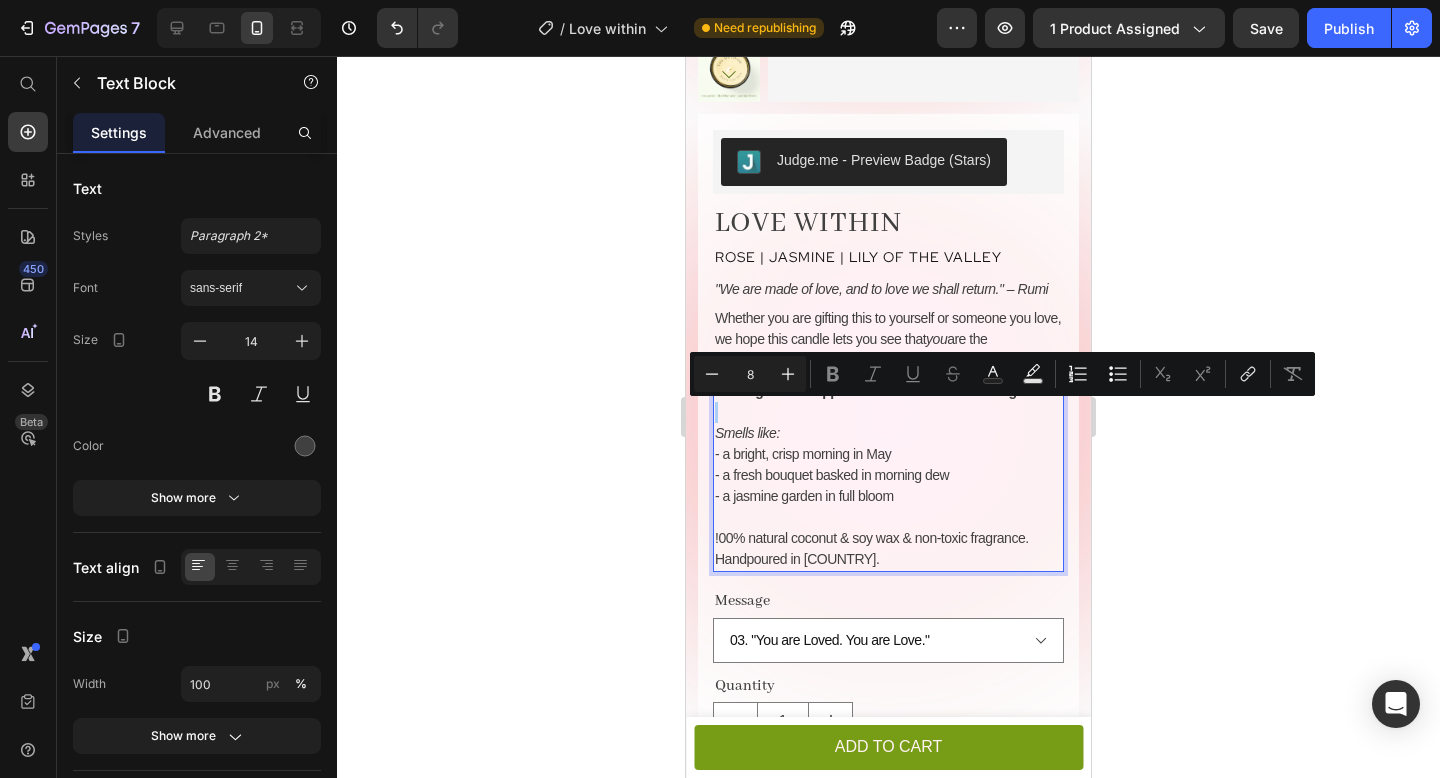 click 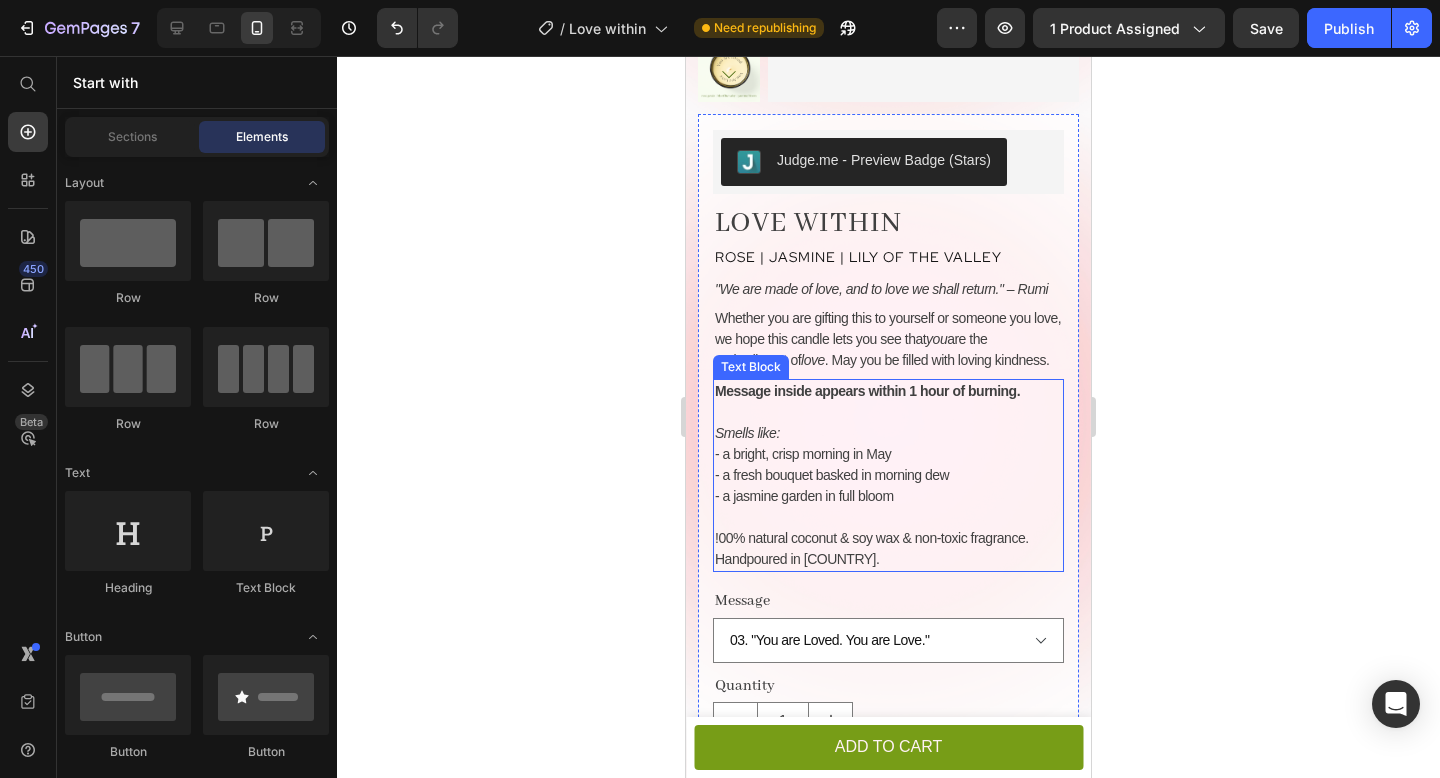 click on "- a bright, crisp morning in May" at bounding box center [888, 454] 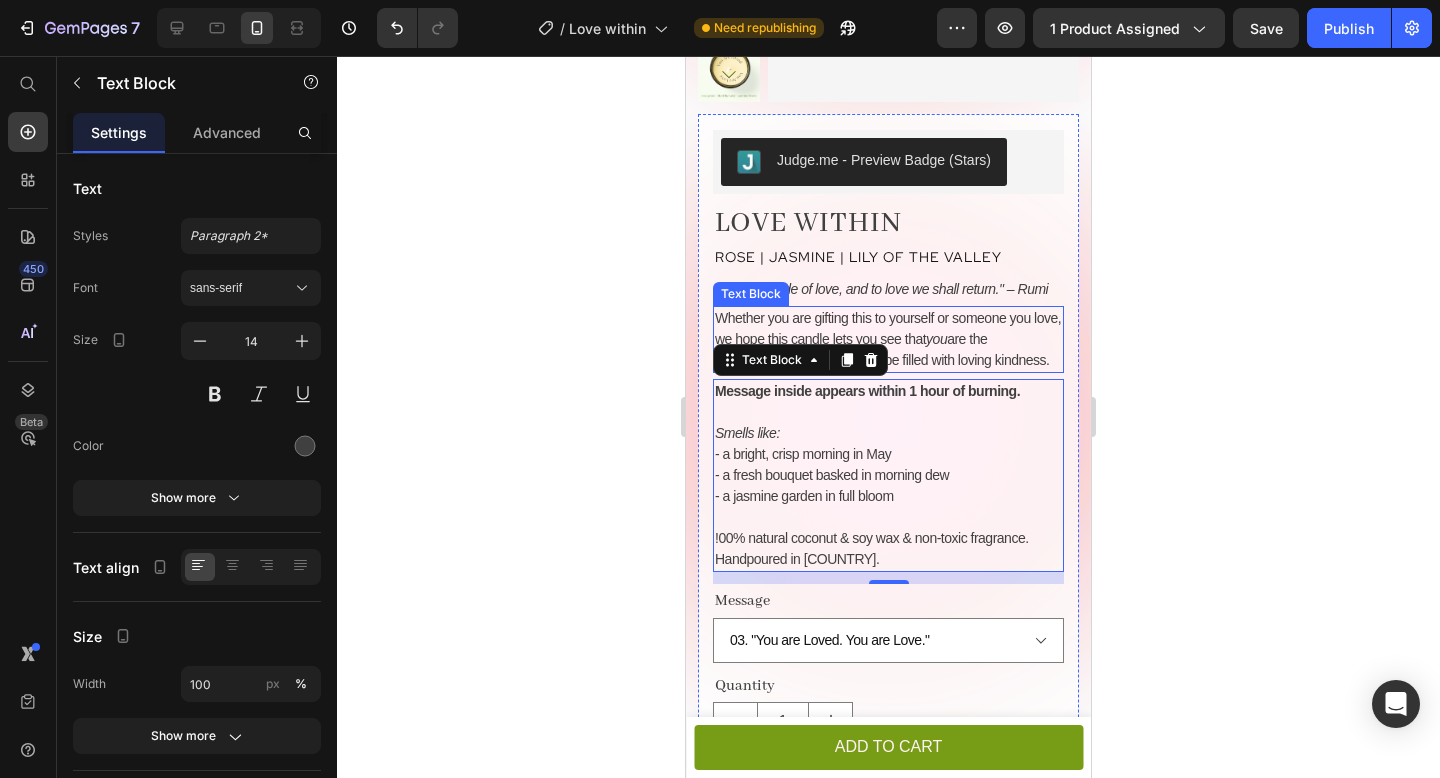 click on "Whether you are gifting this to yourself or someone you love, we hope this candle lets you see that  you  are the embodiment of  love .  May you be filled with loving kindness." at bounding box center (888, 339) 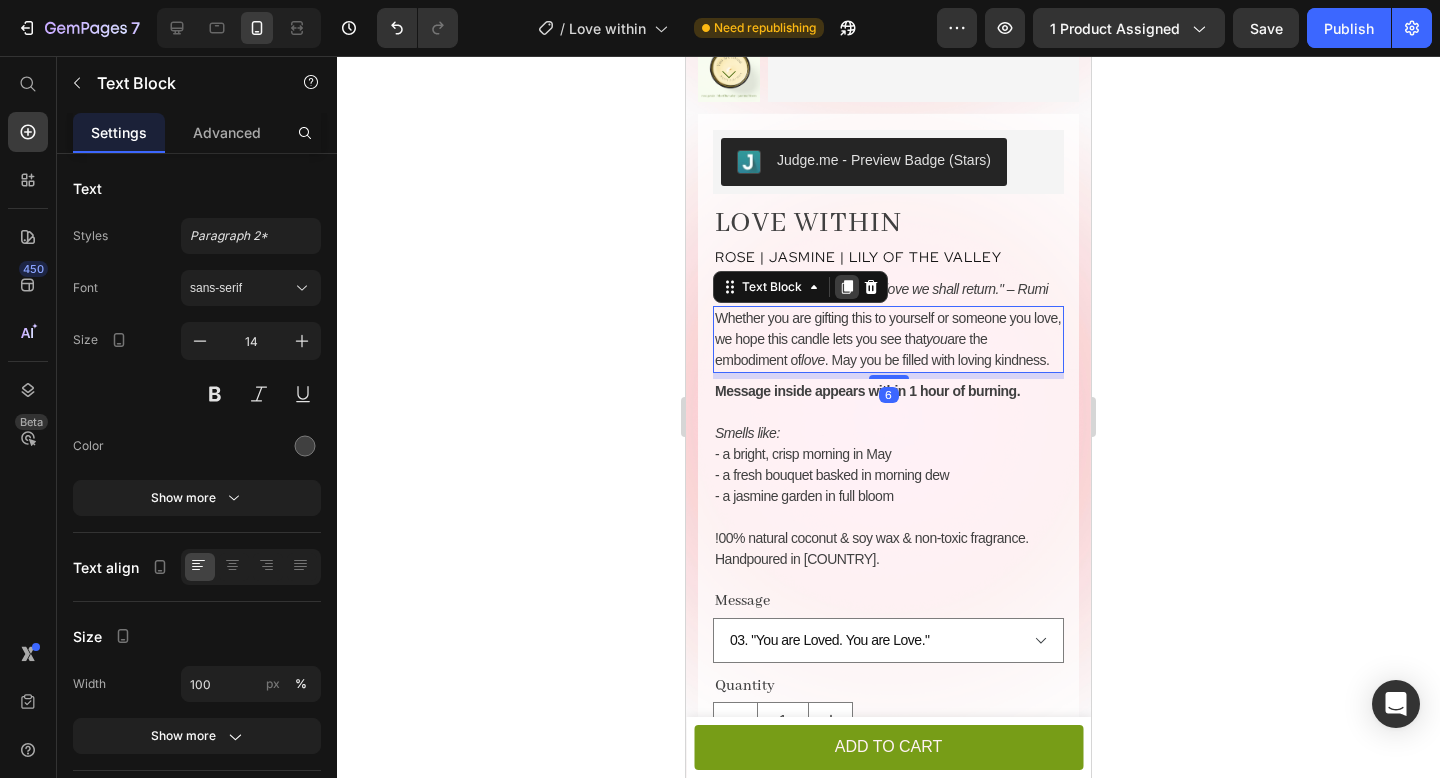 click 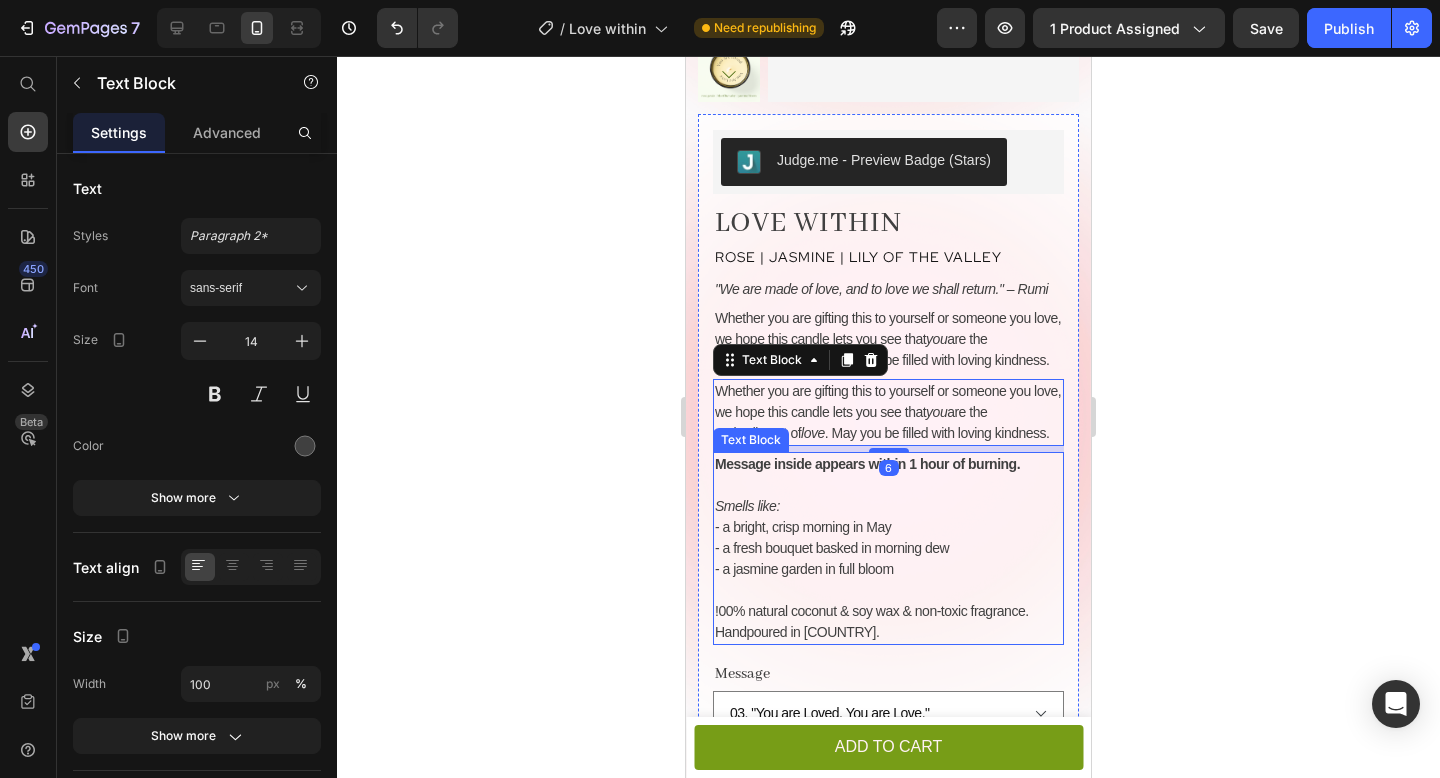 click on "Message inside appears within 1 hour of burning." at bounding box center (867, 464) 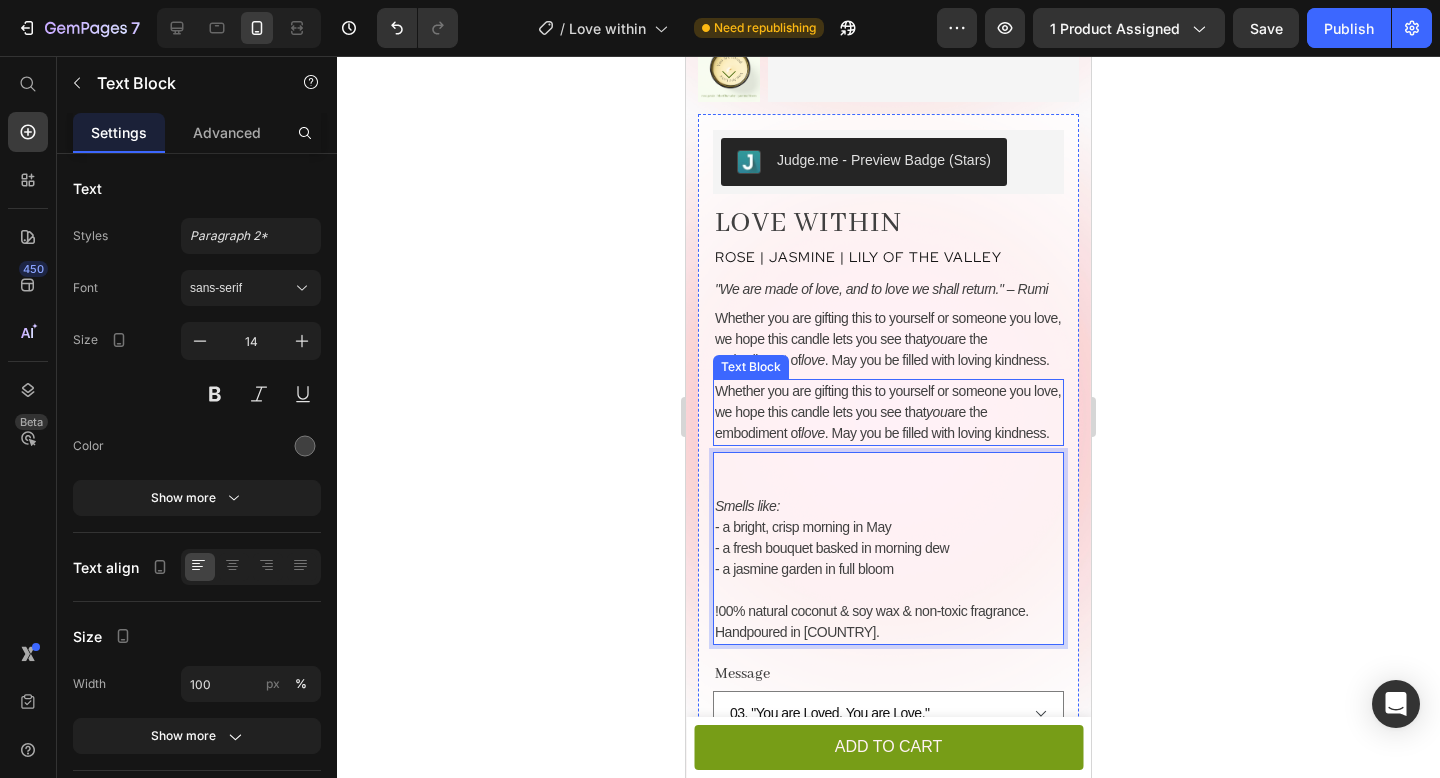 click on "Whether you are gifting this to yourself or someone you love, we hope this candle lets you see that  you  are the embodiment of  love .  May you be filled with loving kindness." at bounding box center [888, 412] 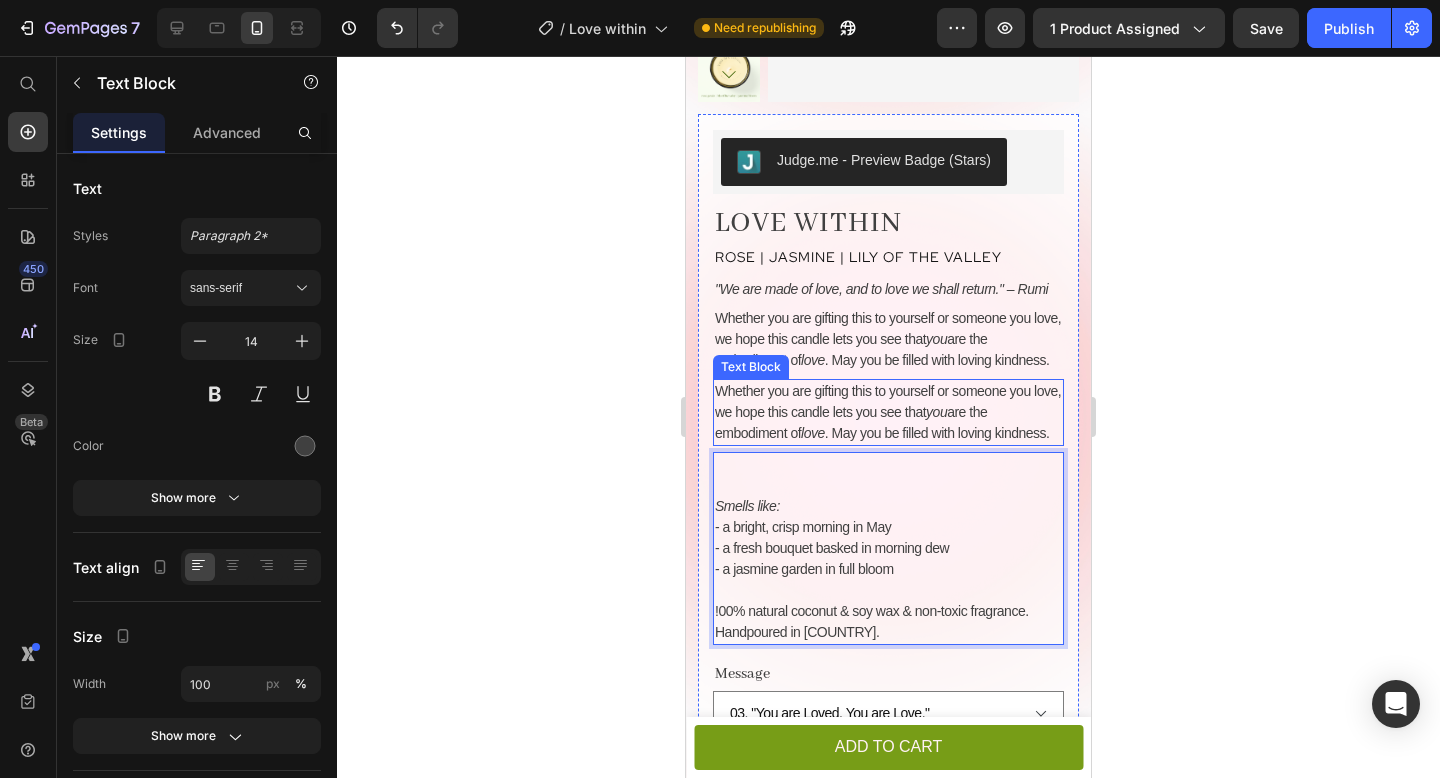 click on "Whether you are gifting this to yourself or someone you love, we hope this candle lets you see that  you  are the embodiment of  love .  May you be filled with loving kindness." at bounding box center (888, 412) 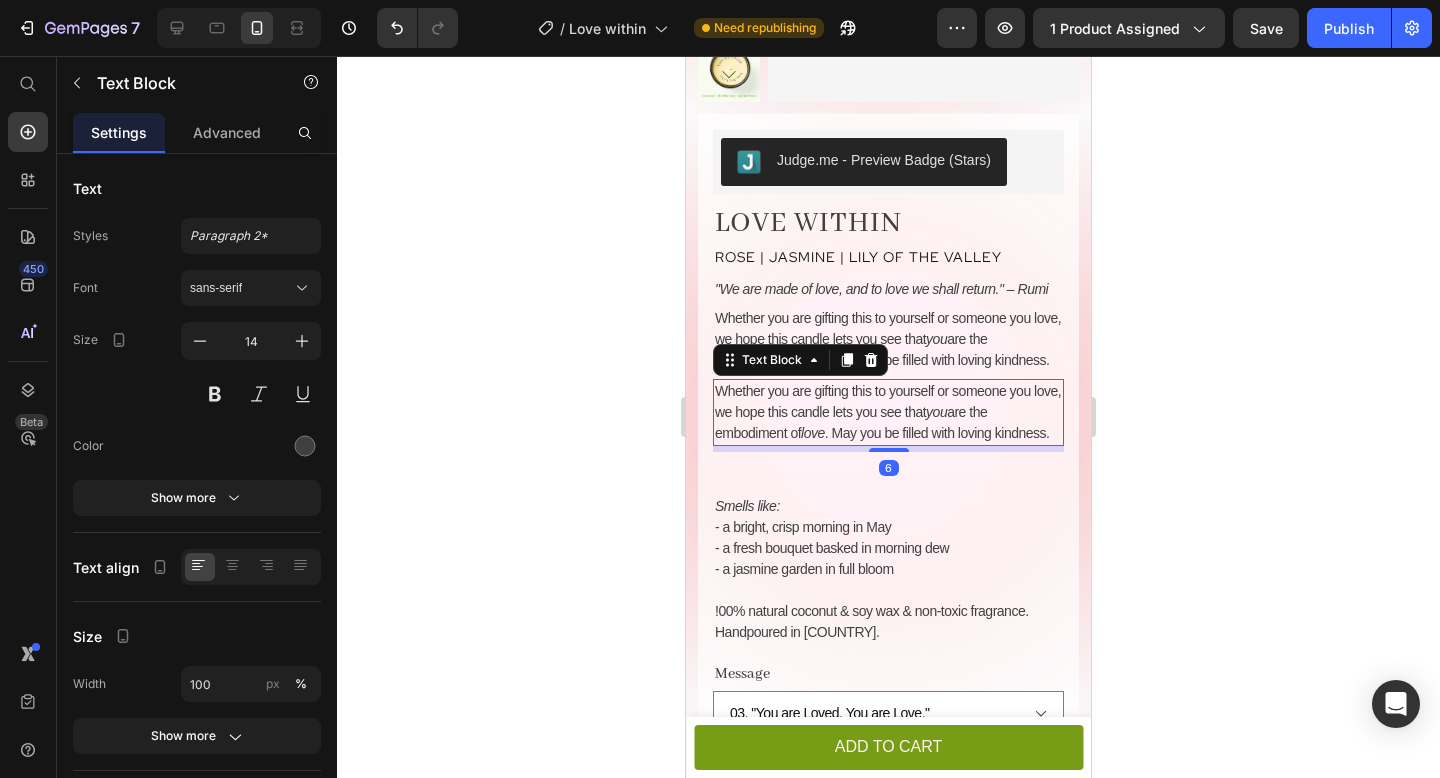 click on "Whether you are gifting this to yourself or someone you love, we hope this candle lets you see that  you  are the embodiment of  love .  May you be filled with loving kindness." at bounding box center (888, 412) 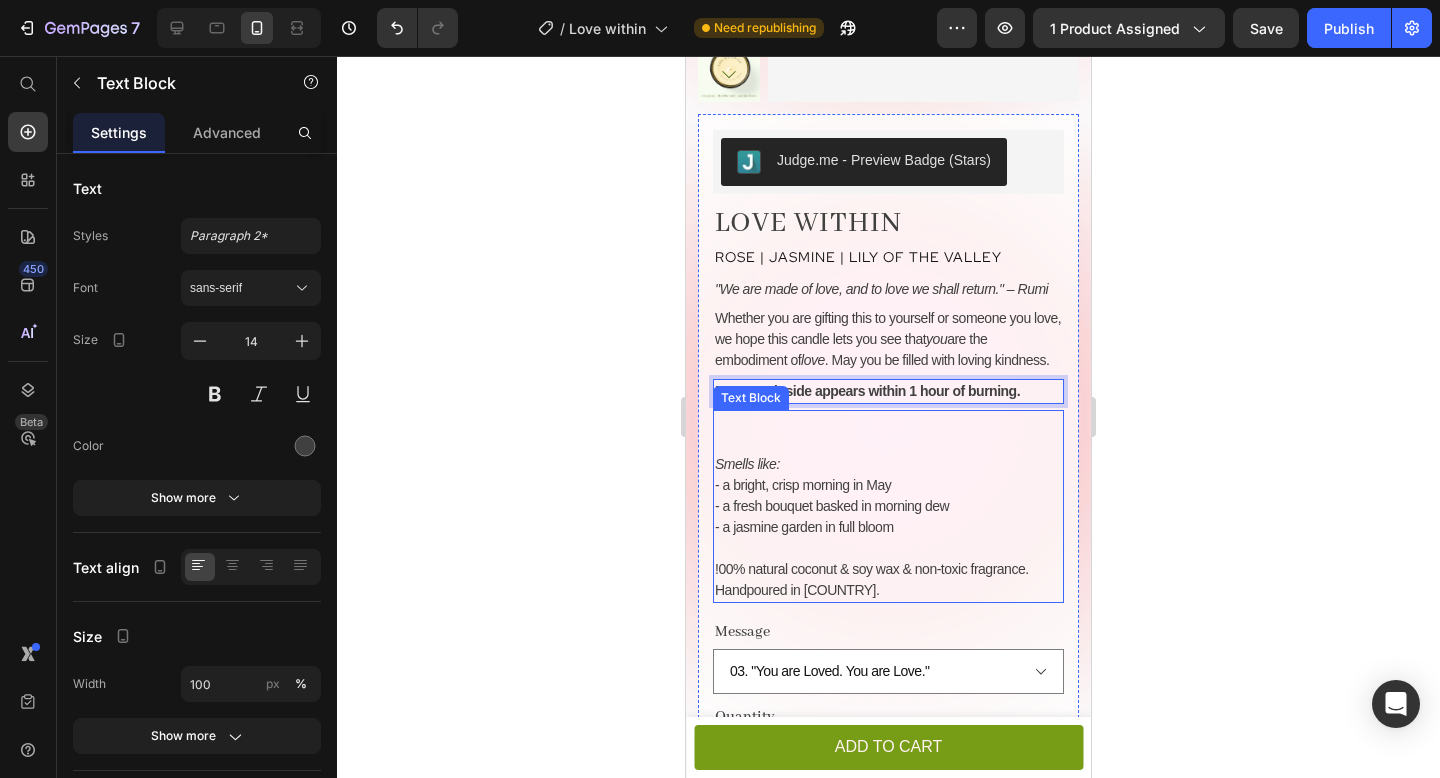 click at bounding box center [888, 443] 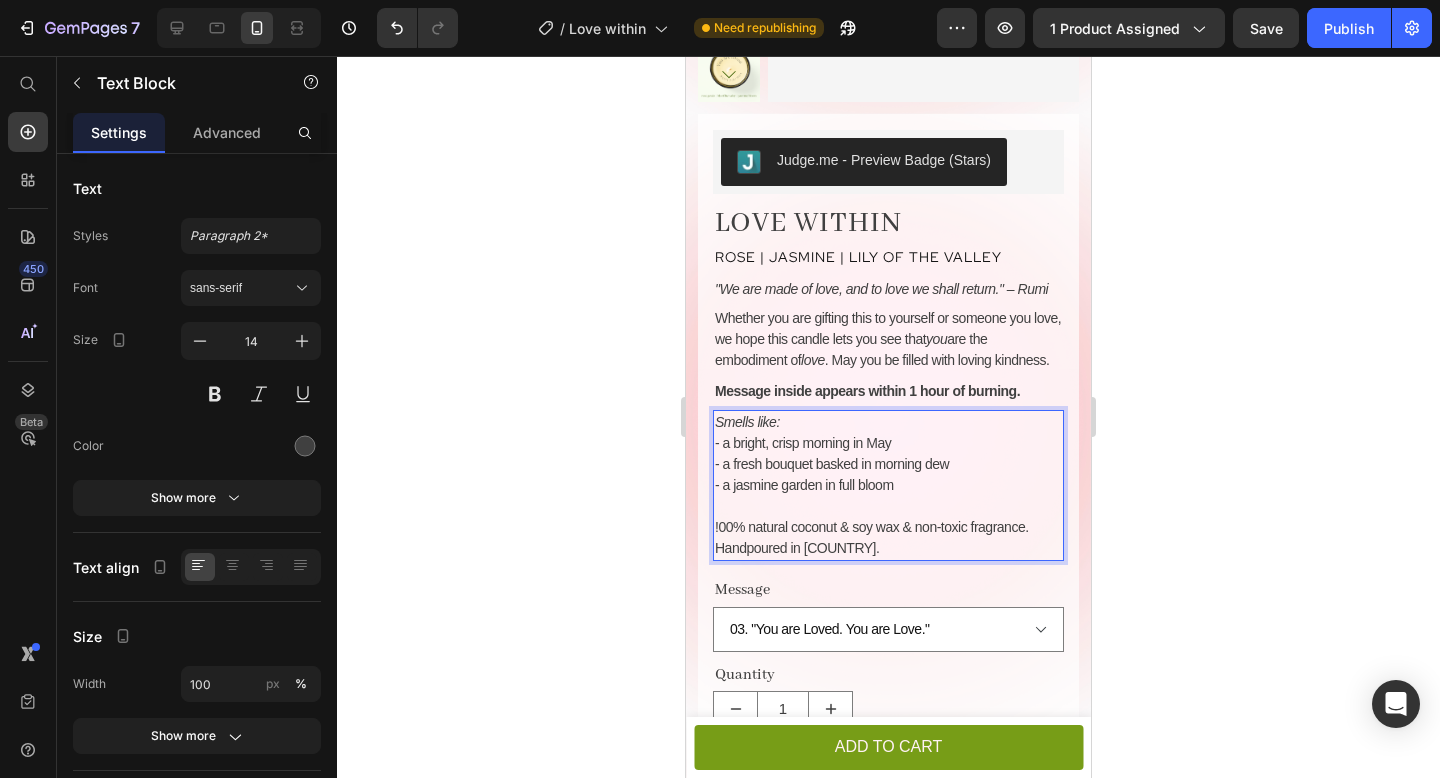 click on "- a fresh bouquet basked in morning dew" at bounding box center [832, 464] 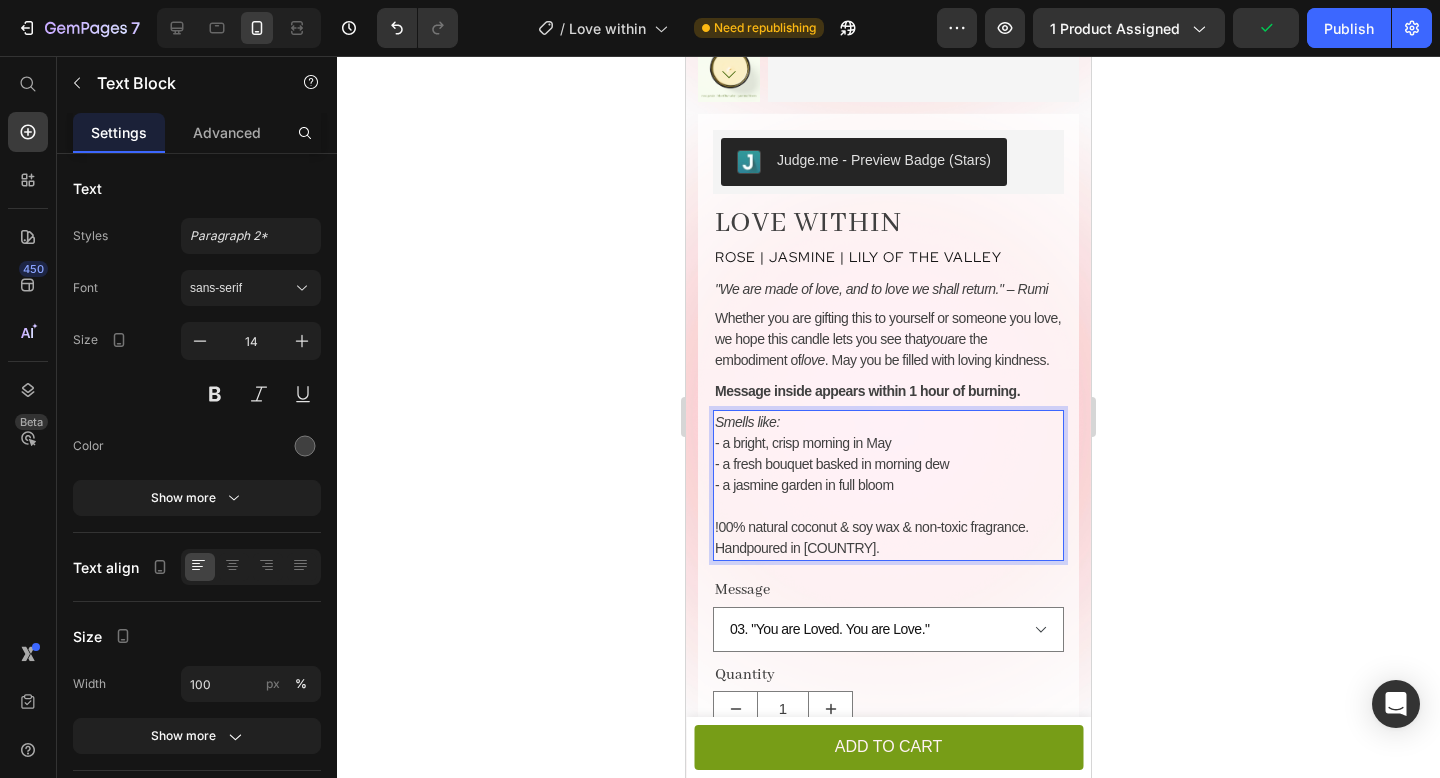 click 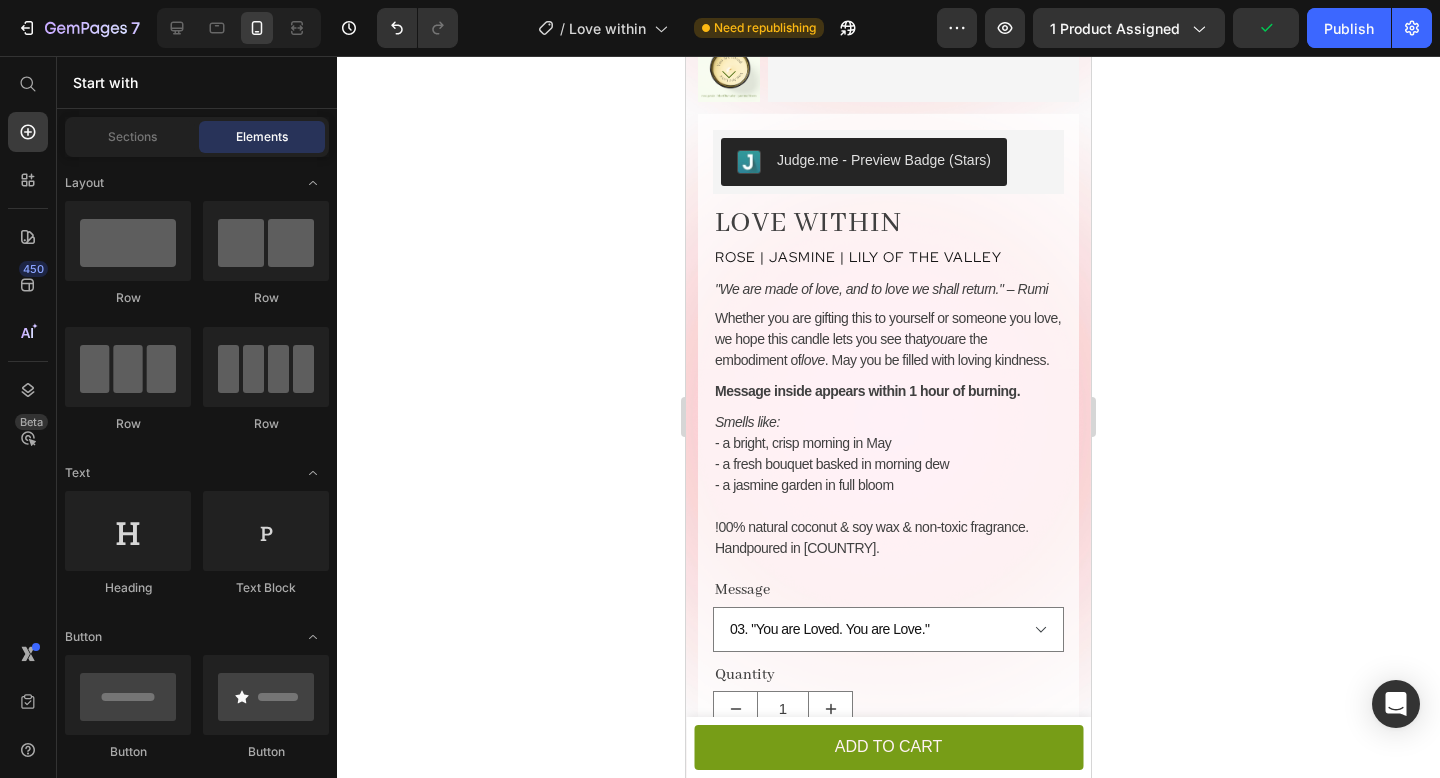 click on "- a fresh bouquet basked in morning dew" at bounding box center [888, 464] 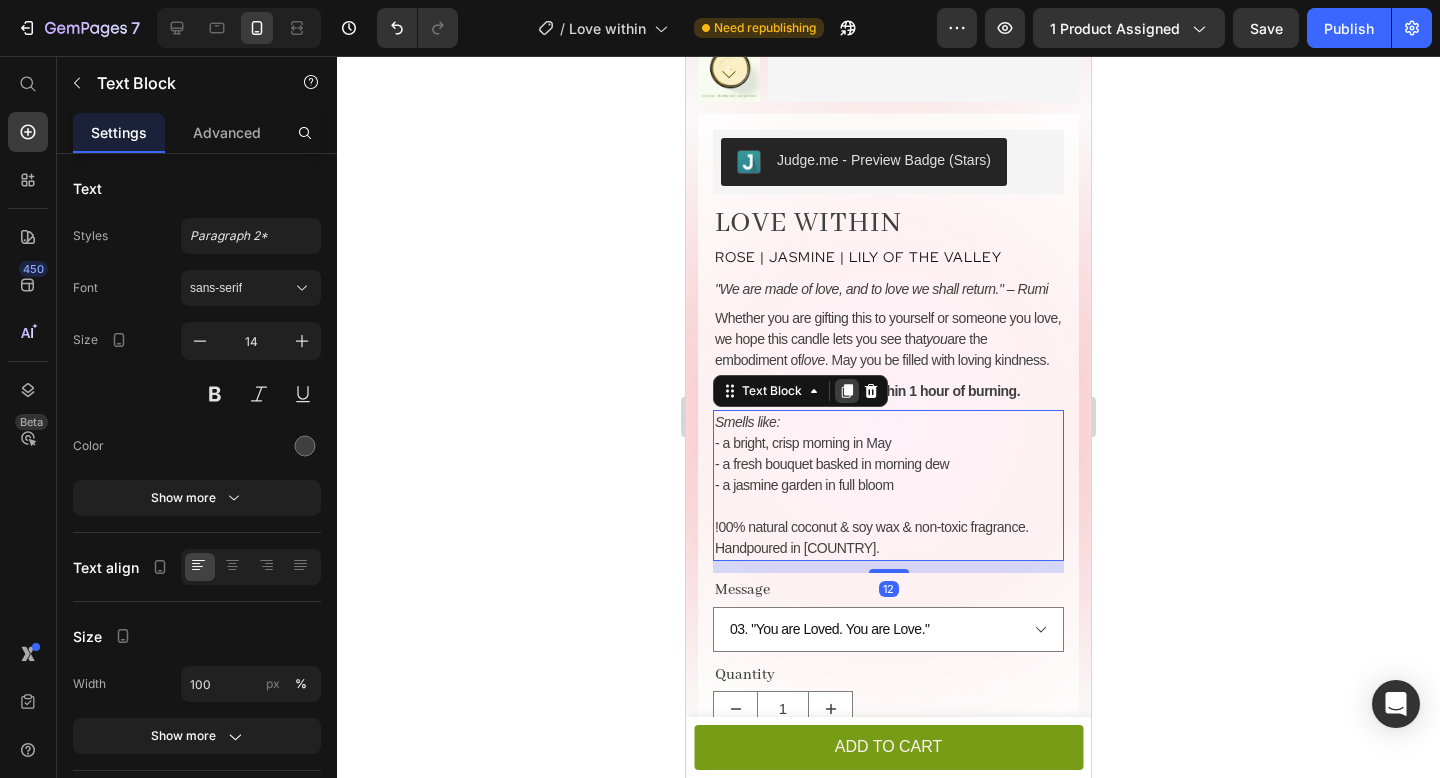 click at bounding box center (847, 391) 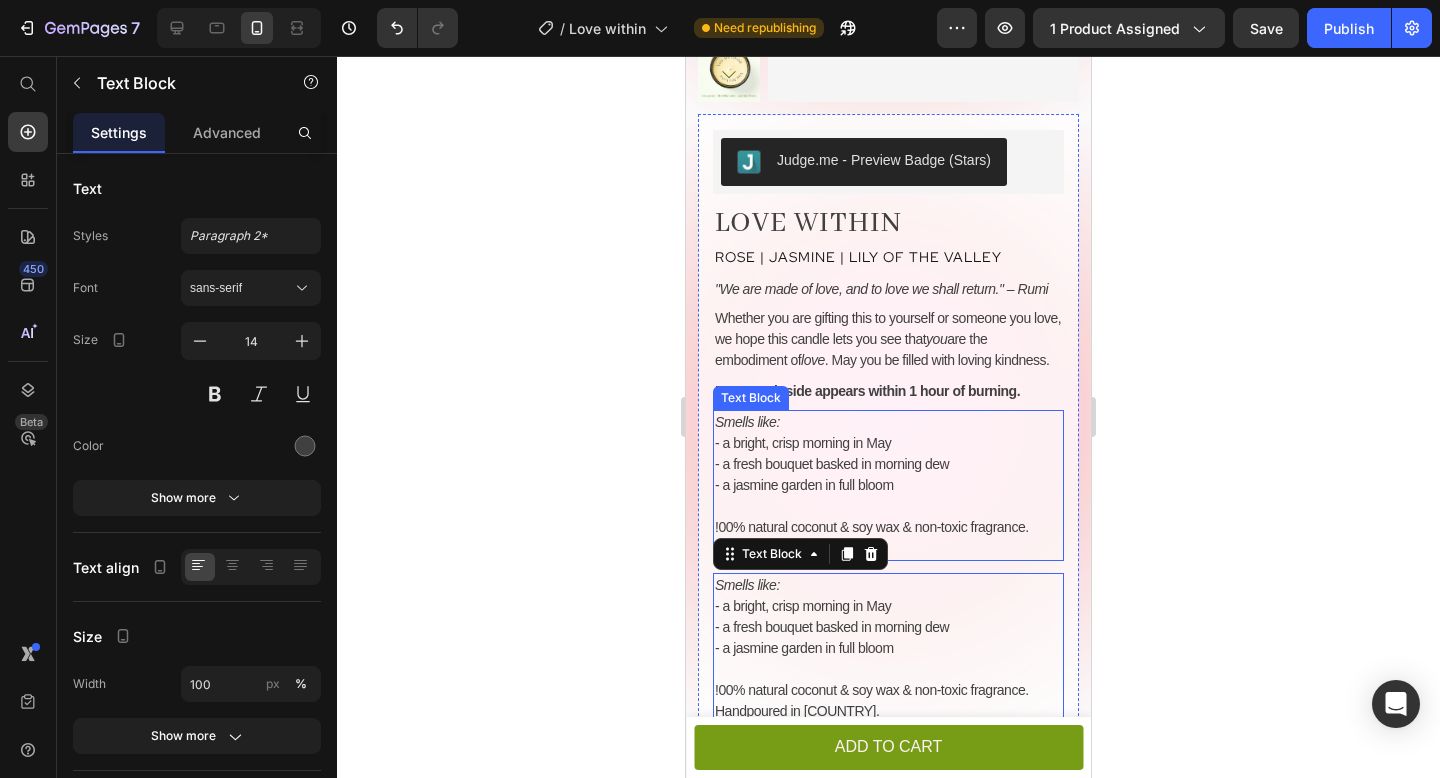 click on "!00% natural coconut & soy wax & non-toxic fragrance." at bounding box center (872, 527) 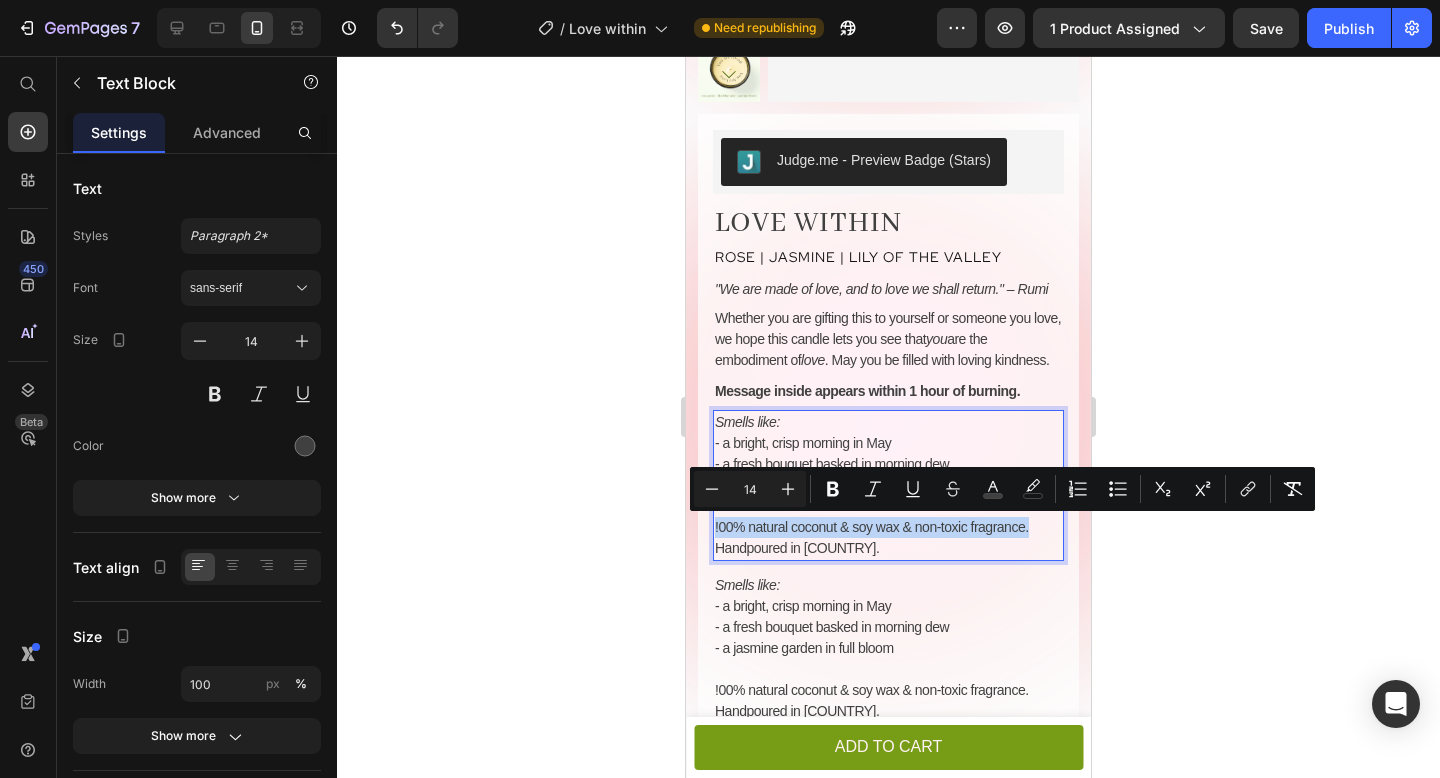 click on "Handpoured in [COUNTRY]" at bounding box center [888, 548] 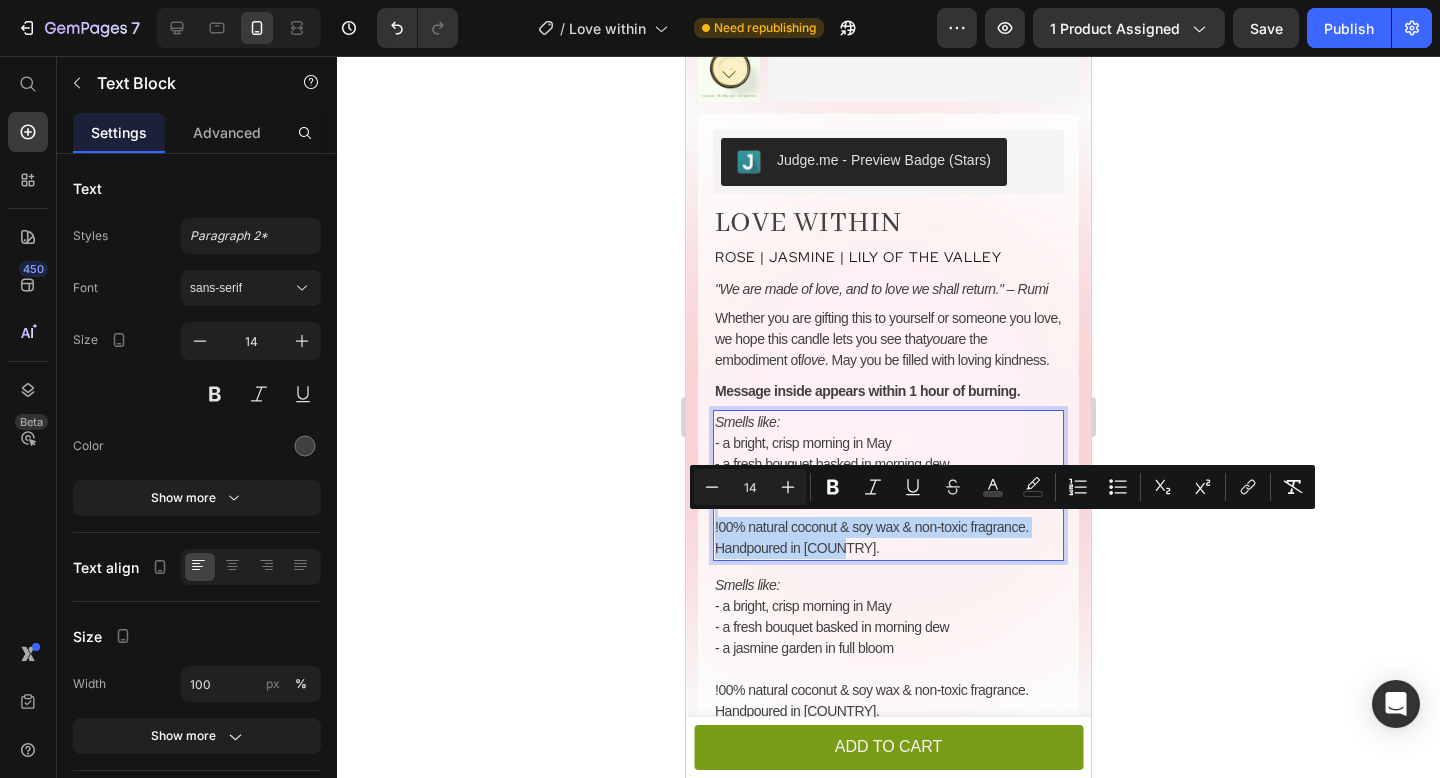 drag, startPoint x: 853, startPoint y: 550, endPoint x: 719, endPoint y: 506, distance: 141.039 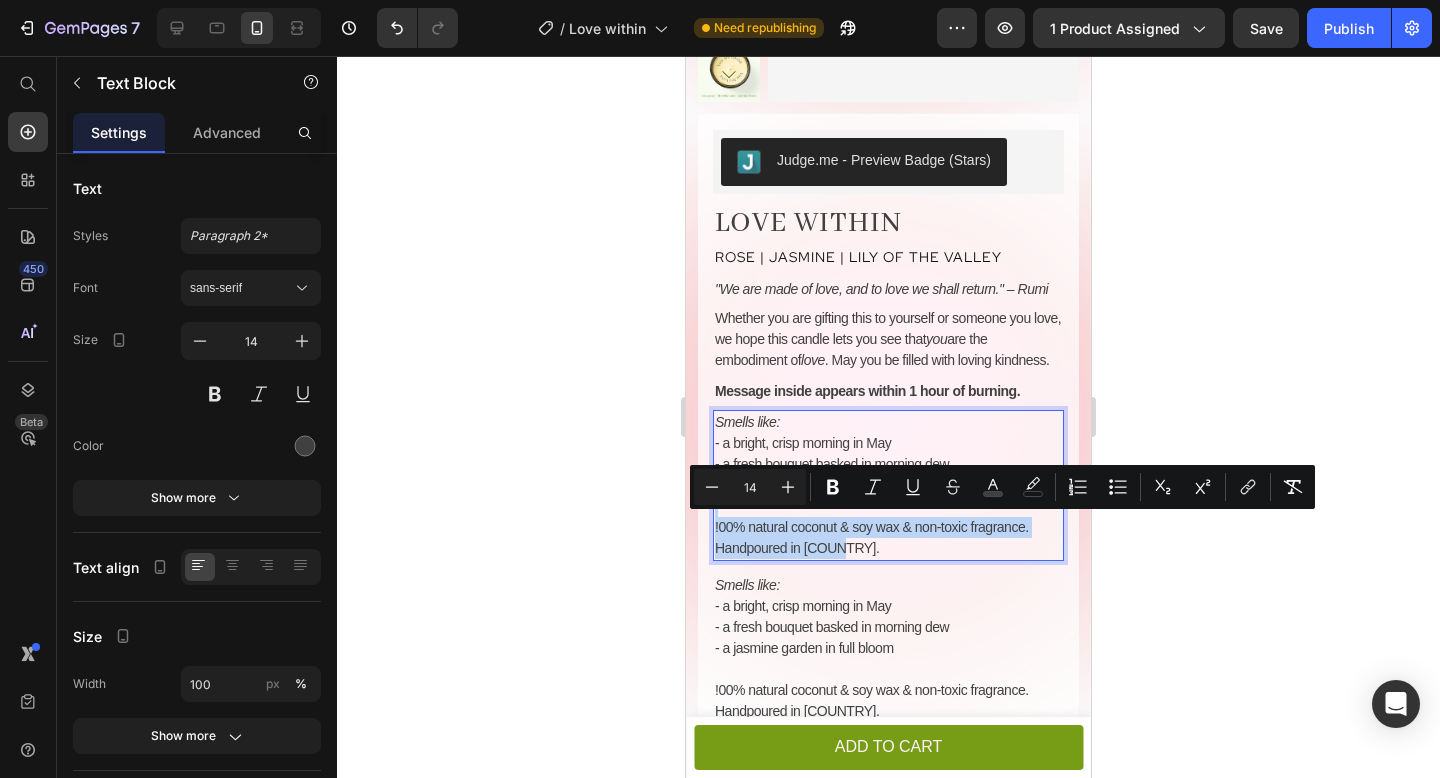 click on "Smells like:  - a bright, crisp morning in May  - a fresh bouquet basked in morning dew  - a jasmine garden in full bloom !00% natural coconut & soy wax & non-toxic fragrance.  Handpoured in USA." at bounding box center (888, 485) 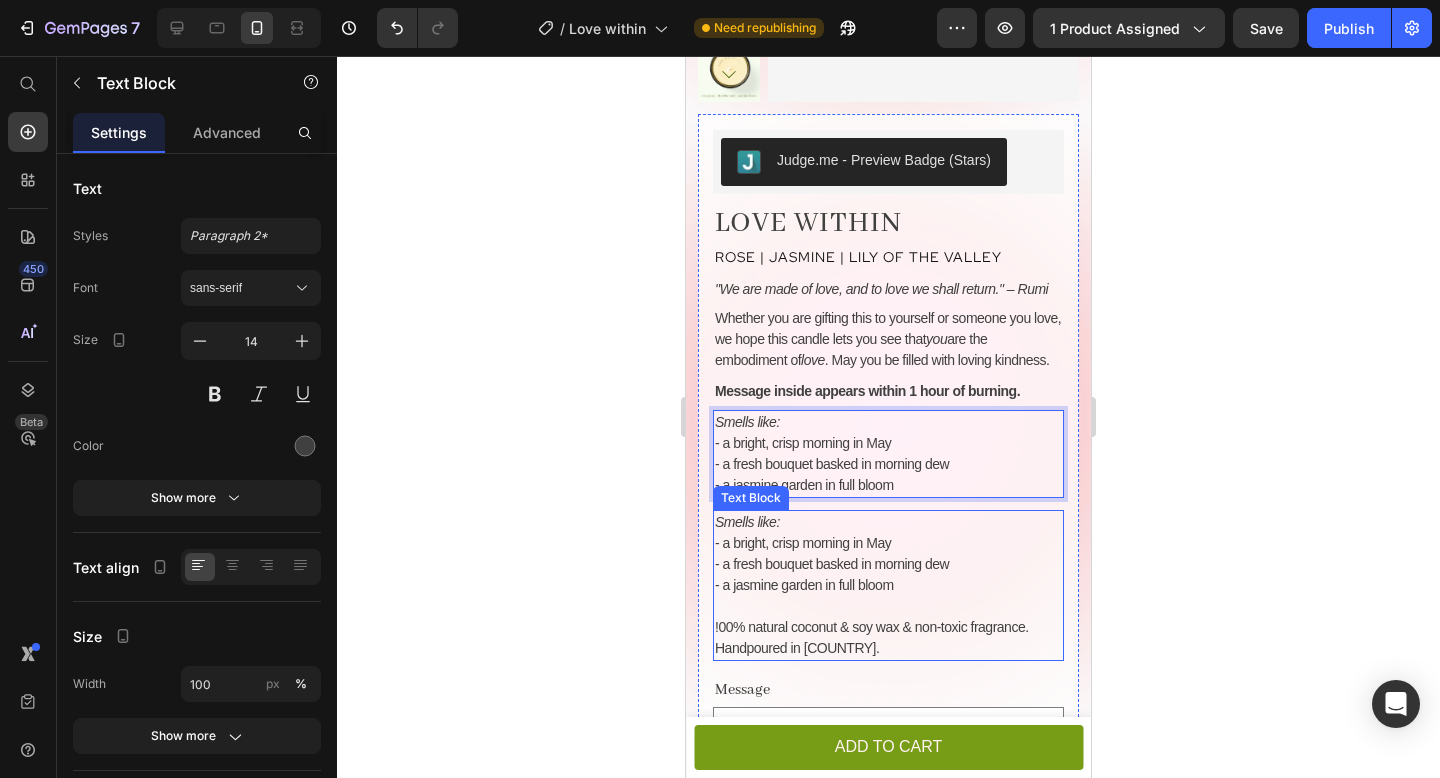 click on "- a fresh bouquet basked in morning dew" at bounding box center (832, 564) 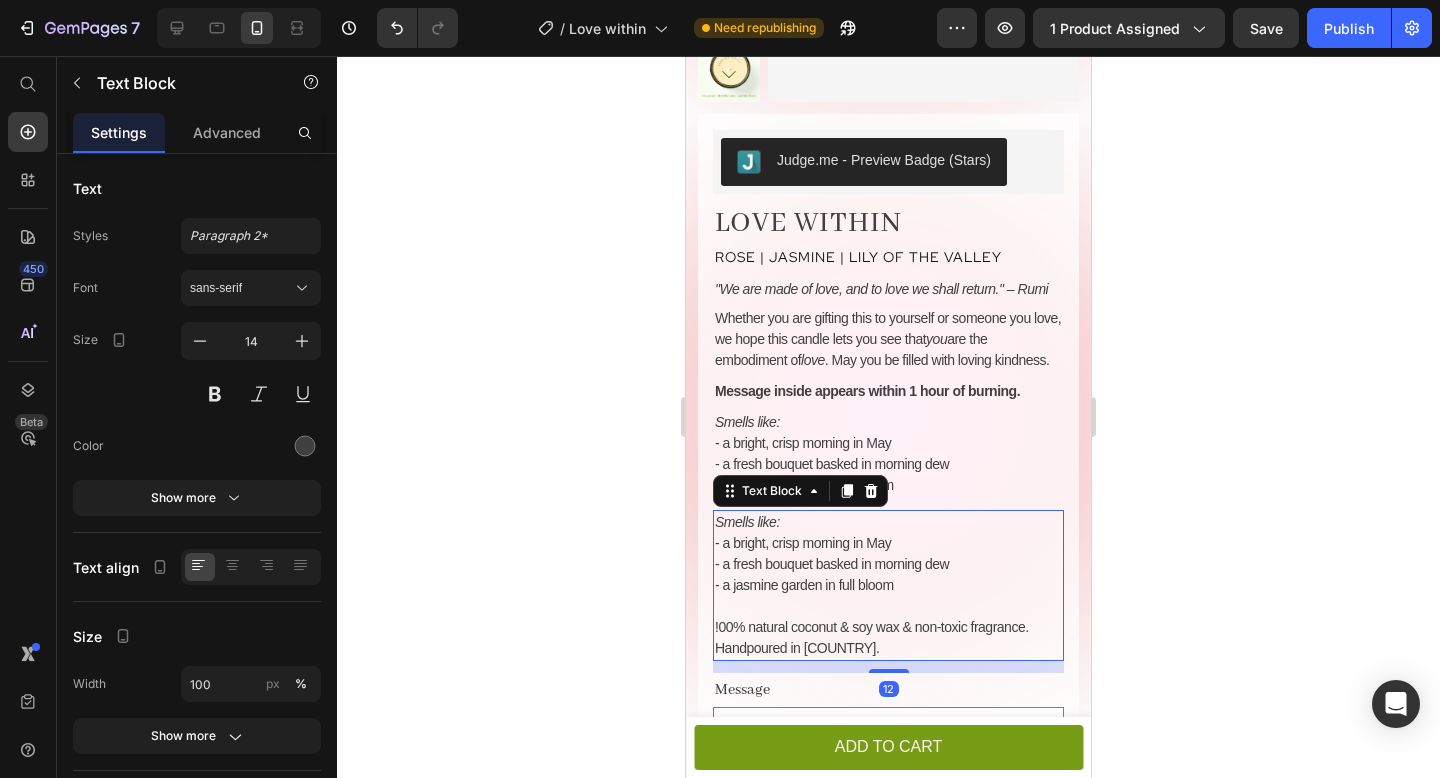 click on "!00% natural coconut & soy wax & non-toxic fragrance." at bounding box center [888, 627] 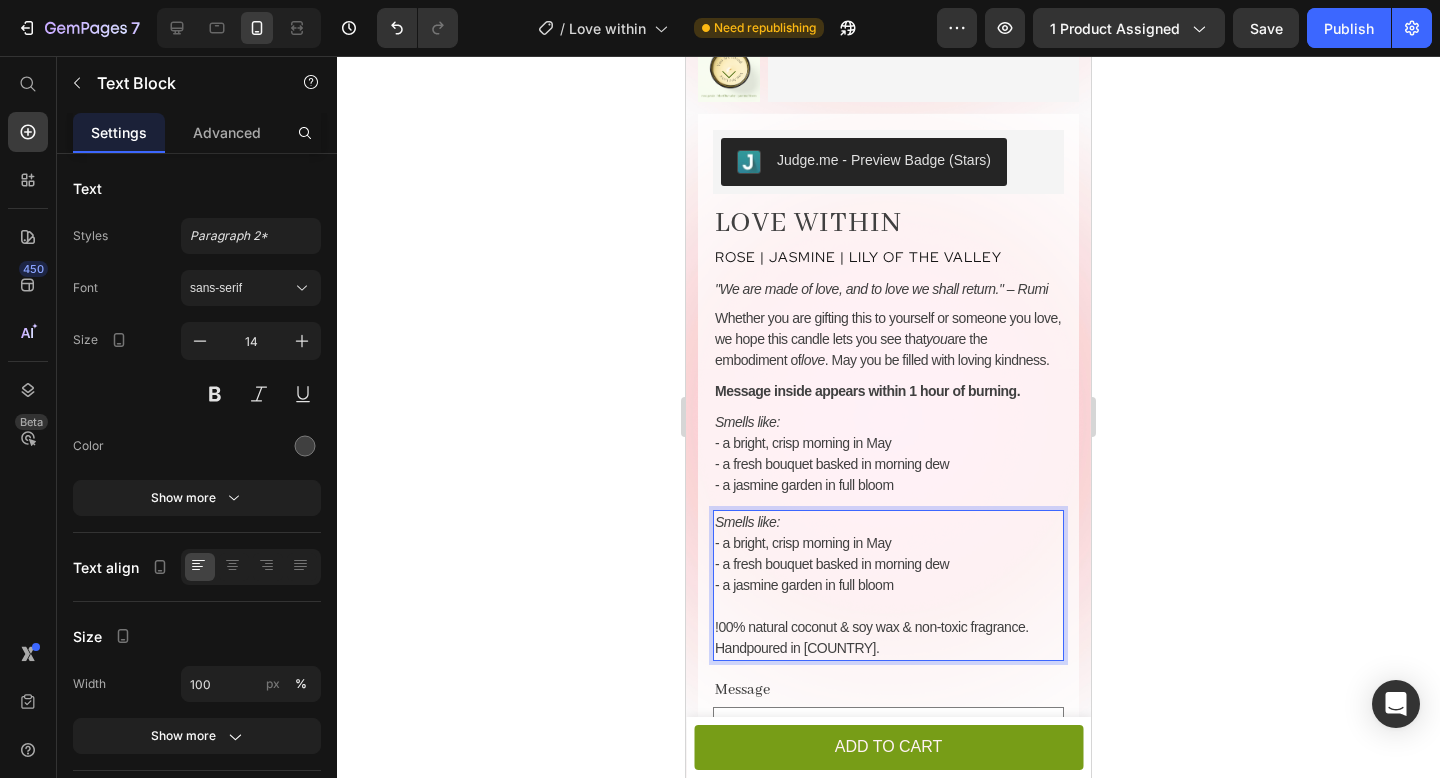 click on "!00% natural coconut & soy wax & non-toxic fragrance." at bounding box center [872, 627] 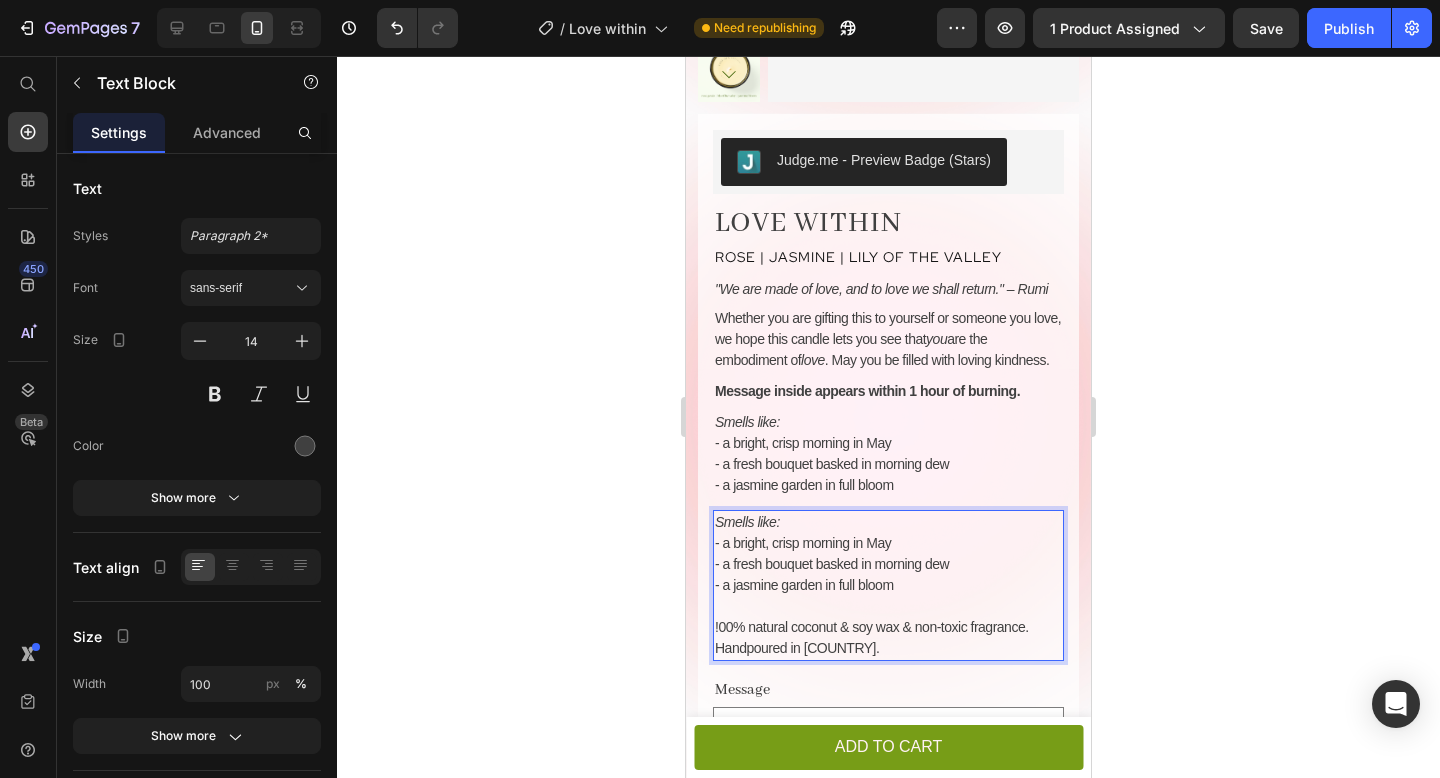 click on "!00% natural coconut & soy wax & non-toxic fragrance." at bounding box center [872, 627] 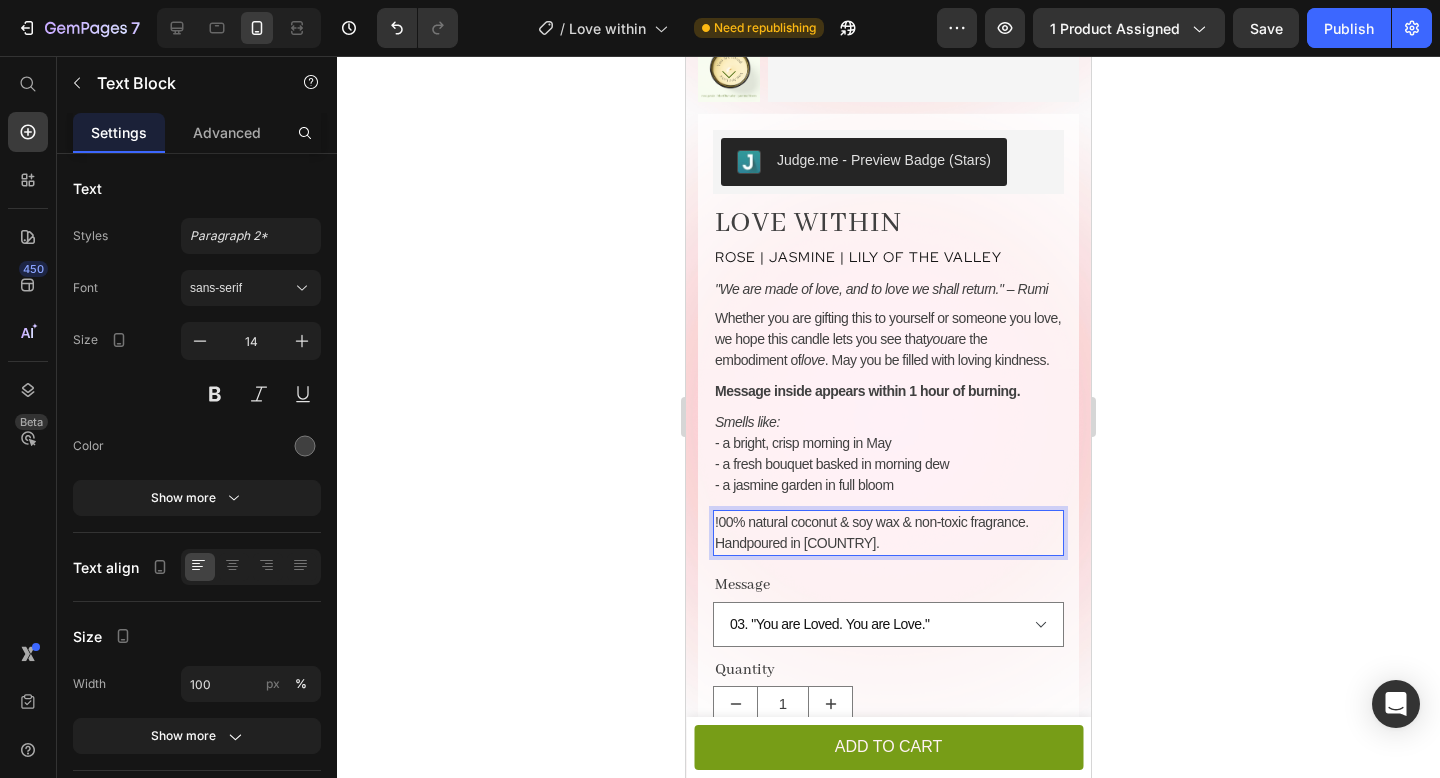 click 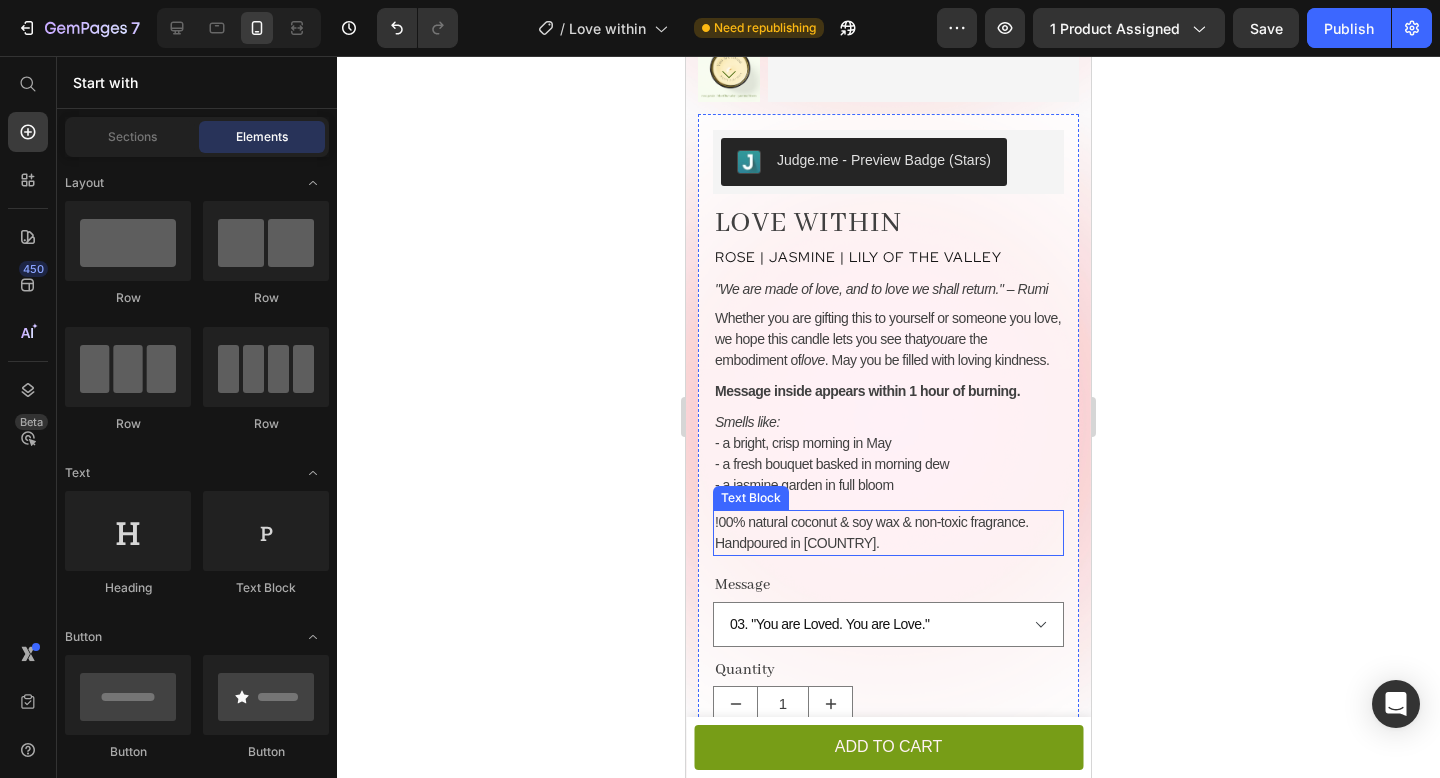 click on "- a bright, crisp morning in May" at bounding box center [888, 443] 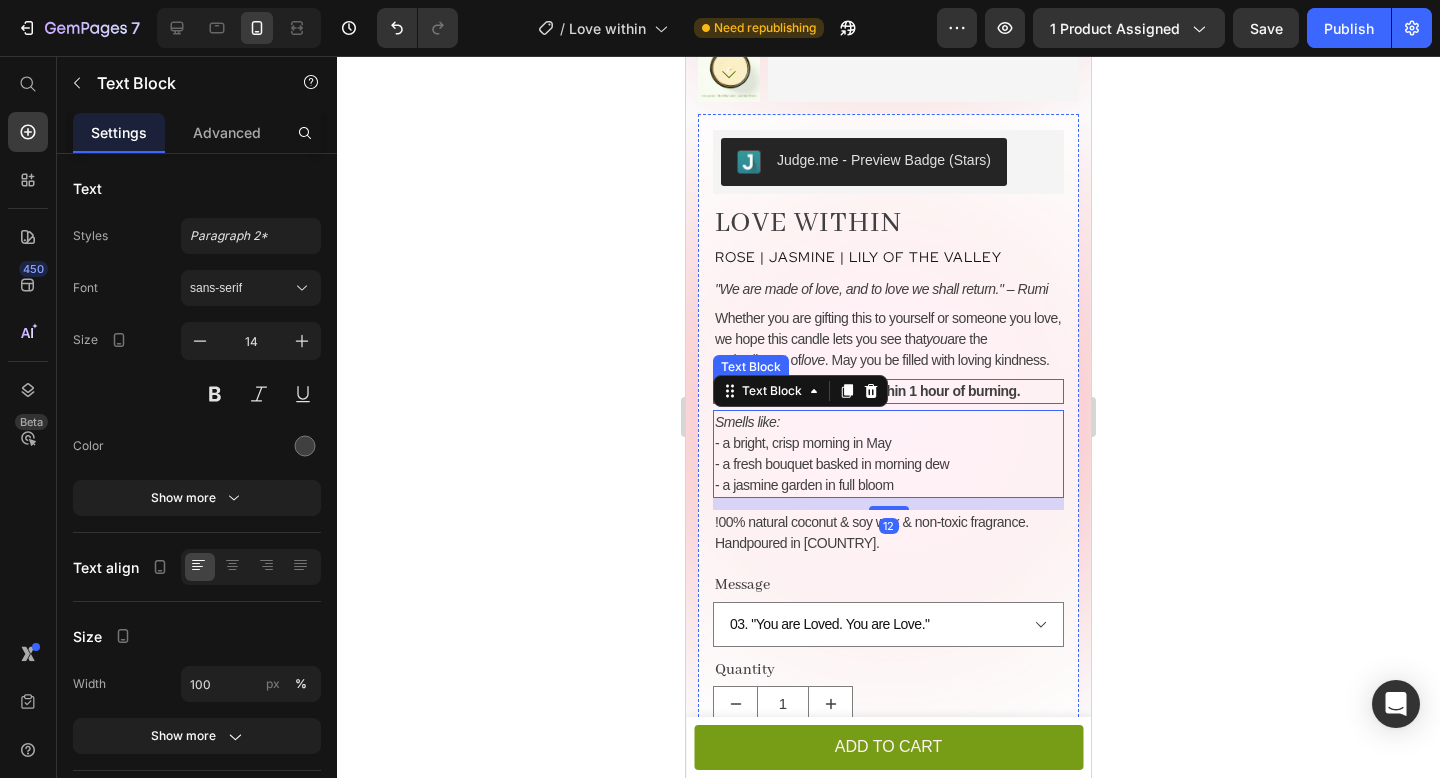 click on "Message inside appears within 1 hour of burning." at bounding box center [867, 391] 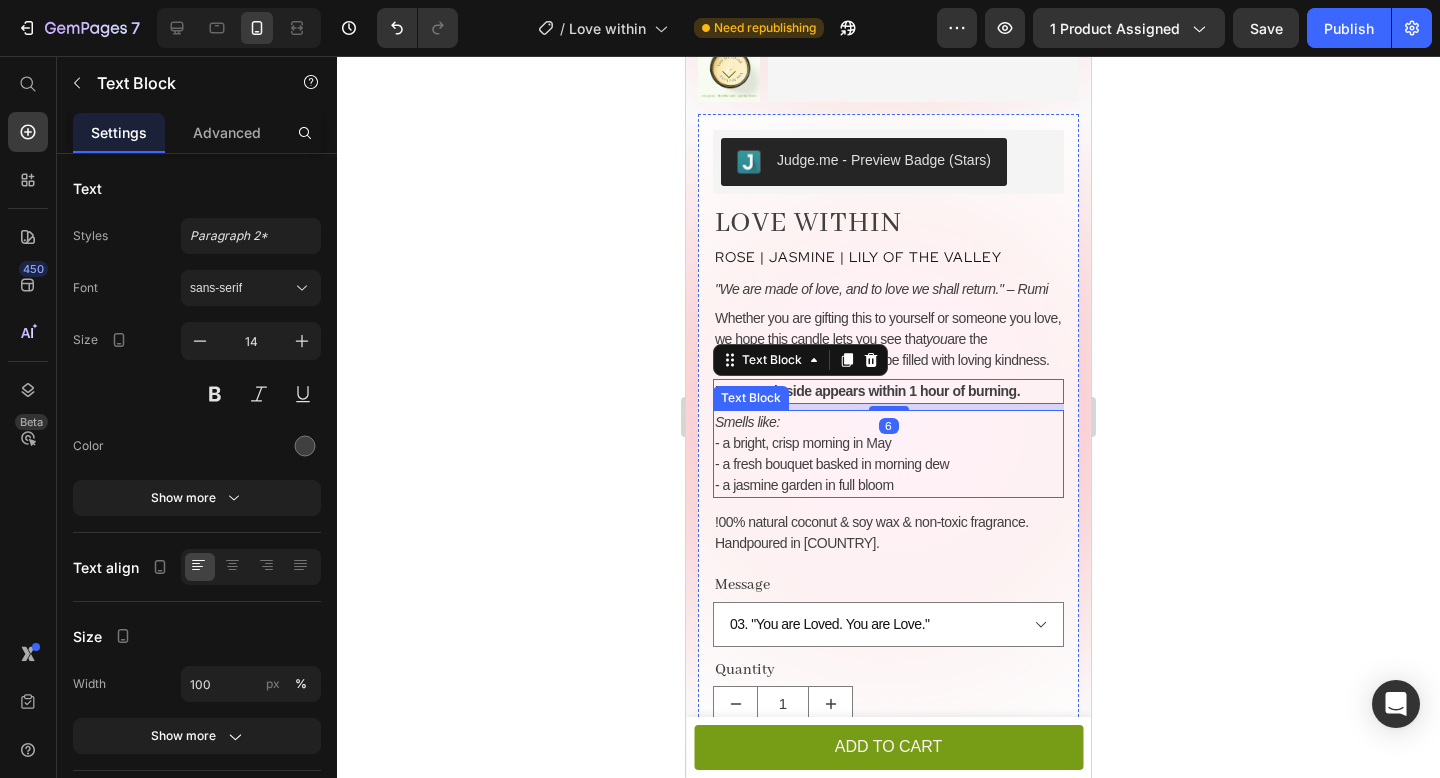 click on "- a fresh bouquet basked in morning dew" at bounding box center [832, 464] 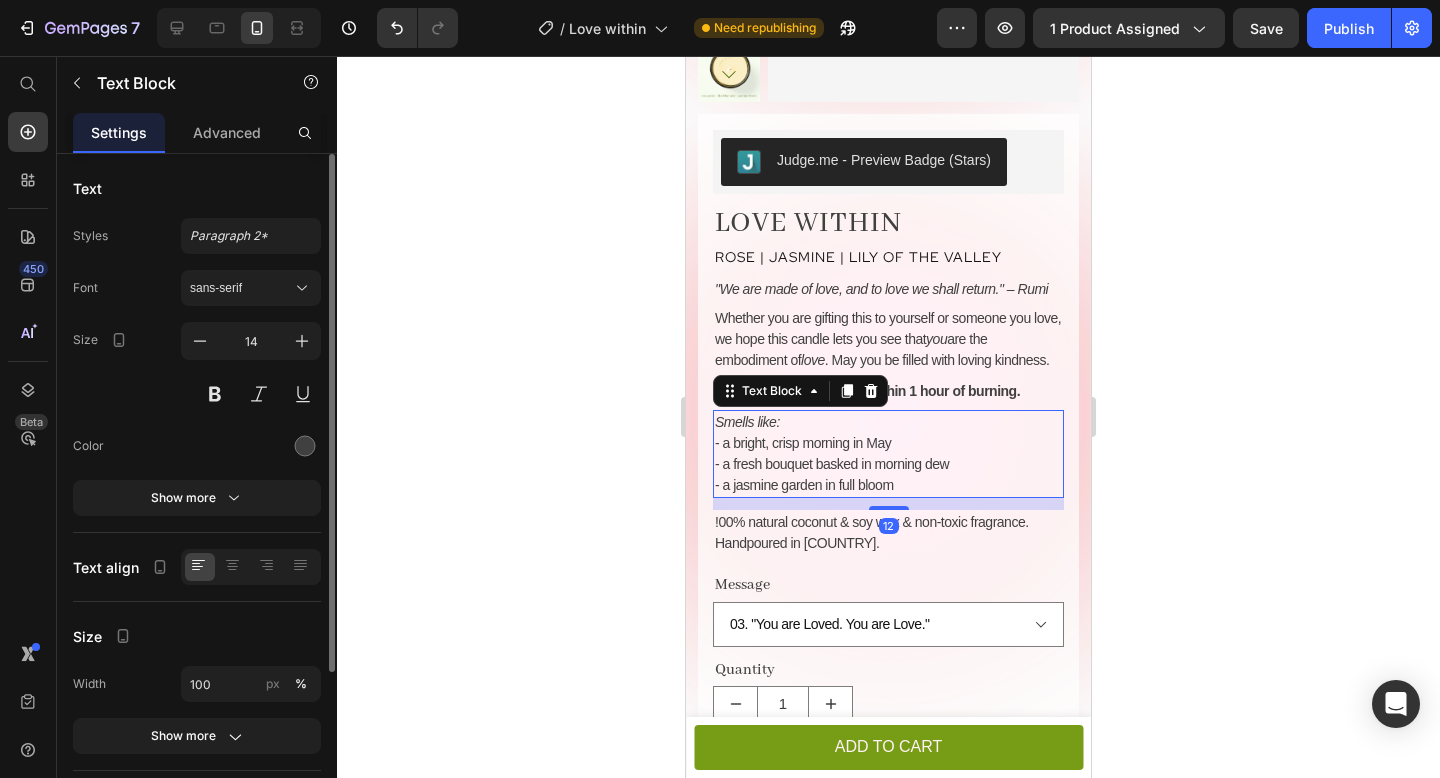 click on "Text Styles Paragraph 2* Font sans-serif Size 14 Color Show more Text align Size Width 100 px % Show more Background Color Image Video  Color   Delete element" at bounding box center (197, 601) 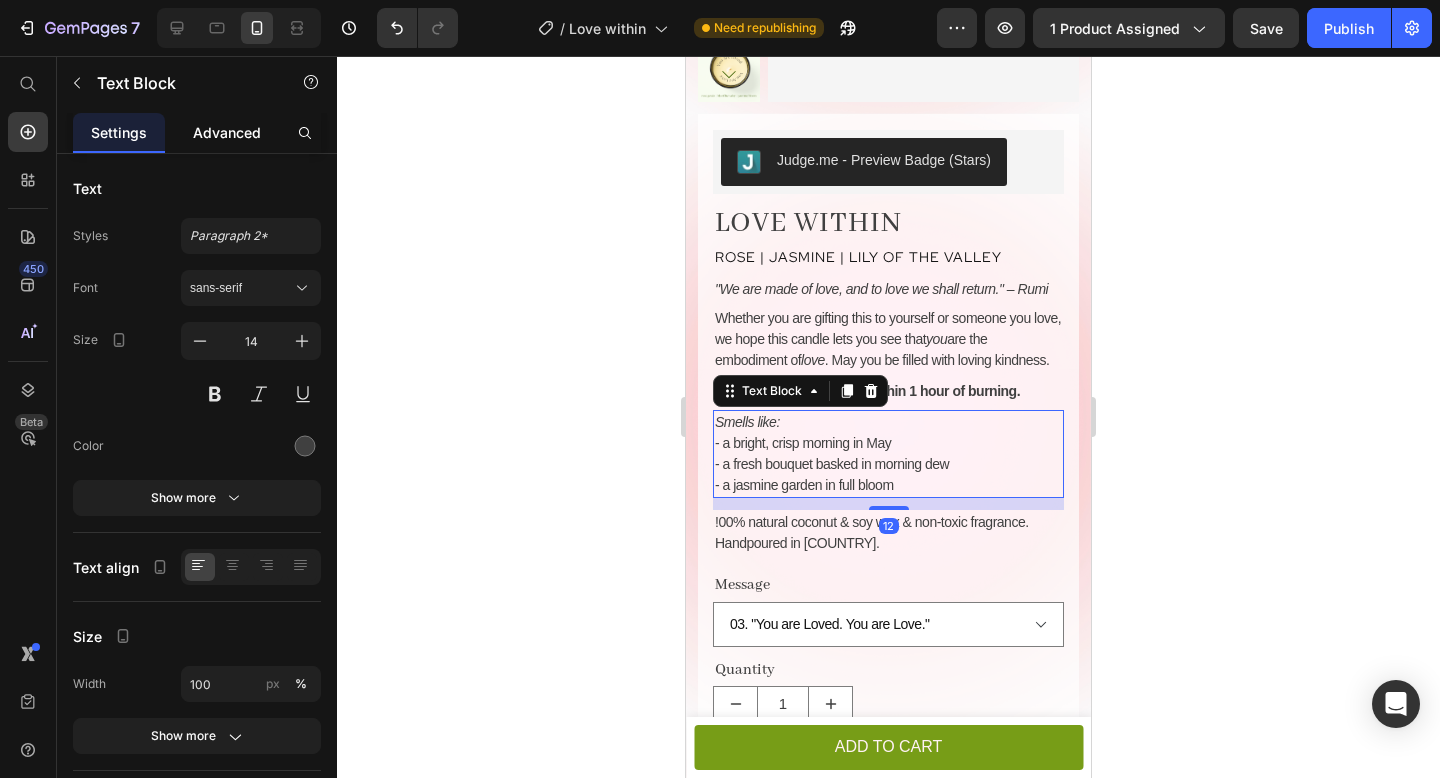 click on "Advanced" at bounding box center [227, 132] 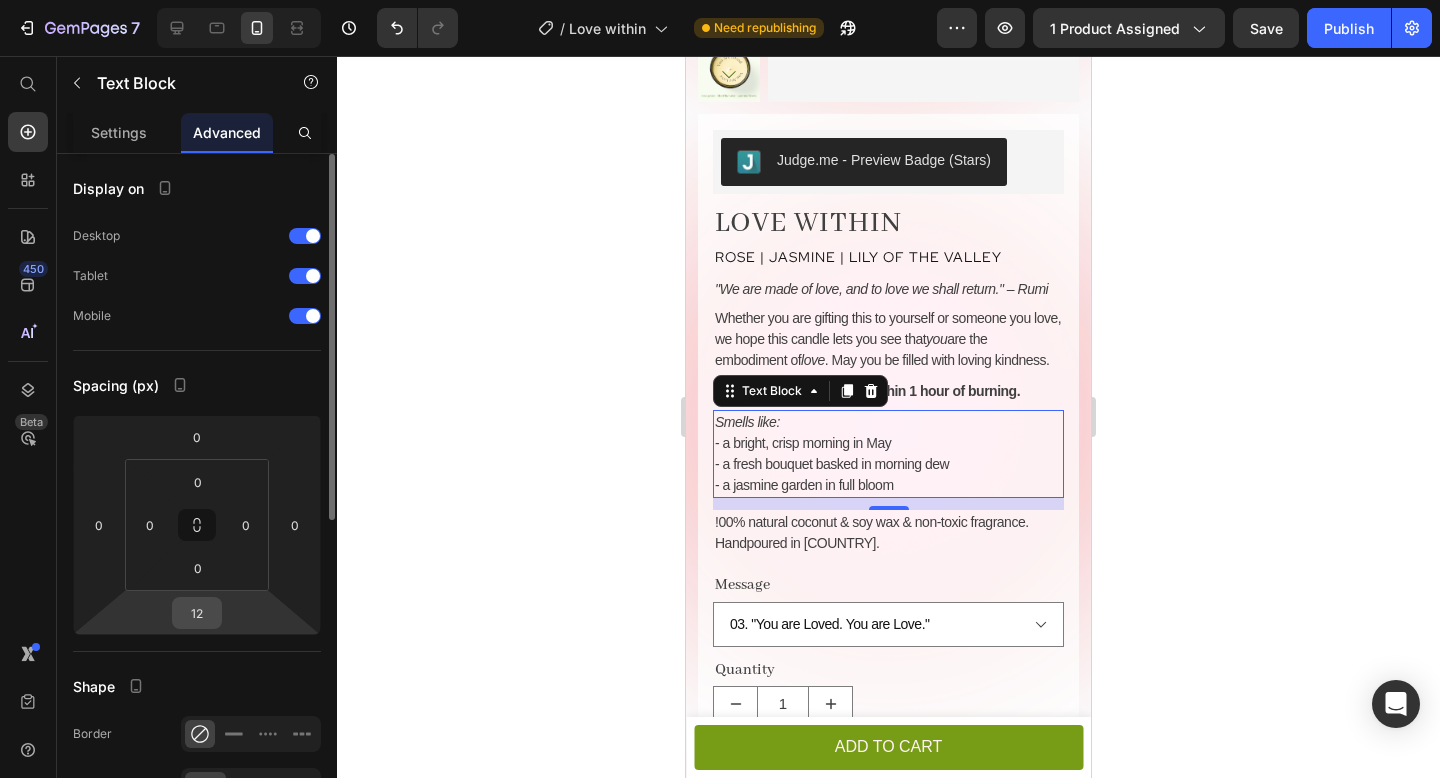 click on "12" at bounding box center (197, 613) 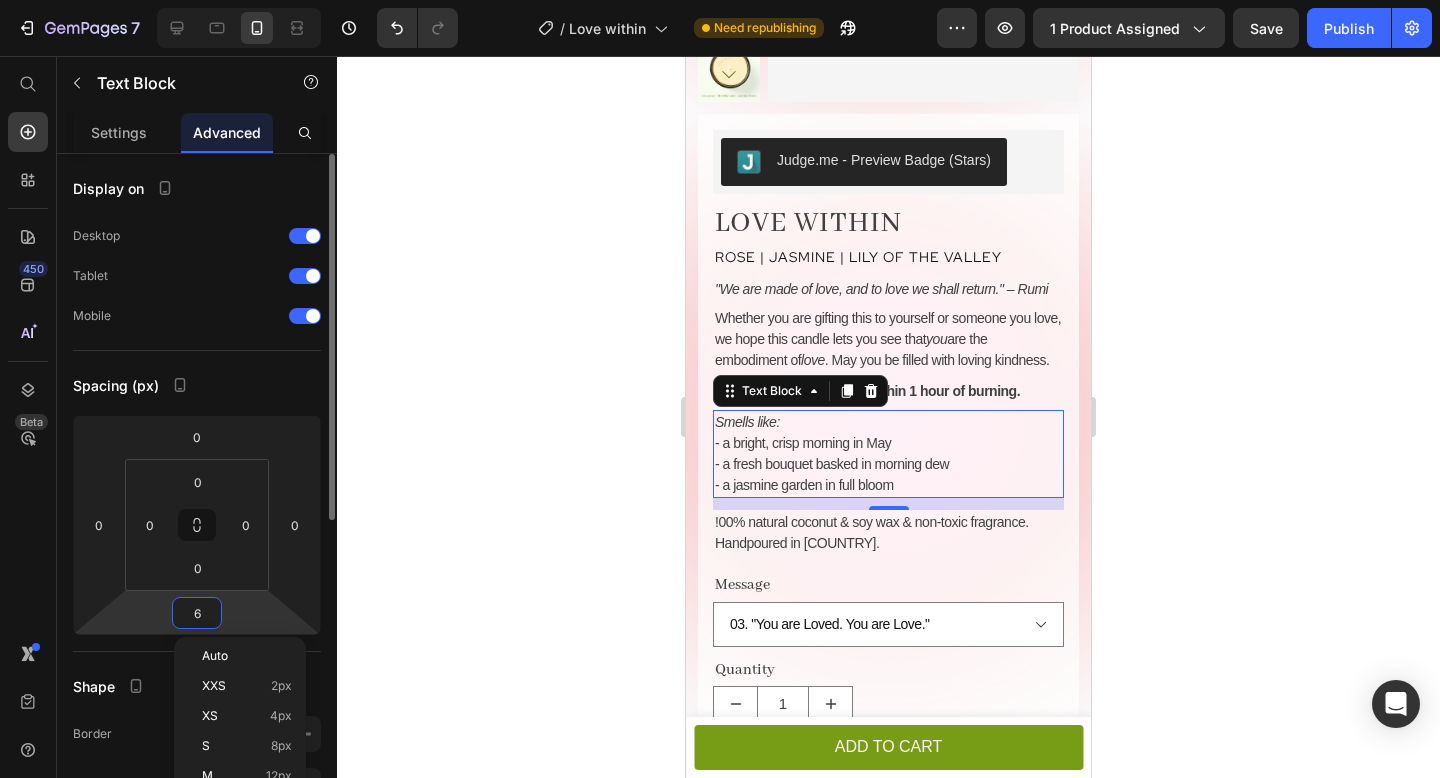 type on "6" 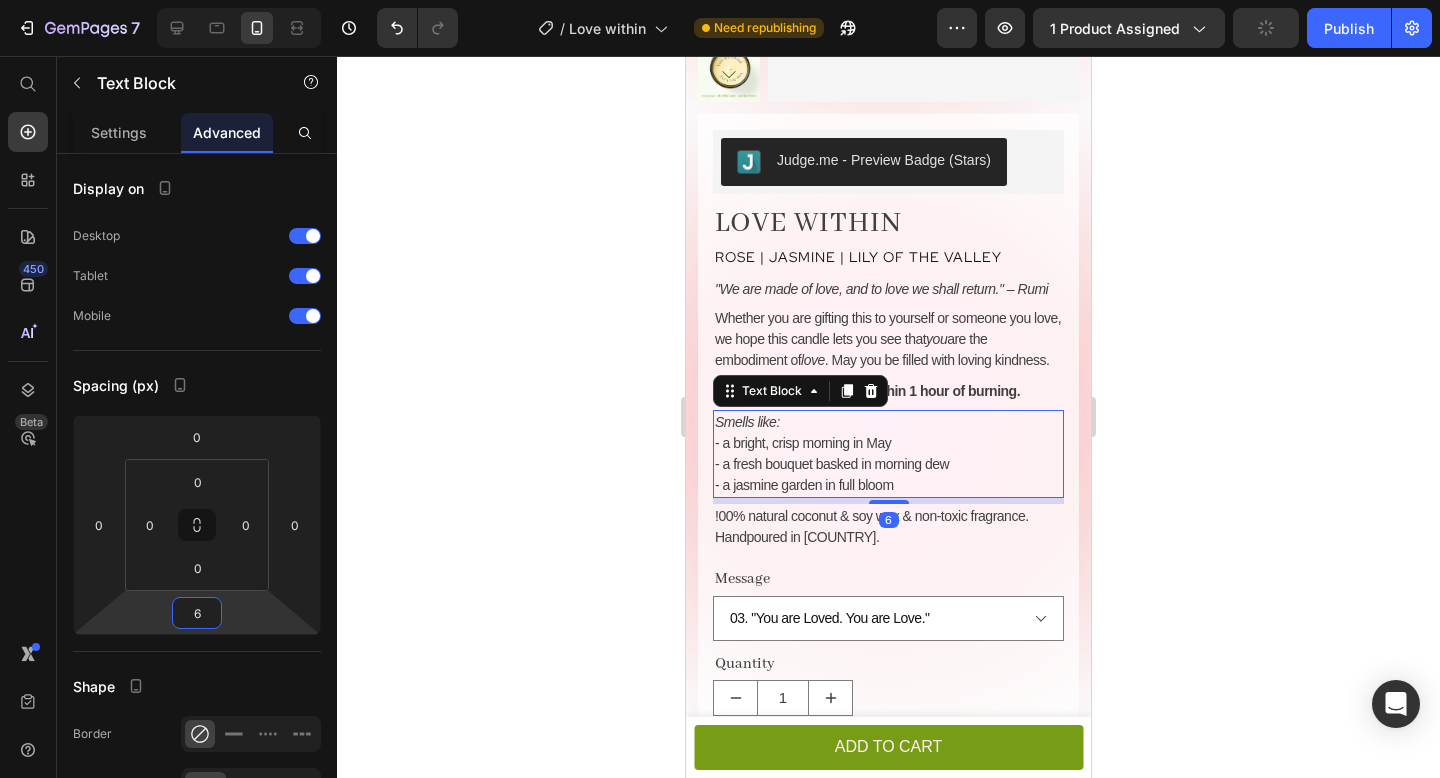 click 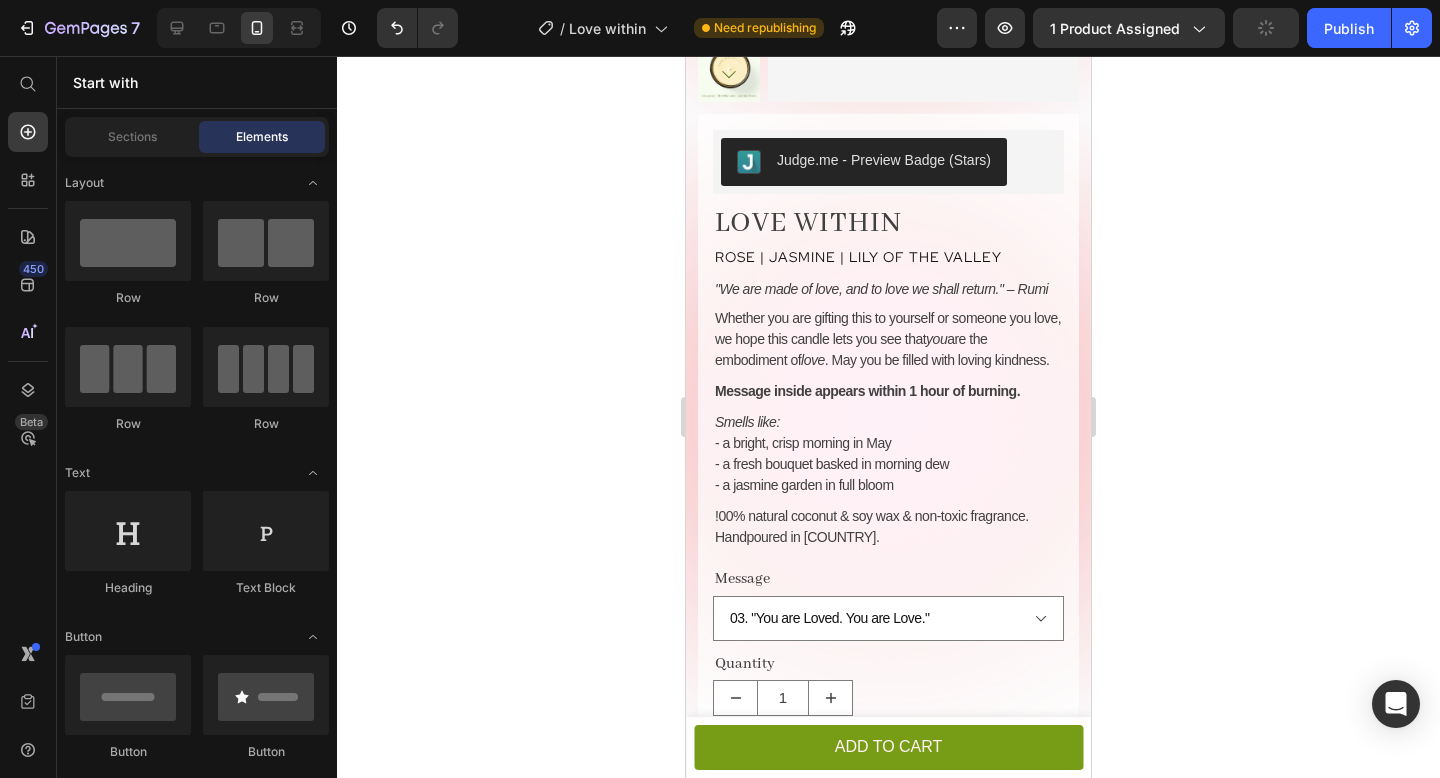 click 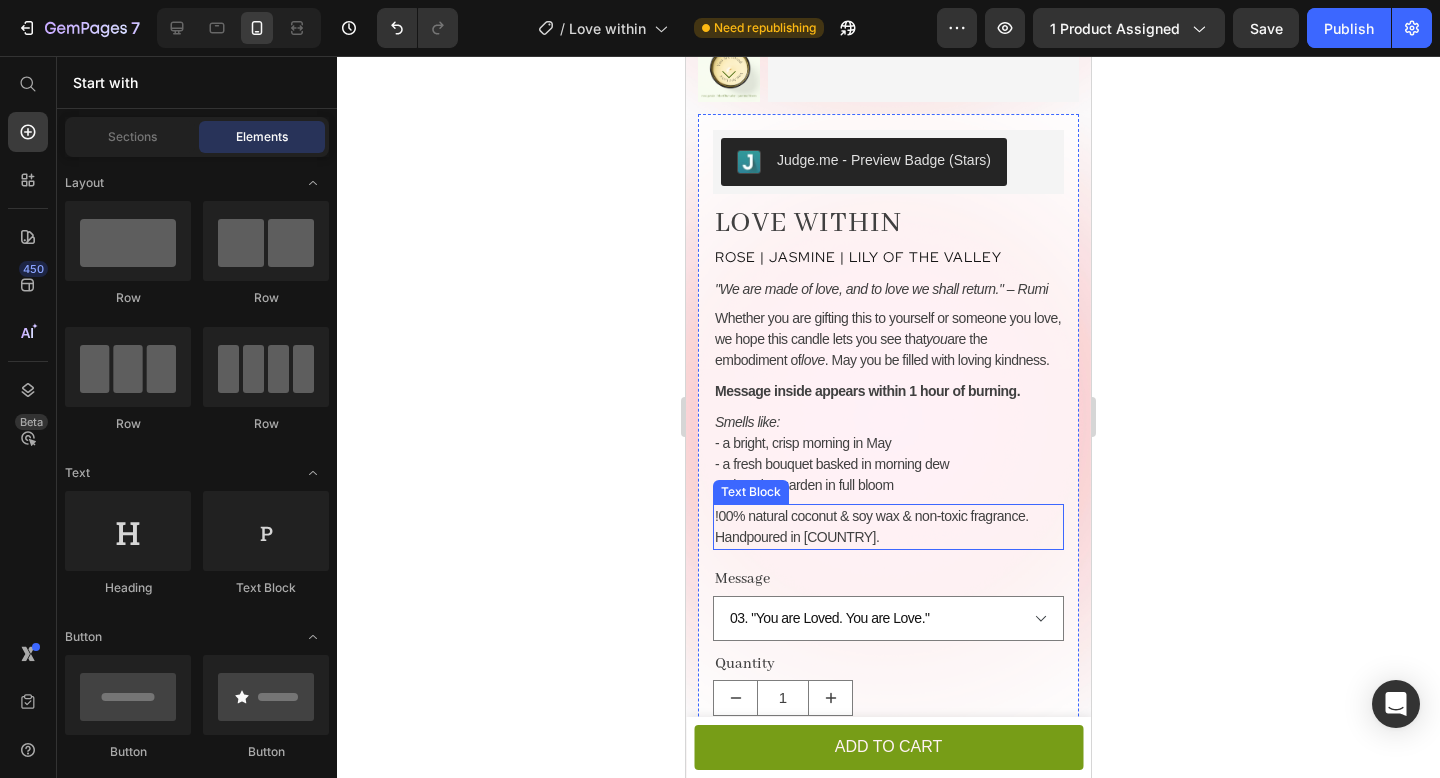 click on "!00% natural coconut & soy wax & non-toxic fragrance." at bounding box center (872, 516) 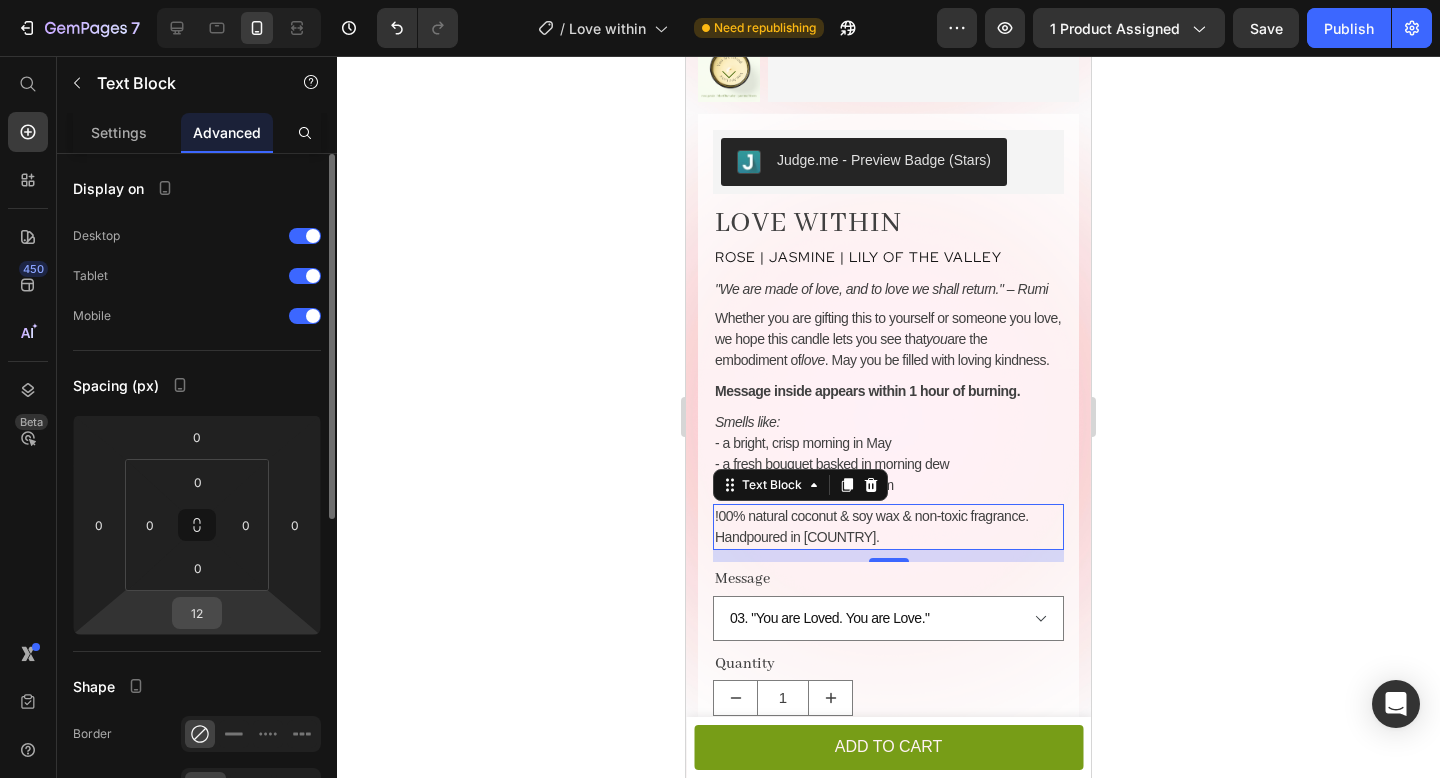 click on "12" at bounding box center (197, 613) 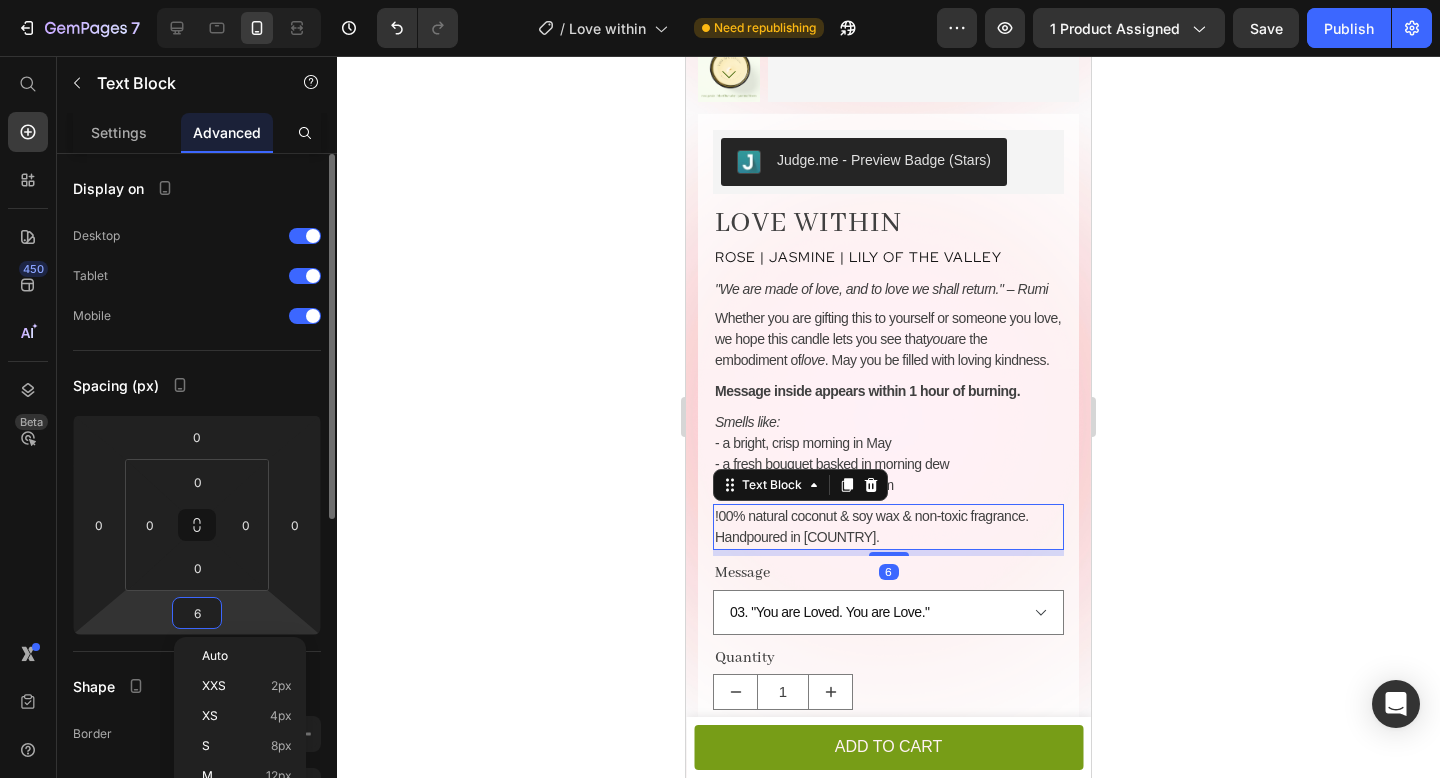 type on "6" 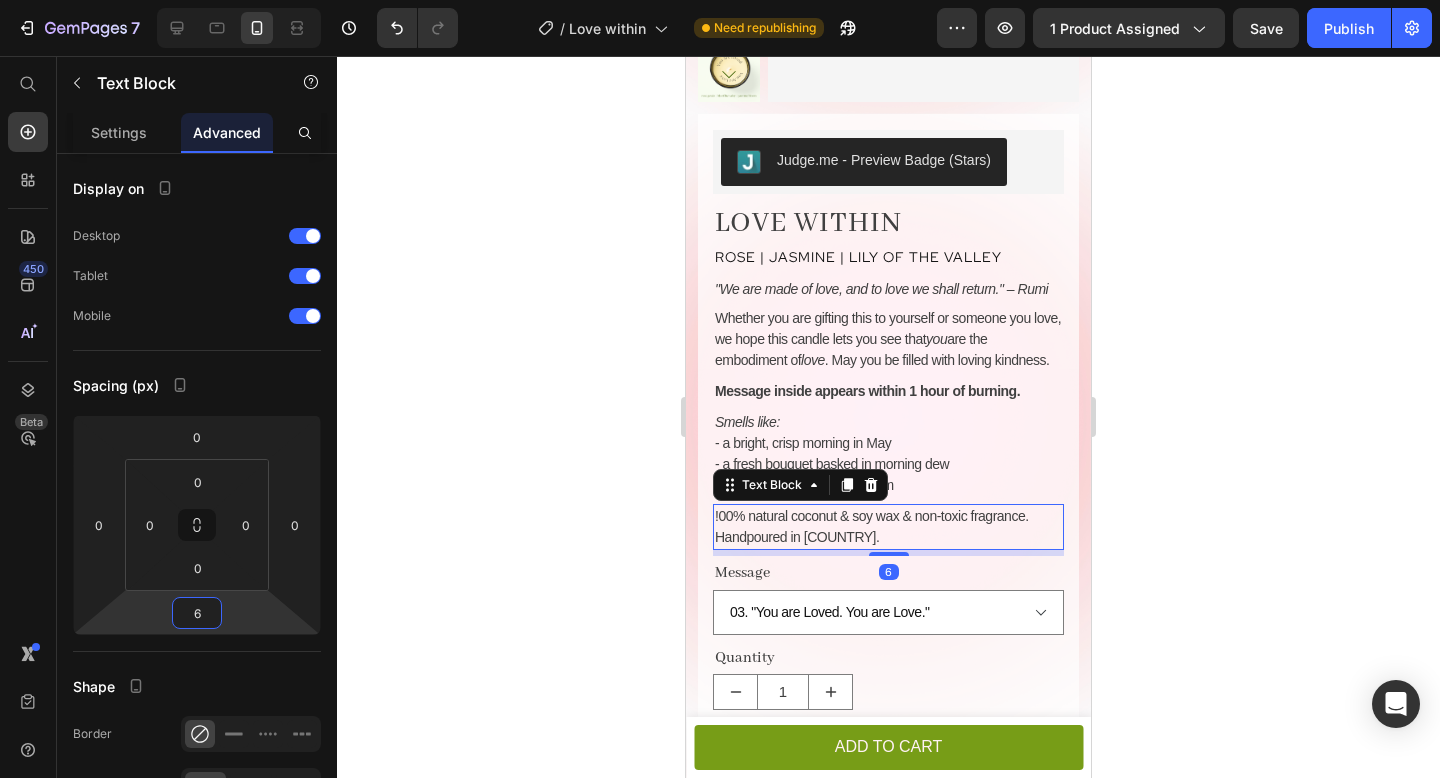 click 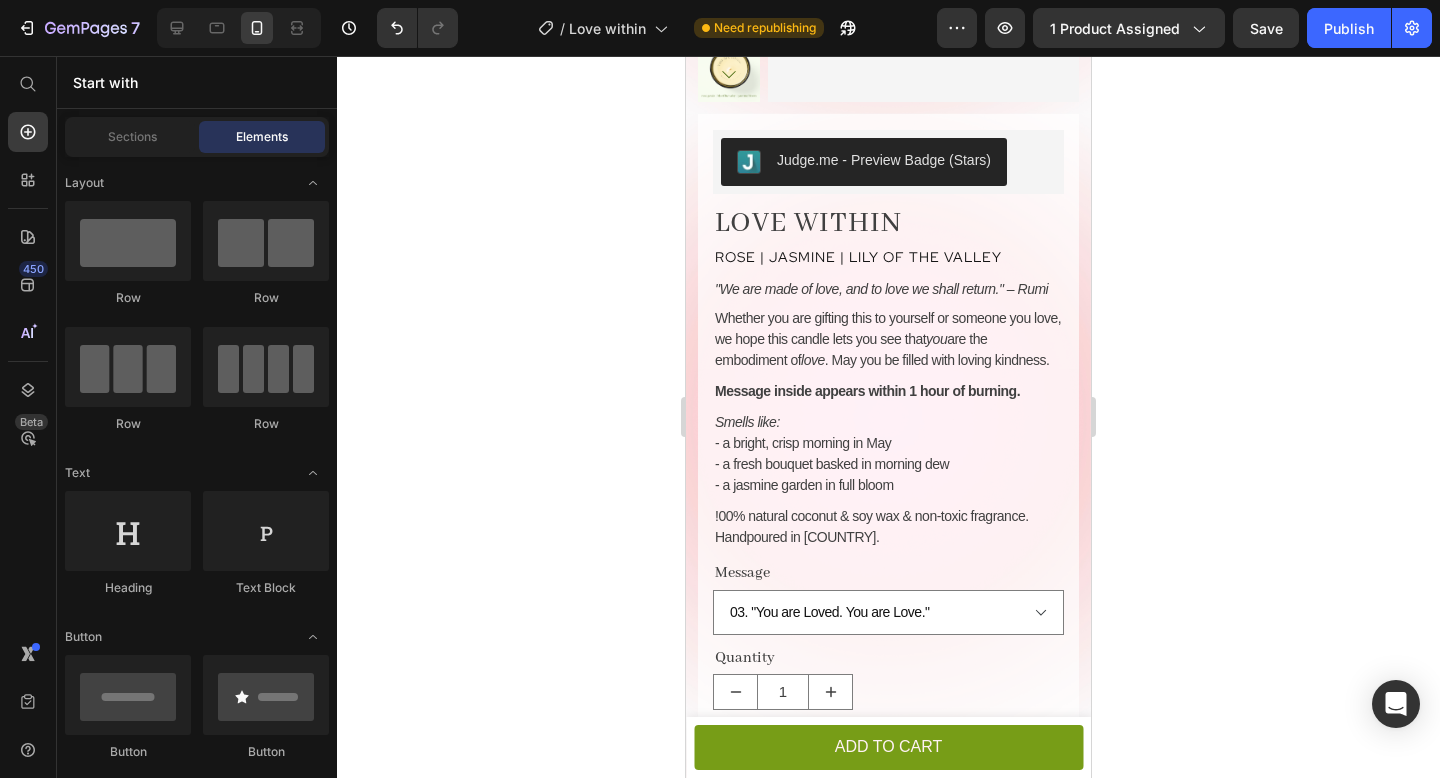 click 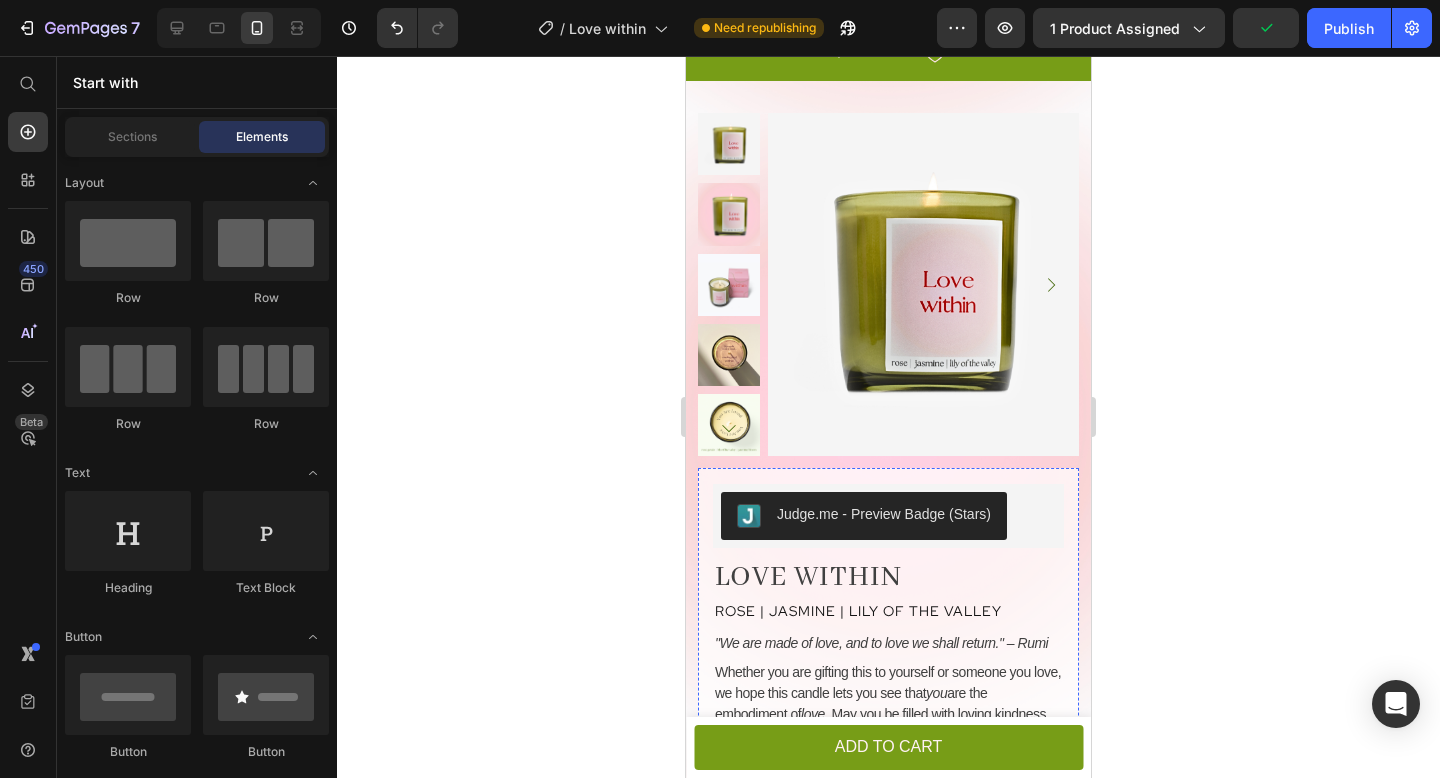 scroll, scrollTop: 0, scrollLeft: 0, axis: both 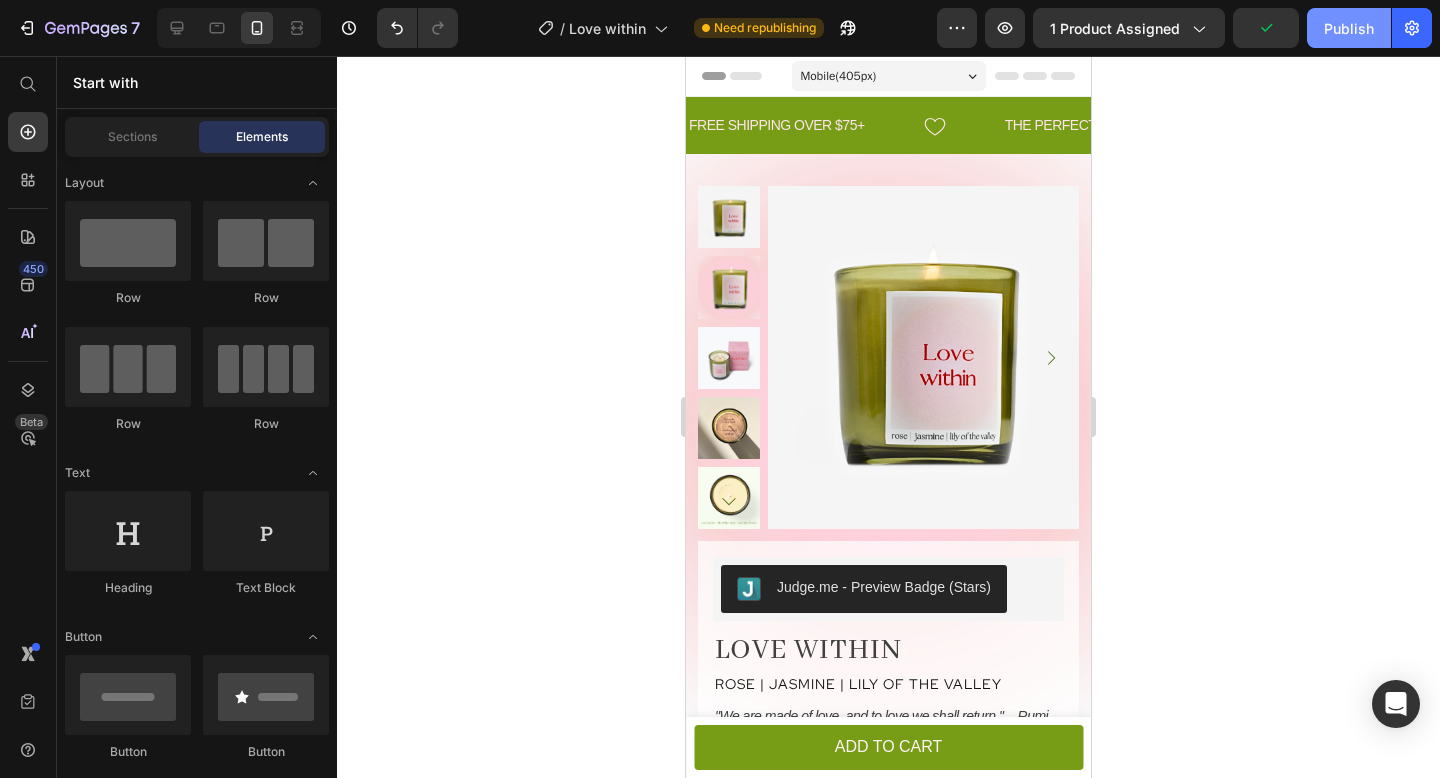 click on "Publish" at bounding box center (1349, 28) 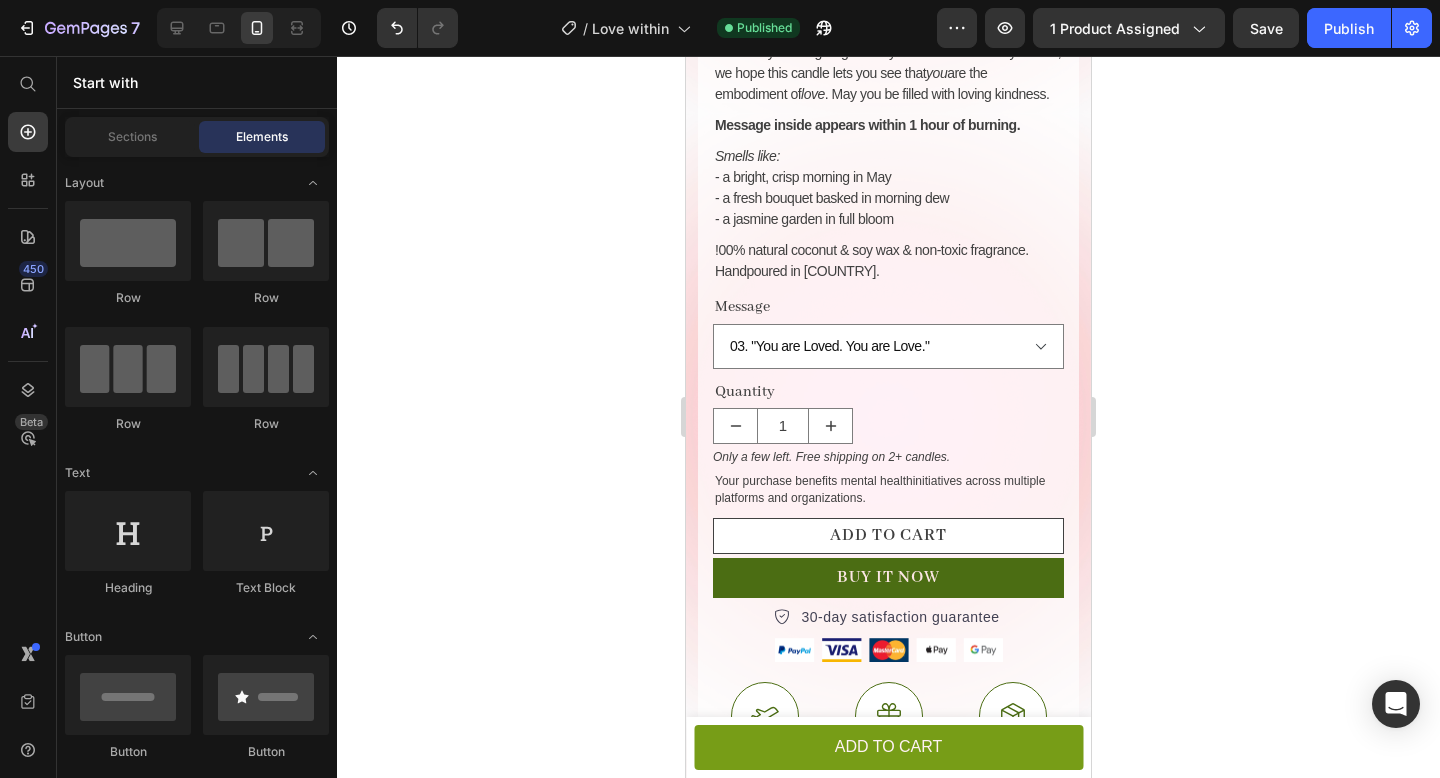 scroll, scrollTop: 404, scrollLeft: 0, axis: vertical 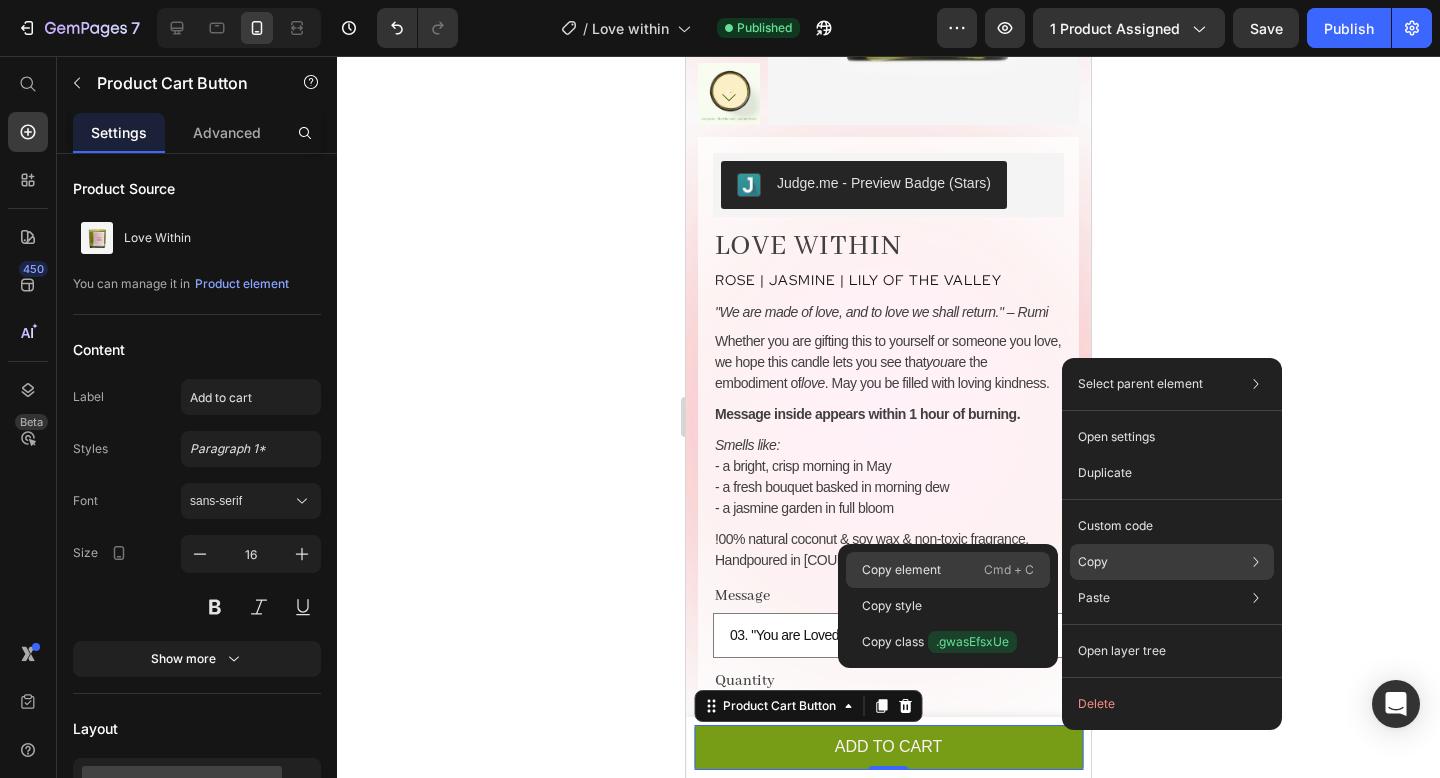 click on "Copy element  Cmd + C" 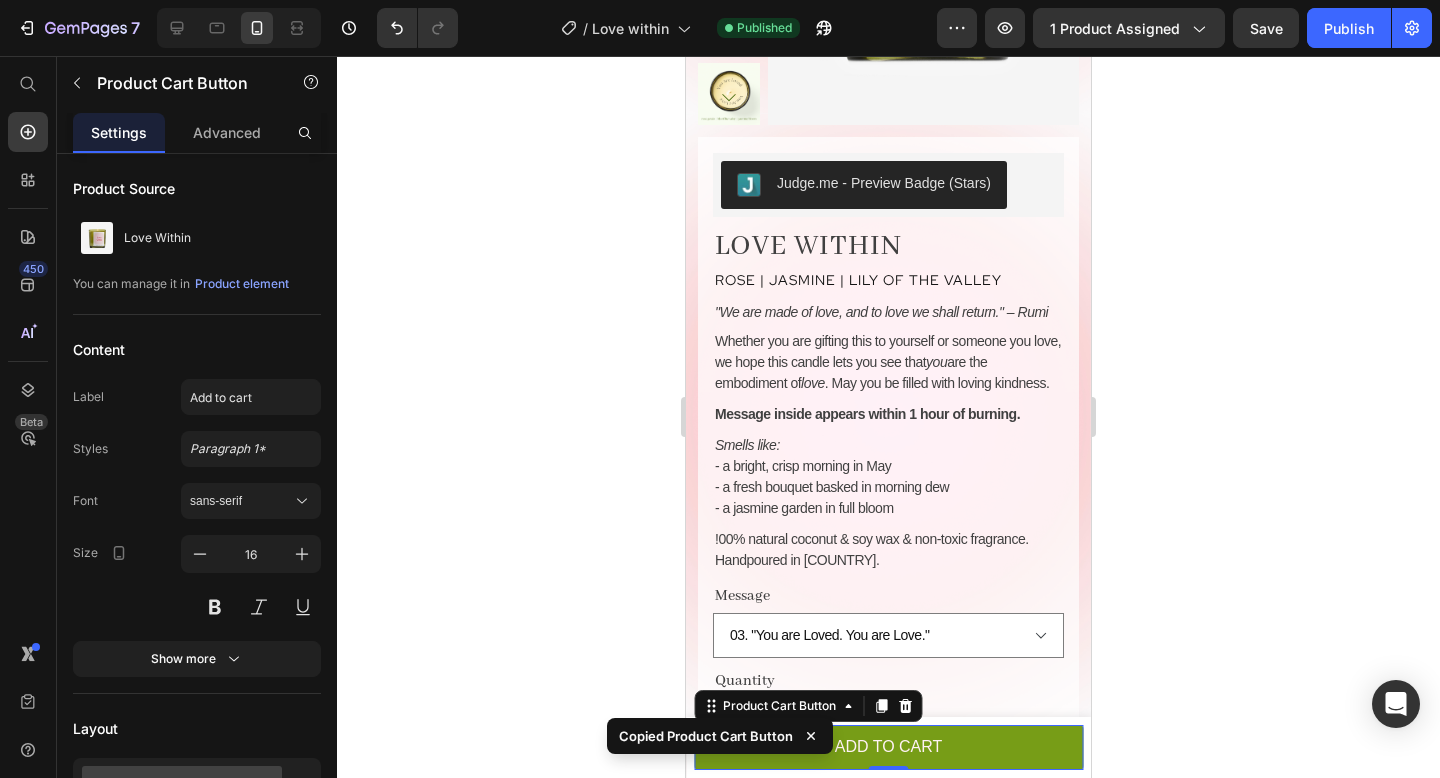 click on "Product Images Love Within Product Title $39.00 Product Price Row 03. "You are Loved. You are Love." - $39.00  02. "I Love You! To the Moon & Back." - $39.00  01. "I Love Me More." - $39.00  Surprise me! - $39.00  Product Variants & Swatches 1 Product Quantity Add to cart Product Cart Button   0 Row Product" at bounding box center (888, 747) 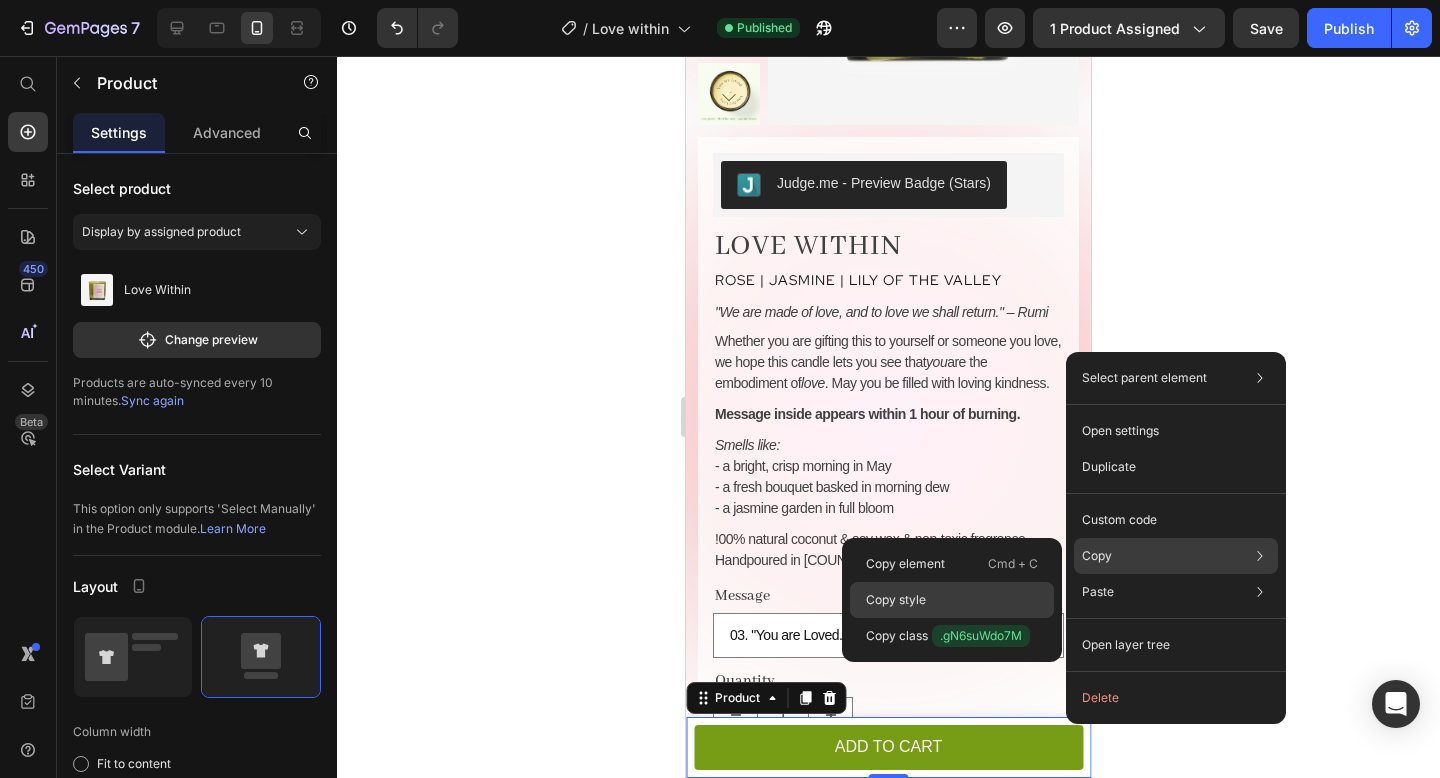 click on "Copy style" 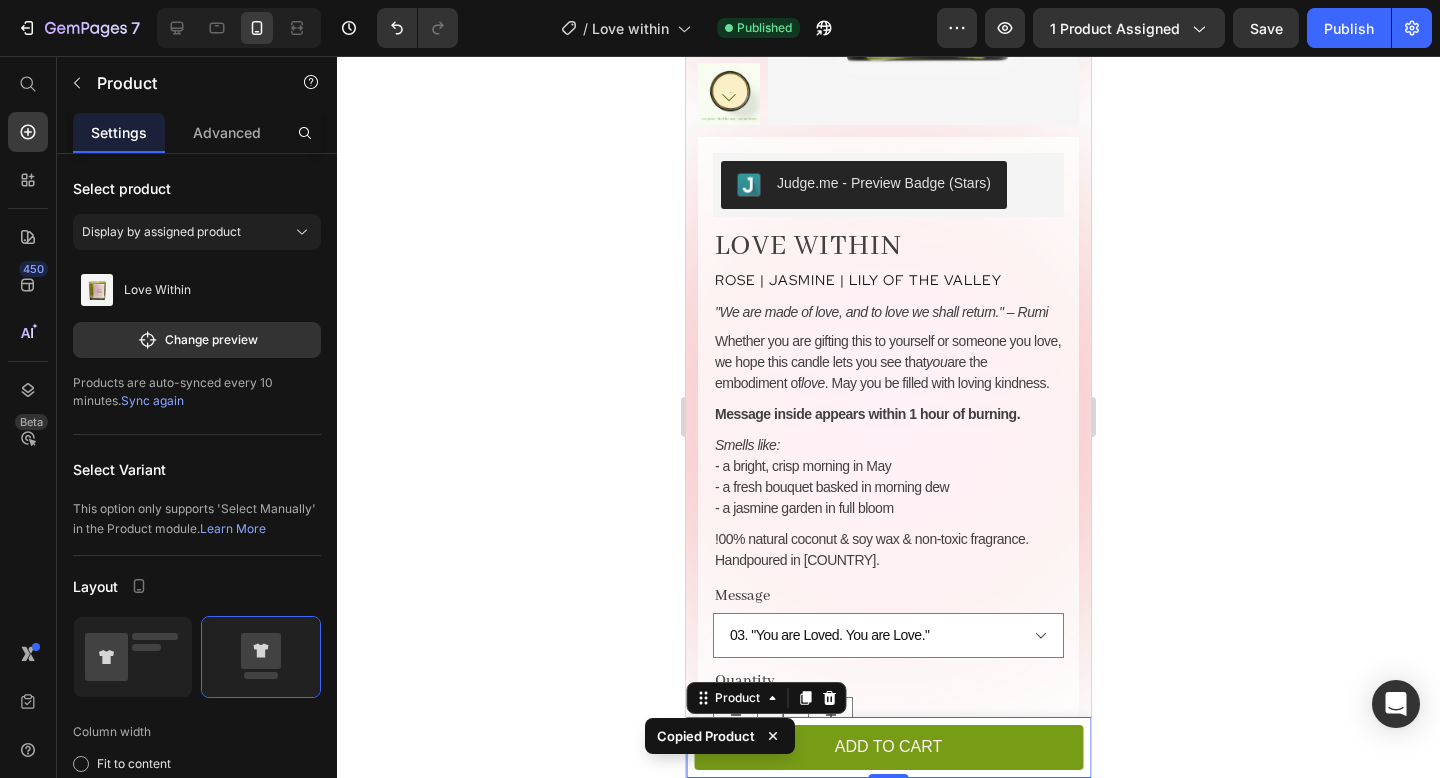 click on "Message inside appears within 1 hour of burning." at bounding box center (867, 414) 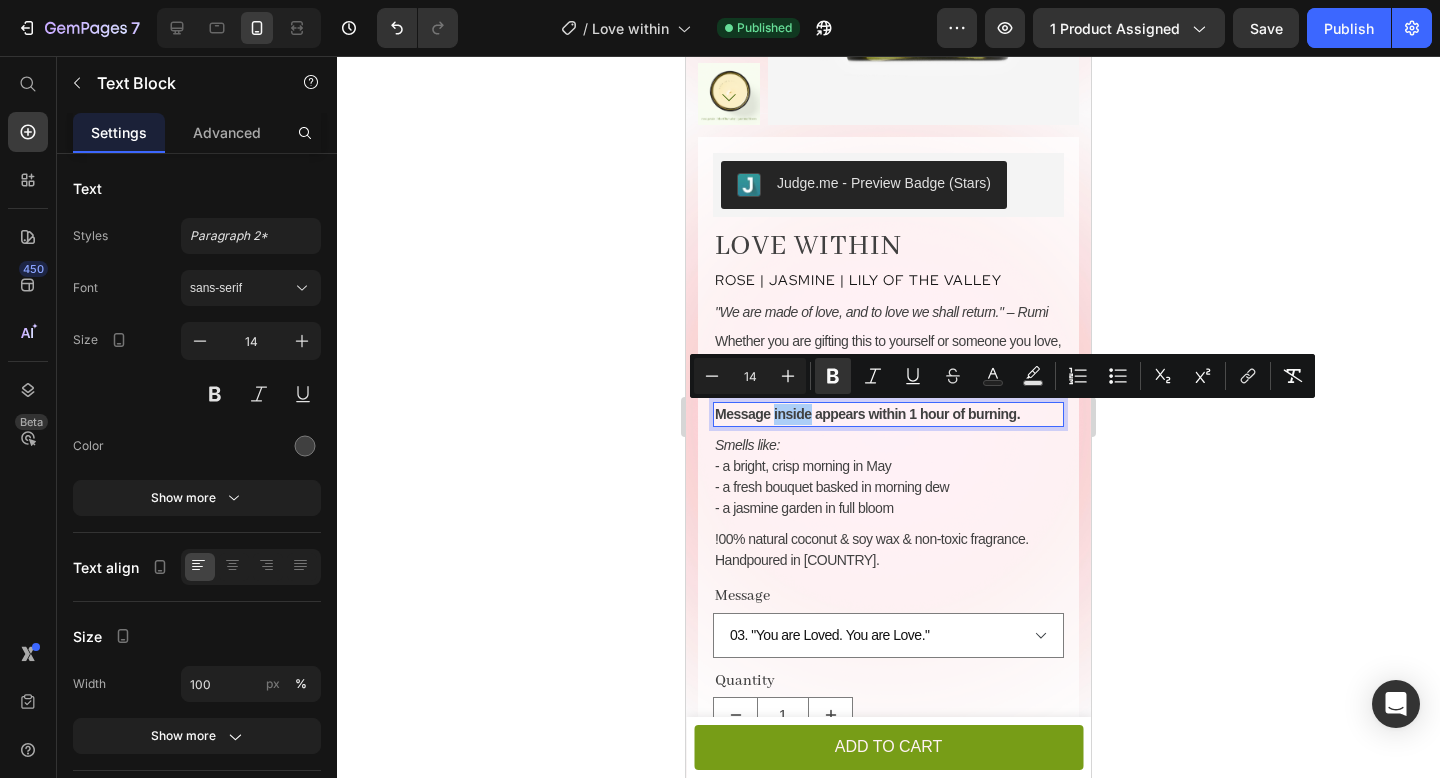 click 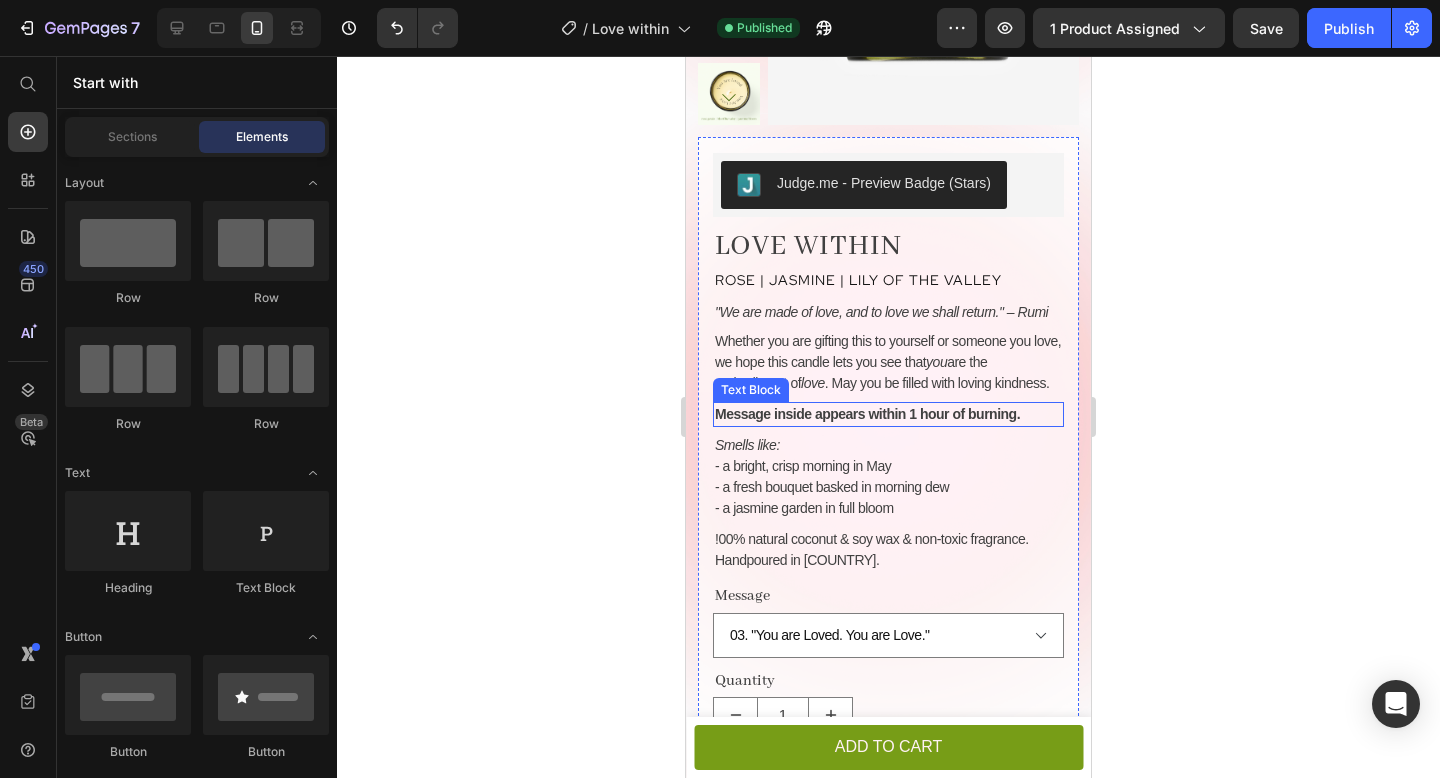 click on "Message inside appears within 1 hour of burning." at bounding box center [888, 414] 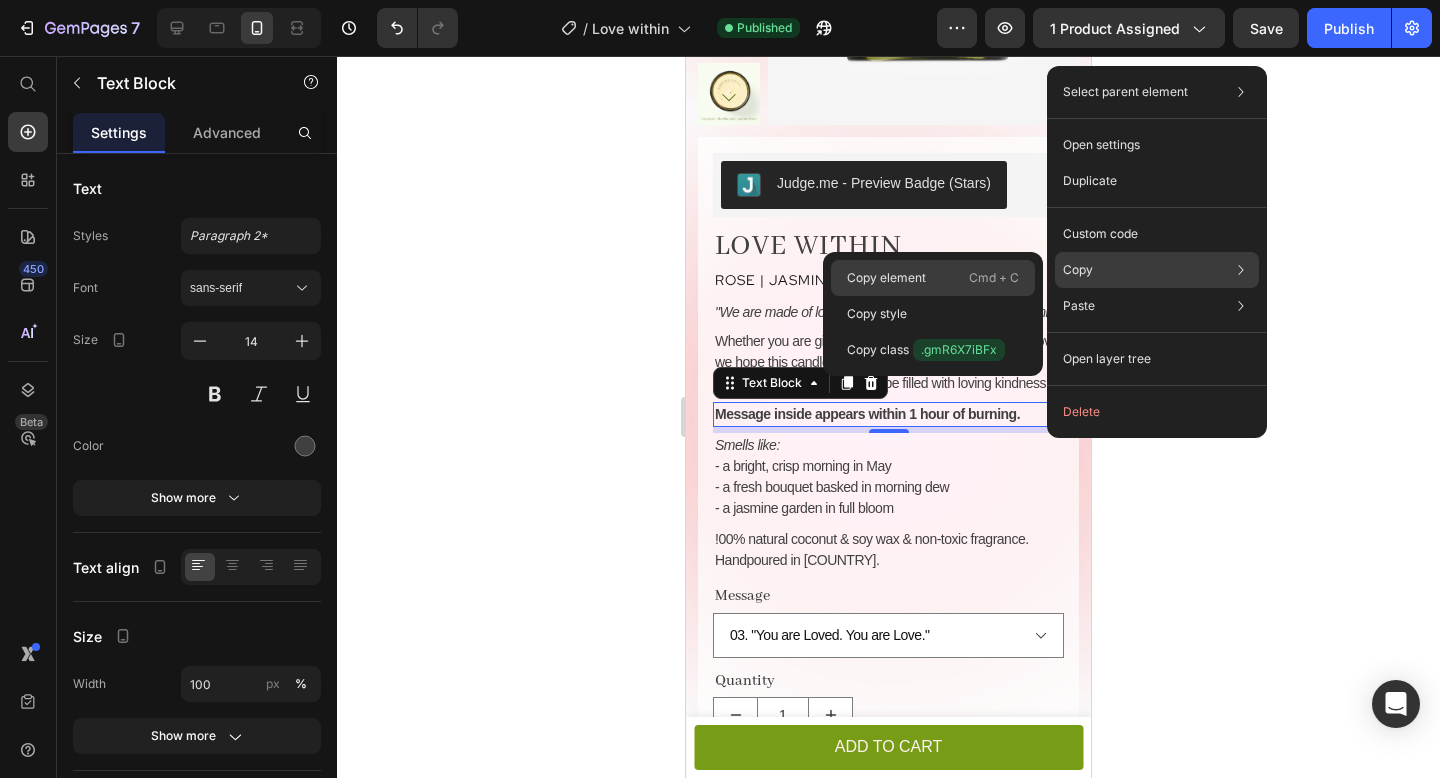 click on "Copy element  Cmd + C" 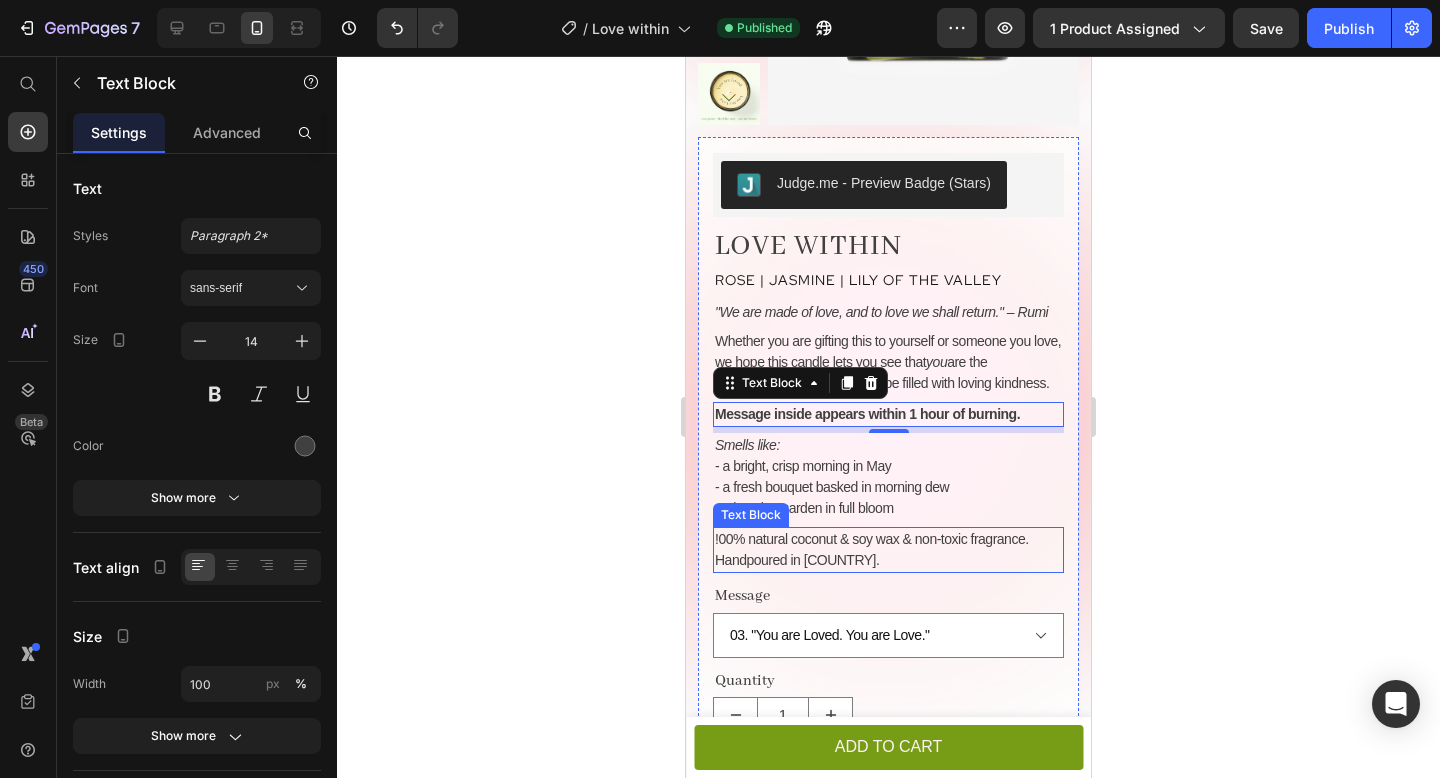 click on "!00% natural coconut & soy wax & non-toxic fragrance." at bounding box center [888, 539] 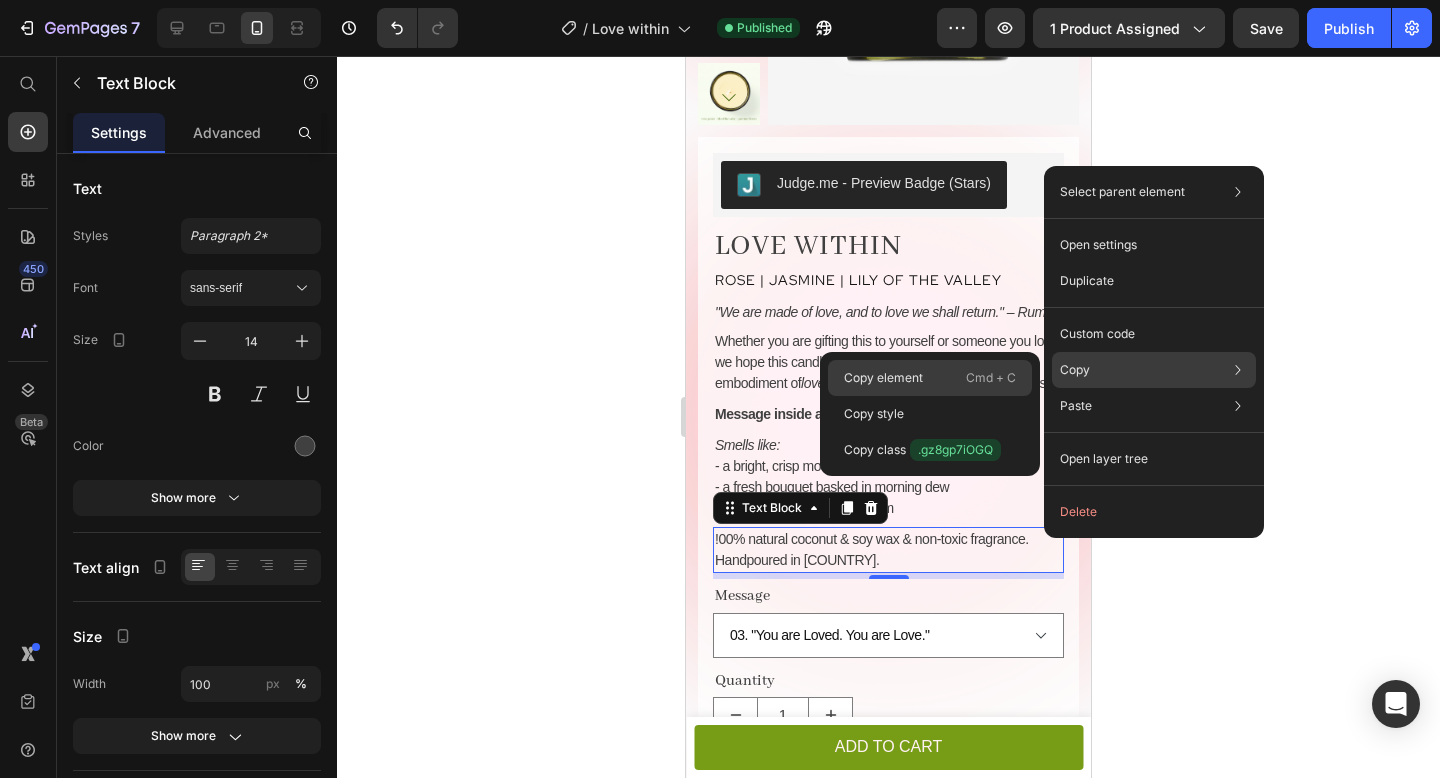 click on "Cmd + C" at bounding box center [991, 378] 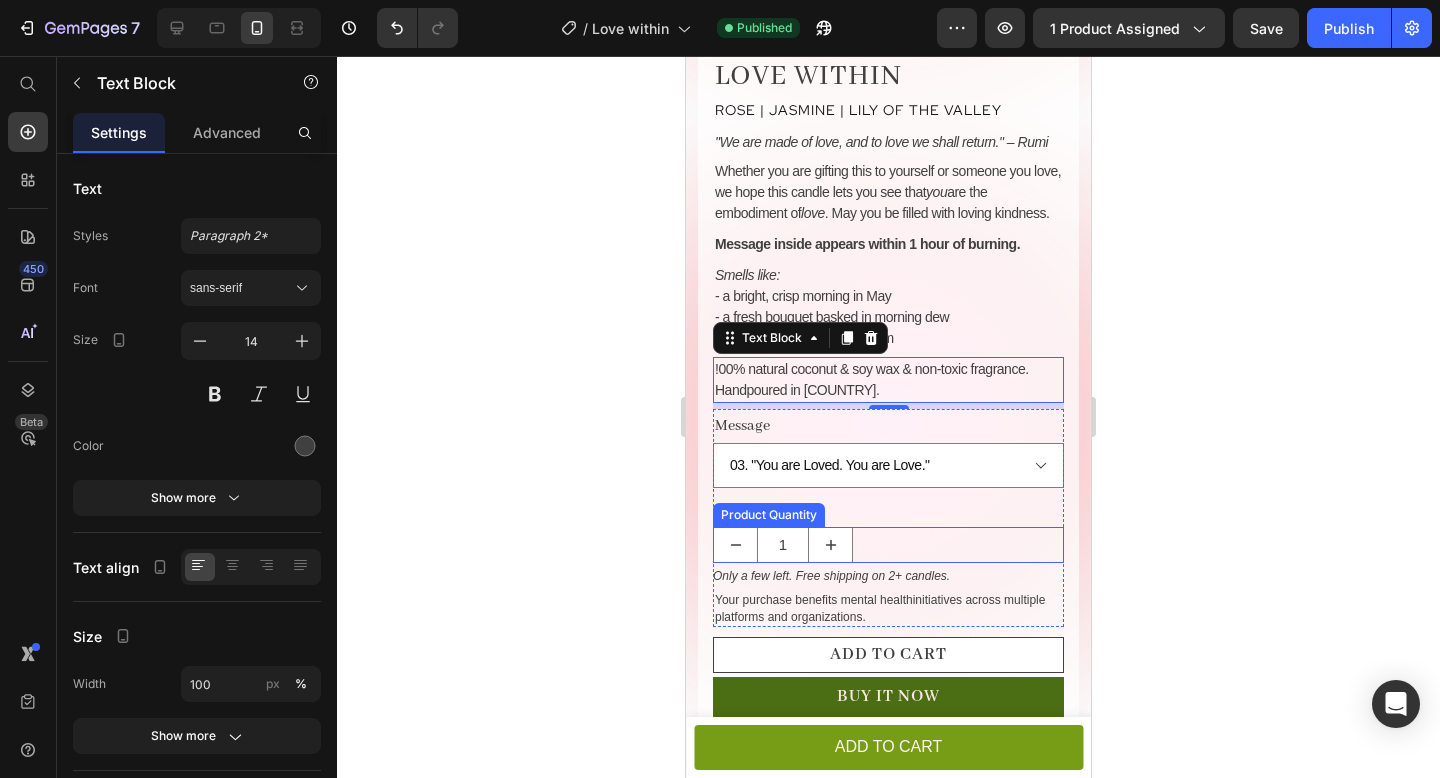 scroll, scrollTop: 597, scrollLeft: 0, axis: vertical 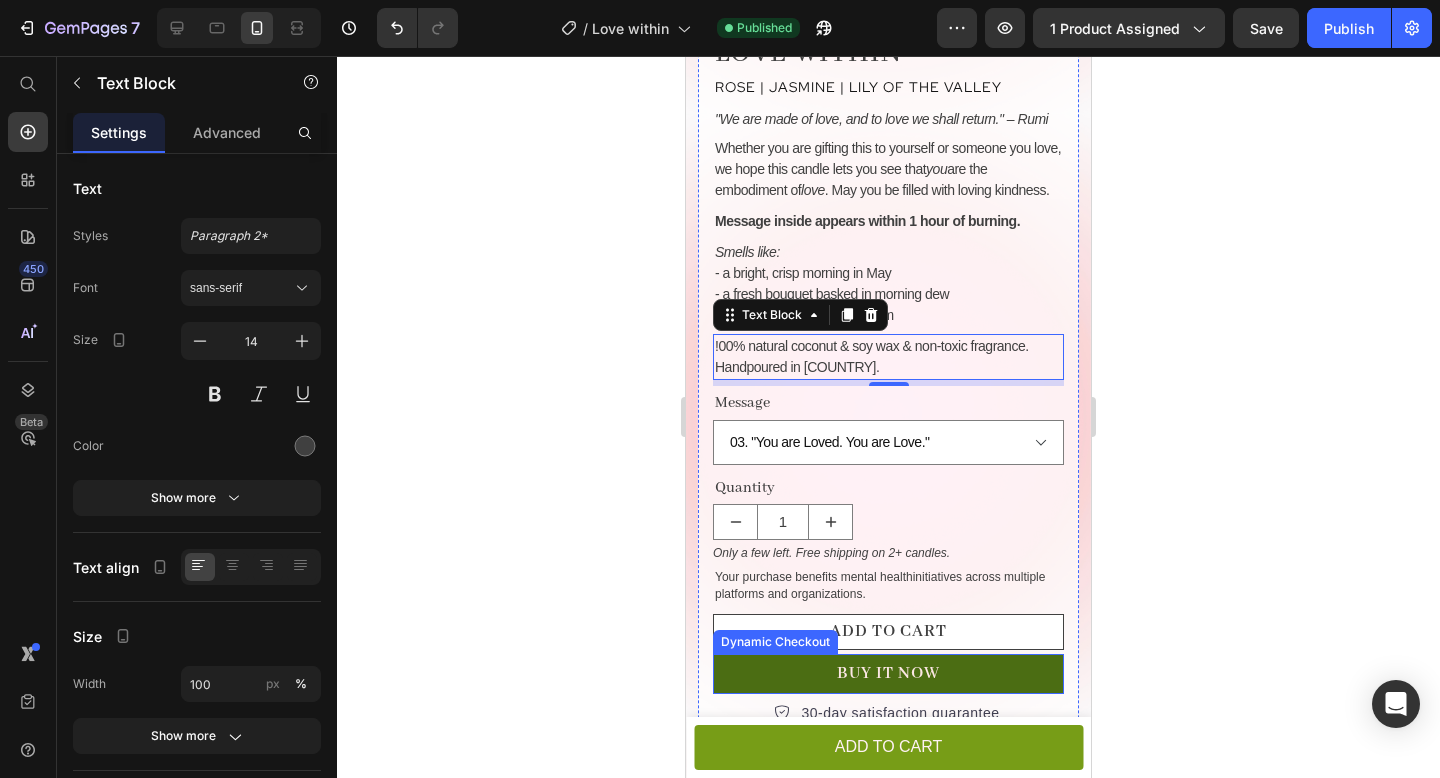 click on "Buy It Now" at bounding box center [888, 674] 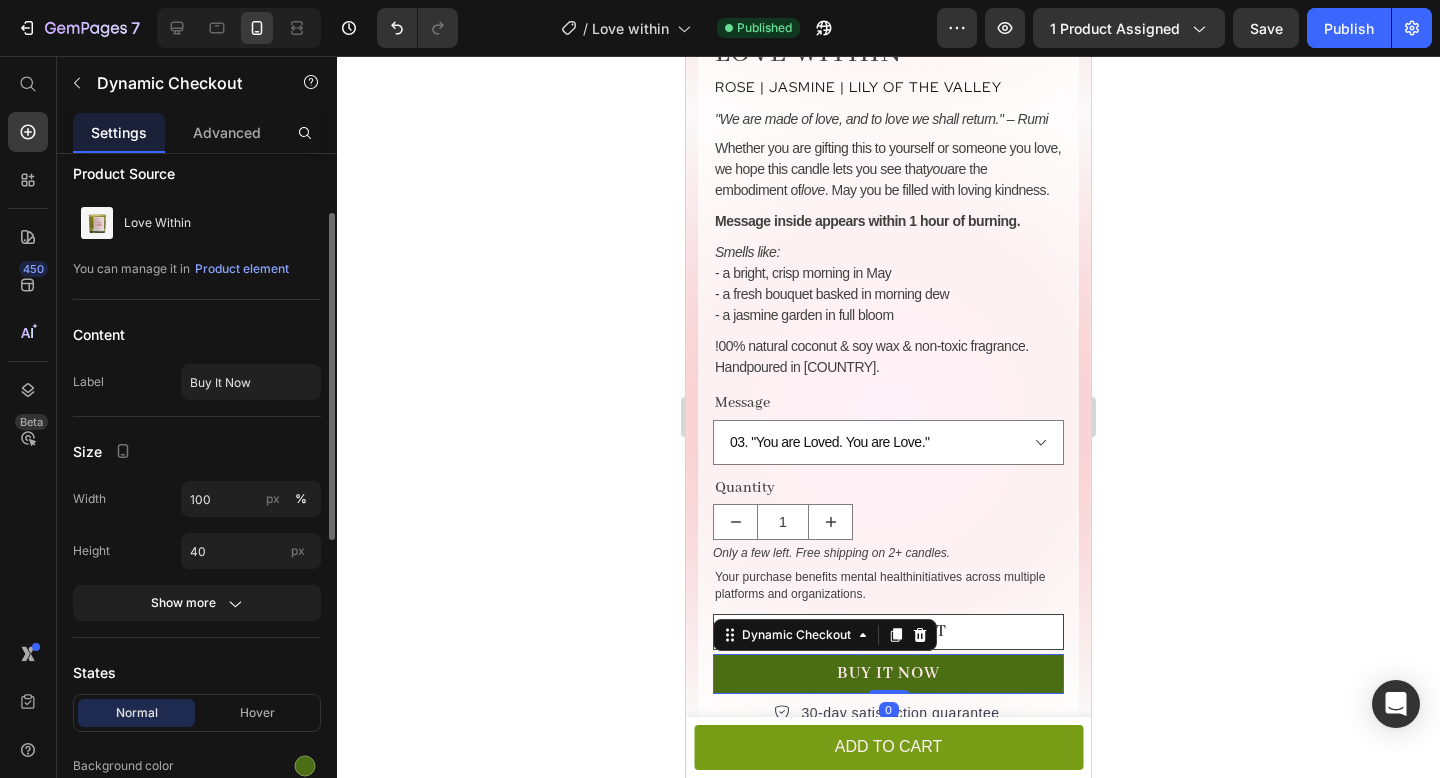 scroll, scrollTop: 118, scrollLeft: 0, axis: vertical 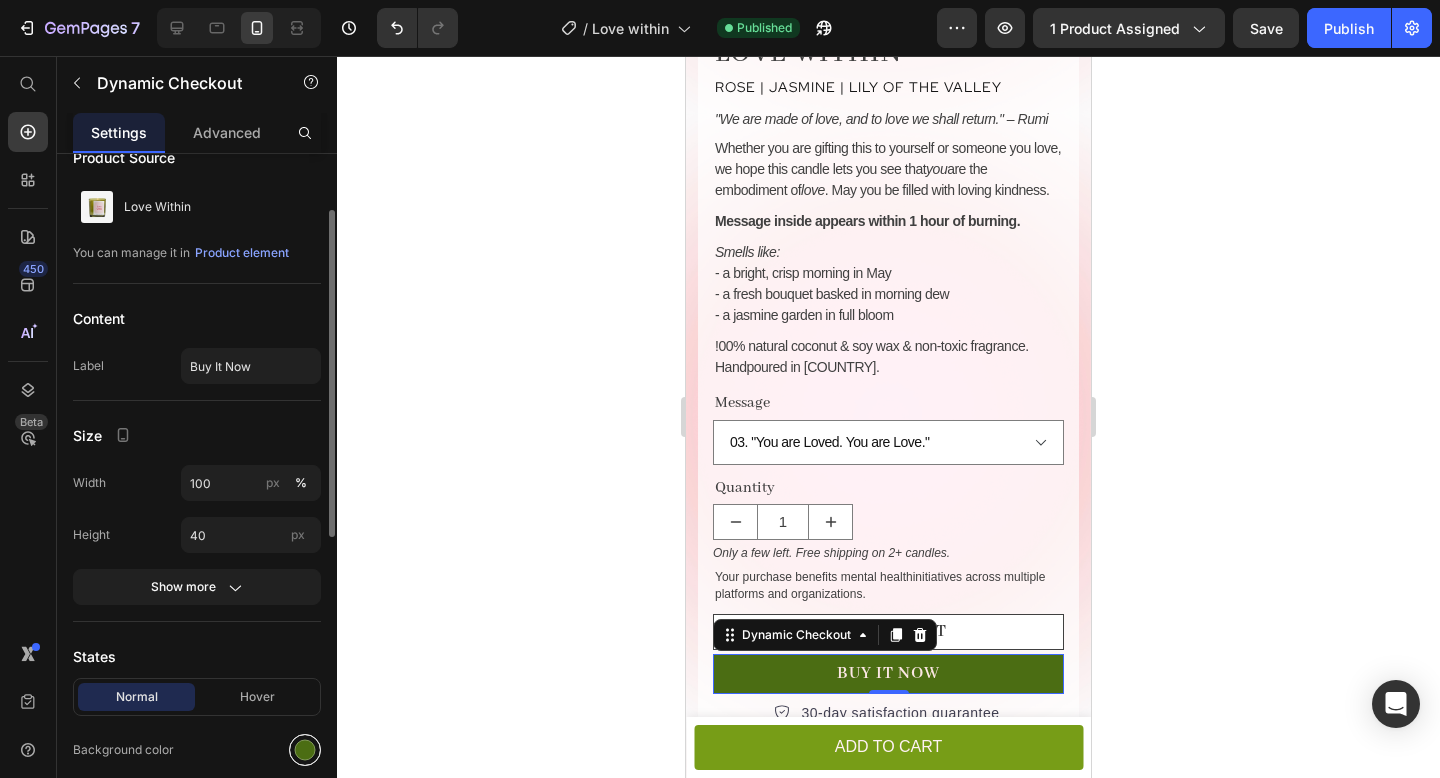 click at bounding box center [305, 750] 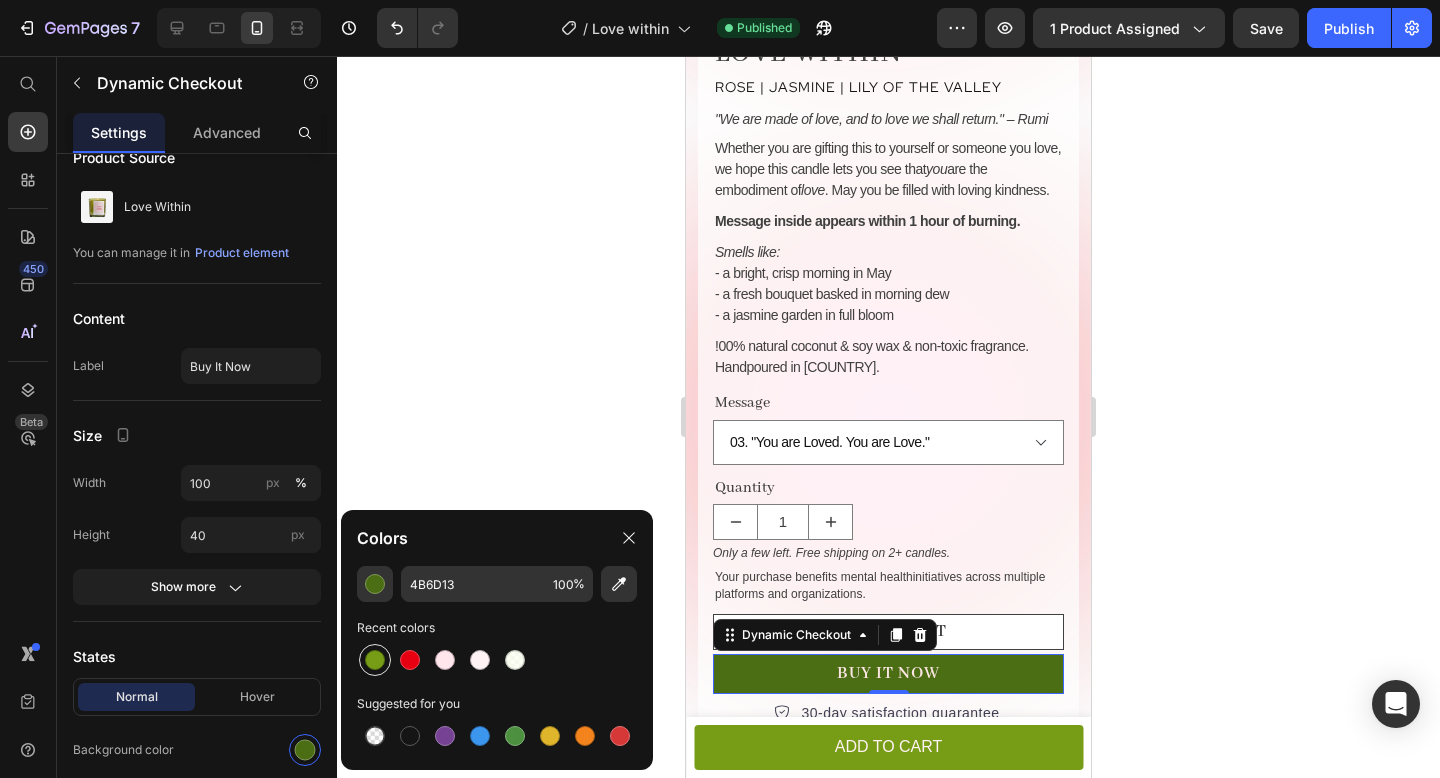 click at bounding box center [375, 660] 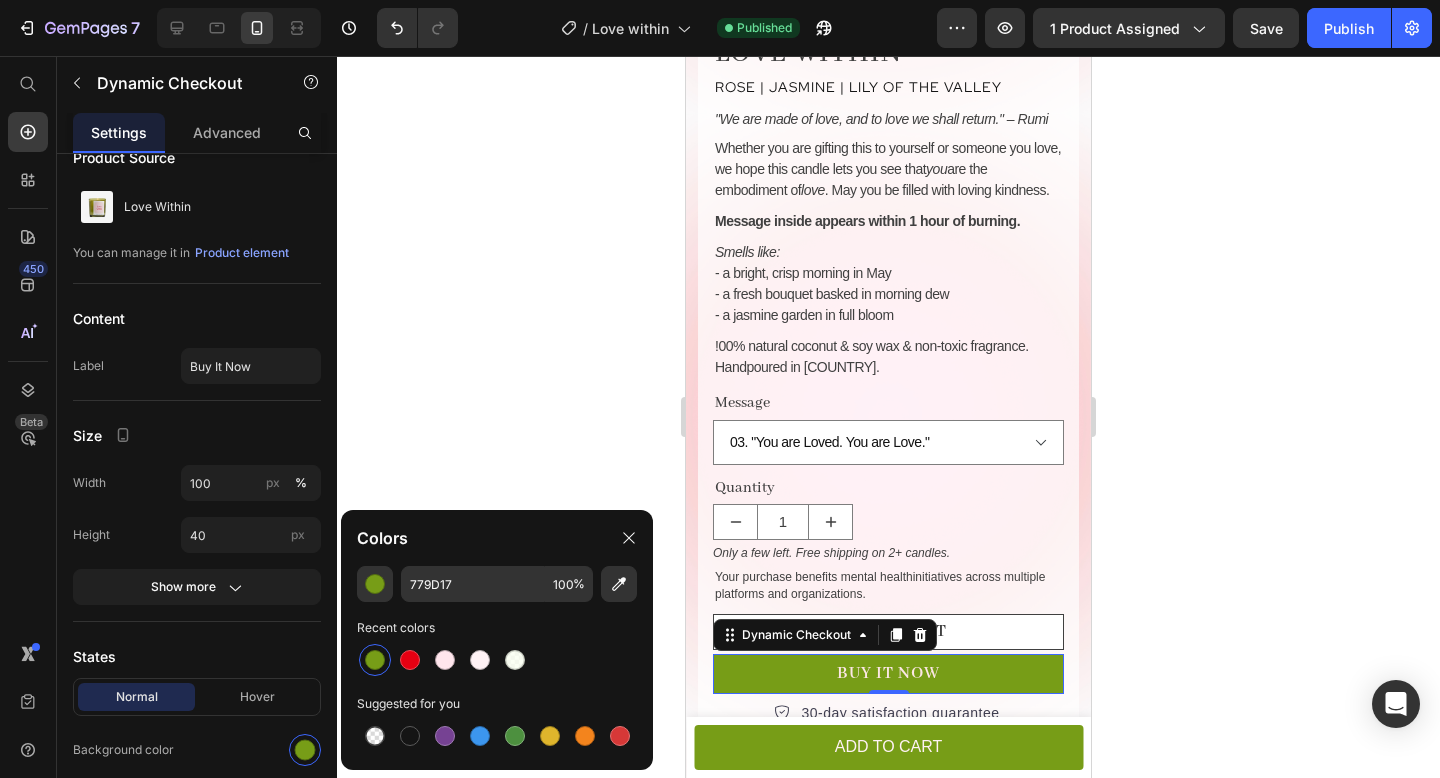 click 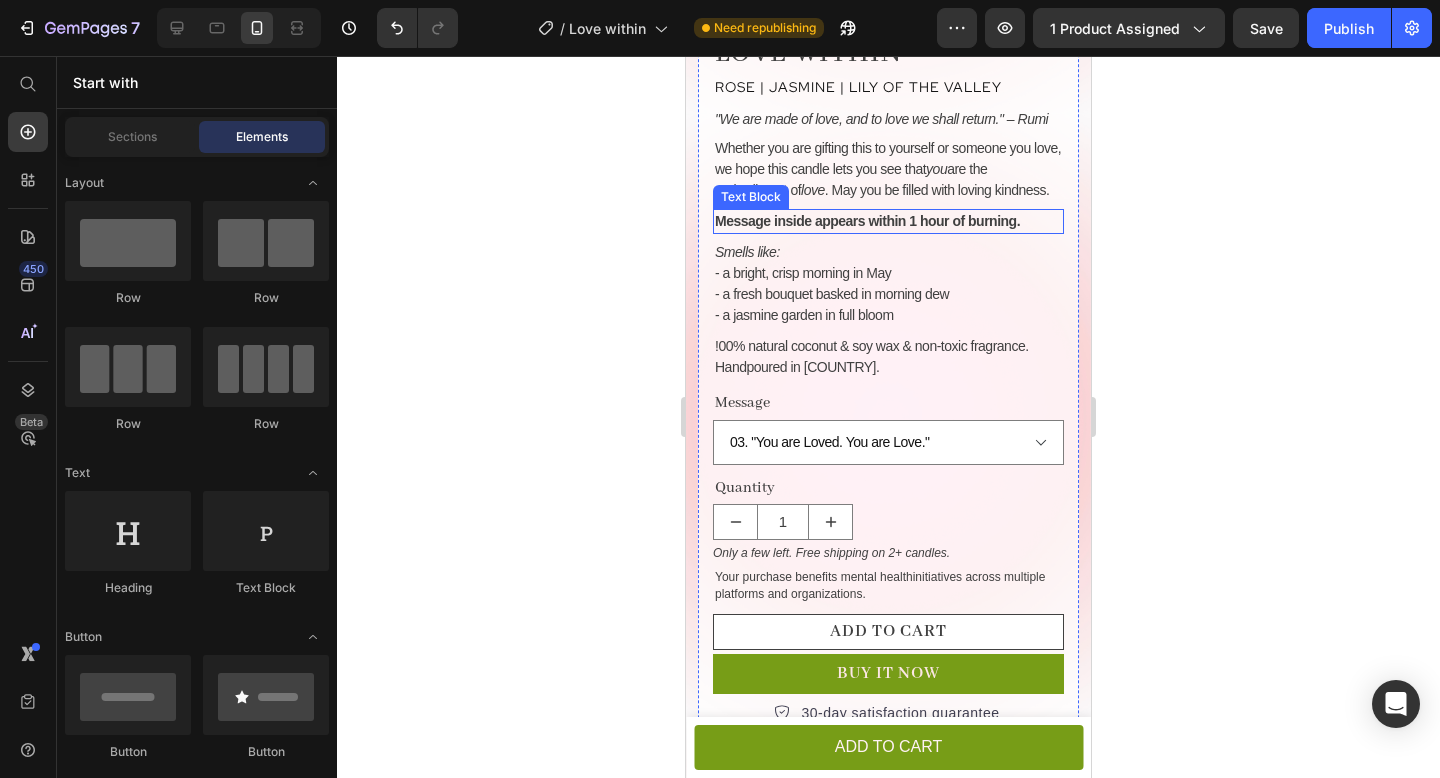 click on "Message inside appears within 1 hour of burning." at bounding box center [867, 221] 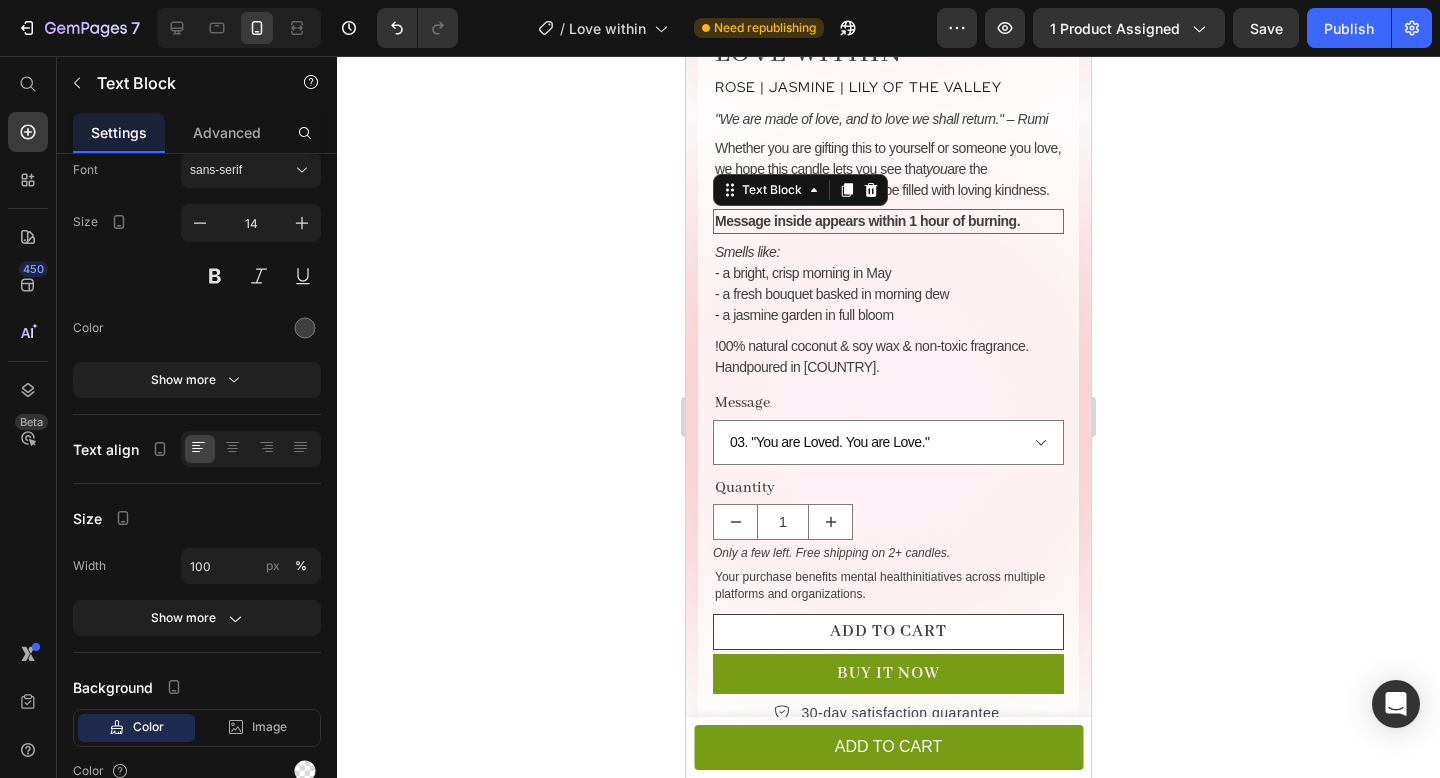scroll, scrollTop: 0, scrollLeft: 0, axis: both 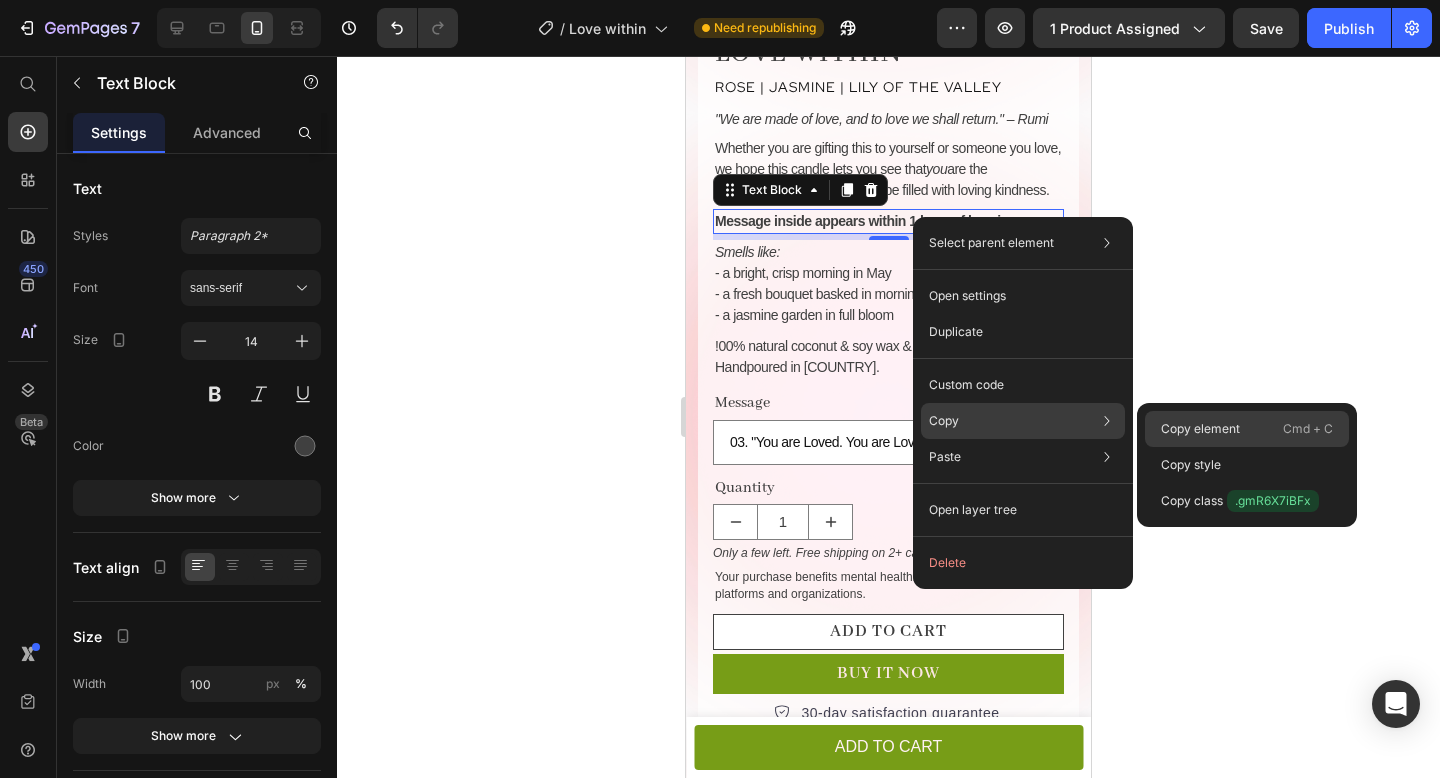 click on "Copy element" at bounding box center [1200, 429] 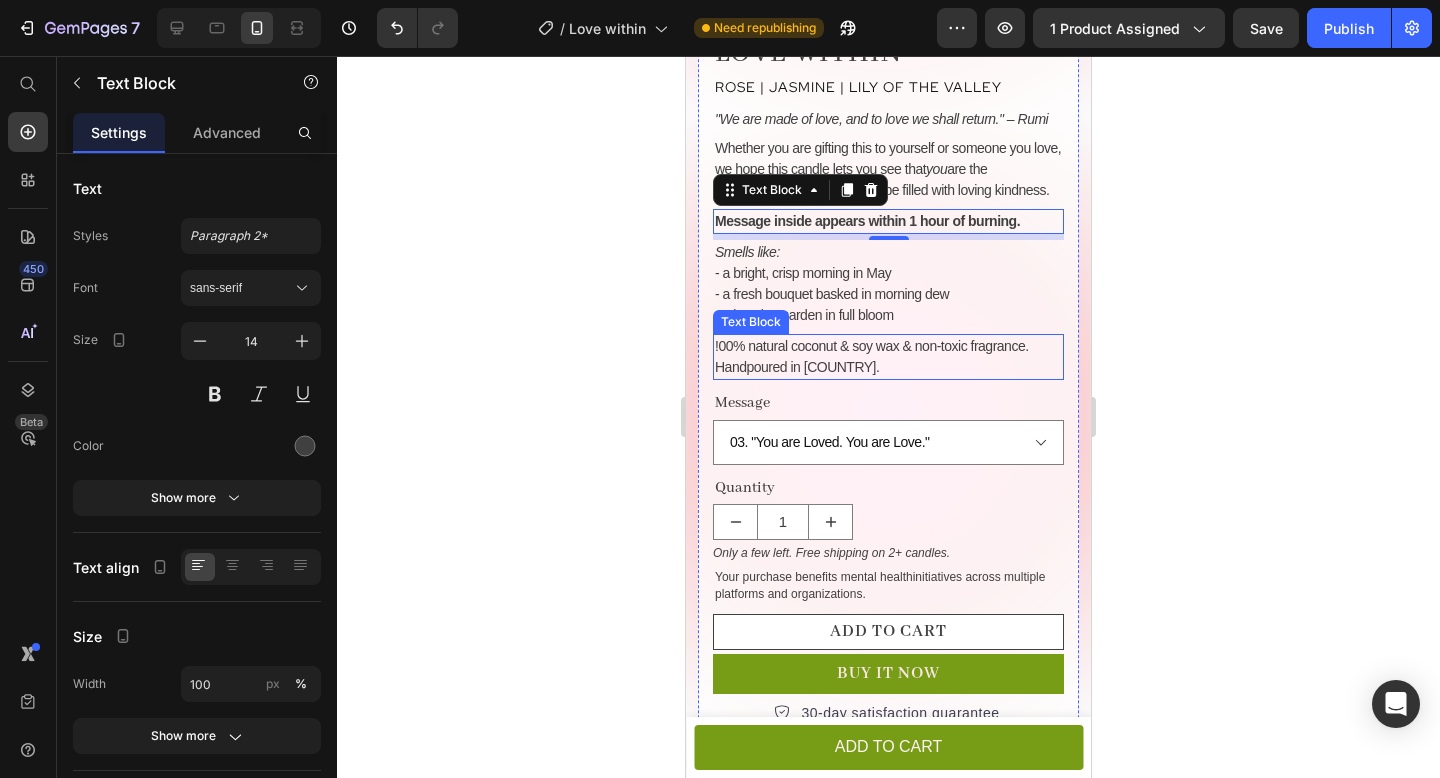 click on "Handpoured in [COUNTRY]" at bounding box center (888, 367) 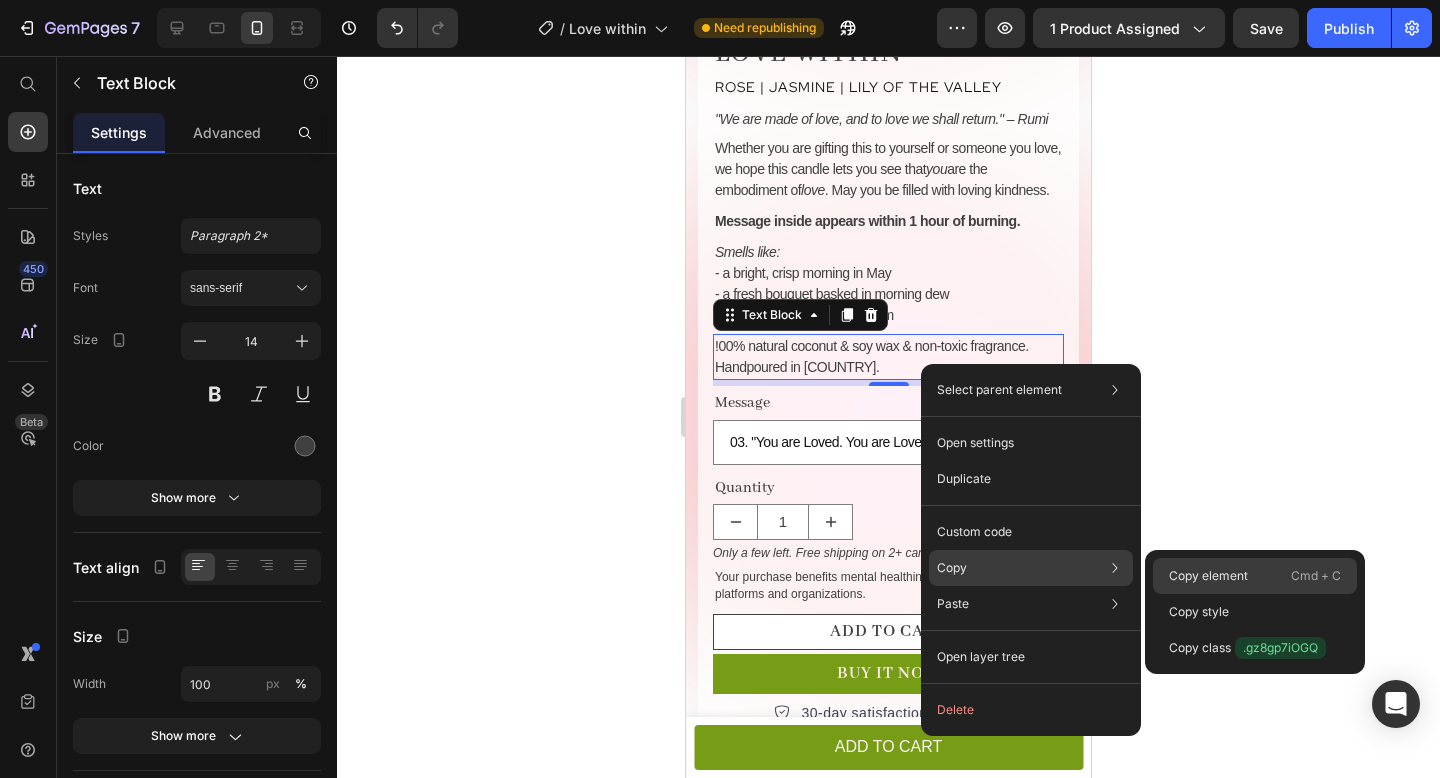 click on "Copy element" at bounding box center [1208, 576] 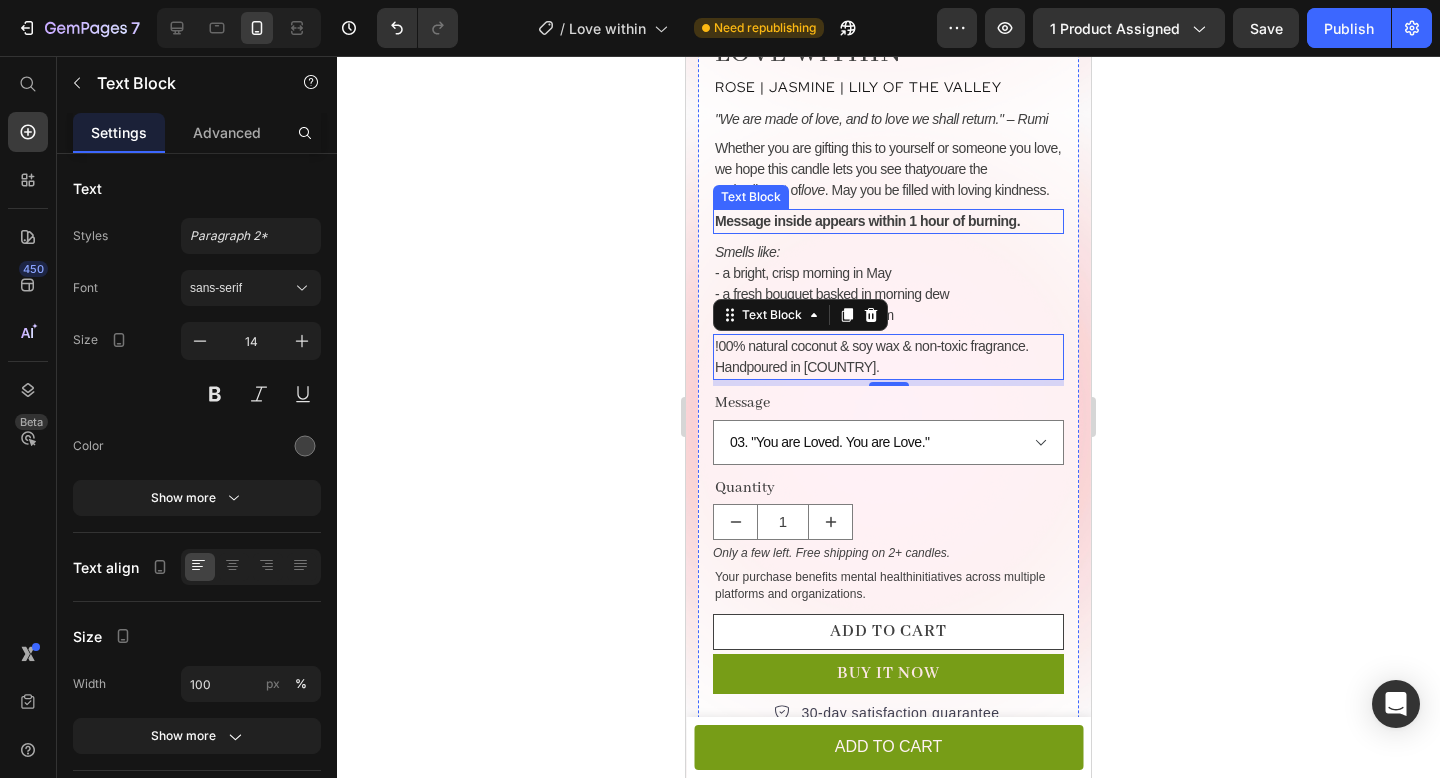 click on "Message inside appears within 1 hour of burning." at bounding box center (888, 221) 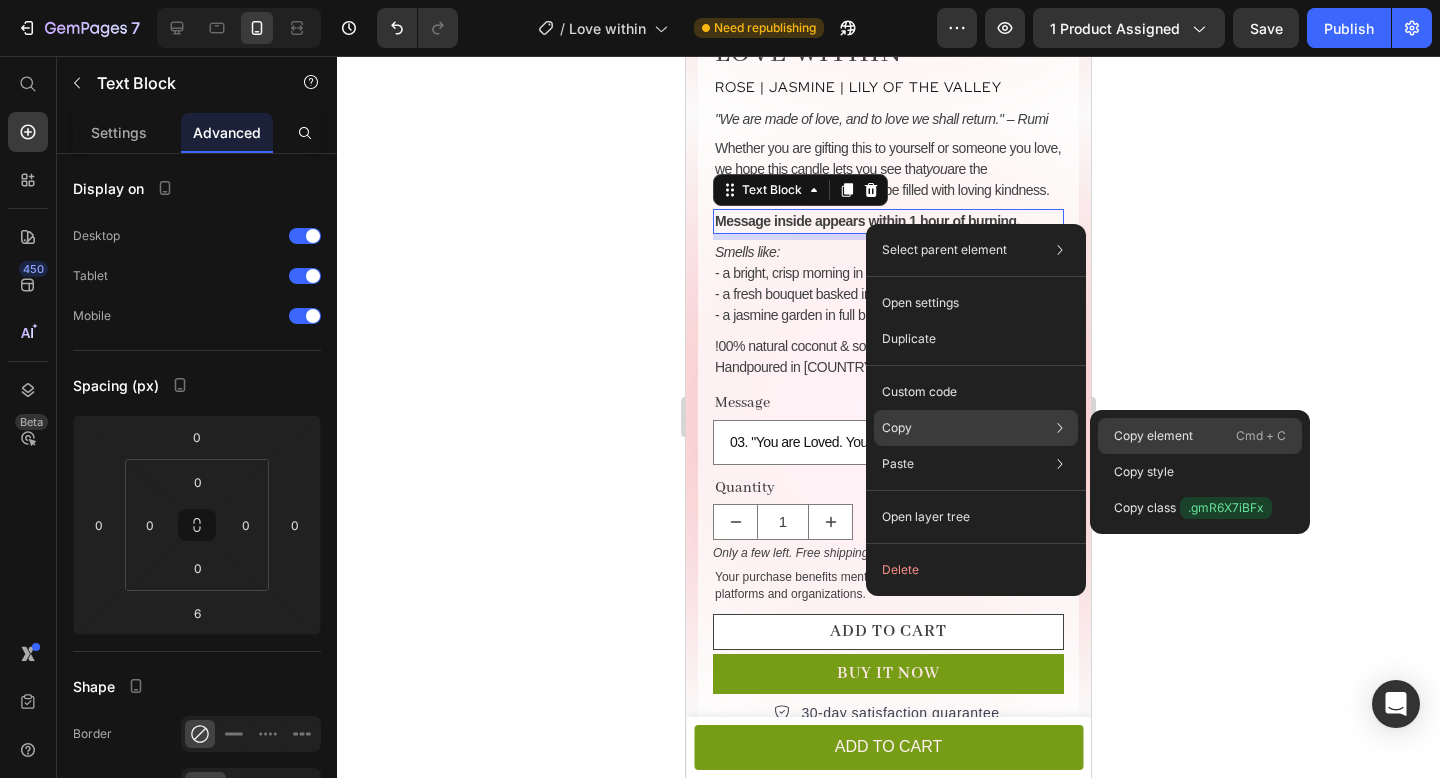 click on "Copy element" at bounding box center (1153, 436) 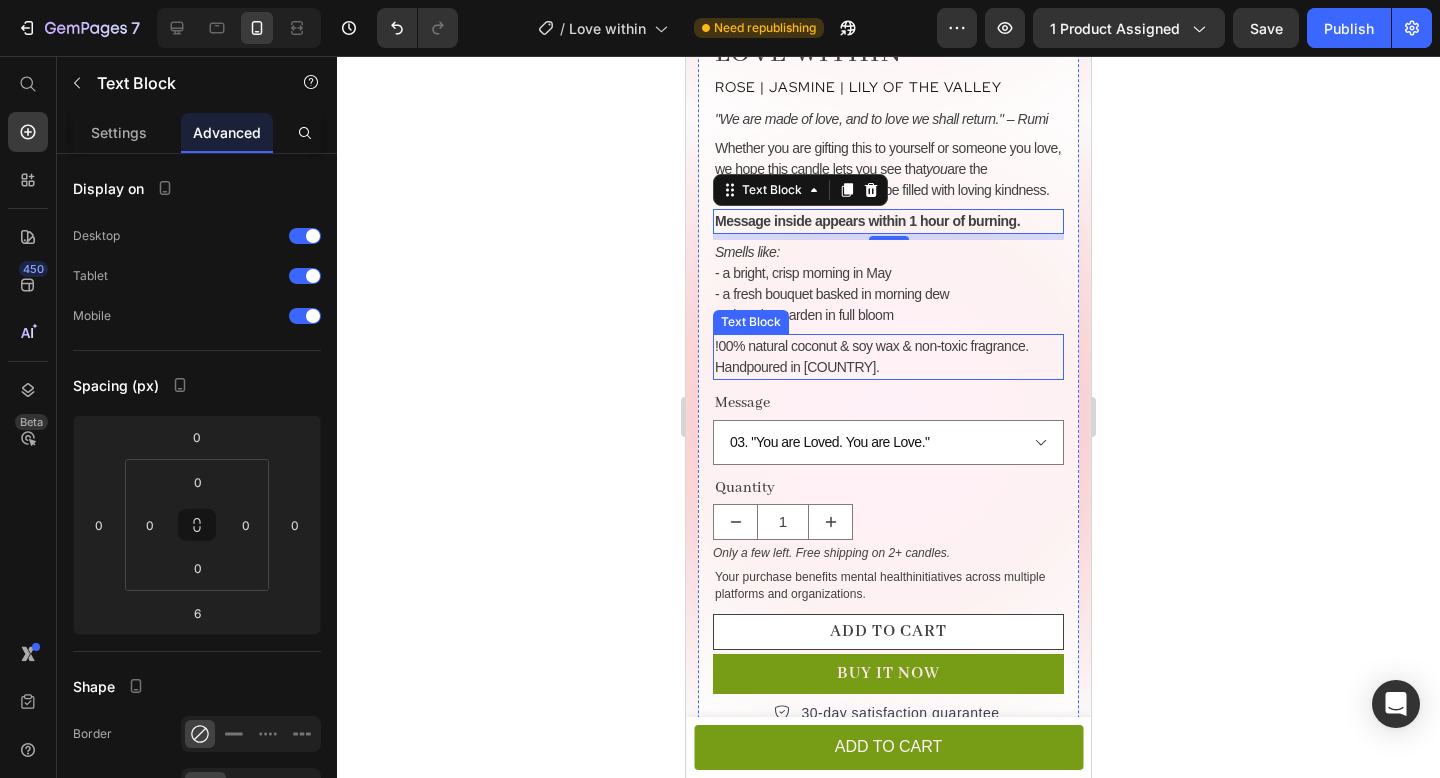click on "!00% natural coconut & soy wax & non-toxic fragrance." at bounding box center [872, 346] 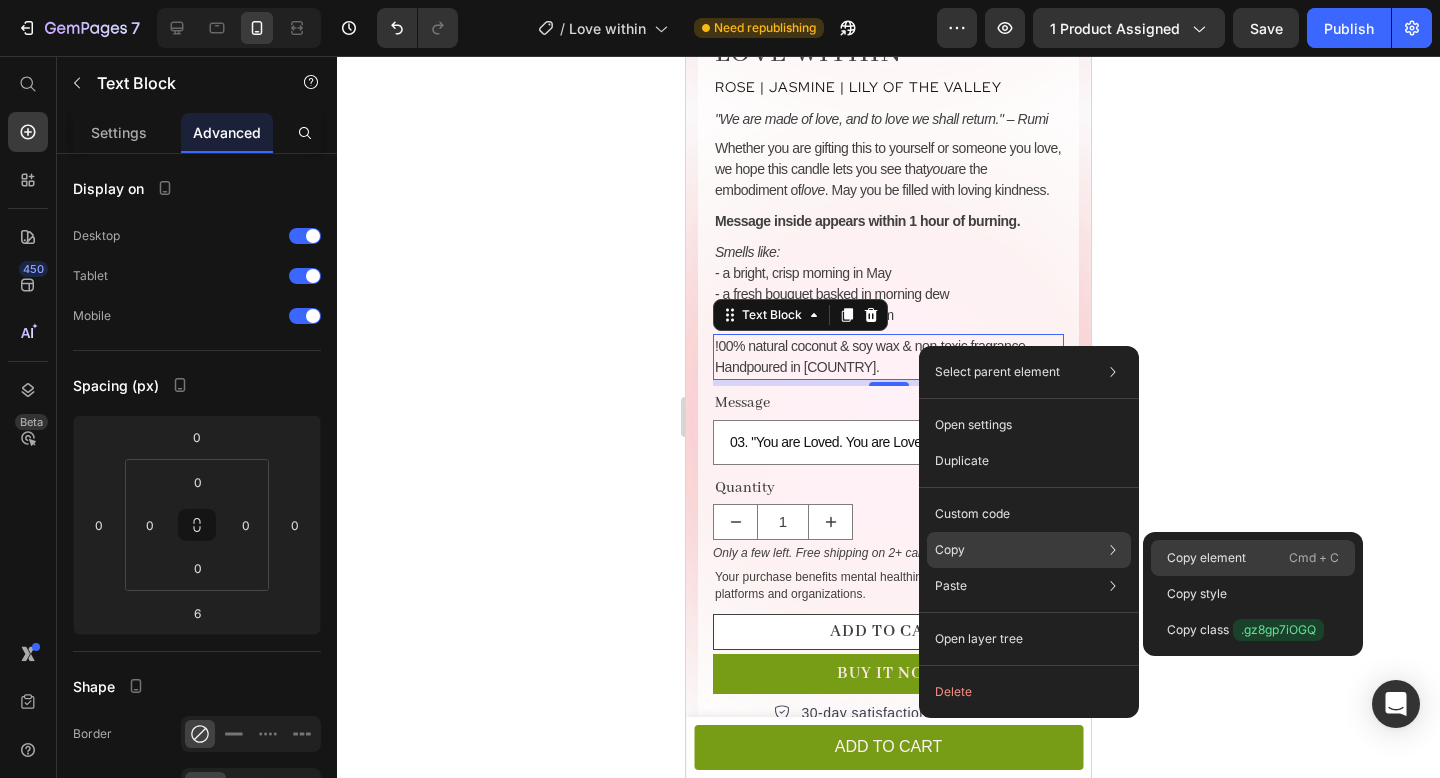 click on "Copy element" at bounding box center [1206, 558] 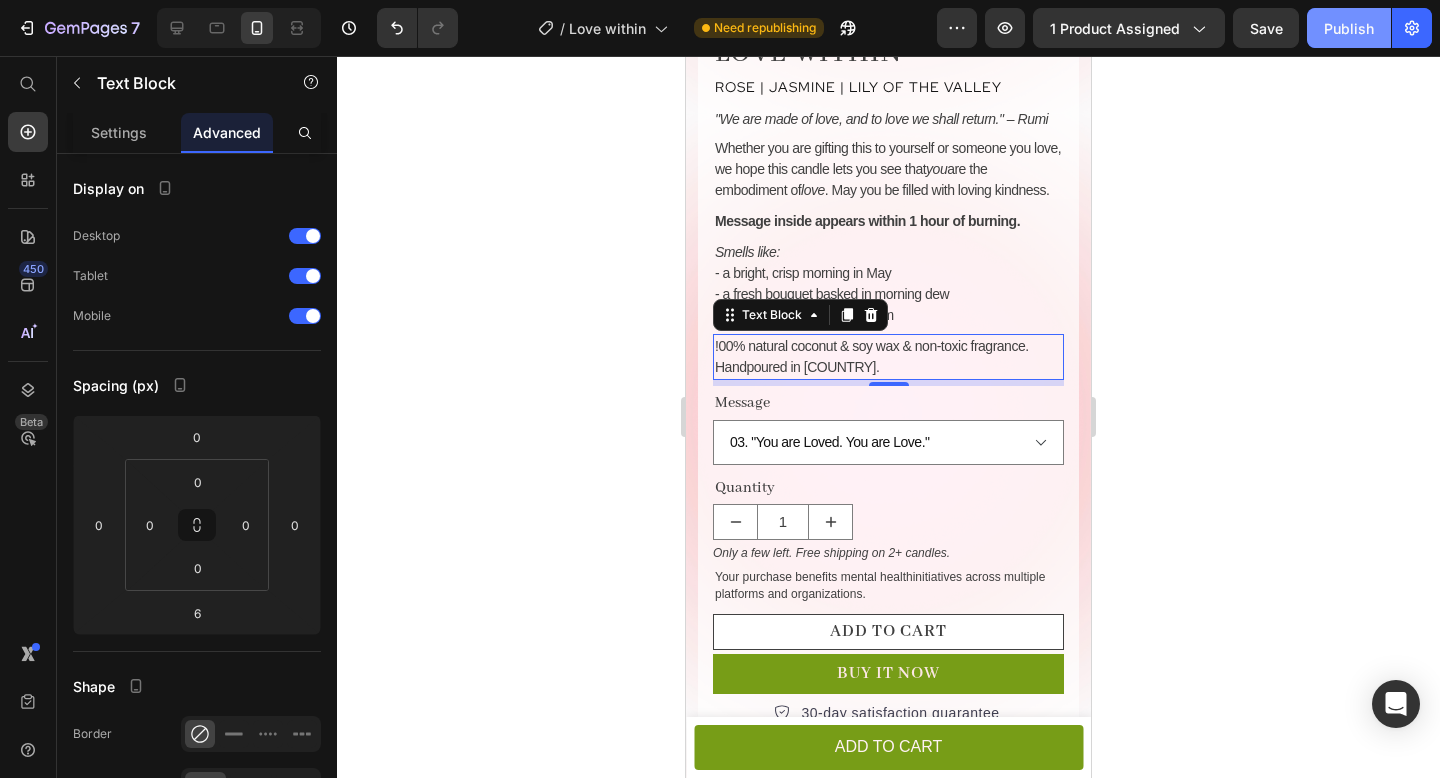 click on "Publish" at bounding box center (1349, 28) 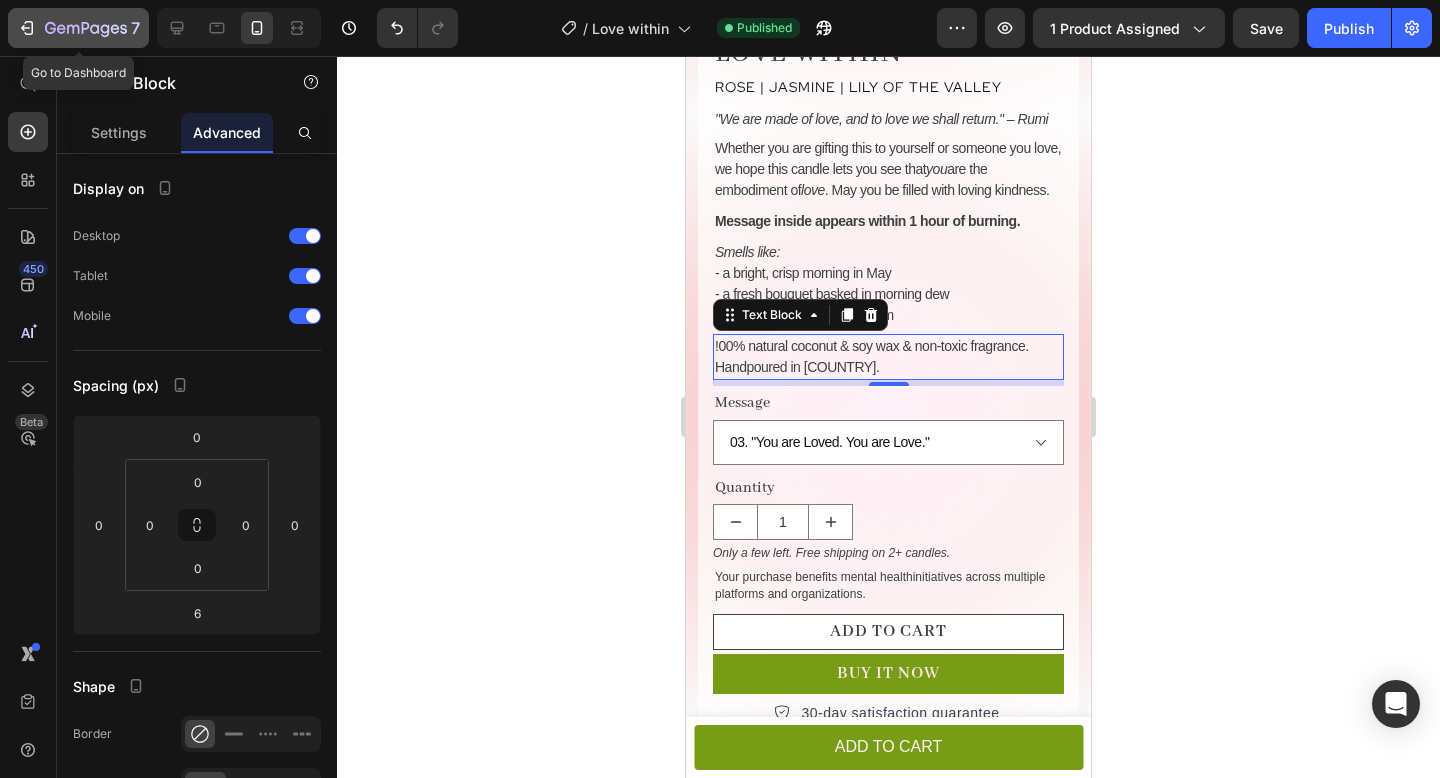 click 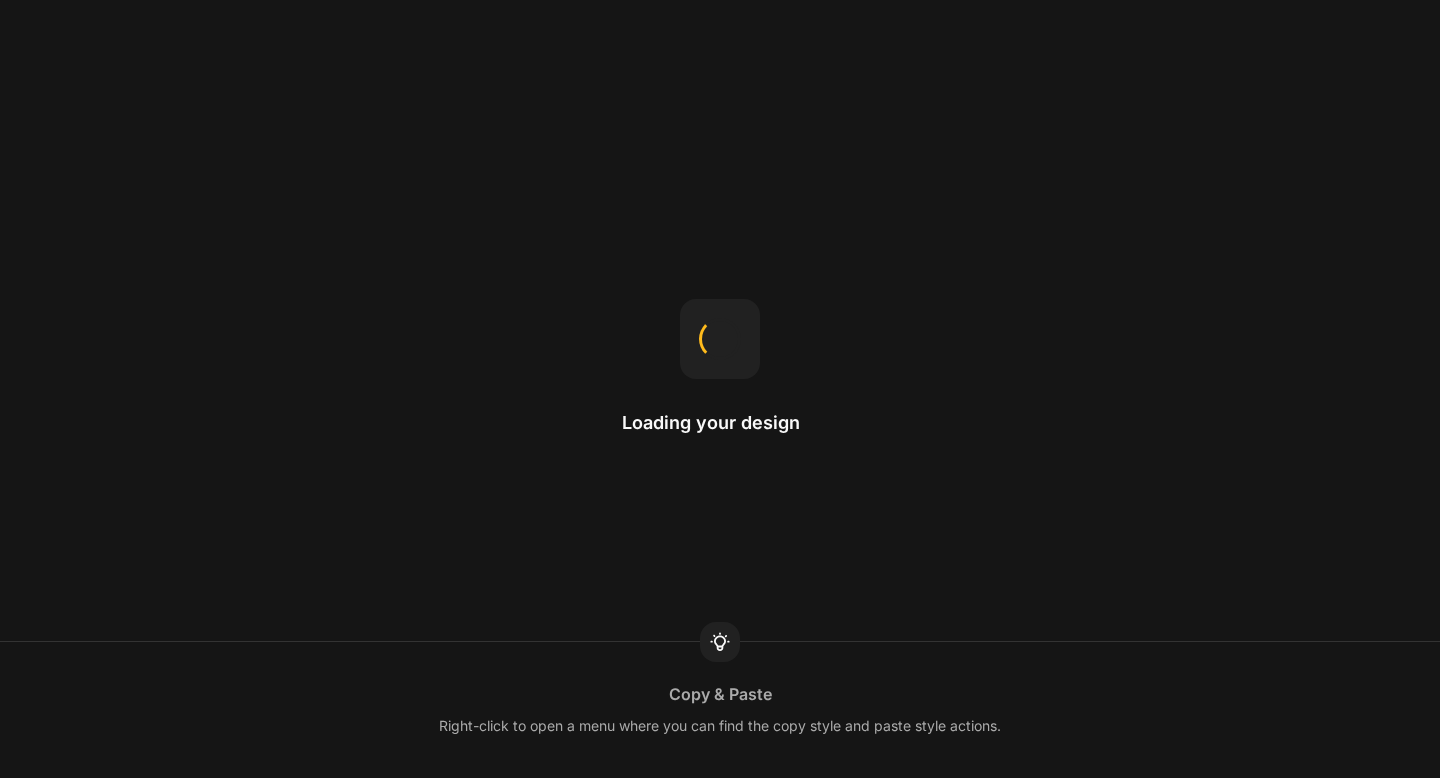 scroll, scrollTop: 0, scrollLeft: 0, axis: both 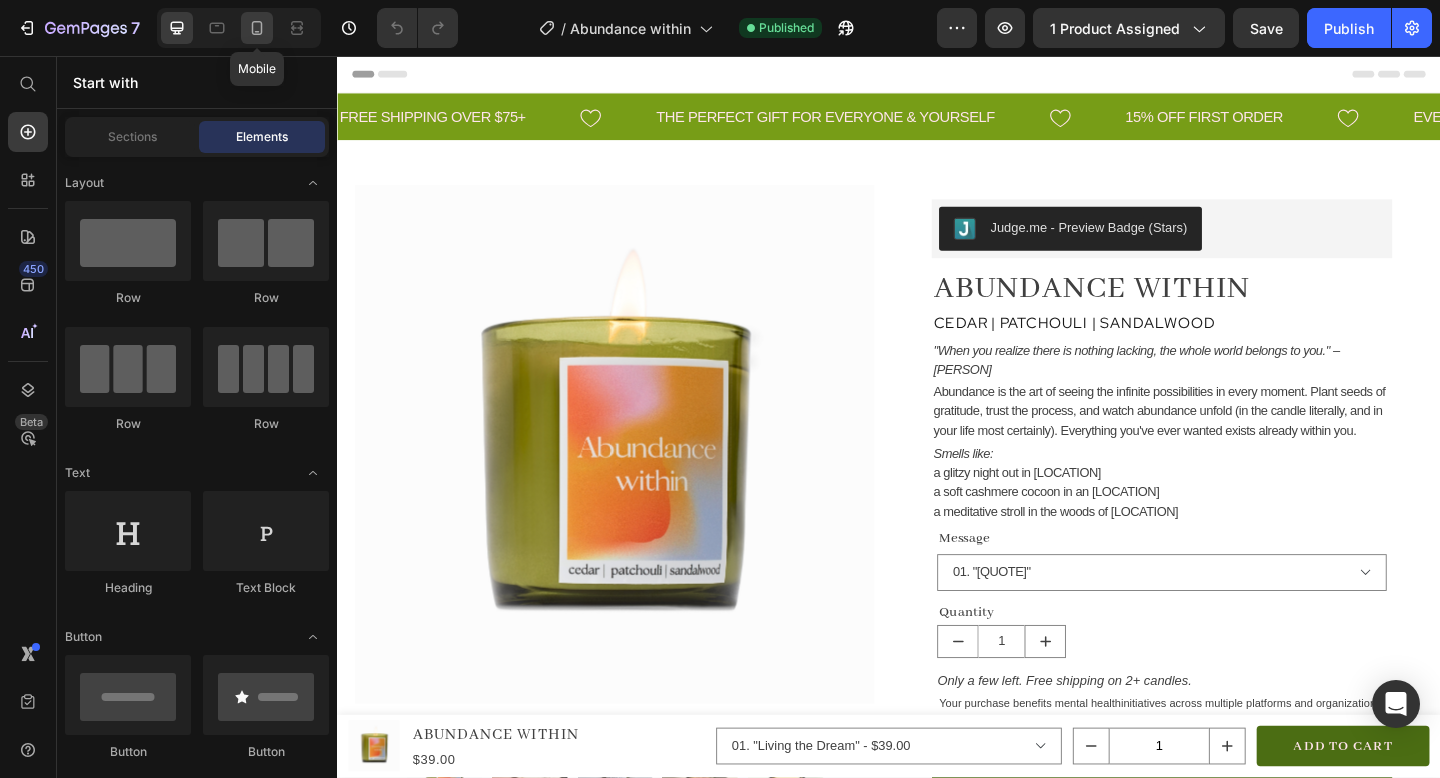 click 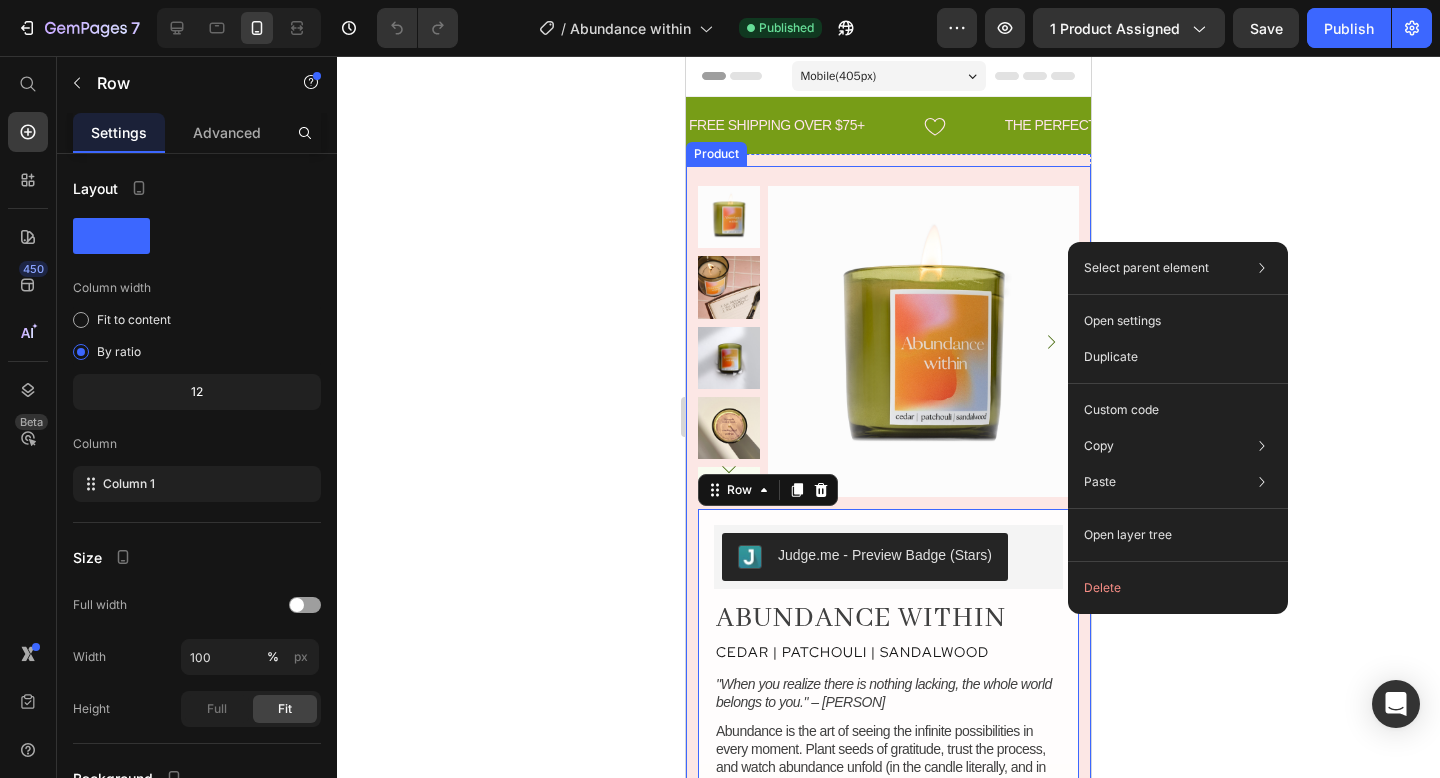 click on "Product Images Row Judge.me - Preview Badge (Stars) Judge.me Abundance Within Product Title cedar | patchouli | sandalwood Text Block "When you realize there is nothing lacking, the whole world belongs to you." – [PERSON] Text Block Abundance is the art of seeing the infinite possibilities in every moment. Plant seeds of gratitude, trust the process, and watch abundance unfold (in the candle literally, and in your life most certainly). Everything you've ever wanted exists already within you. Text Block Message 01. "[QUOTE]" 02. "[QUOTE]" 03. "[QUOTE]" 04. "[QUOTE]" Surprise me! Product Variants & Swatches 1 Product Quantity Add to cart Product Cart Button Row Product" at bounding box center (888, 877) 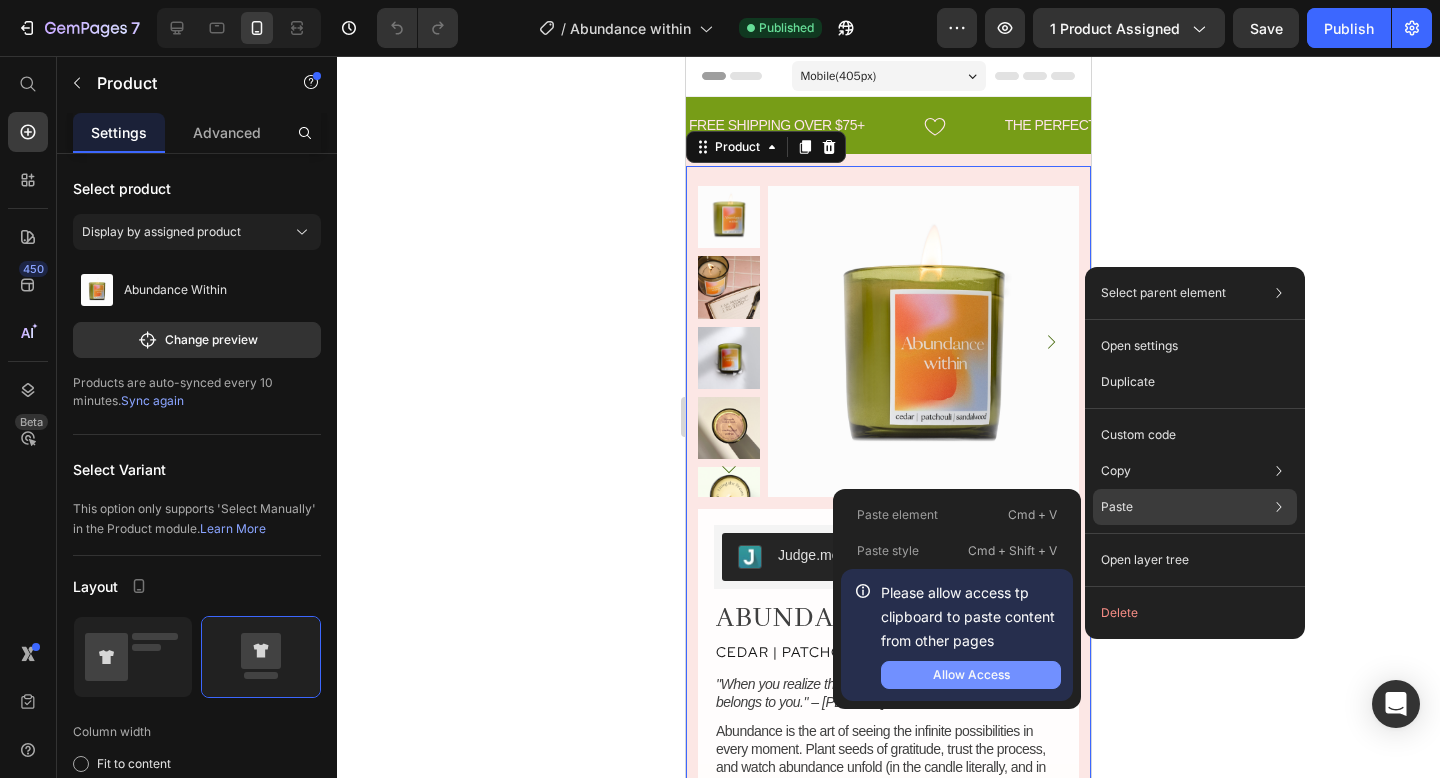 click on "Allow Access" at bounding box center [971, 675] 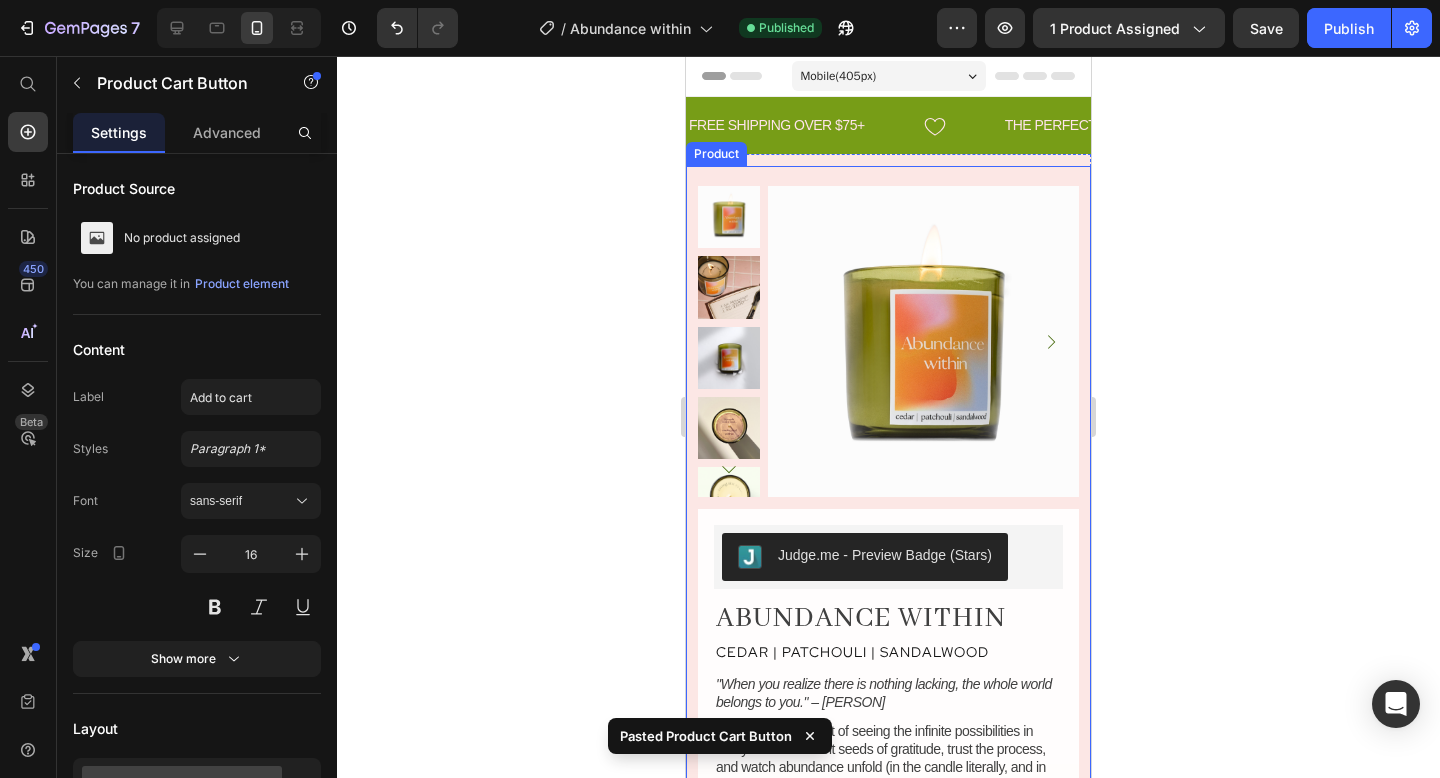 scroll, scrollTop: 167, scrollLeft: 0, axis: vertical 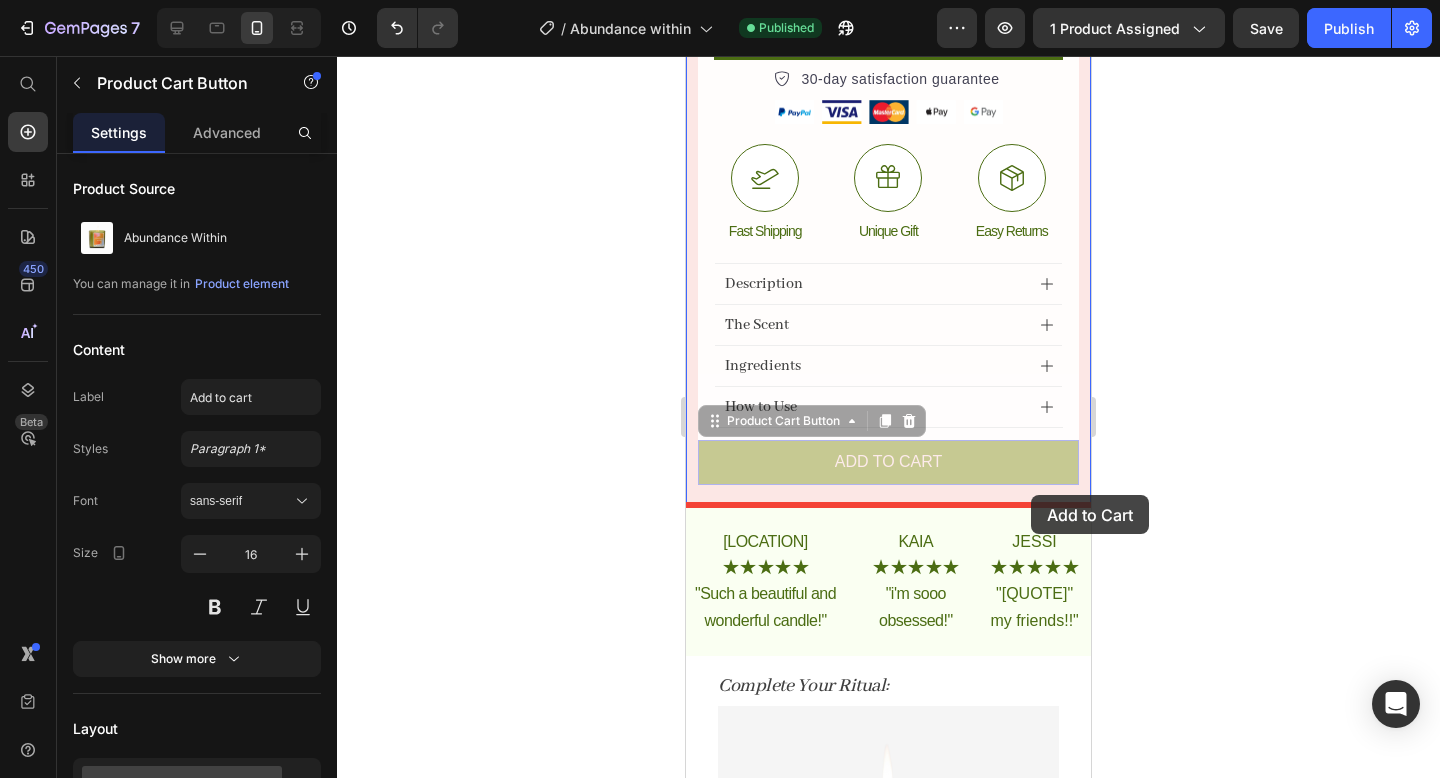 drag, startPoint x: 1054, startPoint y: 458, endPoint x: 1031, endPoint y: 495, distance: 43.56604 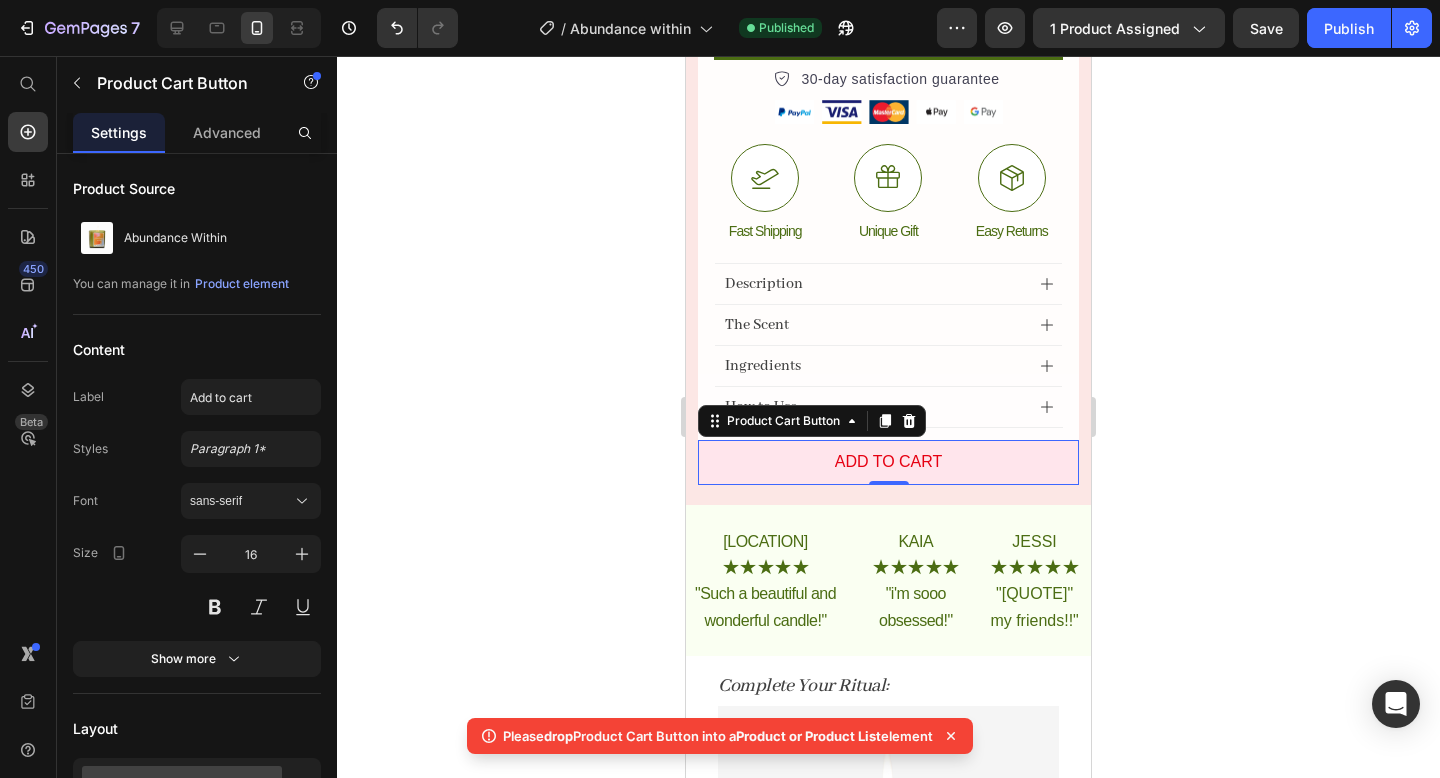 click on "Add to cart" at bounding box center [888, 462] 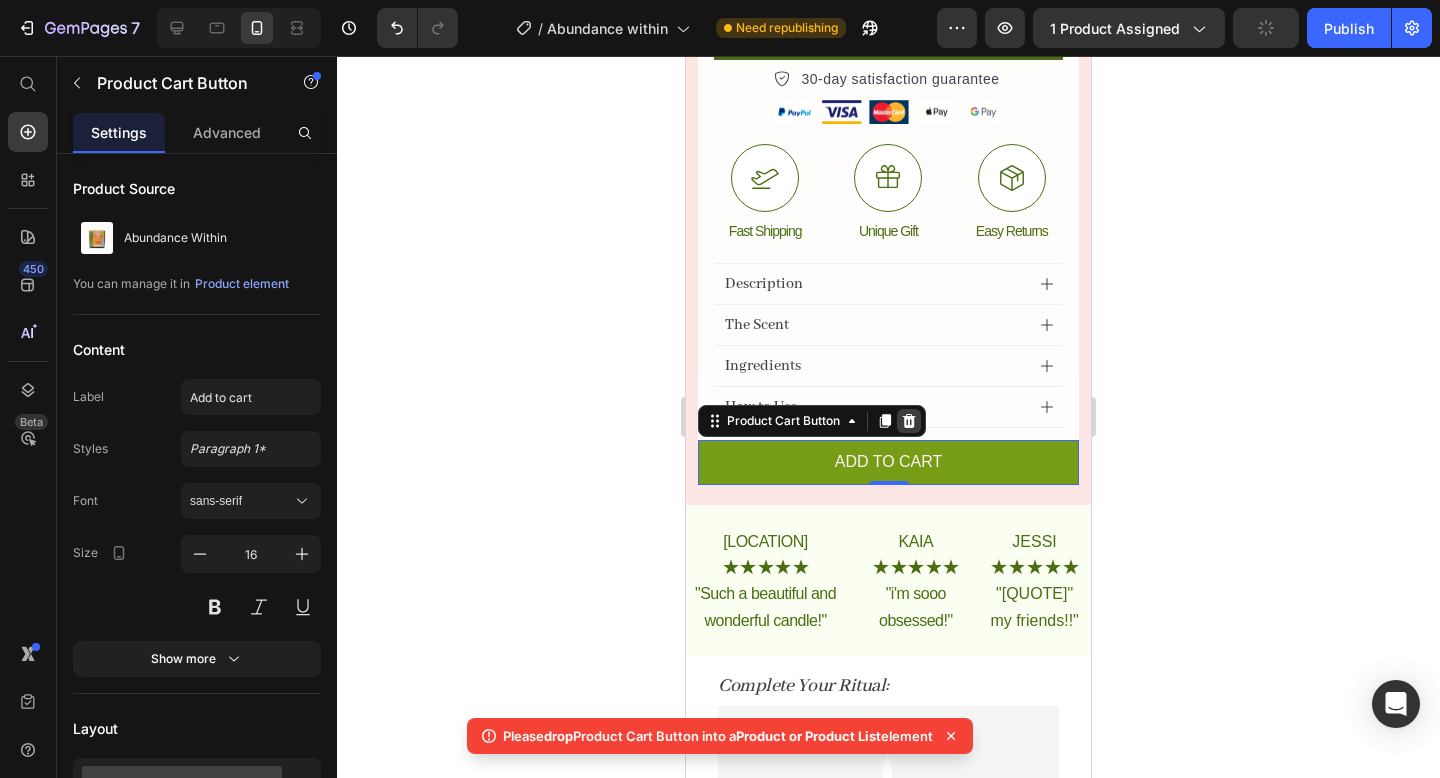 click 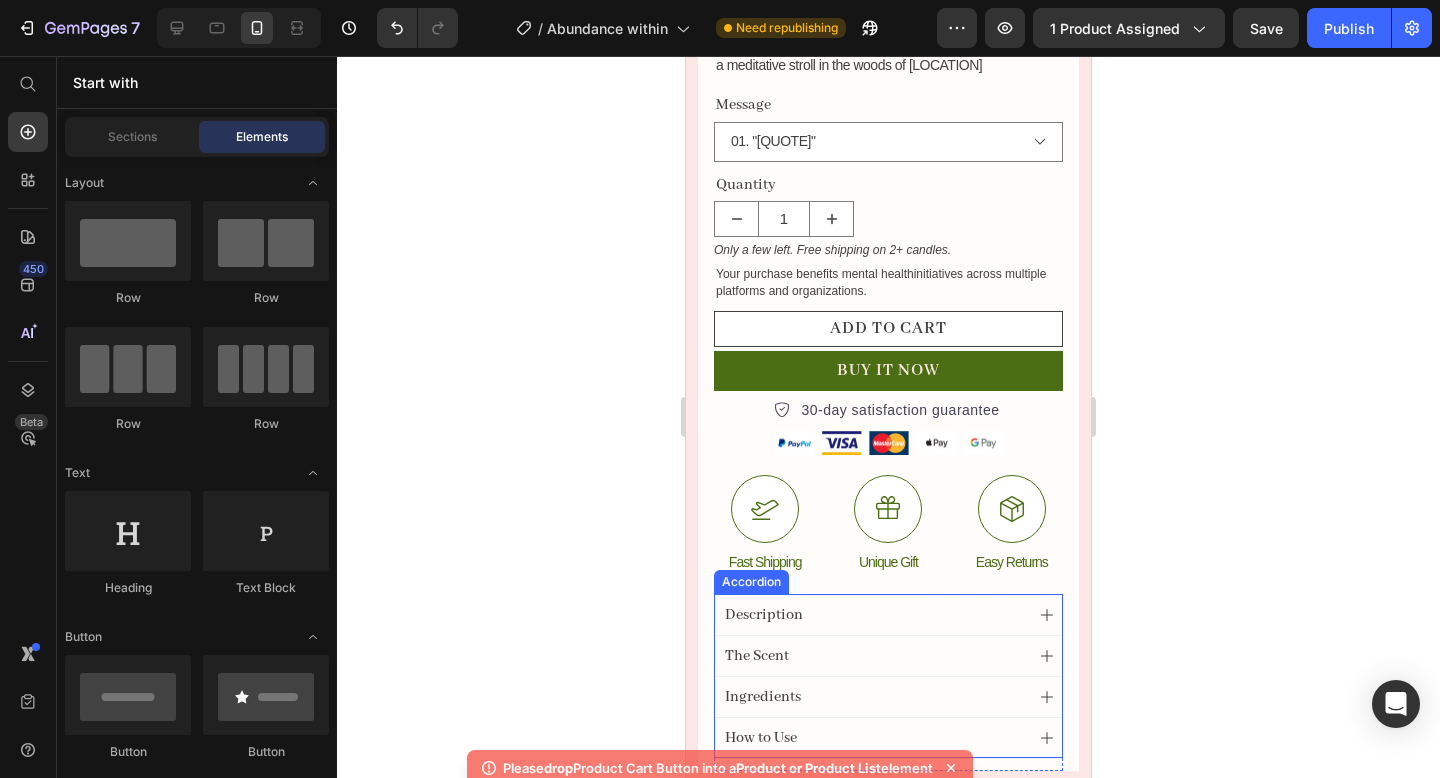scroll, scrollTop: 0, scrollLeft: 0, axis: both 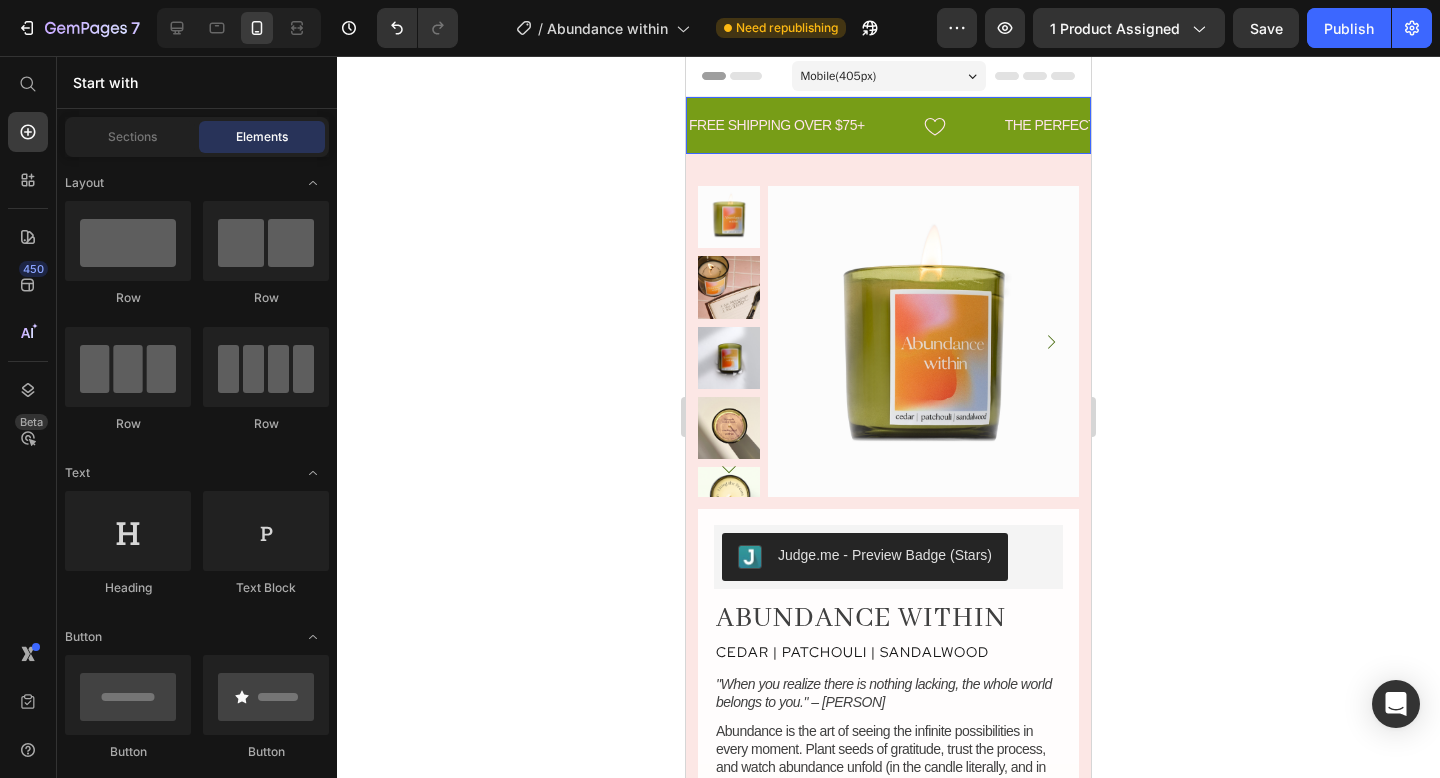 click on "FREE SHIPPING OVER $[PRICE]+ Text
THE PERFECT GIFT FOR EVERYONE & YOURSELF Text
15% OFF FIRST ORDER Text
EVERYTHING YOU DESIRE IS ALREADY WITHIN YOU Text
FREE SHIPPING OVER $[PRICE]+ Text
THE PERFECT GIFT FOR EVERYONE & YOURSELF Text
15% OFF FIRST ORDER Text
EVERYTHING YOU DESIRE IS ALREADY WITHIN YOU Text
Marquee" at bounding box center (888, 125) 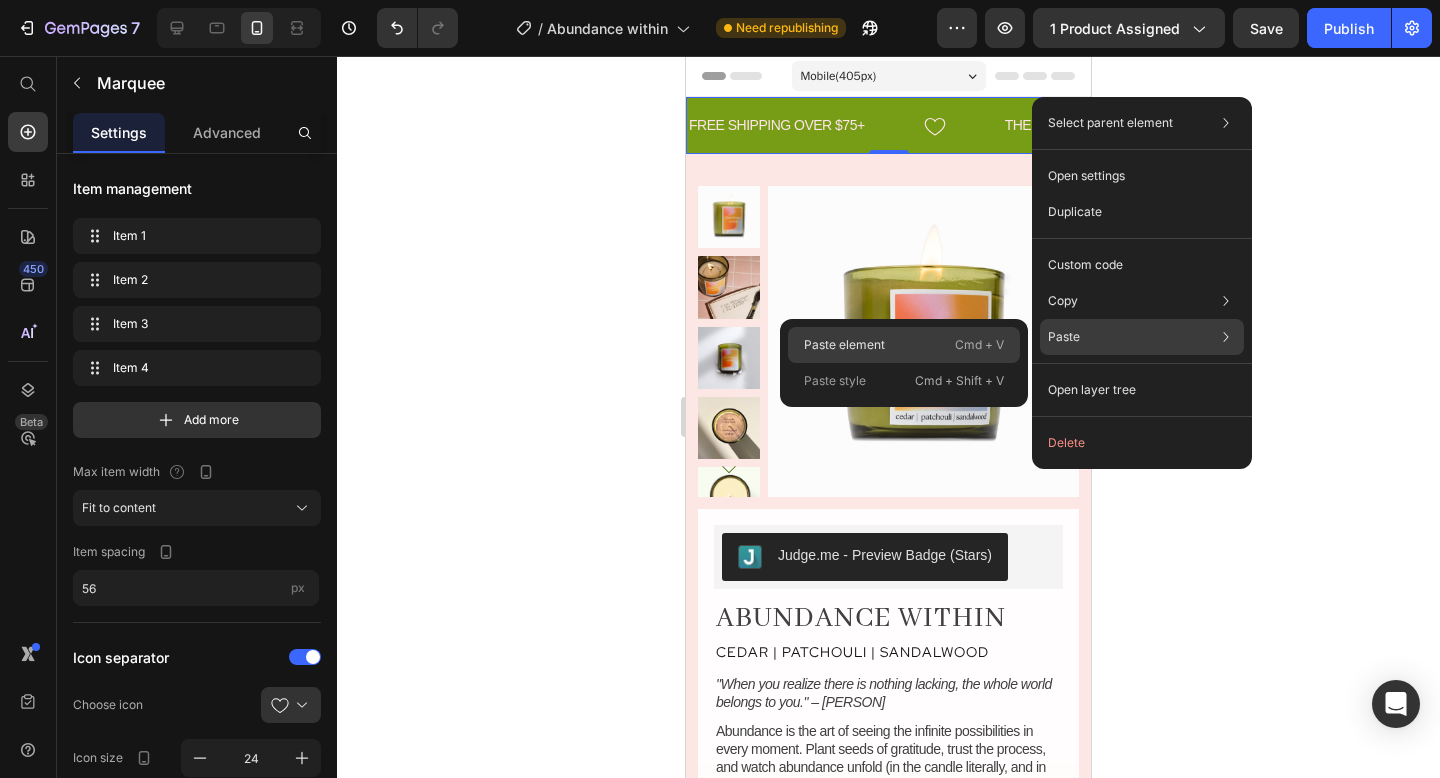 click on "Cmd + V" at bounding box center (979, 345) 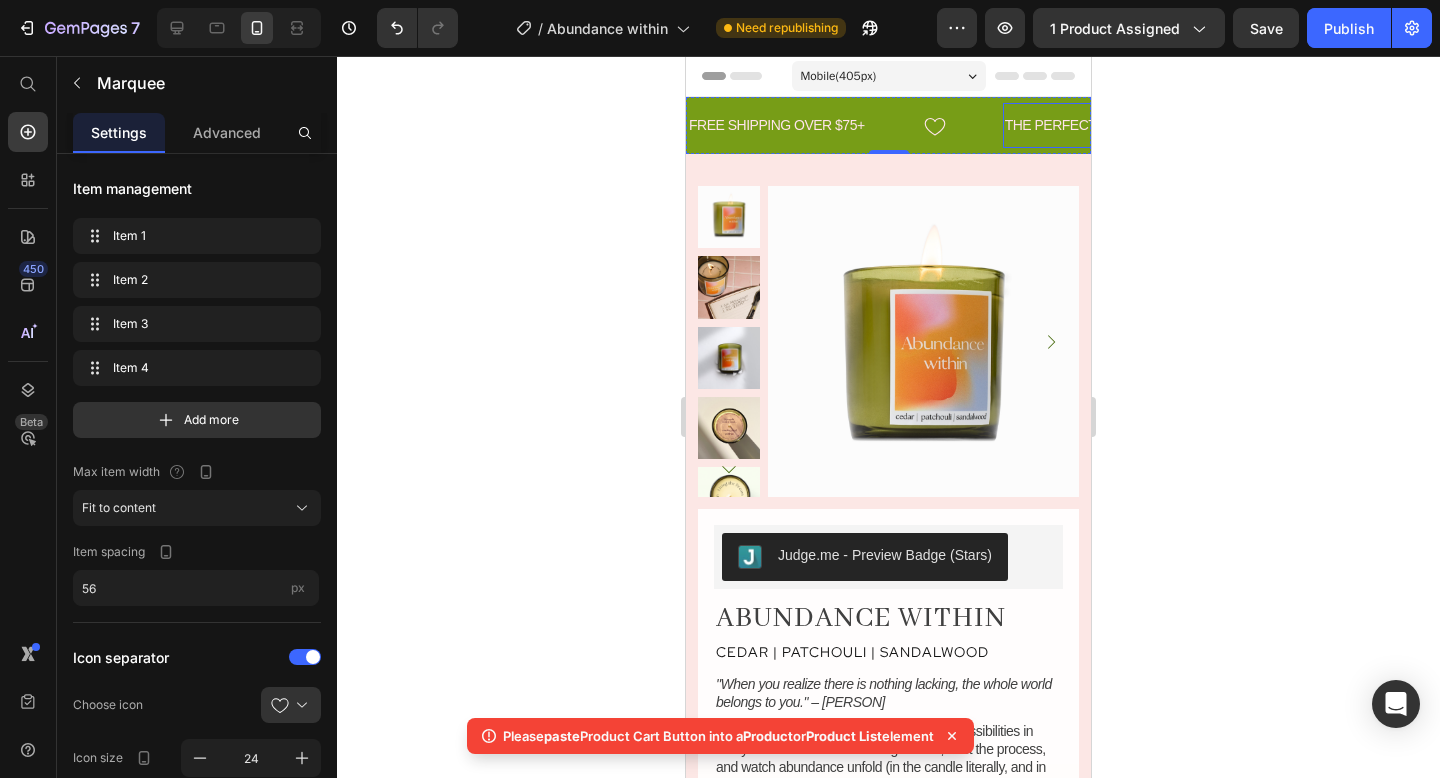 click on "THE PERFECT GIFT FOR EVERYONE & YOURSELF Text" at bounding box center [1165, 125] 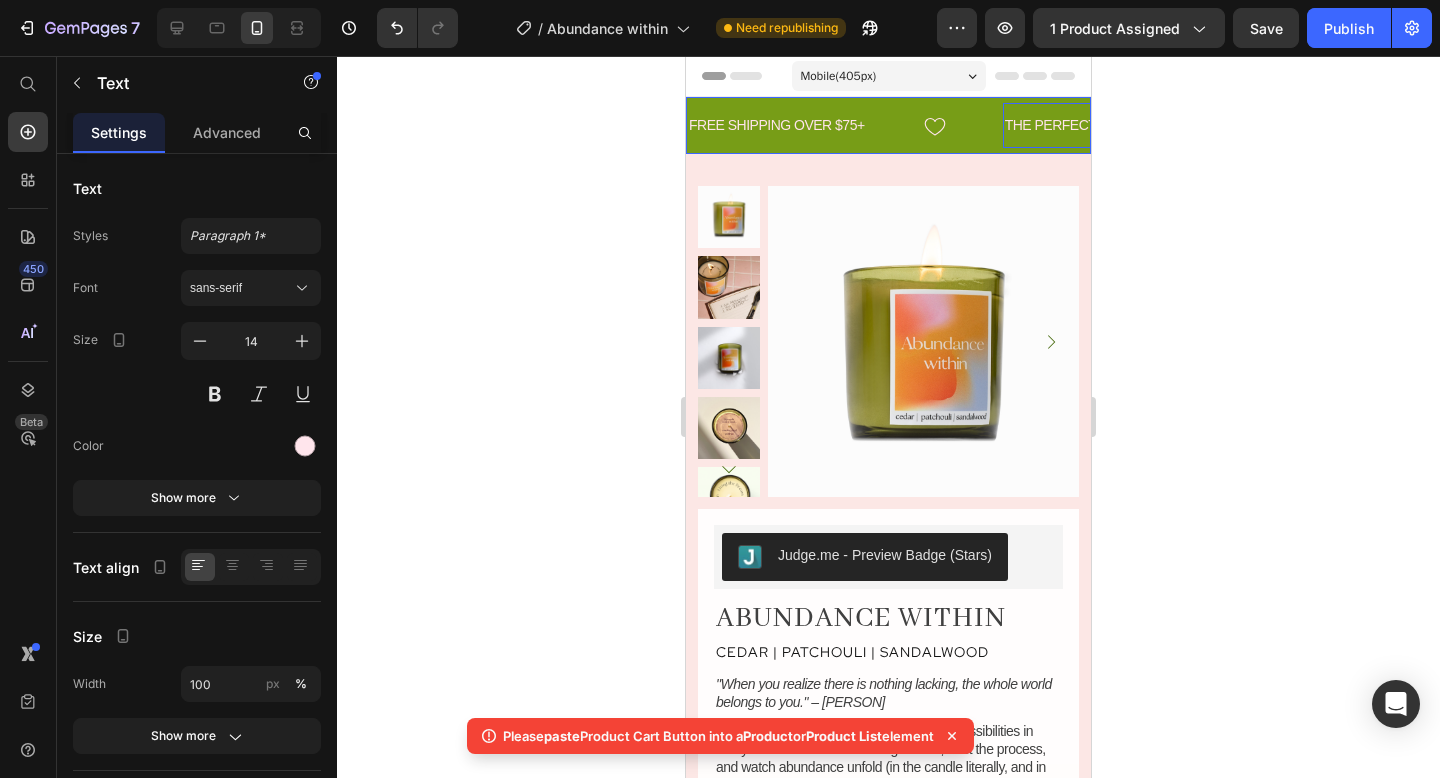 click on "FREE SHIPPING OVER $[PRICE]+ Text
THE PERFECT GIFT FOR EVERYONE & YOURSELF Text   0
15% OFF FIRST ORDER Text
EVERYTHING YOU DESIRE IS ALREADY WITHIN YOU Text
FREE SHIPPING OVER $[PRICE]+ Text
THE PERFECT GIFT FOR EVERYONE & YOURSELF Text   0
15% OFF FIRST ORDER Text
EVERYTHING YOU DESIRE IS ALREADY WITHIN YOU Text
Marquee" at bounding box center [888, 125] 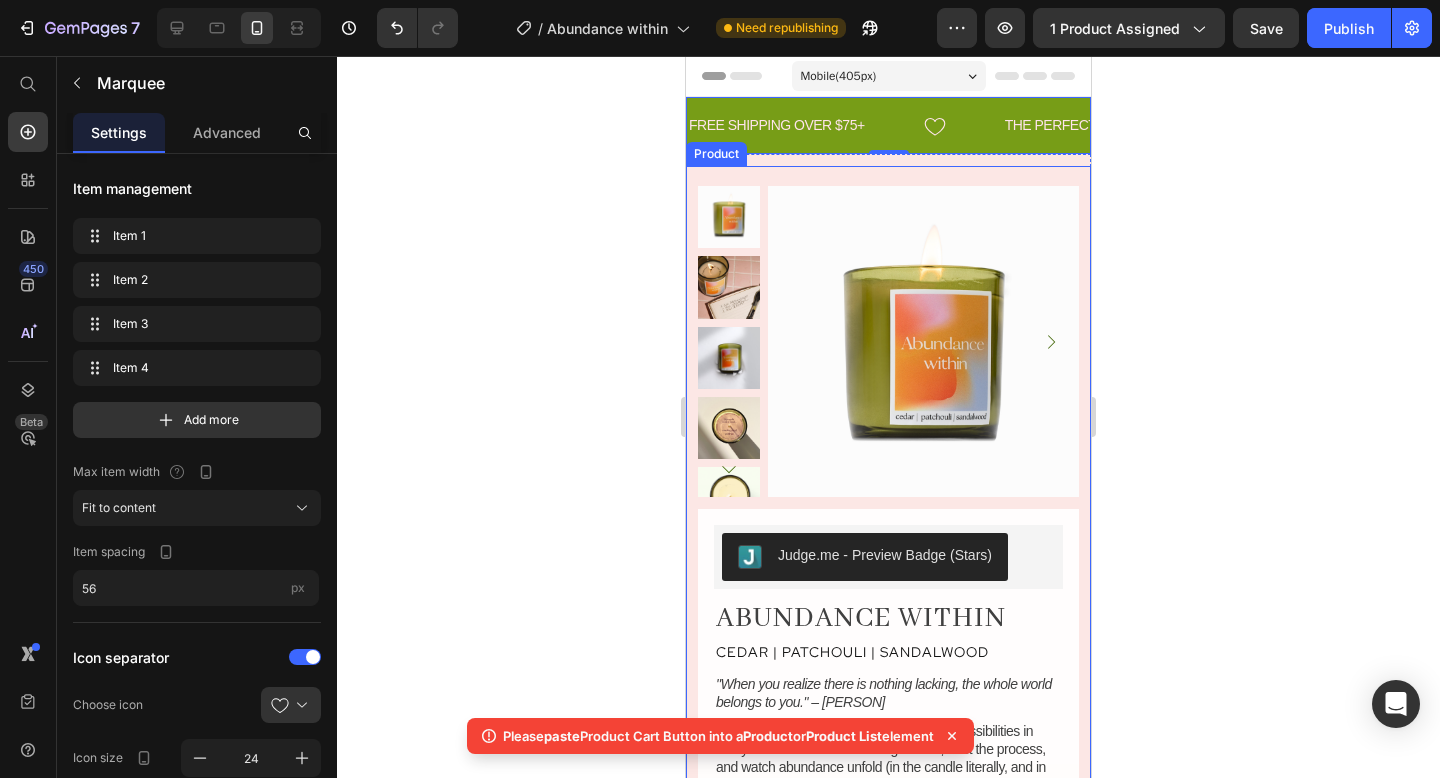 click on "Product Images Row Judge.me - Preview Badge (Stars) Judge.me Abundance Within Product Title cedar | patchouli | sandalwood Text Block "When you realize there is nothing lacking, the whole world belongs to you." – [PERSON] Text Block Abundance is the art of seeing the infinite possibilities in every moment. Plant seeds of gratitude, trust the process, and watch abundance unfold (in the candle literally, and in your life most certainly). Everything you've ever wanted exists already within you. Text Block Message 01. "[QUOTE]" 02. "[QUOTE]" 03. "[QUOTE]" 04. "[QUOTE]" Surprise me! Product Variants & Swatches 1 Product Quantity Add to cart Product Cart Button Row Product" at bounding box center (888, 883) 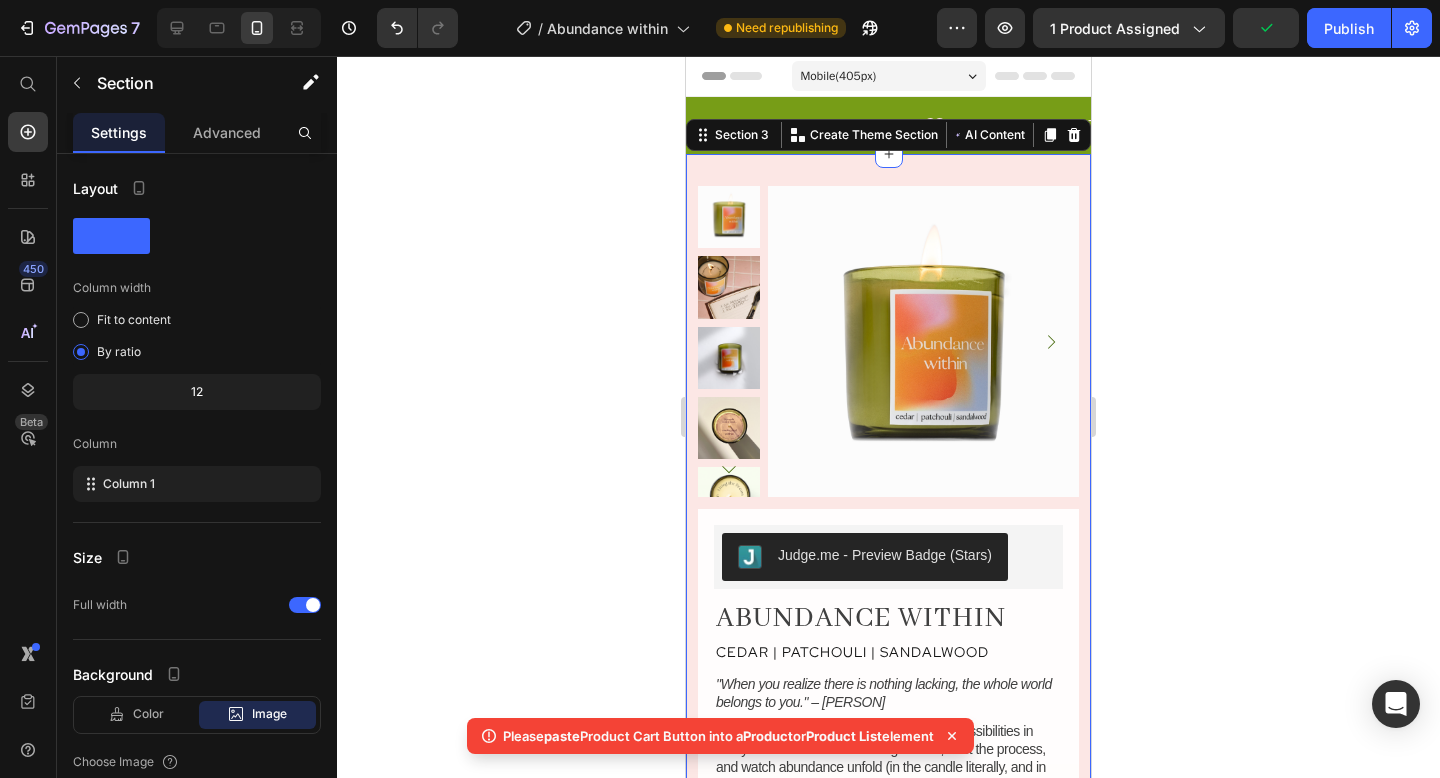 click on "Header" at bounding box center [888, 76] 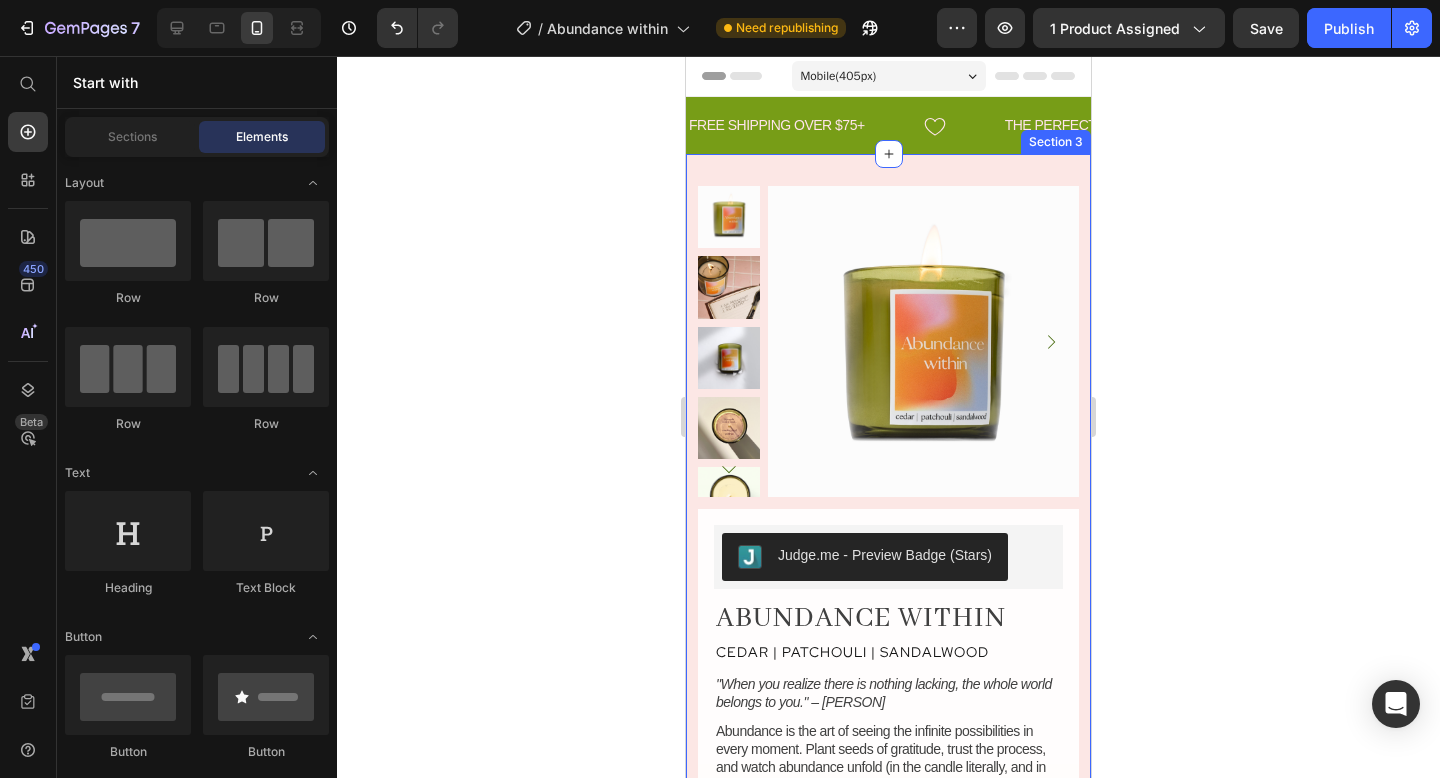 click on "Product Images Row Judge.me - Preview Badge (Stars) Judge.me Abundance Within Product Title cedar | patchouli | sandalwood Text Block "When you realize there is nothing lacking, the whole world belongs to you." – [PERSON] Text Block Abundance is the art of seeing the infinite possibilities in every moment. Plant seeds of gratitude, trust the process, and watch abundance unfold (in the candle literally, and in your life most certainly). Everything you've ever wanted exists already within you. Text Block Message 01. "[QUOTE]" 02. "[QUOTE]" 03. "[QUOTE]" 04. "[QUOTE]" Surprise me! Product Variants & Swatches 1 Product Quantity Add to cart Product Cart Button Row Product" at bounding box center (888, 883) 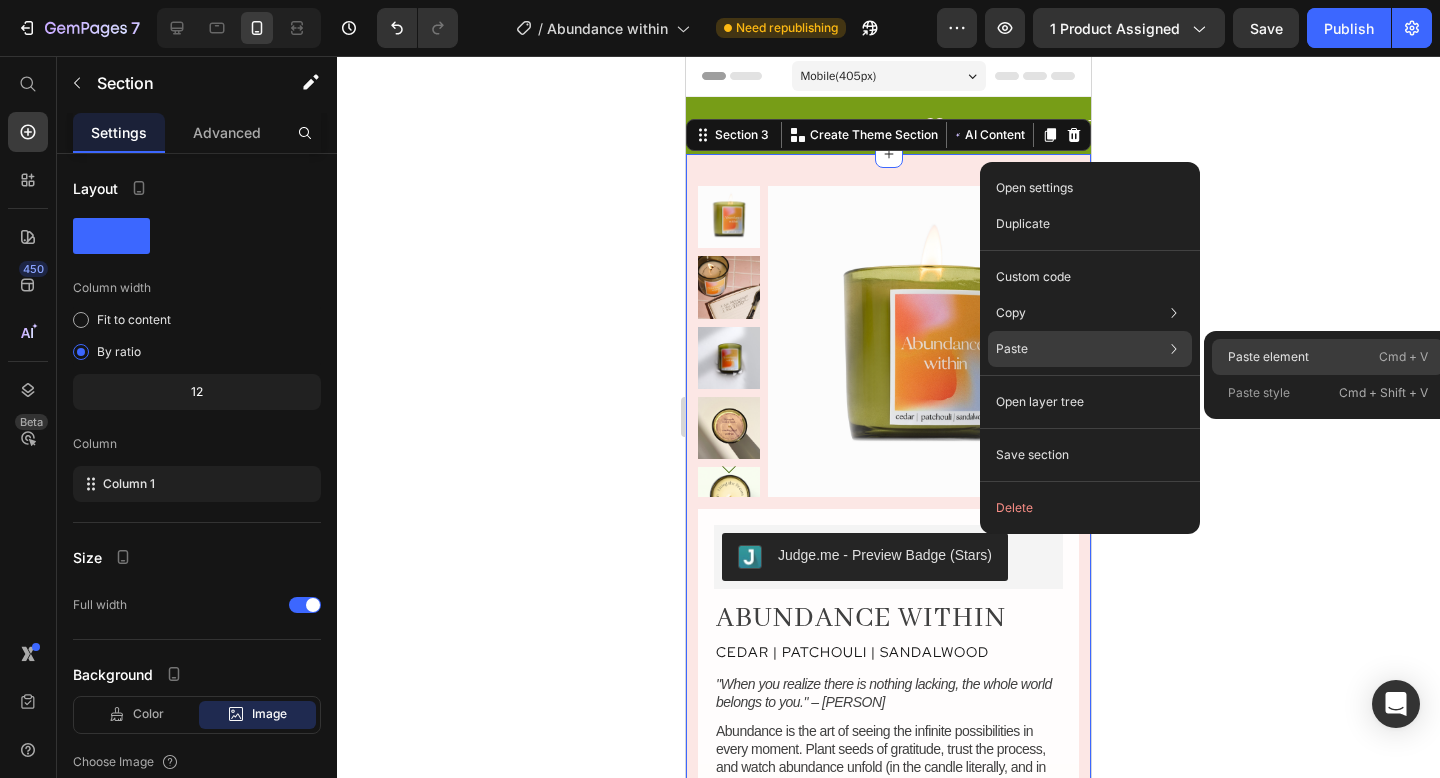 click on "Paste element" at bounding box center [1268, 357] 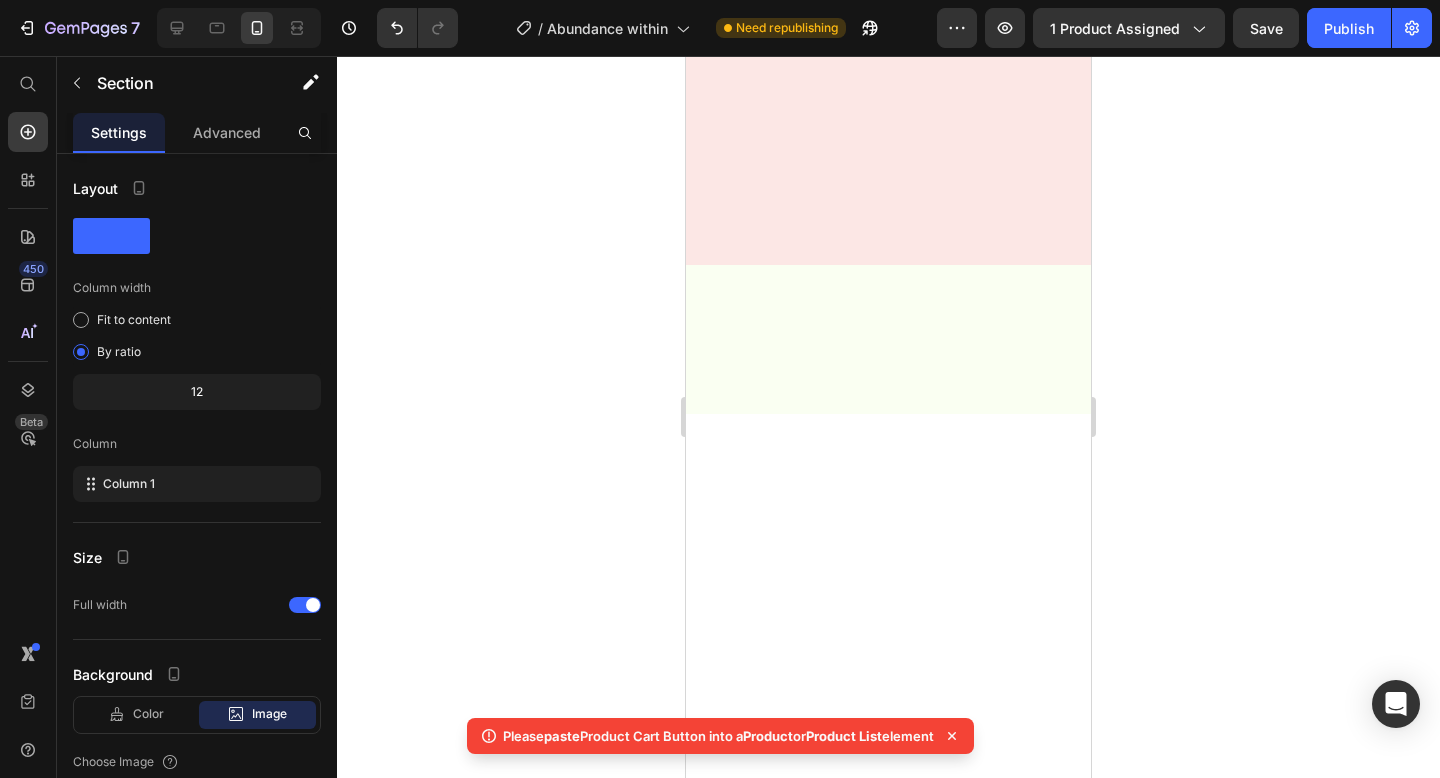 scroll, scrollTop: 4898, scrollLeft: 0, axis: vertical 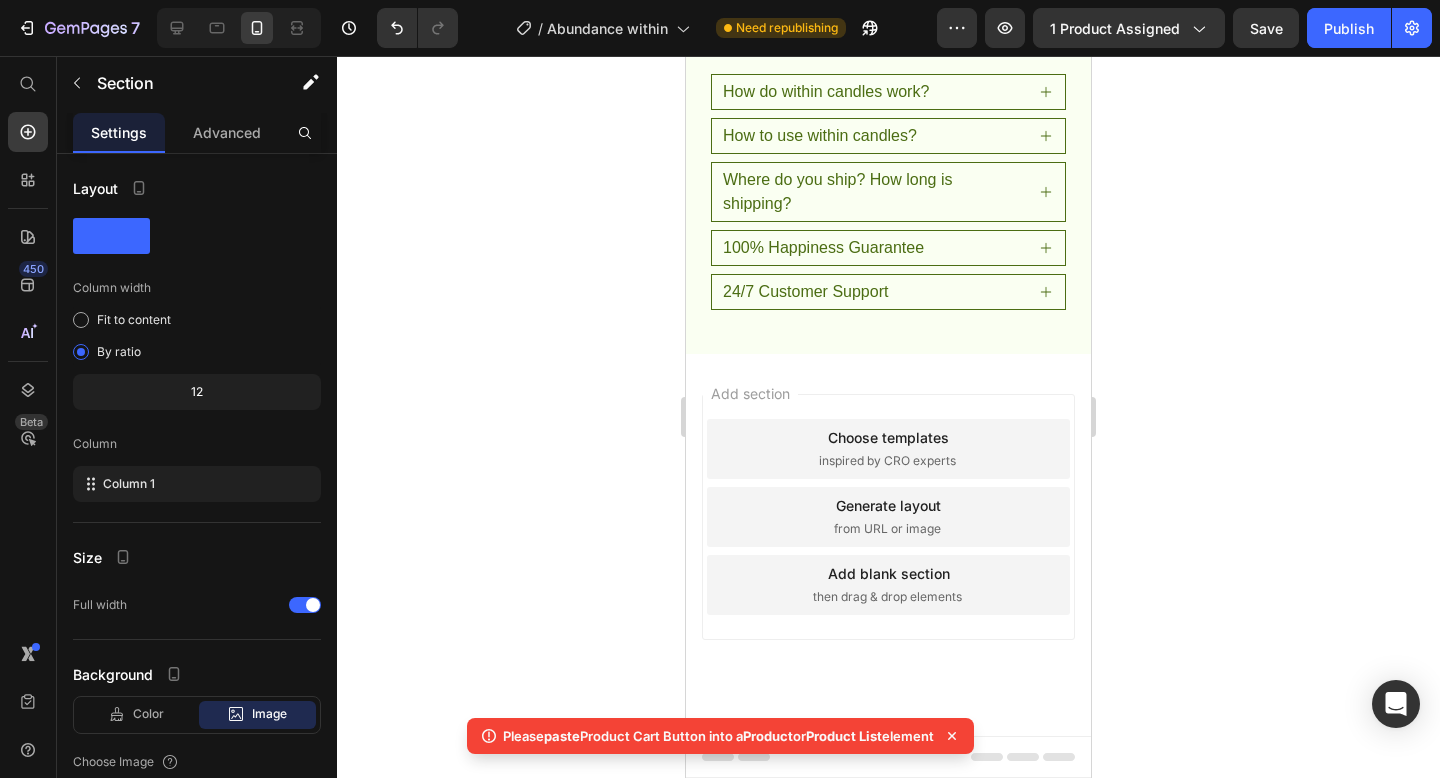click on "Add section Choose templates inspired by CRO experts Generate layout from URL or image Add blank section then drag & drop elements" at bounding box center (888, 545) 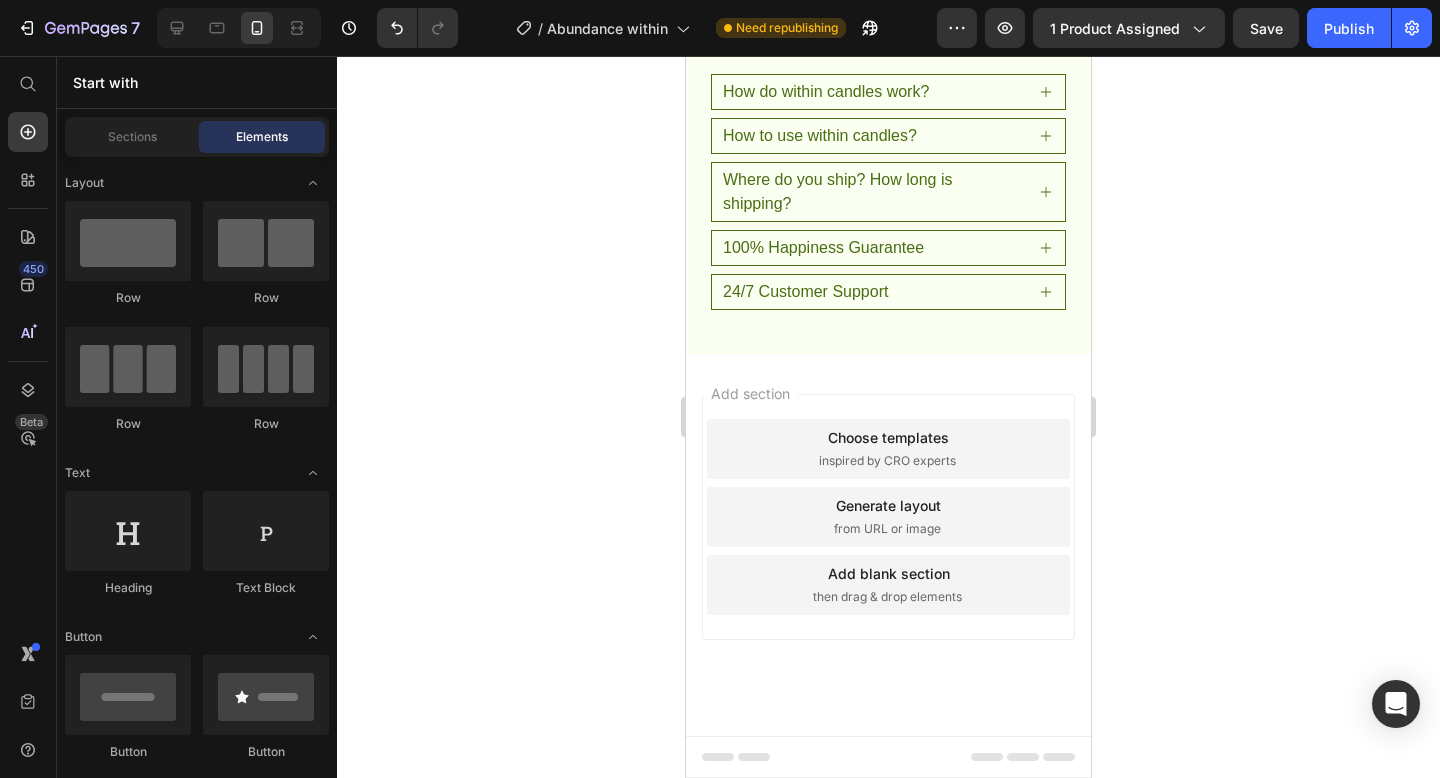 click on "Add section Choose templates inspired by CRO experts Generate layout from URL or image Add blank section then drag & drop elements" at bounding box center (888, 545) 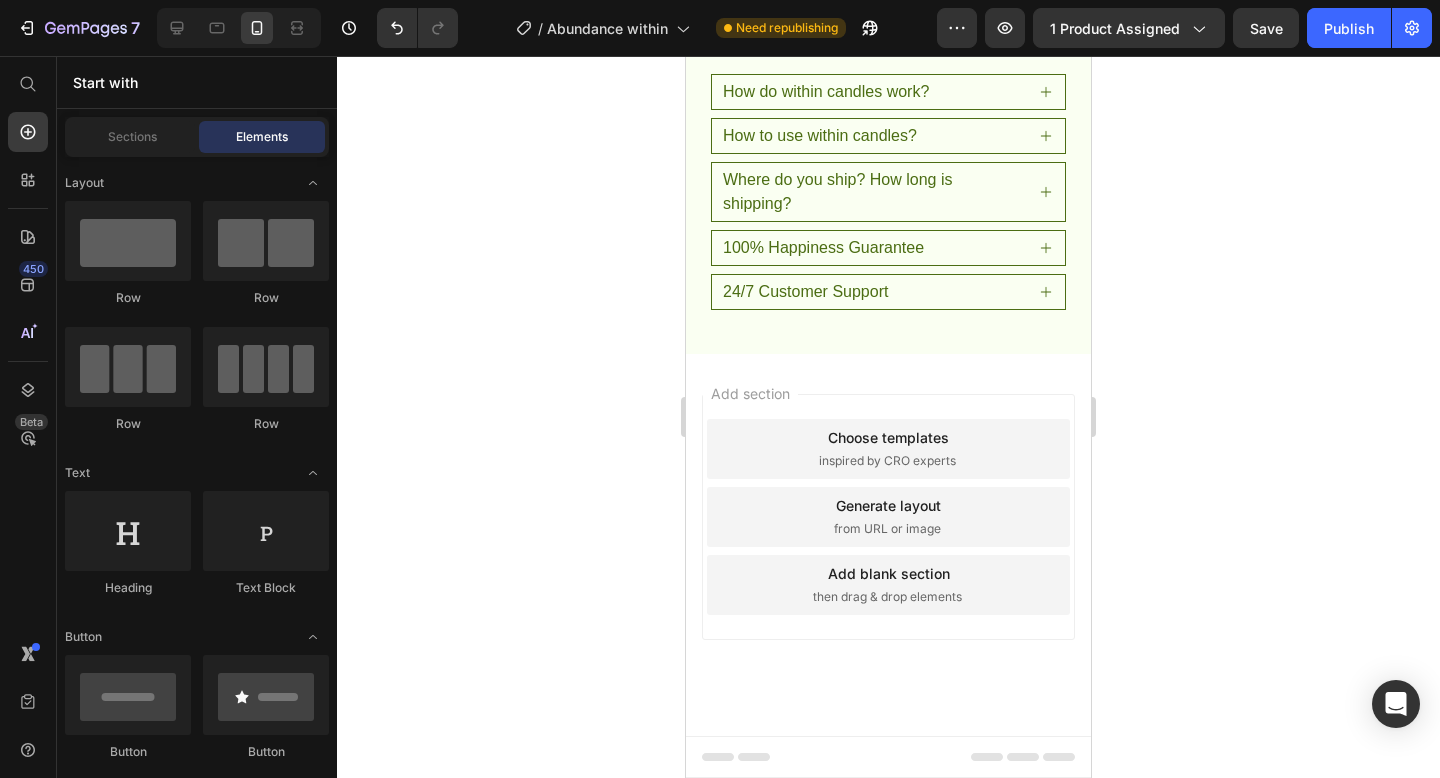 click on "Add section Choose templates inspired by CRO experts Generate layout from URL or image Add blank section then drag & drop elements" at bounding box center [888, 545] 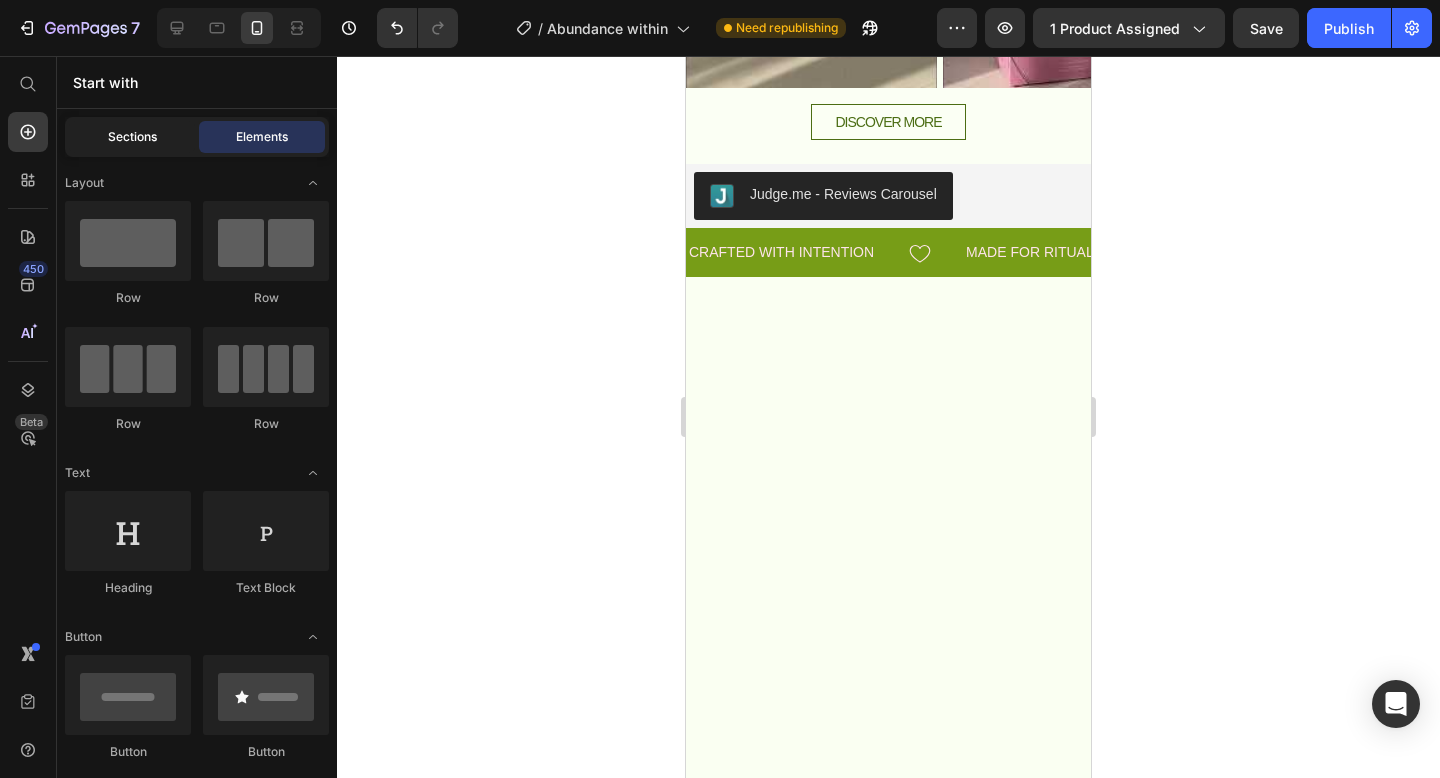 scroll, scrollTop: 0, scrollLeft: 0, axis: both 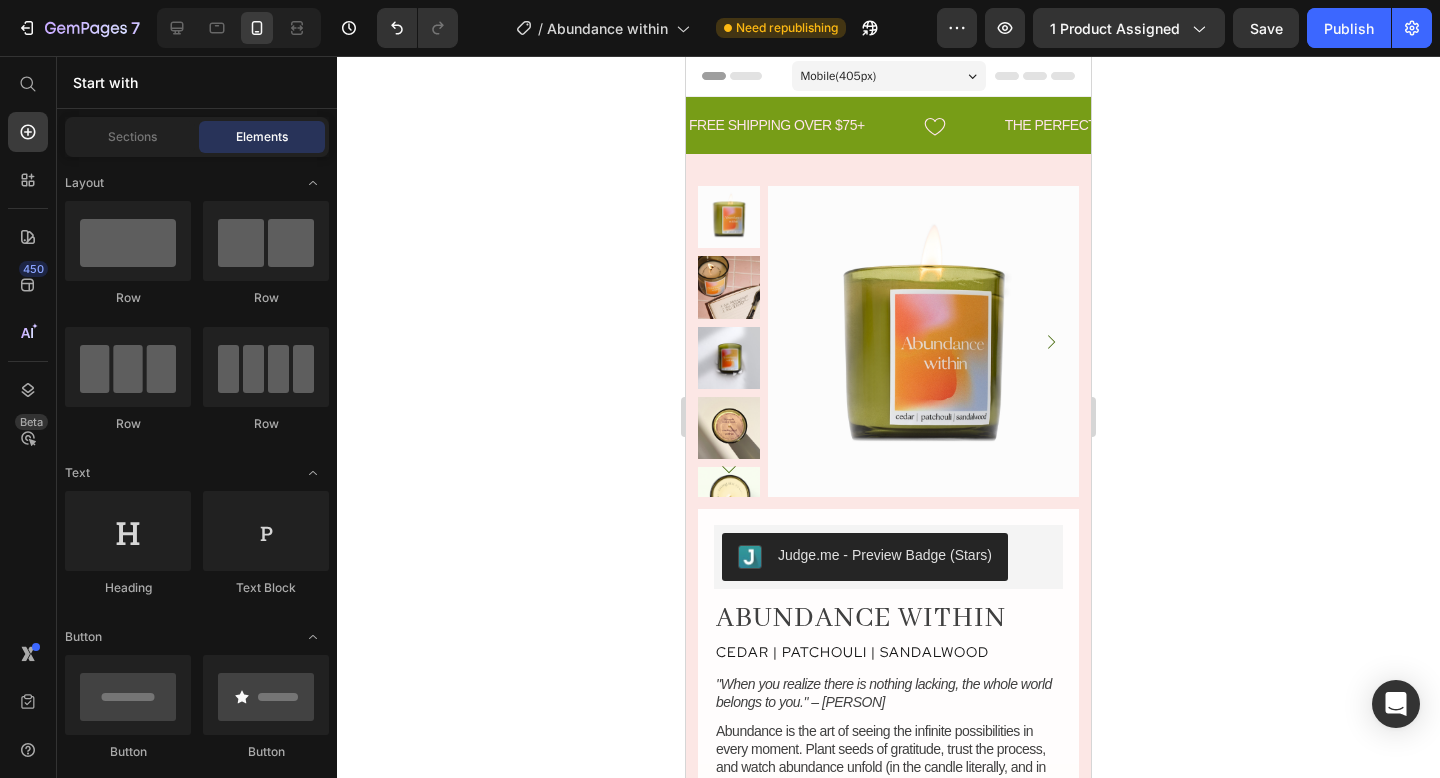 click on "Elements" at bounding box center [262, 137] 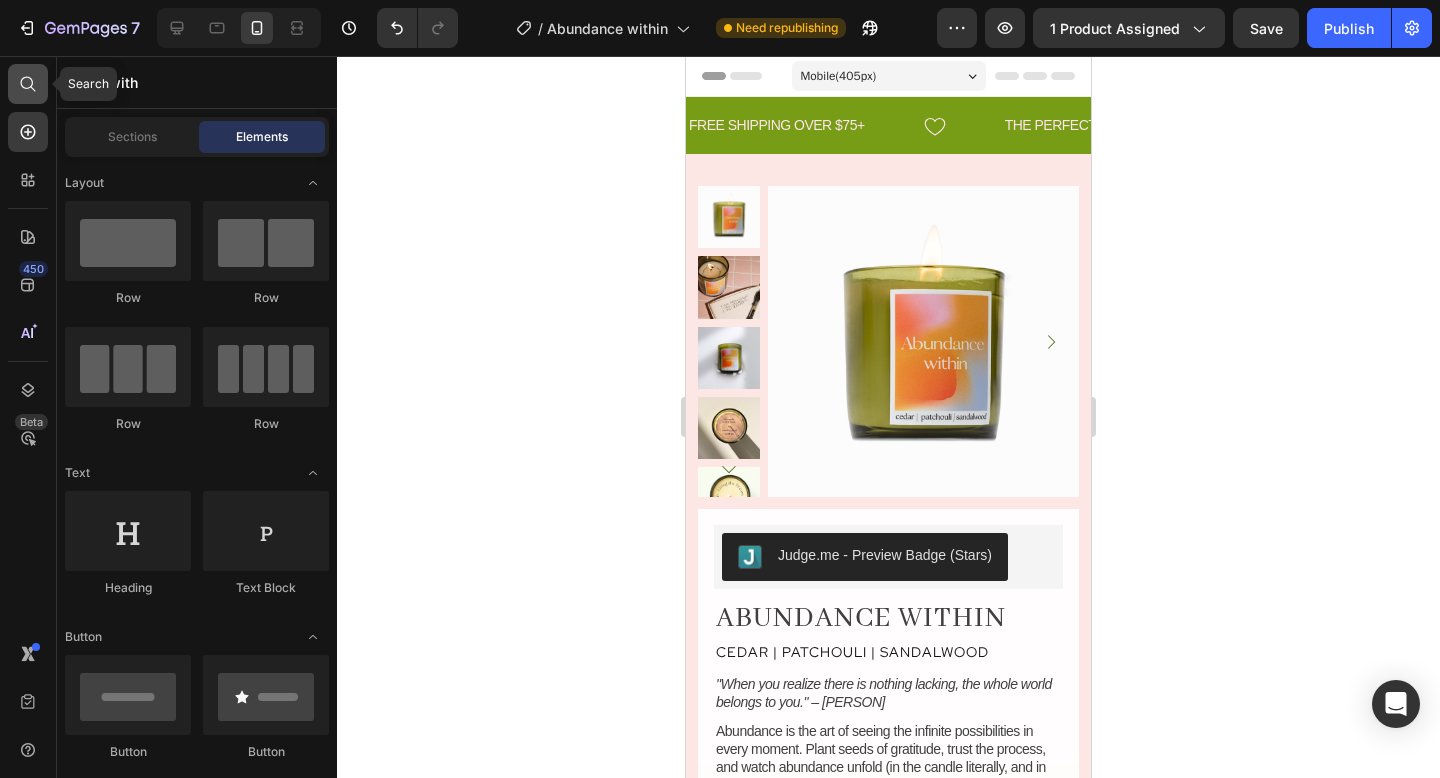 click 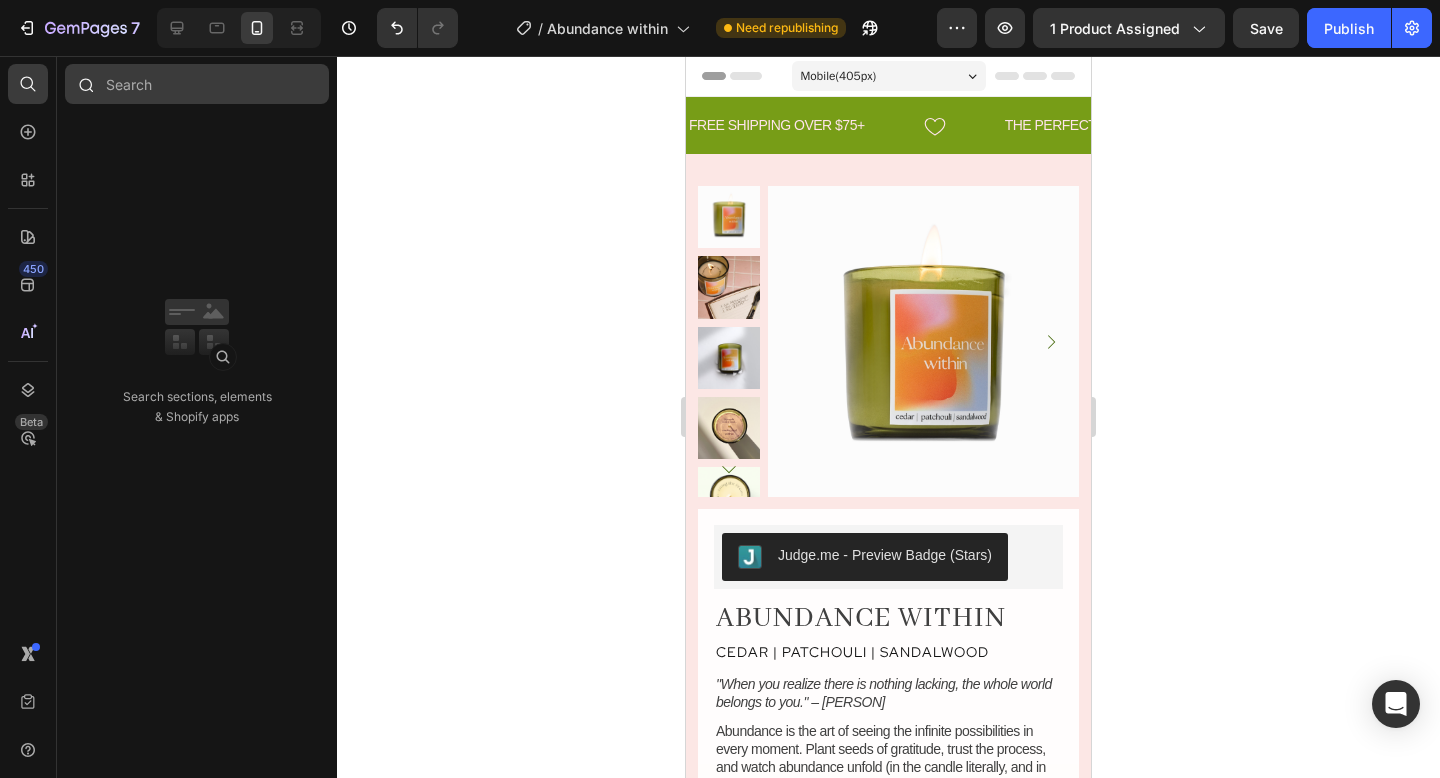 click at bounding box center [197, 84] 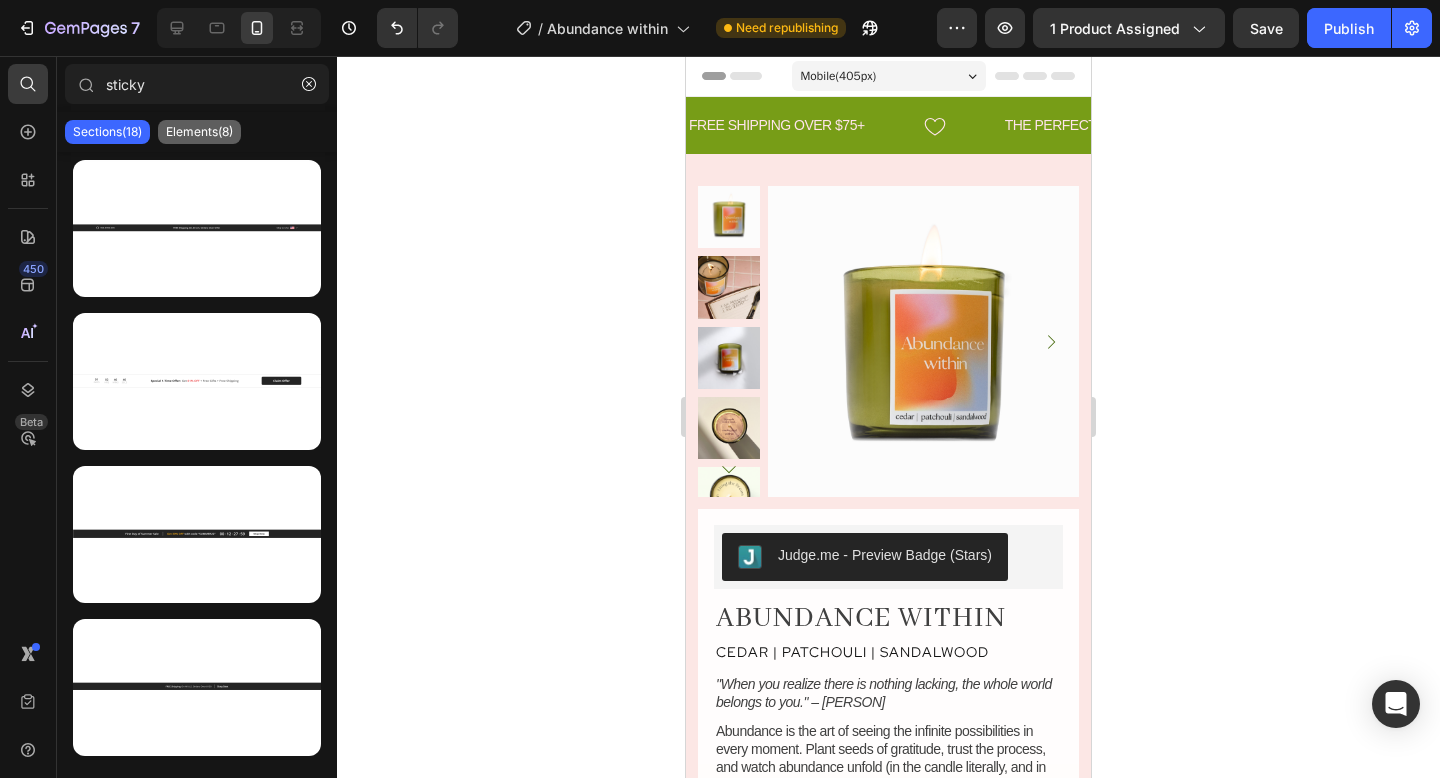 type on "sticky" 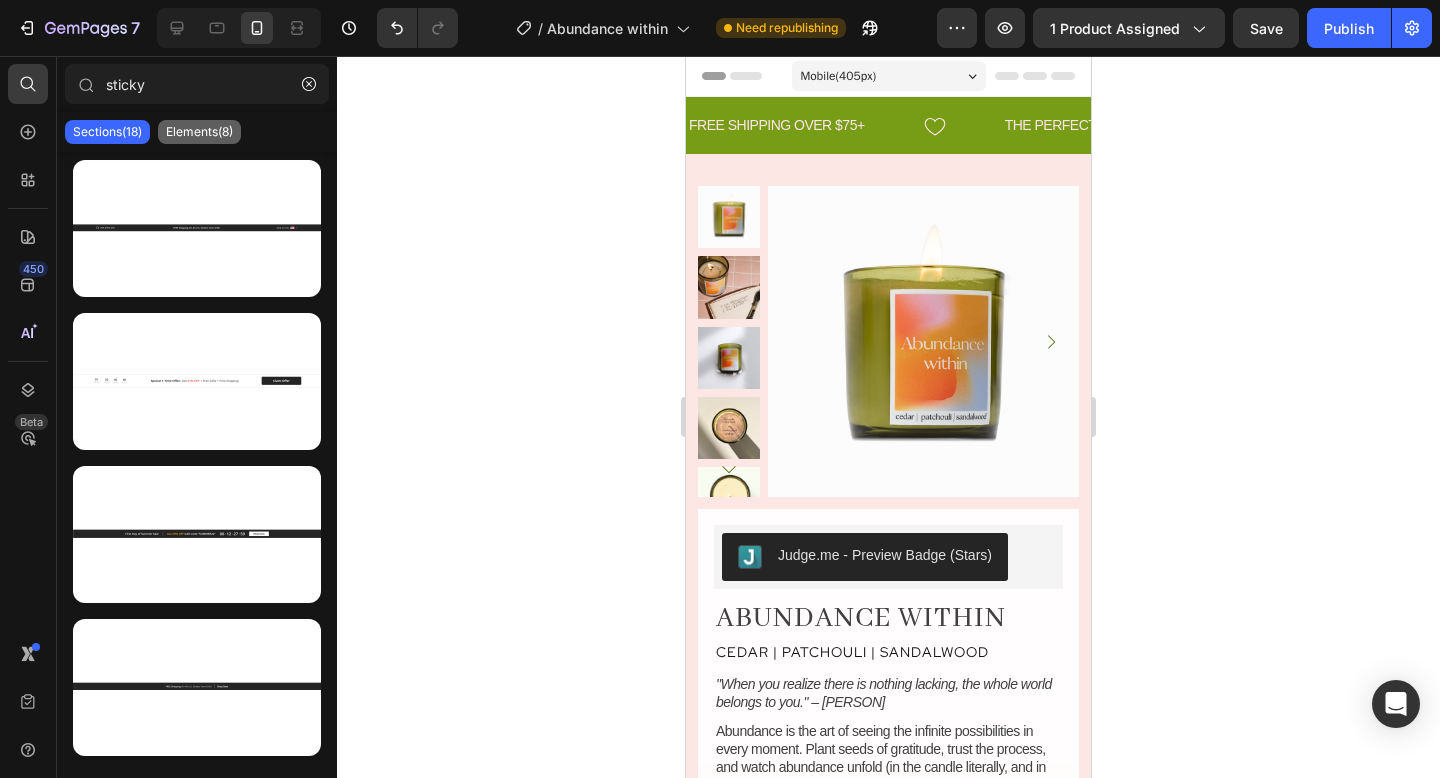 click on "Elements(8)" 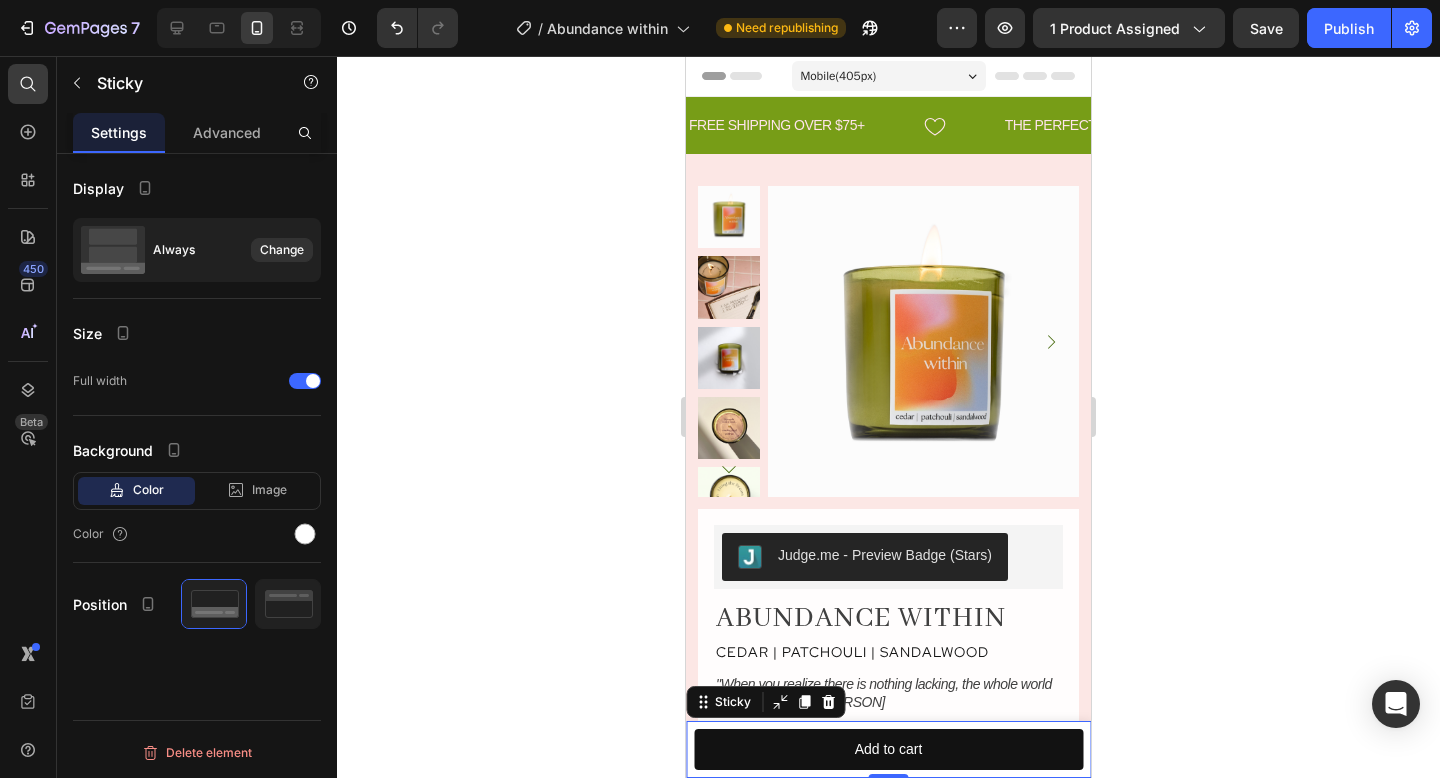 scroll, scrollTop: 78, scrollLeft: 0, axis: vertical 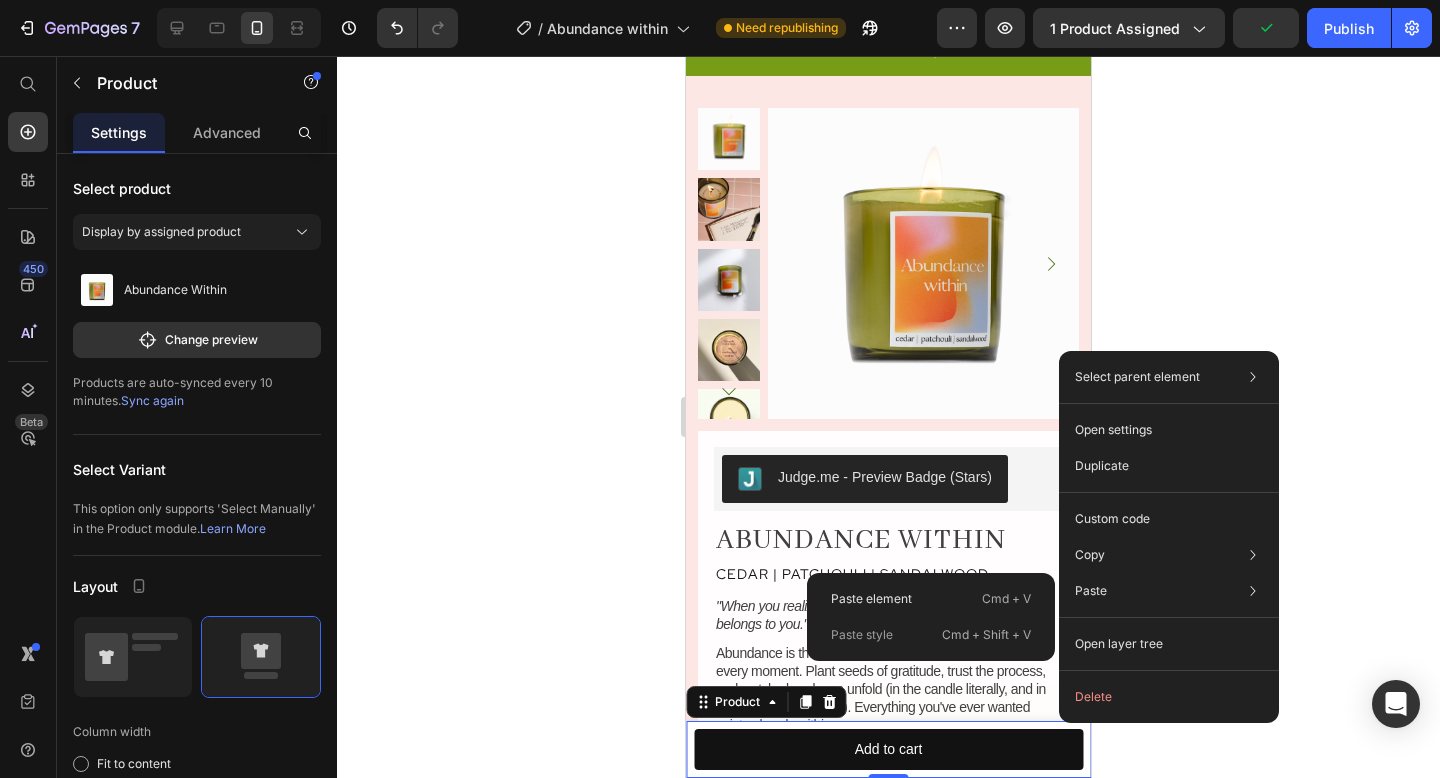 click on "Paste Paste element  Cmd + V Paste style  Cmd + Shift + V" 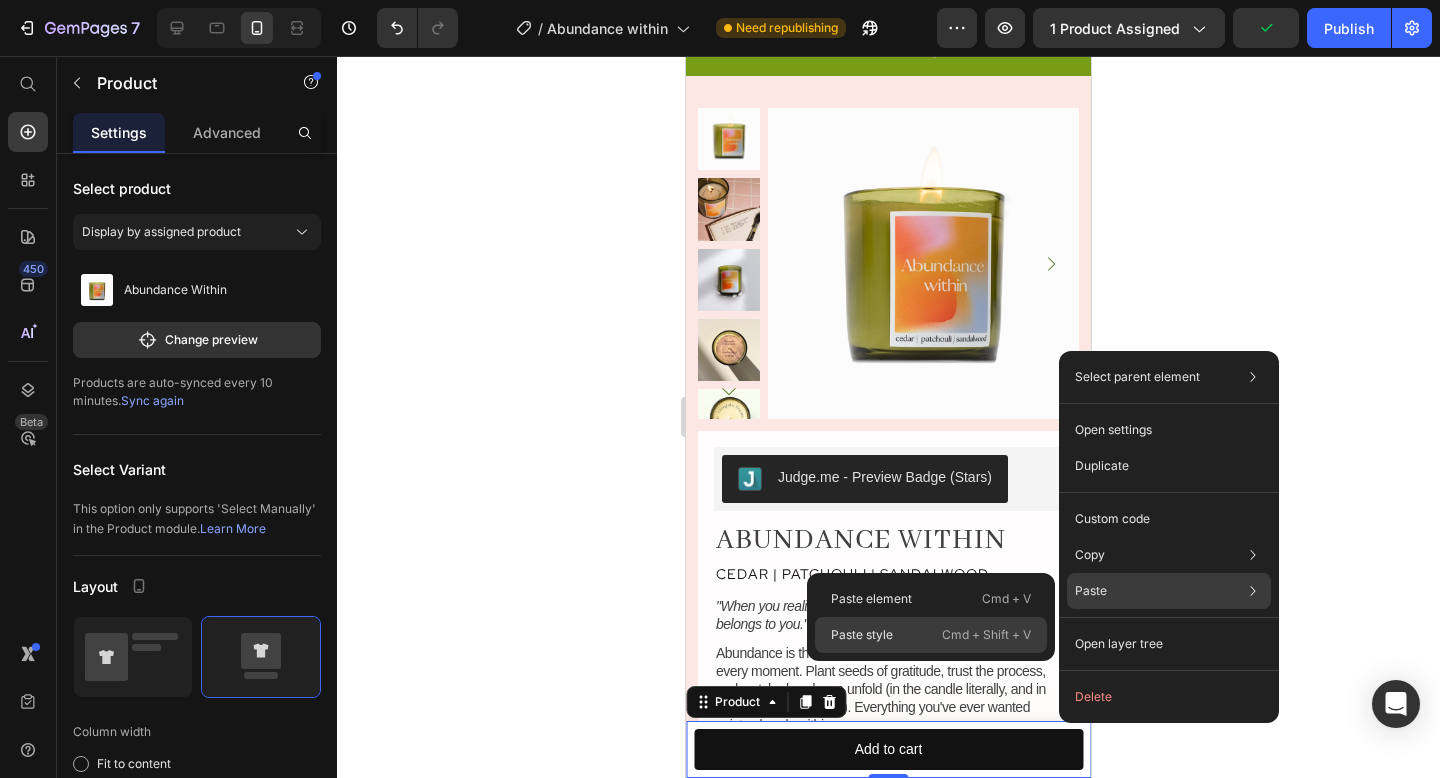 click on "Cmd + Shift + V" at bounding box center [986, 635] 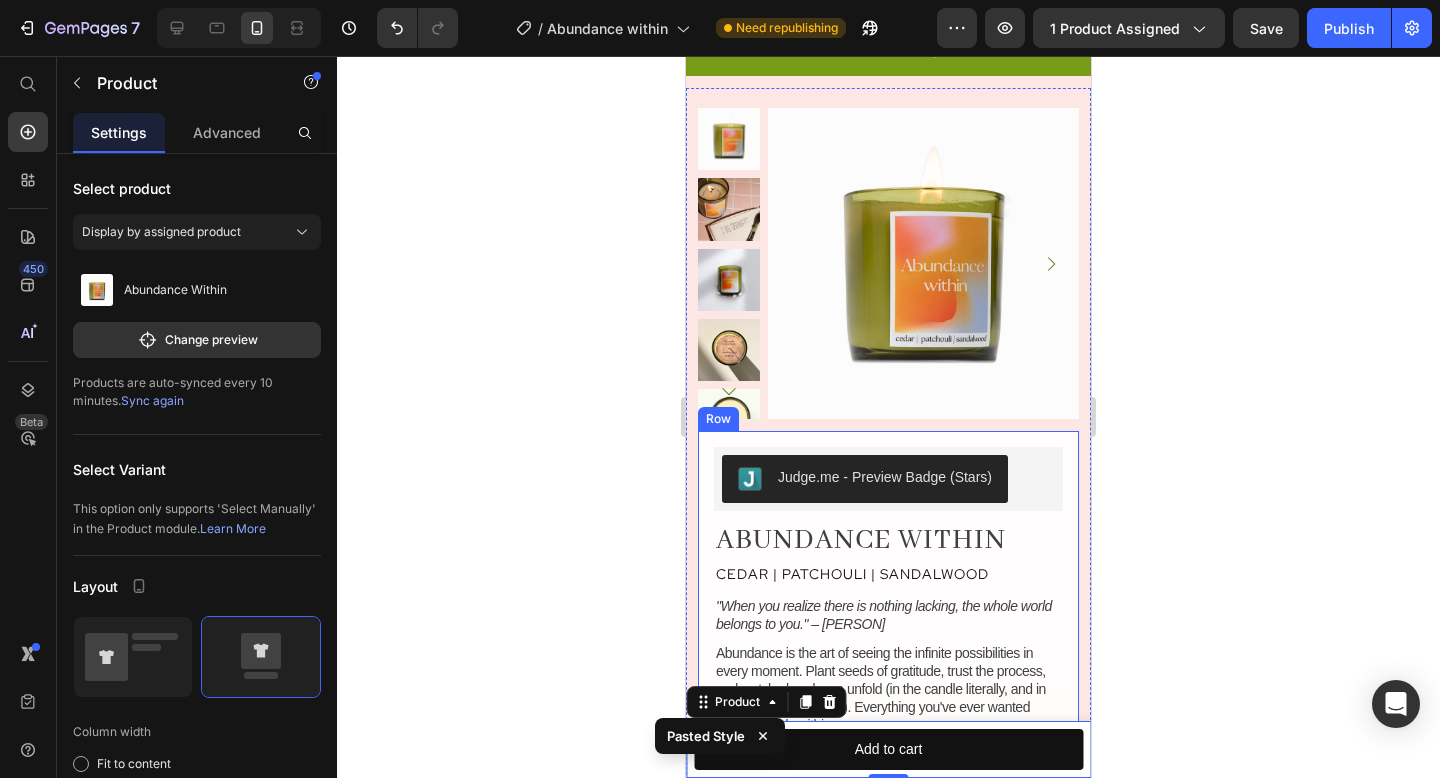 click 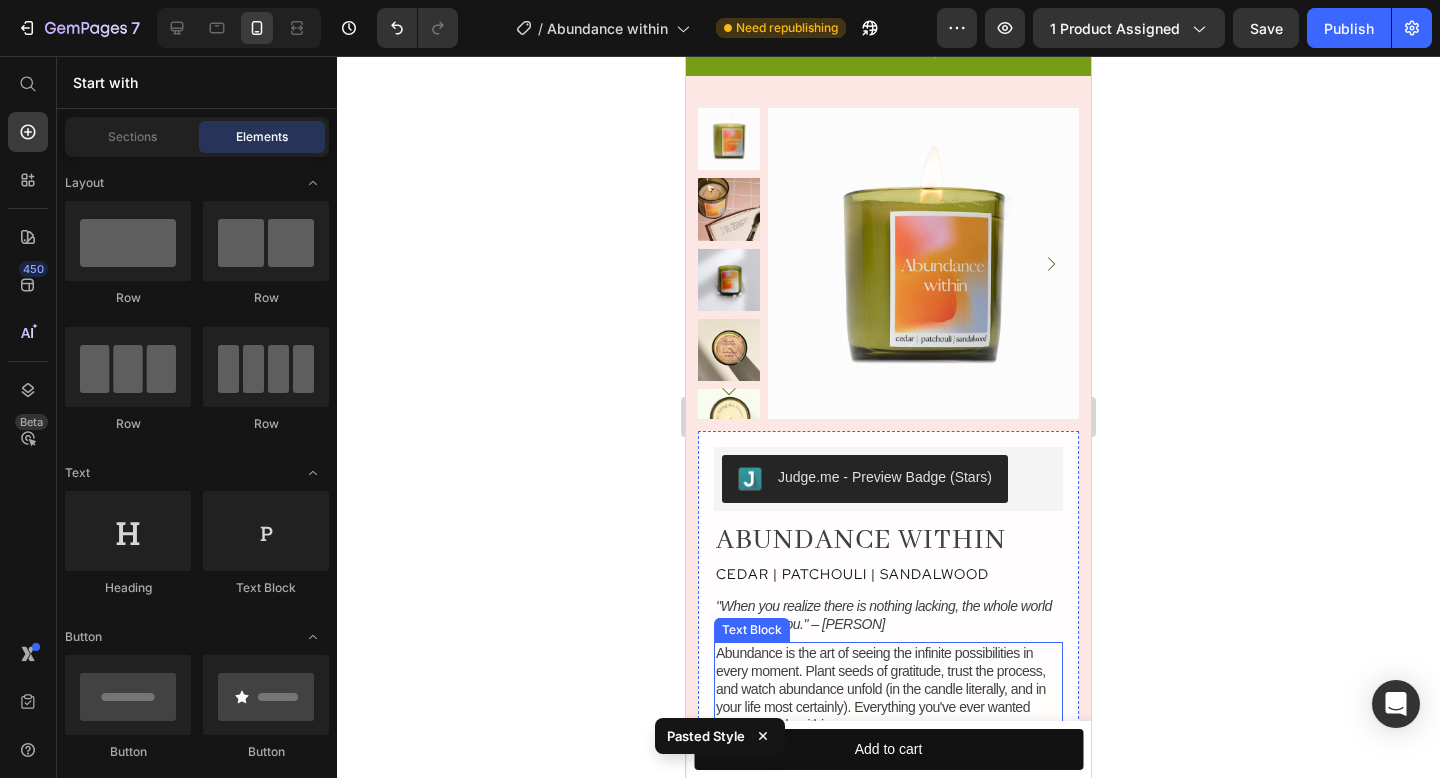 scroll, scrollTop: 233, scrollLeft: 0, axis: vertical 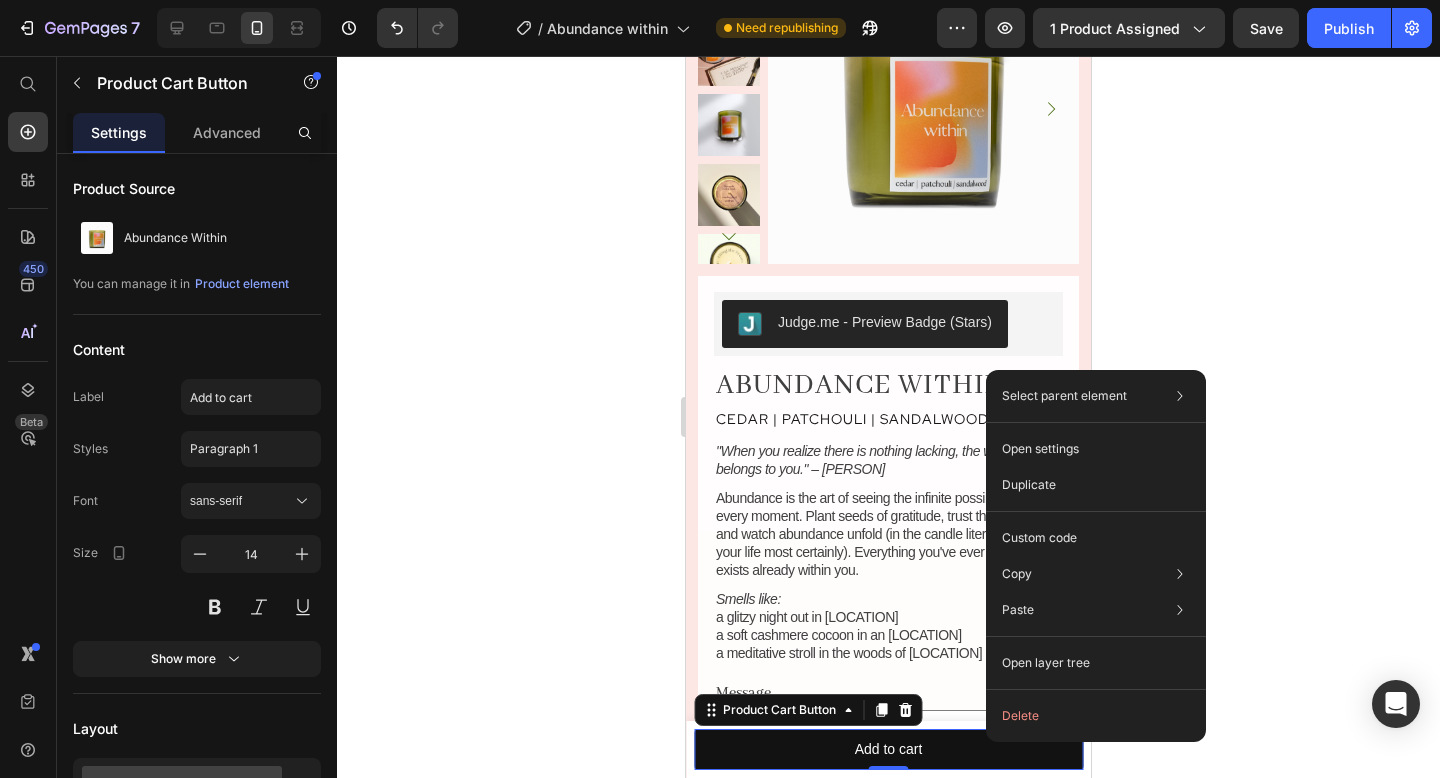 click 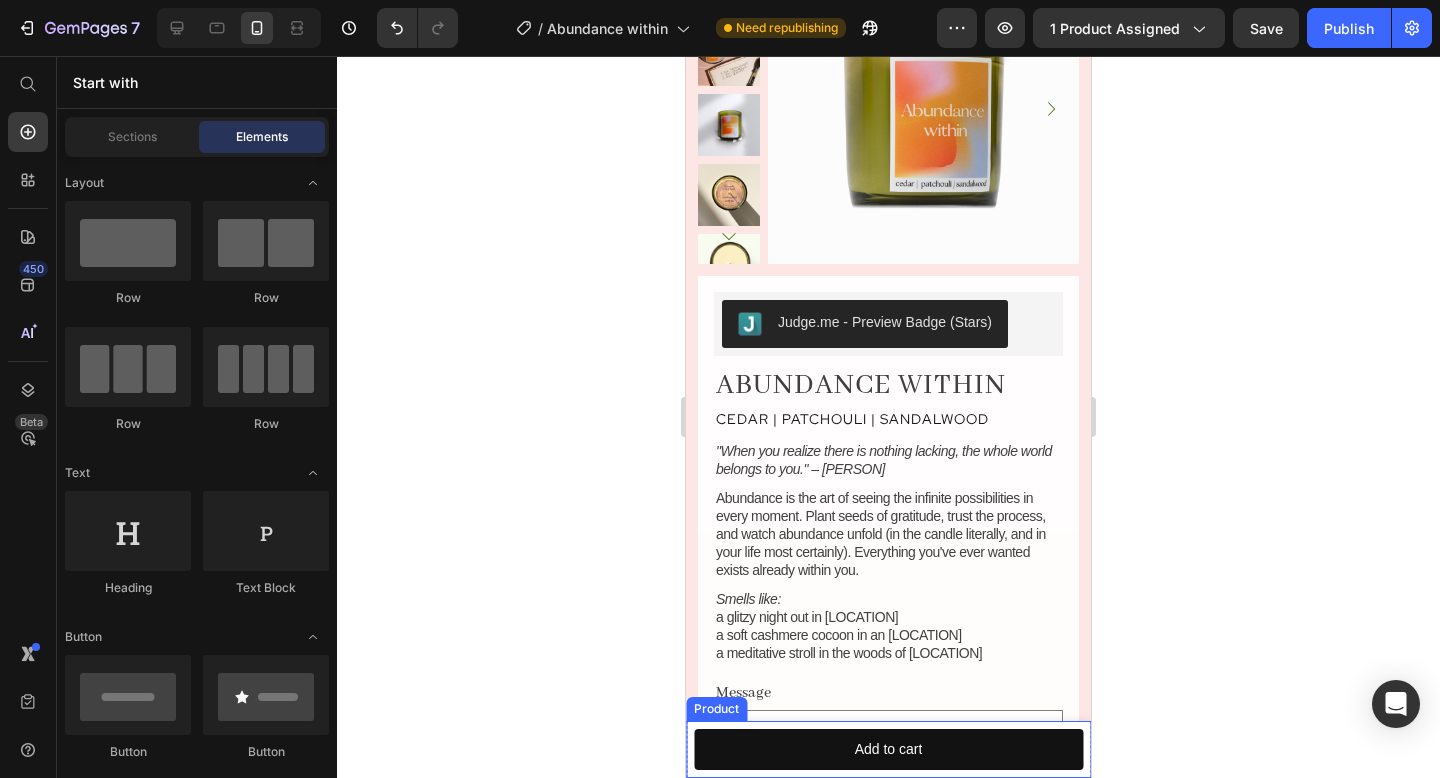 click on "Product Images Abundance Within Product Title $39.00 Product Price Row 01. "Living the Dream" - $39.00  02. "Grateful for Everything" - $39.00  03. "Trust the Process" - $39.00  04. "You are Worthy. You are Abundant." - $39.00  Surprise me! - $39.00  Product Variants & Swatches 1 Product Quantity Add to cart Product Cart Button Row Product" at bounding box center [888, 749] 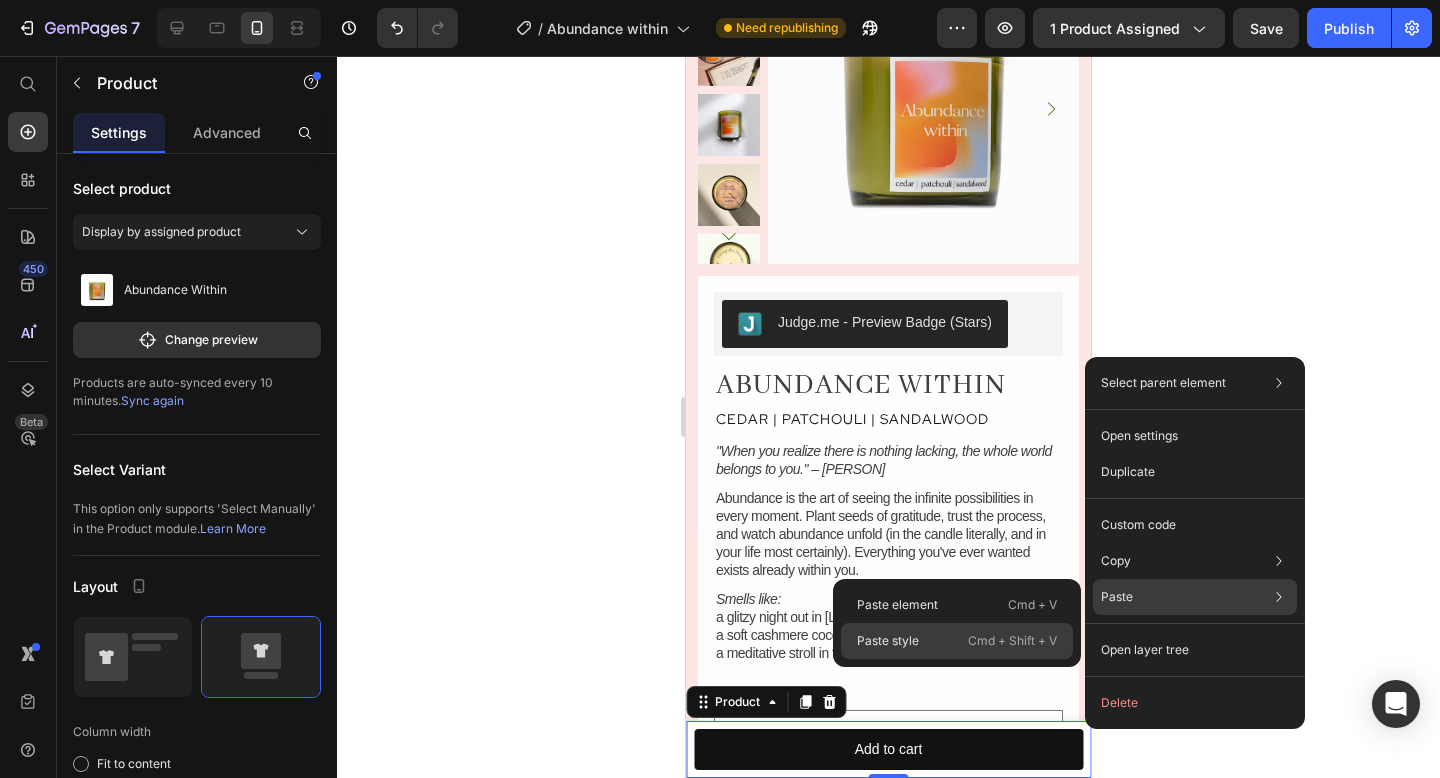 click on "Cmd + Shift + V" at bounding box center [1012, 641] 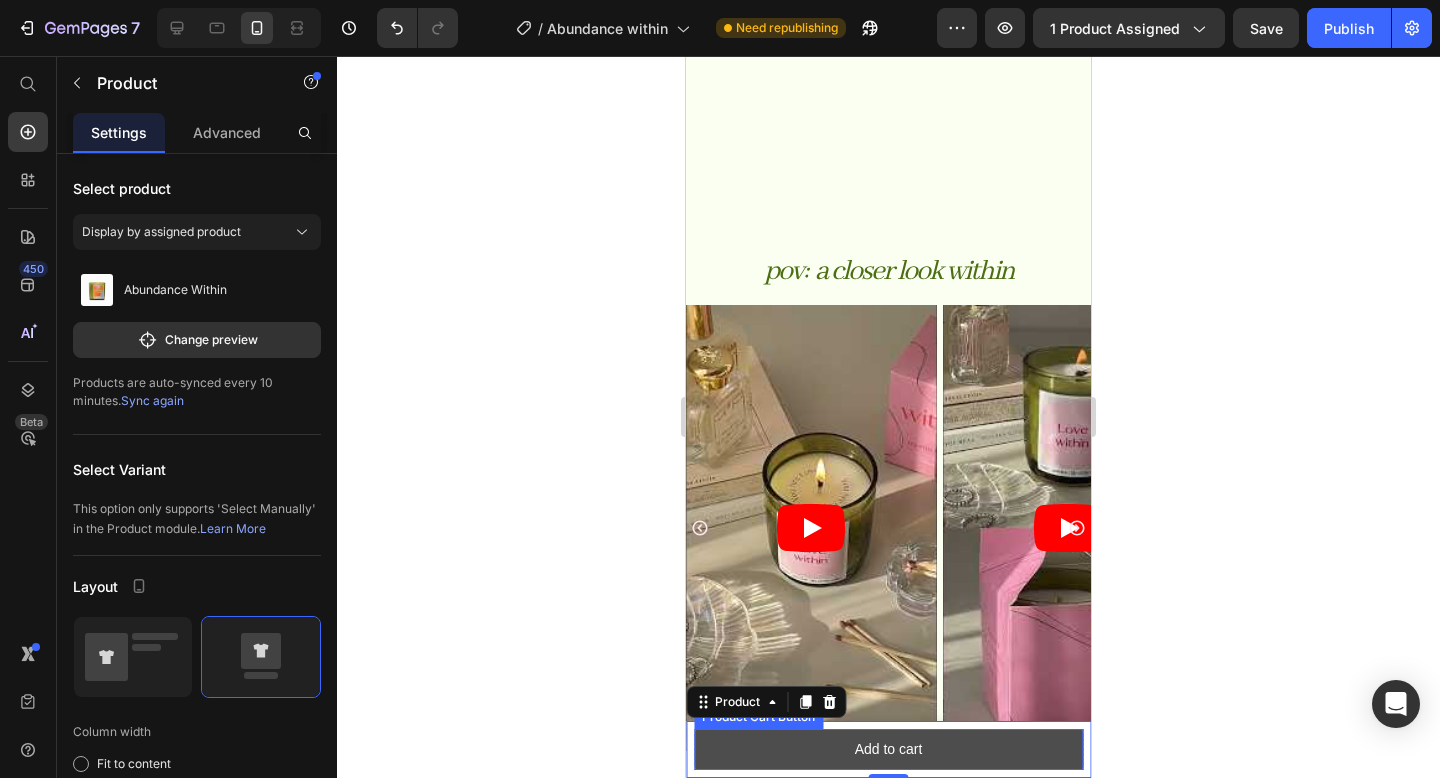 scroll, scrollTop: 4016, scrollLeft: 0, axis: vertical 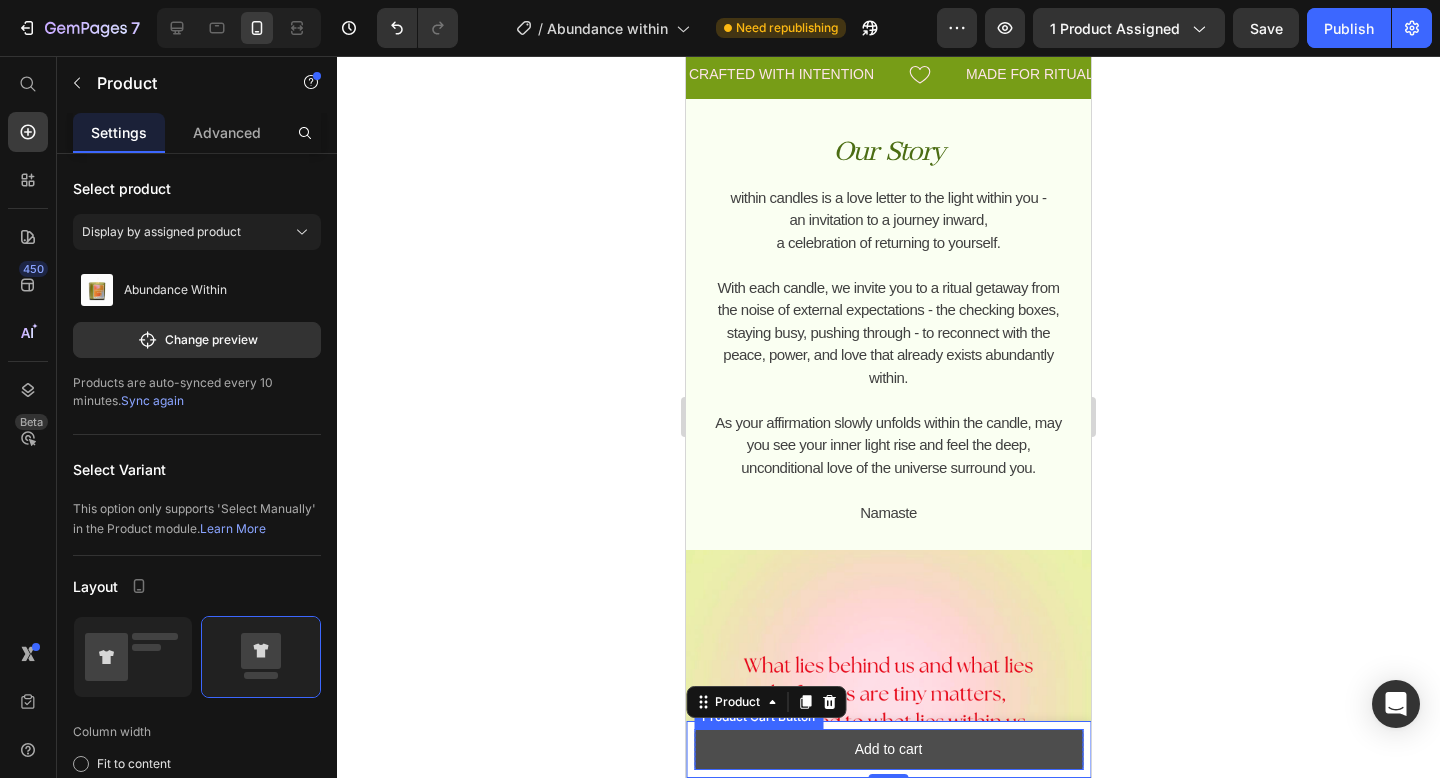 click on "Add to cart" at bounding box center (888, 749) 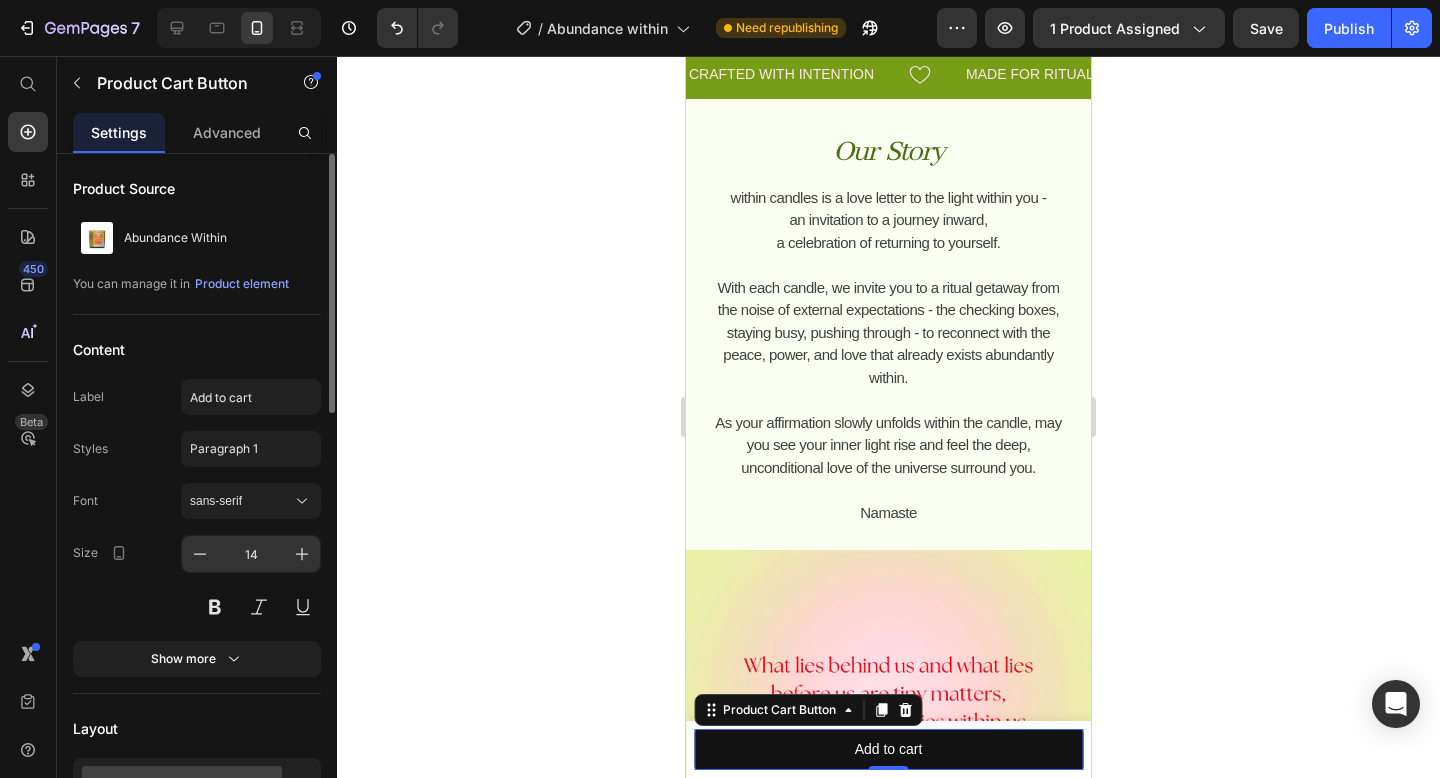 click on "14" at bounding box center (251, 554) 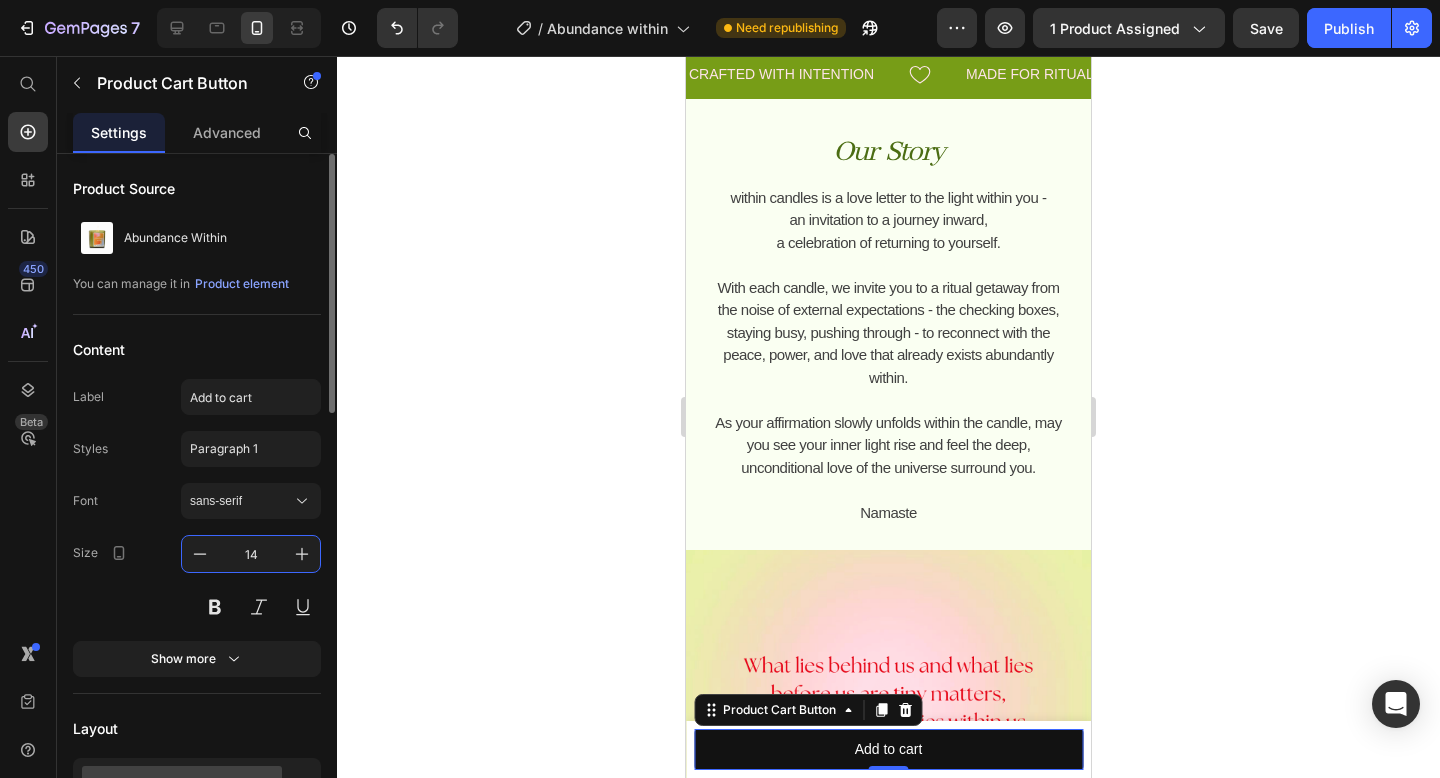 click on "14" at bounding box center (251, 554) 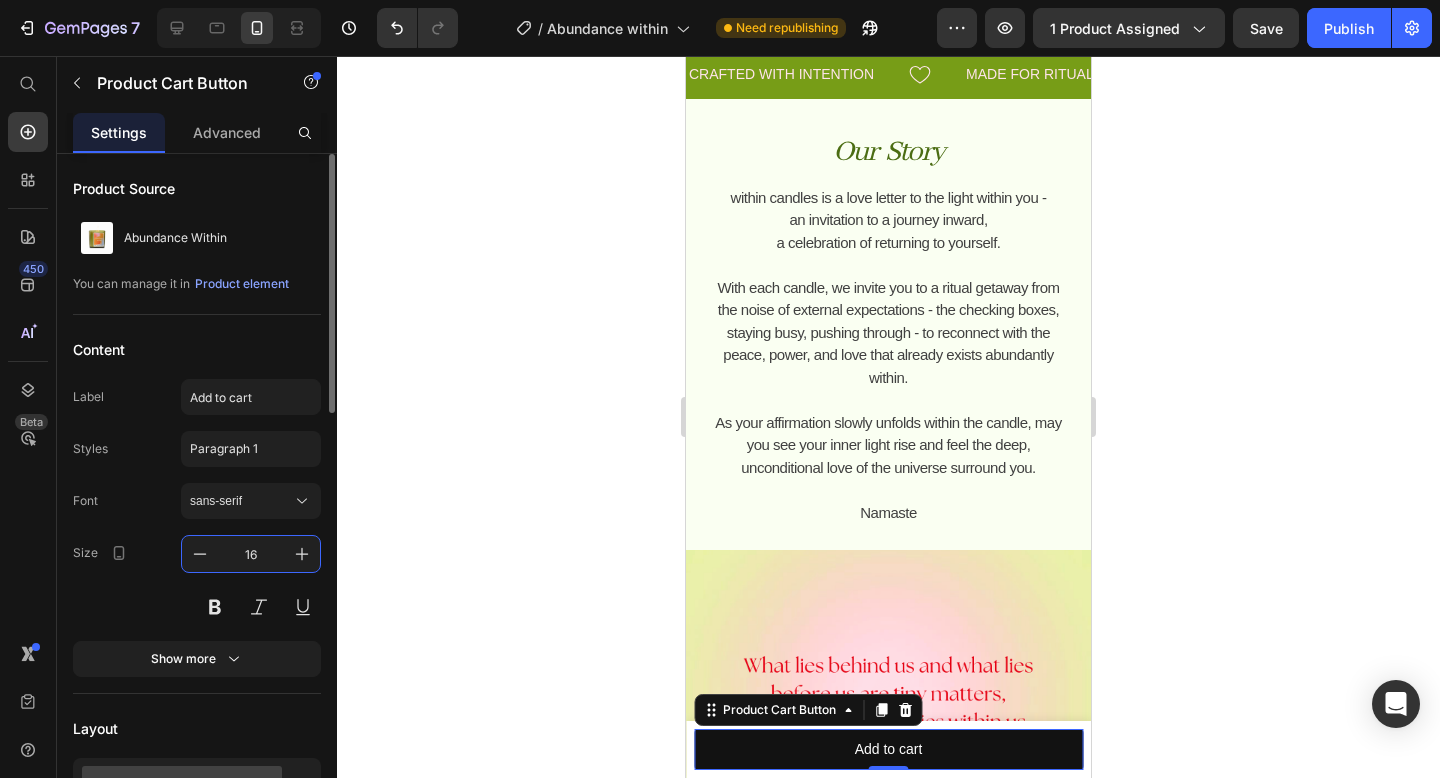 type on "16" 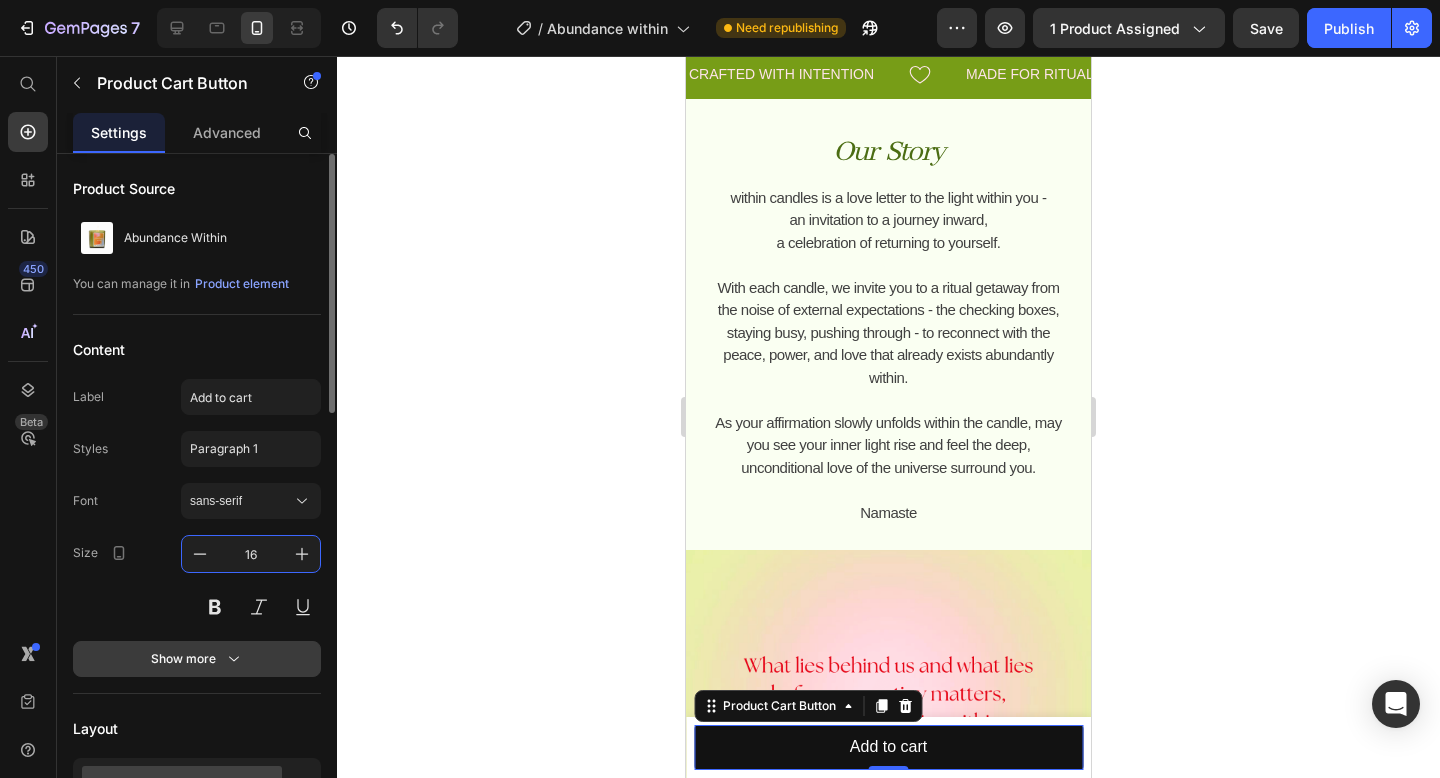 click 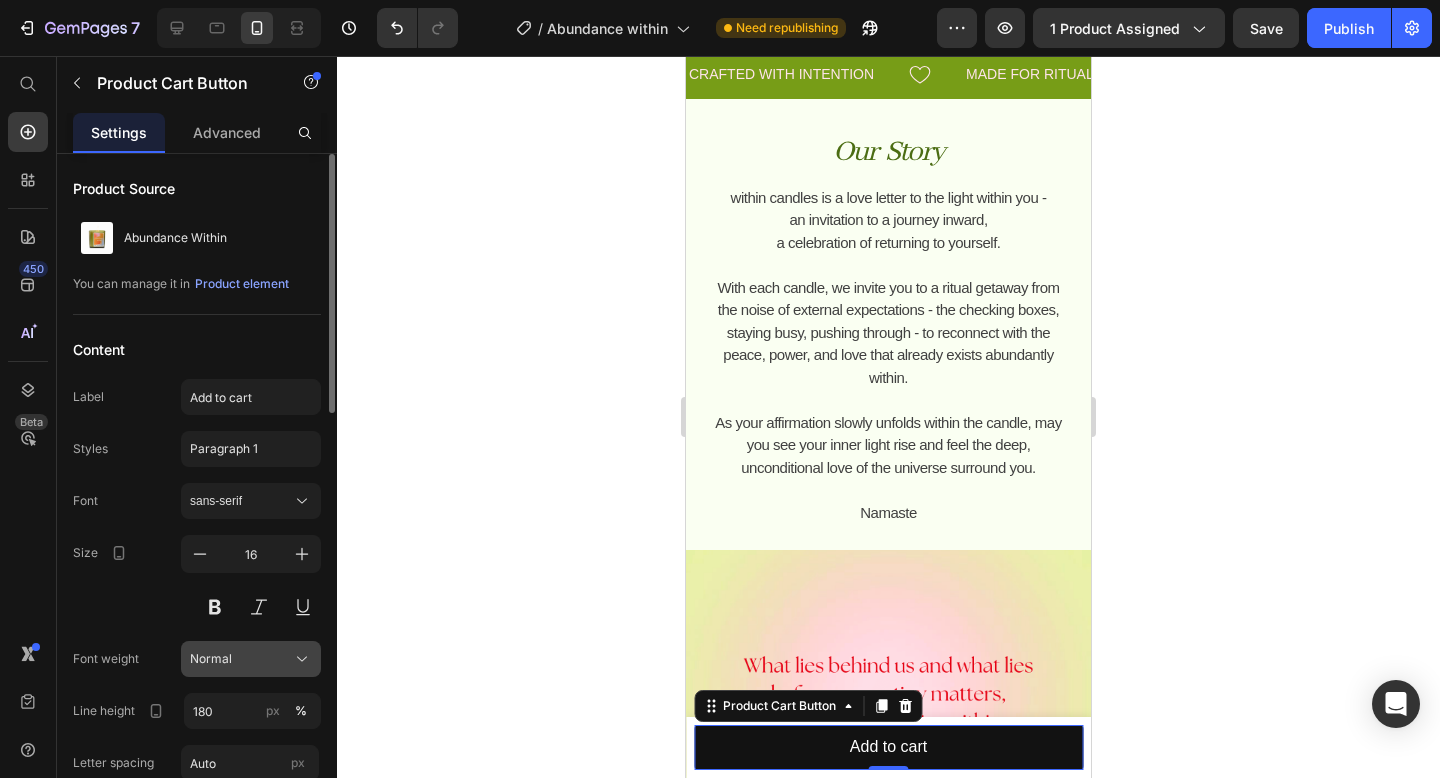 click on "Normal" at bounding box center [211, 659] 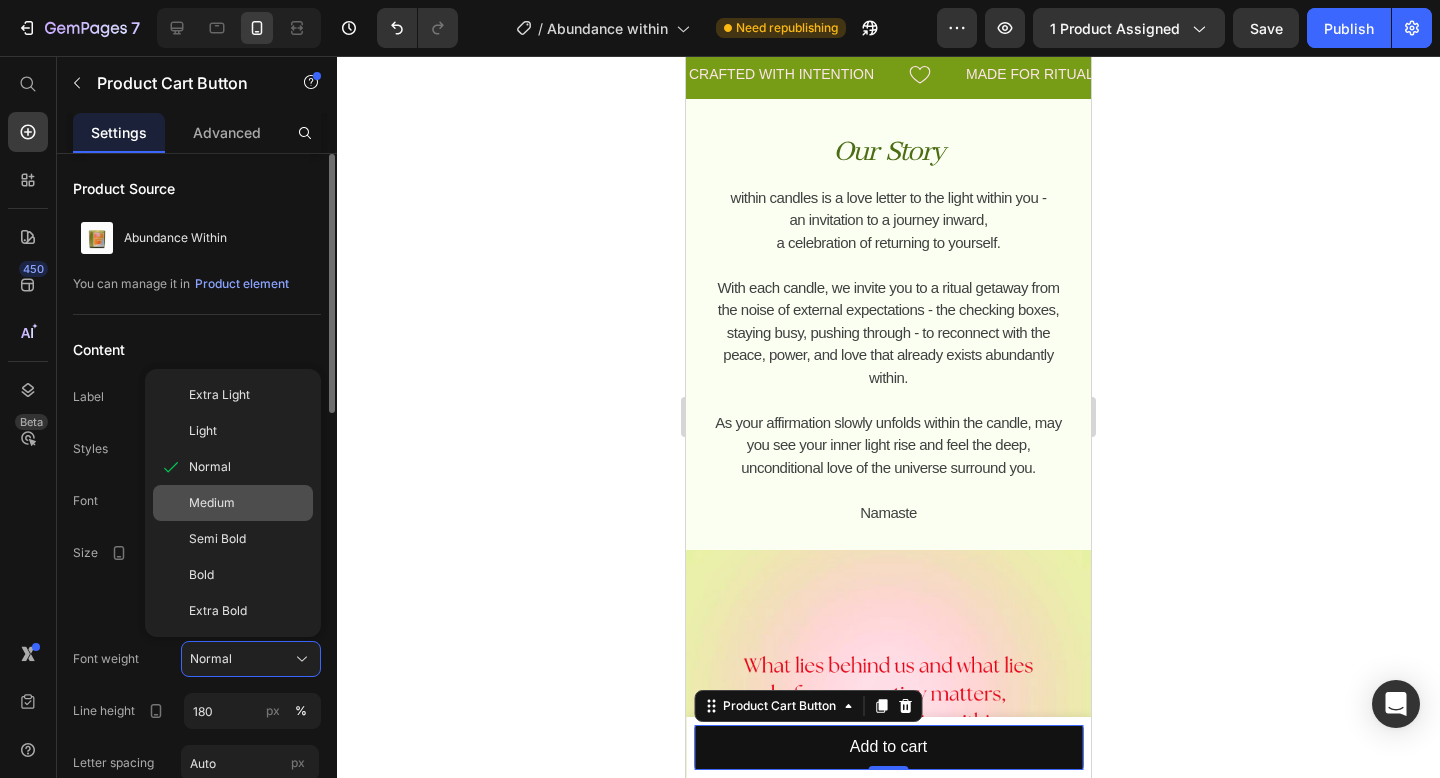 click on "Medium" at bounding box center (212, 503) 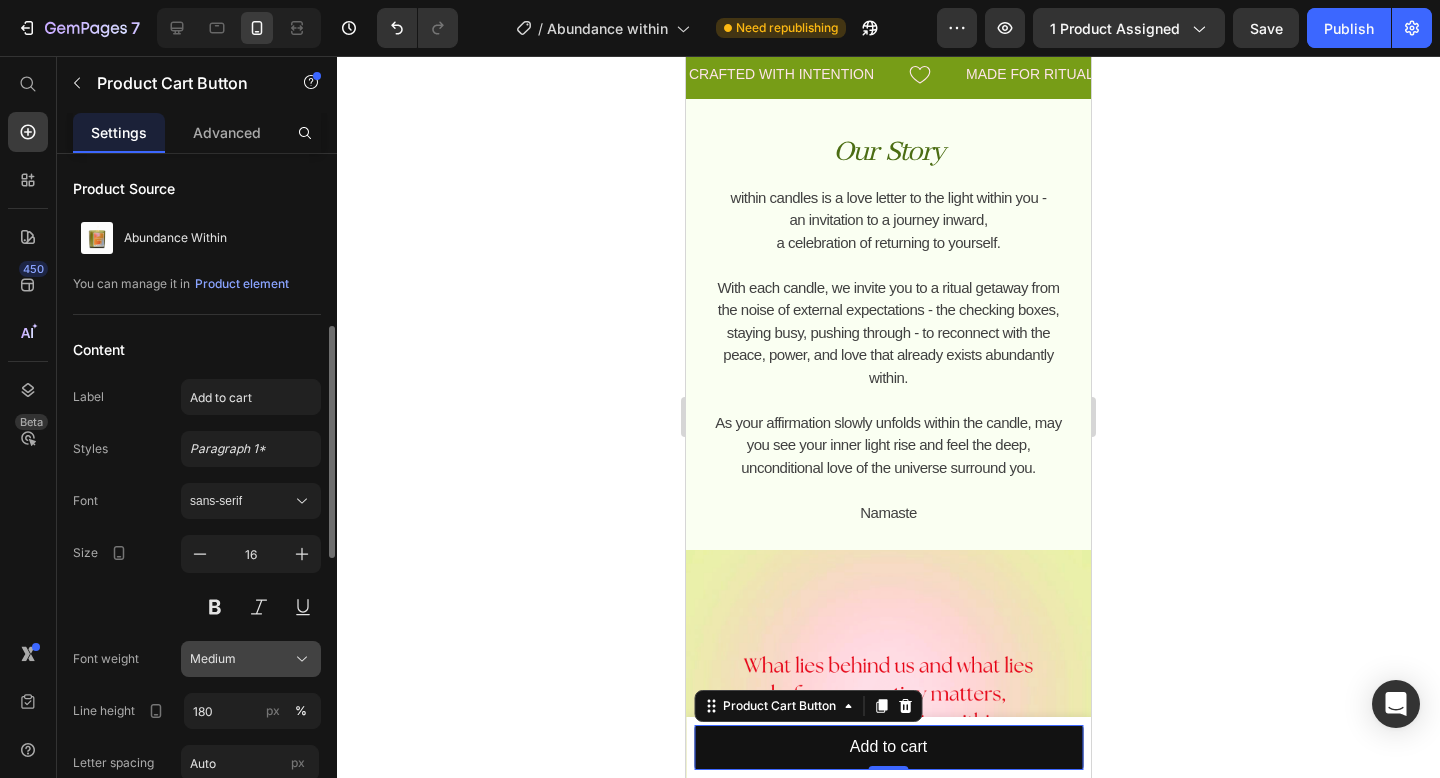 scroll, scrollTop: 130, scrollLeft: 0, axis: vertical 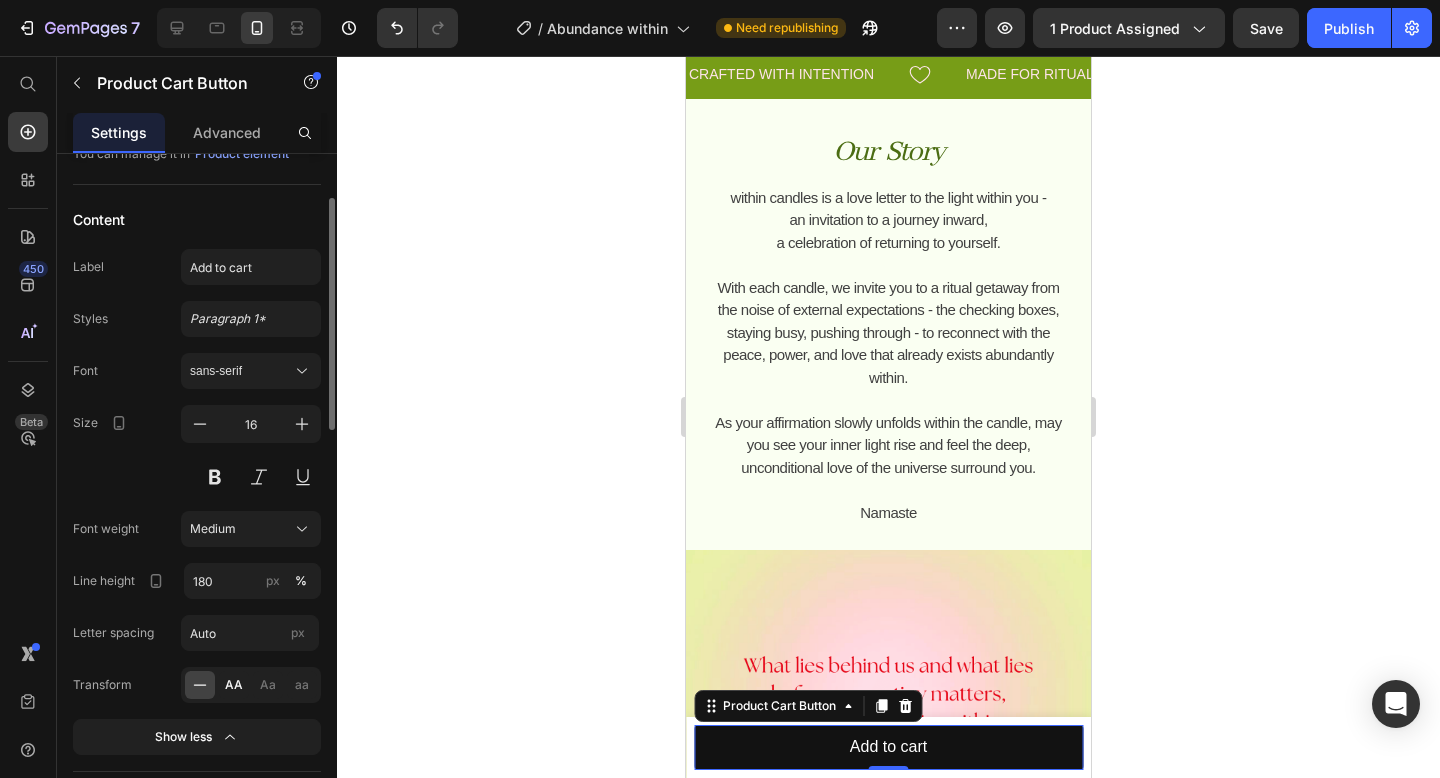 click on "AA" 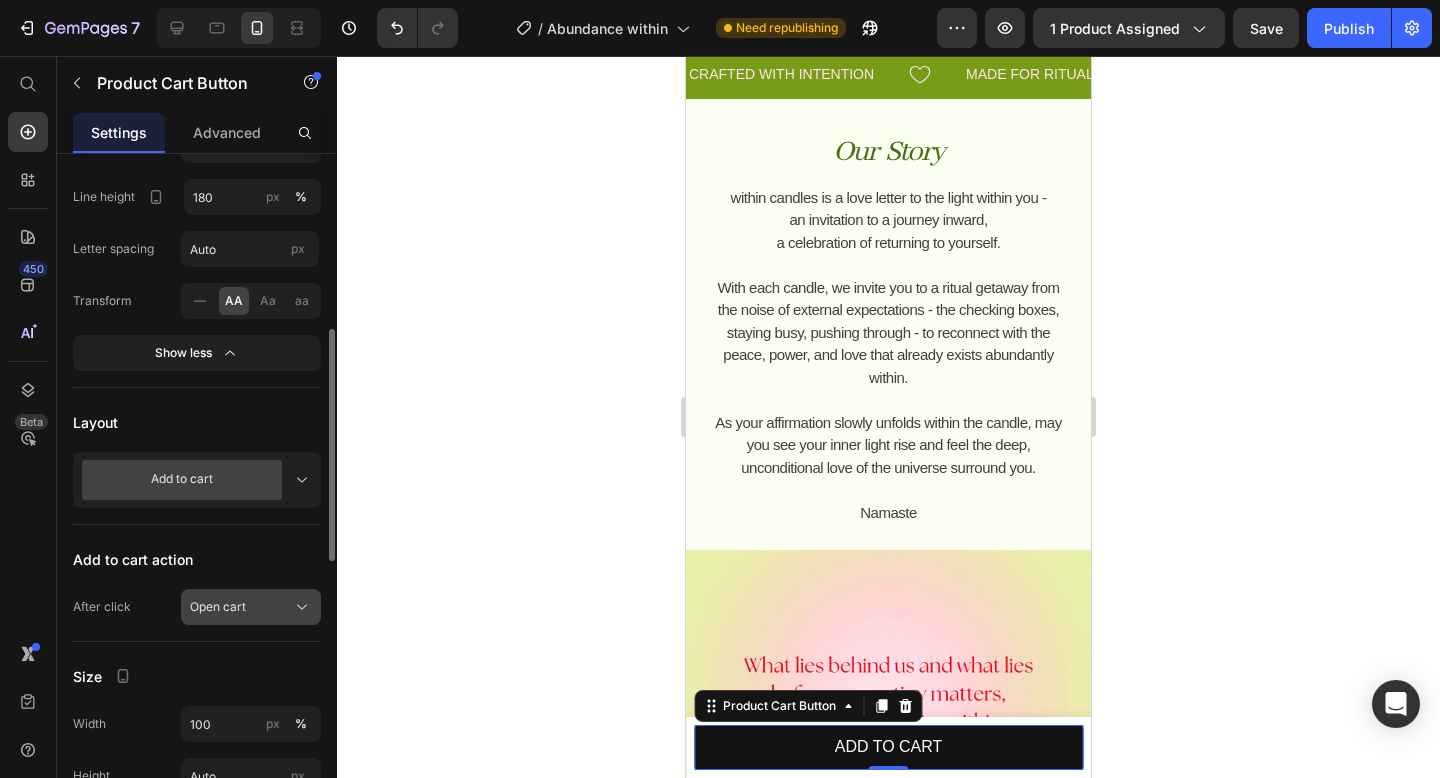 scroll, scrollTop: 651, scrollLeft: 0, axis: vertical 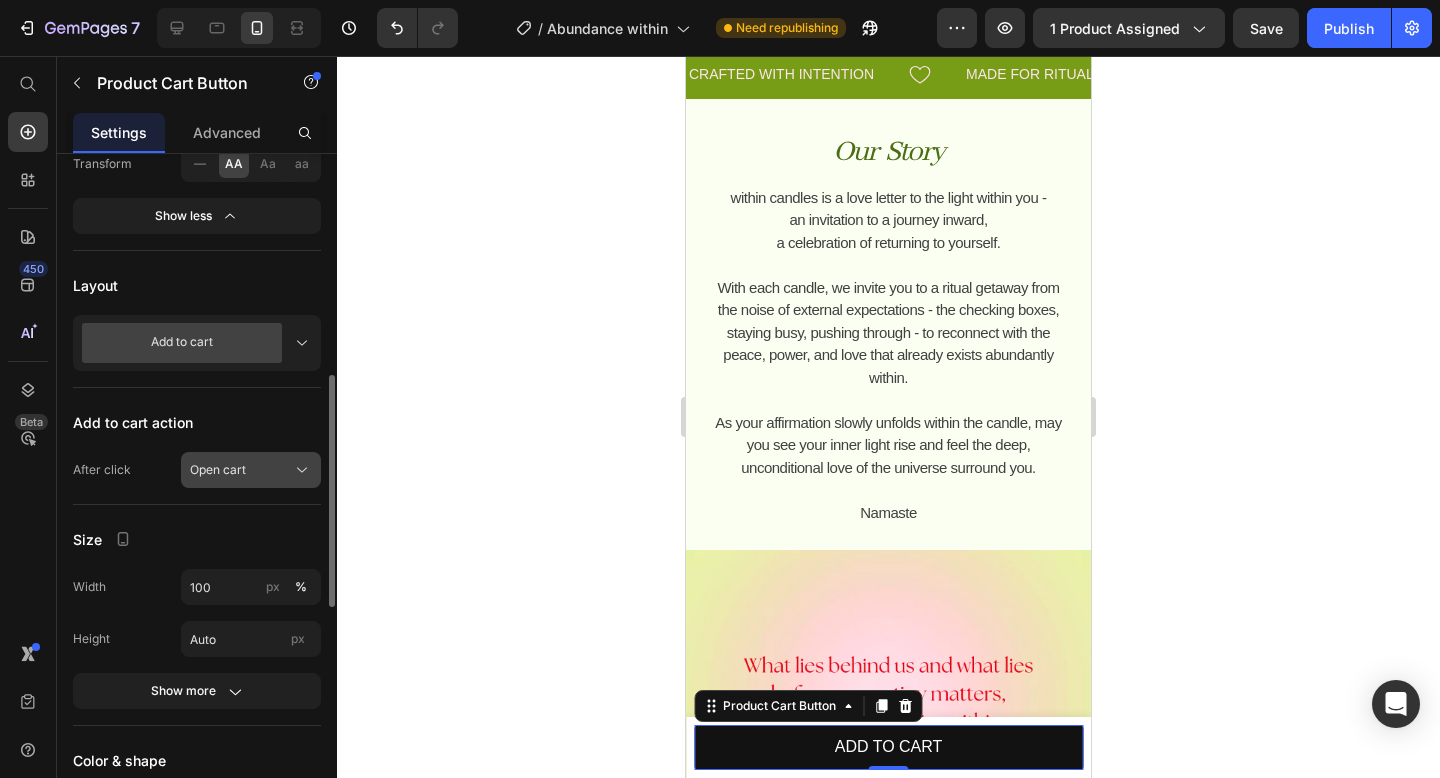 click 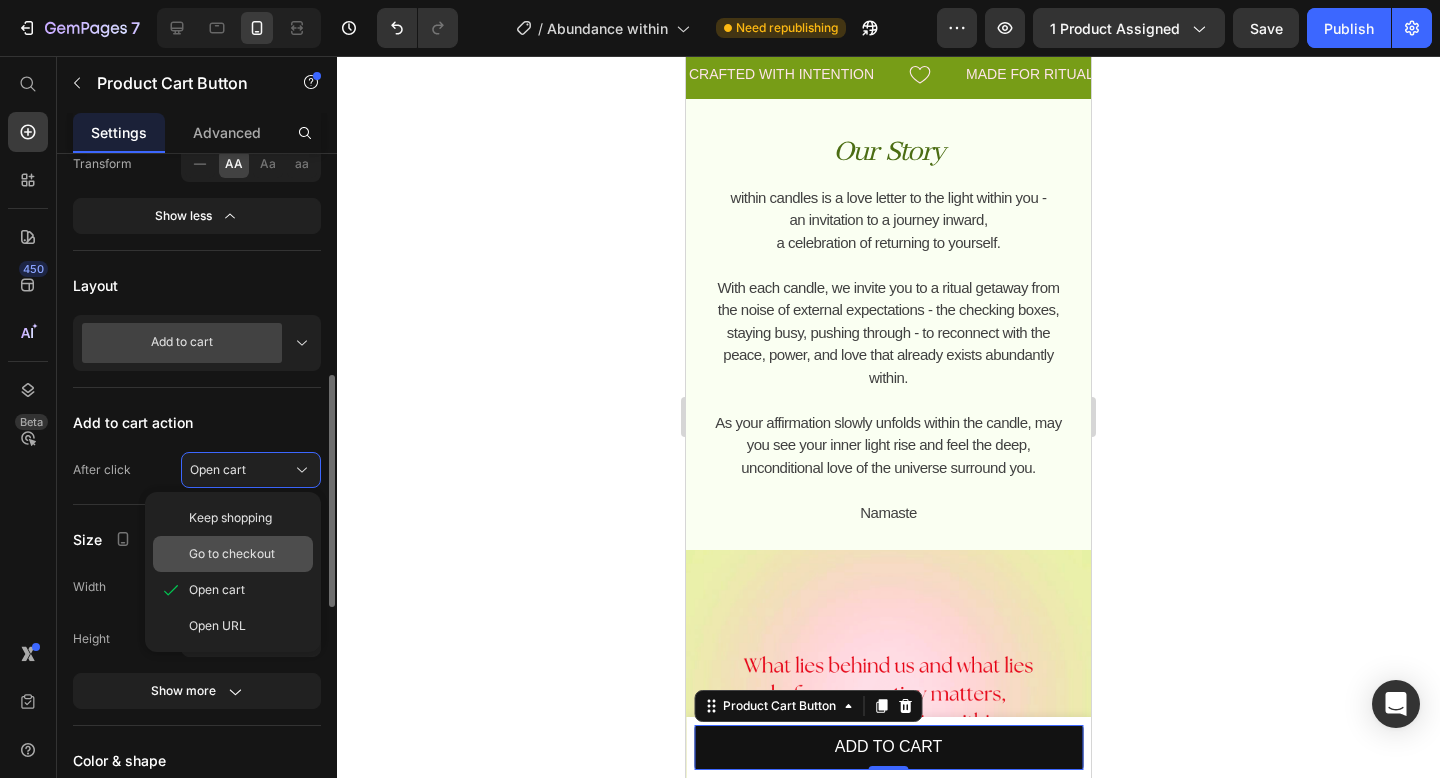 click on "Go to checkout" at bounding box center [232, 554] 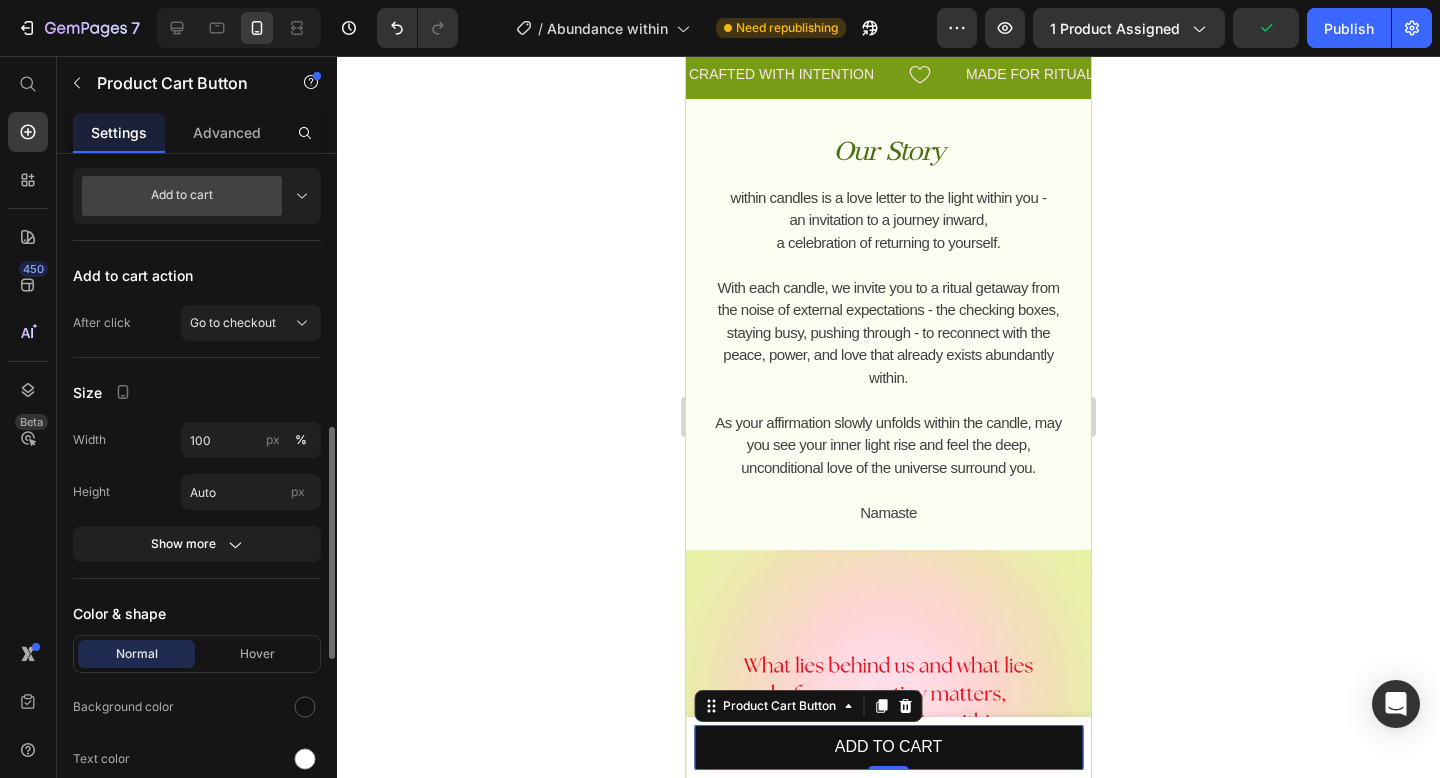 scroll, scrollTop: 843, scrollLeft: 0, axis: vertical 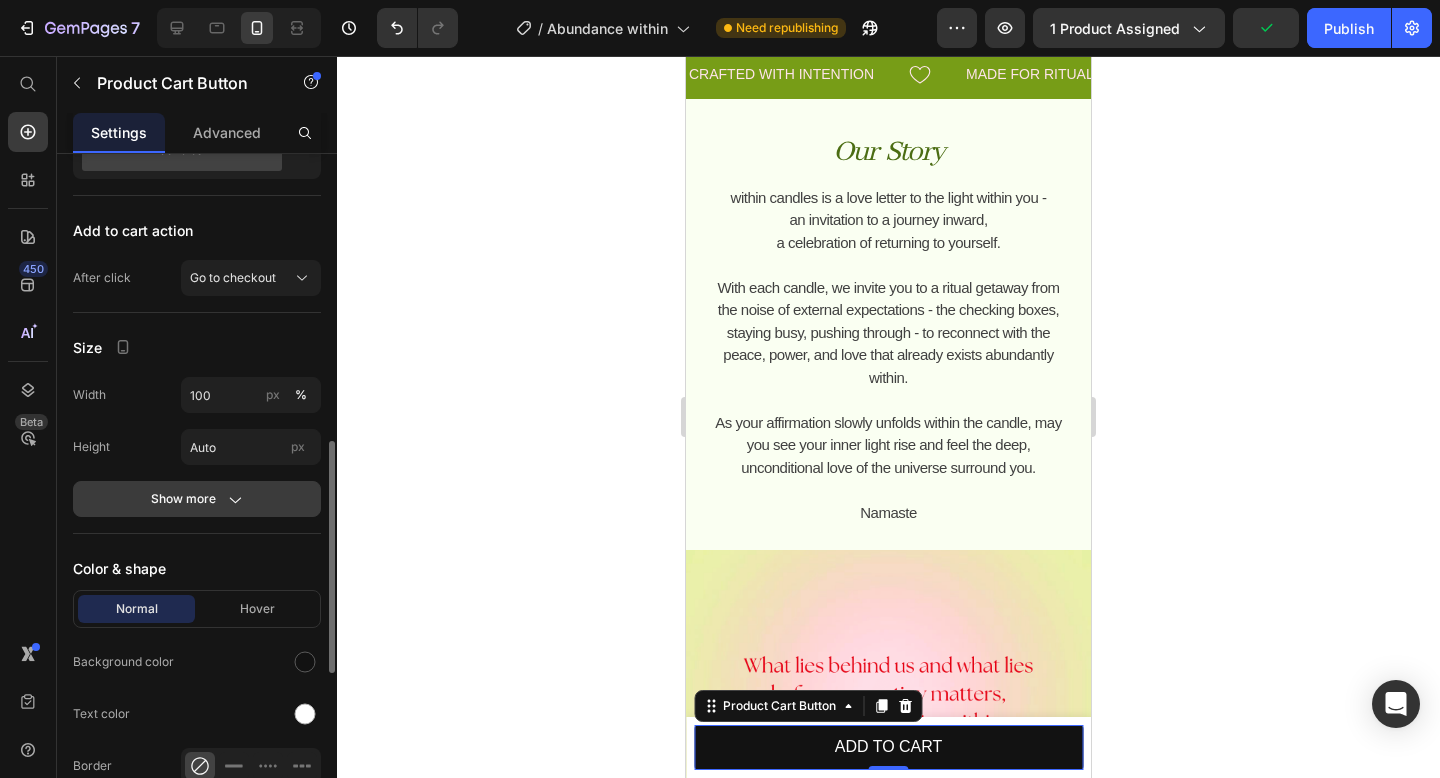 click on "Show more" 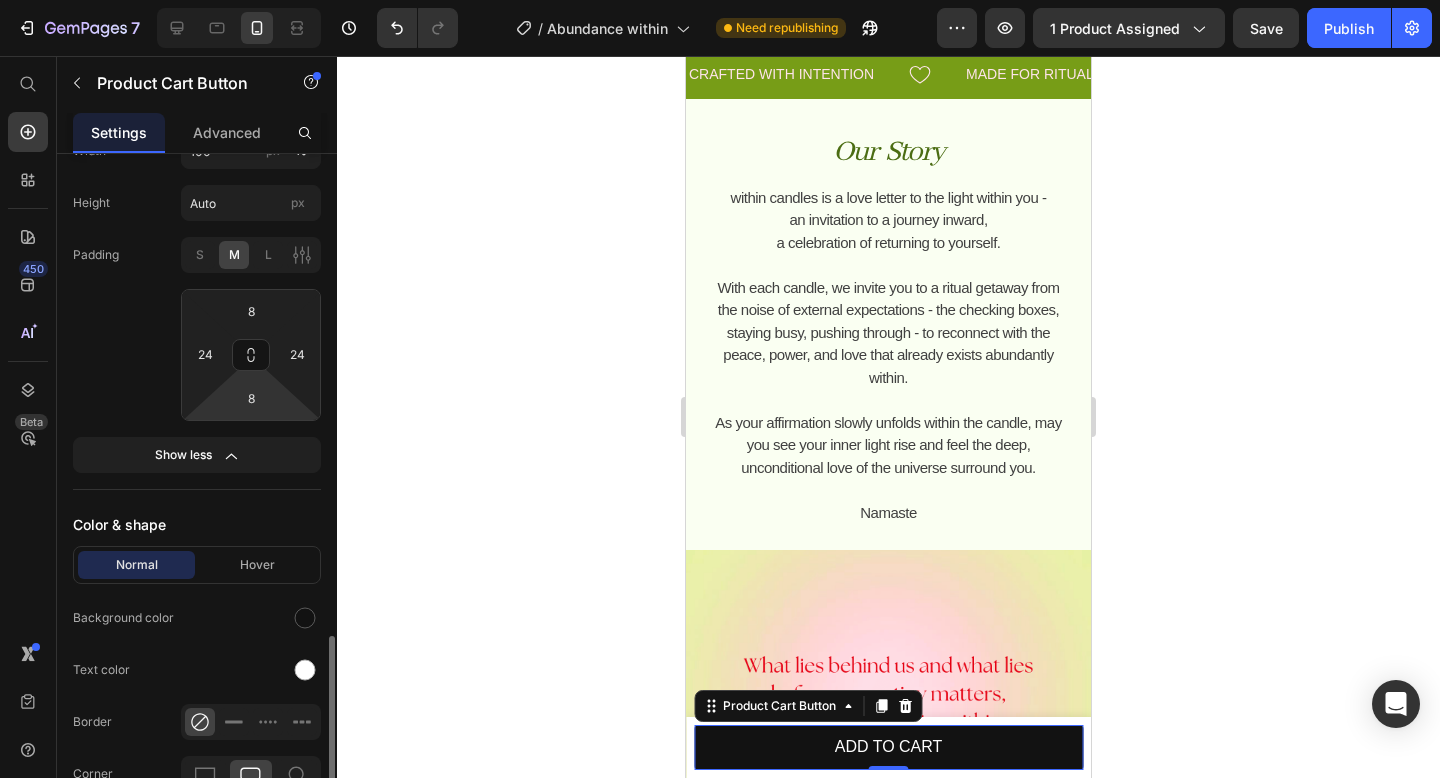 scroll, scrollTop: 1198, scrollLeft: 0, axis: vertical 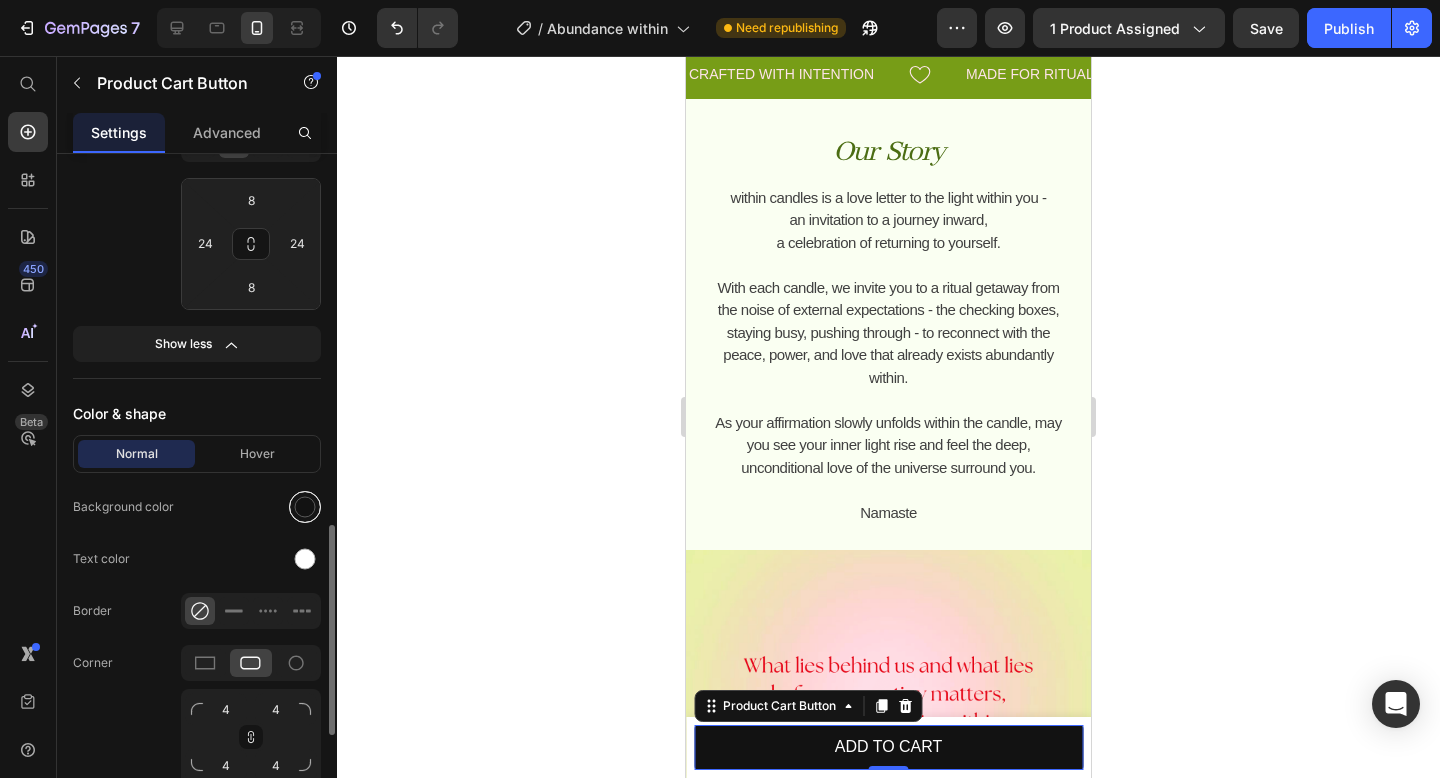 click at bounding box center (305, 507) 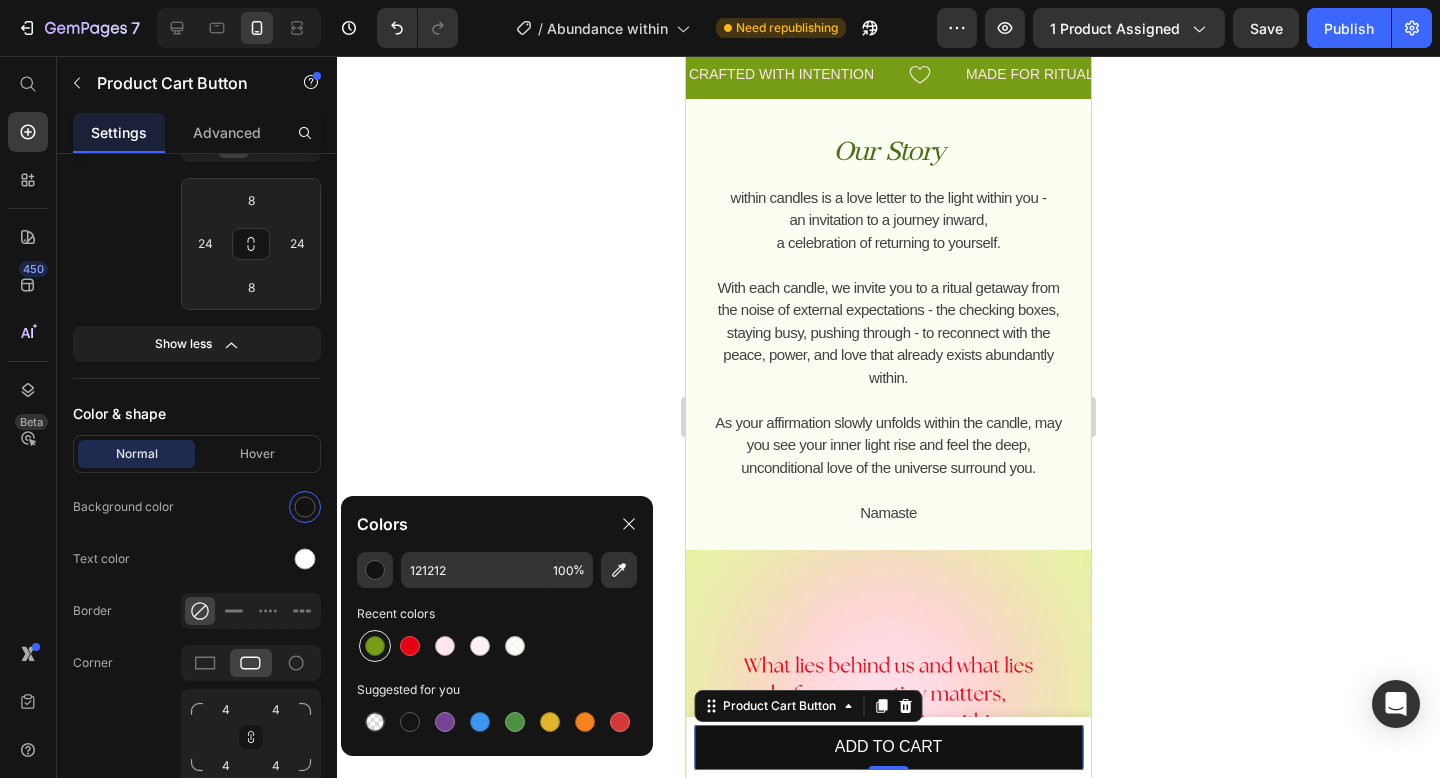 click at bounding box center [375, 646] 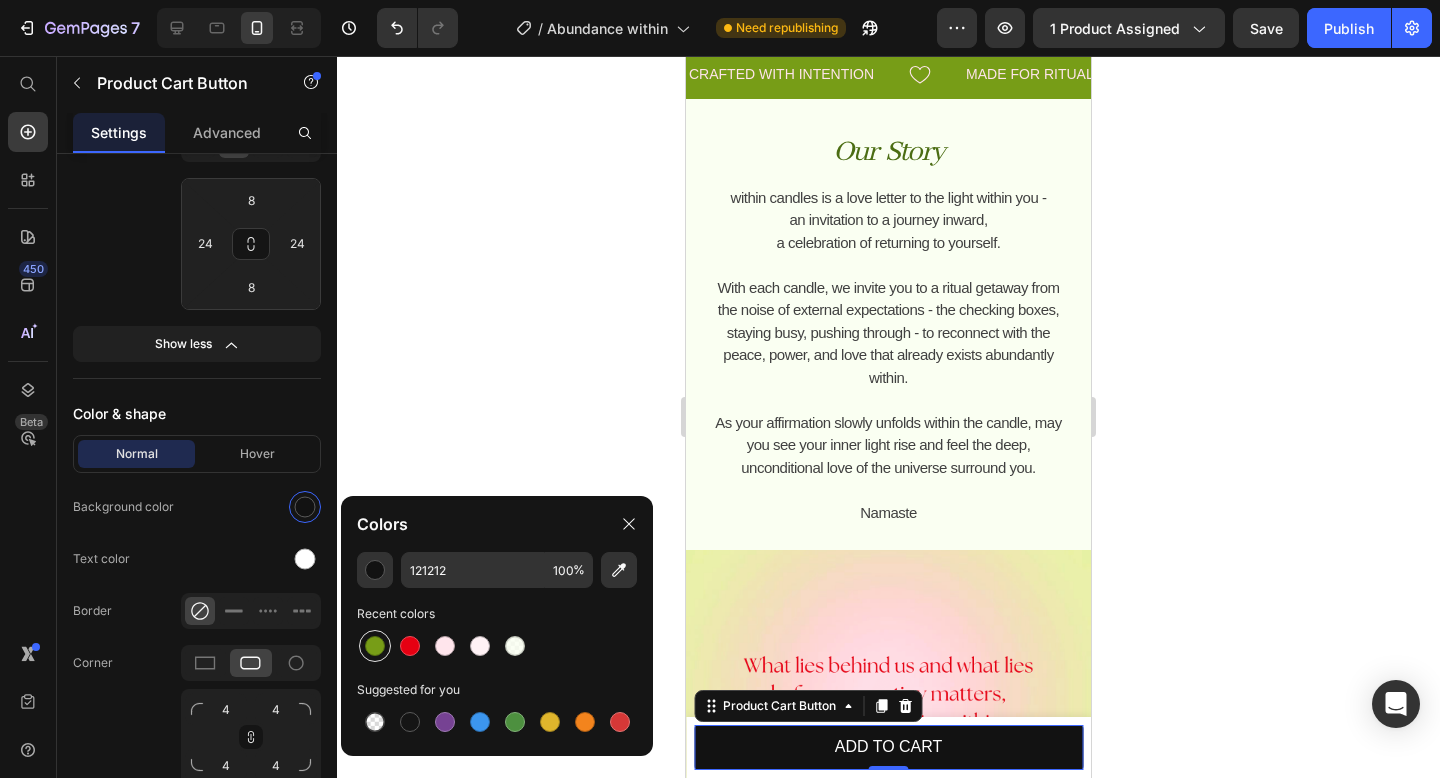 type on "779D17" 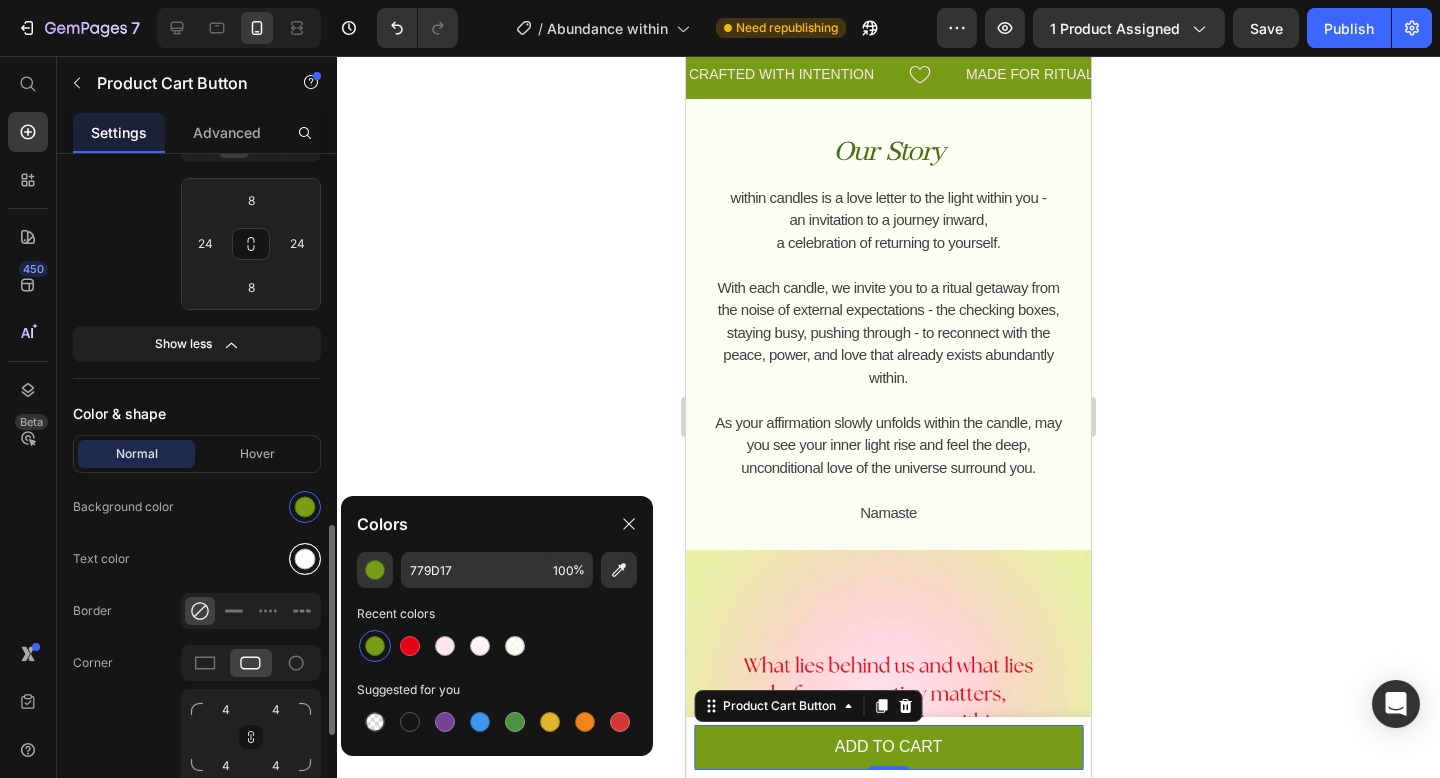 click at bounding box center [305, 559] 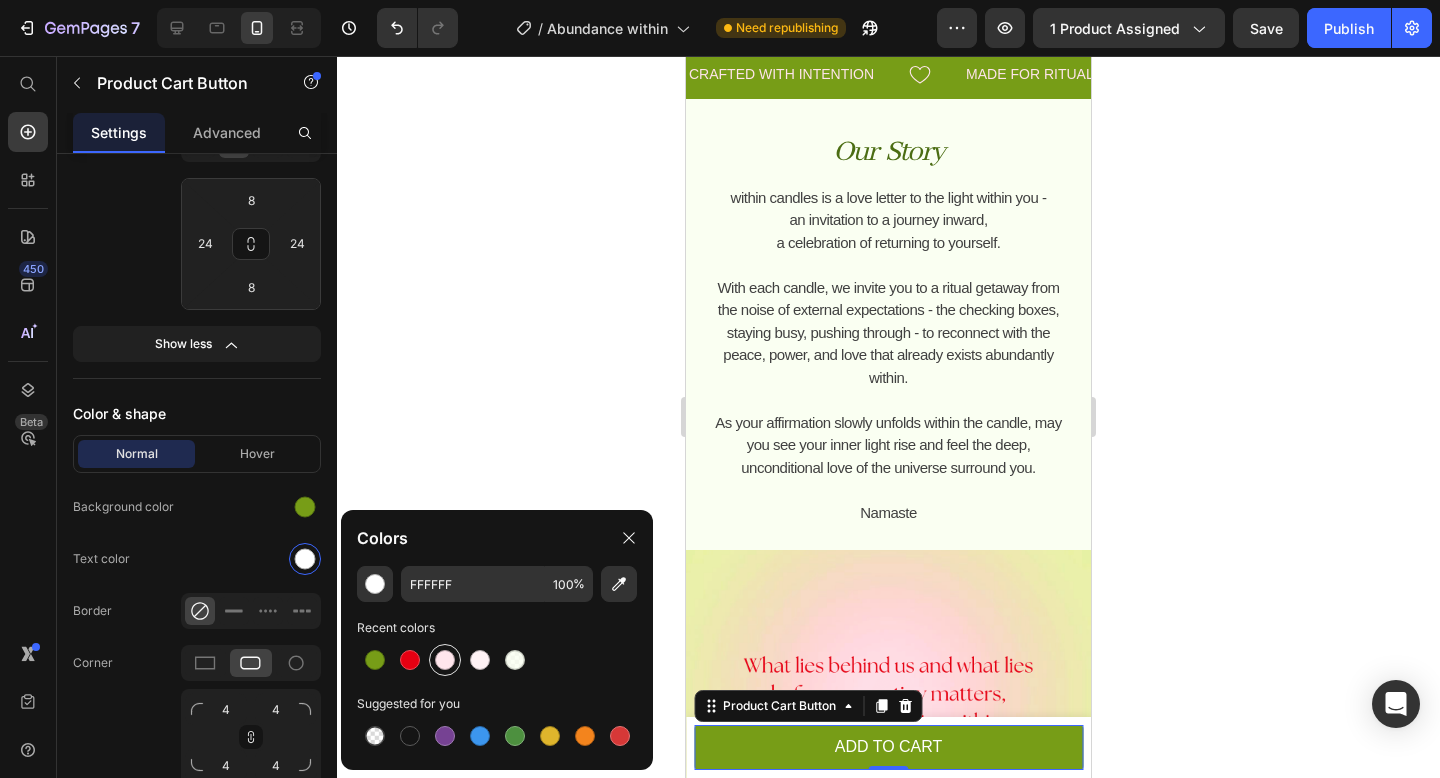 click at bounding box center [445, 660] 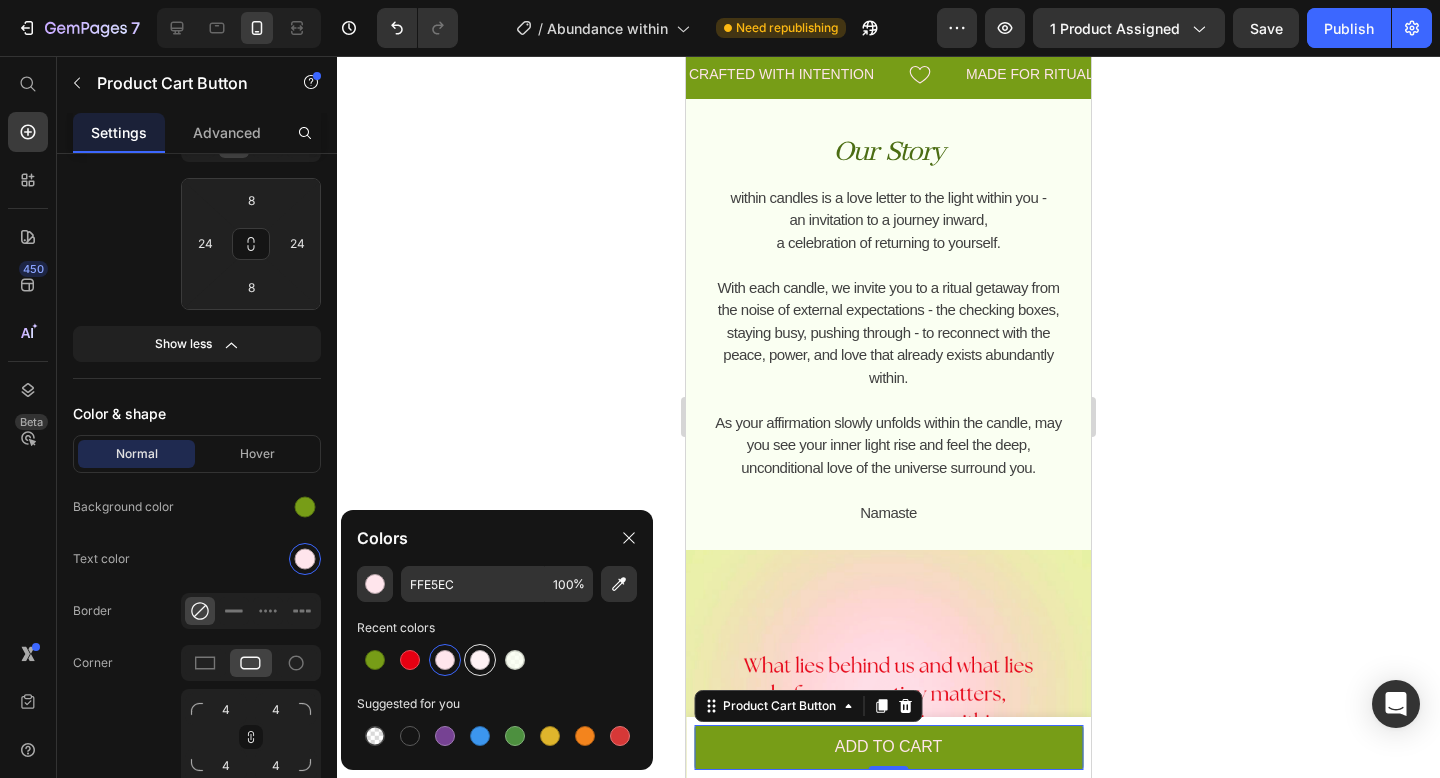 click at bounding box center [480, 660] 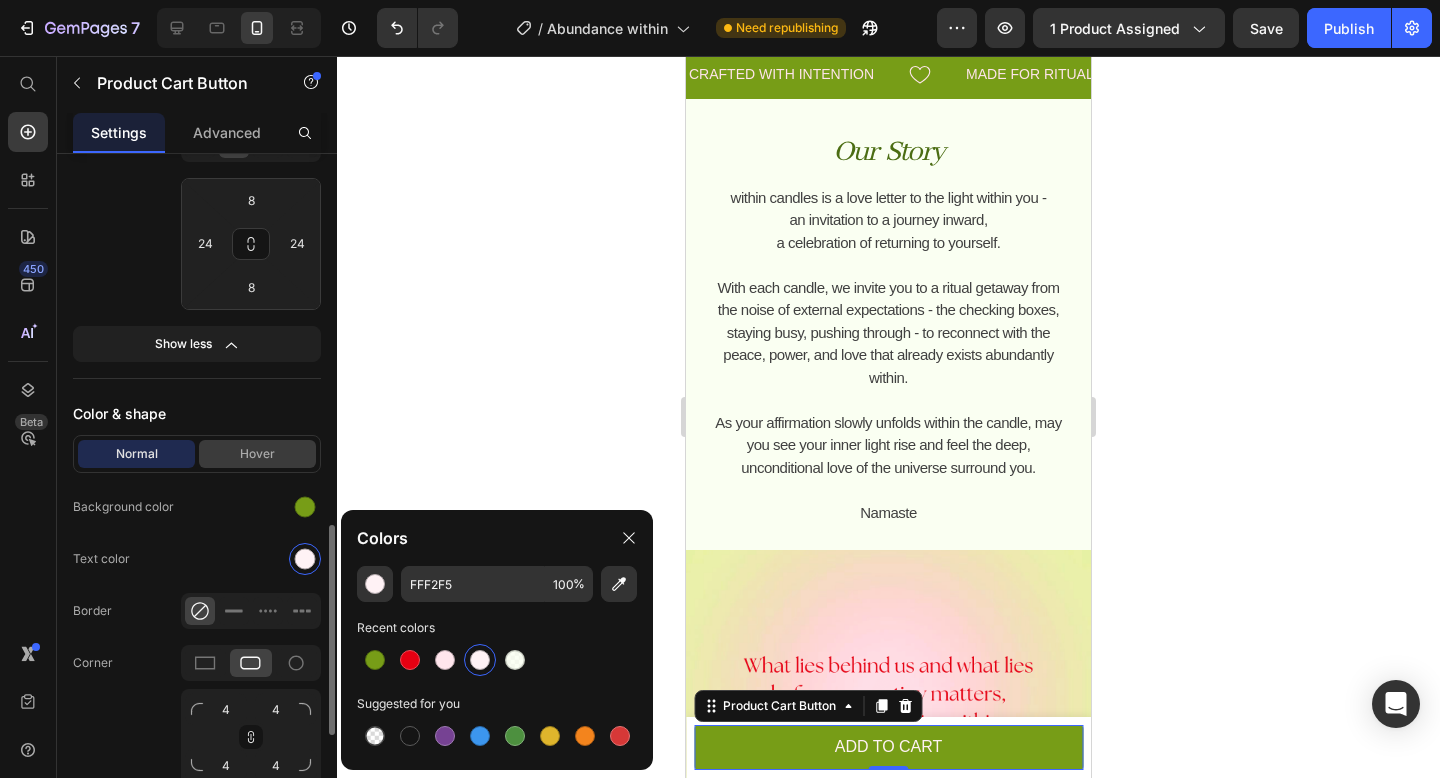 click on "Hover" at bounding box center (257, 454) 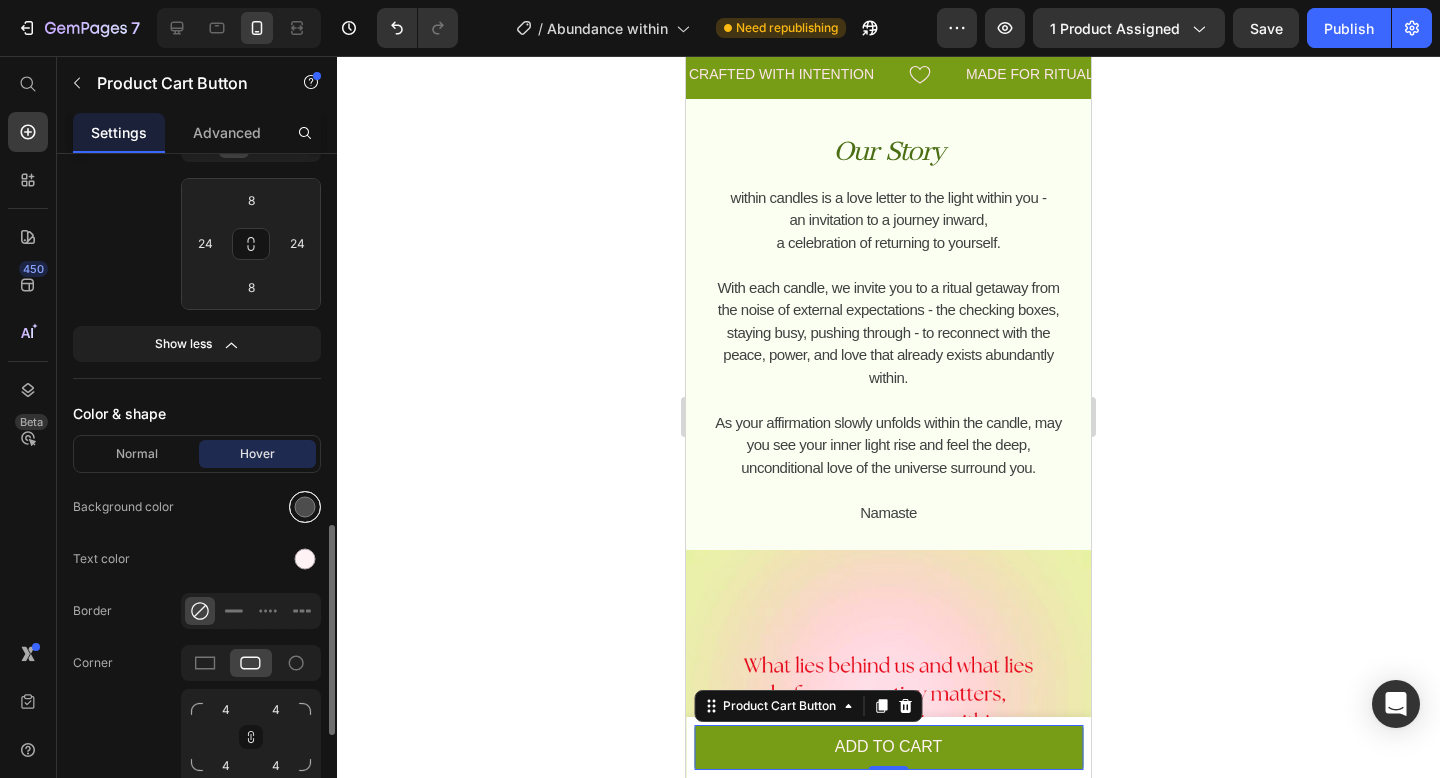 click at bounding box center [305, 507] 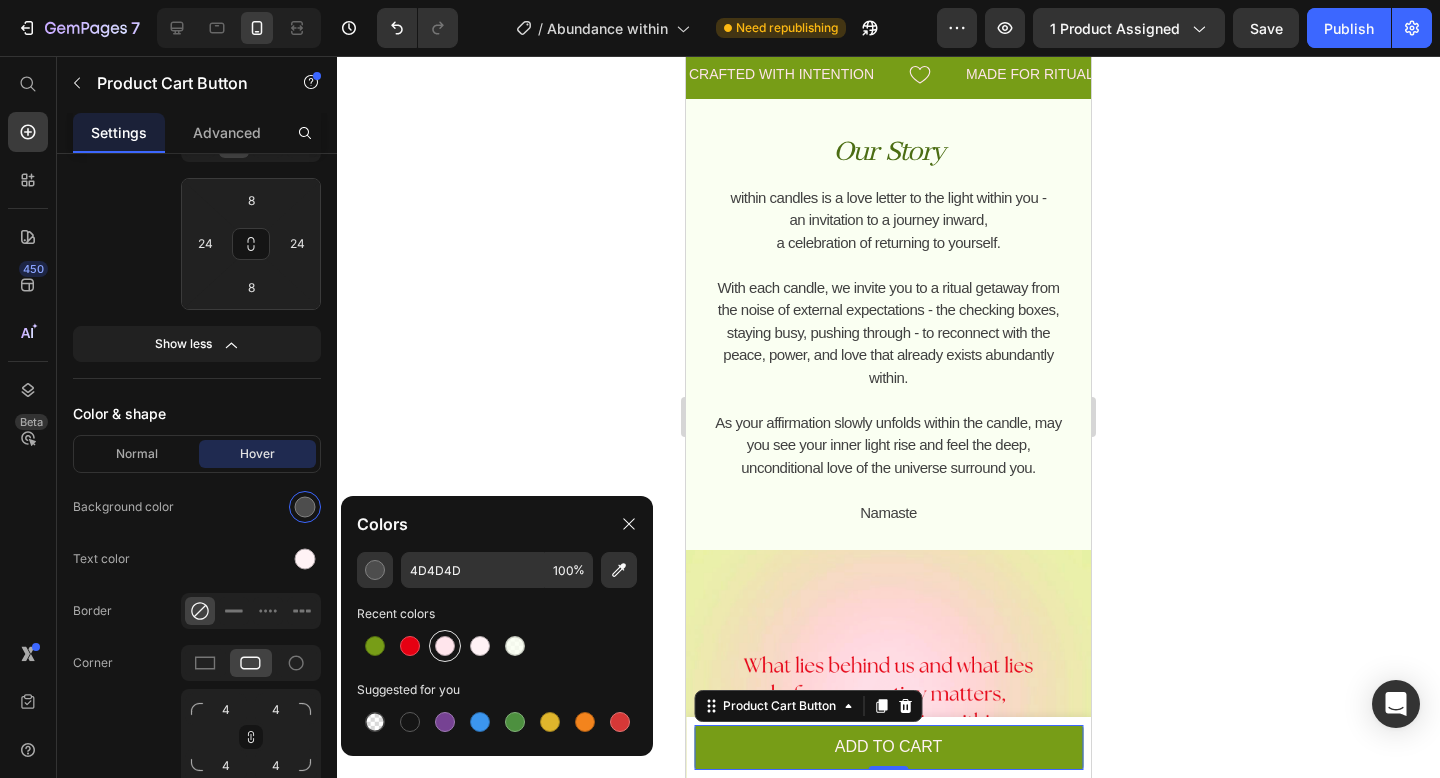 click at bounding box center [445, 646] 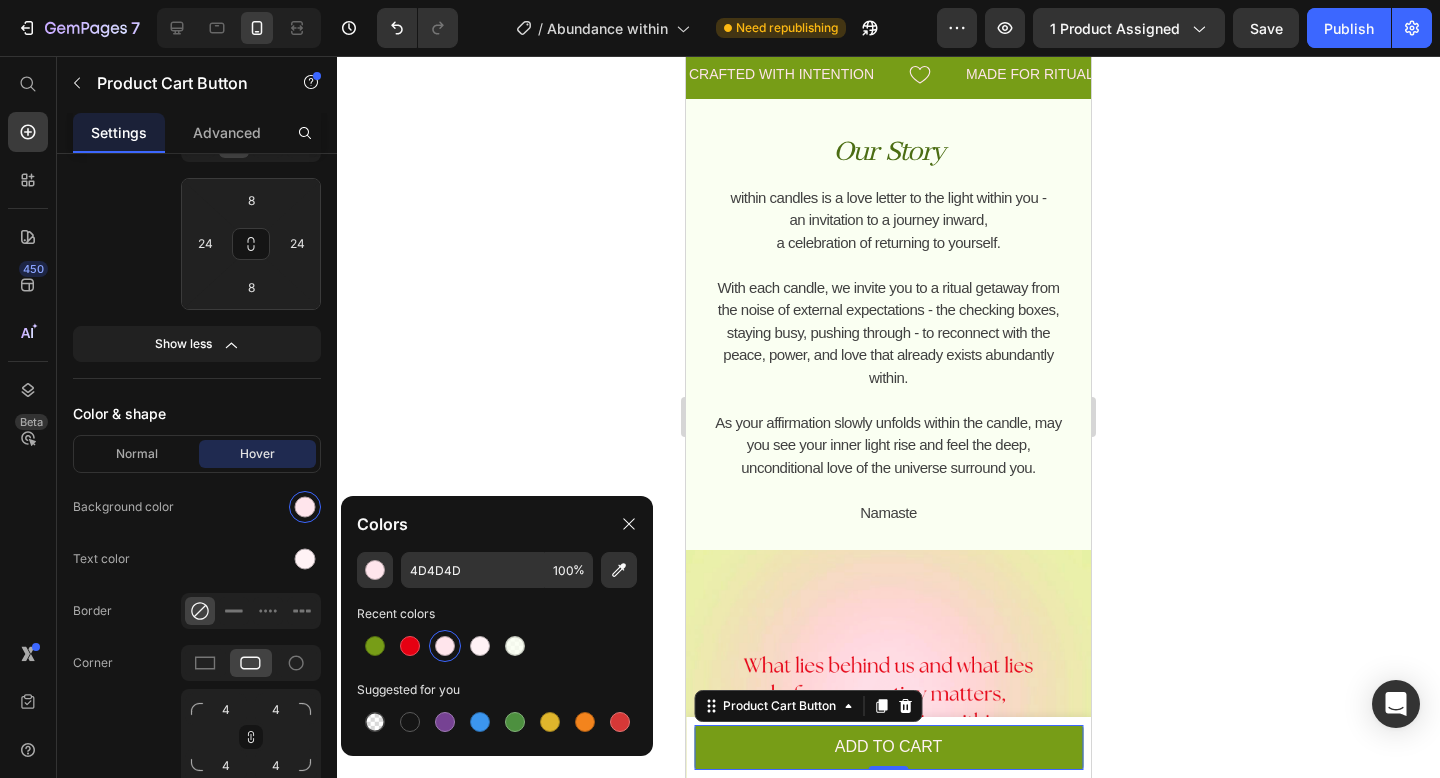 type on "FFE5EC" 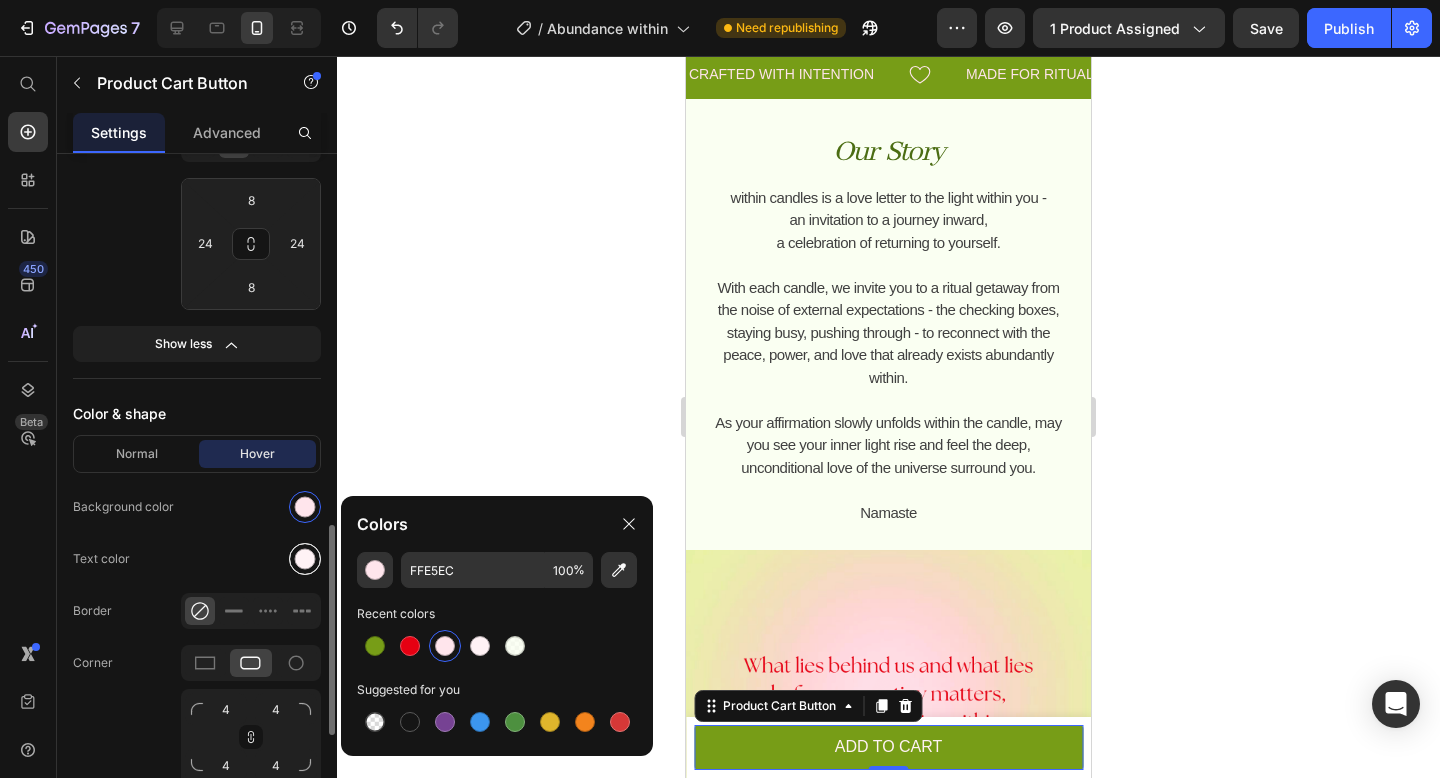 click at bounding box center (305, 559) 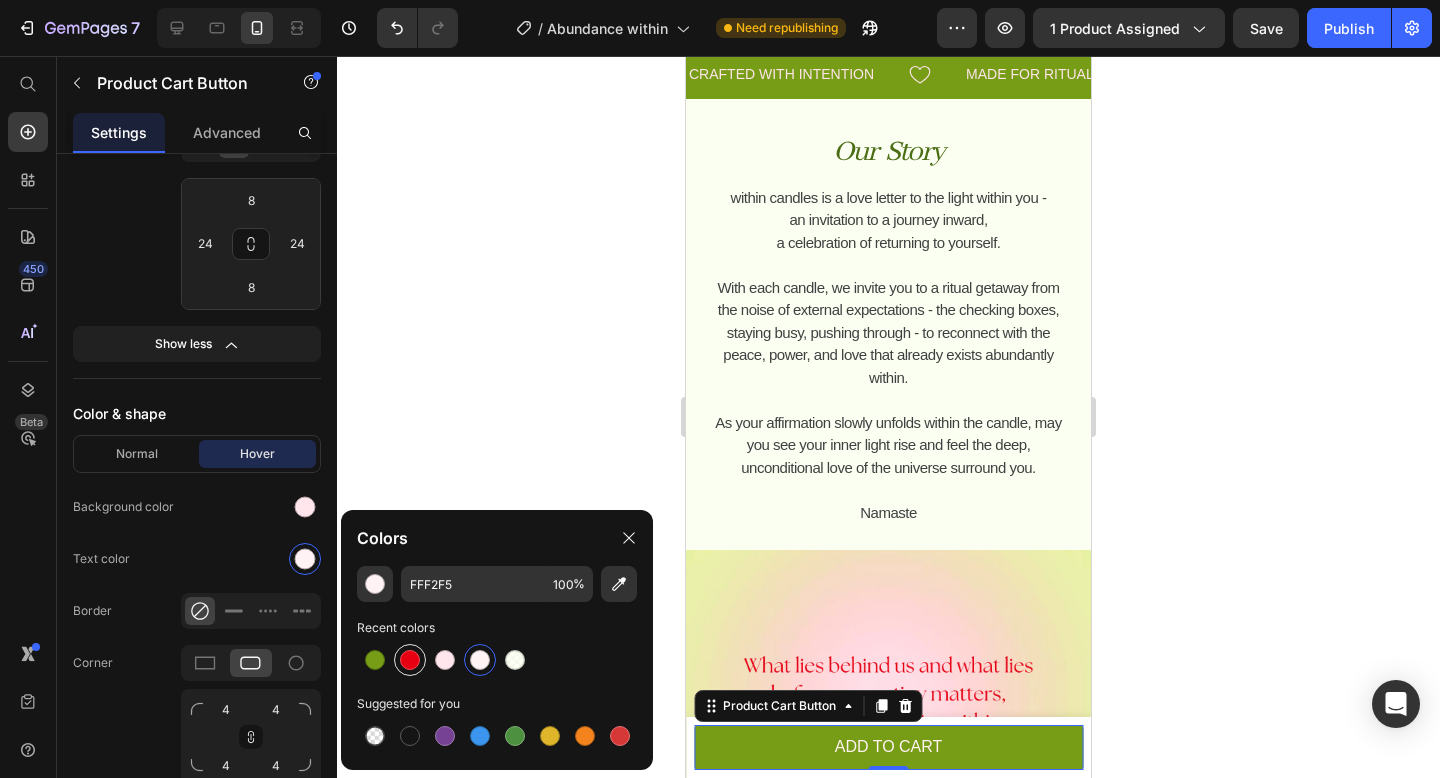 click at bounding box center (410, 660) 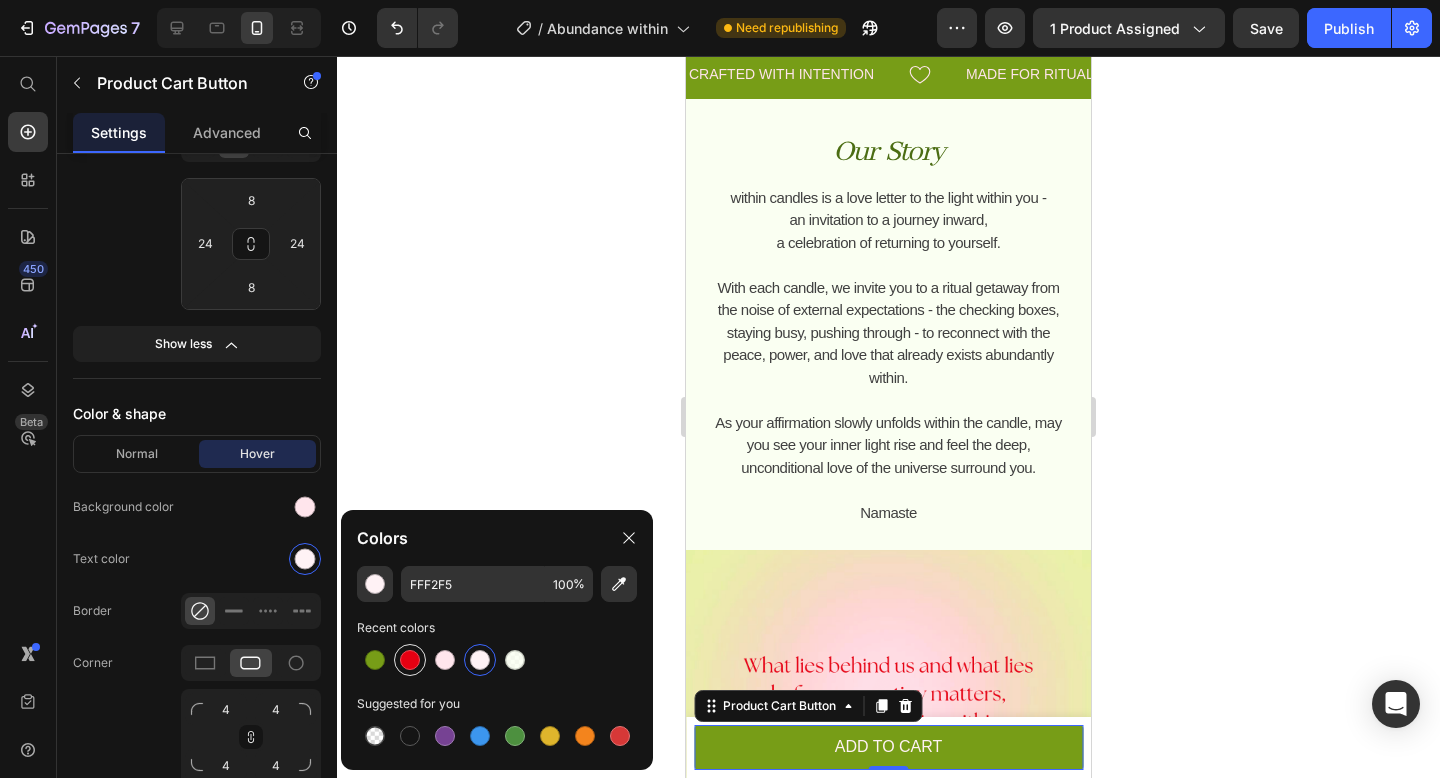 type on "E60012" 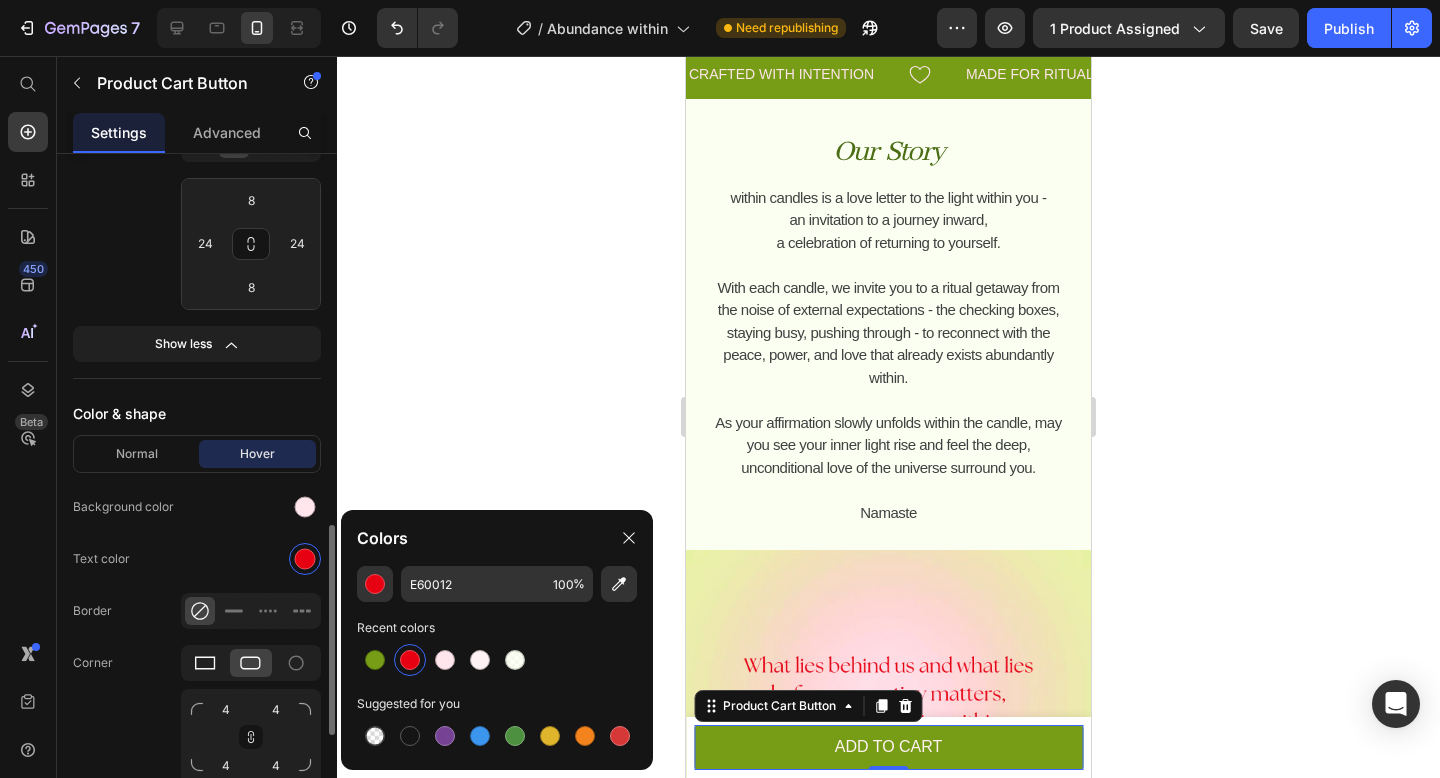 click 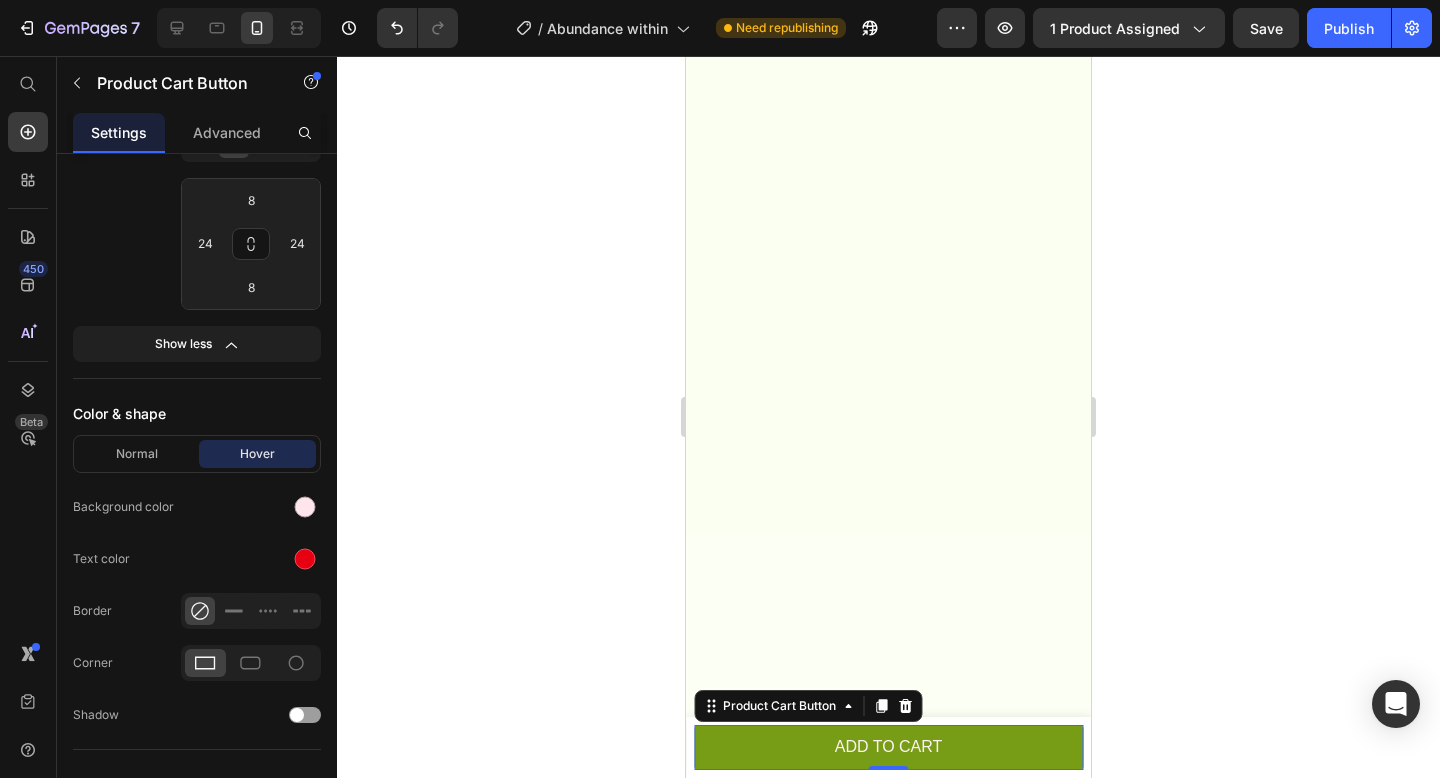 scroll, scrollTop: 584, scrollLeft: 0, axis: vertical 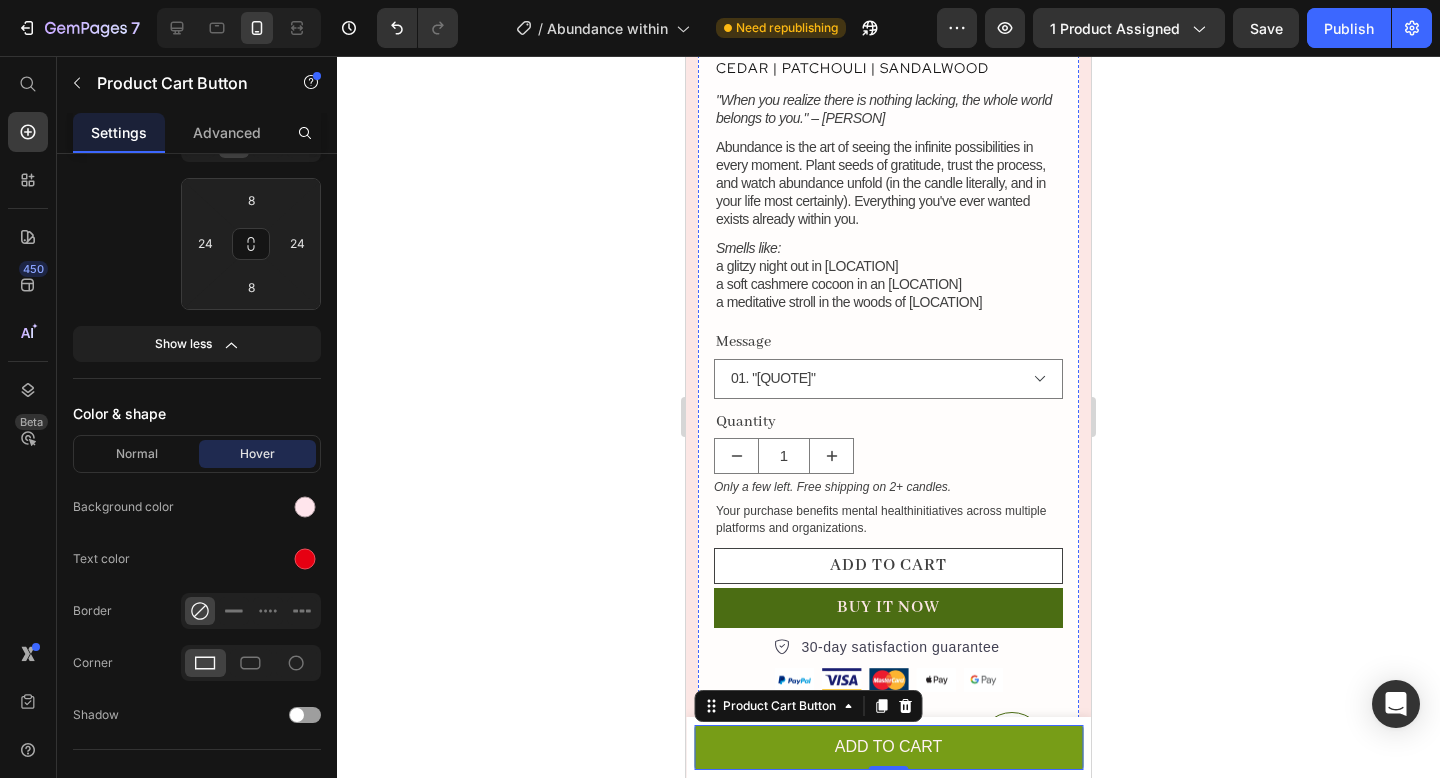 click on "Abundance is the art of seeing the infinite possibilities in every moment. Plant seeds of gratitude, trust the process, and watch abundance unfold (in the candle literally, and in your life most certainly). Everything you've ever wanted exists already within you." at bounding box center (888, 183) 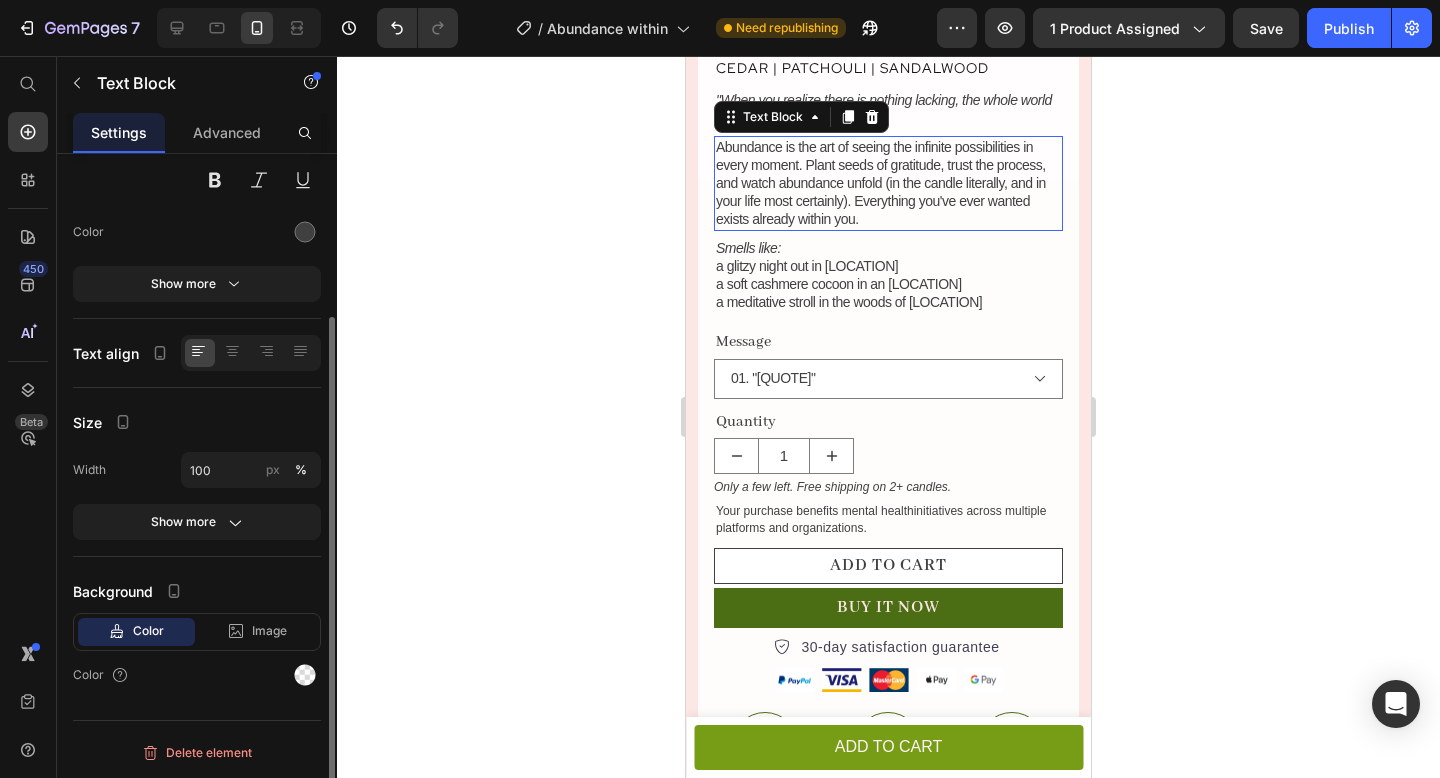 click on "Abundance is the art of seeing the infinite possibilities in every moment. Plant seeds of gratitude, trust the process, and watch abundance unfold (in the candle literally, and in your life most certainly). Everything you've ever wanted exists already within you." at bounding box center (881, 183) 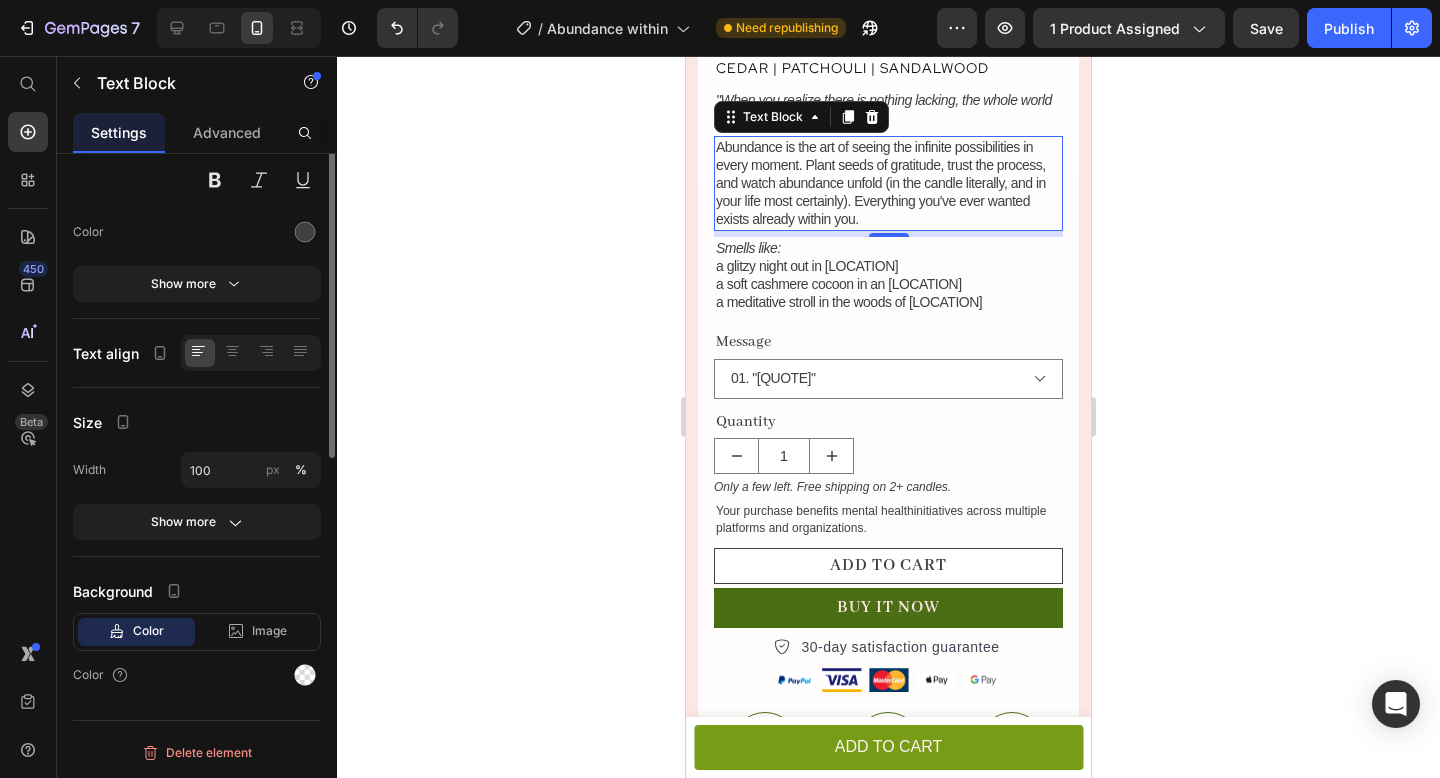 scroll, scrollTop: 647, scrollLeft: 0, axis: vertical 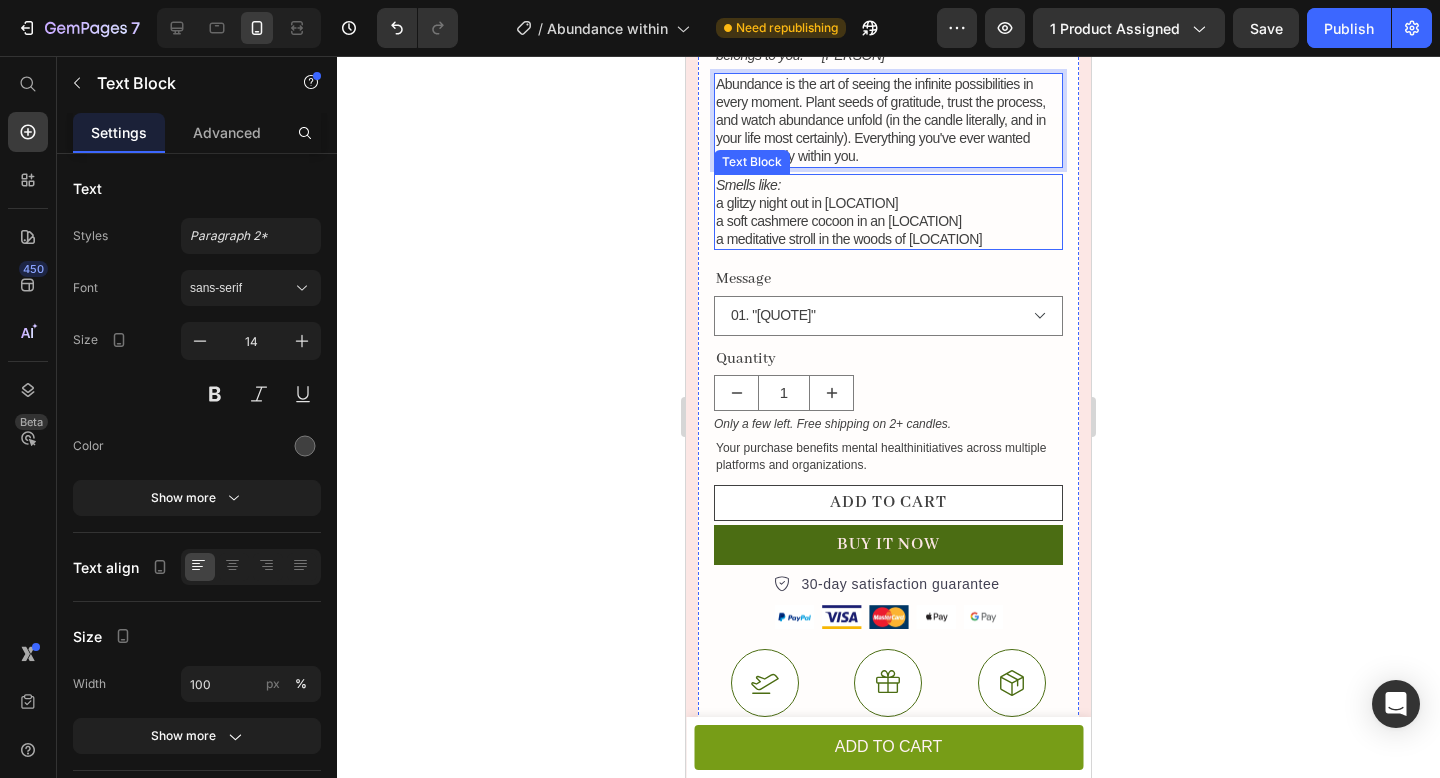 click on "Smells like:  - a glitzy night out in new york city  - a soft cashmere cocoon in an alpine chalet  - a meditative stroll in the woods of Bali" at bounding box center [888, 212] 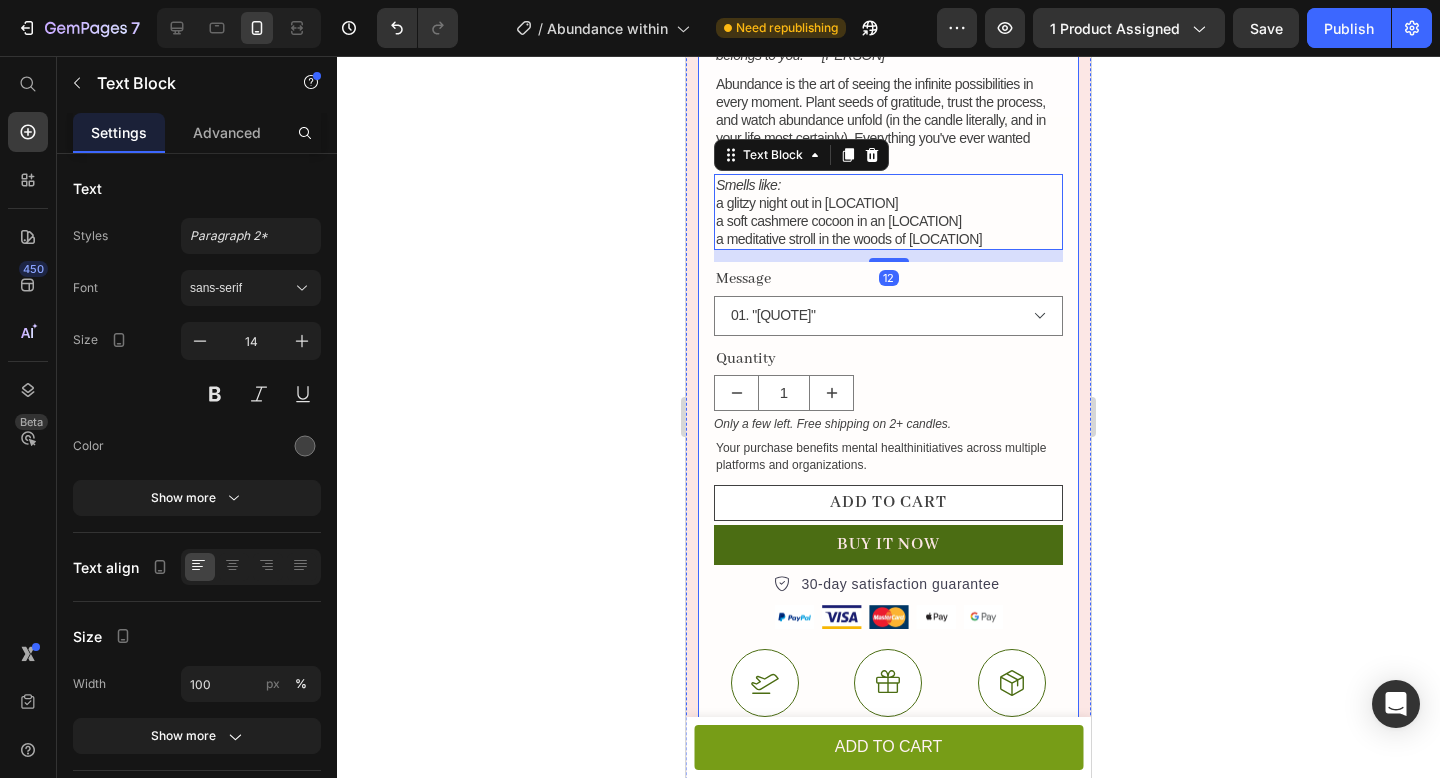 click on "Judge.me - Preview Badge (Stars) Judge.me Abundance Within Product Title cedar | patchouli | sandalwood Text Block "When you realize there is nothing lacking, the whole world belongs to you." – Lao Tzu Text Block Abundance is the art of seeing the infinite possibilities in every moment. Plant seeds of gratitude, trust the process, and watch abundance unfold (in the candle literally, and in your life most certainly). Everything you've ever wanted exists already within you. Text Block Smells like:  - a glitzy night out in new york city  - a soft cashmere cocoon in an alpine chalet  - a meditative stroll in the woods of Bali Text Block   12 Message 01. "Living the Dream" 02. "Grateful for Everything" 03. "Trust the Process" 04. "You are Worthy. You are Abundant." Surprise me! Product Variants & Swatches Quantity Text Block 1 Product Quantity Only a few left. Free shipping on 2+ candles. Stock Counter Your purchase benefits mental health  initiatives across multiple platforms and organizations. Text Block" at bounding box center [888, 403] 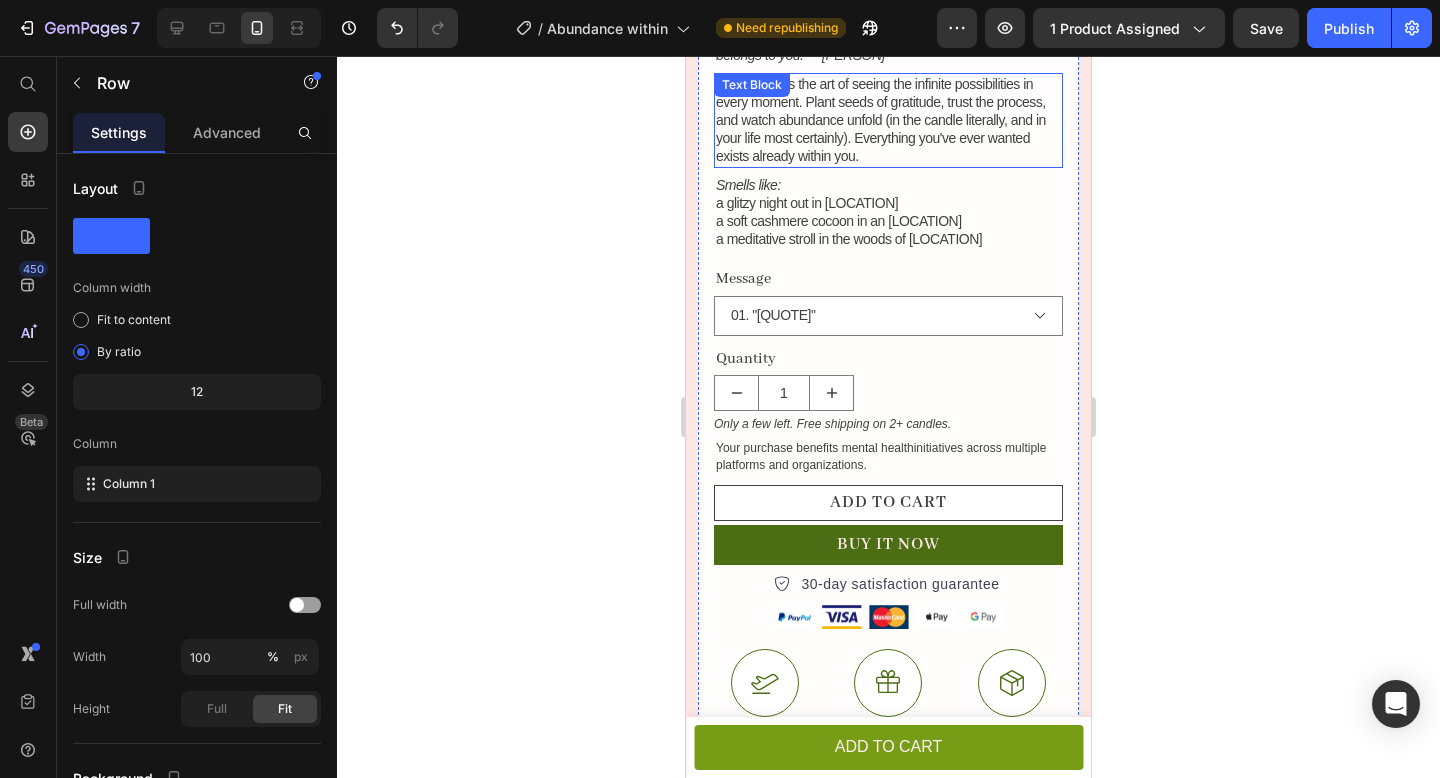 click on "Abundance is the art of seeing the infinite possibilities in every moment. Plant seeds of gratitude, trust the process, and watch abundance unfold (in the candle literally, and in your life most certainly). Everything you've ever wanted exists already within you." at bounding box center (888, 120) 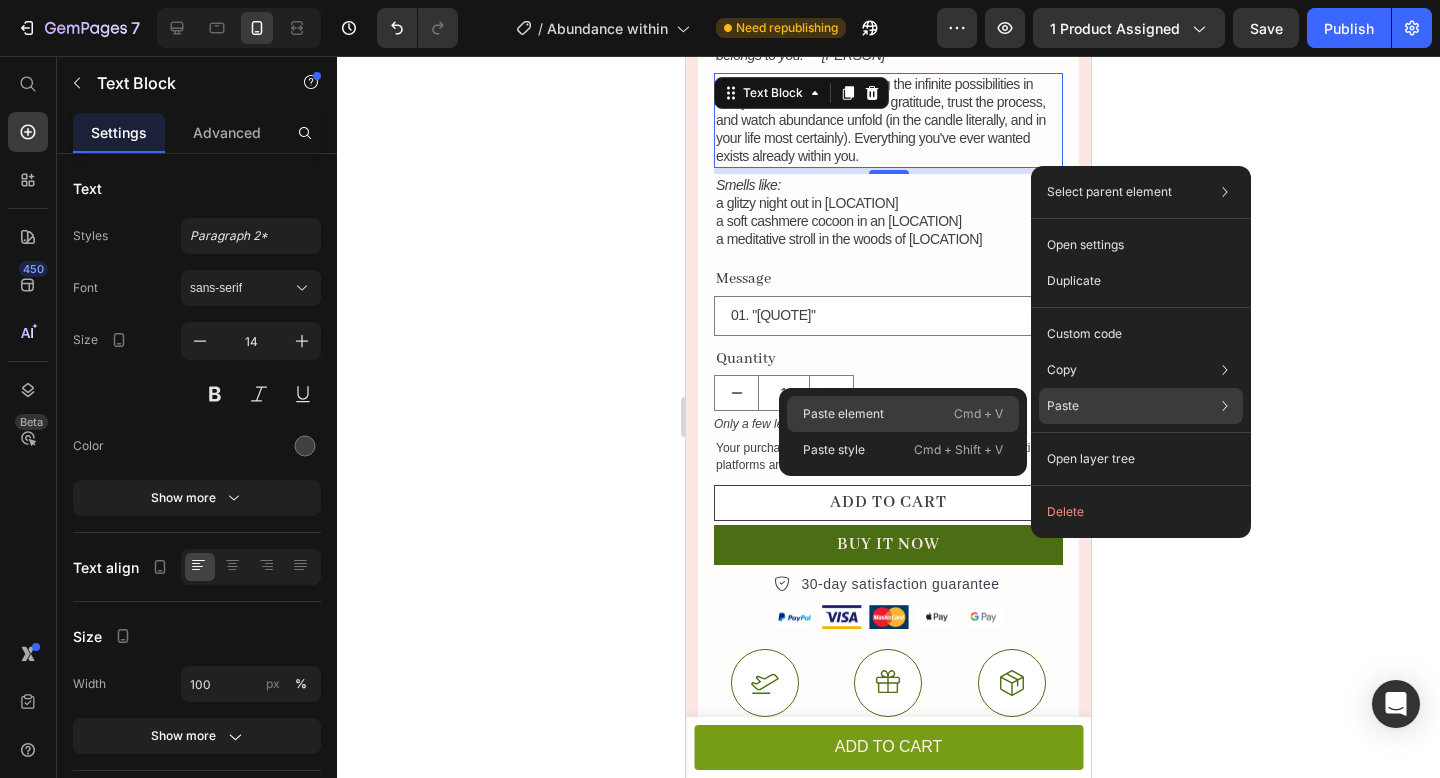 click on "Paste element  Cmd + V" 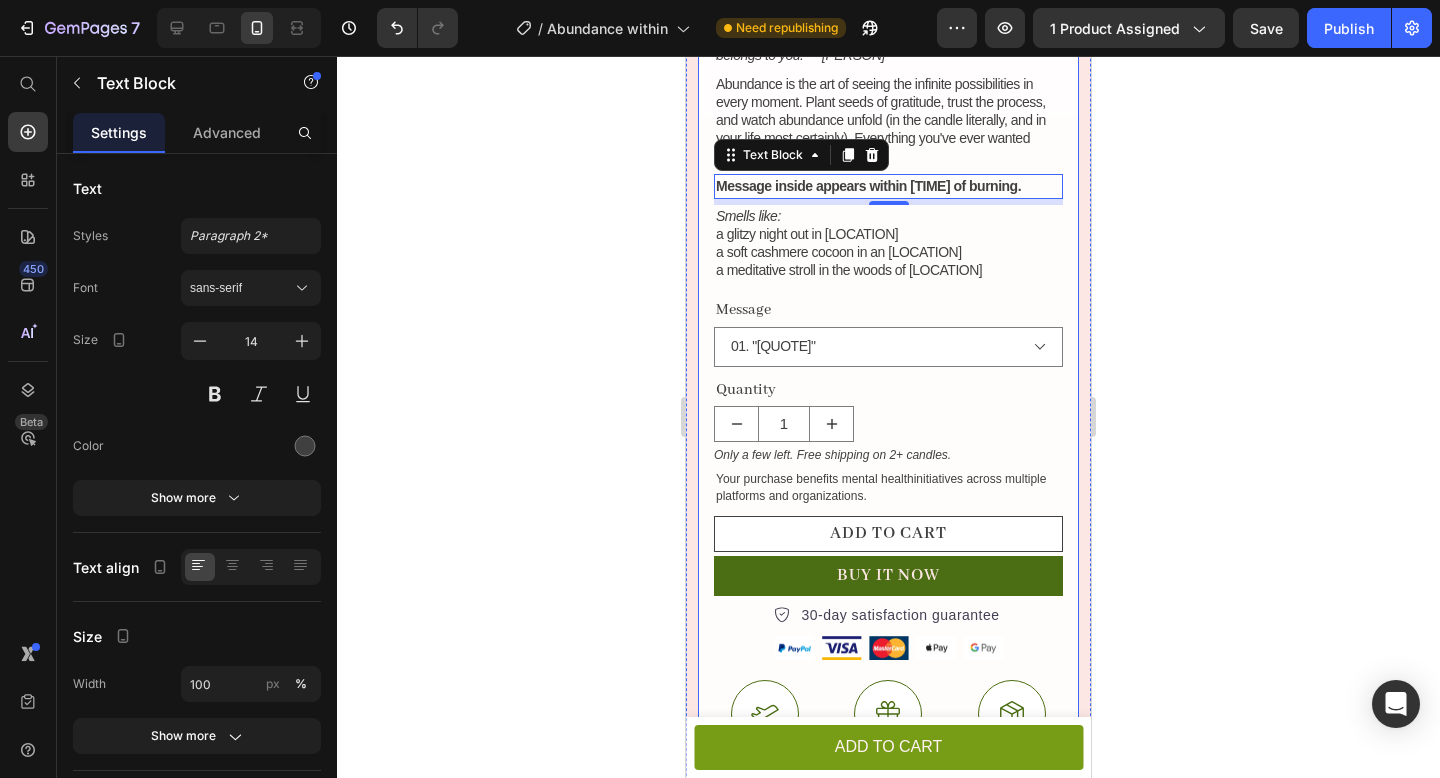 click on "Judge.me - Preview Badge (Stars) Judge.me Abundance Within Product Title cedar | patchouli | sandalwood Text Block "When you realize there is nothing lacking, the whole world belongs to you." – Lao Tzu Text Block Abundance is the art of seeing the infinite possibilities in every moment. Plant seeds of gratitude, trust the process, and watch abundance unfold (in the candle literally, and in your life most certainly). Everything you've ever wanted exists already within you. Text Block Message inside appears within 1 hour of burning.  Text Block   6 Smells like:  - a glitzy night out in new york city  - a soft cashmere cocoon in an alpine chalet  - a meditative stroll in the woods of Bali Text Block Message 01. "Living the Dream" 02. "Grateful for Everything" 03. "Trust the Process" 04. "You are Worthy. You are Abundant." Surprise me! Product Variants & Swatches Quantity Text Block 1 Product Quantity Only a few left. Free shipping on 2+ candles. Stock Counter Your purchase benefits mental health Text Block" at bounding box center (888, 419) 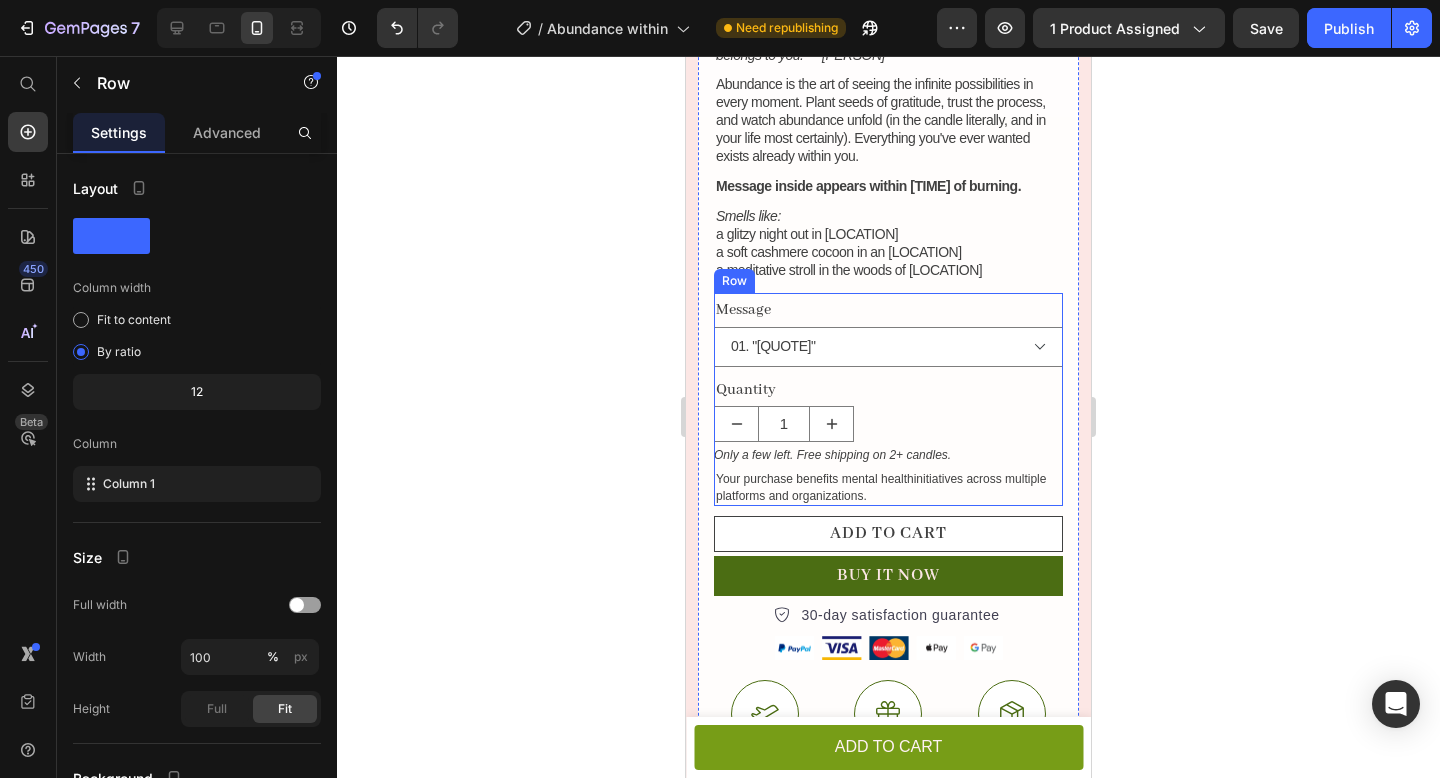 click on "Message 01. "Living the Dream" 02. "Grateful for Everything" 03. "Trust the Process" 04. "You are Worthy. You are Abundant." Surprise me! Product Variants & Swatches Quantity Text Block 1 Product Quantity Only a few left. Free shipping on 2+ candles. Stock Counter Your purchase benefits mental health  initiatives across multiple platforms and organizations. Text Block" at bounding box center (888, 399) 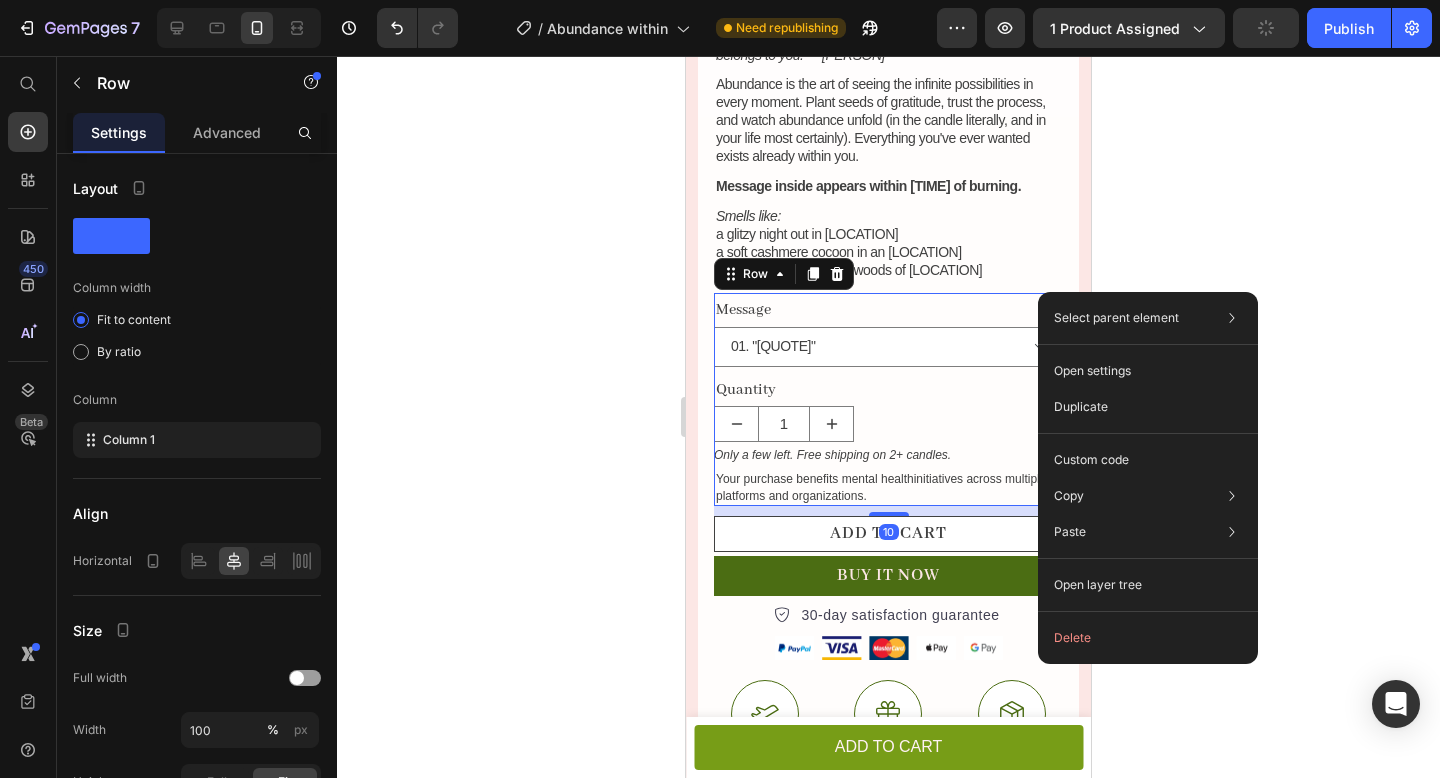 click on "- a soft cashmere cocoon in an alpine chalet" at bounding box center (888, 252) 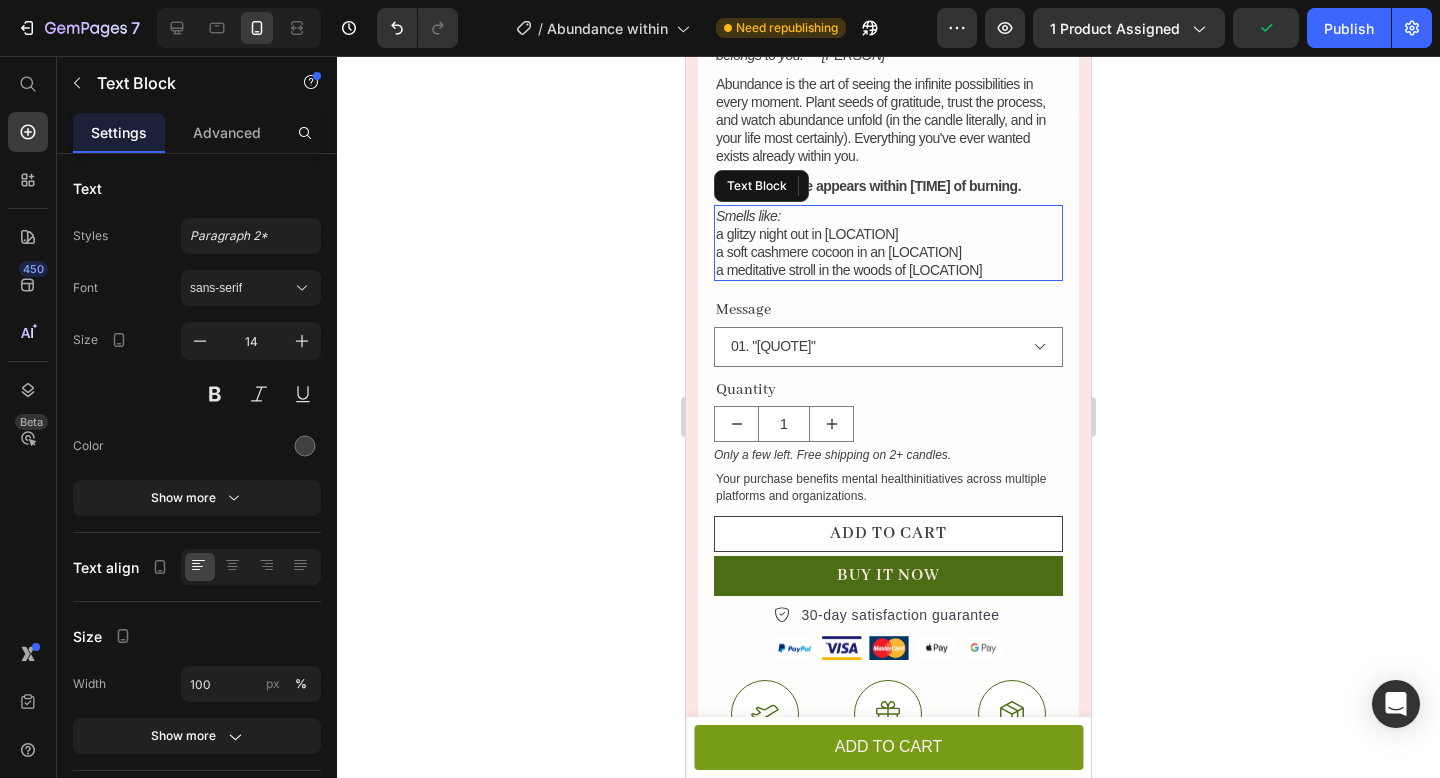 click on "- a meditative stroll in the woods of Bali" at bounding box center [888, 270] 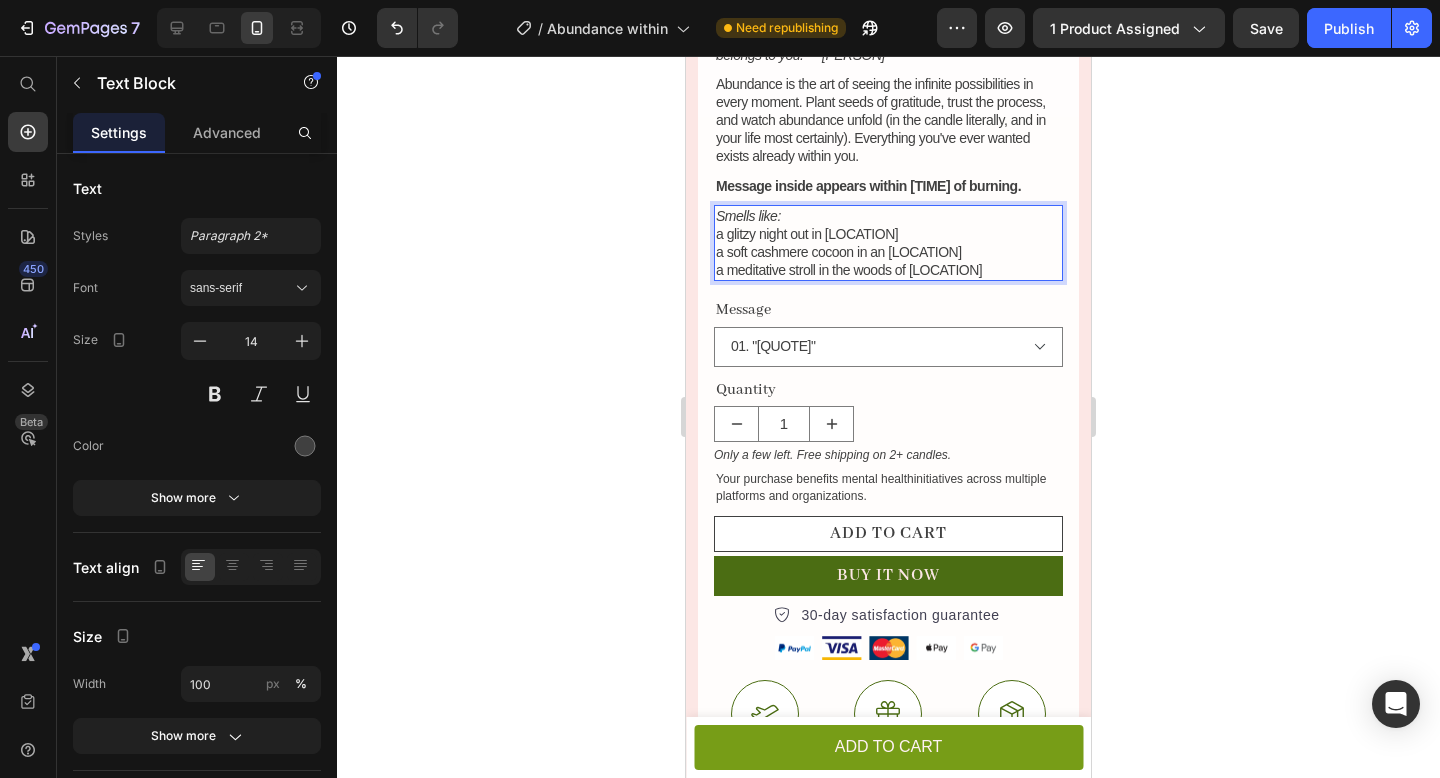 click 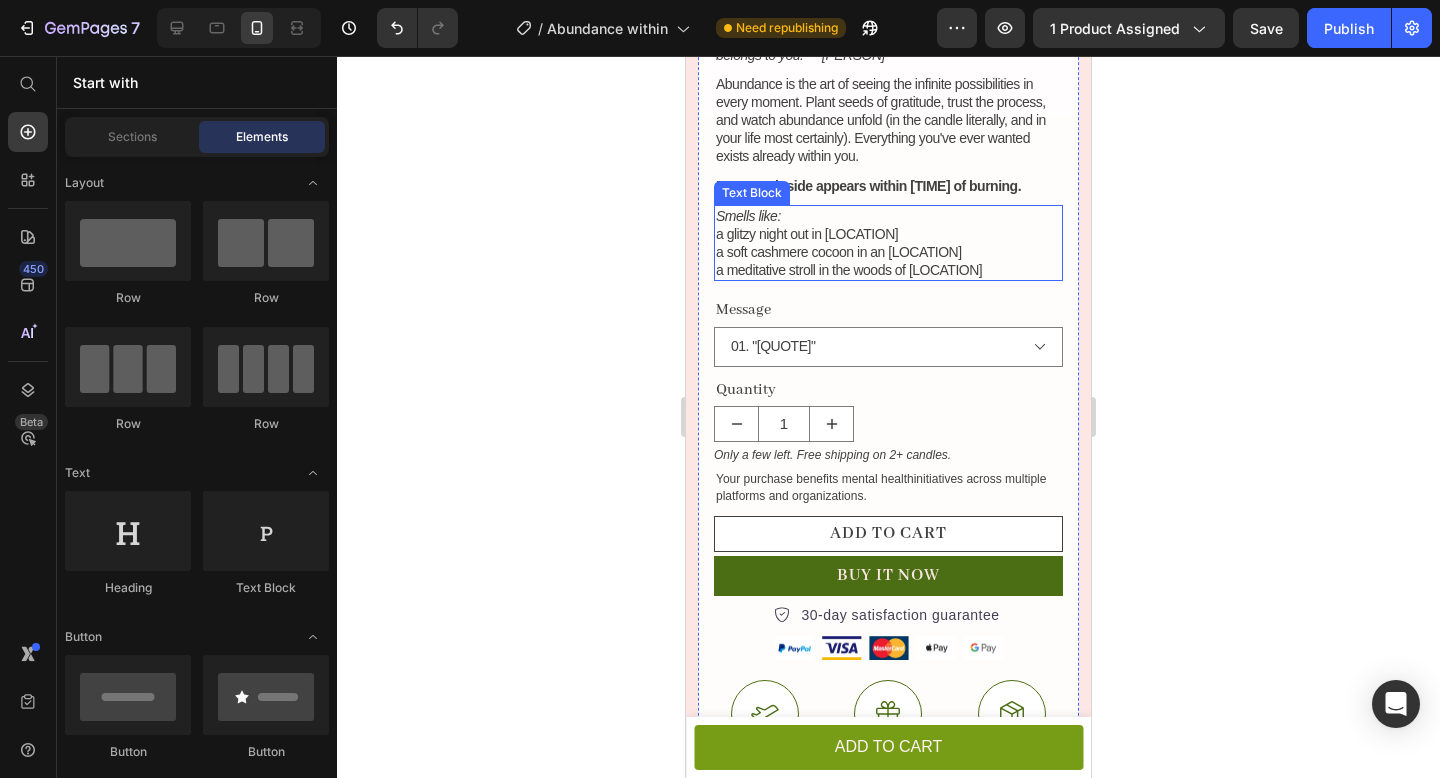 click on "- a meditative stroll in the woods of Bali" at bounding box center [888, 270] 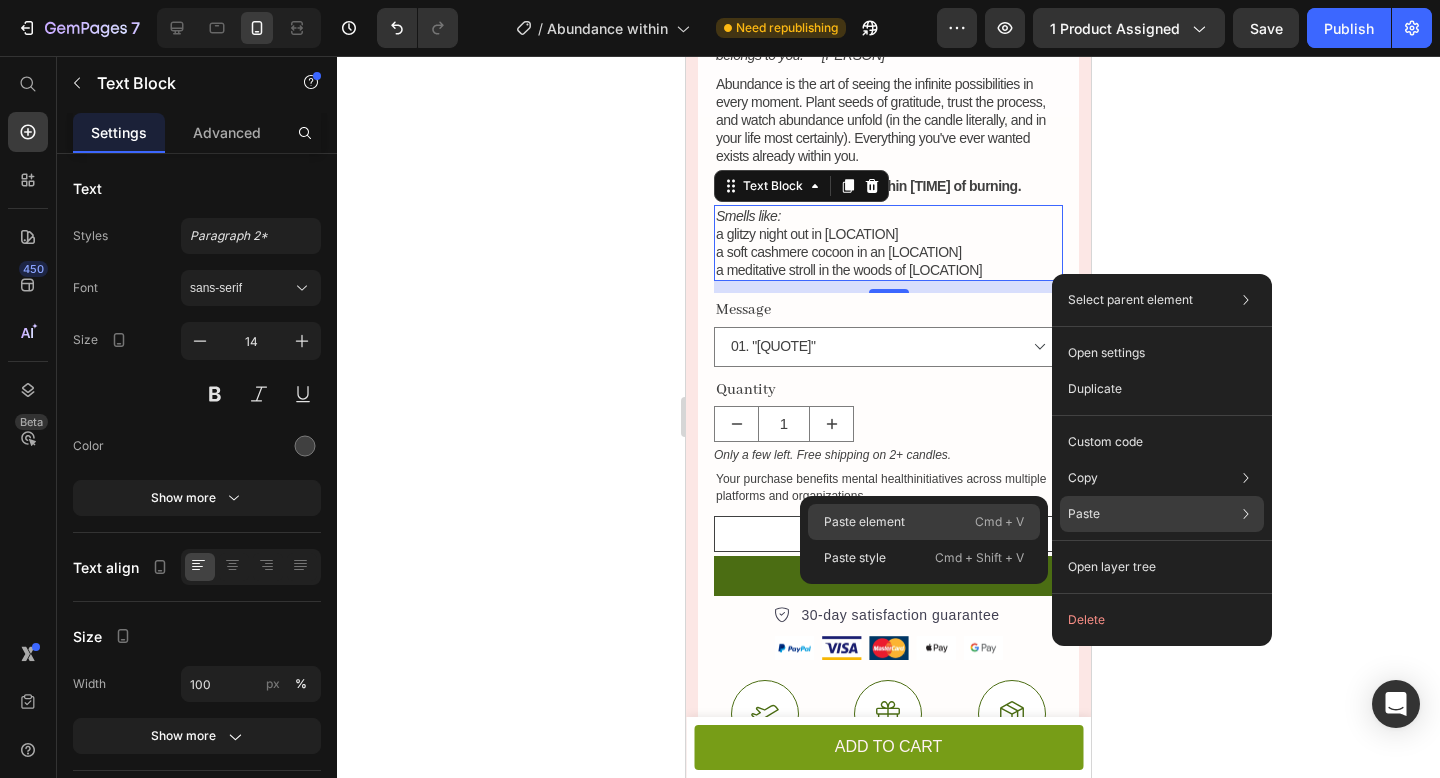 click on "Cmd + V" at bounding box center [999, 522] 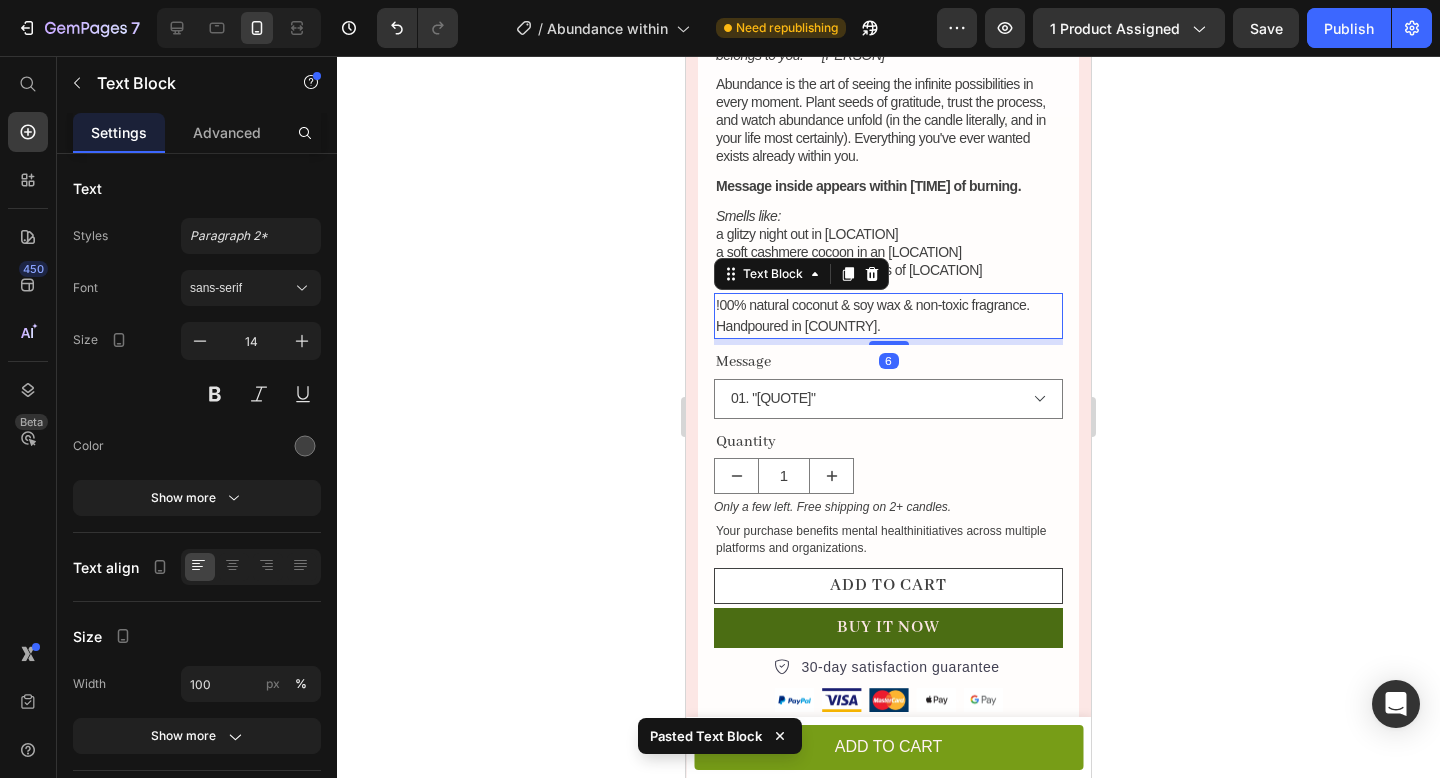 click 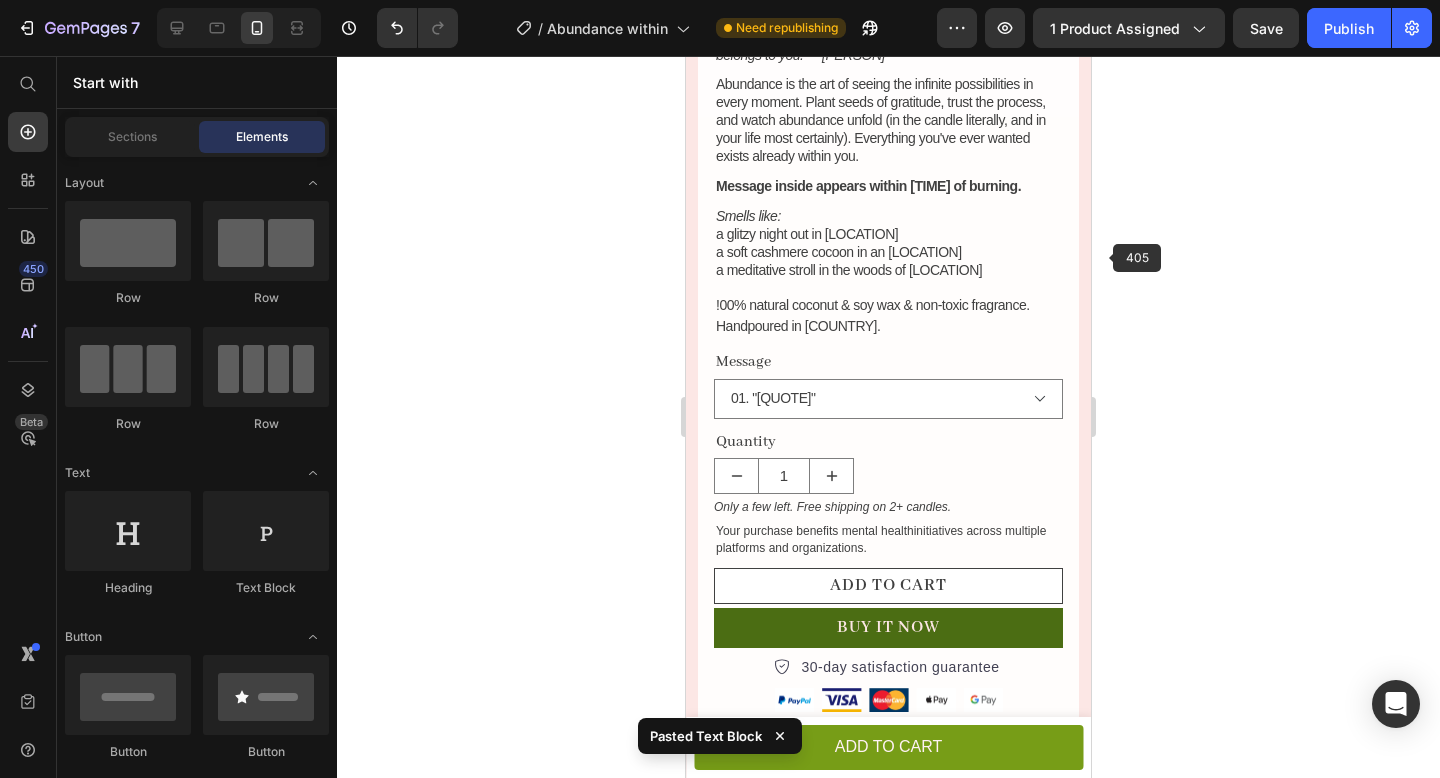 click on "- a glitzy night out in new york city" at bounding box center (807, 234) 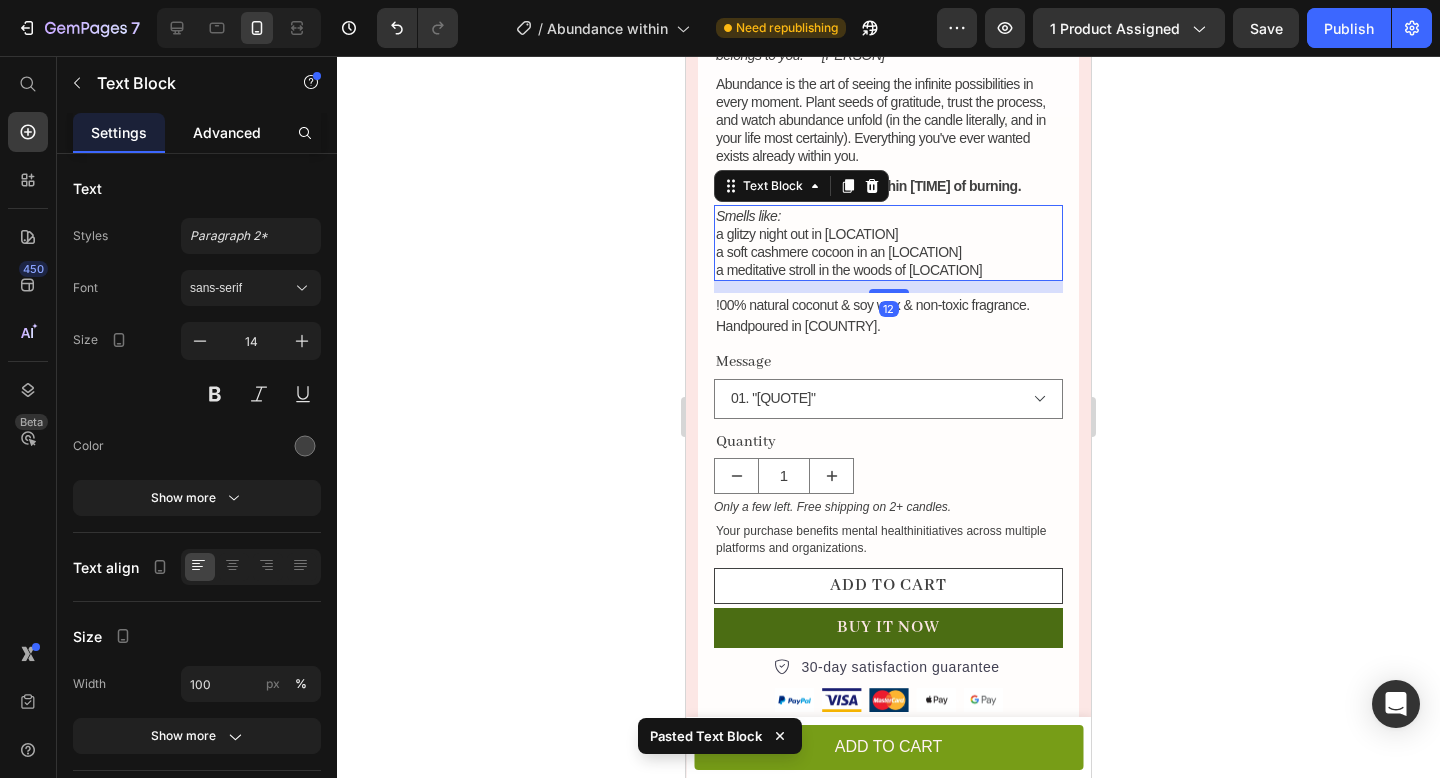 click on "Advanced" at bounding box center (227, 132) 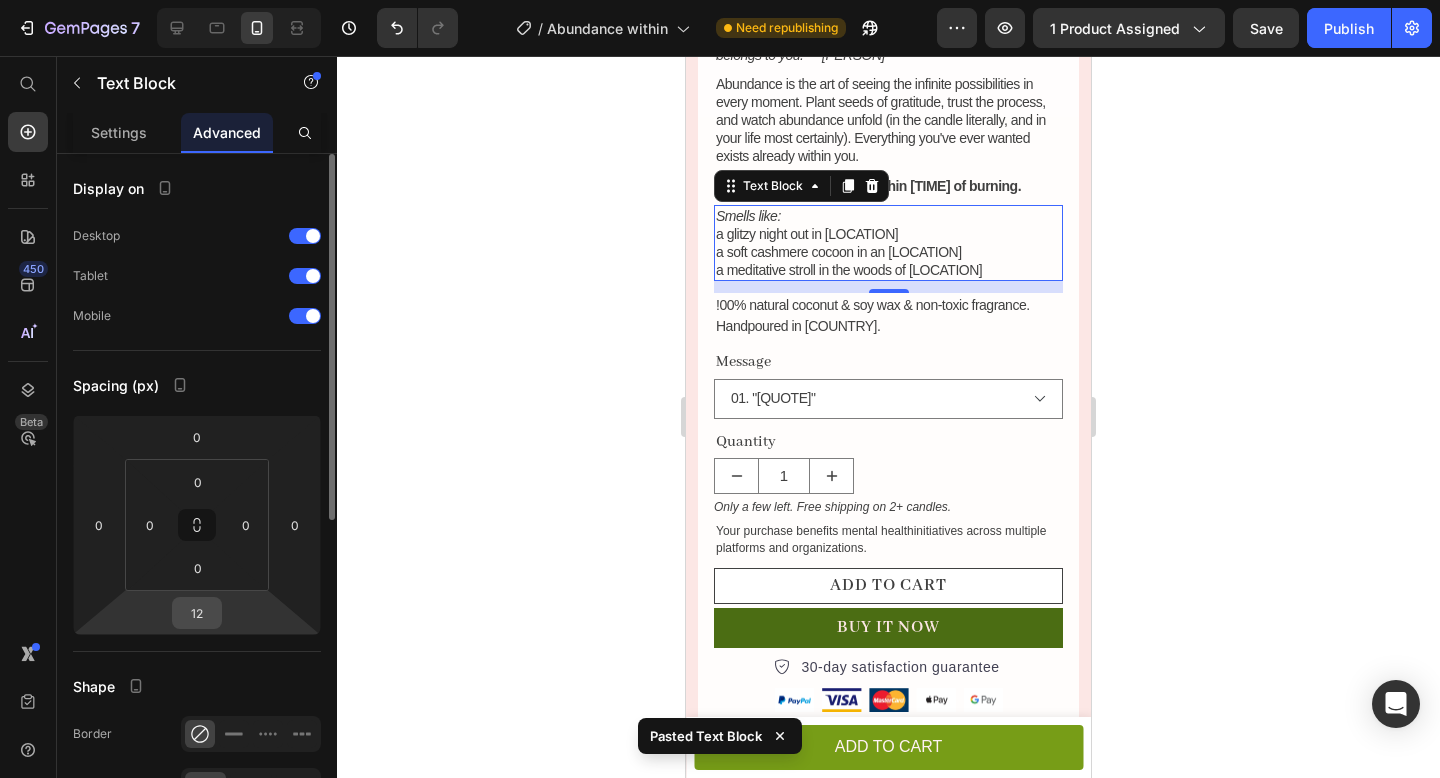 click on "12" at bounding box center (197, 613) 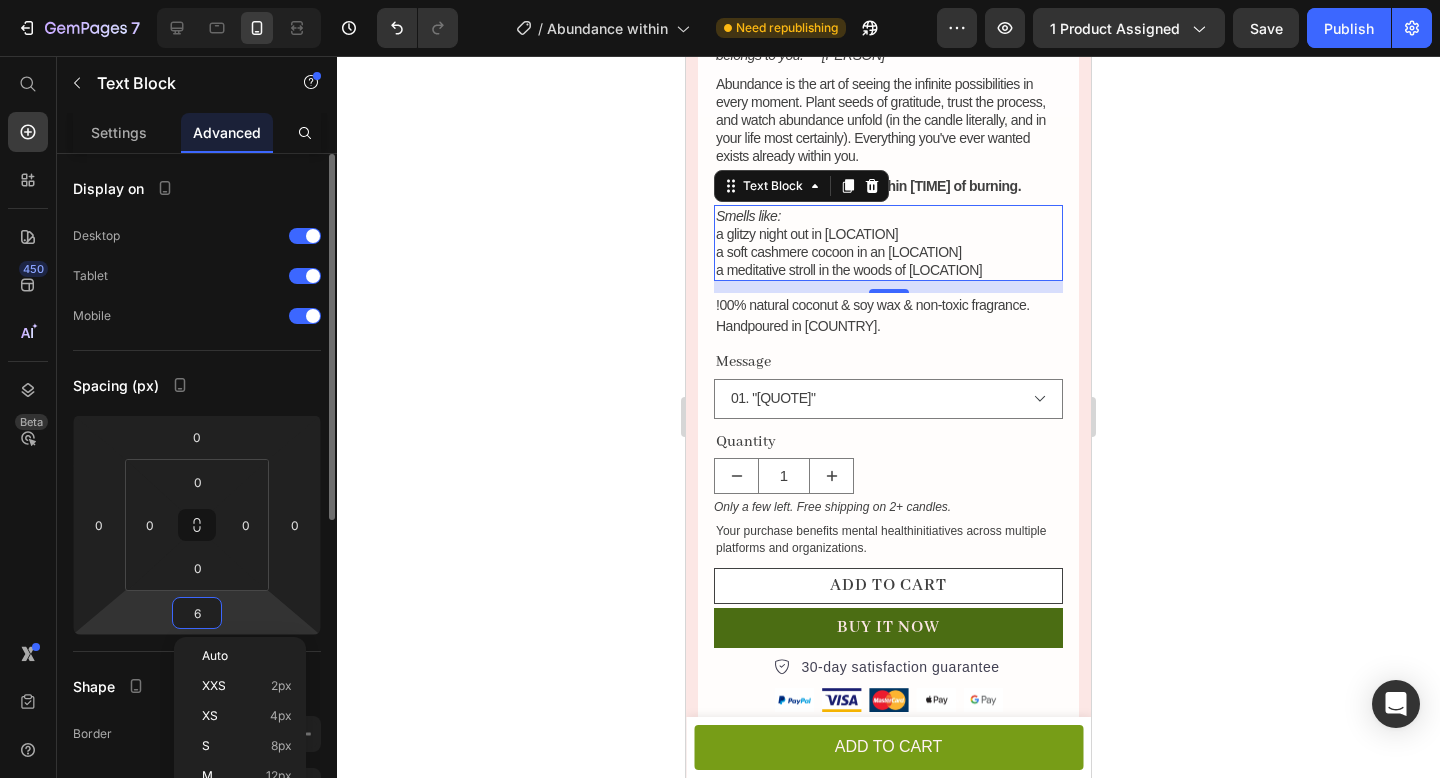 type on "6" 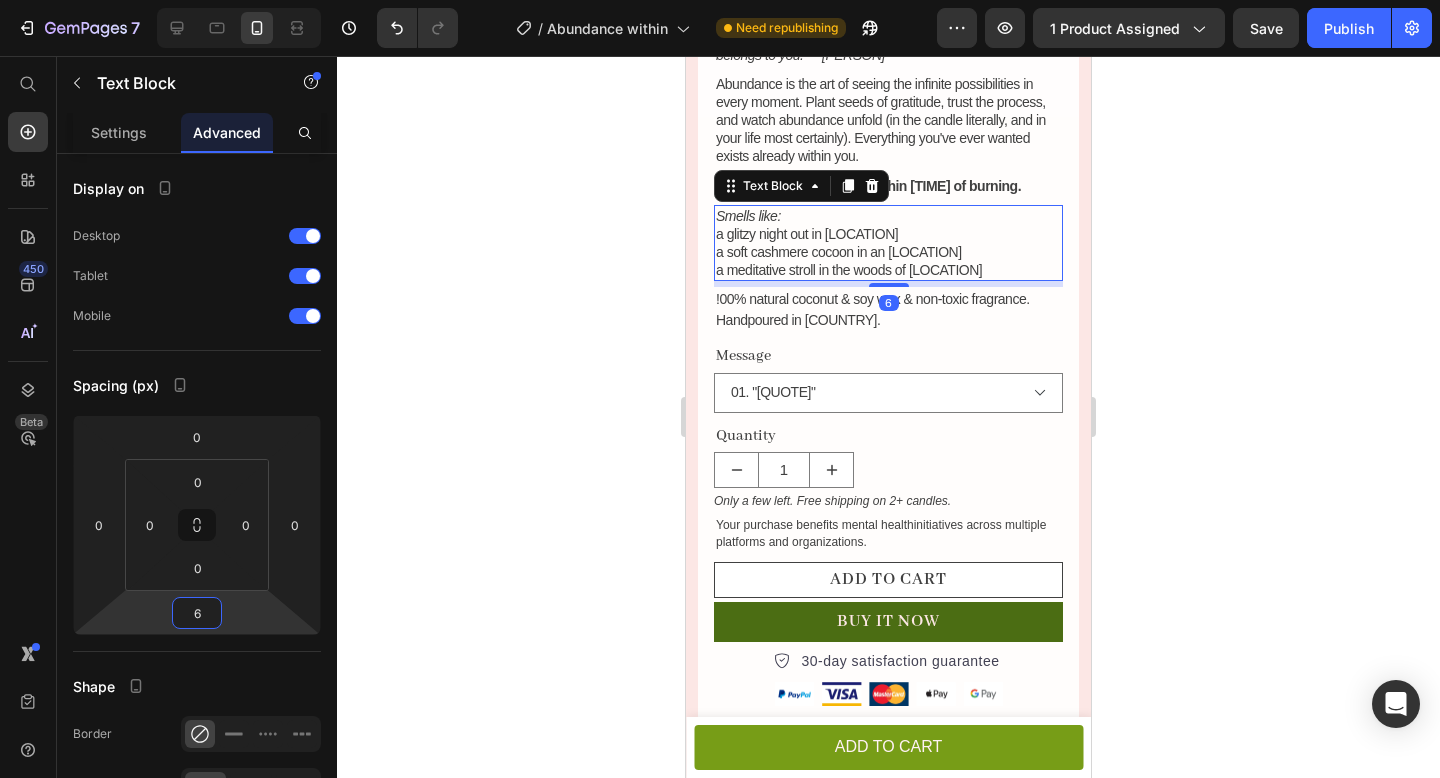 click 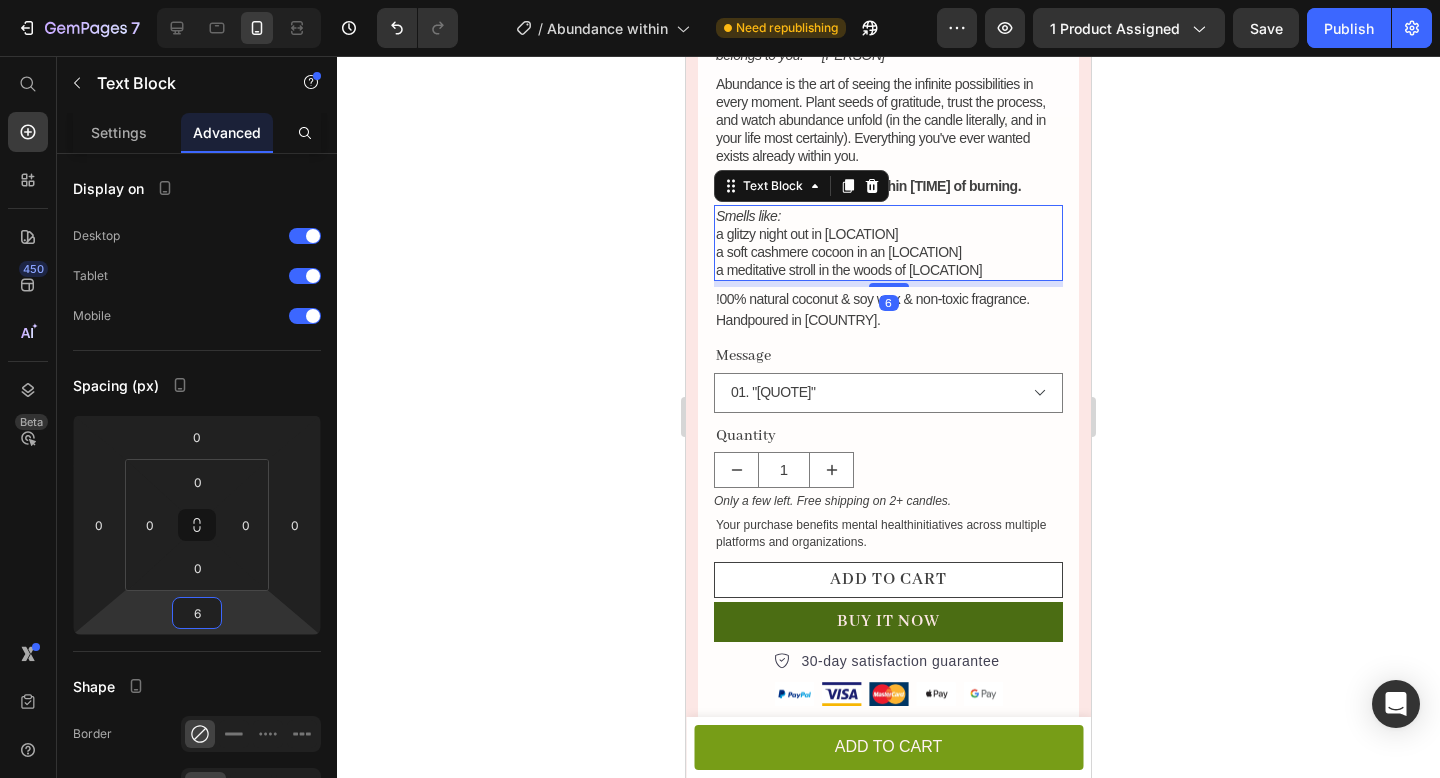 click 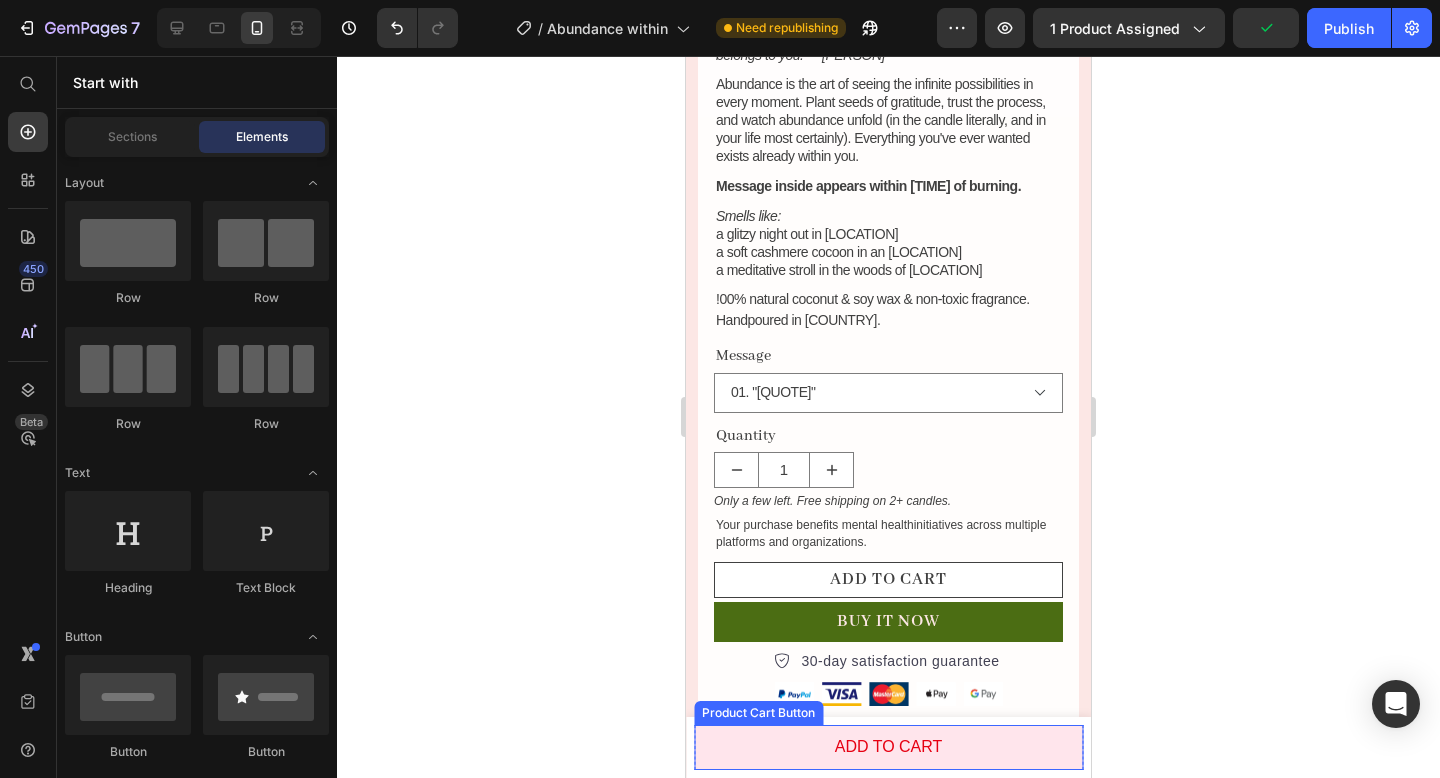 click on "Add to cart" at bounding box center (888, 747) 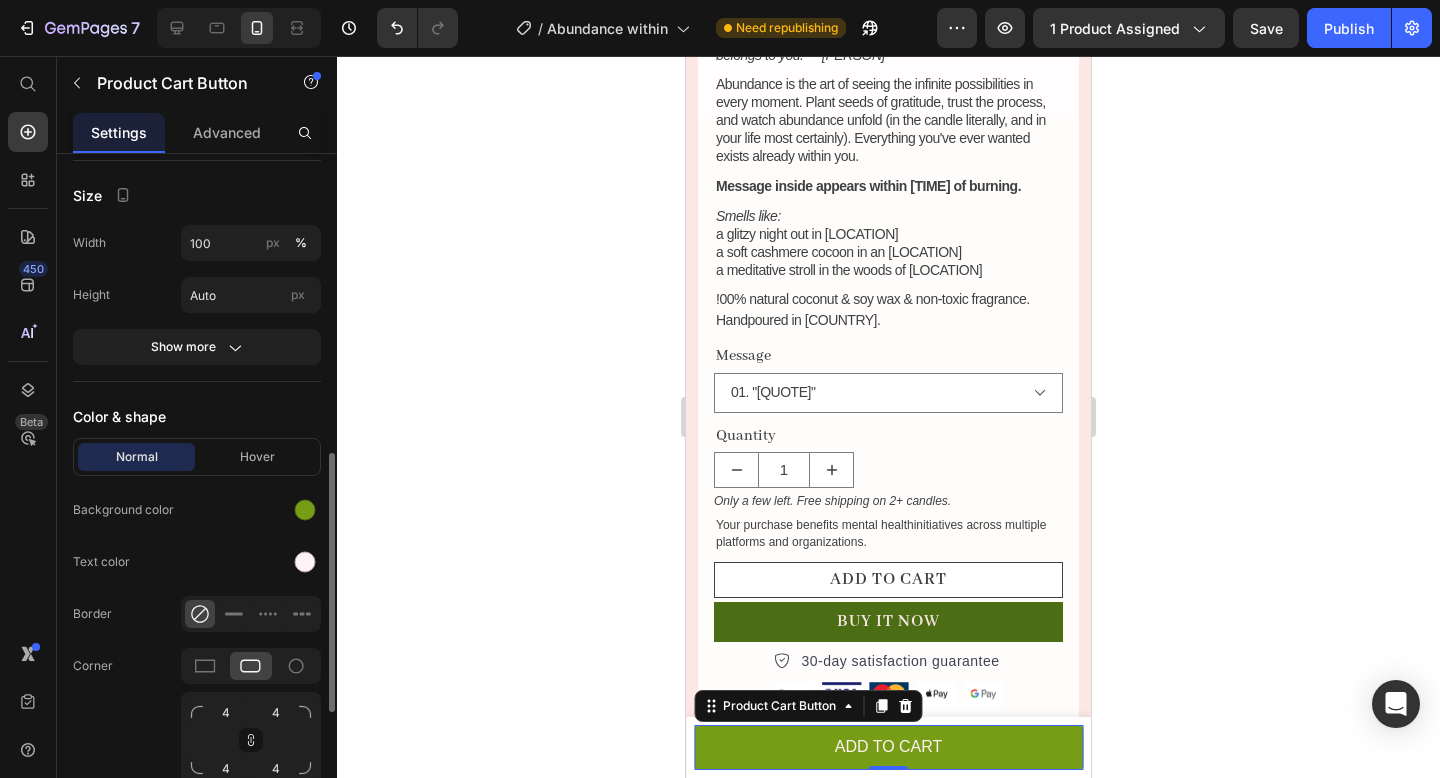 scroll, scrollTop: 830, scrollLeft: 0, axis: vertical 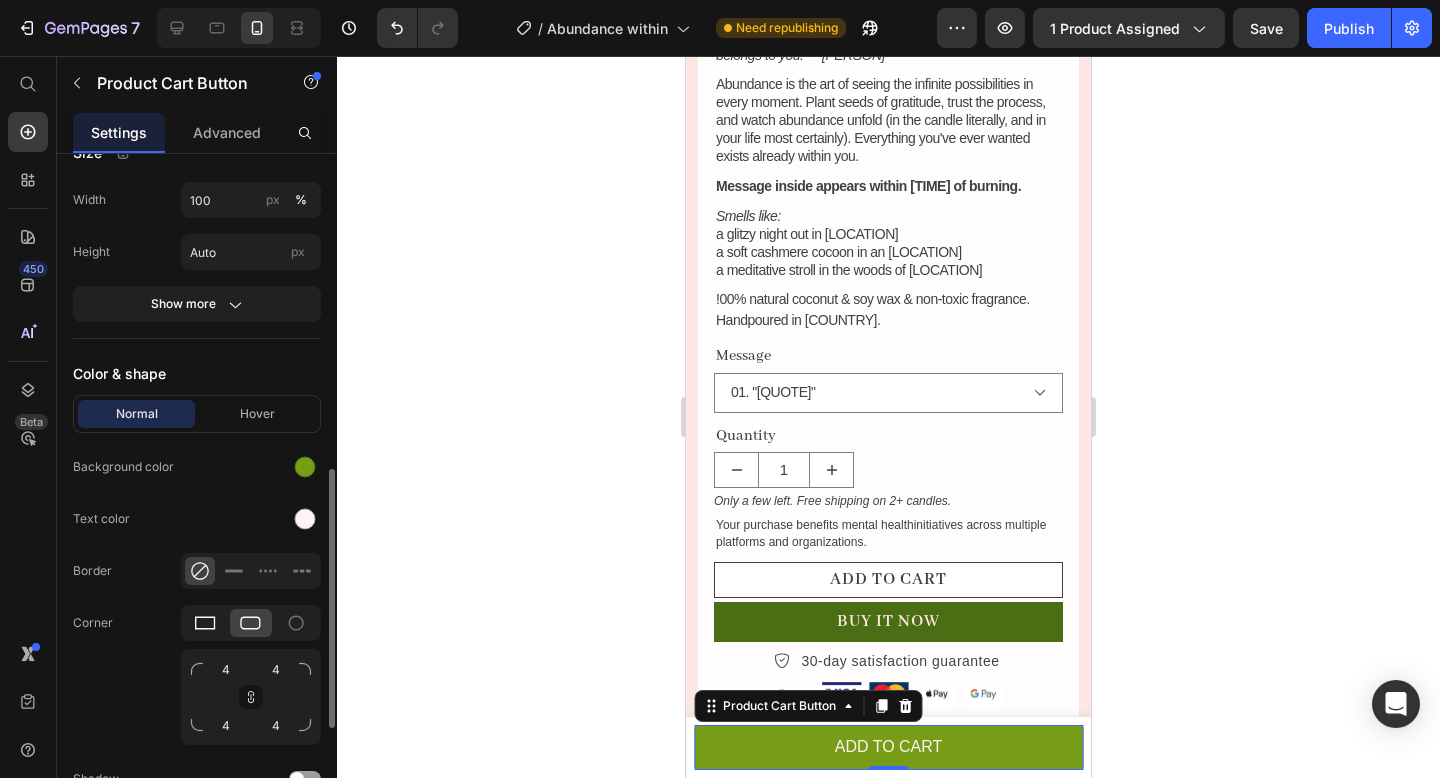 click 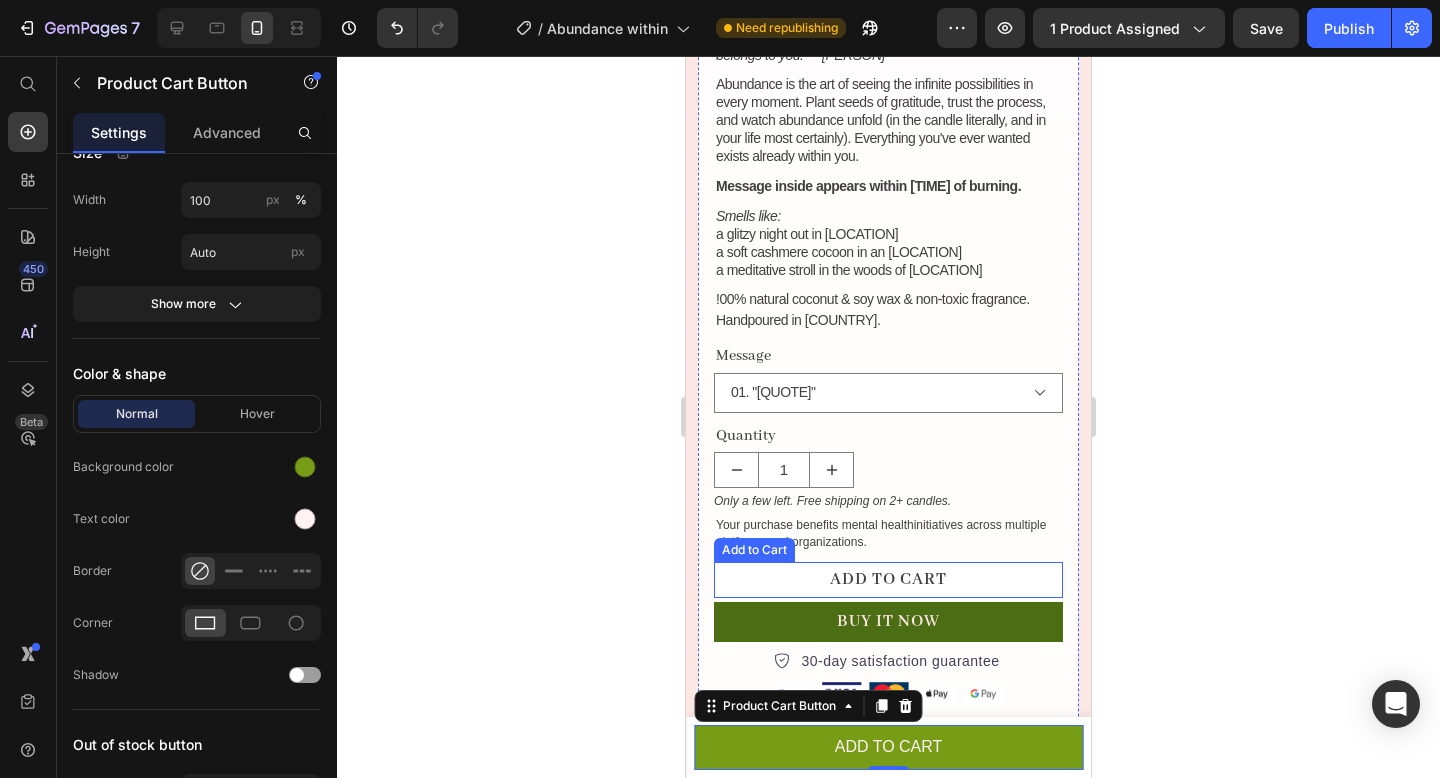 click 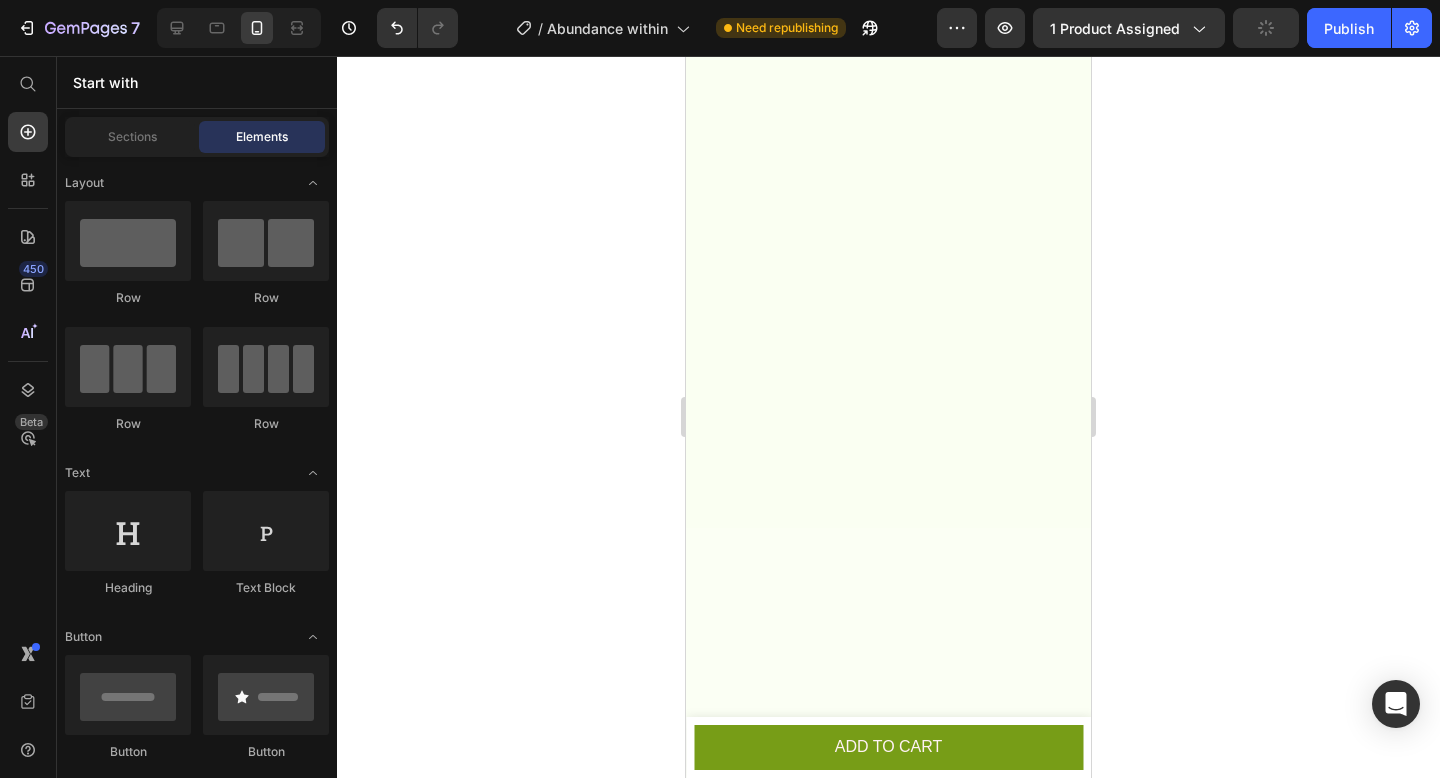 scroll, scrollTop: 0, scrollLeft: 0, axis: both 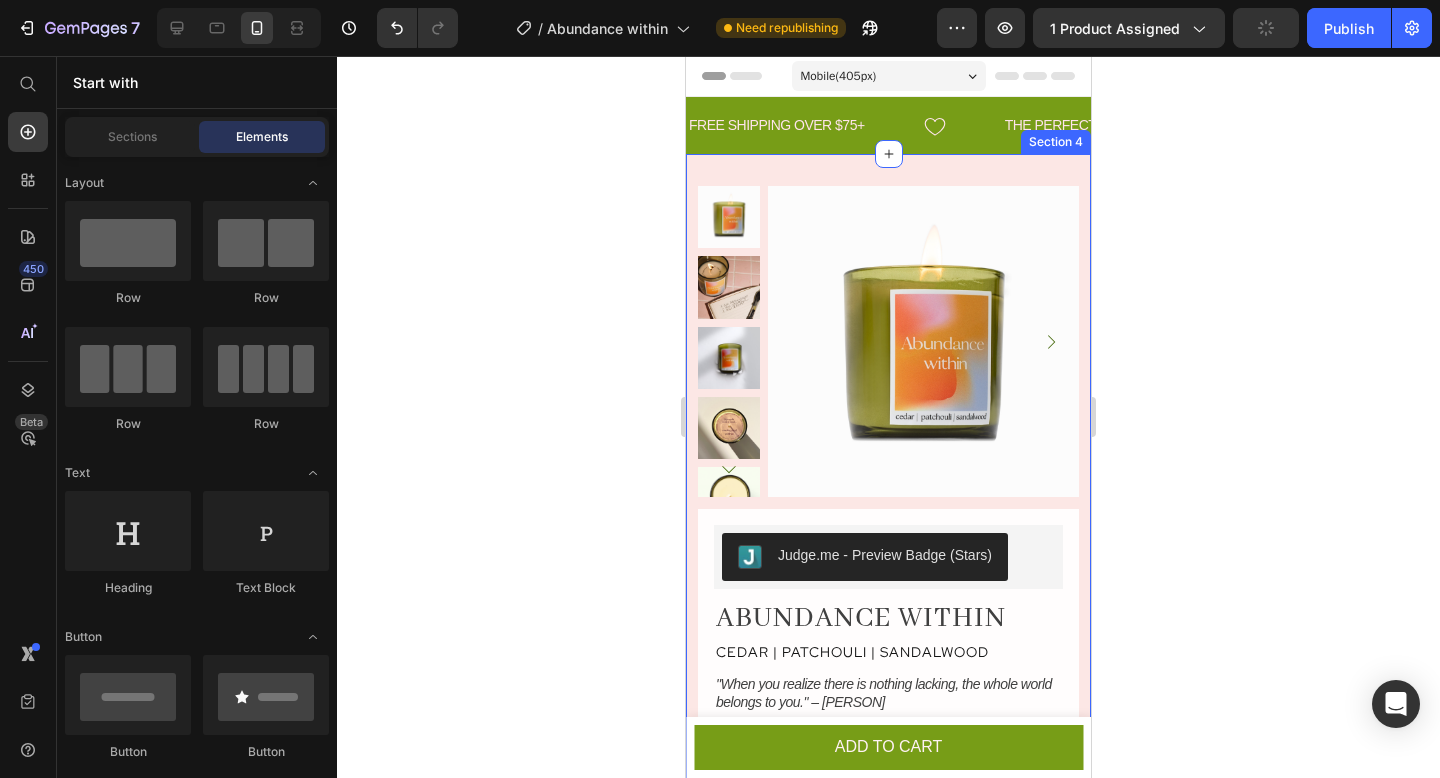 click on "Product Images Row Judge.me - Preview Badge (Stars) Judge.me Abundance Within Product Title cedar | patchouli | sandalwood Text Block "When you realize there is nothing lacking, the whole world belongs to you." – Lao Tzu Text Block Abundance is the art of seeing the infinite possibilities in every moment. Plant seeds of gratitude, trust the process, and watch abundance unfold (in the candle literally, and in your life most certainly). Everything you've ever wanted exists already within you. Text Block Message inside appears within 1 hour of burning.  Text Block Smells like:  - a glitzy night out in new york city  - a soft cashmere cocoon in an alpine chalet  - a meditative stroll in the woods of Bali Text Block !00% natural coconut & soy wax & non-toxic fragrance.  Handpoured in USA.  Text Block Message 01. "Living the Dream" 02. "Grateful for Everything" 03. "Trust the Process" 04. "You are Worthy. You are Abundant." Surprise me! 1 Row" at bounding box center [888, 927] 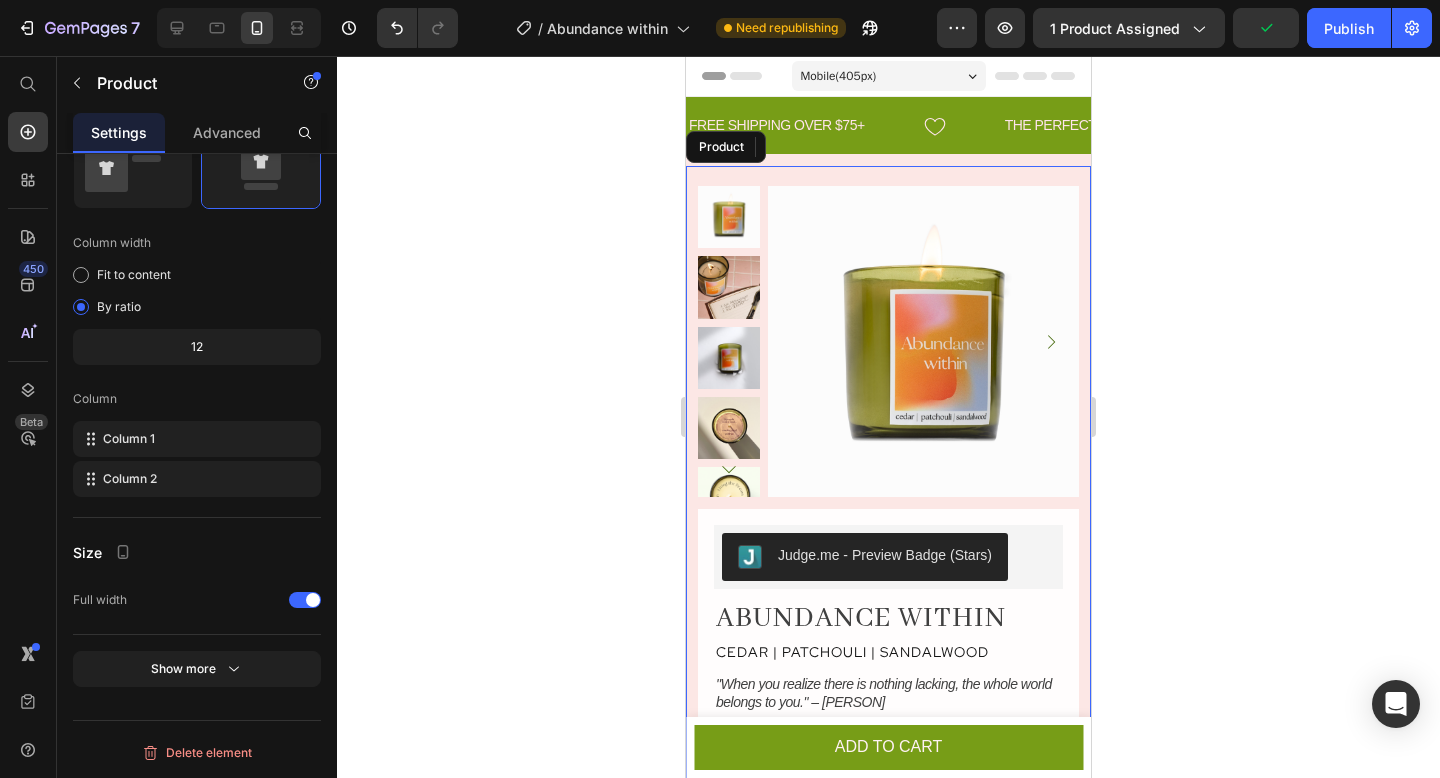 scroll, scrollTop: 0, scrollLeft: 0, axis: both 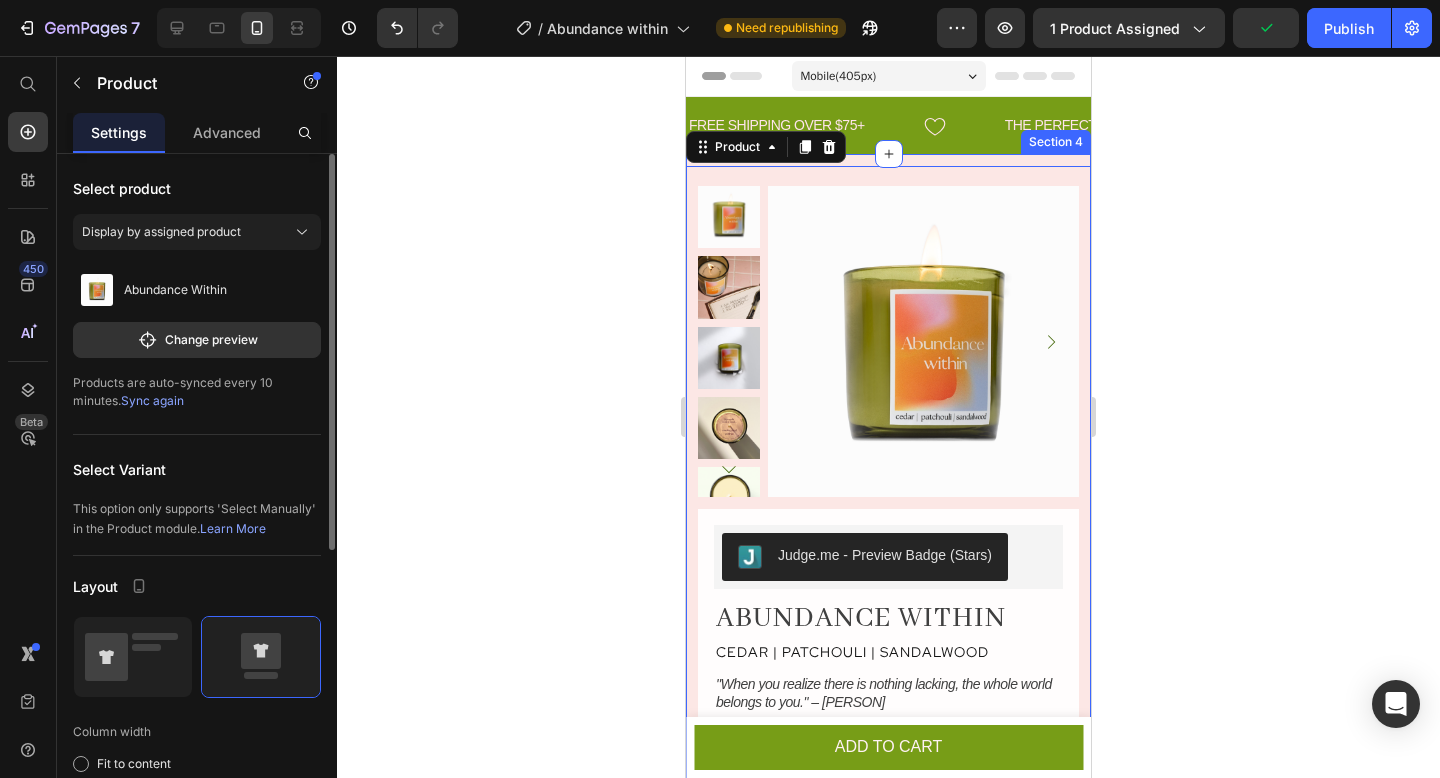 click on "Product Images Row Judge.me - Preview Badge (Stars) Judge.me Abundance Within Product Title cedar | patchouli | sandalwood Text Block "When you realize there is nothing lacking, the whole world belongs to you." – Lao Tzu Text Block Abundance is the art of seeing the infinite possibilities in every moment. Plant seeds of gratitude, trust the process, and watch abundance unfold (in the candle literally, and in your life most certainly). Everything you've ever wanted exists already within you. Text Block Message inside appears within 1 hour of burning.  Text Block Smells like:  - a glitzy night out in new york city  - a soft cashmere cocoon in an alpine chalet  - a meditative stroll in the woods of Bali Text Block !00% natural coconut & soy wax & non-toxic fragrance.  Handpoured in USA.  Text Block Message 01. "Living the Dream" 02. "Grateful for Everything" 03. "Trust the Process" 04. "You are Worthy. You are Abundant." Surprise me! 1 Row" at bounding box center [888, 921] 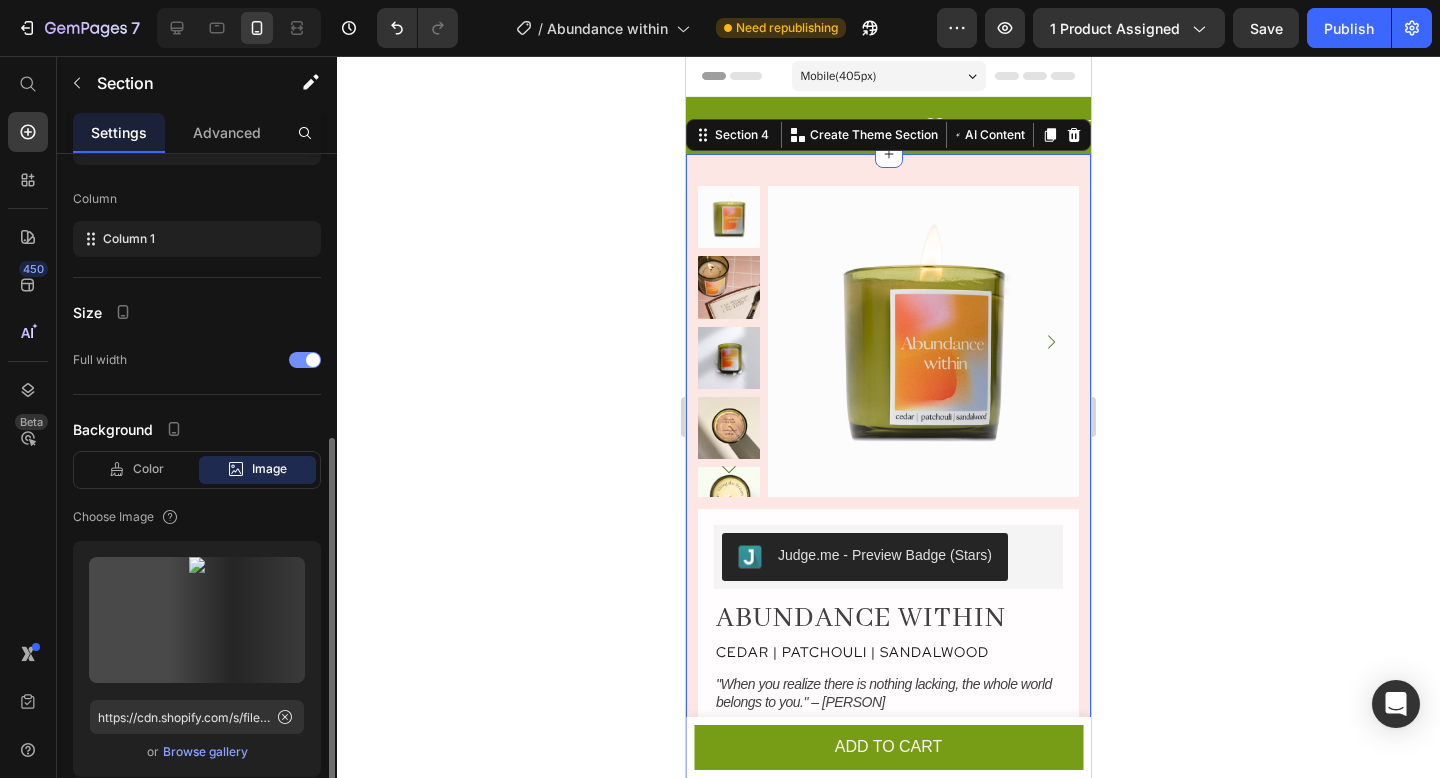 scroll, scrollTop: 439, scrollLeft: 0, axis: vertical 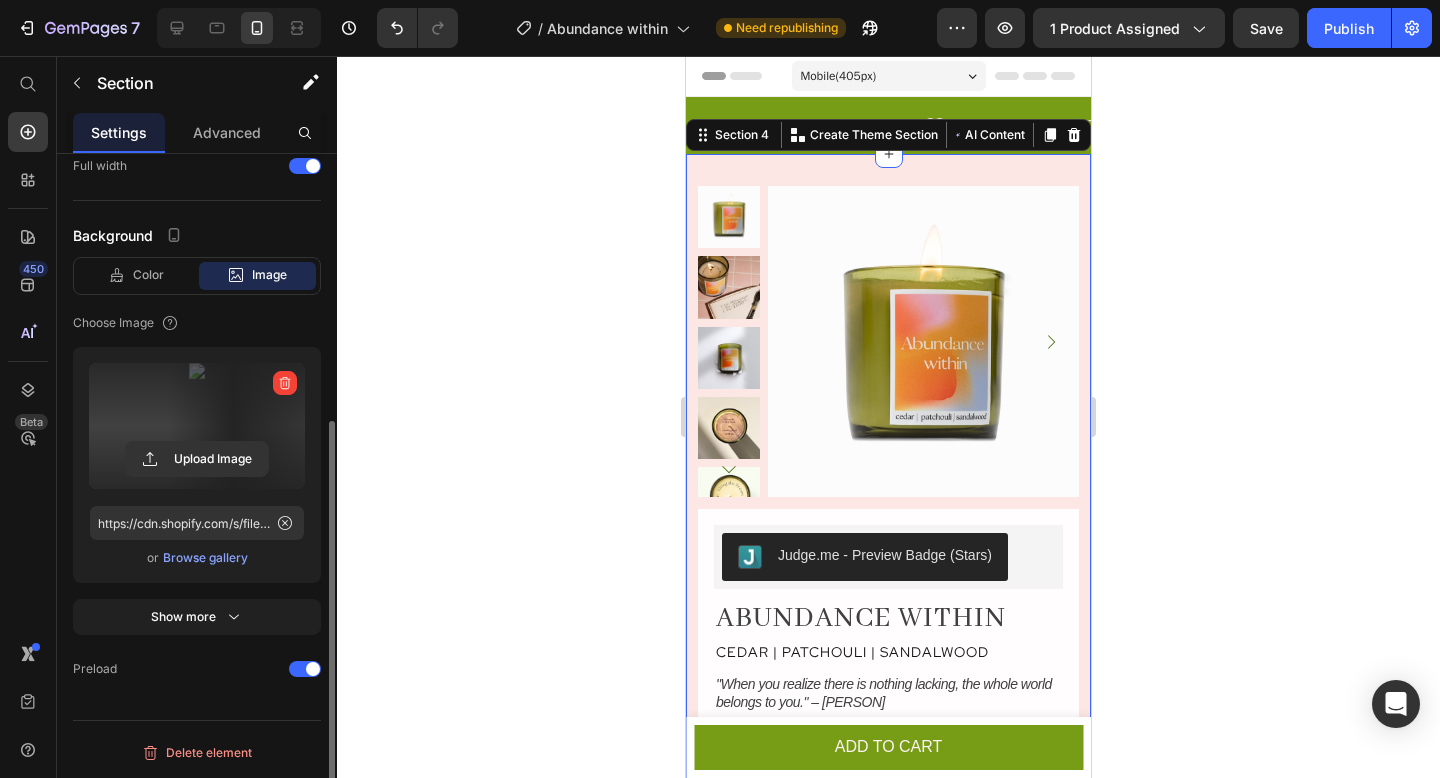 click at bounding box center [197, 426] 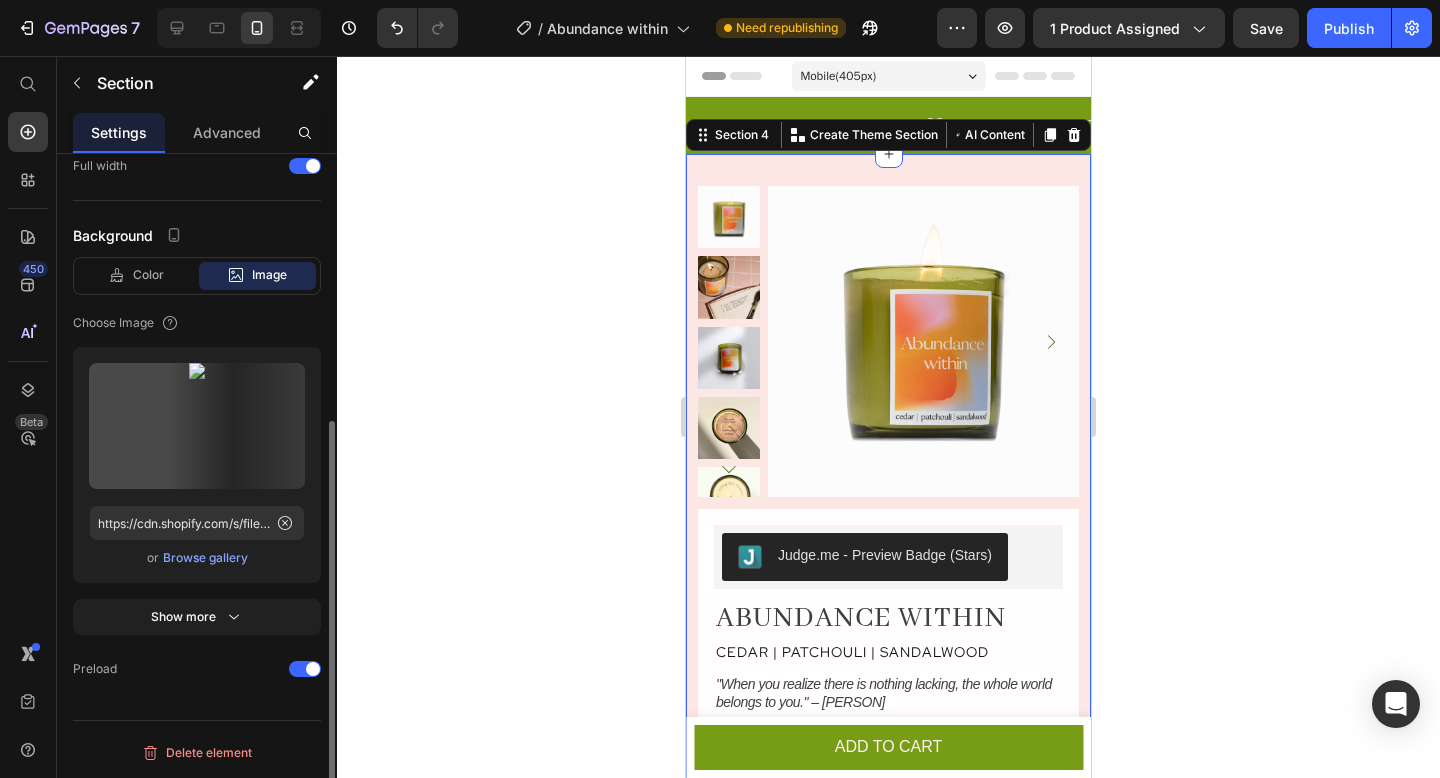 click on "Browse gallery" at bounding box center [205, 558] 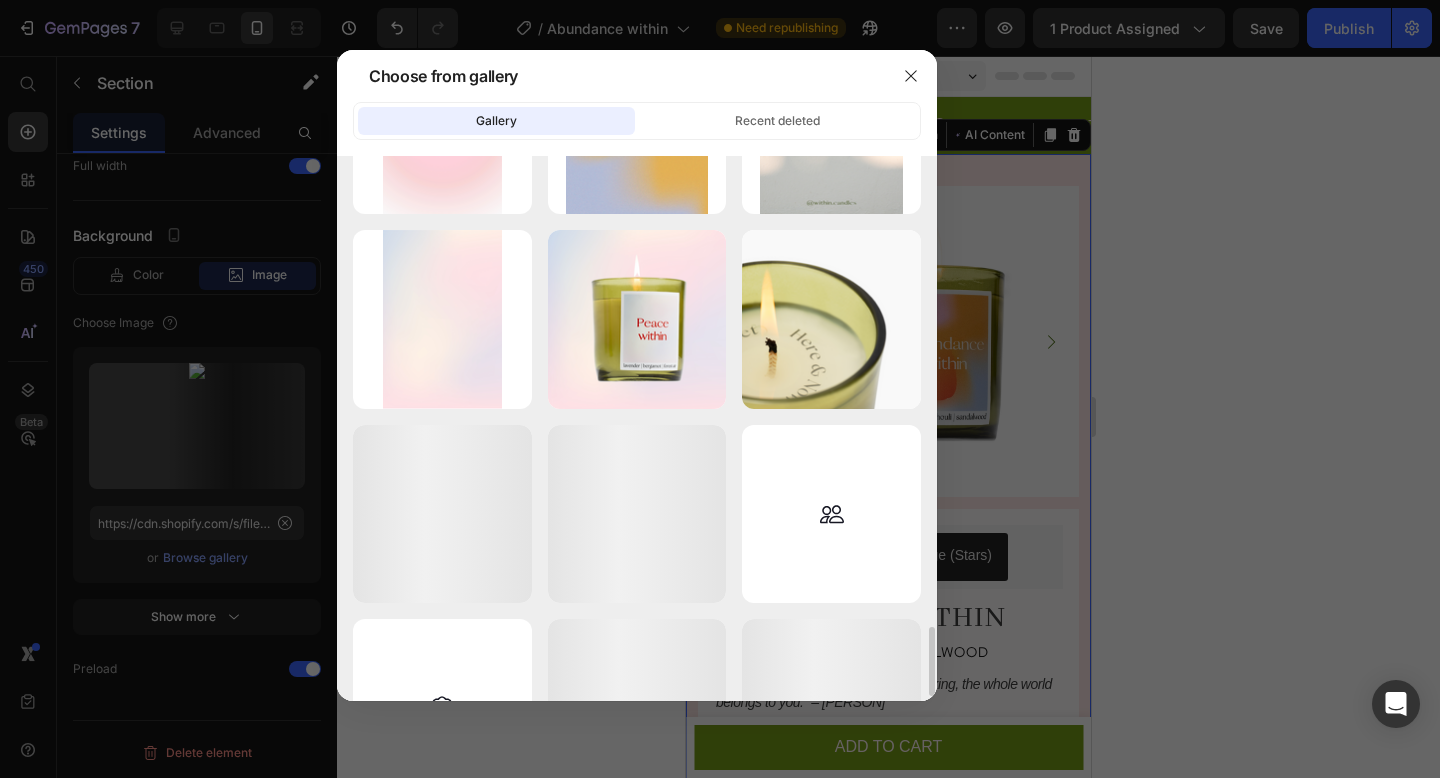 scroll, scrollTop: 2678, scrollLeft: 0, axis: vertical 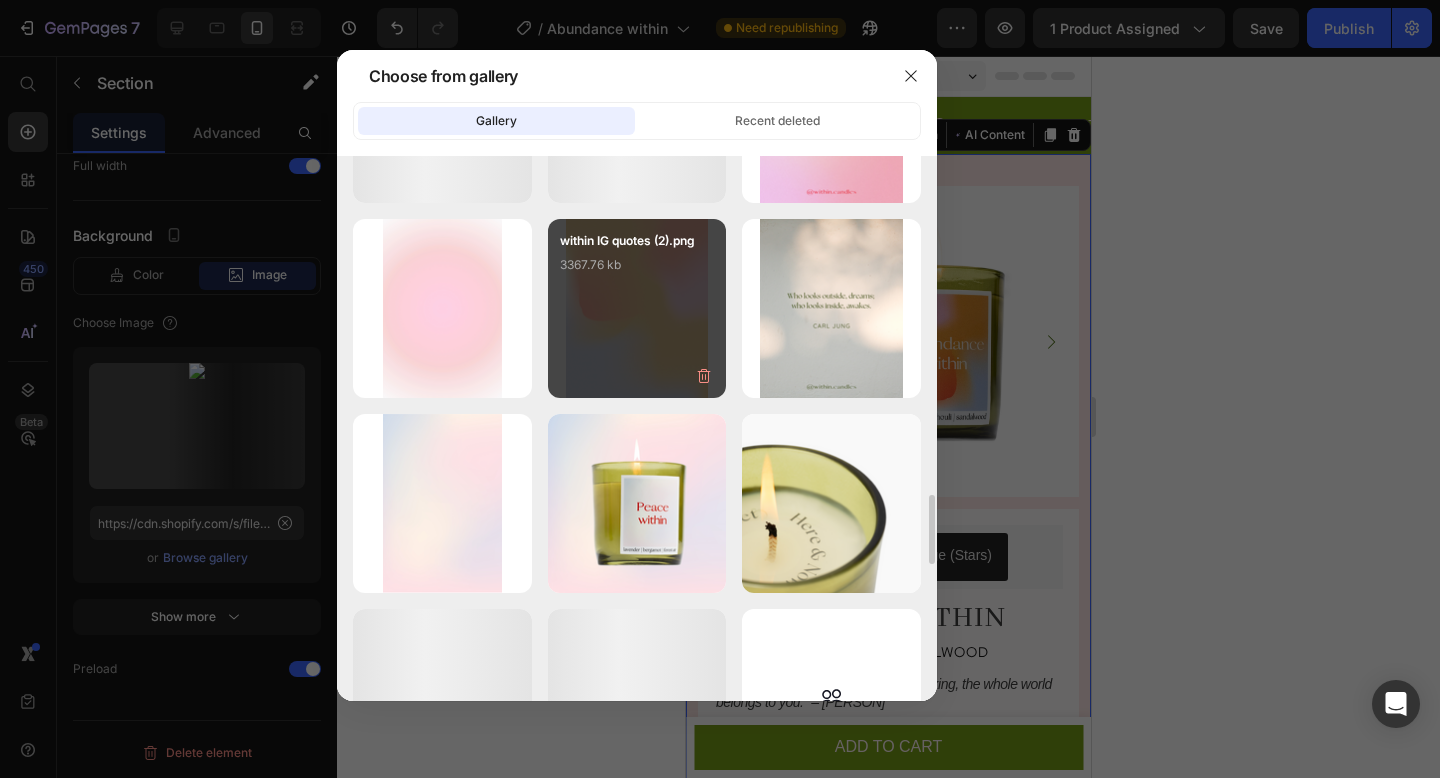 click on "within IG quotes (2).png 3367.76 kb" at bounding box center (637, 308) 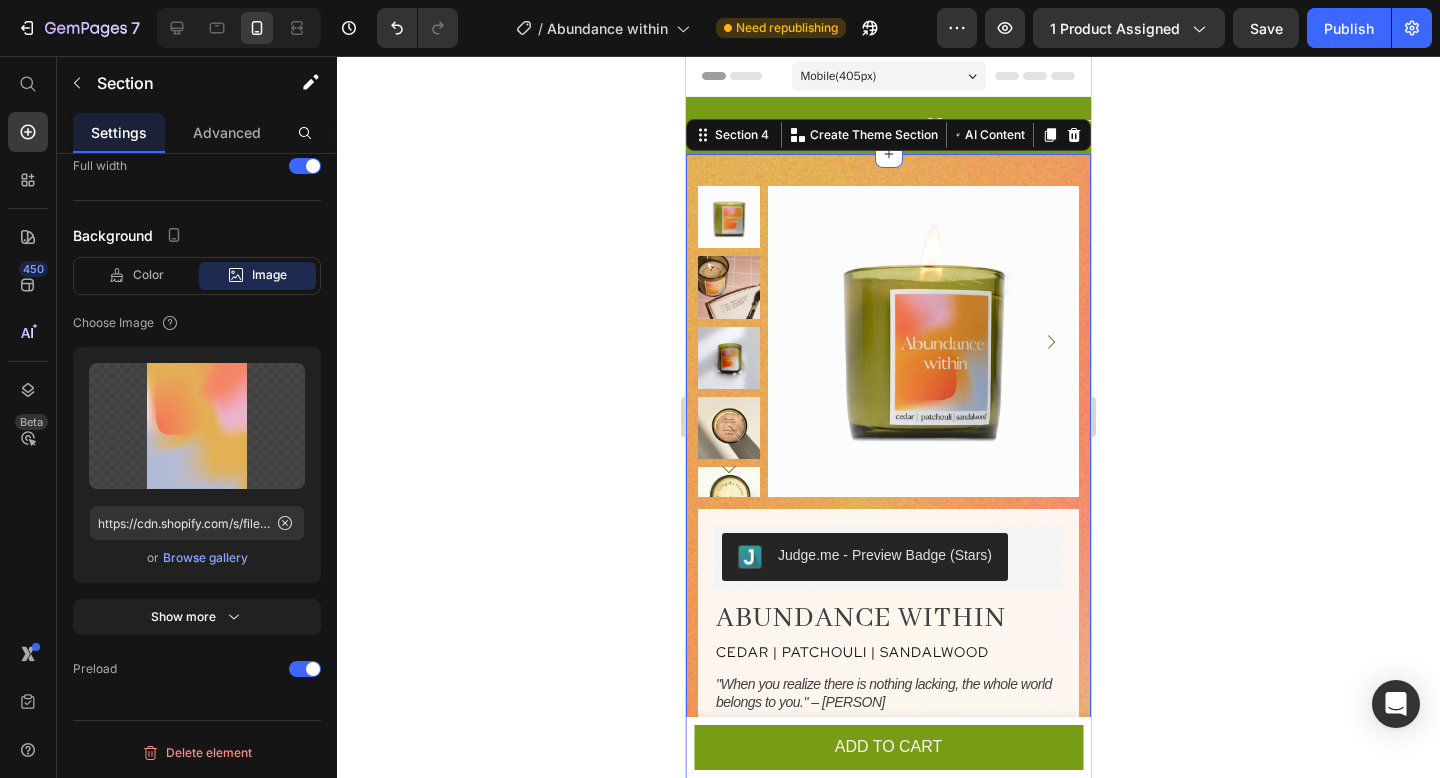 click 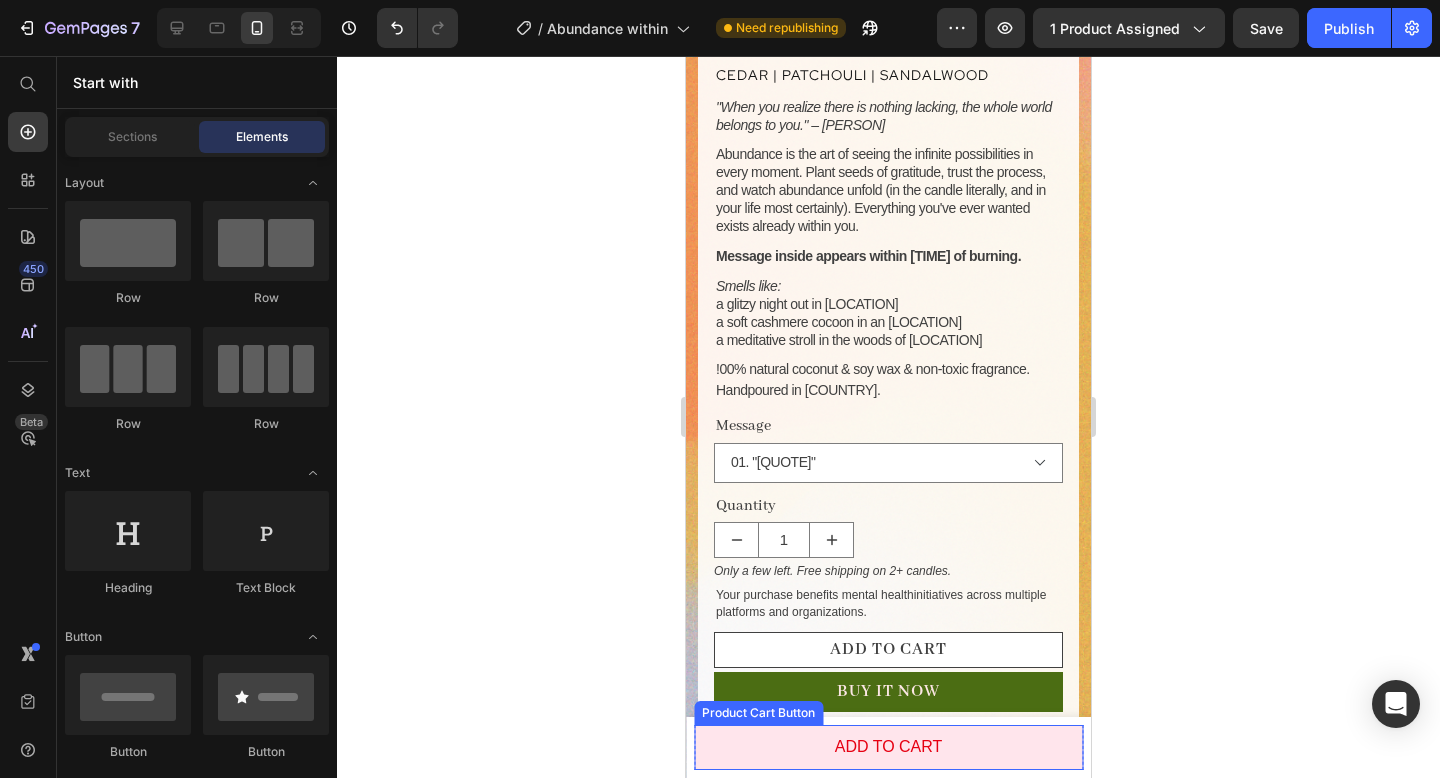 scroll, scrollTop: 0, scrollLeft: 0, axis: both 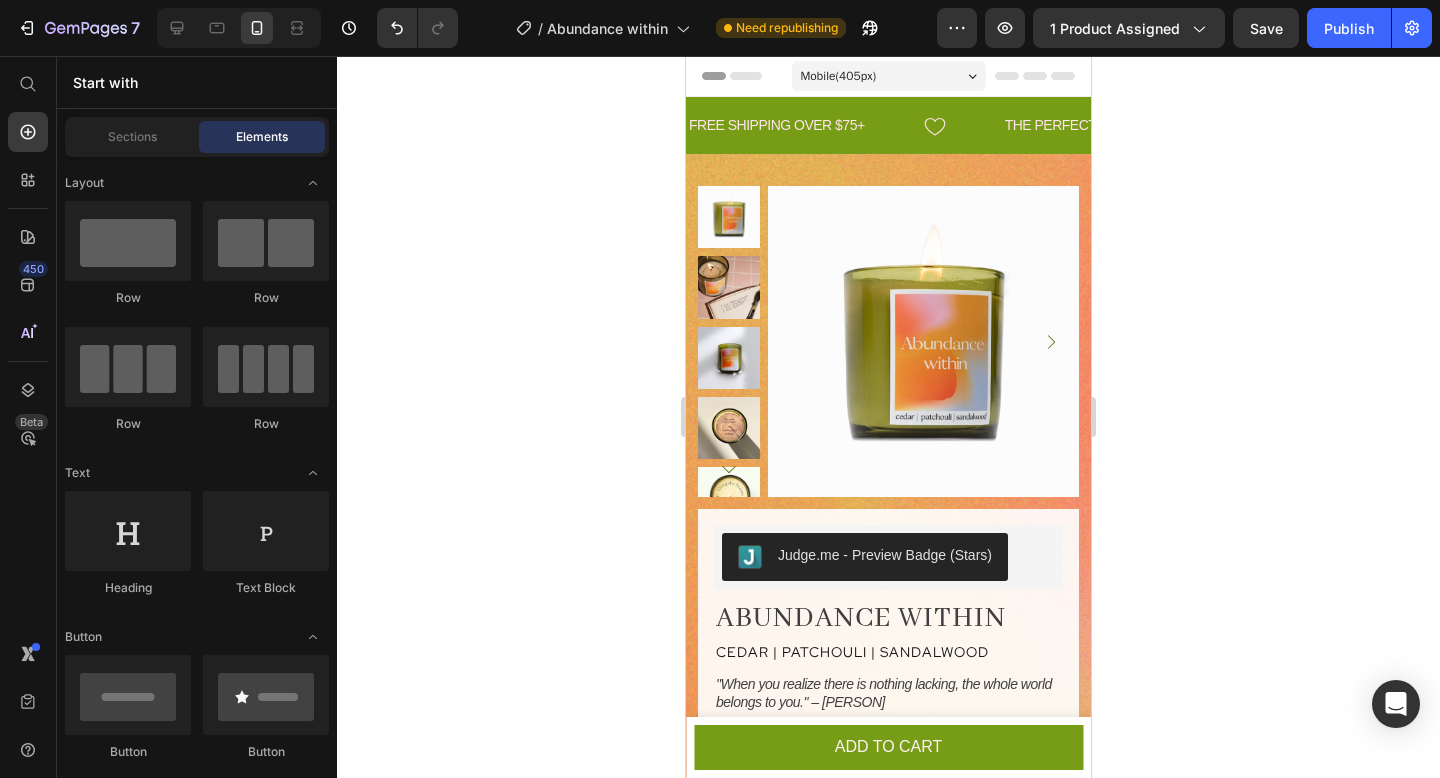 click 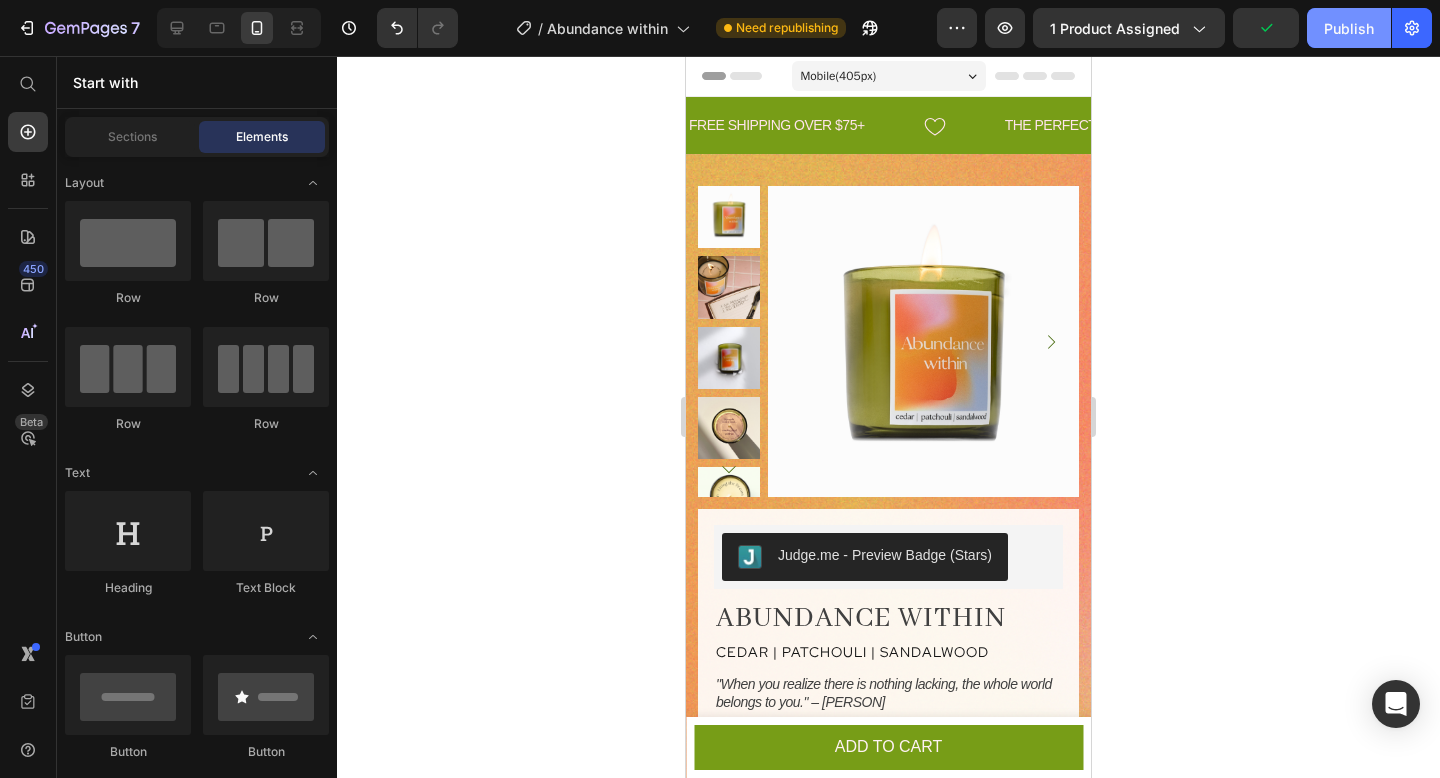 click on "Publish" at bounding box center [1349, 28] 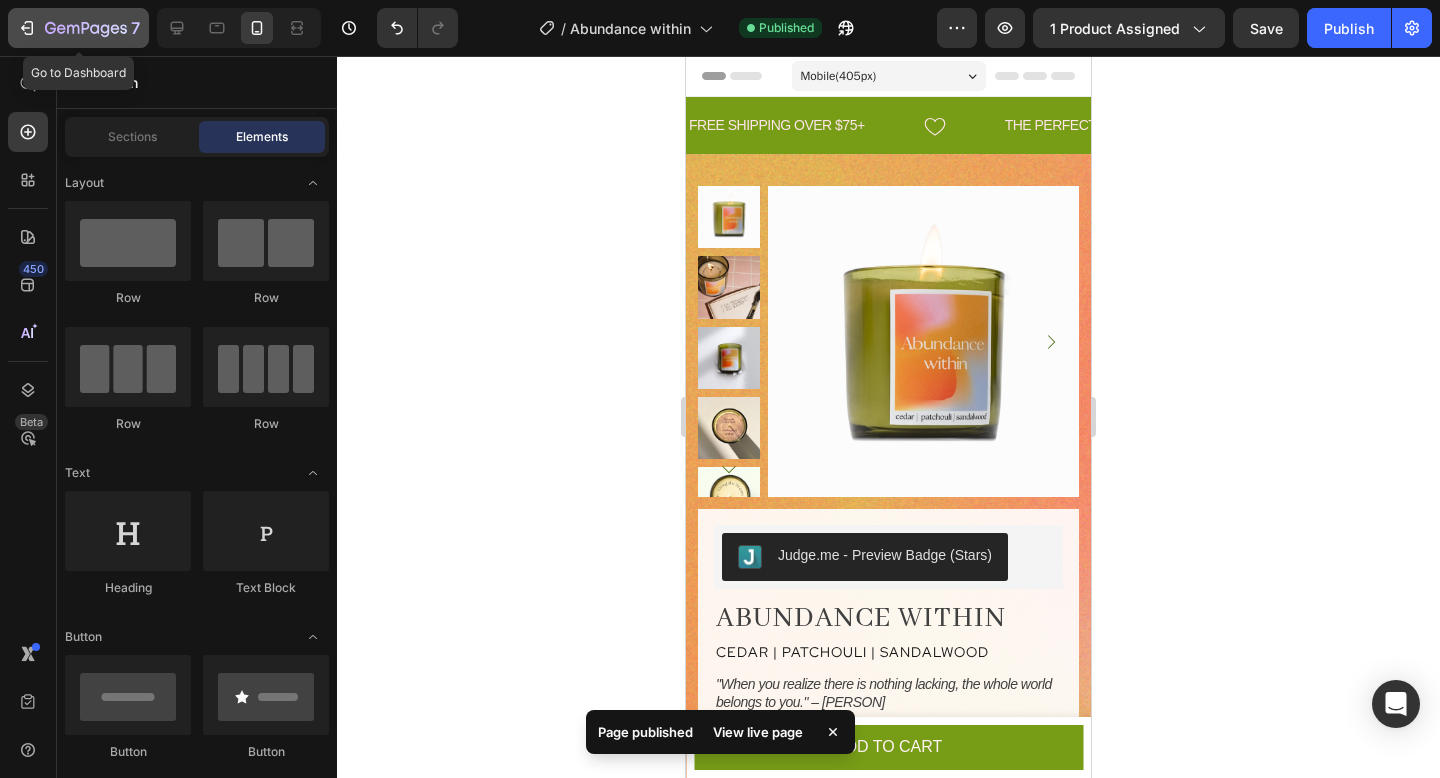 click 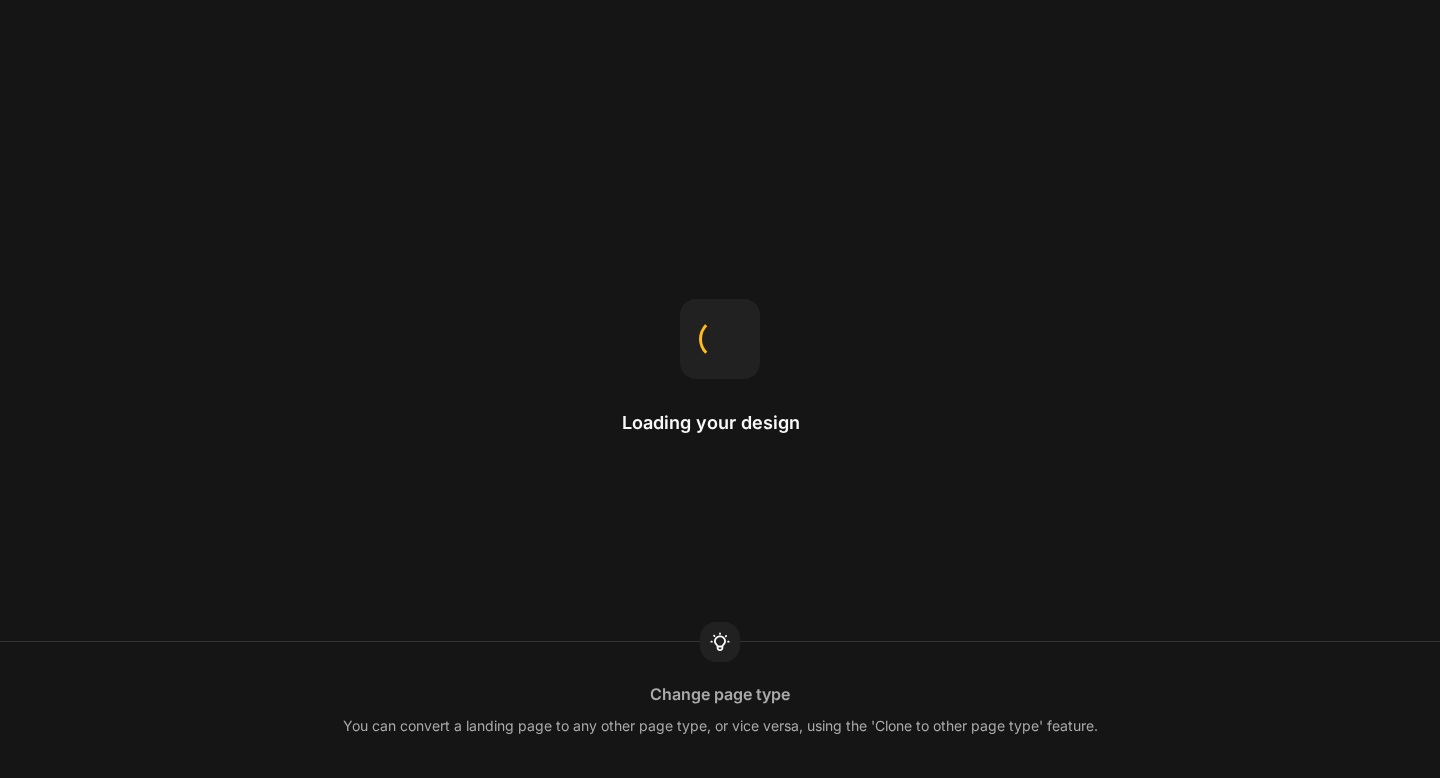 scroll, scrollTop: 0, scrollLeft: 0, axis: both 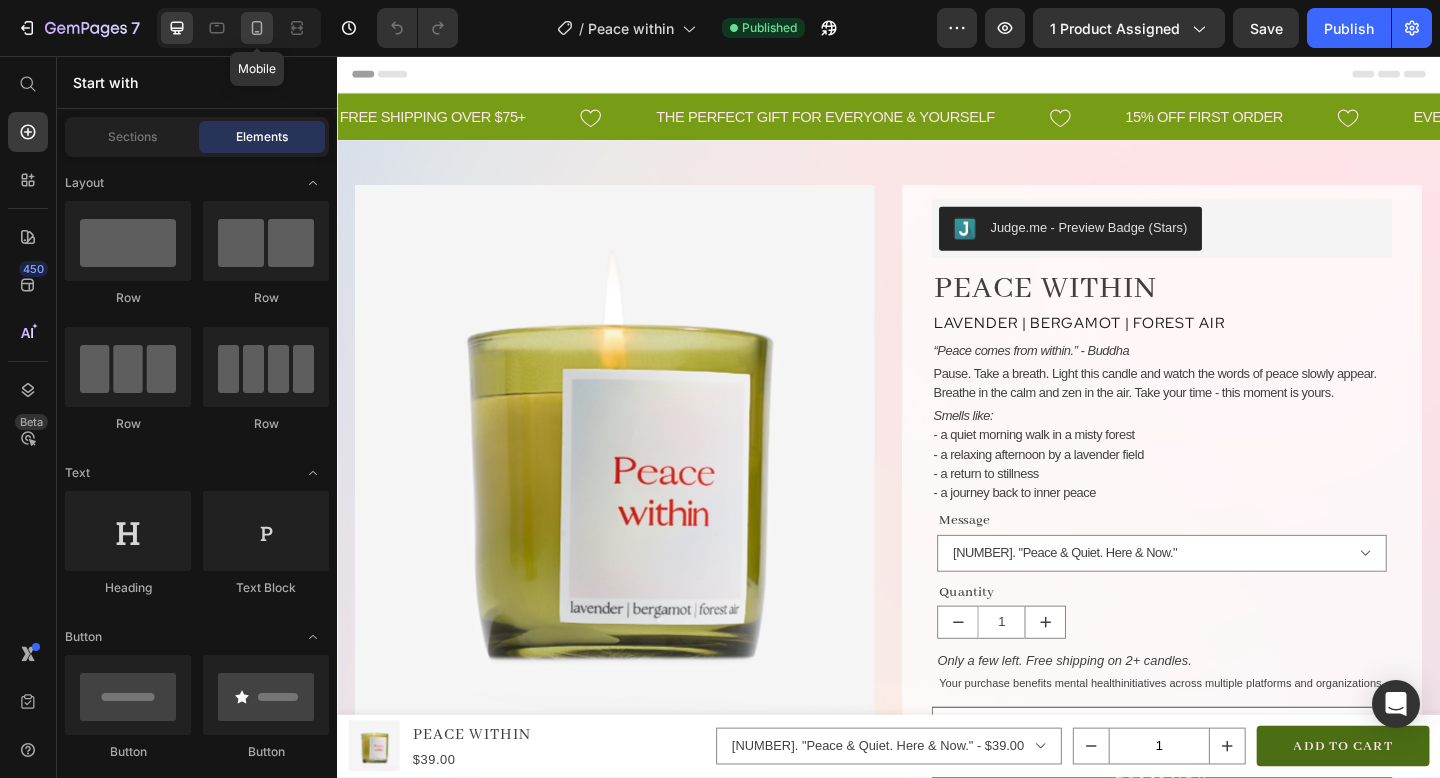 click 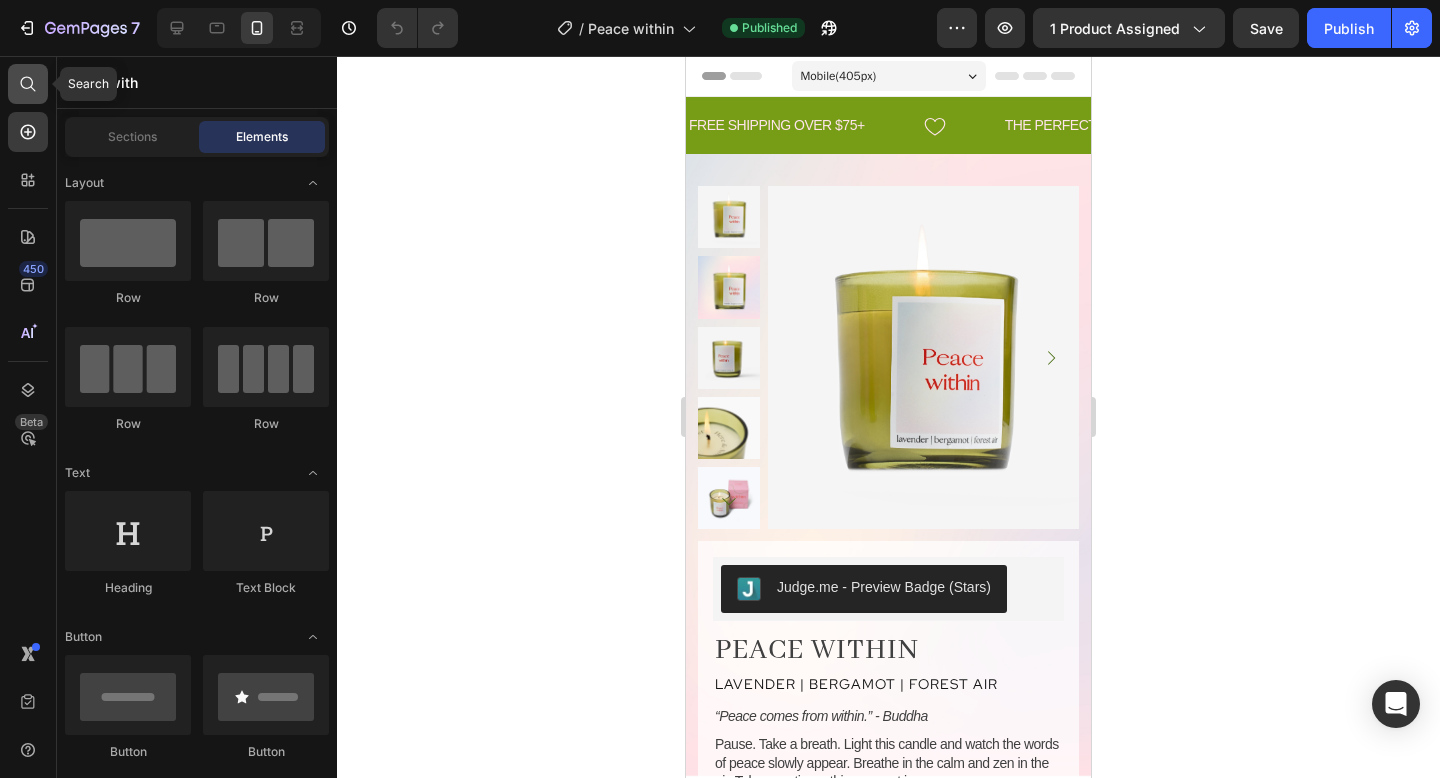 click 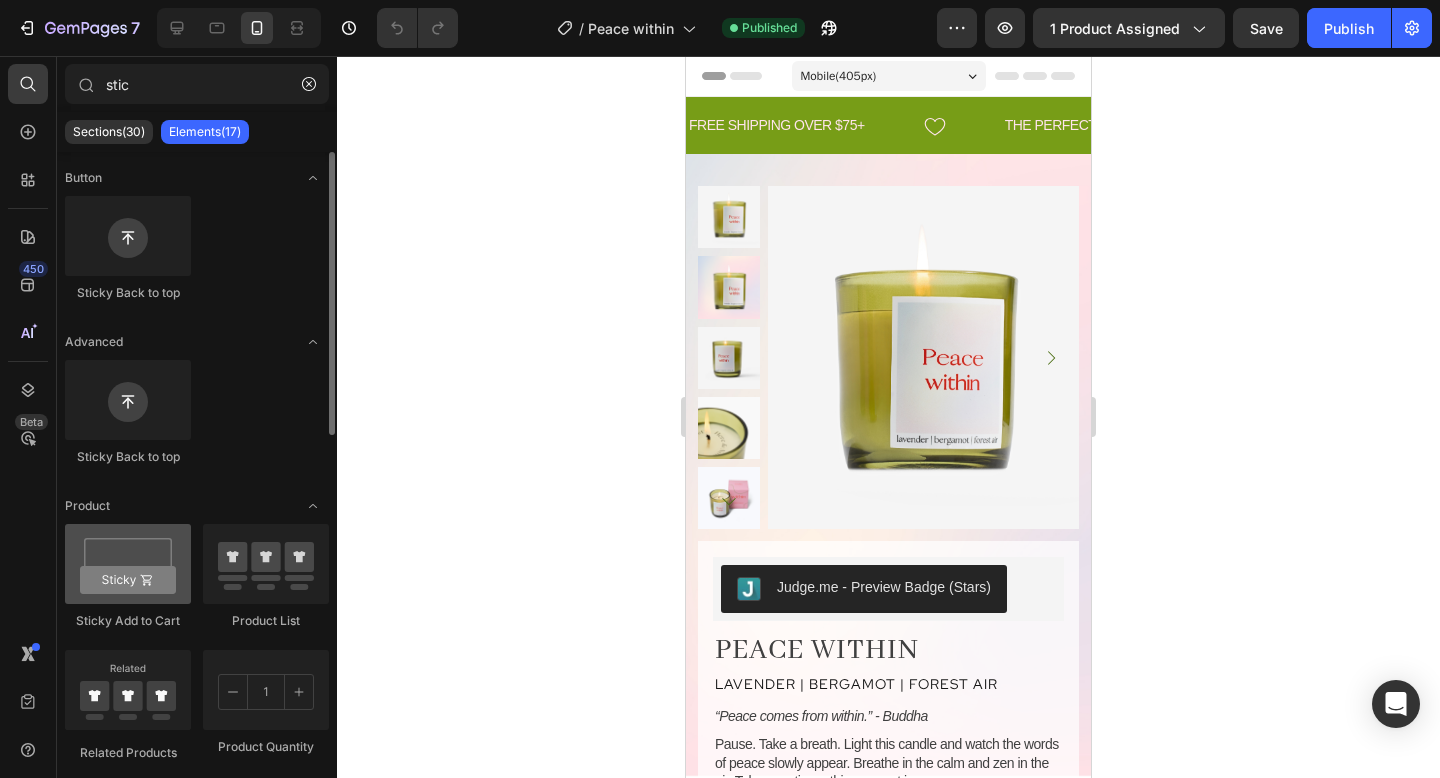 type on "stic" 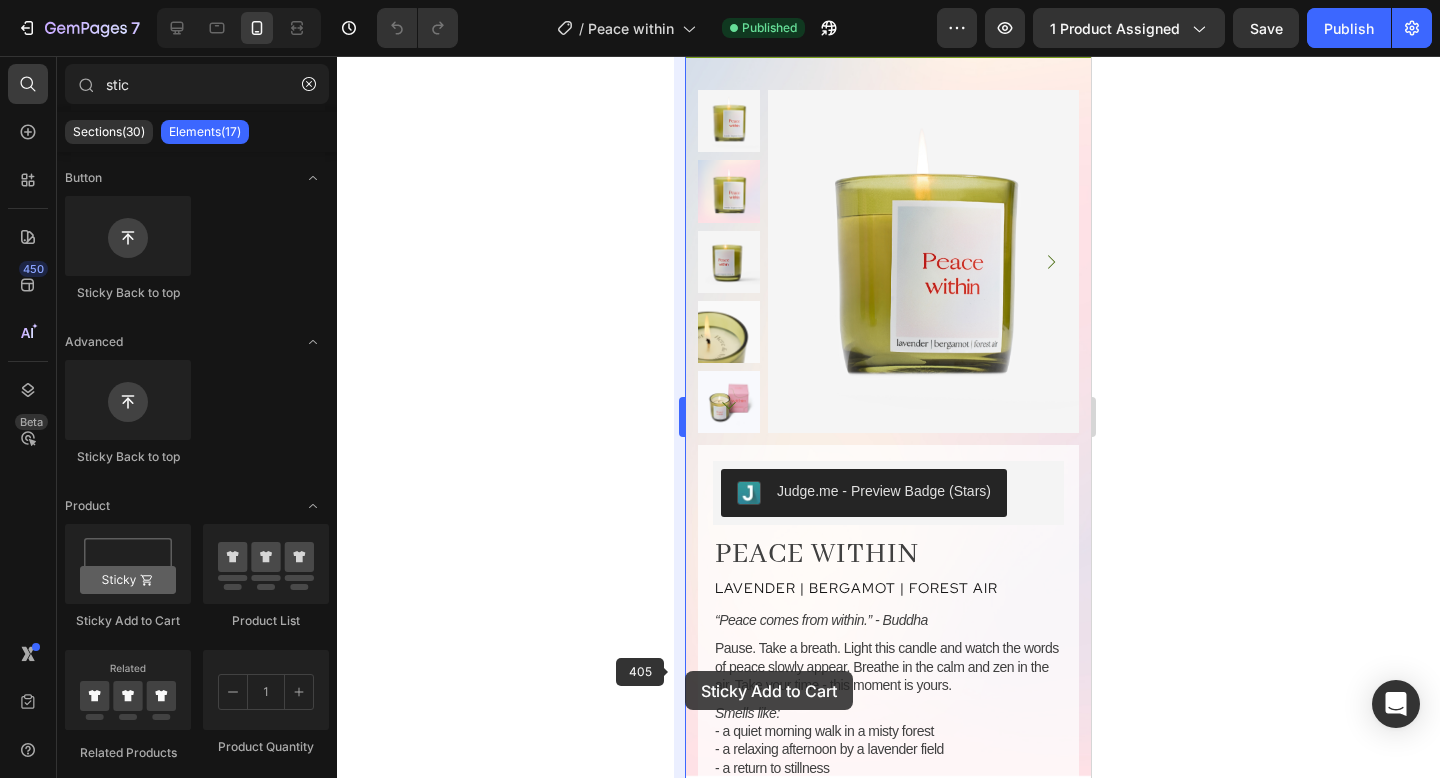 drag, startPoint x: 131, startPoint y: 562, endPoint x: 685, endPoint y: 671, distance: 564.6211 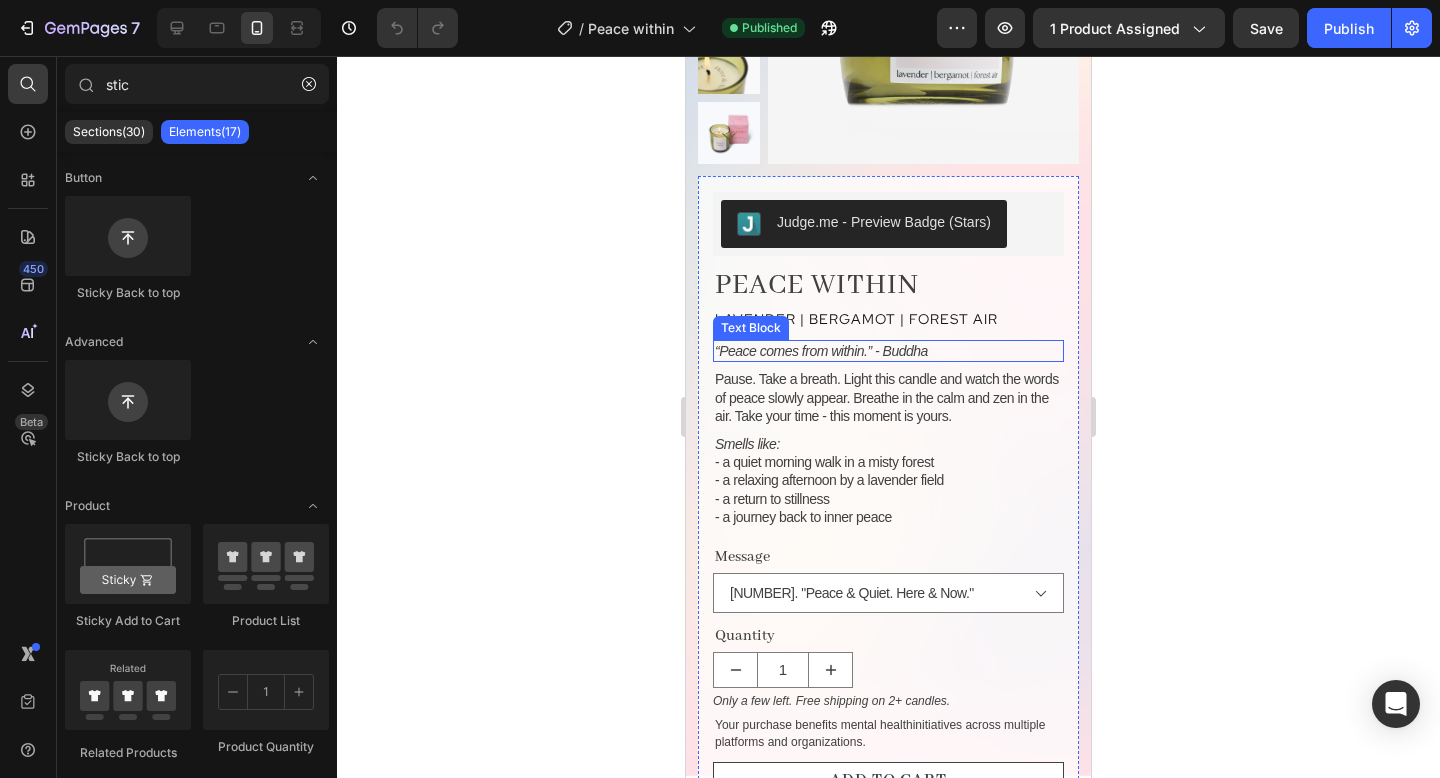scroll, scrollTop: 487, scrollLeft: 0, axis: vertical 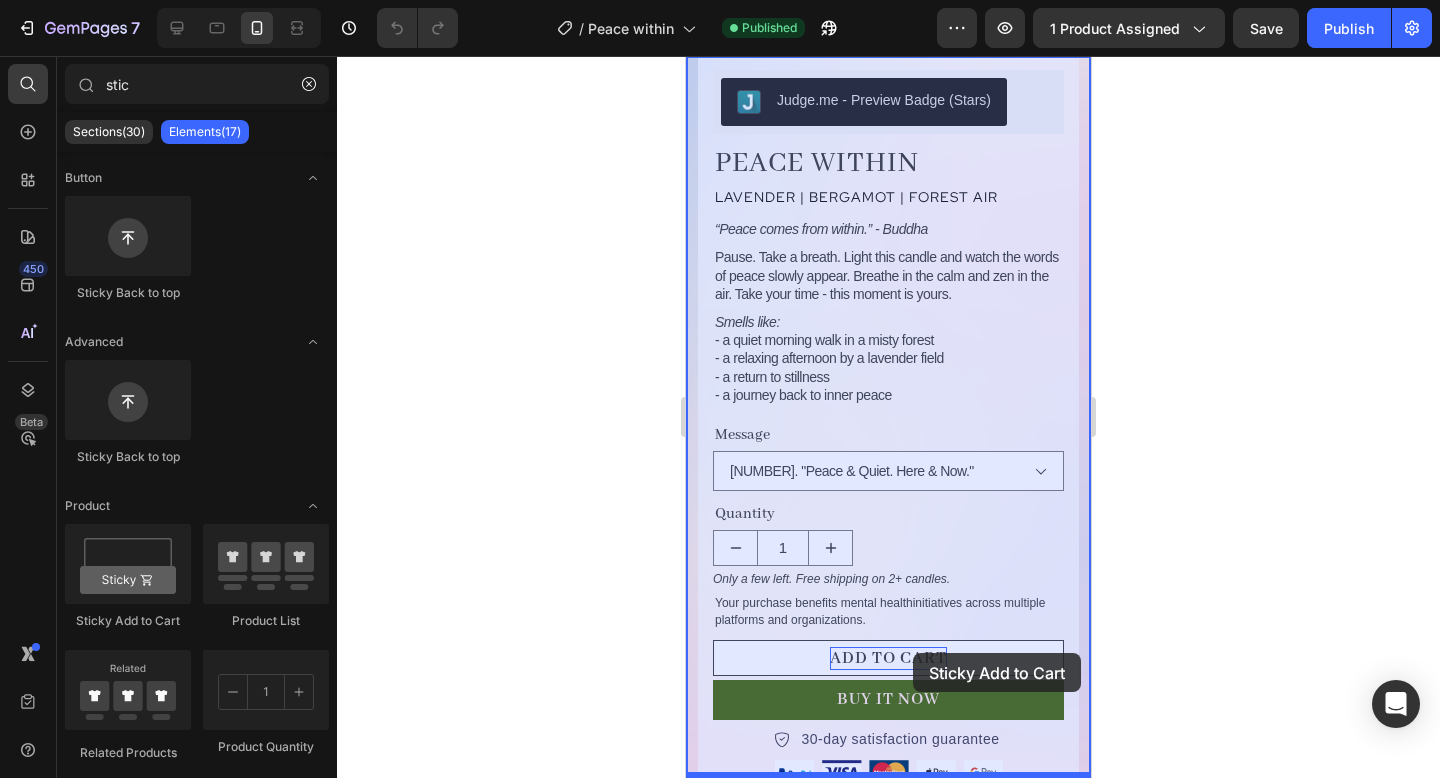 drag, startPoint x: 800, startPoint y: 623, endPoint x: 913, endPoint y: 652, distance: 116.6619 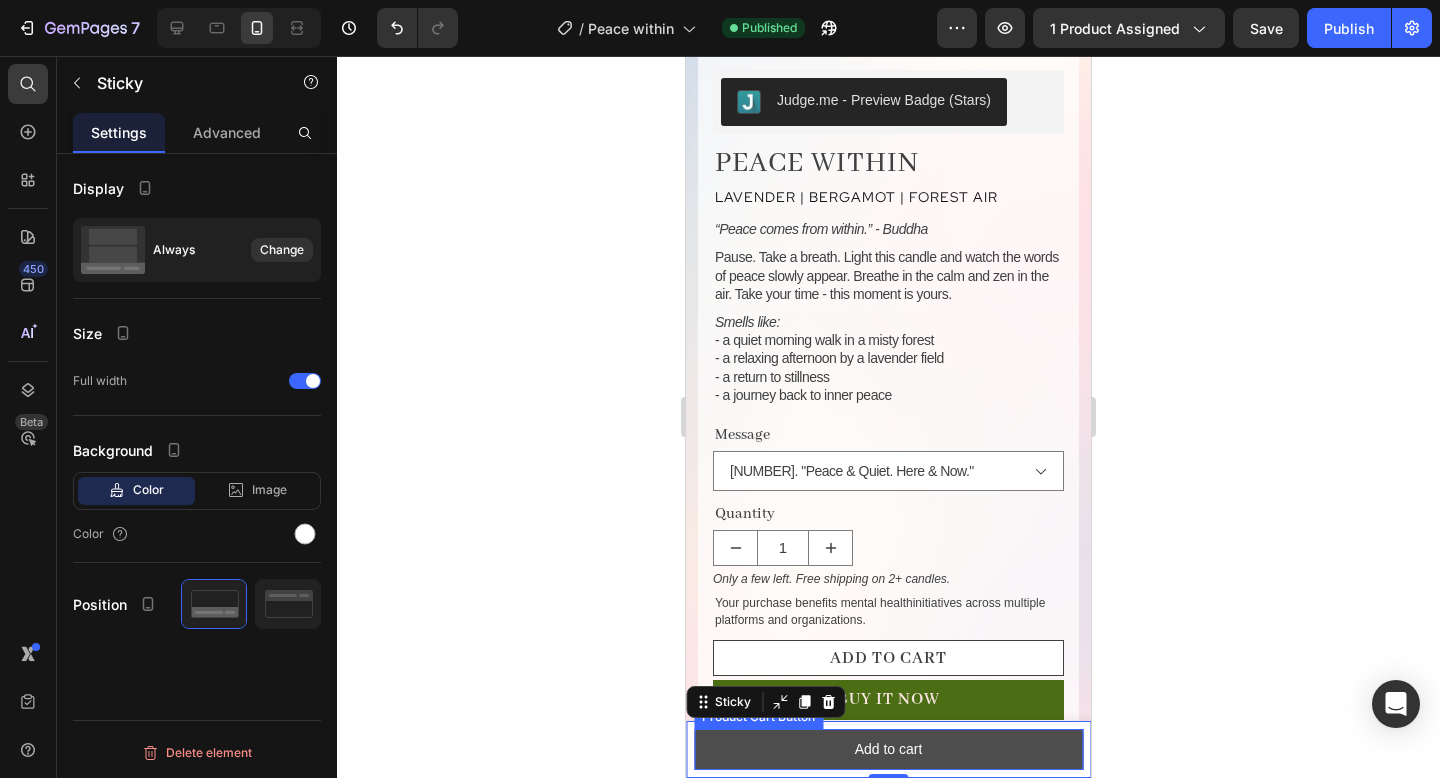 click on "Add to cart" at bounding box center [888, 749] 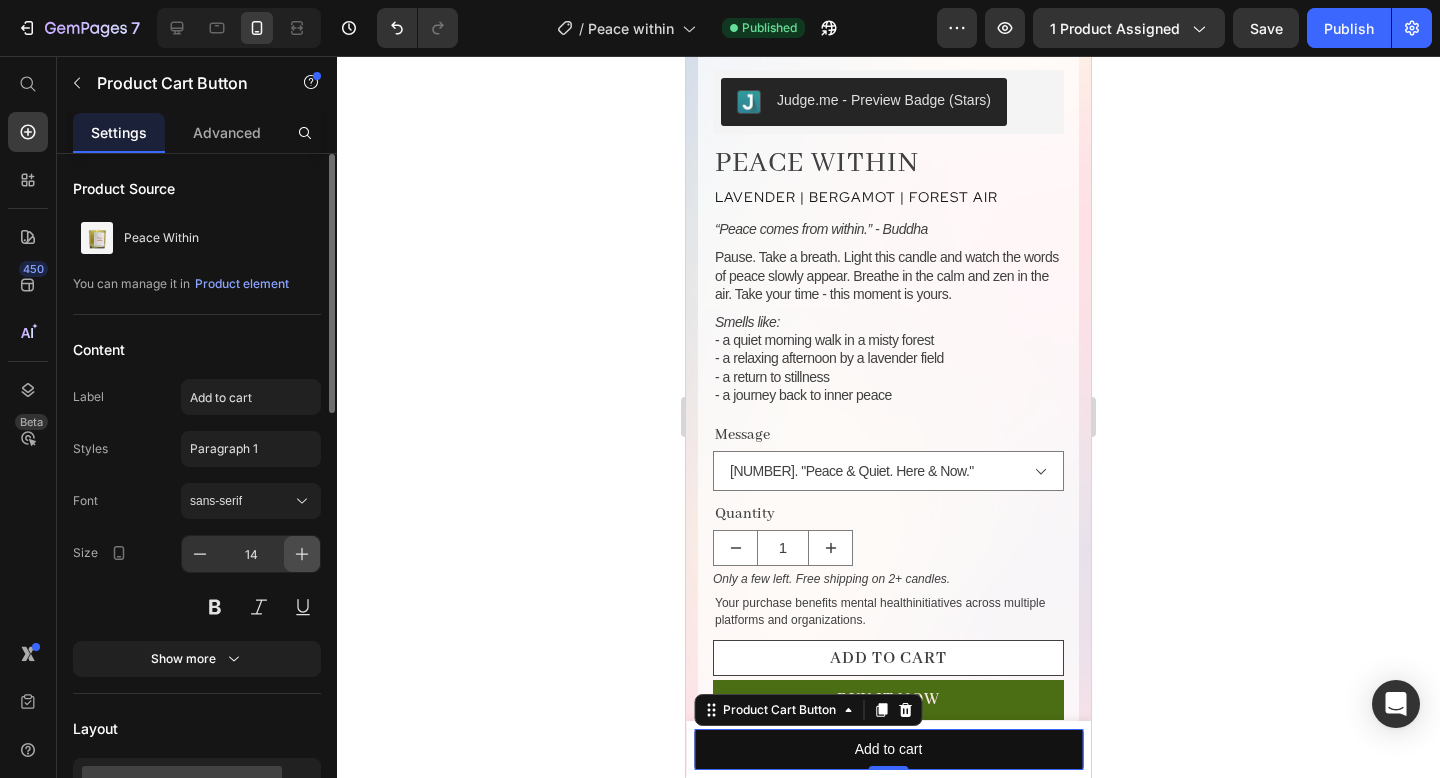 click at bounding box center (302, 554) 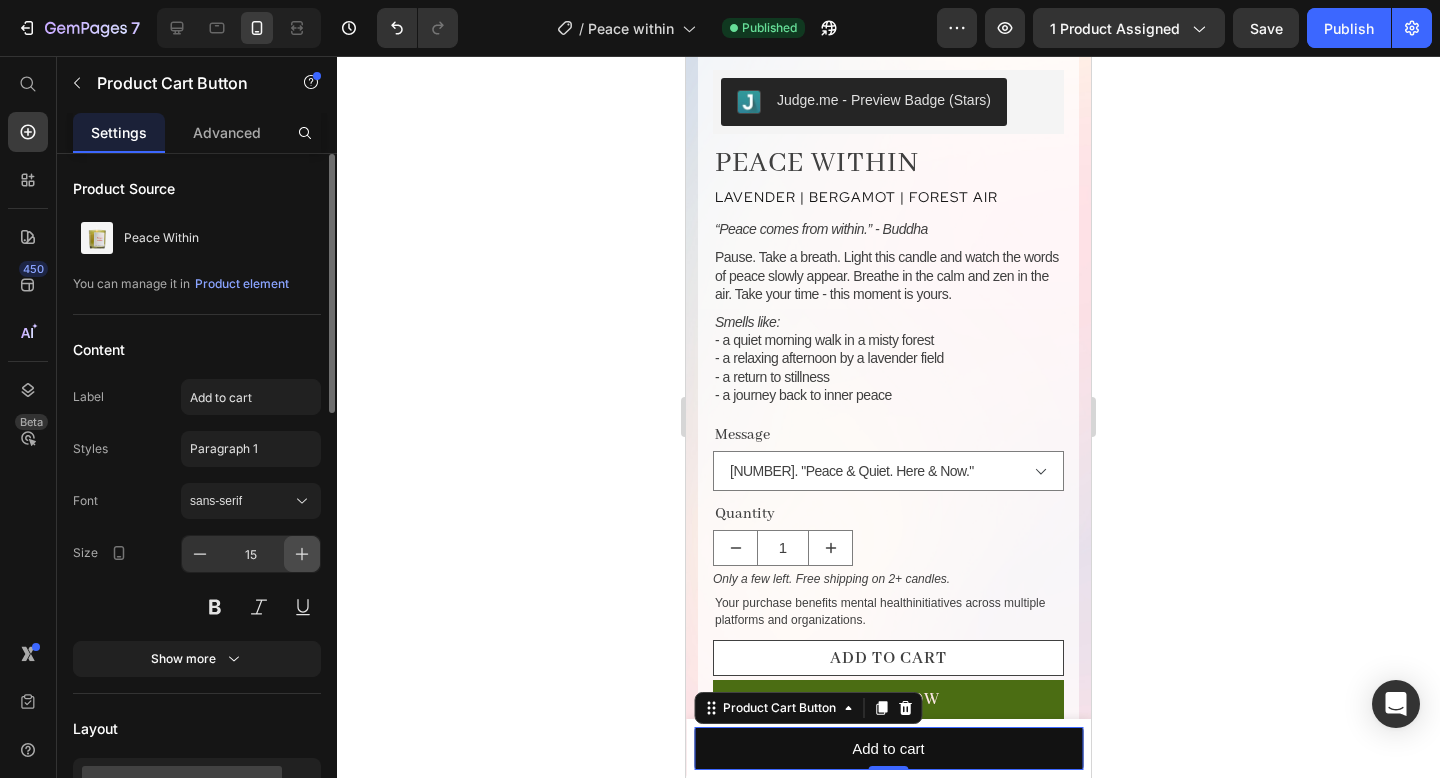 click at bounding box center [302, 554] 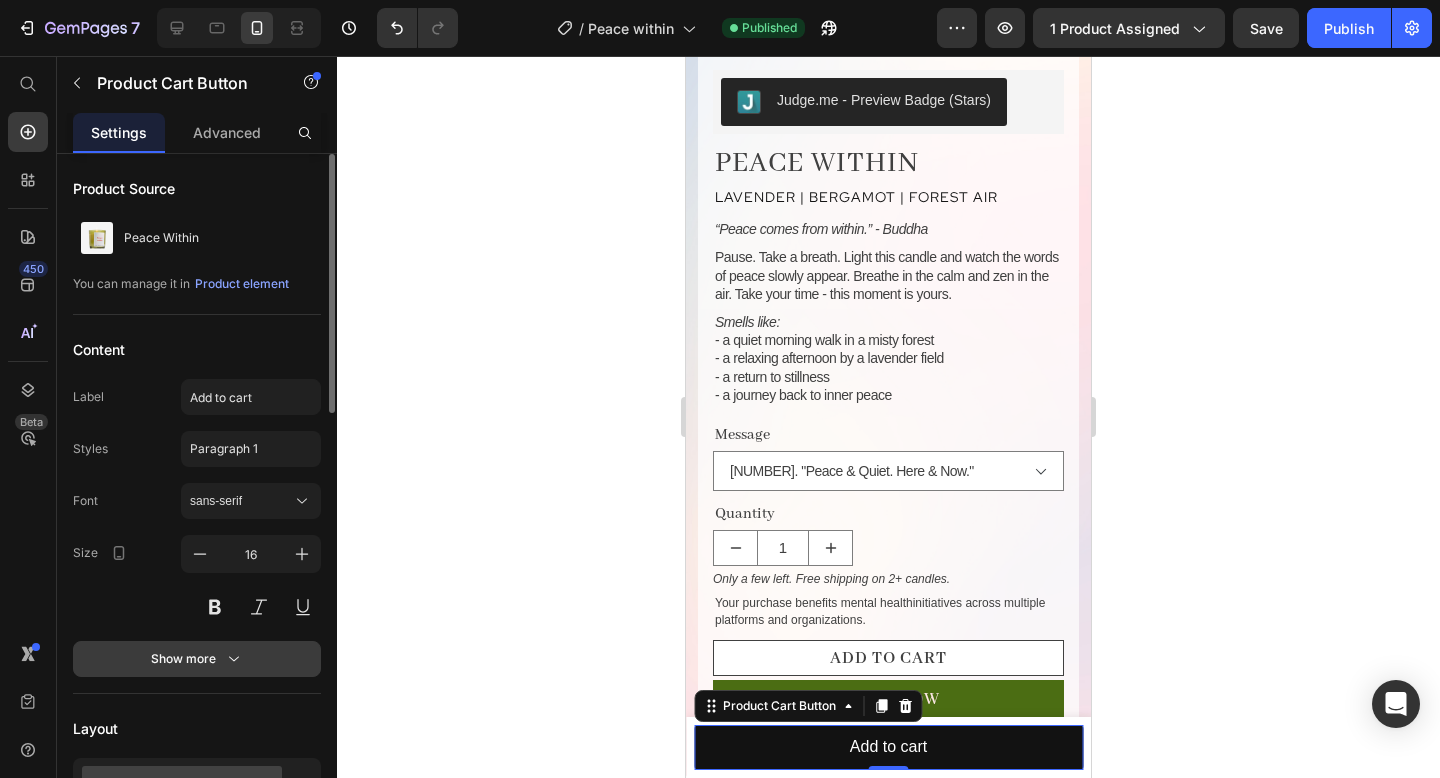 click on "Show more" at bounding box center (197, 659) 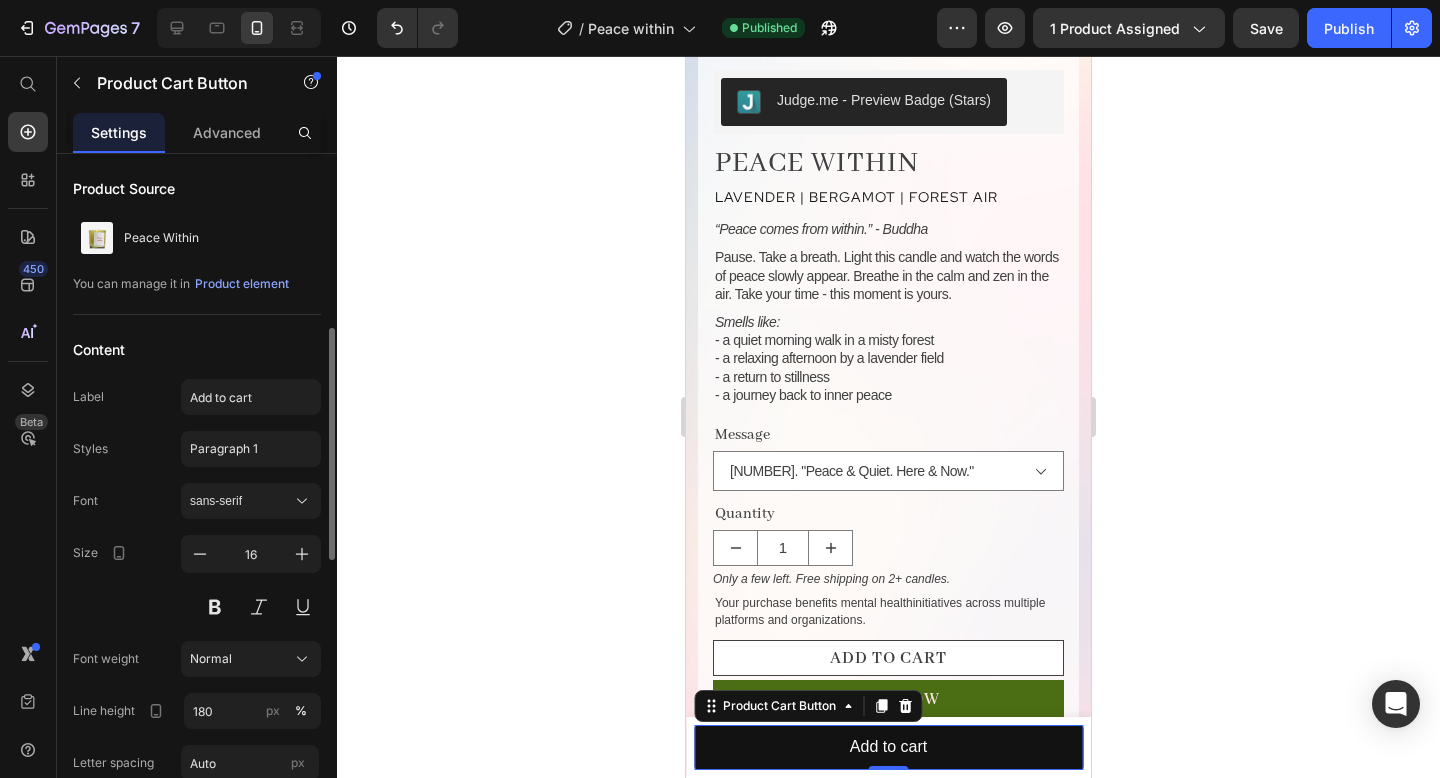 scroll, scrollTop: 130, scrollLeft: 0, axis: vertical 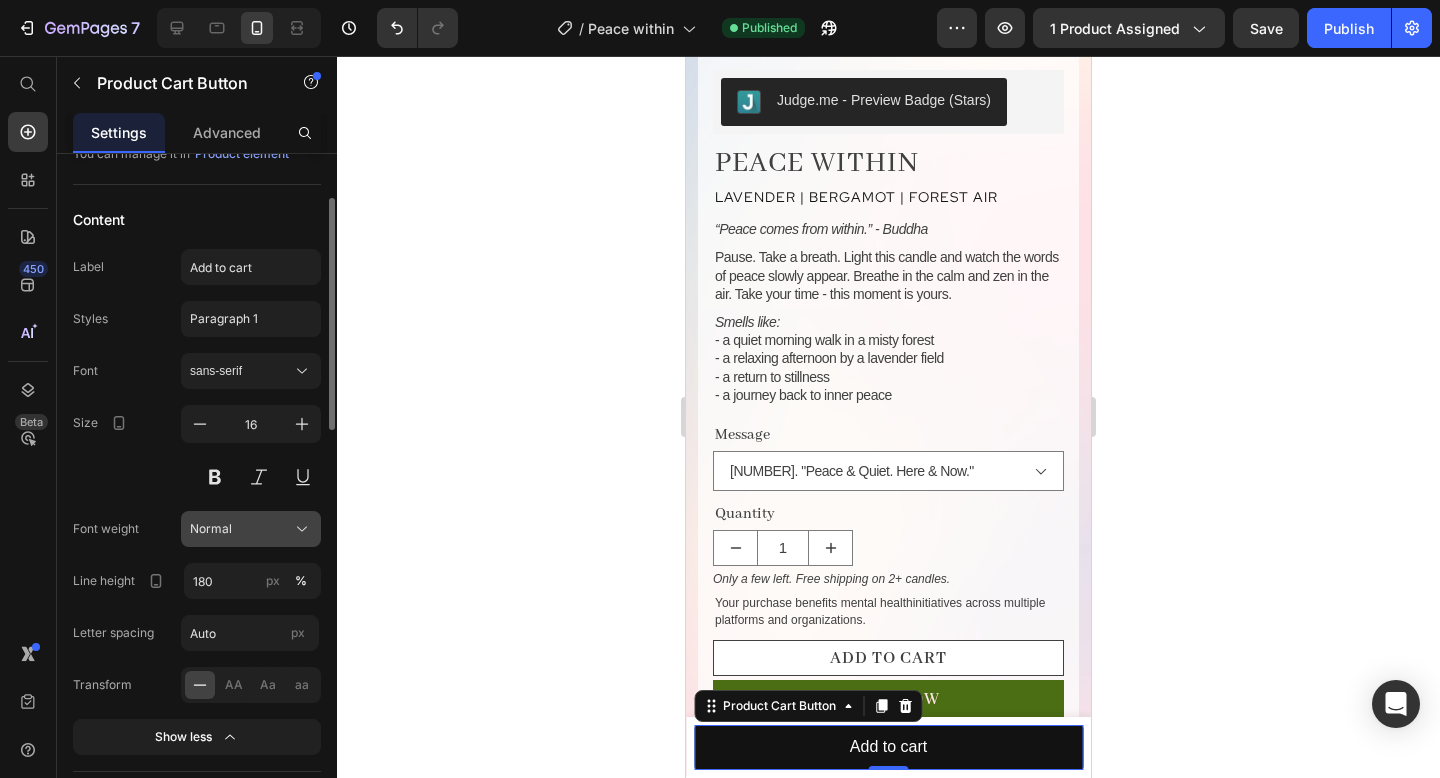 click on "Normal" at bounding box center [251, 529] 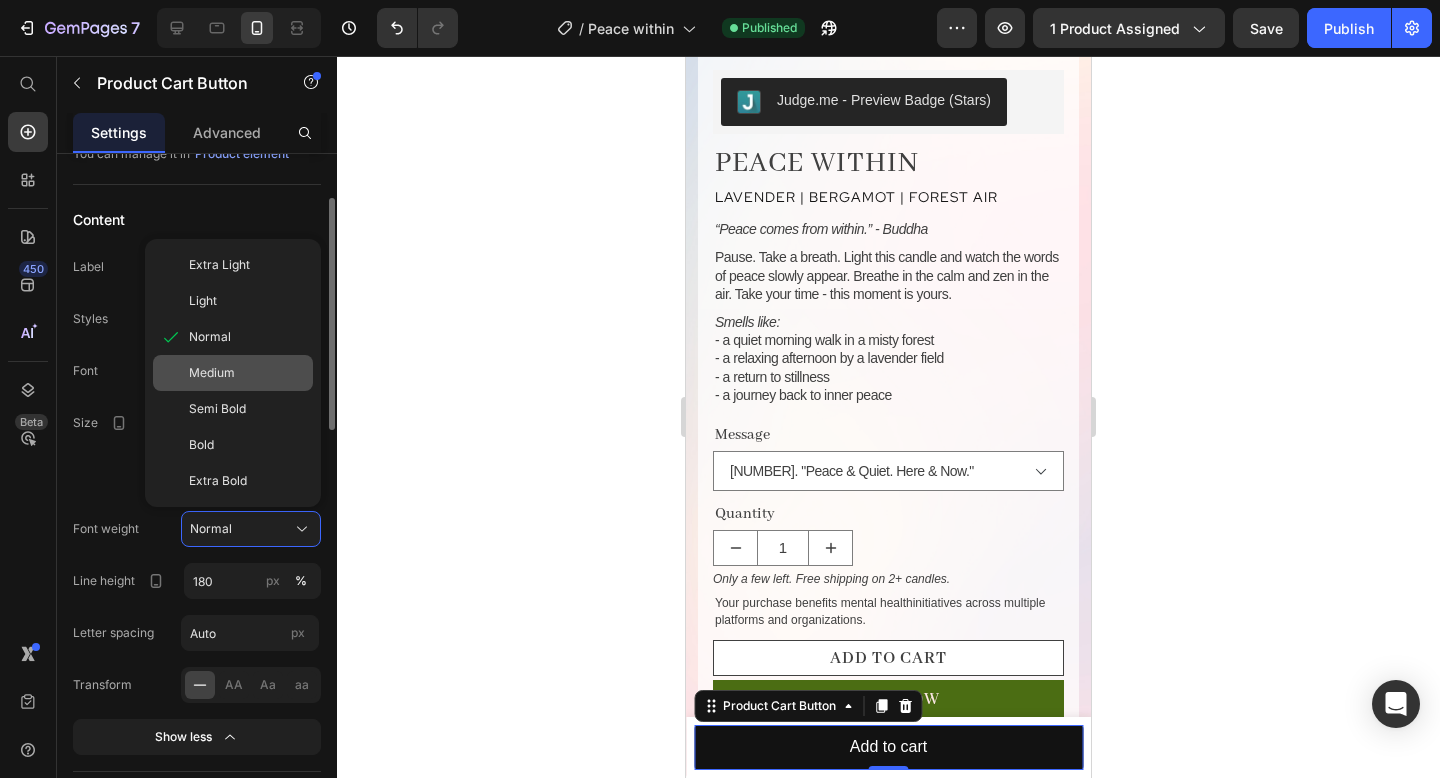 click on "Medium" at bounding box center [247, 373] 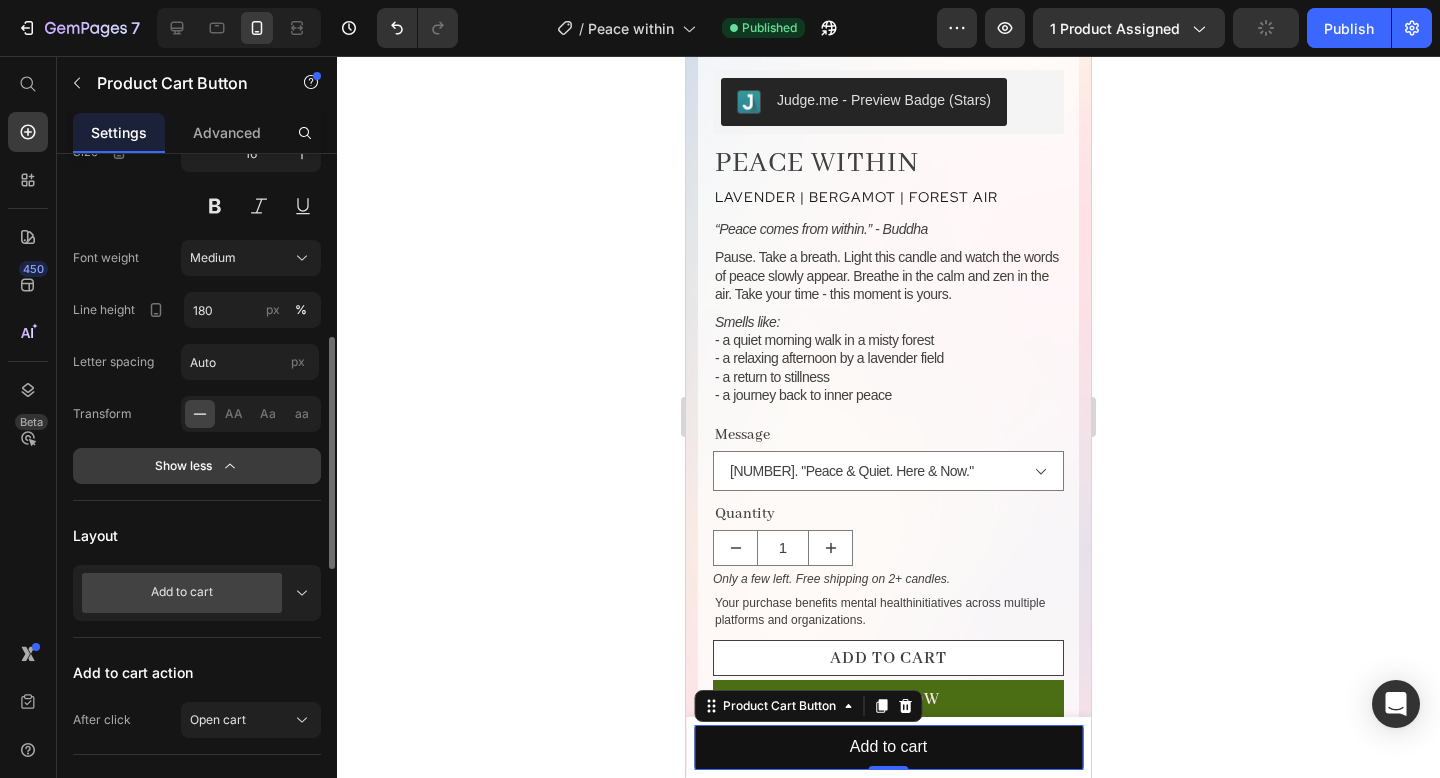 scroll, scrollTop: 436, scrollLeft: 0, axis: vertical 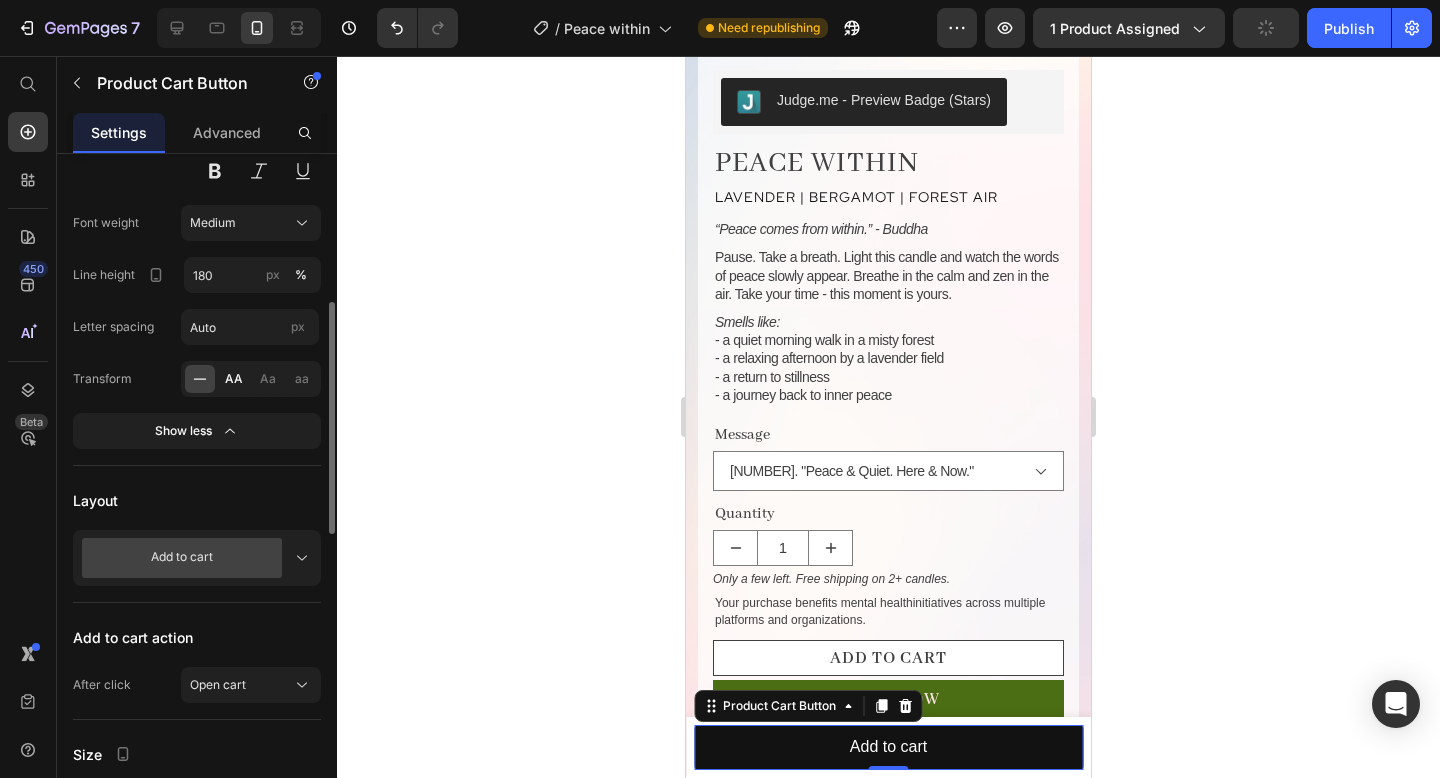 click on "AA" 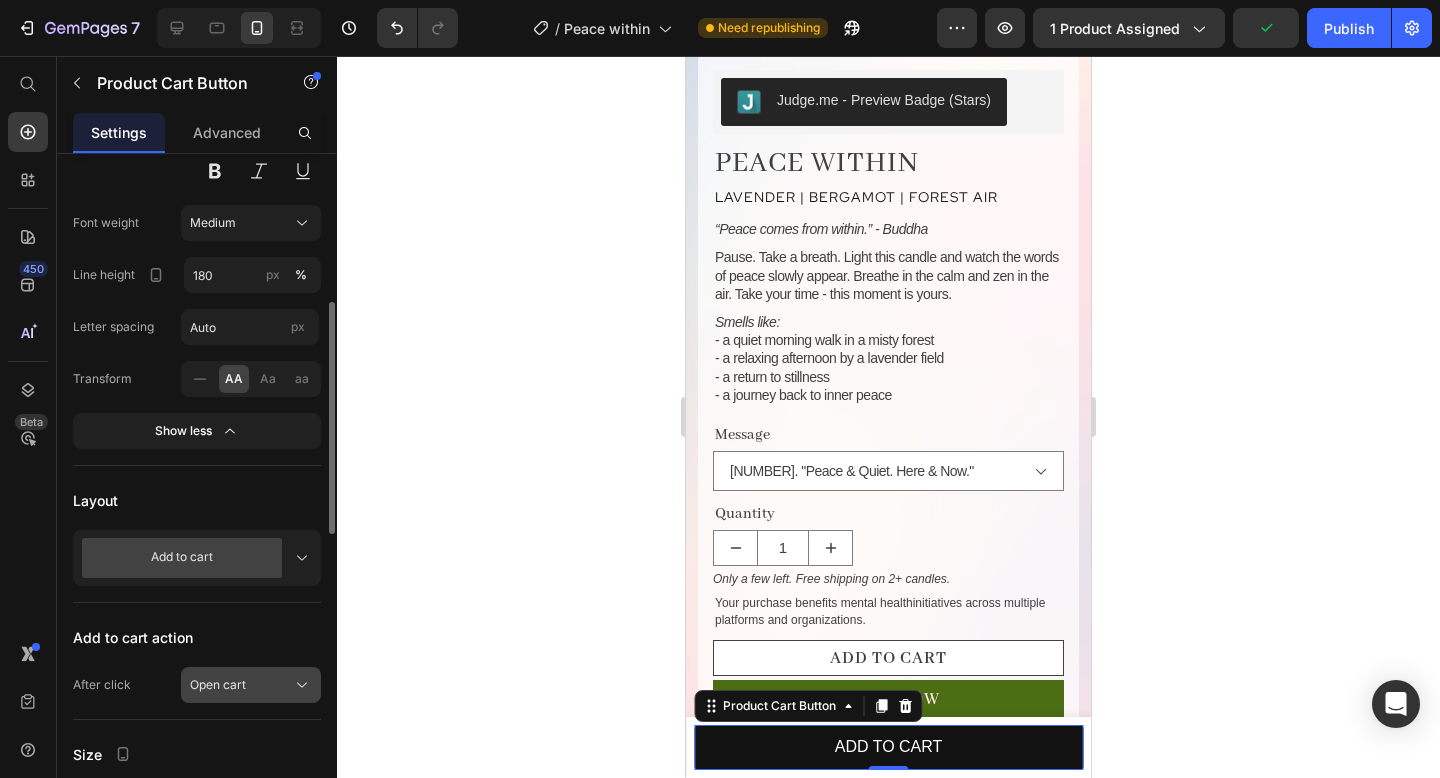 click 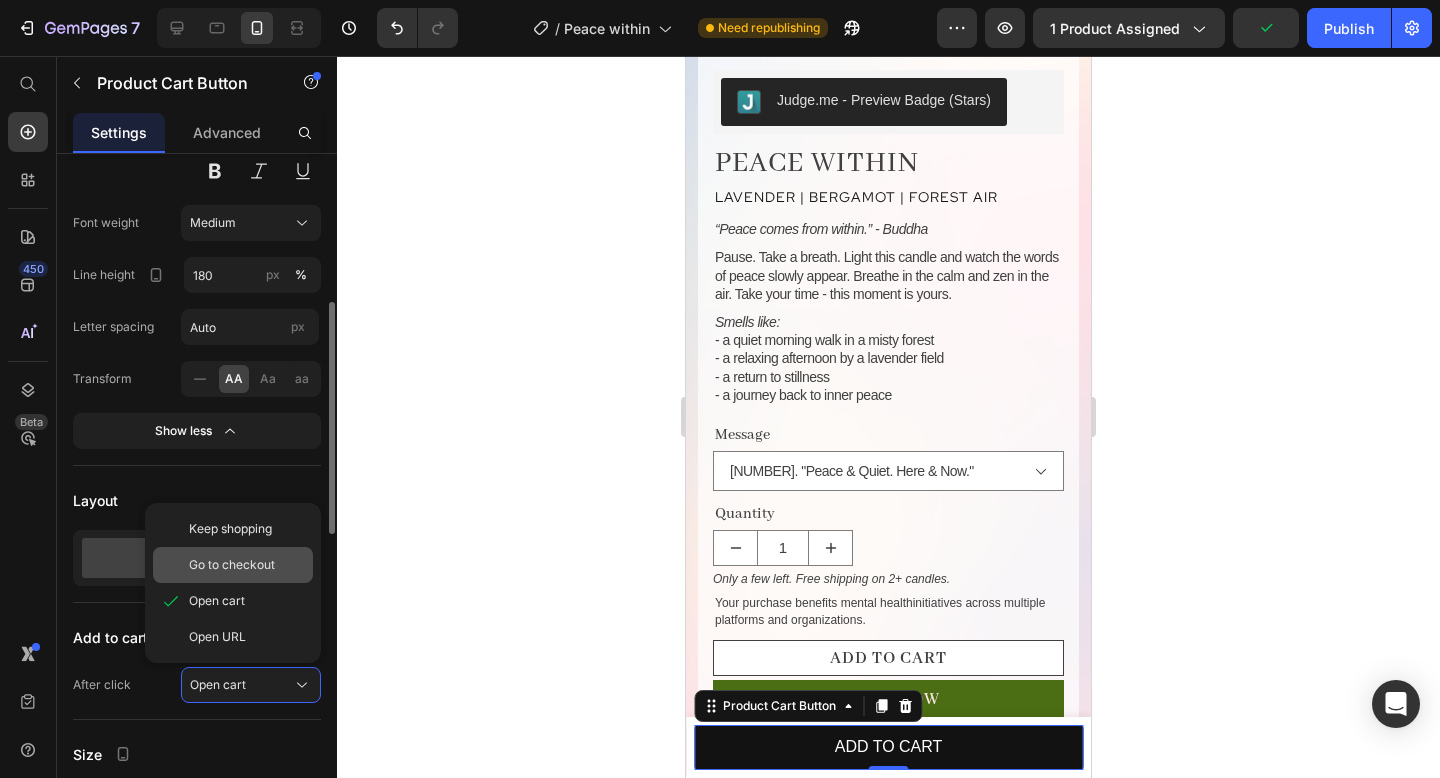 click on "Go to checkout" at bounding box center [232, 565] 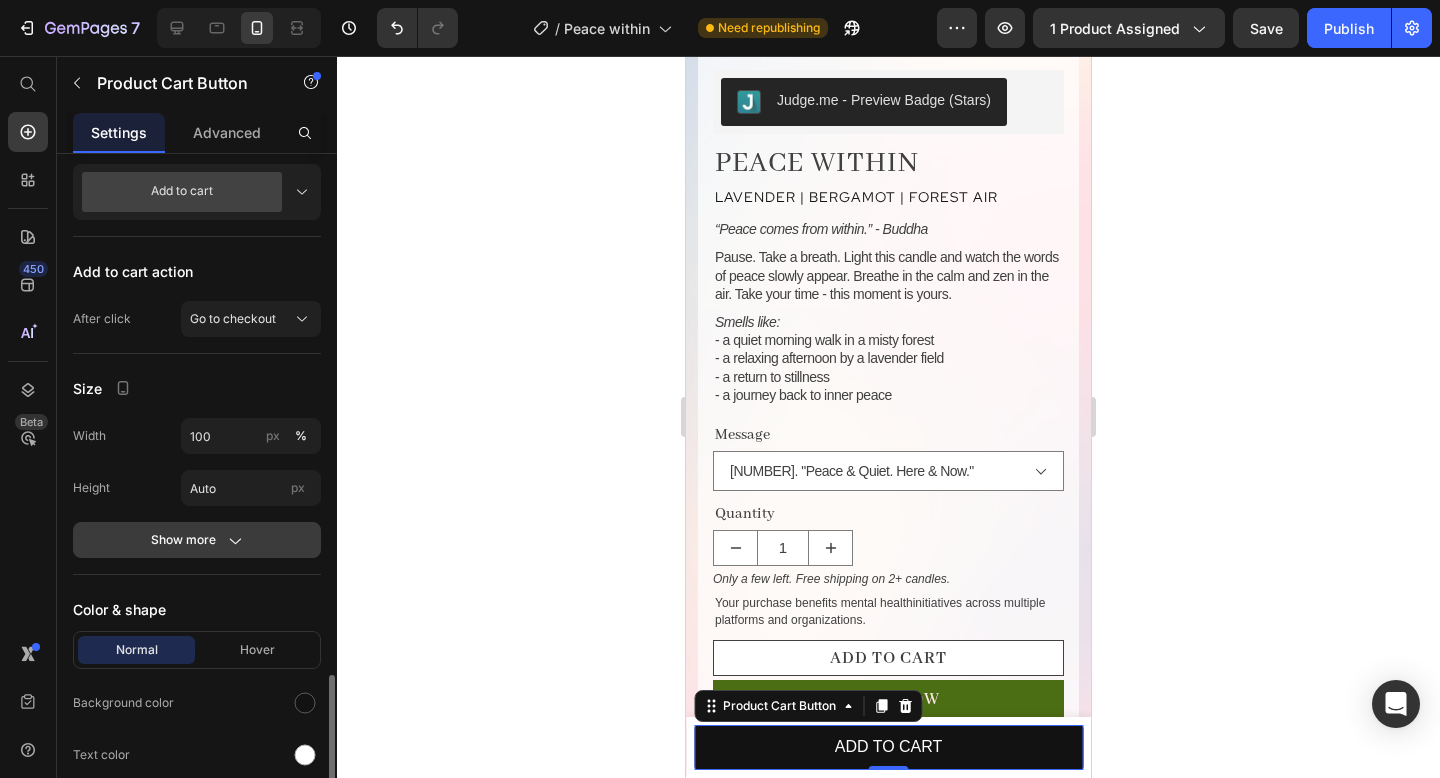 scroll, scrollTop: 988, scrollLeft: 0, axis: vertical 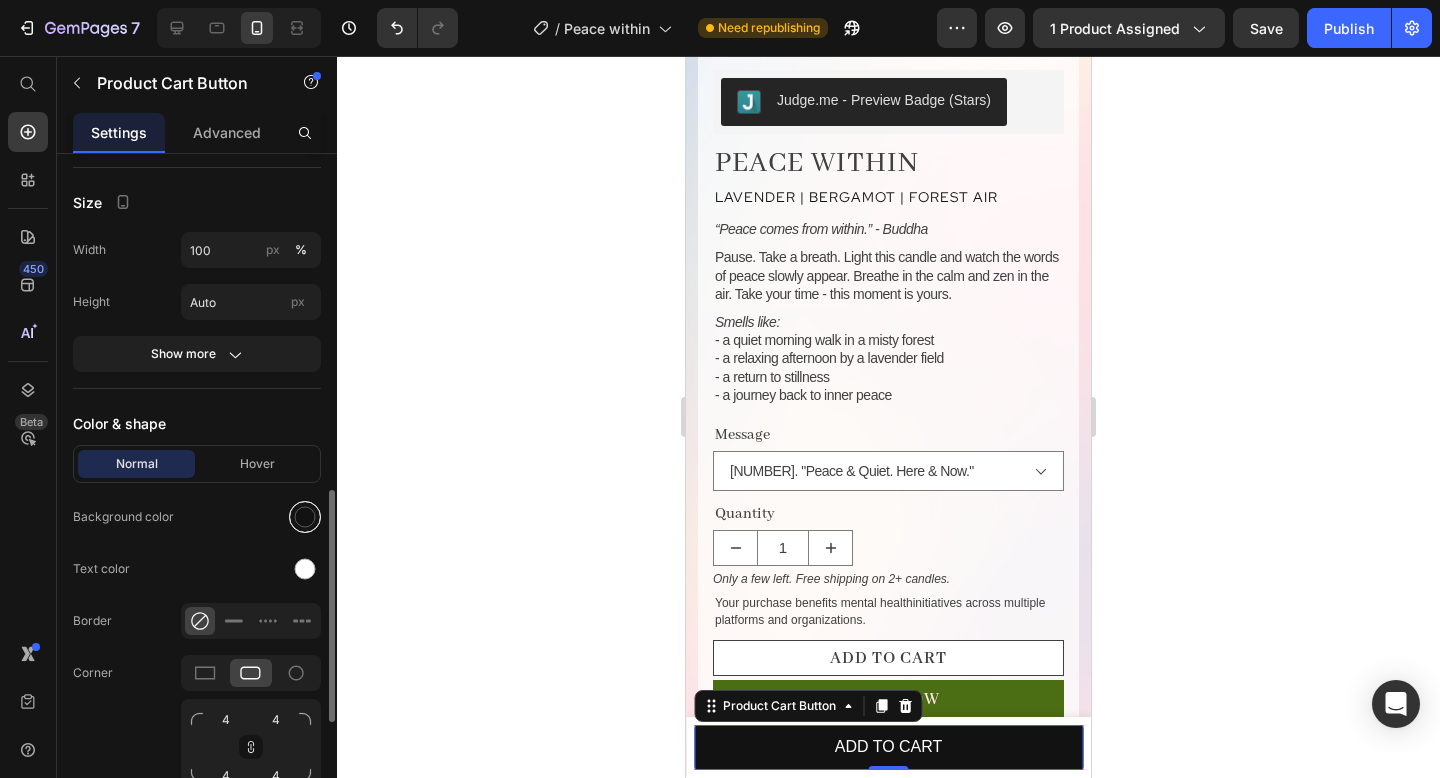 click at bounding box center [305, 517] 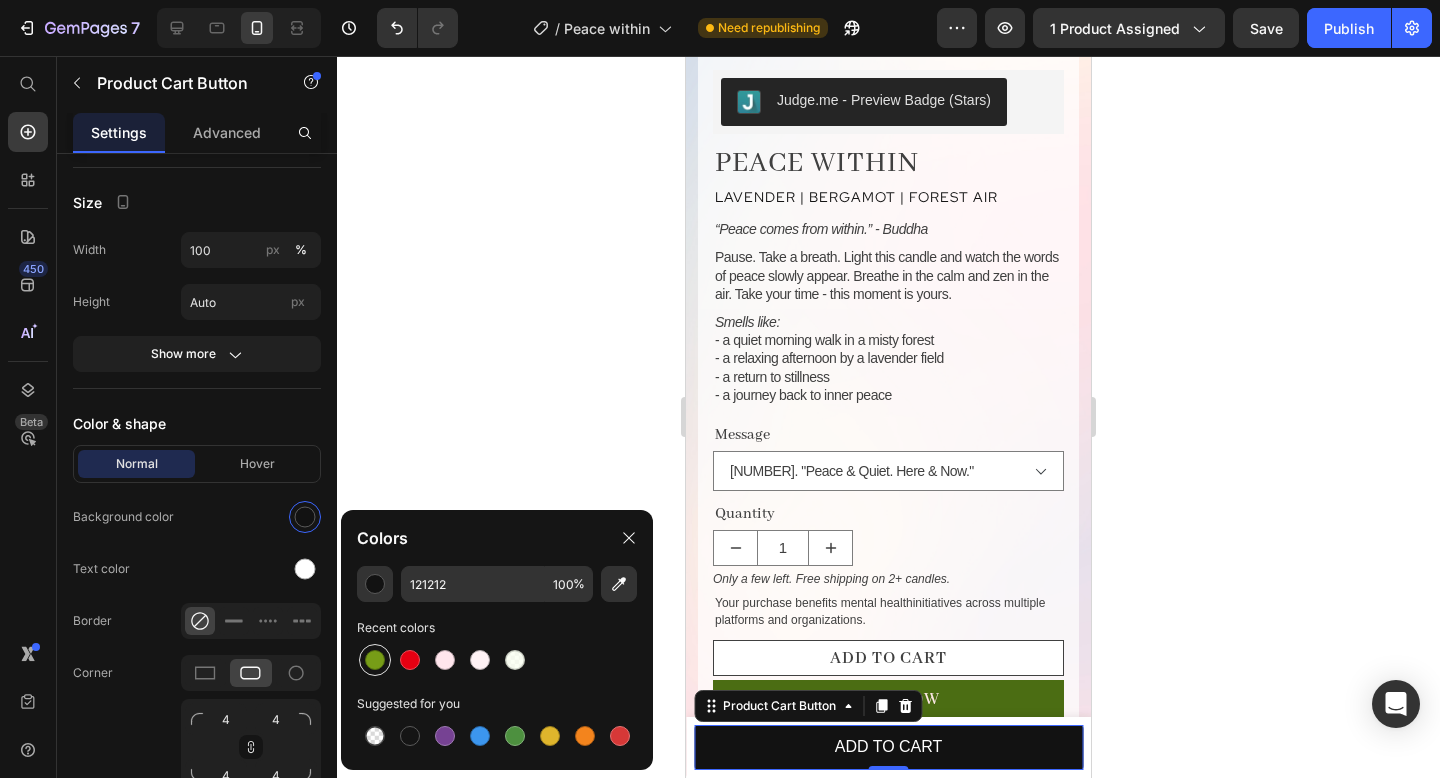 click at bounding box center [375, 660] 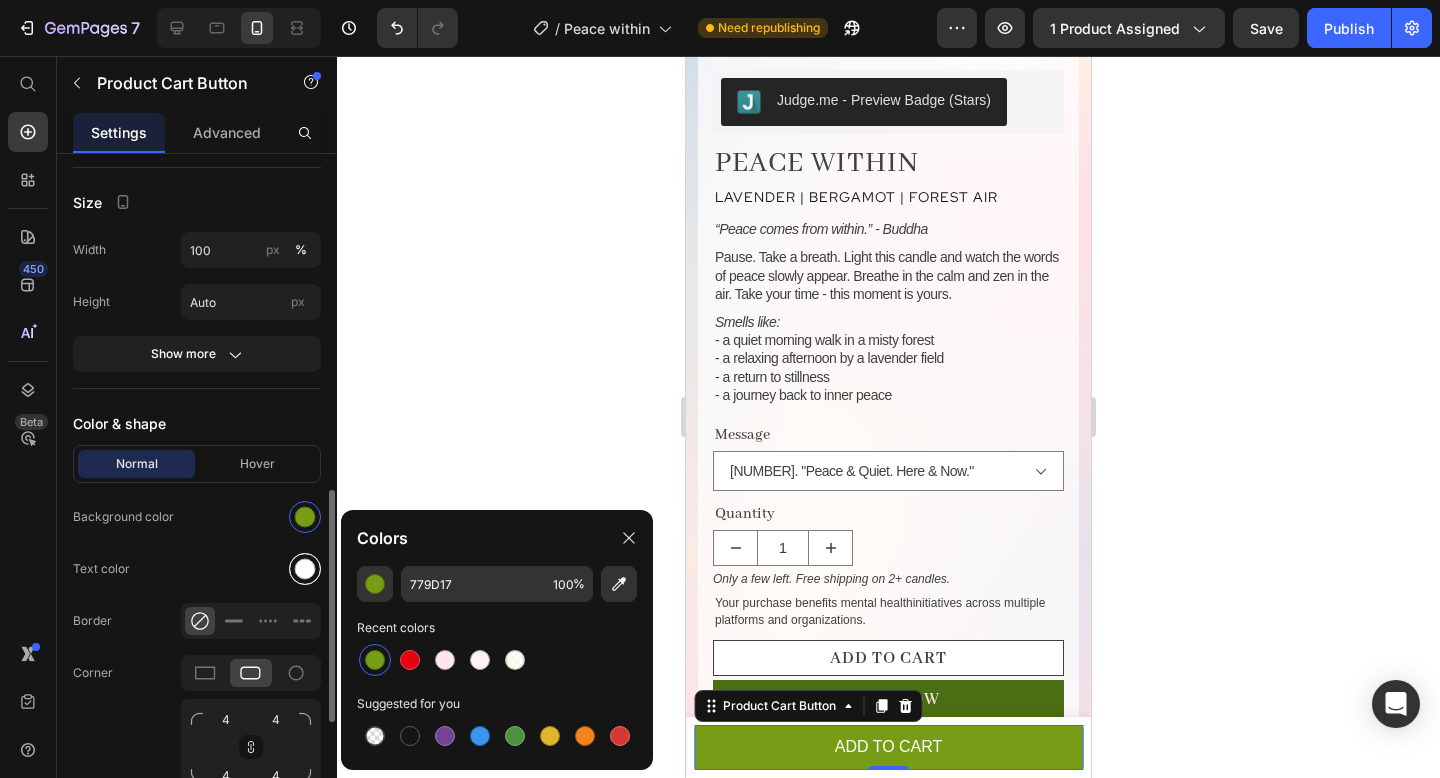 click at bounding box center [305, 569] 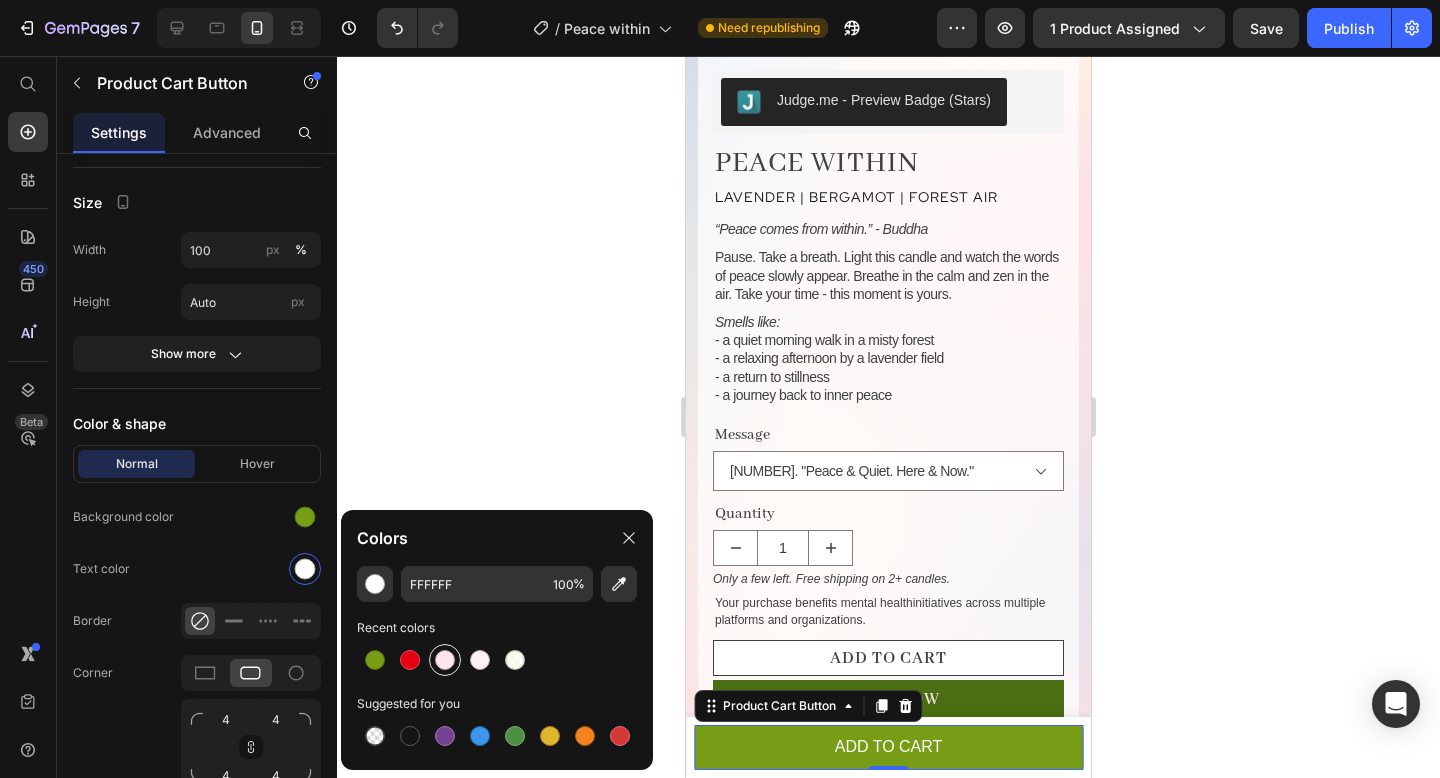 click at bounding box center (445, 660) 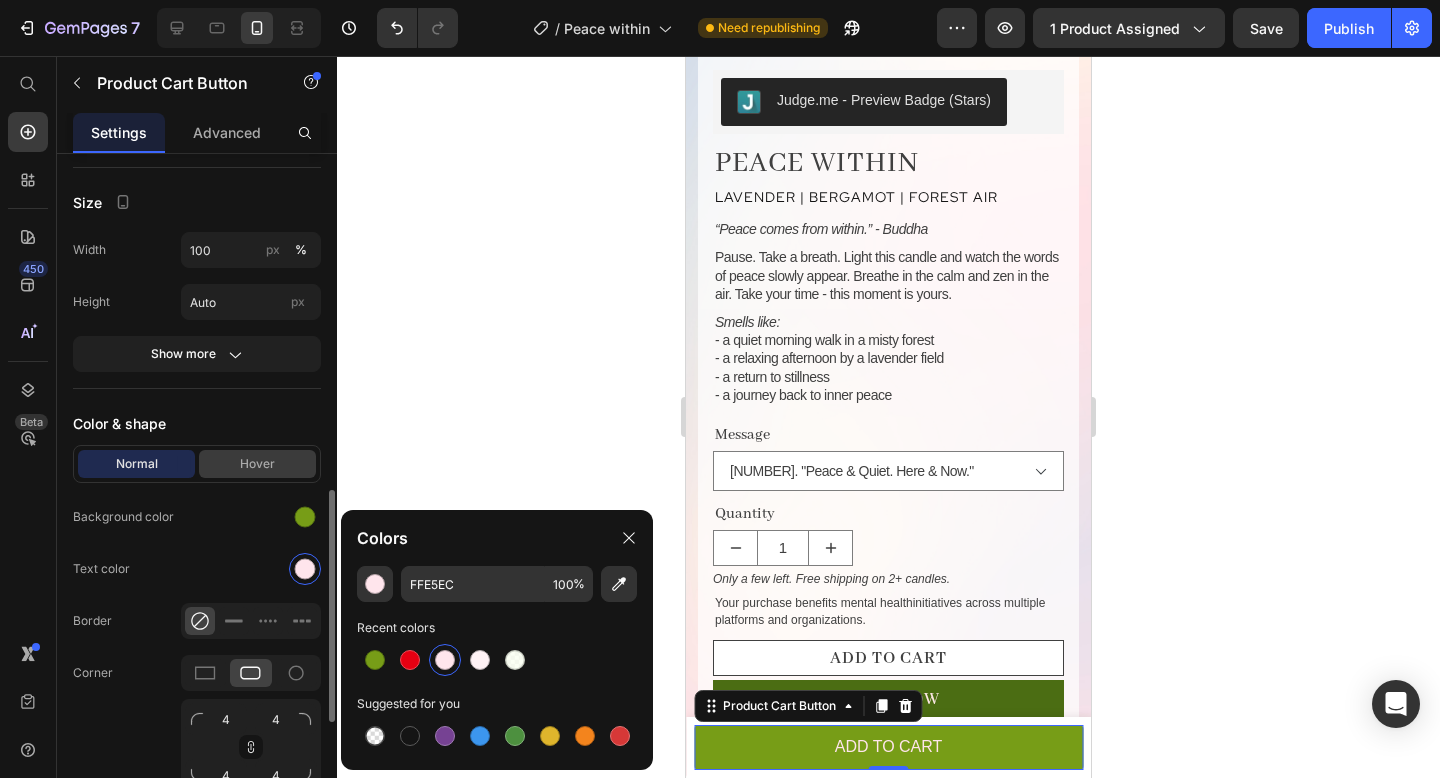 click on "Hover" at bounding box center (257, 464) 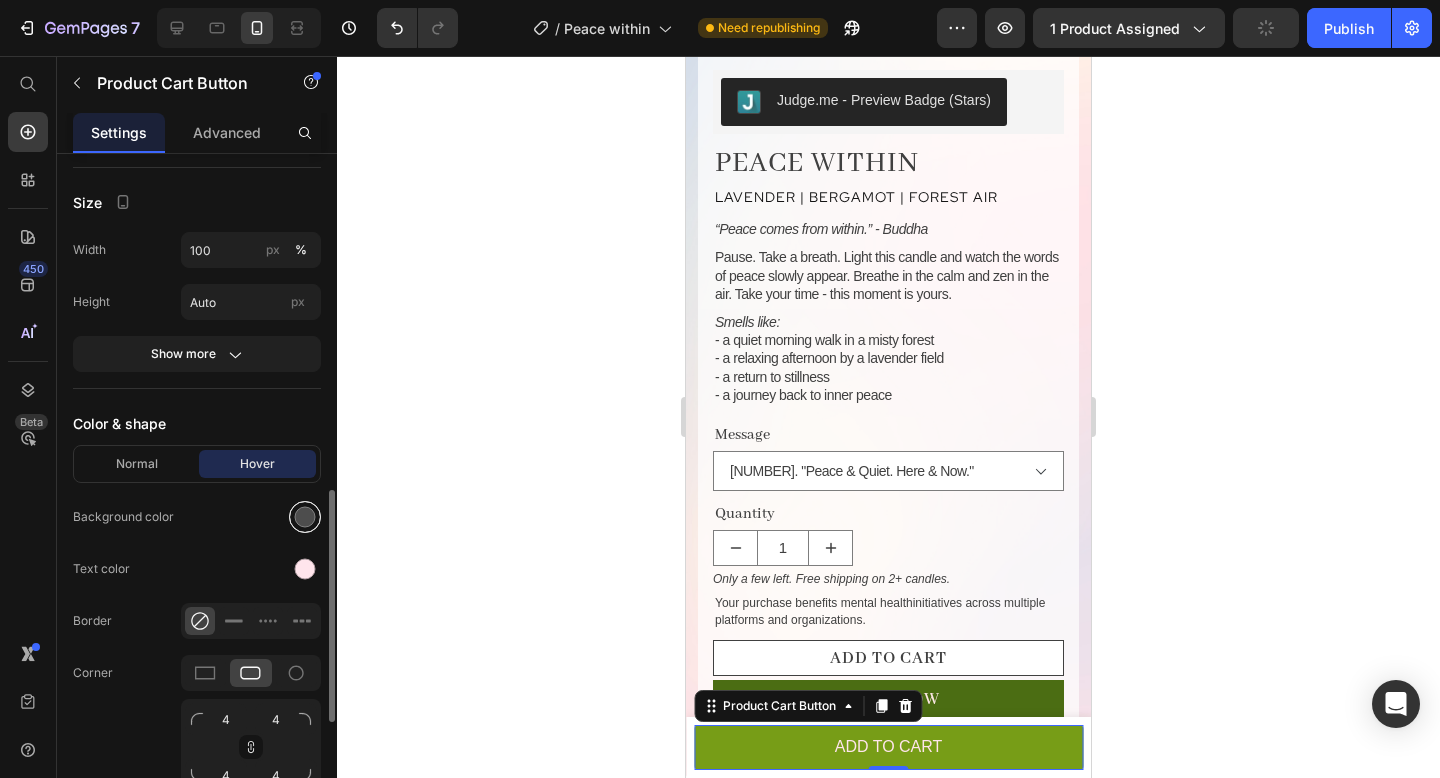 click at bounding box center (305, 517) 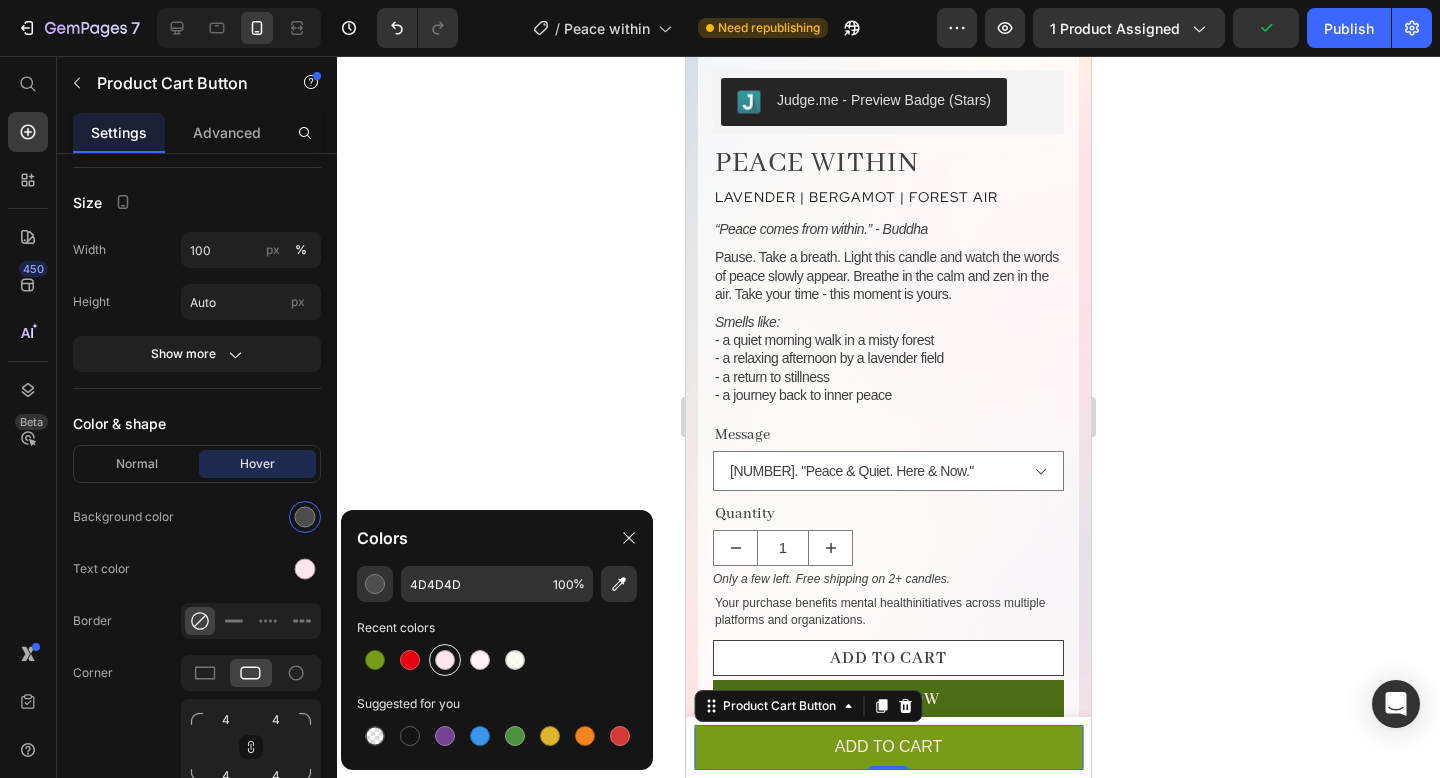 click at bounding box center [445, 660] 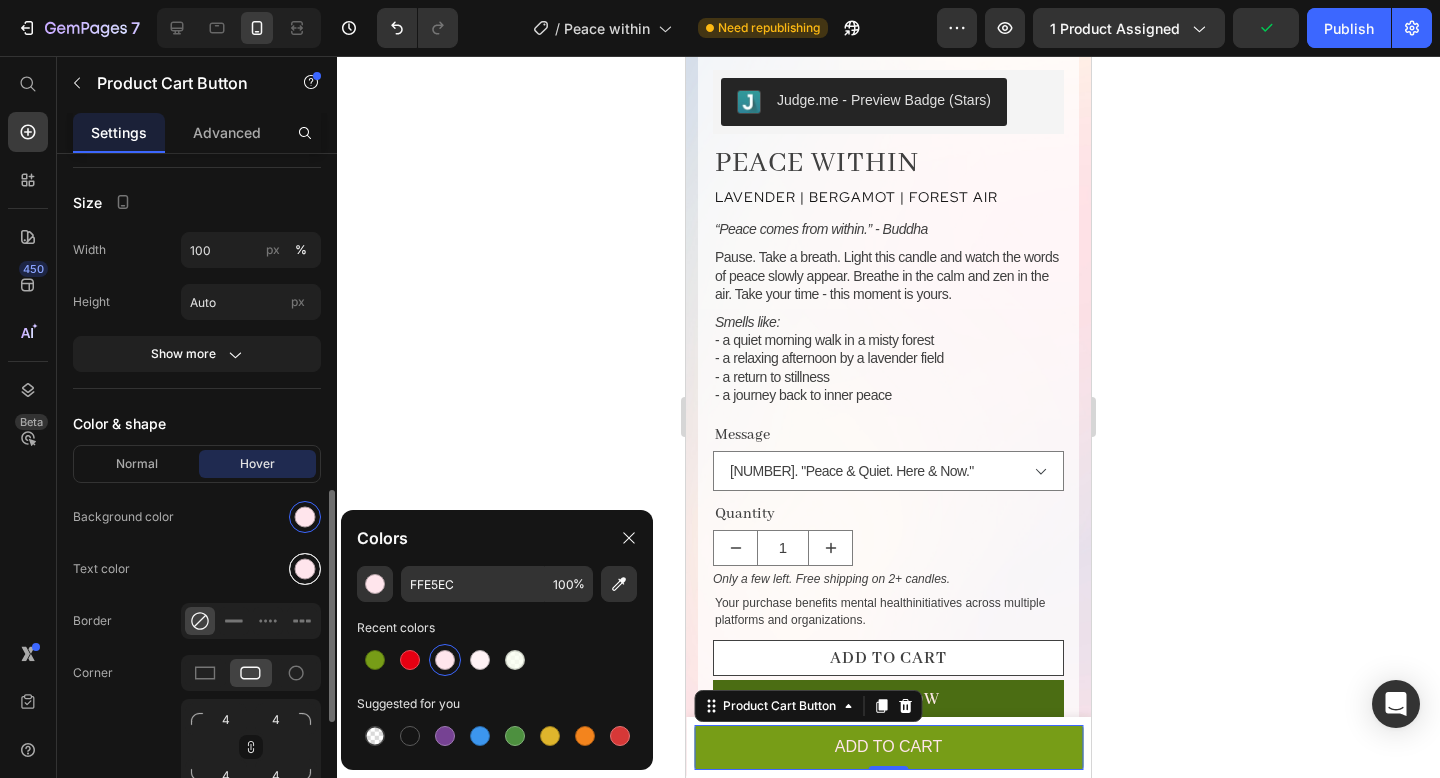click at bounding box center [305, 569] 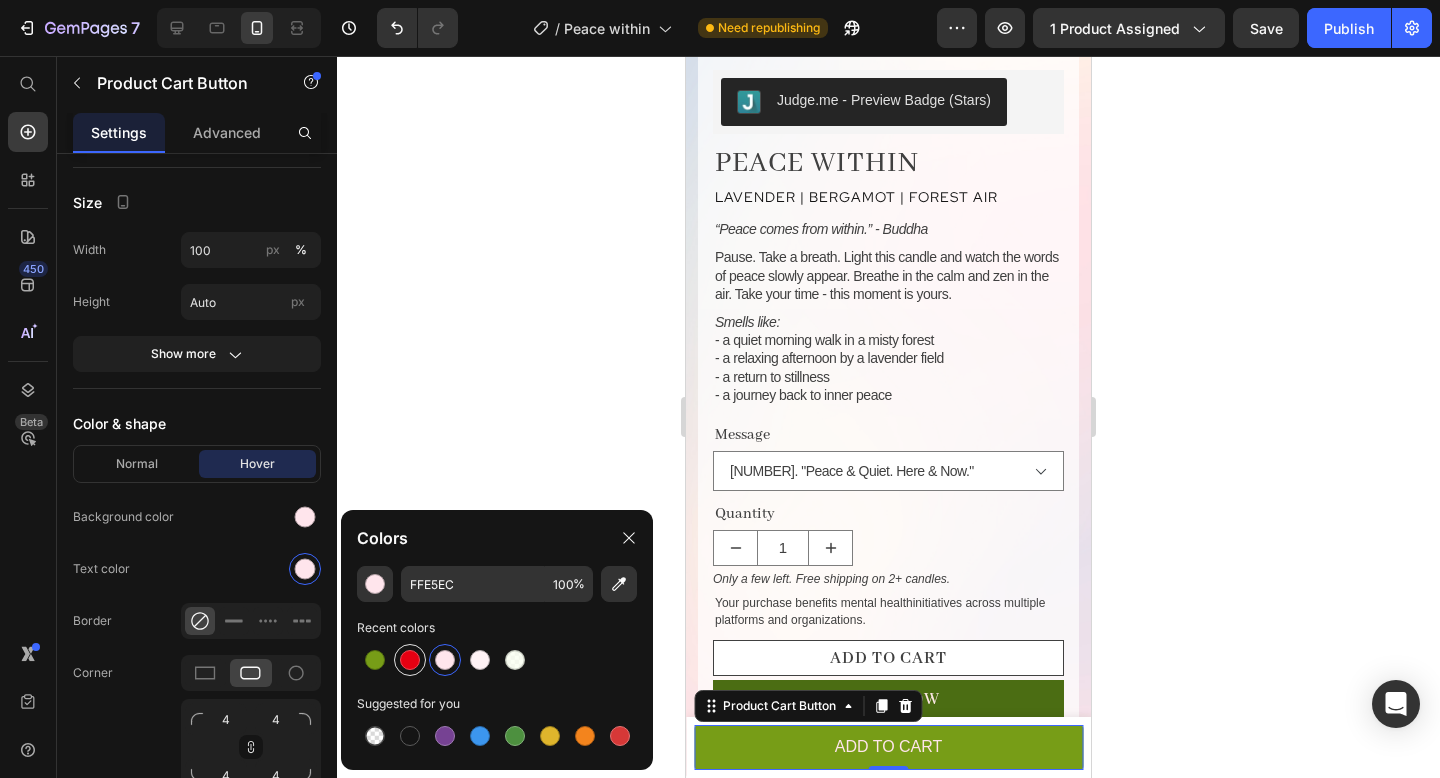 click at bounding box center [410, 660] 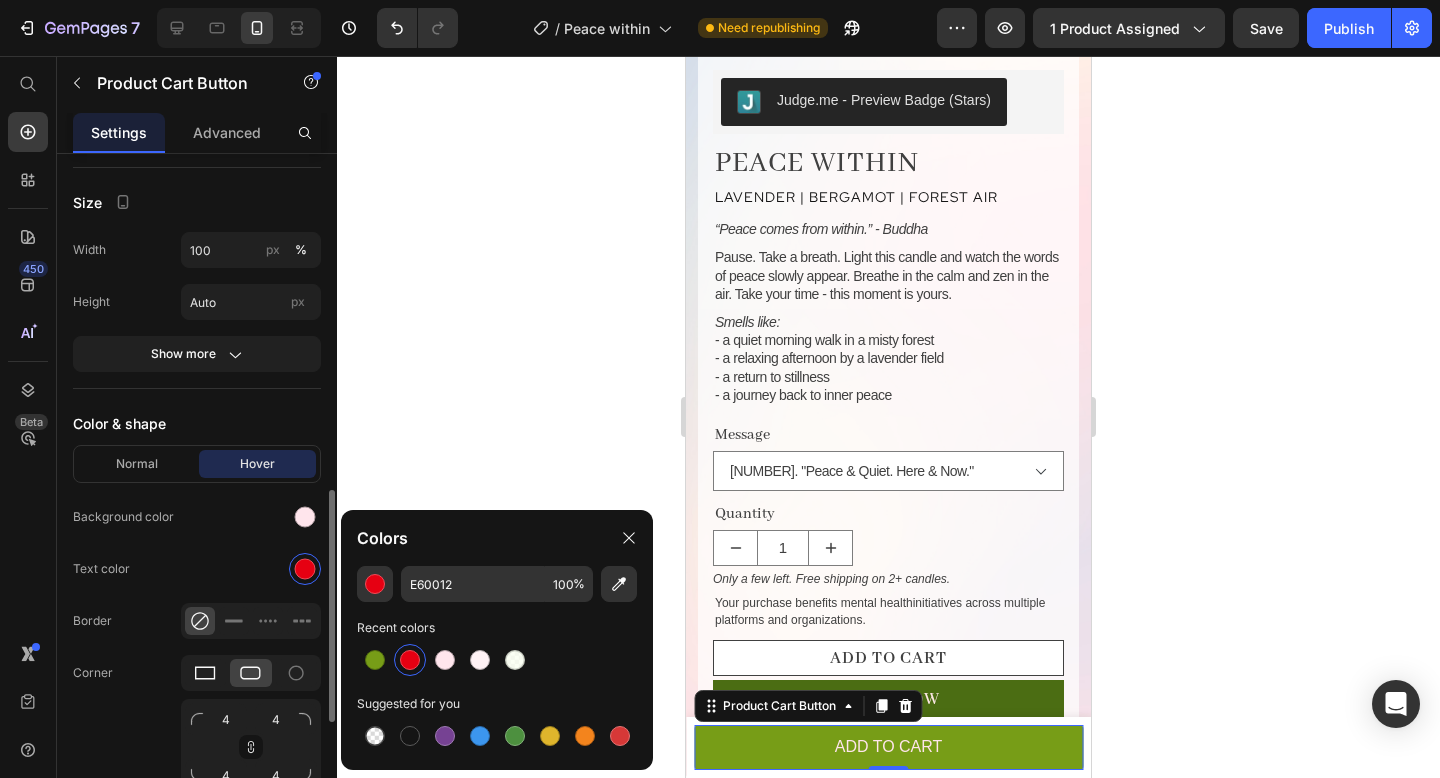 click 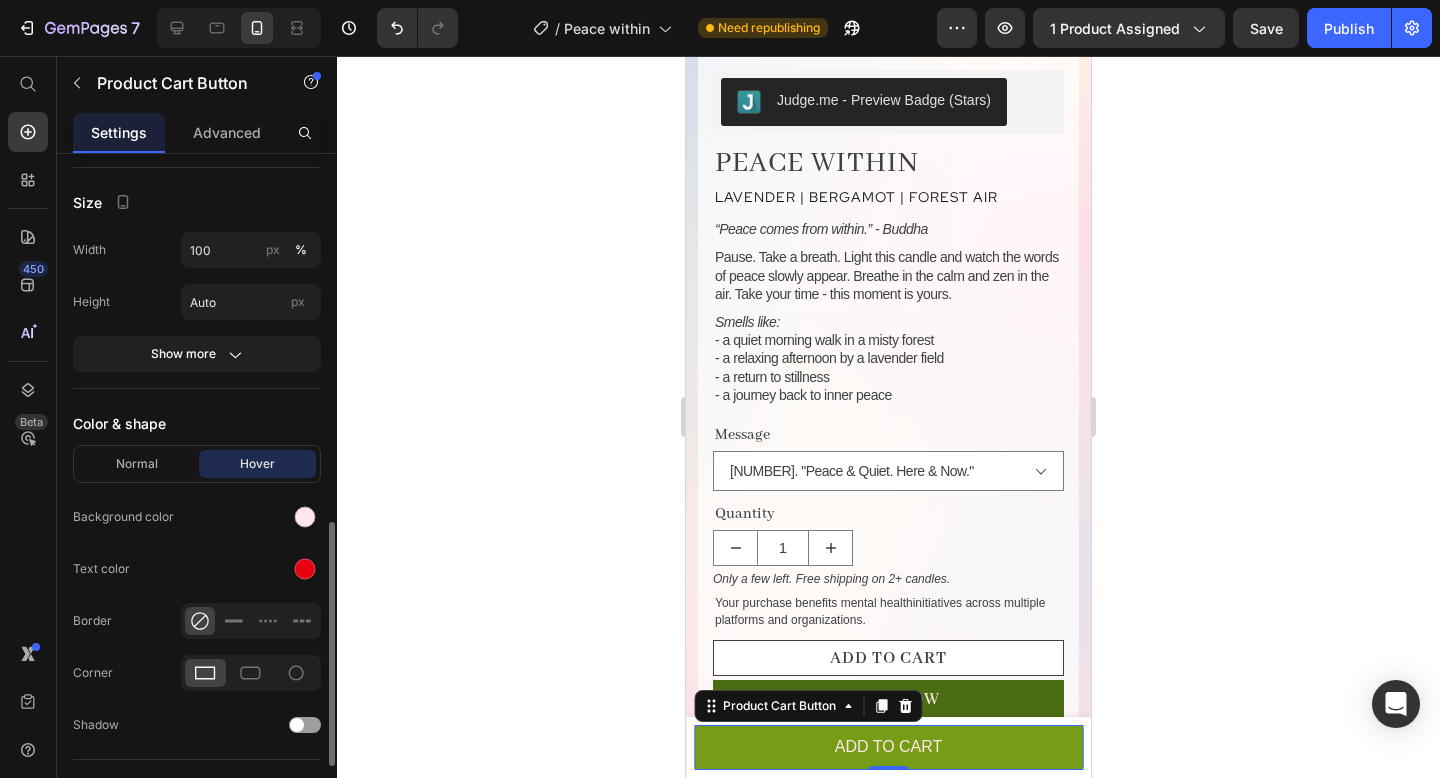 scroll, scrollTop: 1213, scrollLeft: 0, axis: vertical 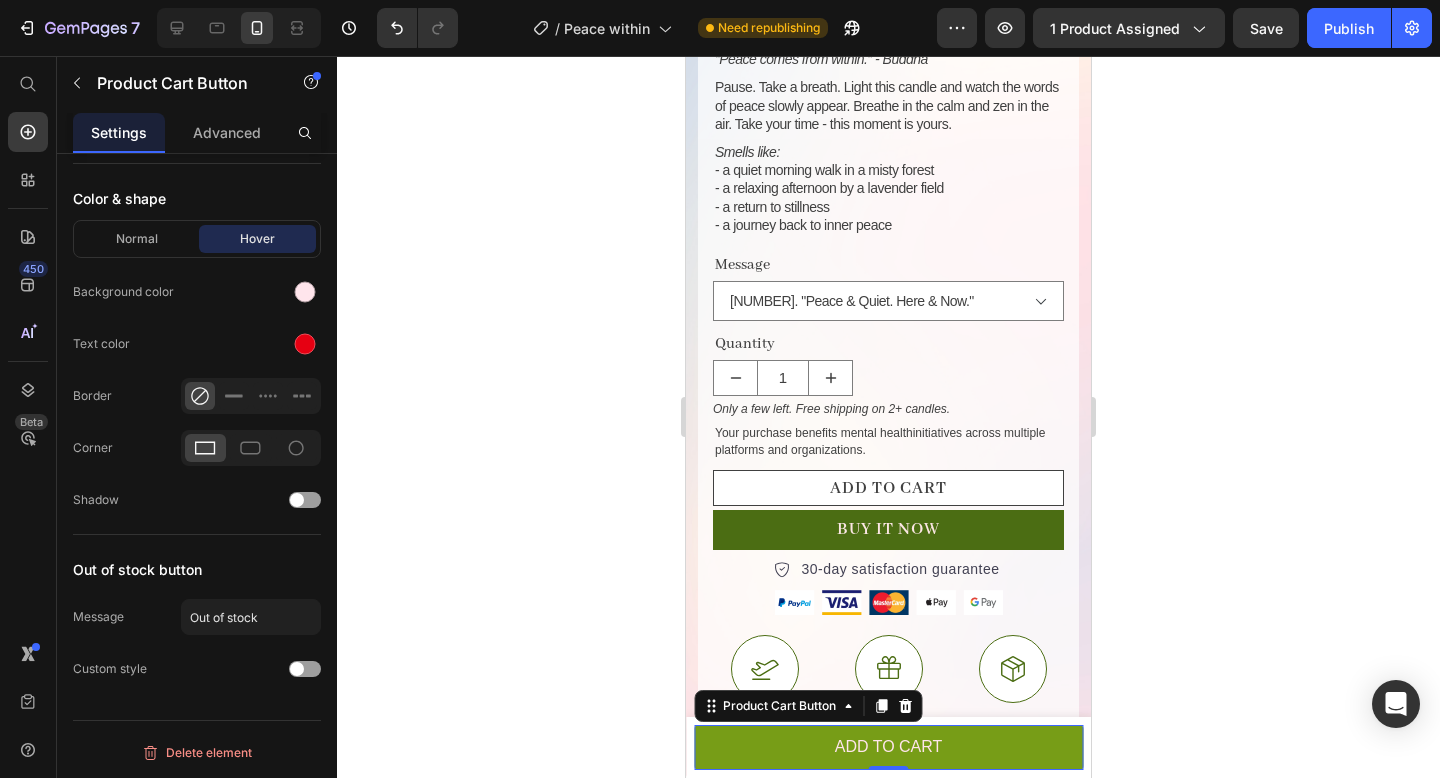 click 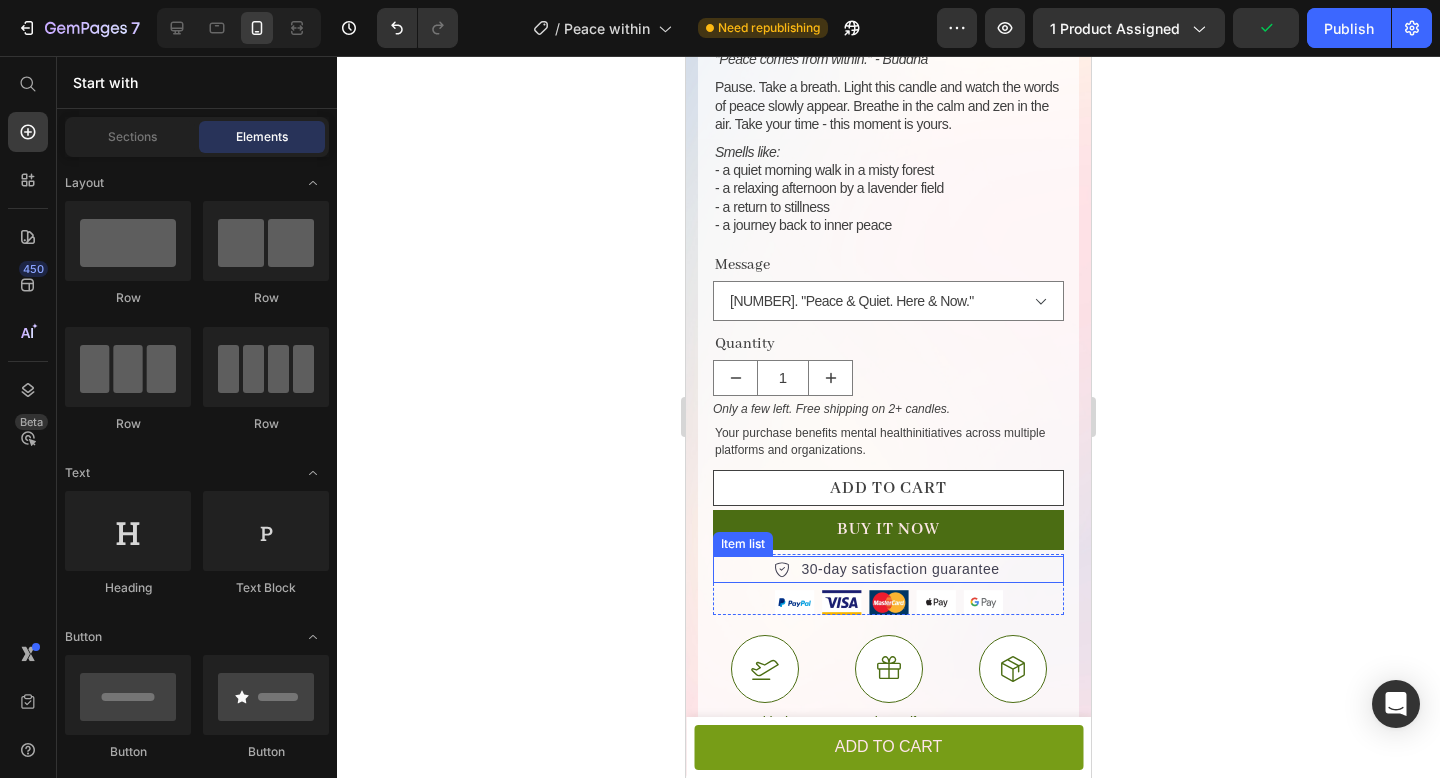 scroll, scrollTop: 0, scrollLeft: 0, axis: both 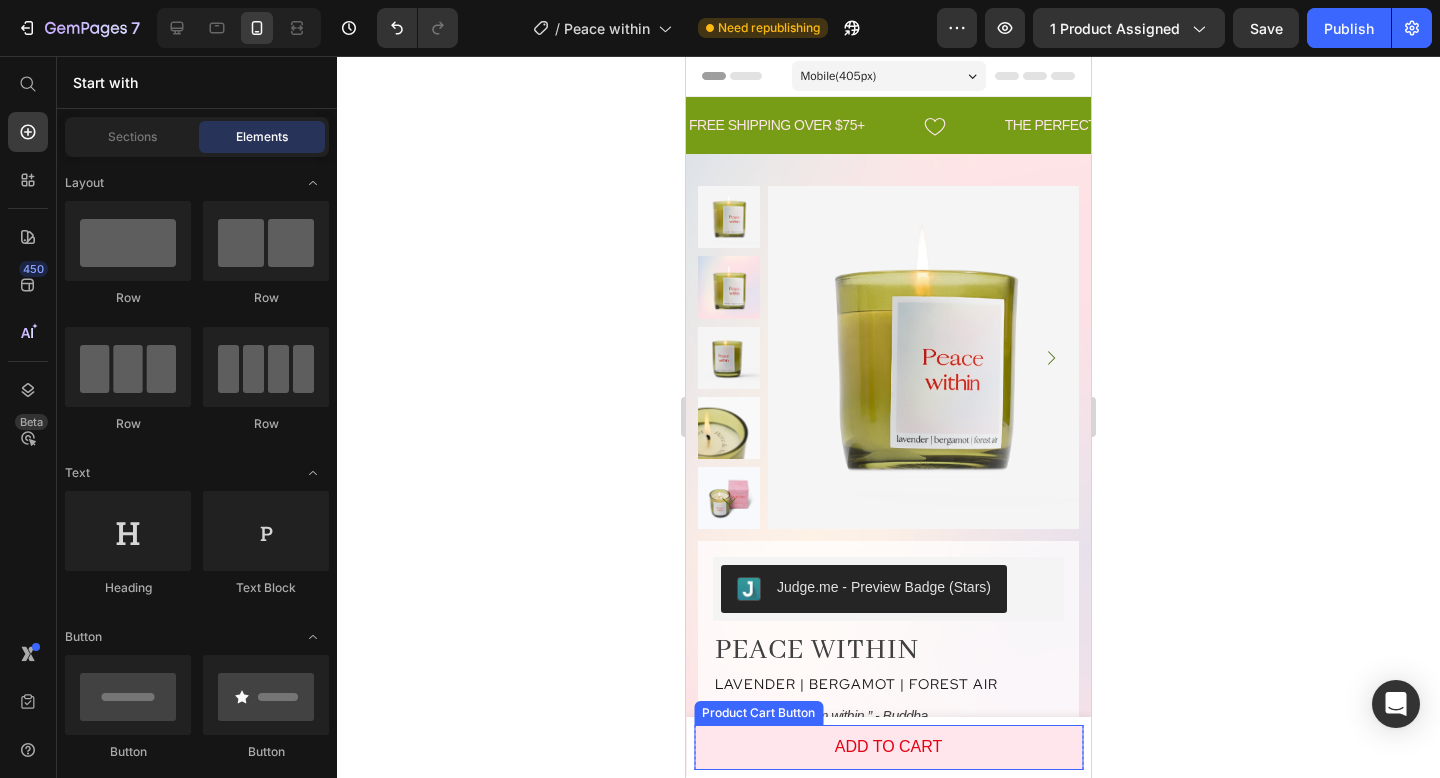 click on "Add to cart" at bounding box center [888, 747] 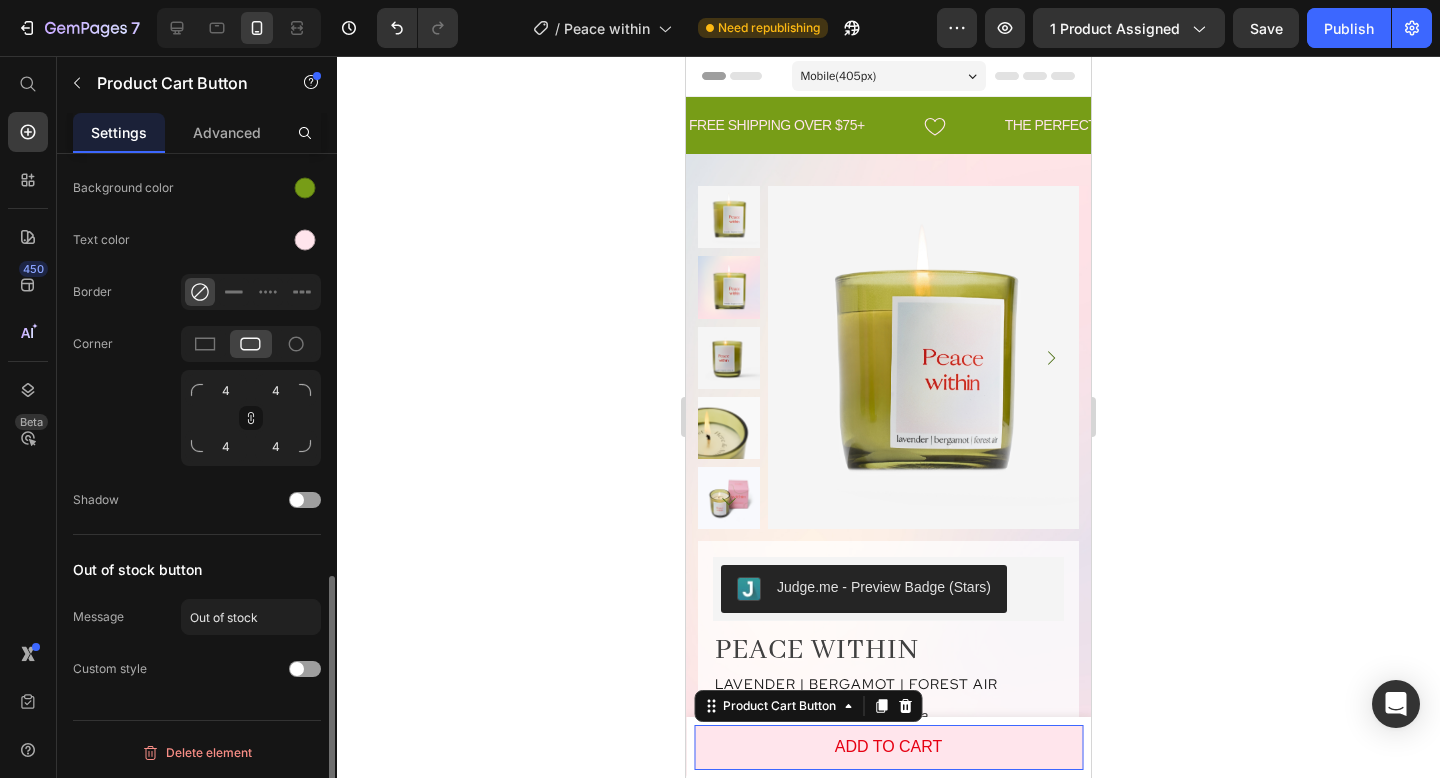 scroll, scrollTop: 1109, scrollLeft: 0, axis: vertical 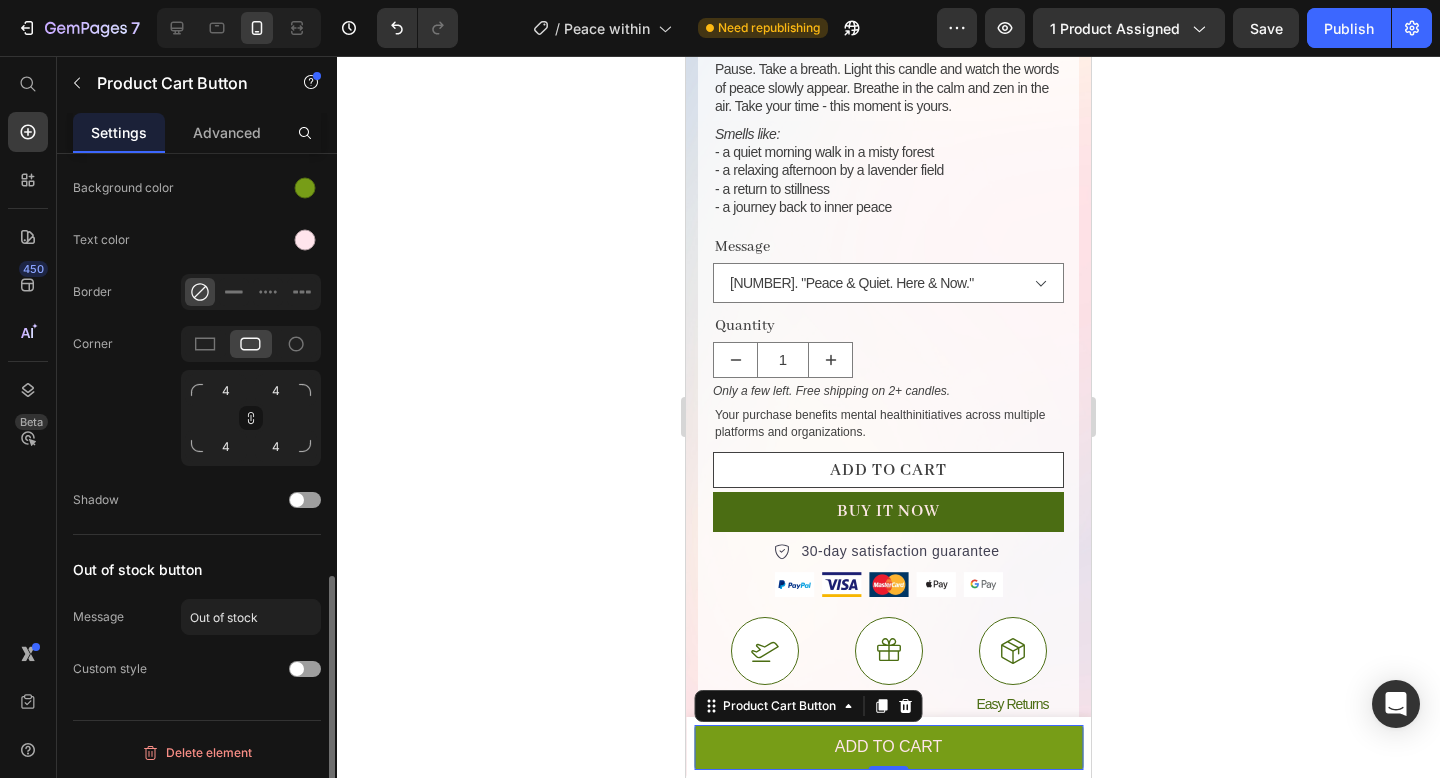 click 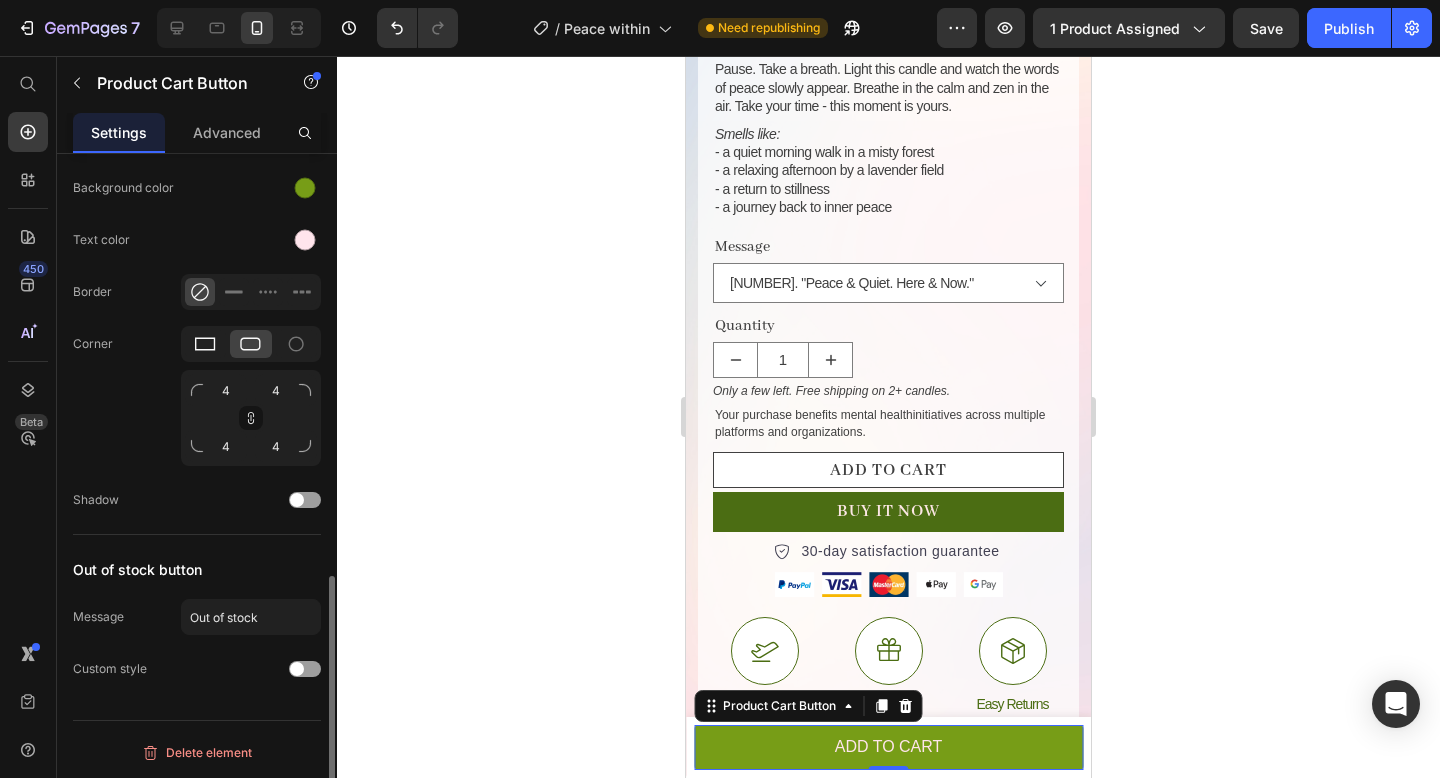 click 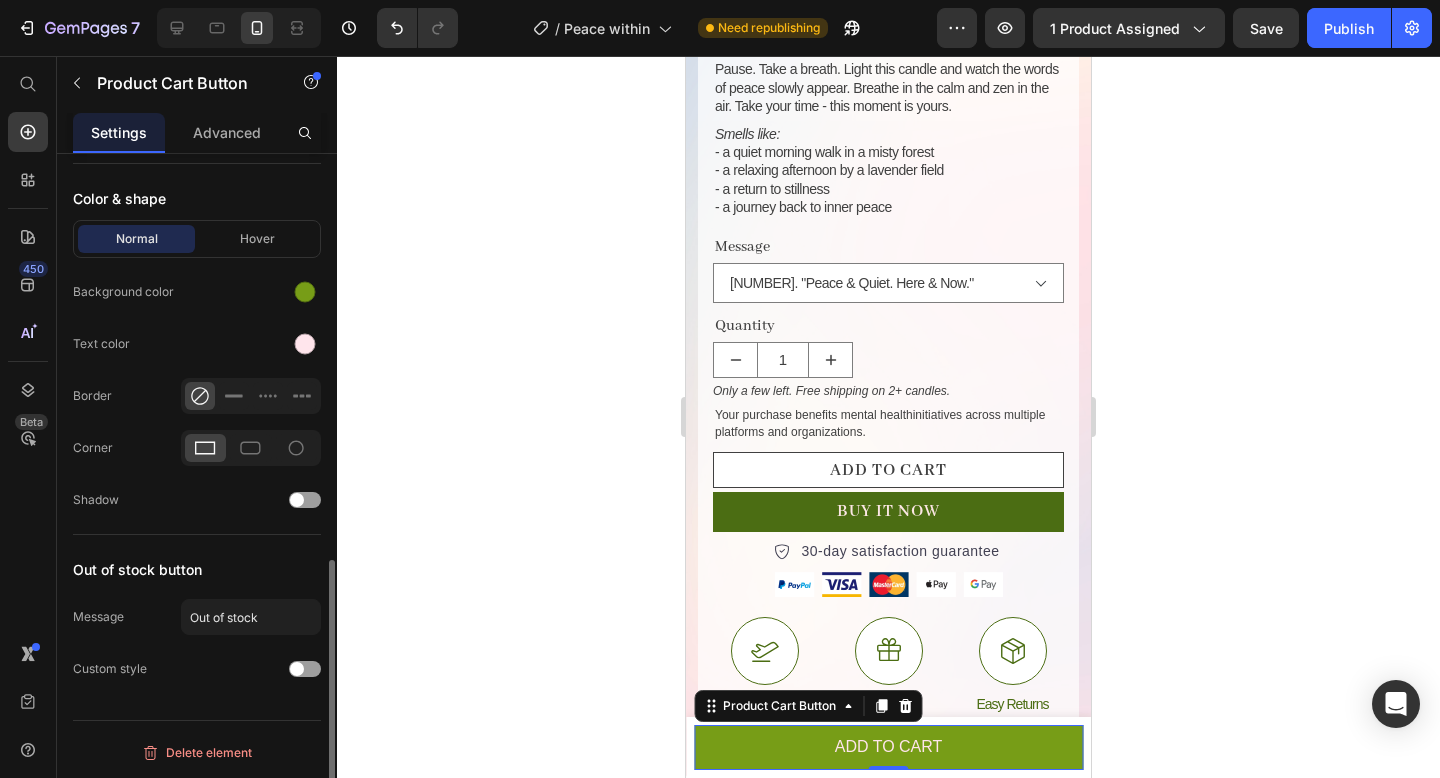 scroll, scrollTop: 1005, scrollLeft: 0, axis: vertical 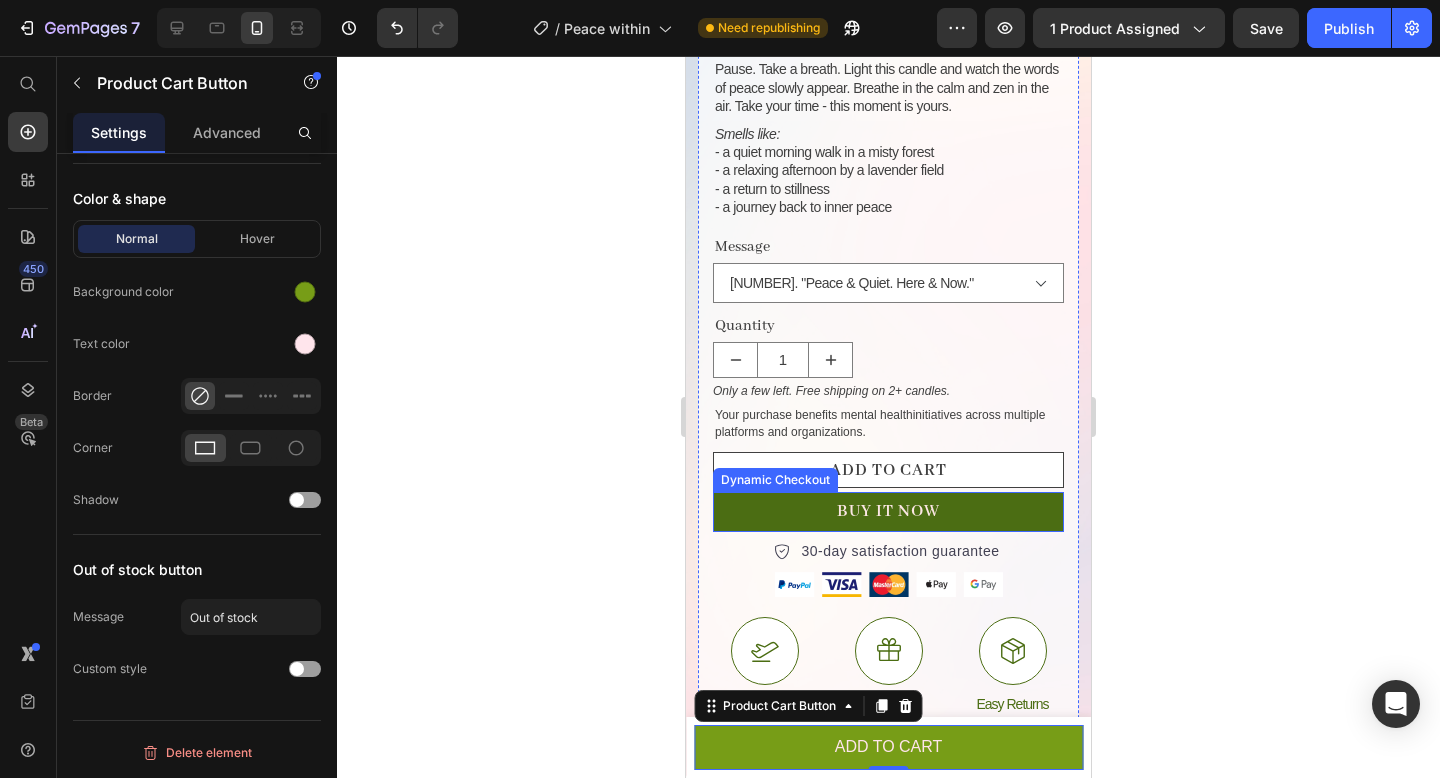 click on "Buy It Now" at bounding box center (888, 512) 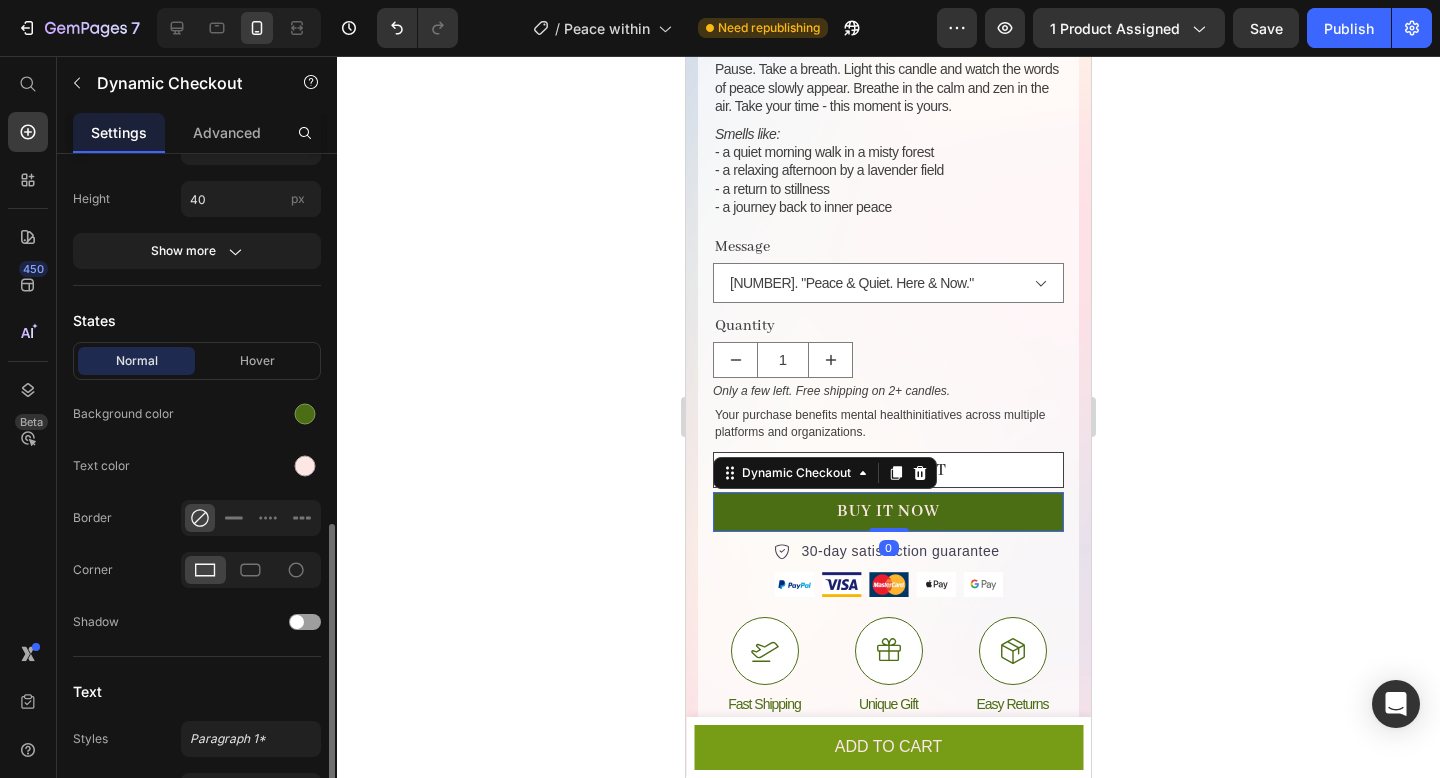 scroll, scrollTop: 556, scrollLeft: 0, axis: vertical 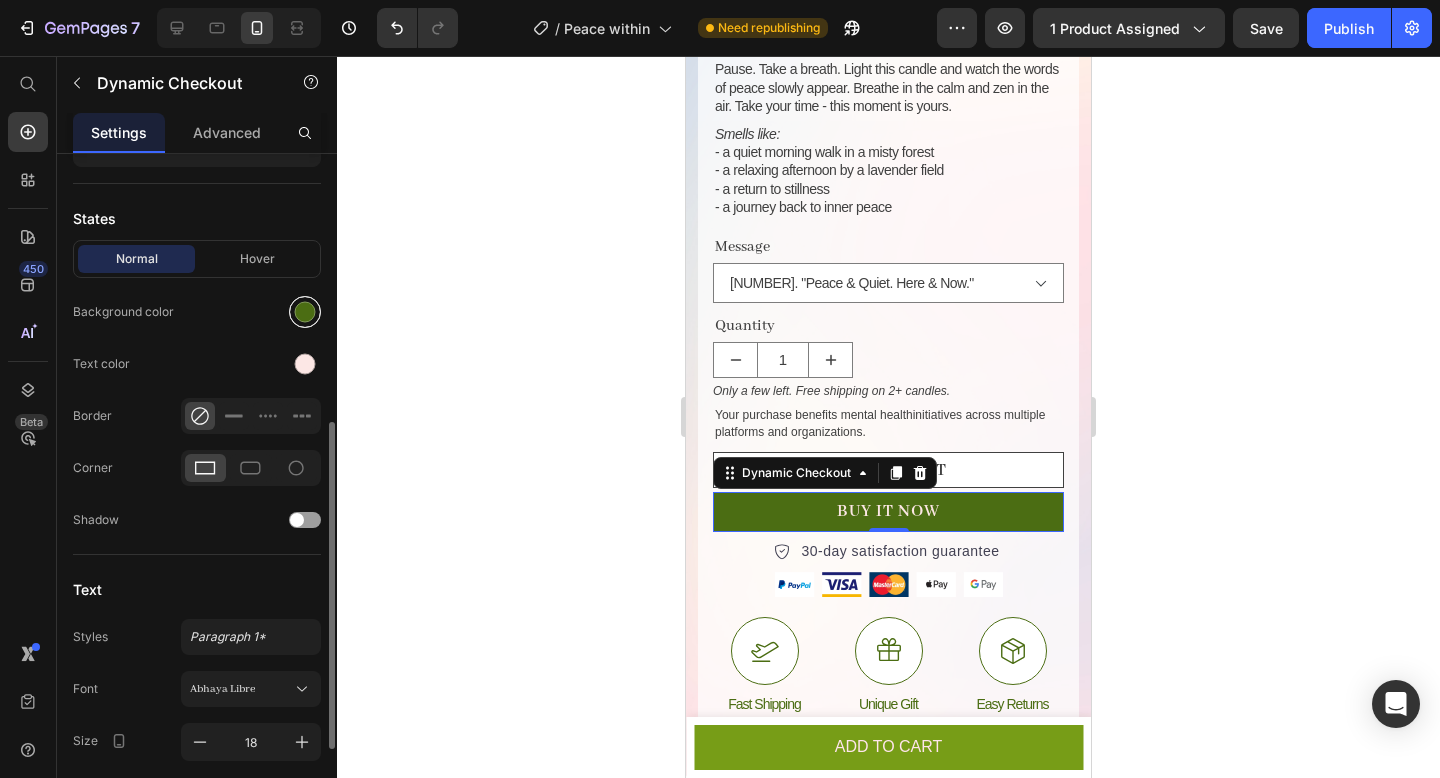 click at bounding box center [305, 312] 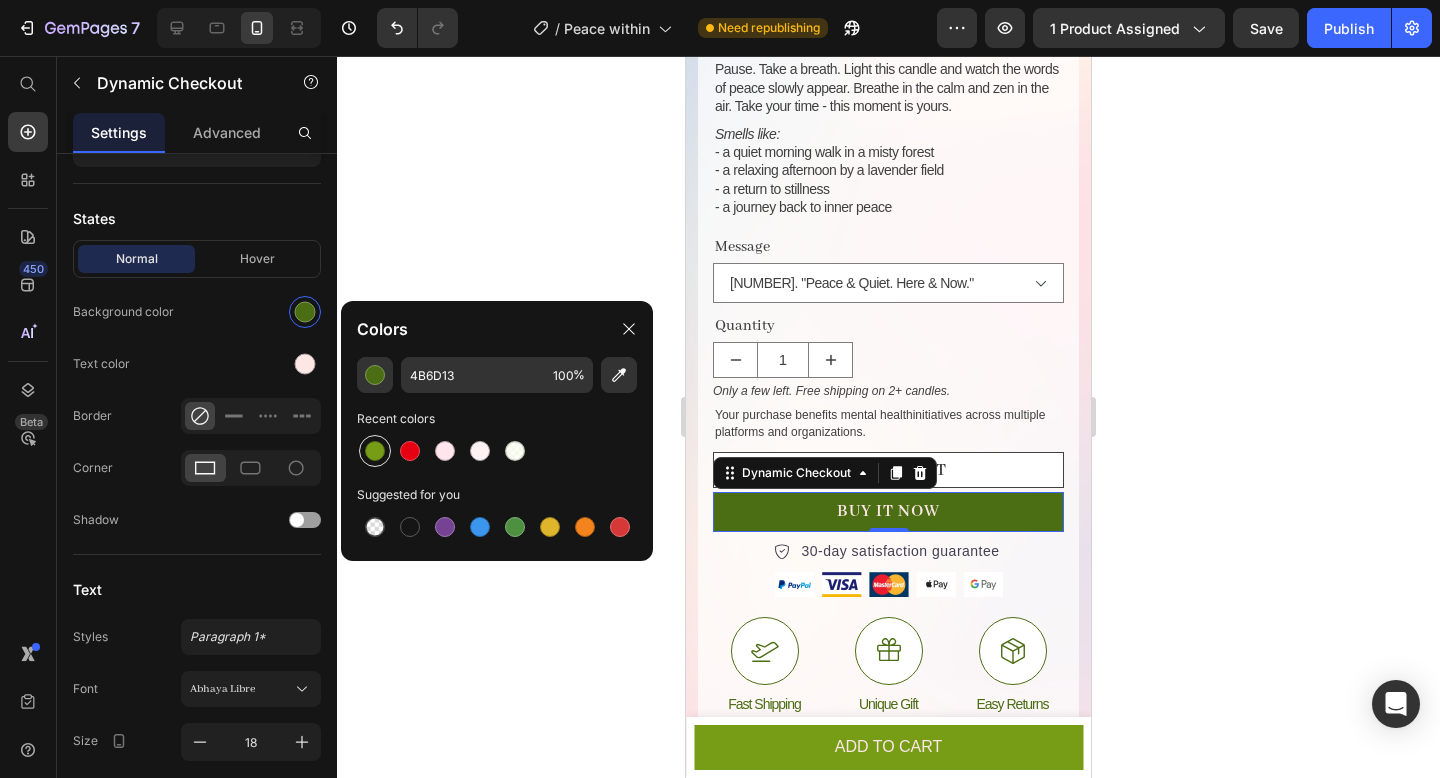 click at bounding box center (375, 451) 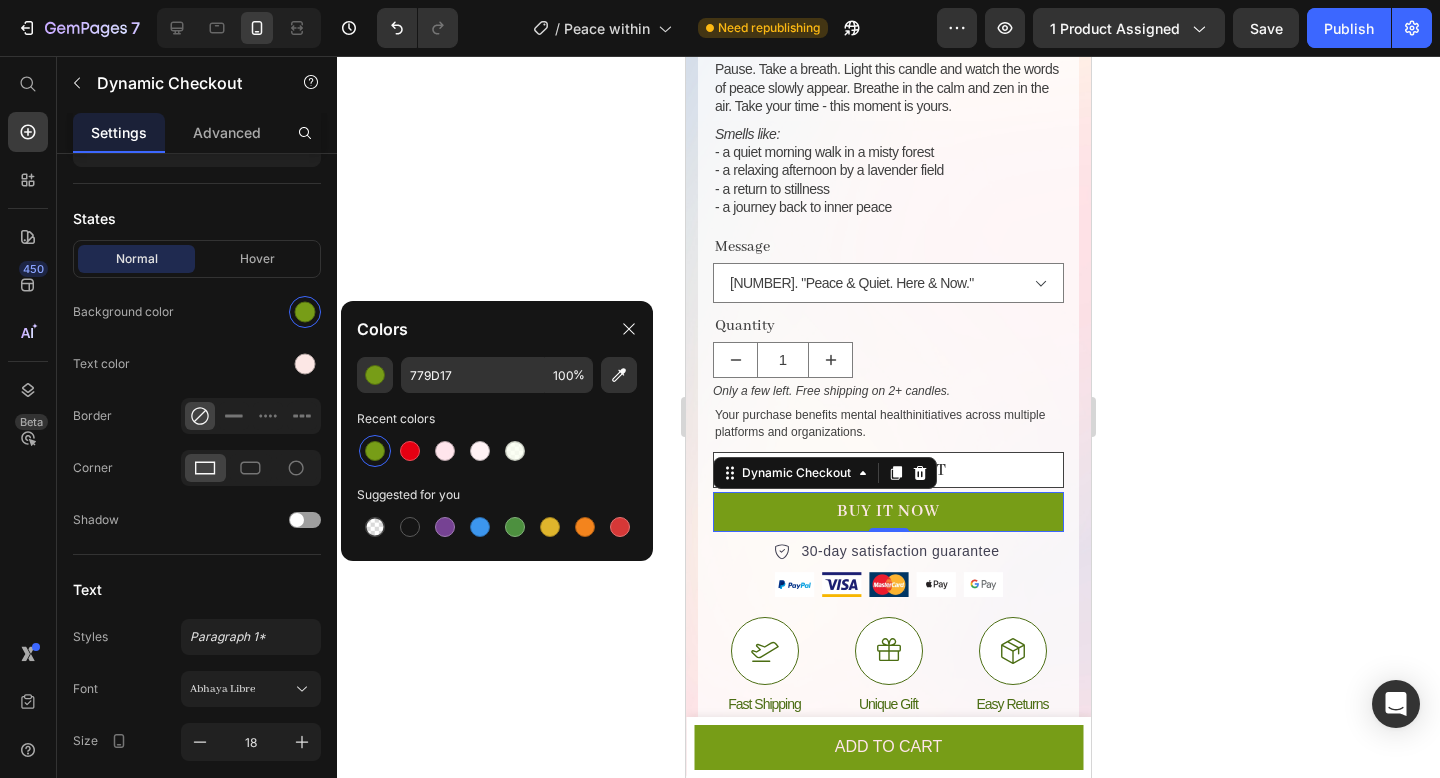 click 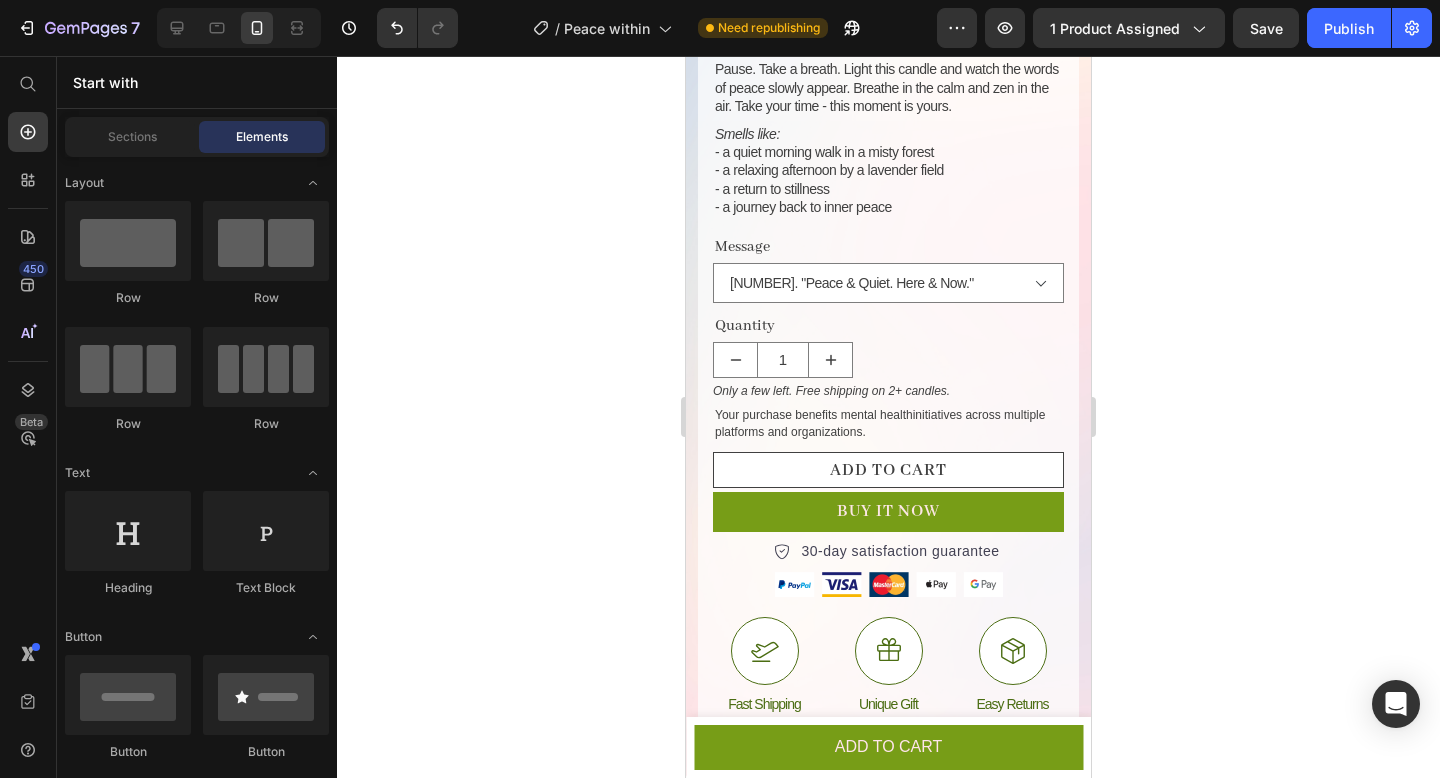 click 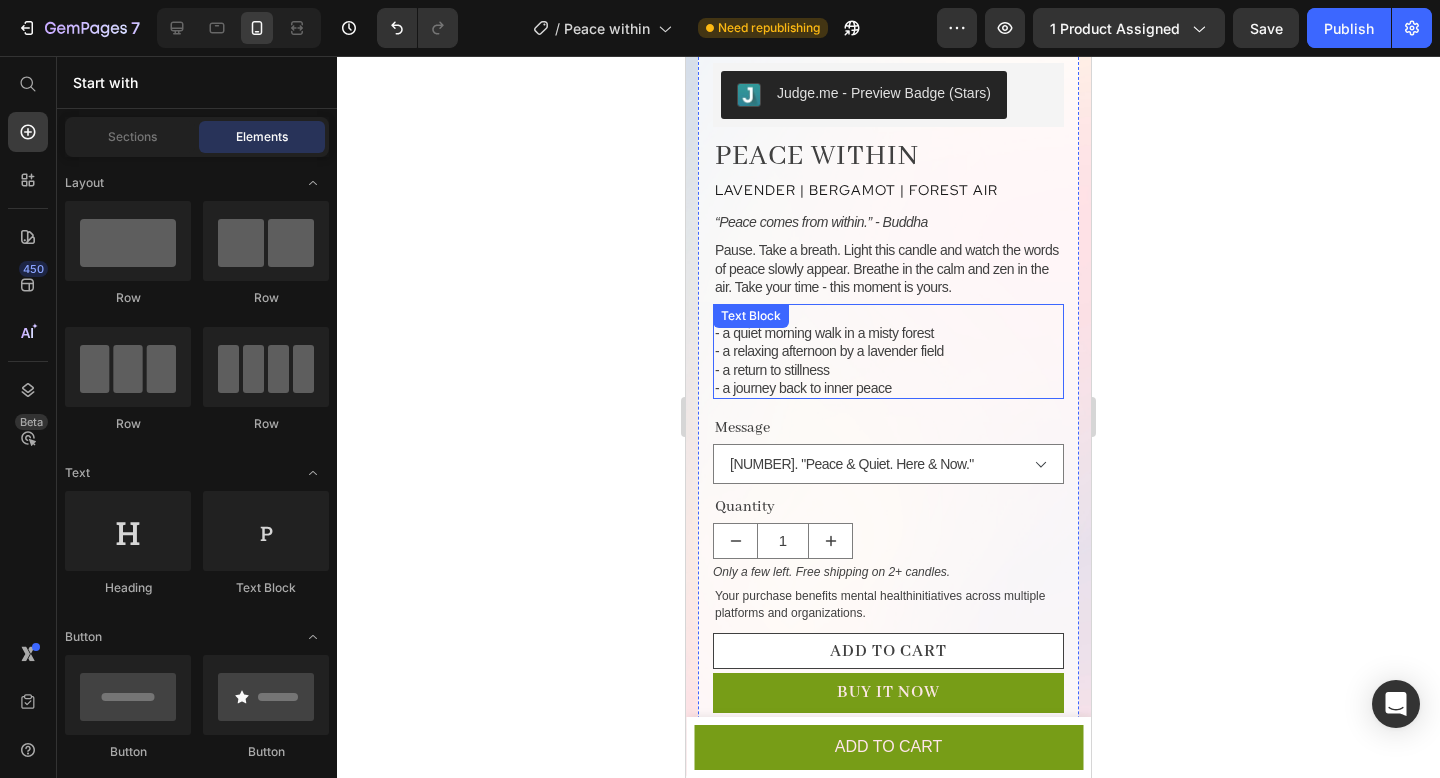scroll, scrollTop: 590, scrollLeft: 0, axis: vertical 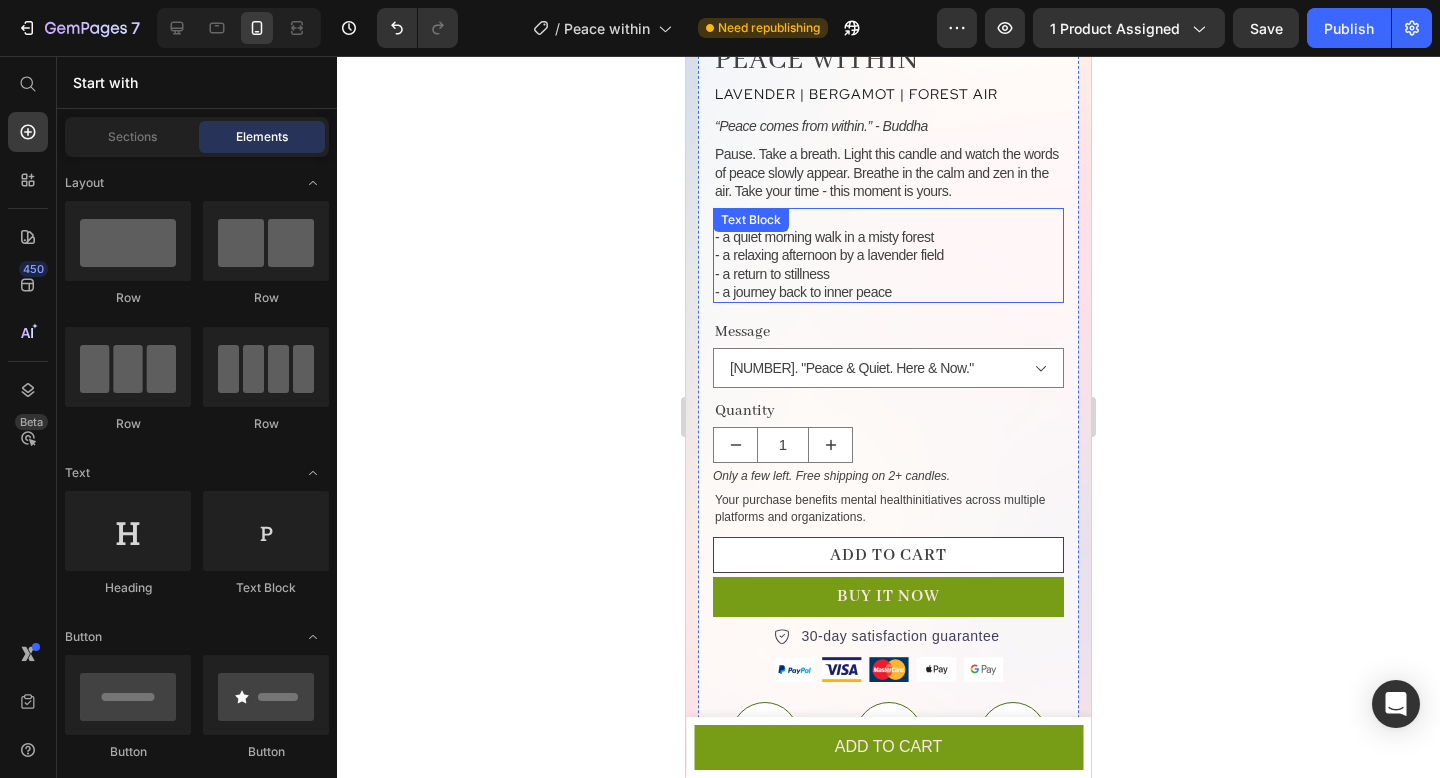 click on "Pause. Take a breath. Light this candle and watch the words of peace slowly appear. Breathe in the calm and zen in the air. Take your time - this moment is yours." at bounding box center [887, 172] 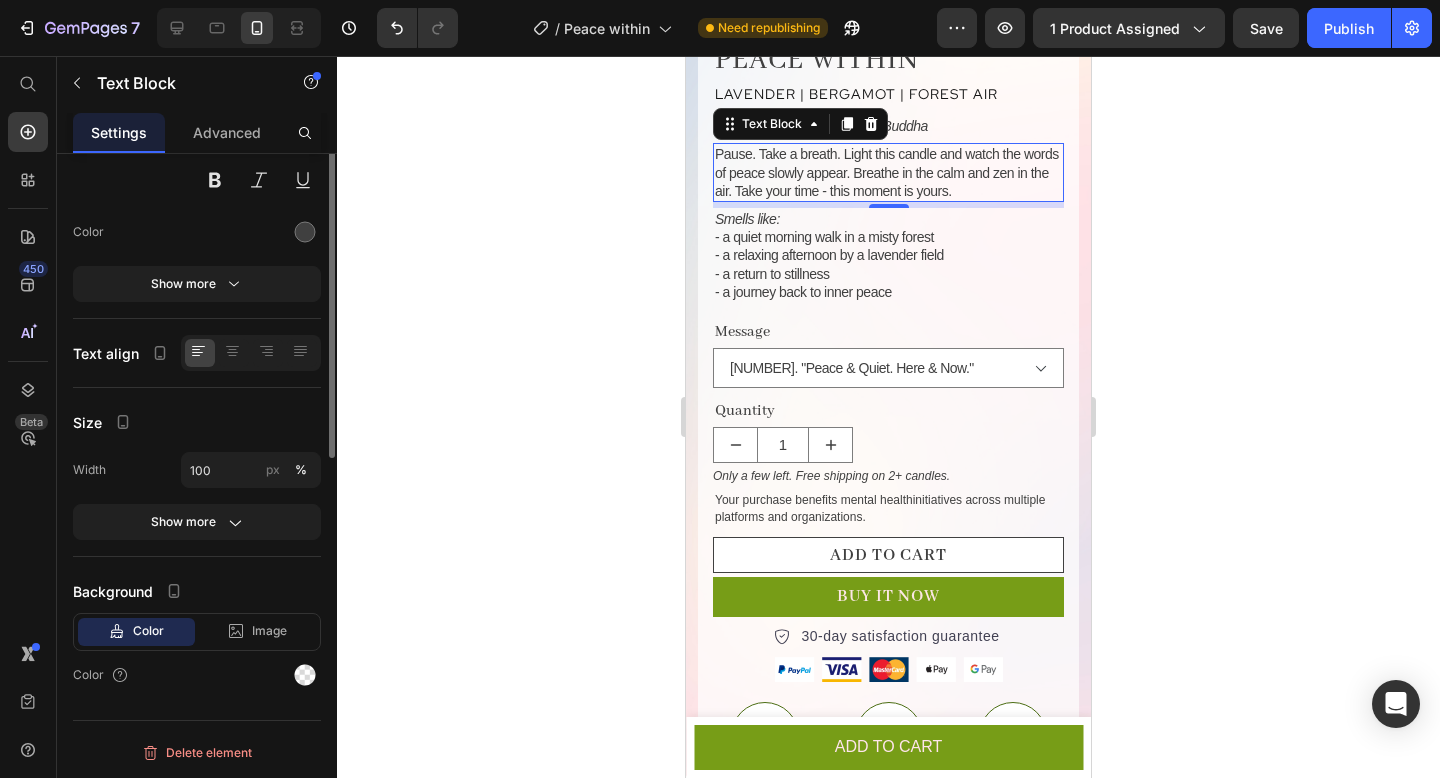scroll, scrollTop: 0, scrollLeft: 0, axis: both 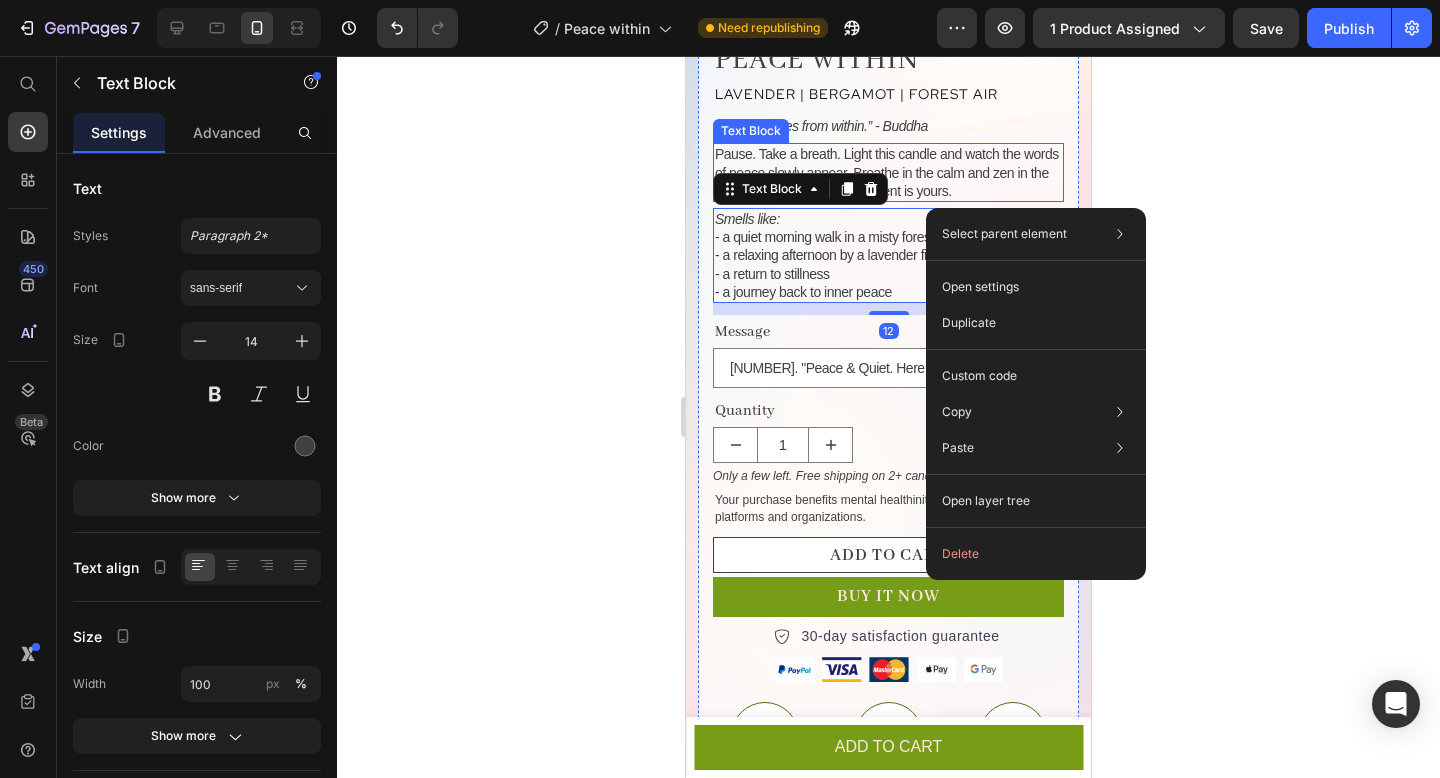 click on "Pause. Take a breath. Light this candle and watch the words of peace slowly appear. Breathe in the calm and zen in the air. Take your time - this moment is yours." at bounding box center [887, 172] 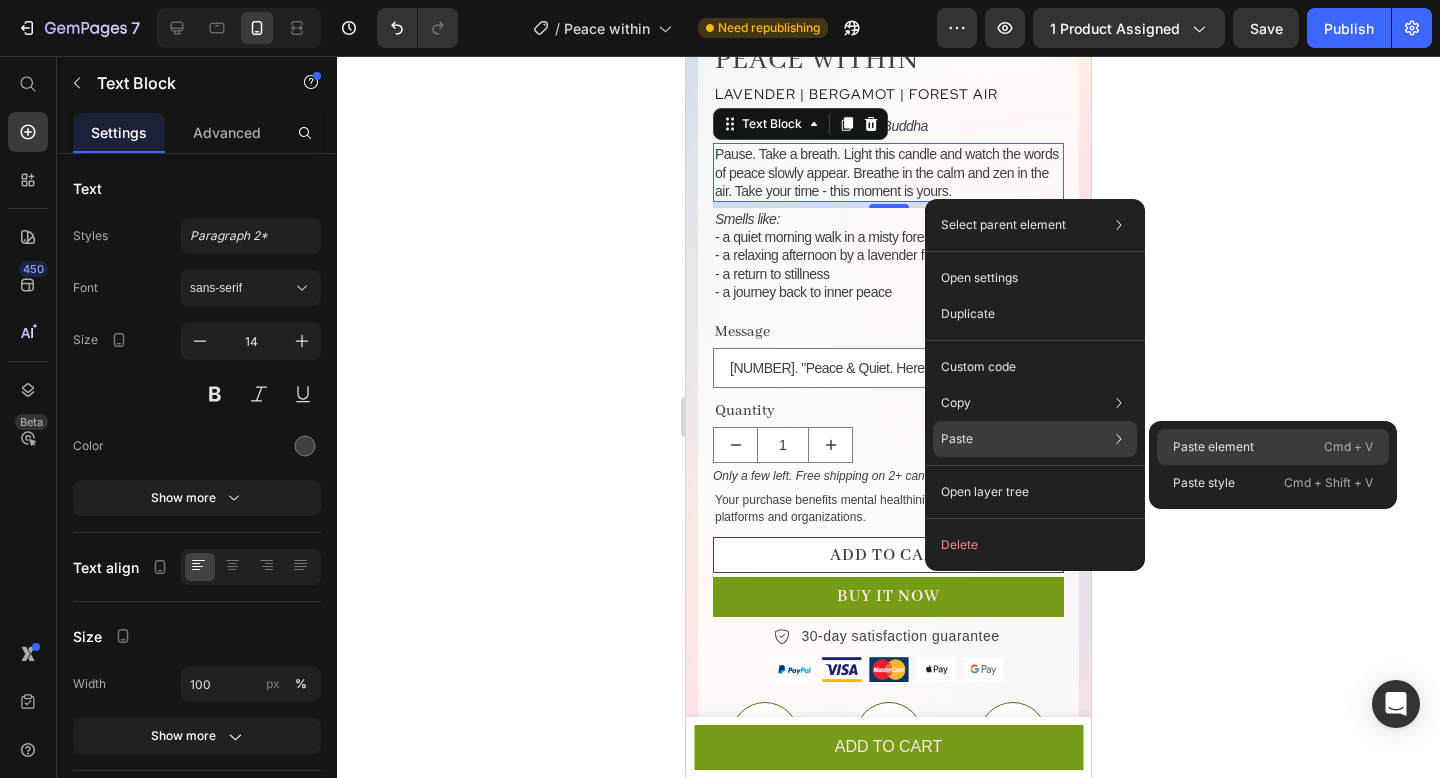 click on "Paste element" at bounding box center [1213, 447] 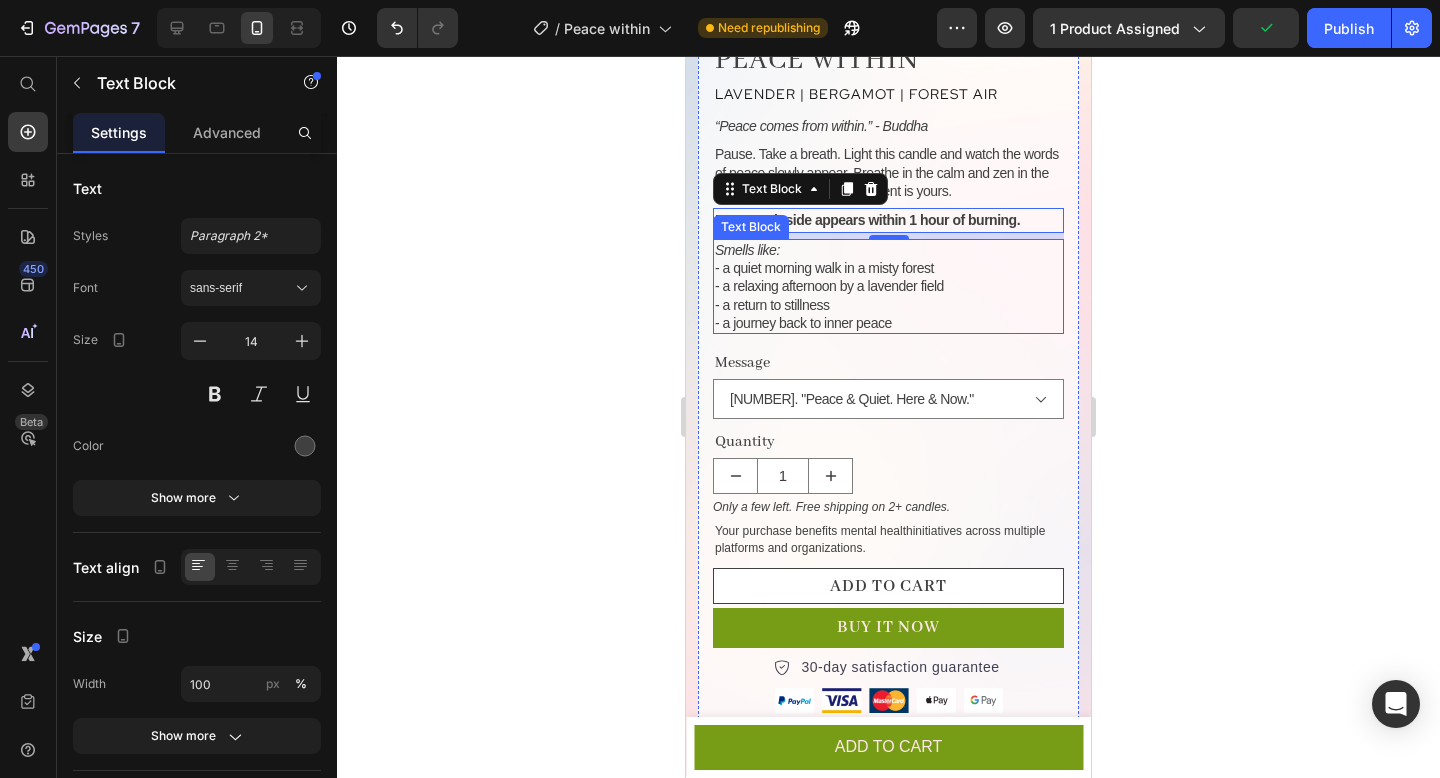 click on "- a return to stillness" at bounding box center (888, 305) 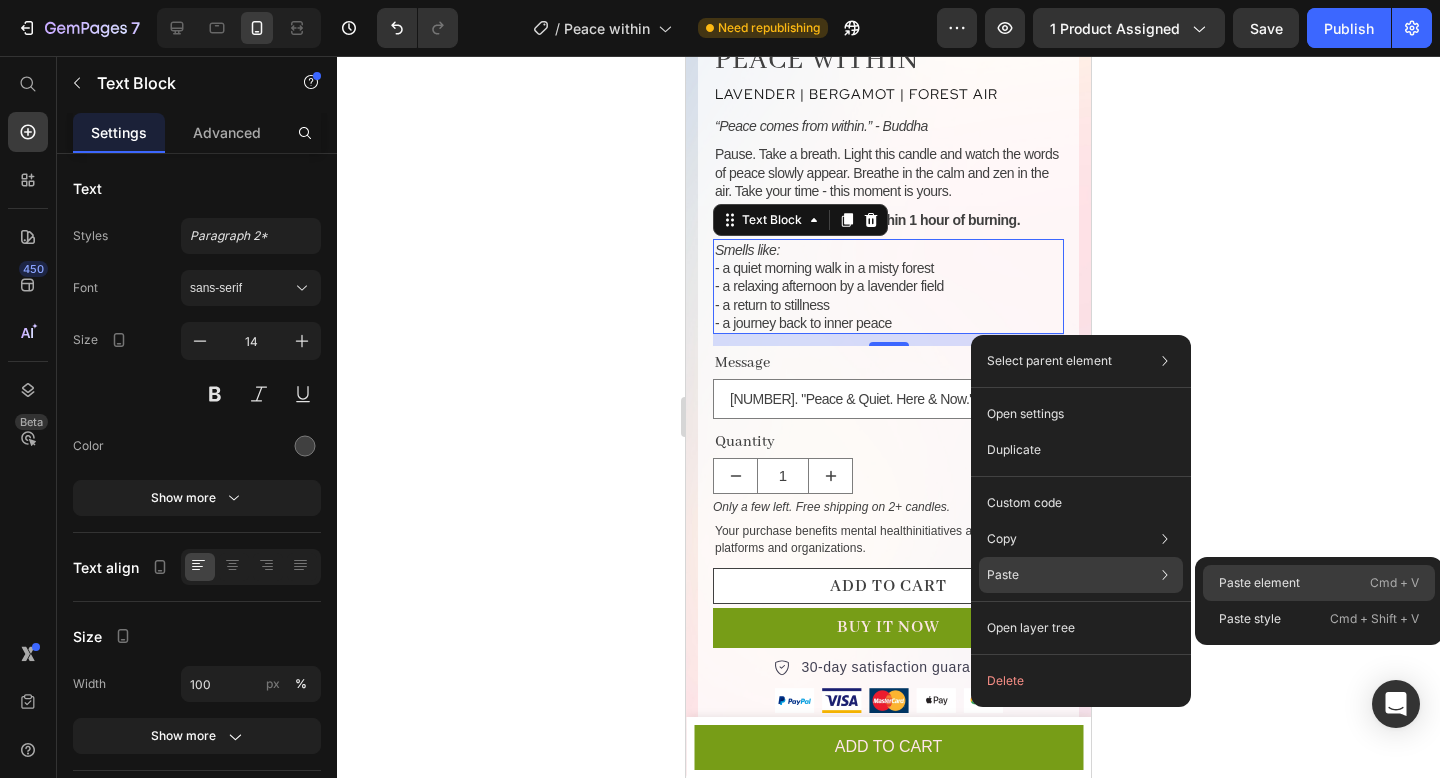 click on "Paste element" at bounding box center (1259, 583) 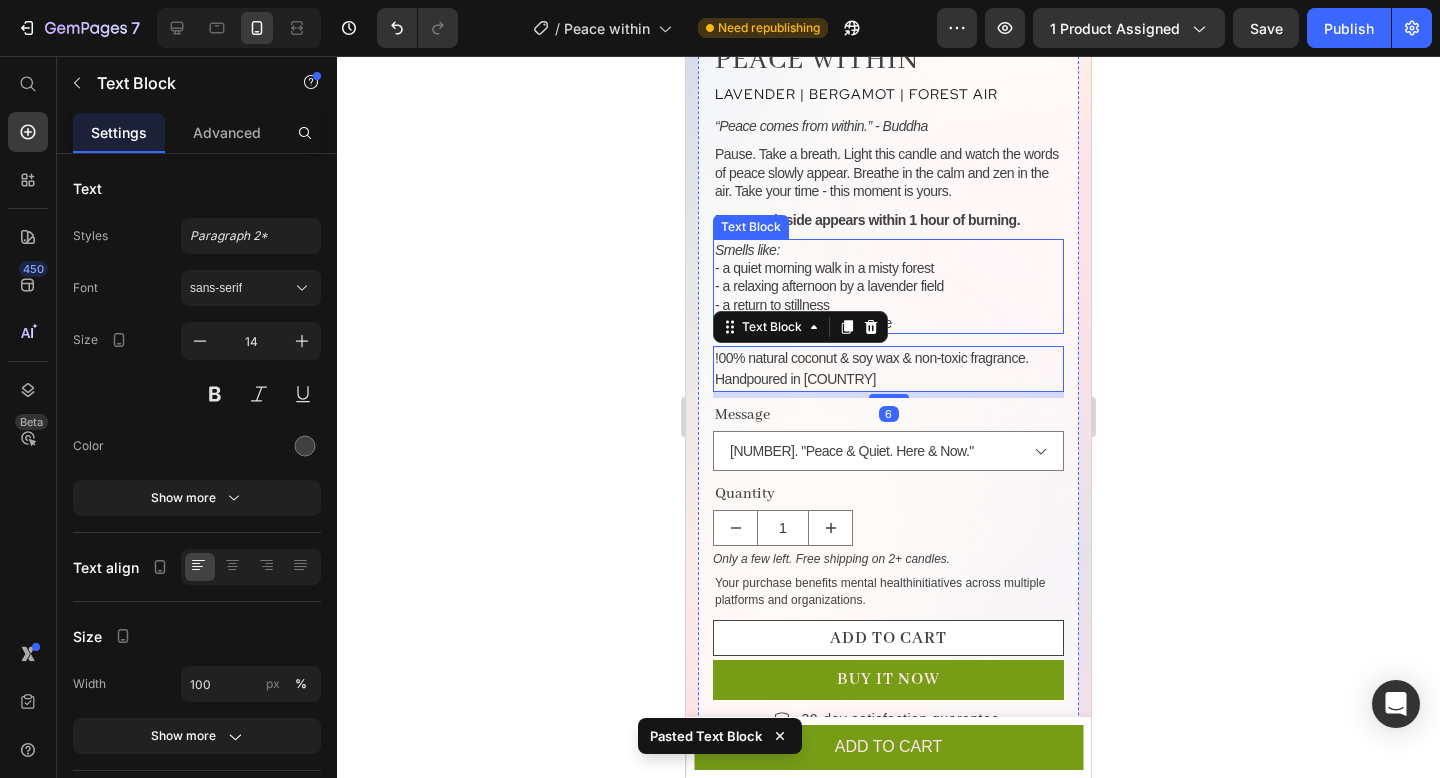 click on "- a quiet morning walk in a misty forest" at bounding box center (888, 268) 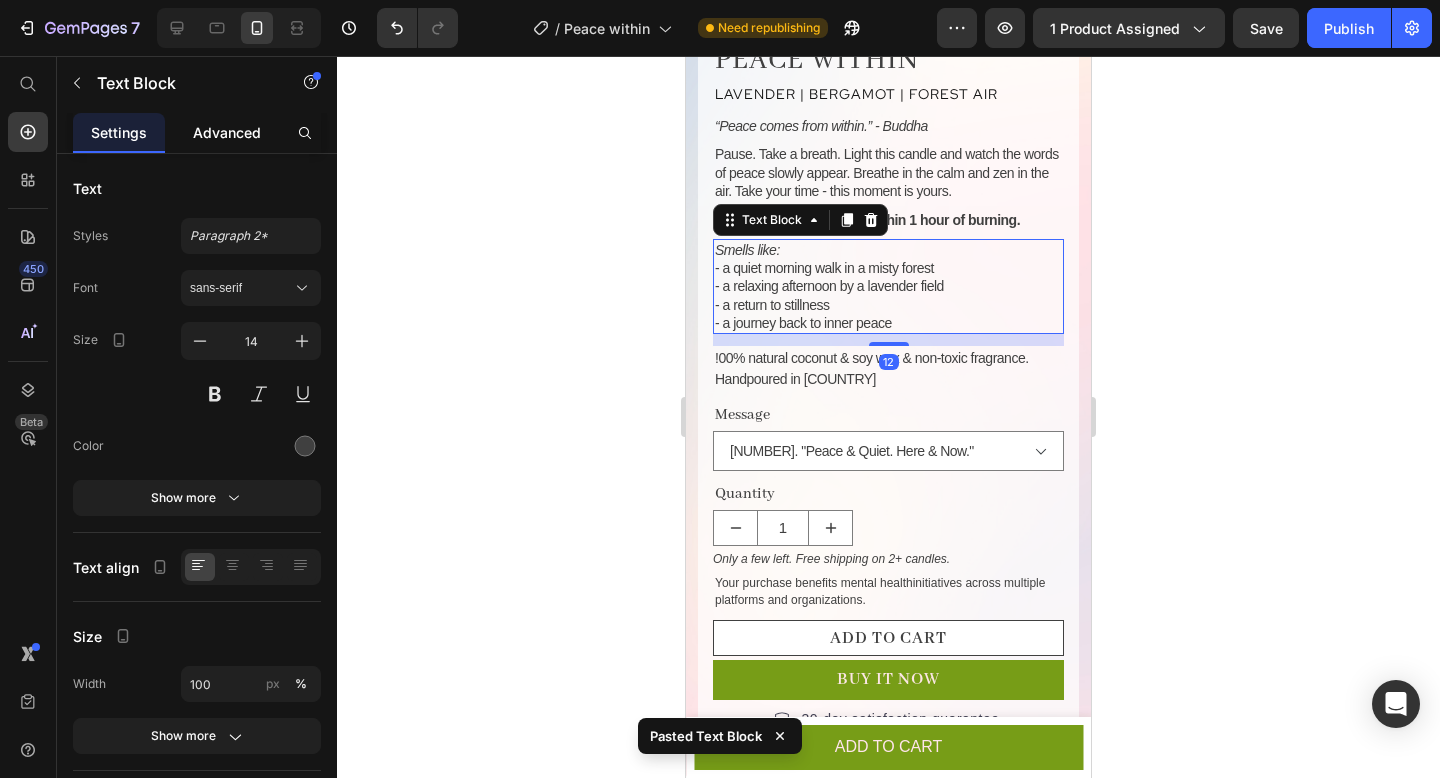 click on "Advanced" at bounding box center [227, 132] 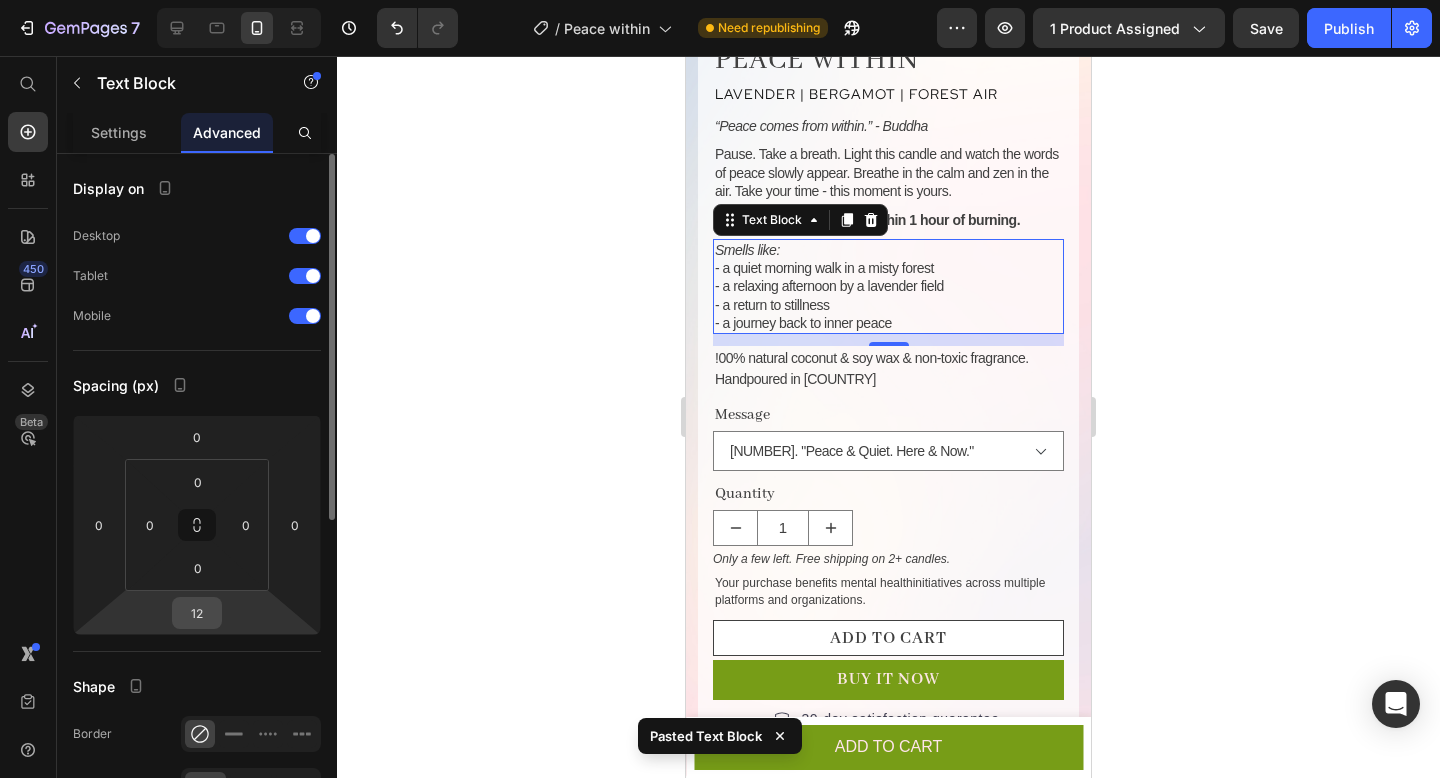 click on "12" at bounding box center (197, 613) 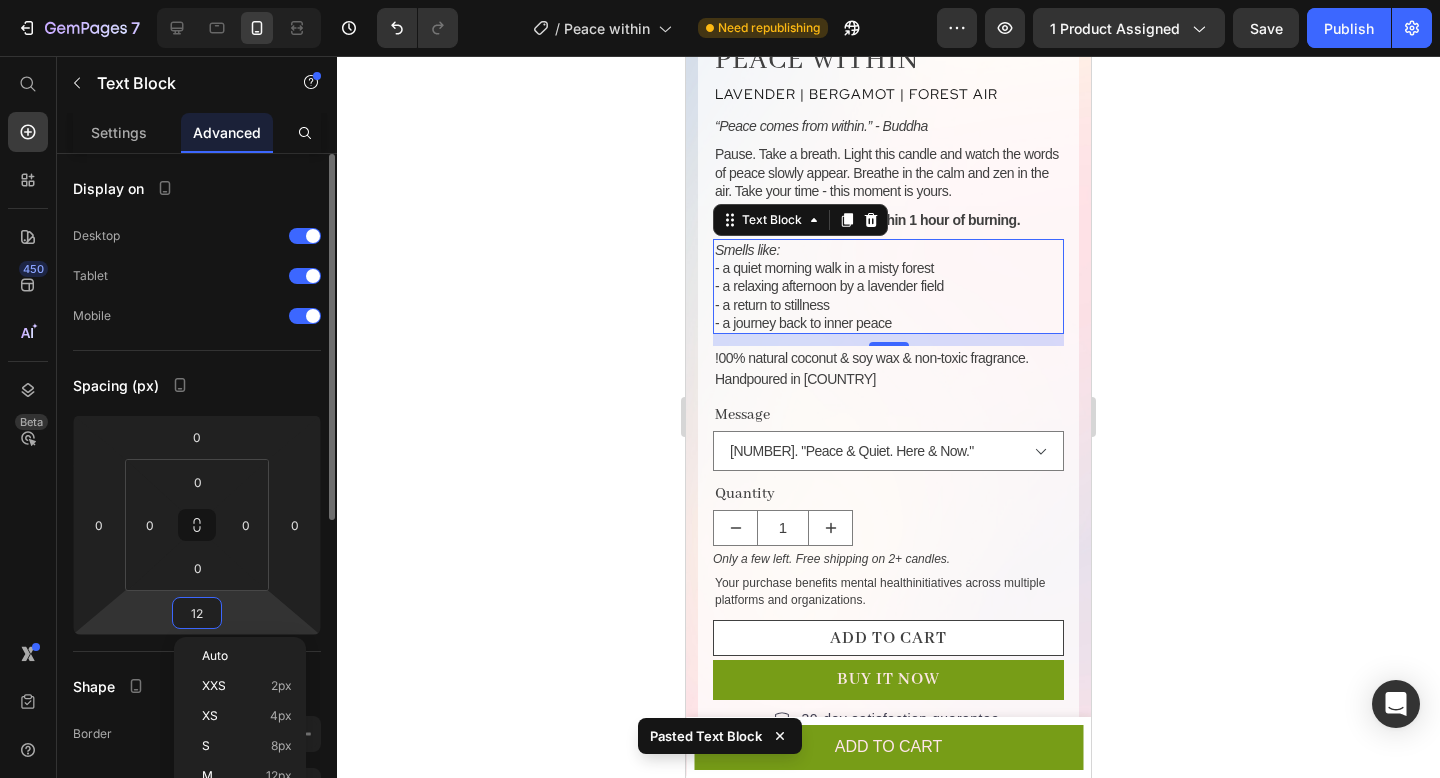 click on "12" at bounding box center [197, 613] 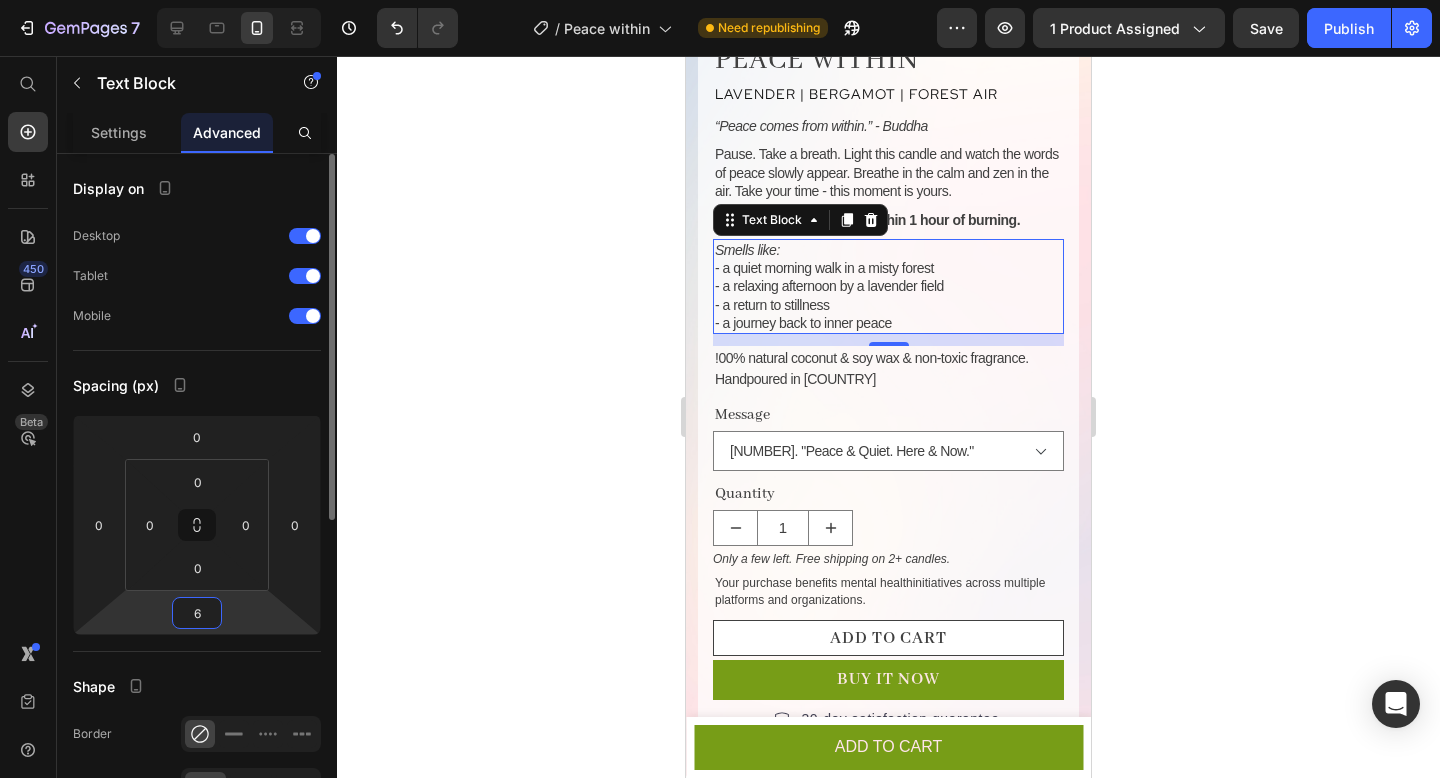 type on "6" 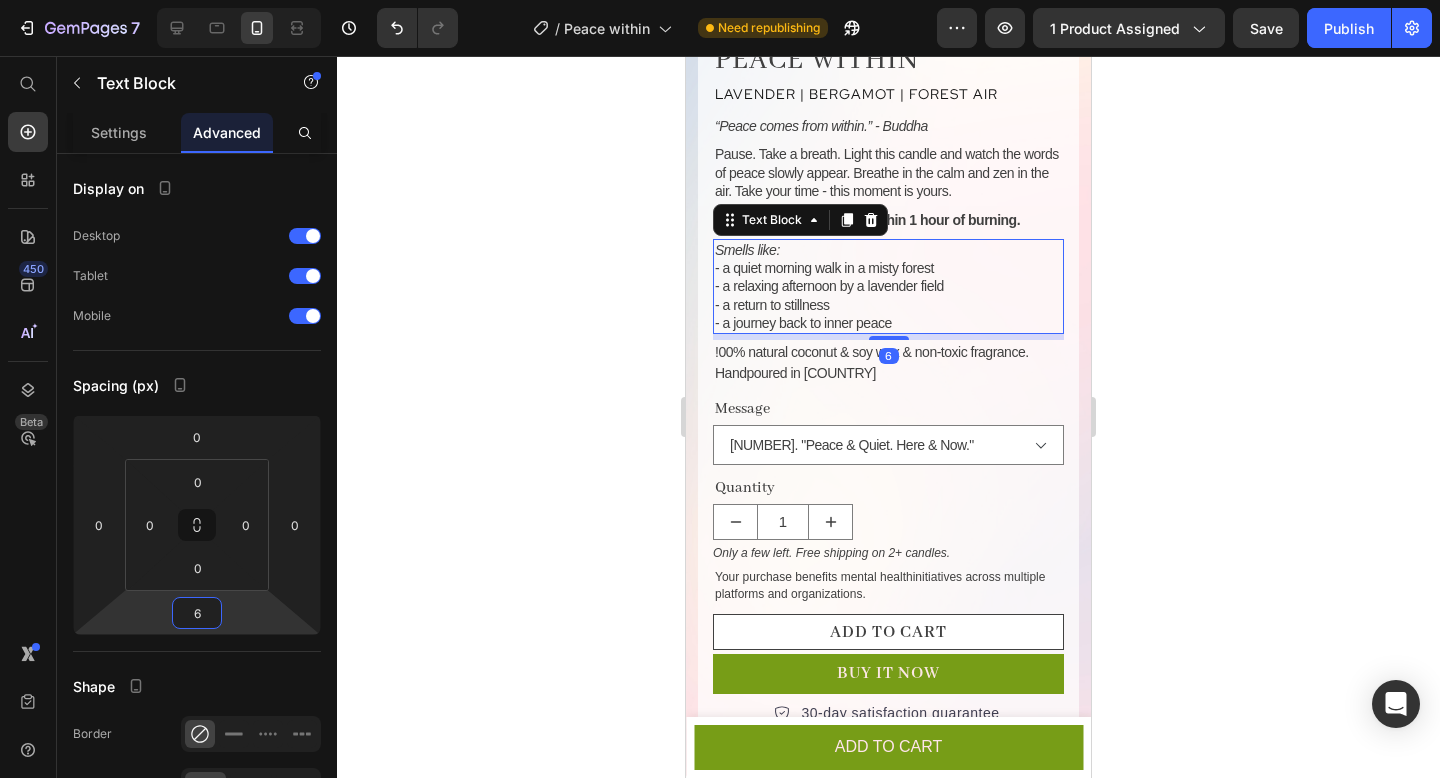 click 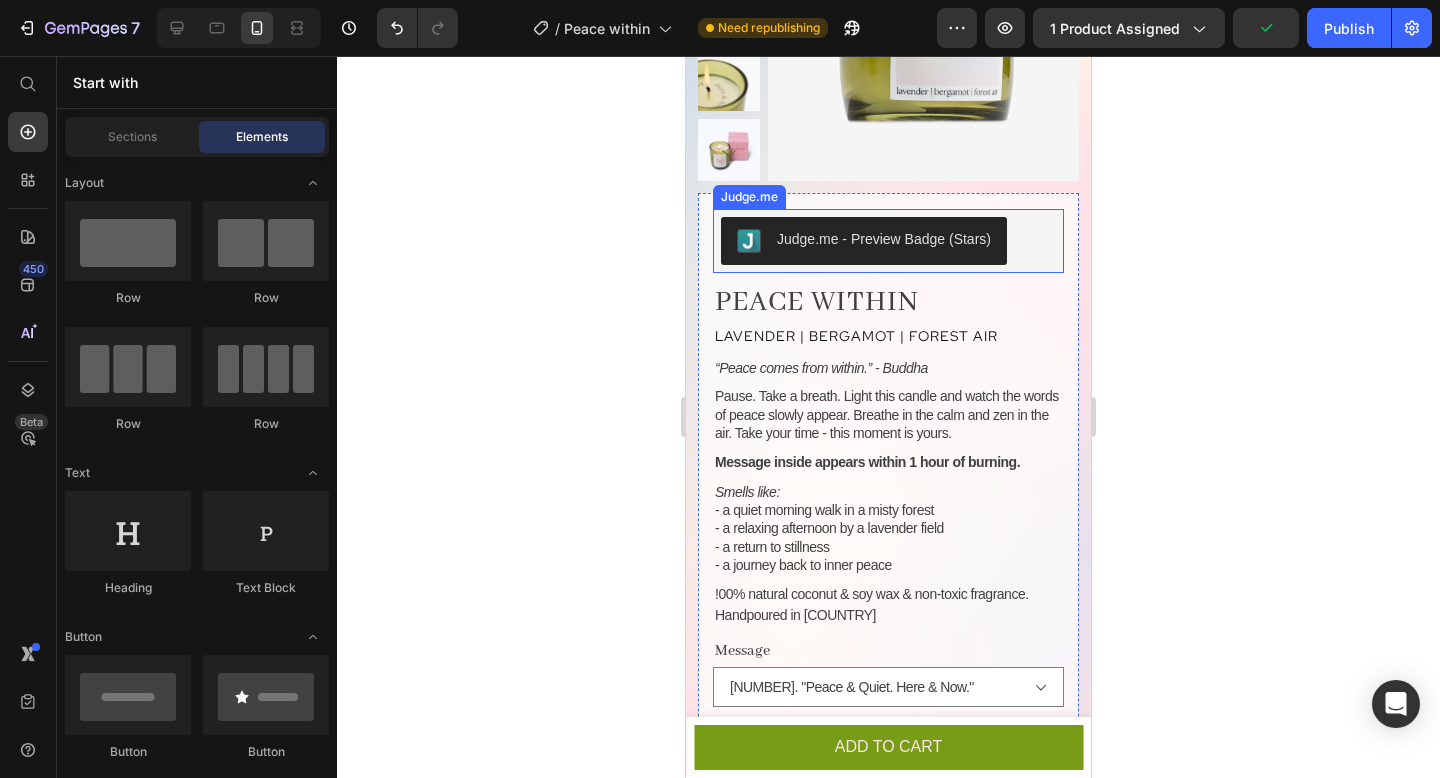 scroll, scrollTop: 619, scrollLeft: 0, axis: vertical 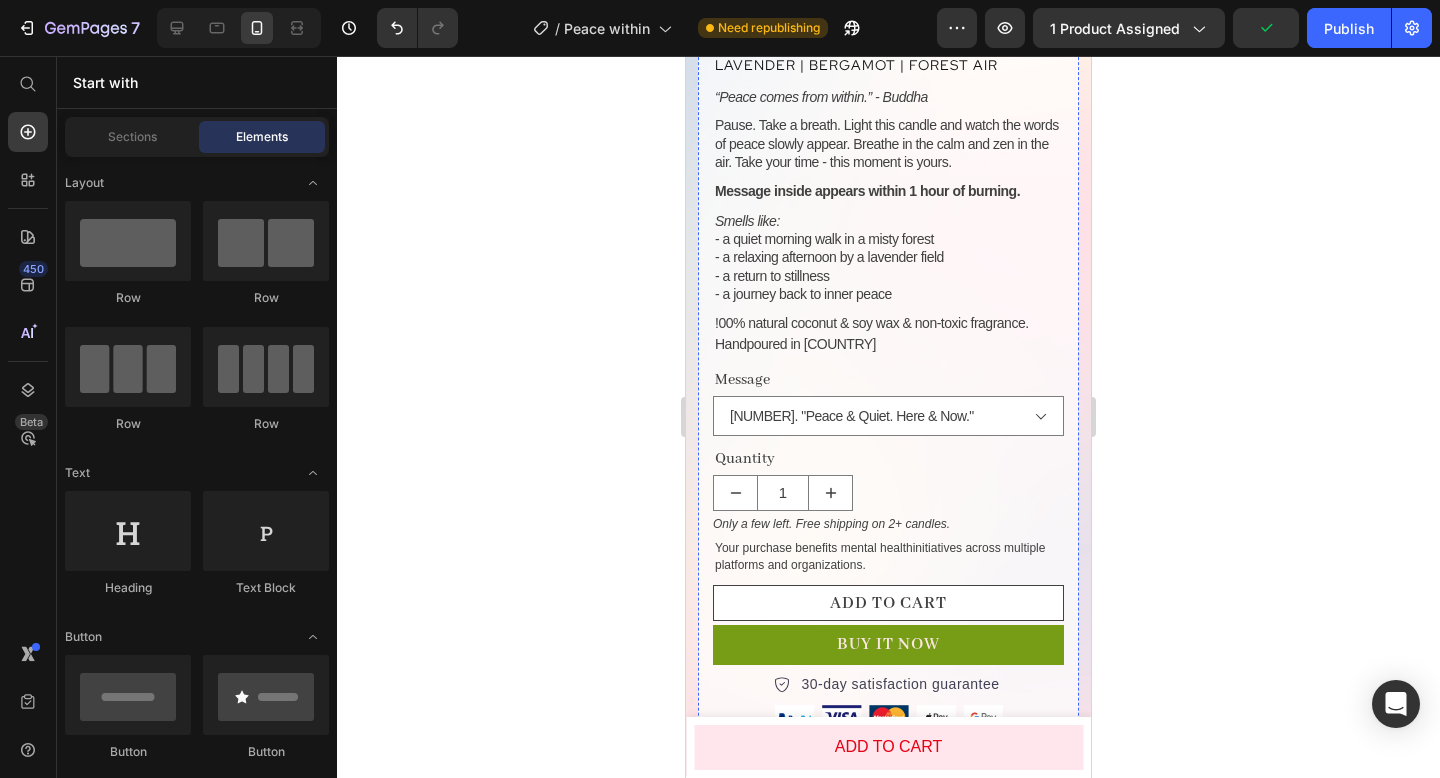 click on "Add to cart" at bounding box center (888, 747) 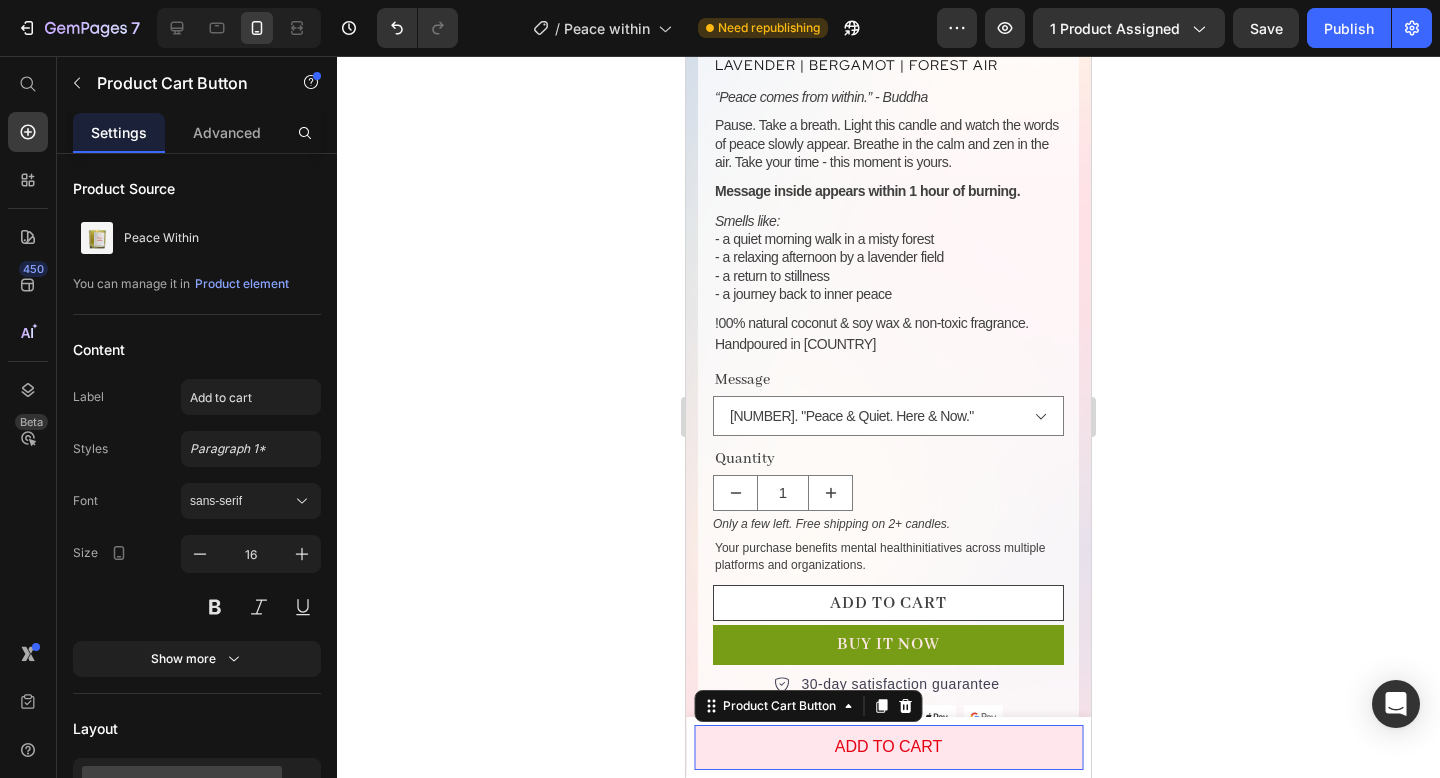 scroll, scrollTop: 646, scrollLeft: 0, axis: vertical 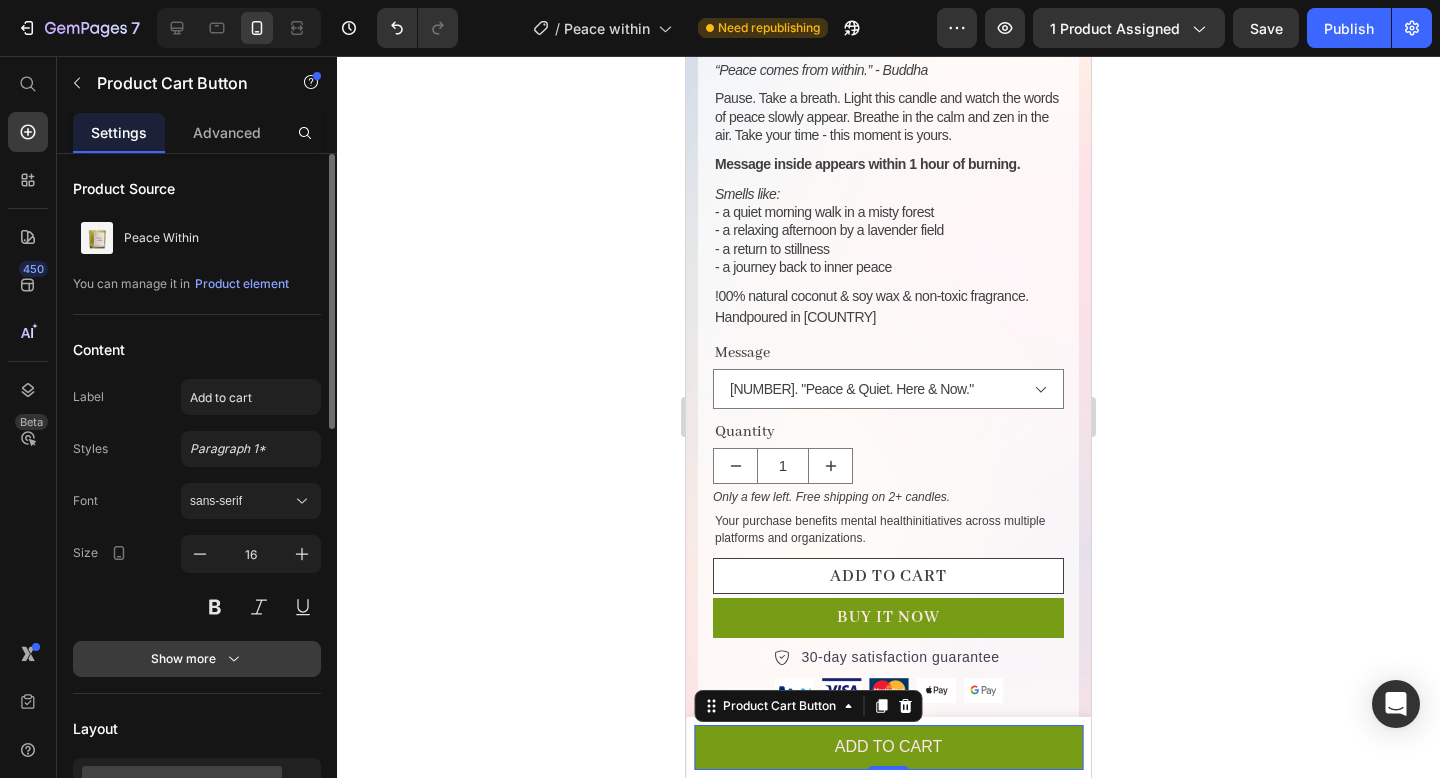 click 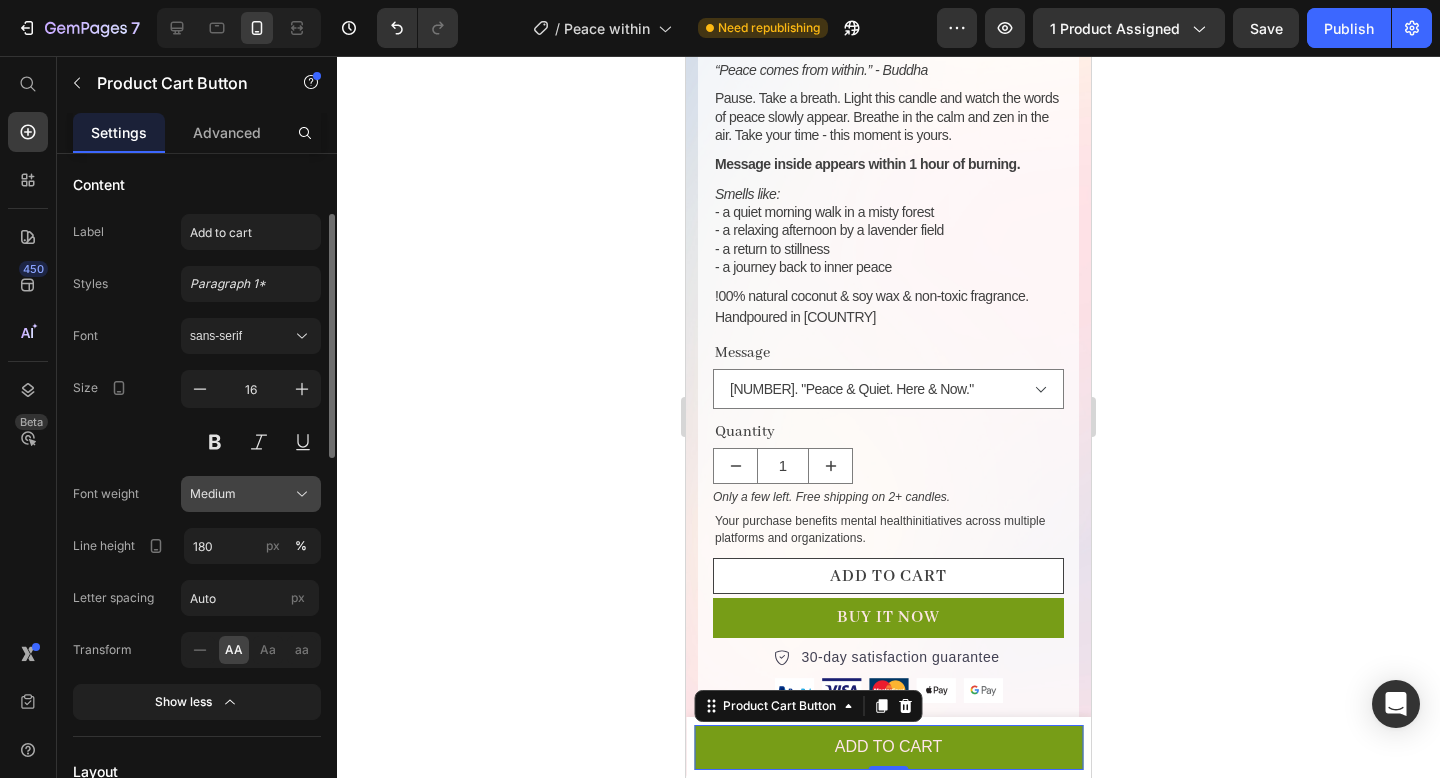 scroll, scrollTop: 166, scrollLeft: 0, axis: vertical 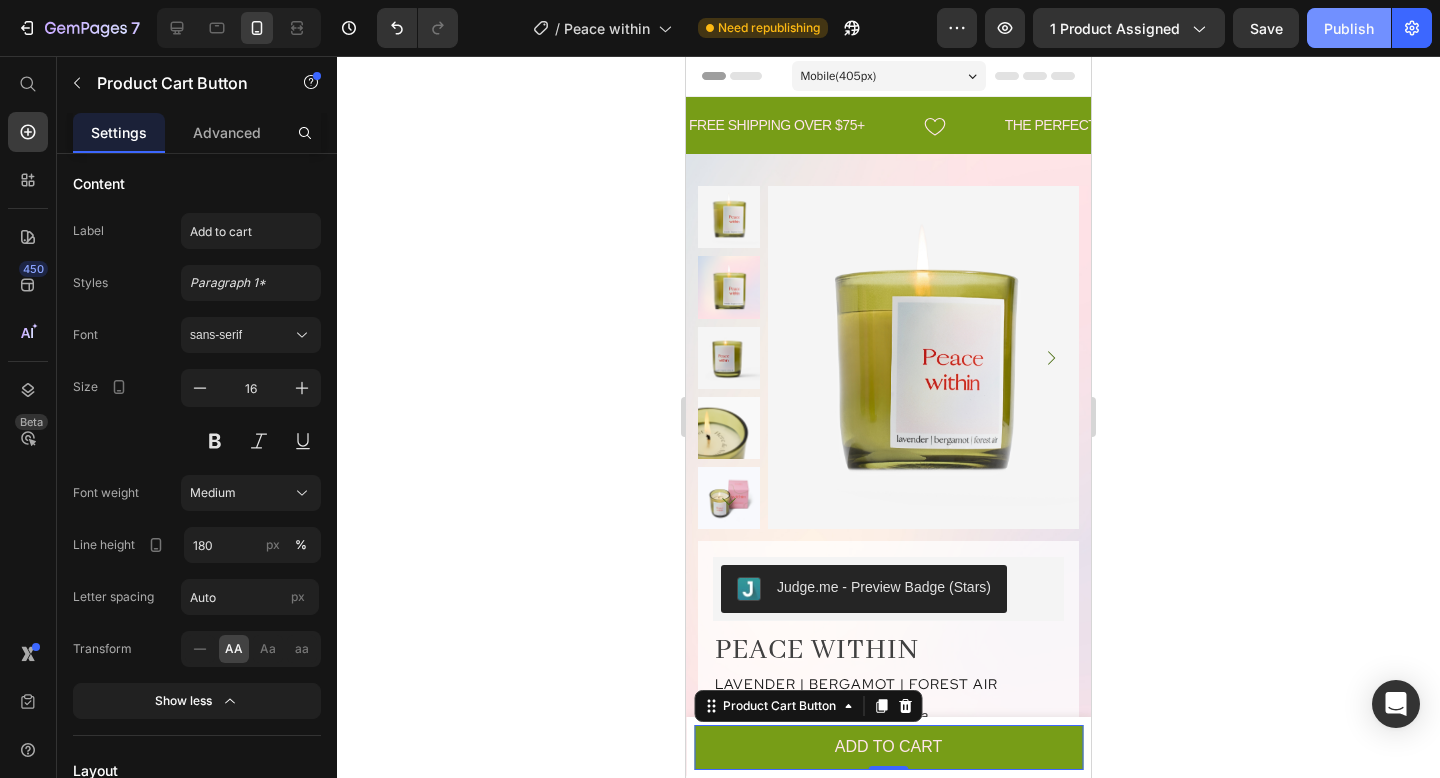 click on "Publish" at bounding box center [1349, 28] 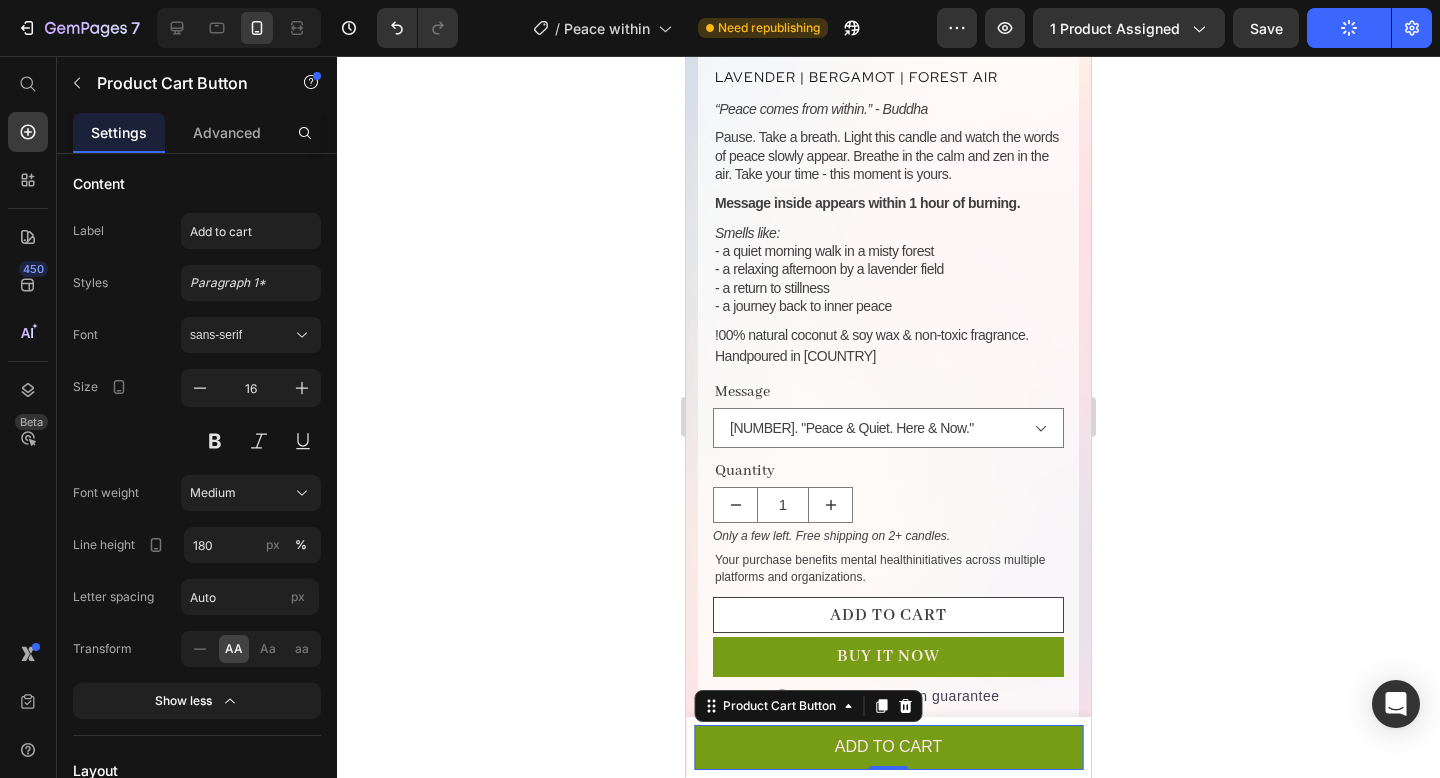 scroll, scrollTop: 716, scrollLeft: 0, axis: vertical 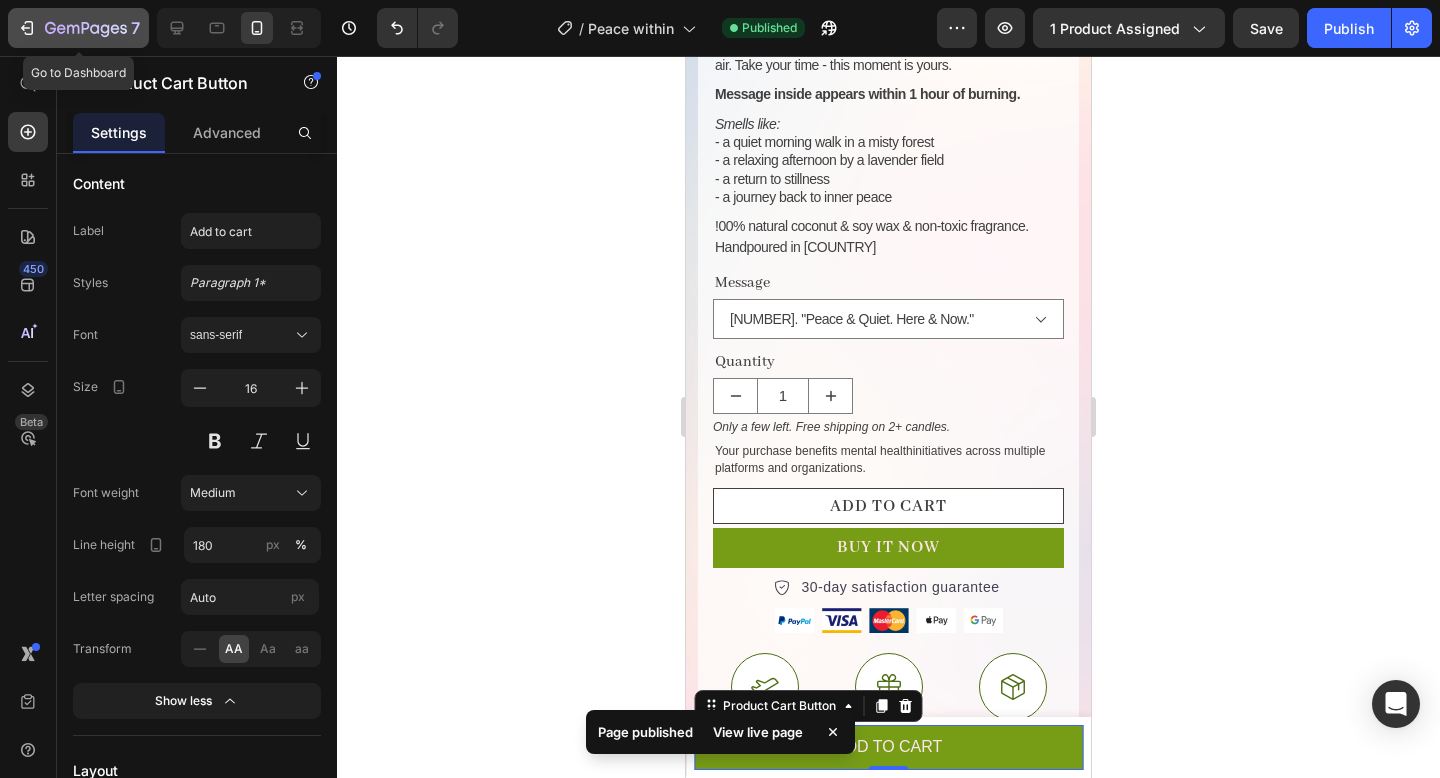 click 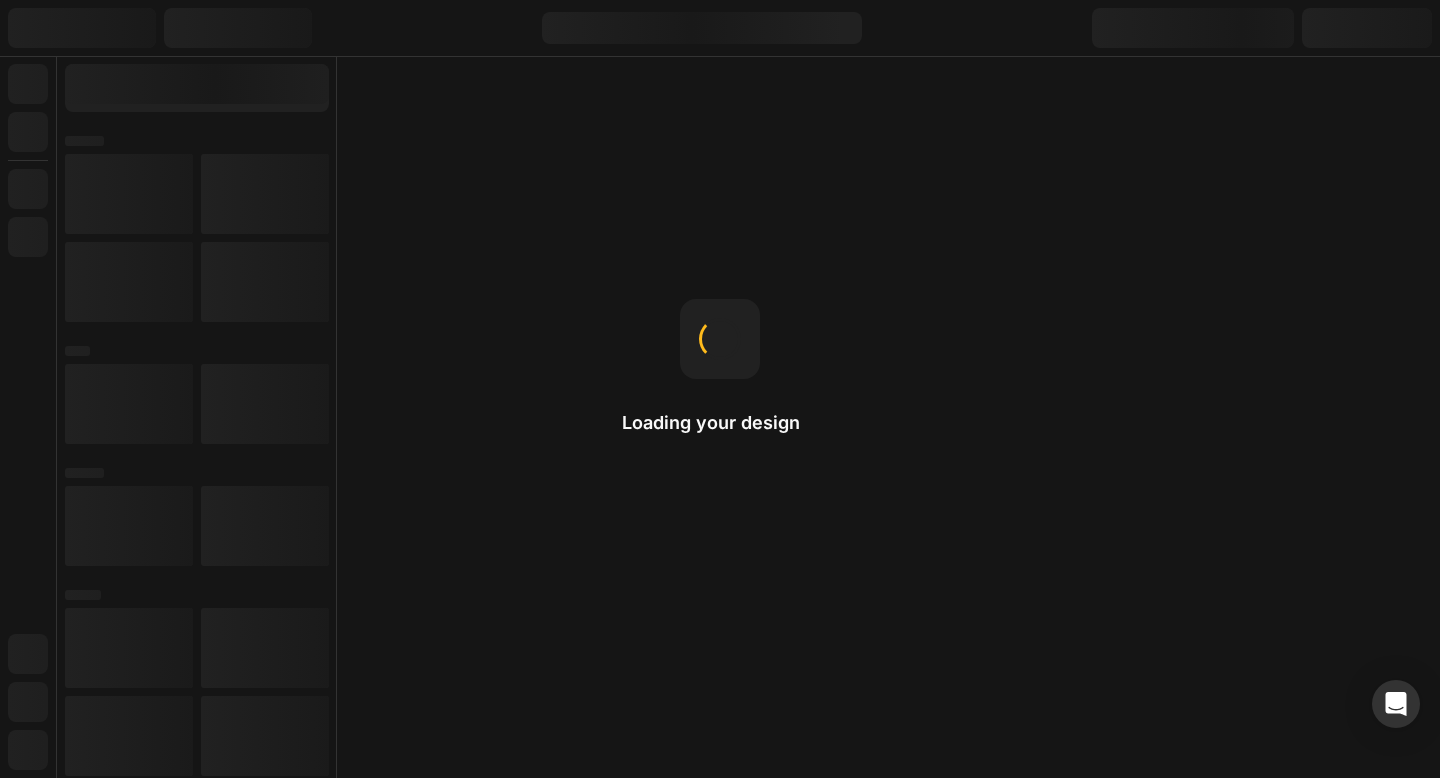 scroll, scrollTop: 0, scrollLeft: 0, axis: both 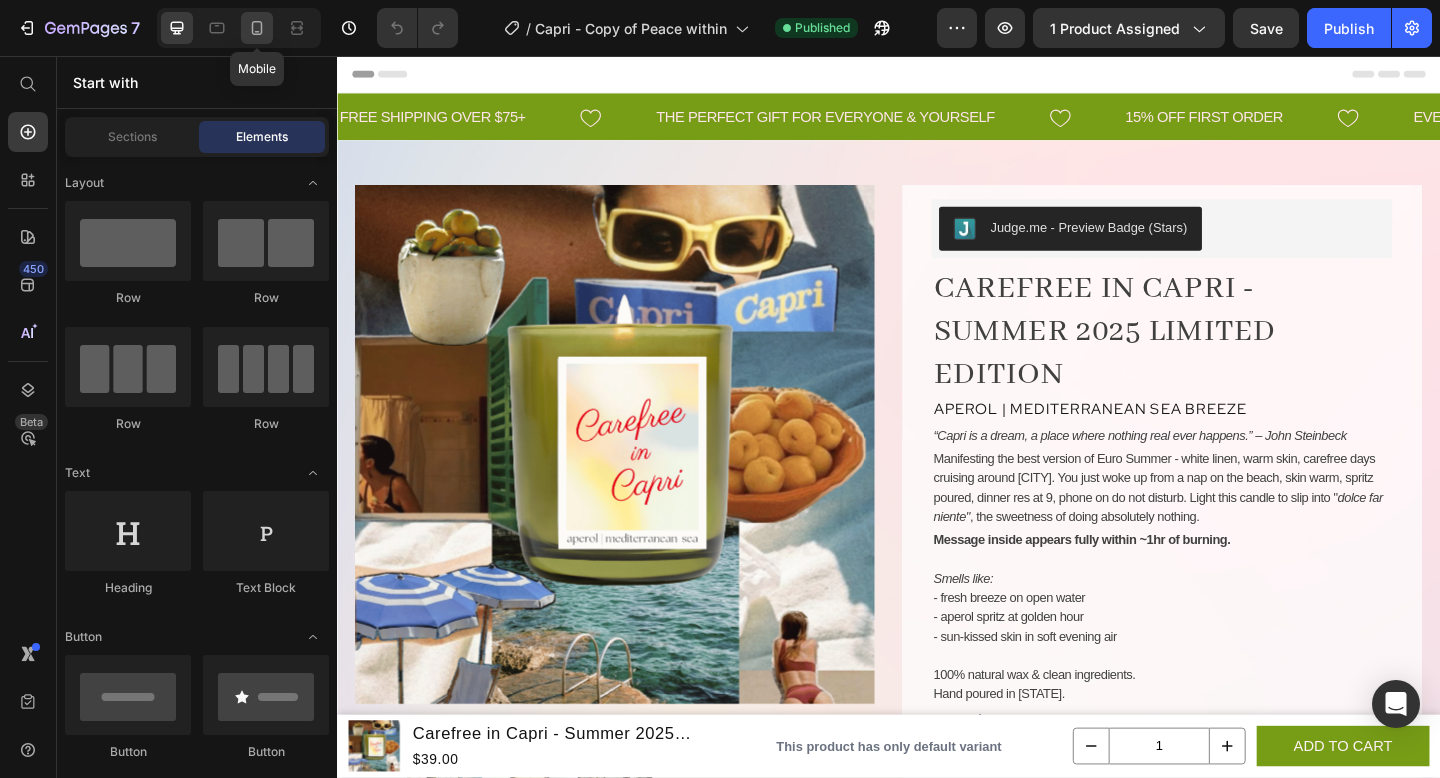 click 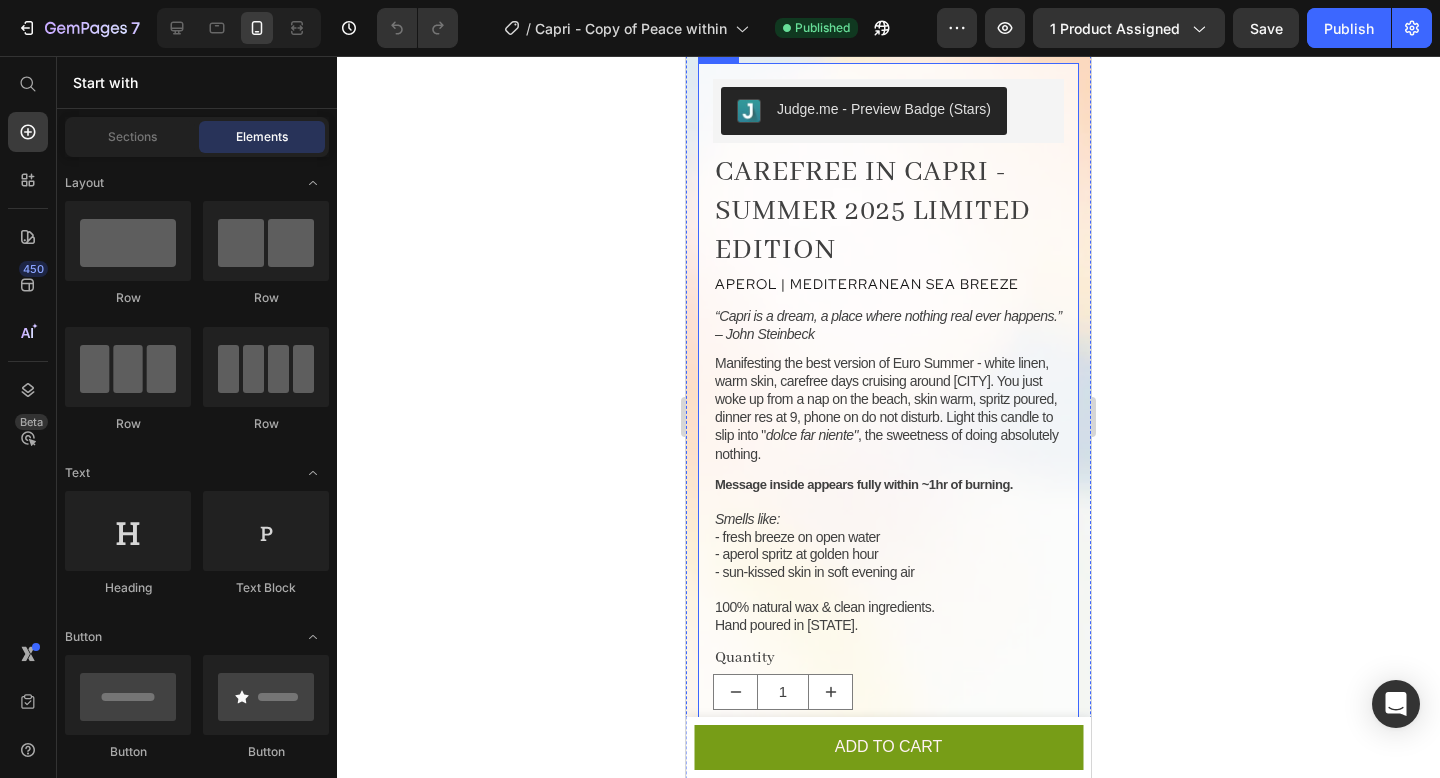 scroll, scrollTop: 458, scrollLeft: 0, axis: vertical 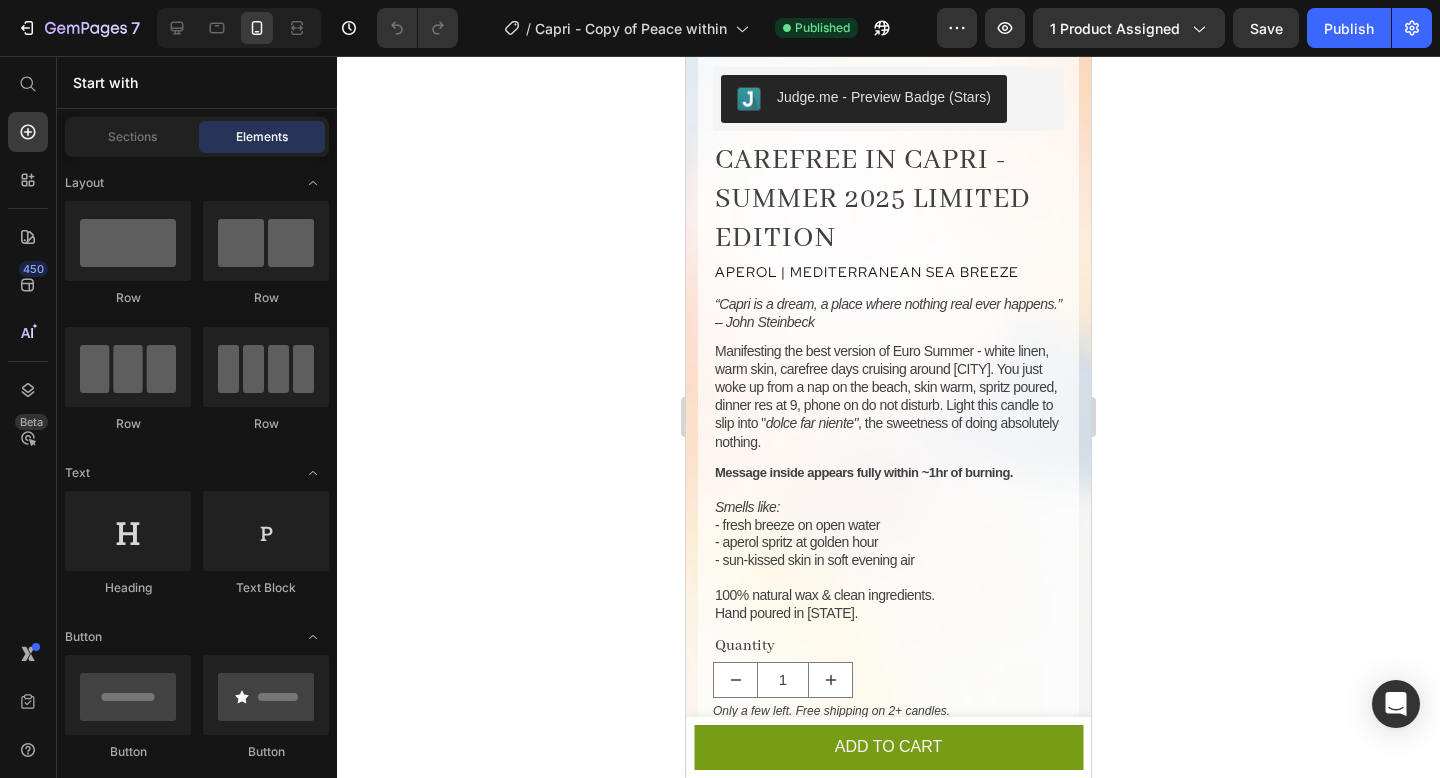 click 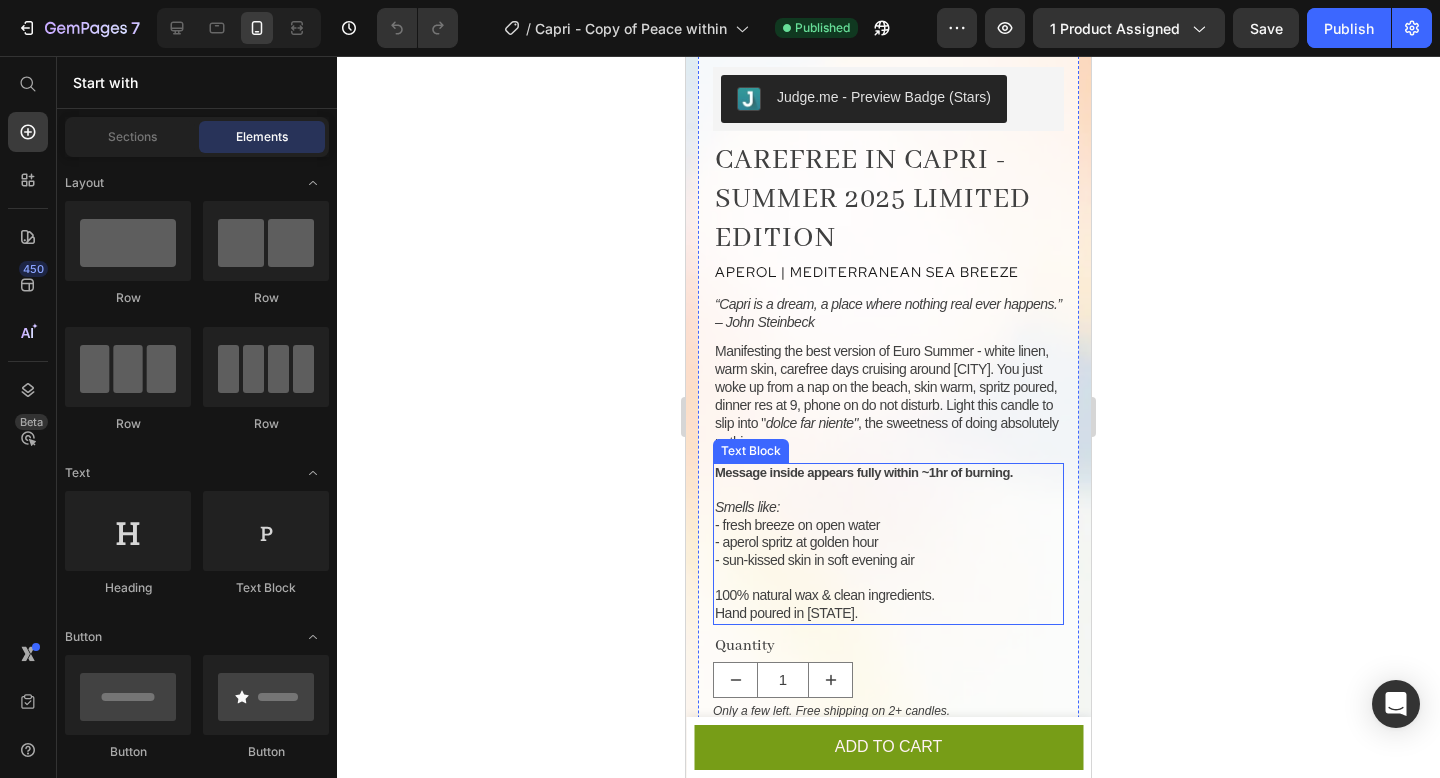 click on "100% natural wax & clean ingredients." at bounding box center [825, 595] 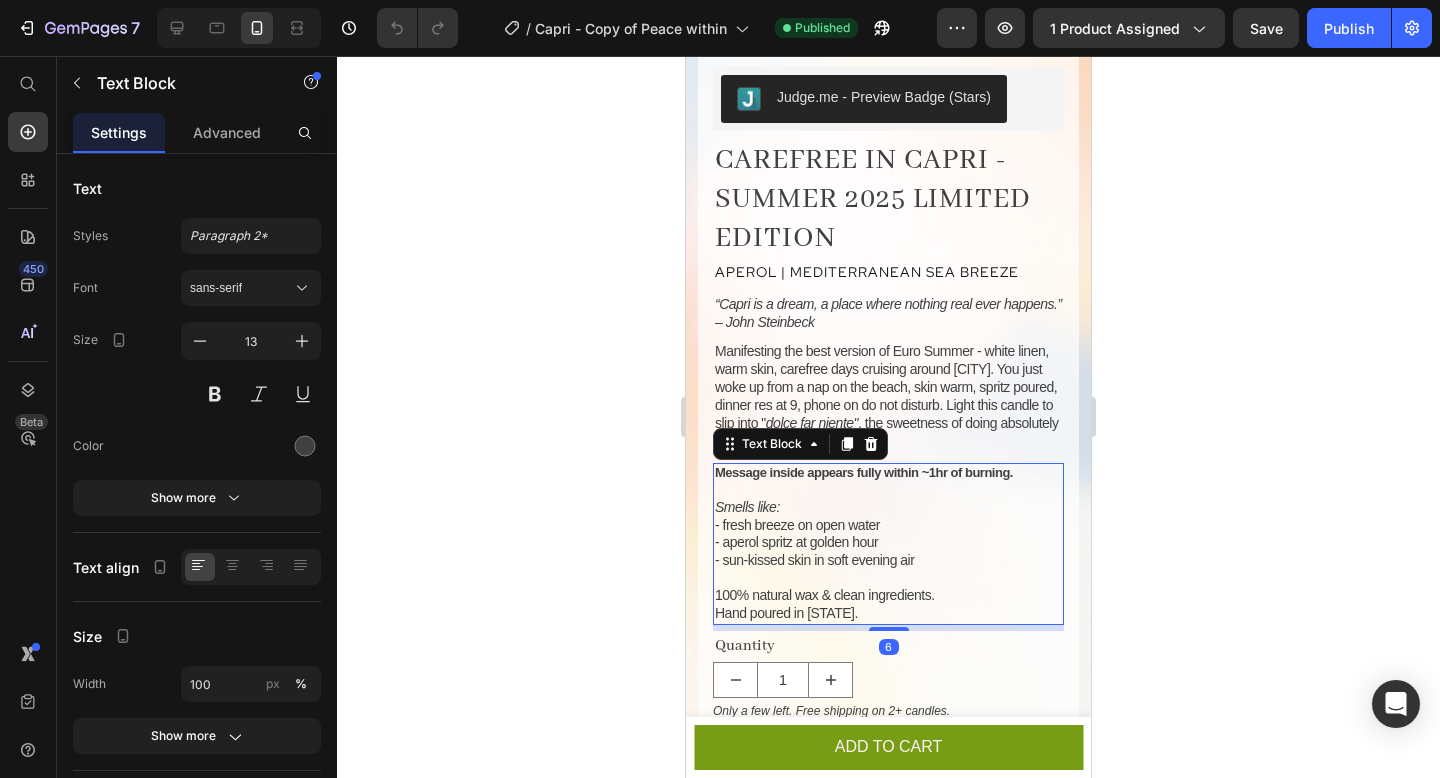 click on "100% natural wax & clean ingredients." at bounding box center (825, 595) 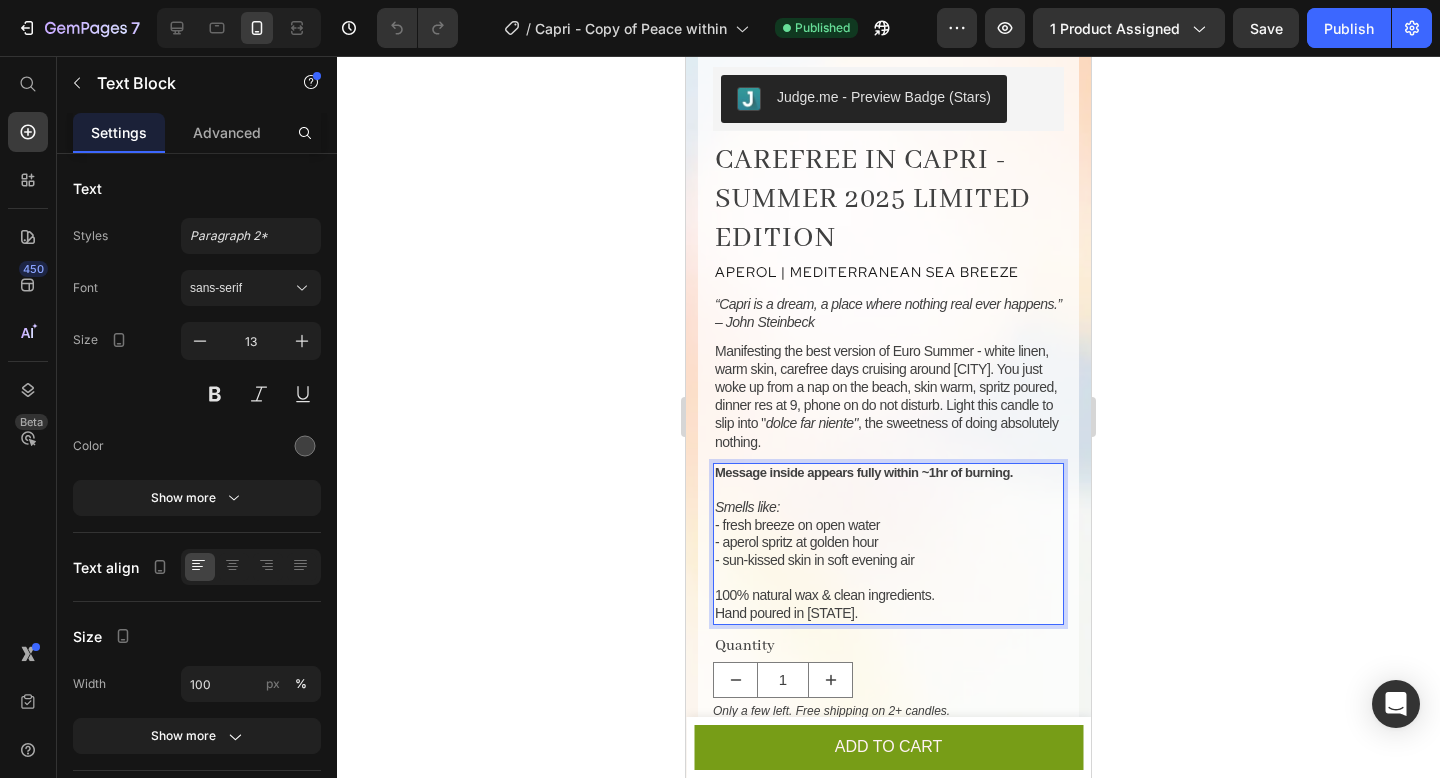 click on "100% natural wax & clean ingredients." at bounding box center (825, 595) 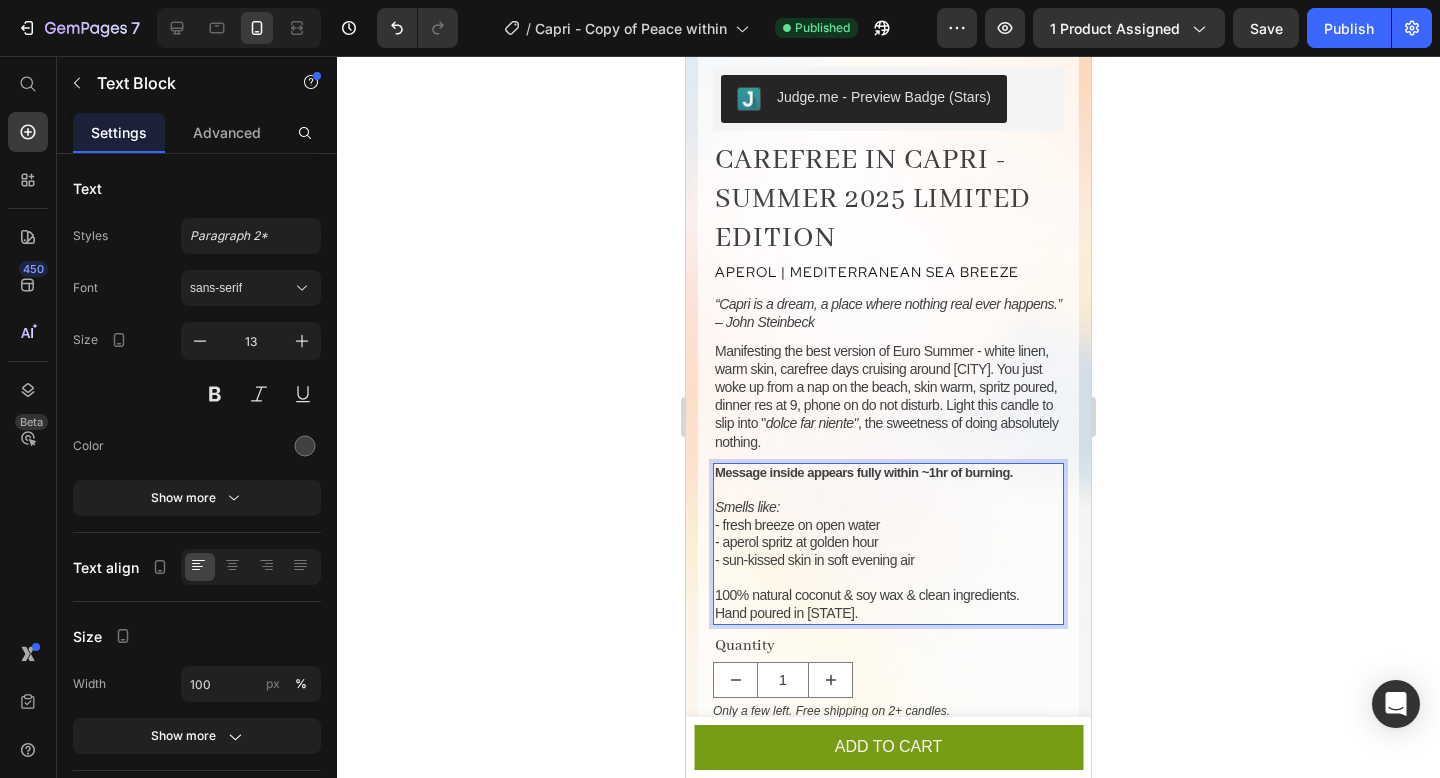 click on "100% natural coconut & soy wax & clean ingredients." at bounding box center [867, 595] 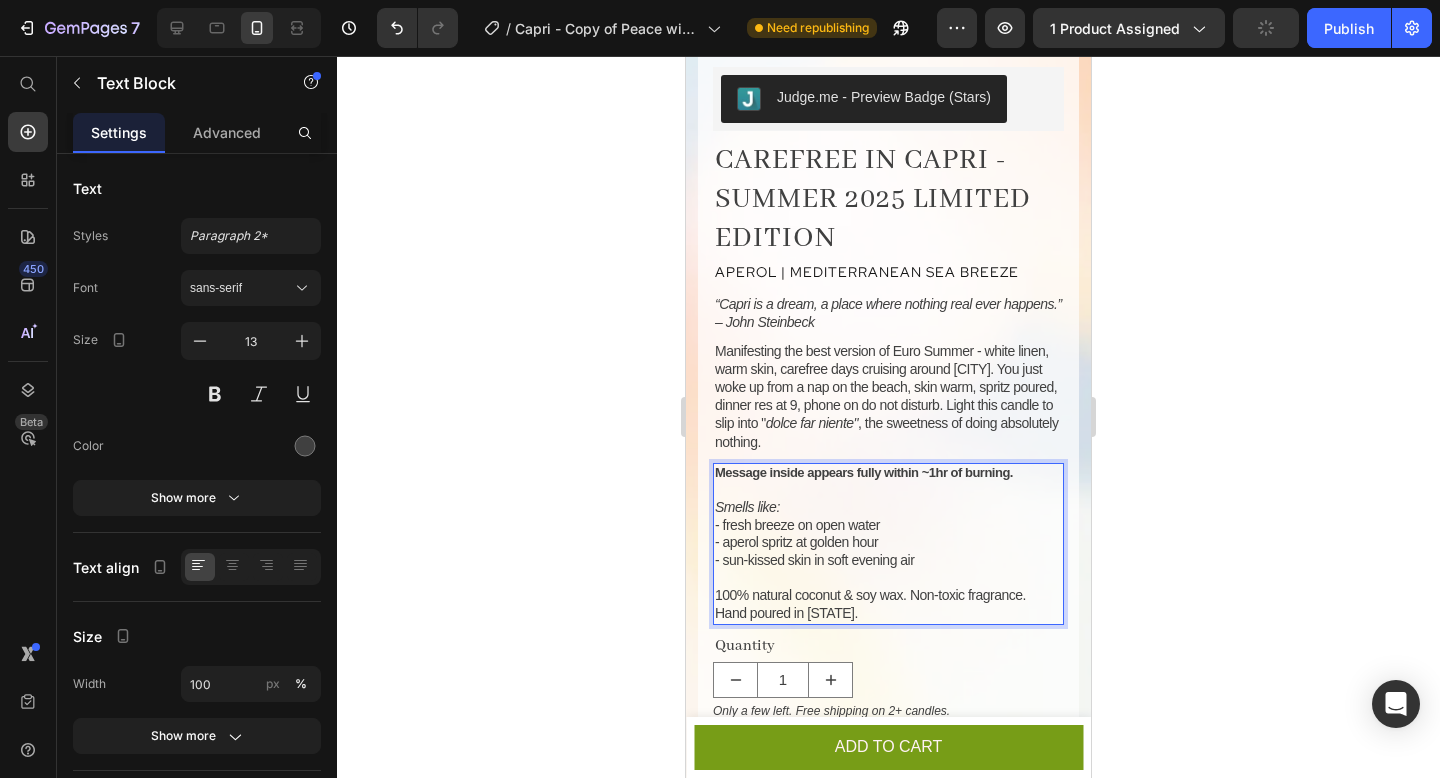 click 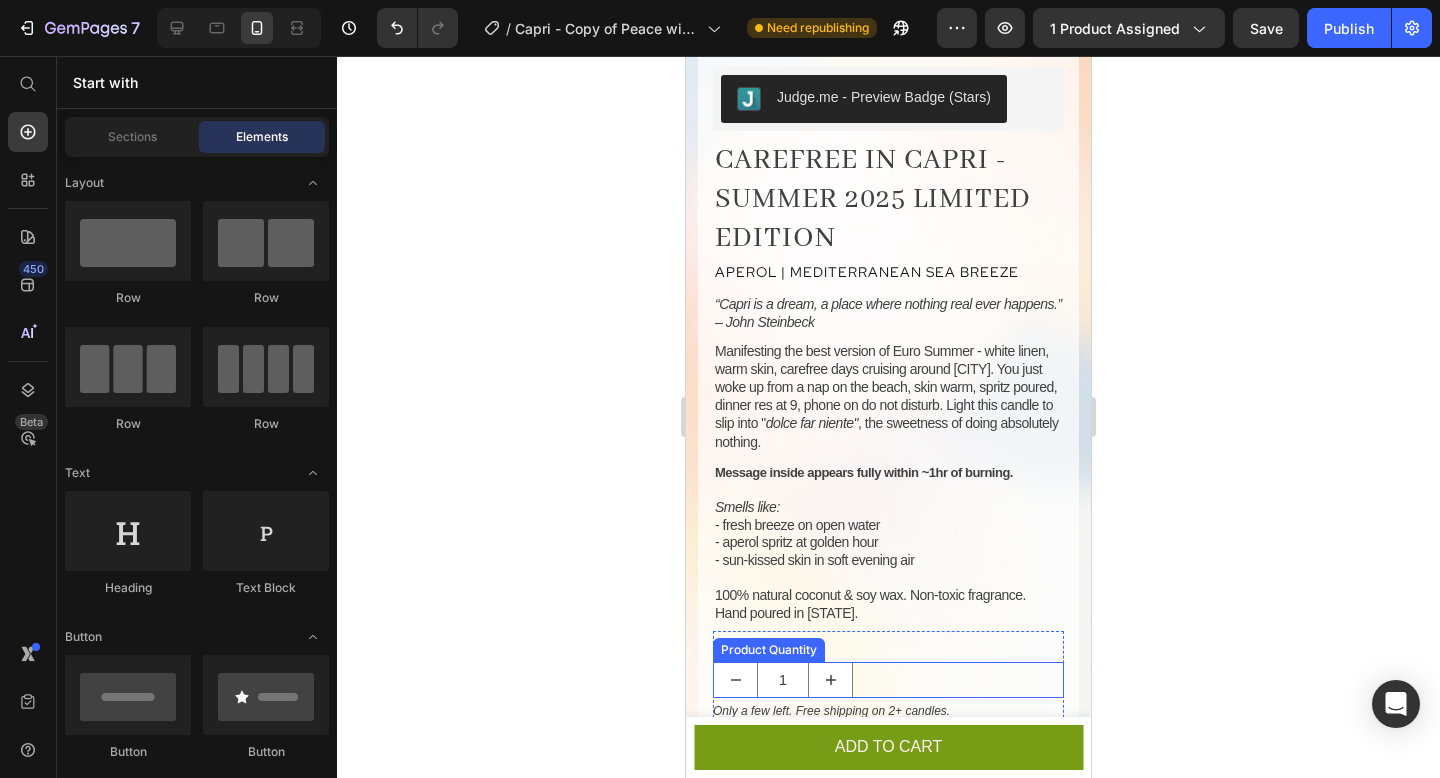 click on "Buy It Now" at bounding box center [888, 832] 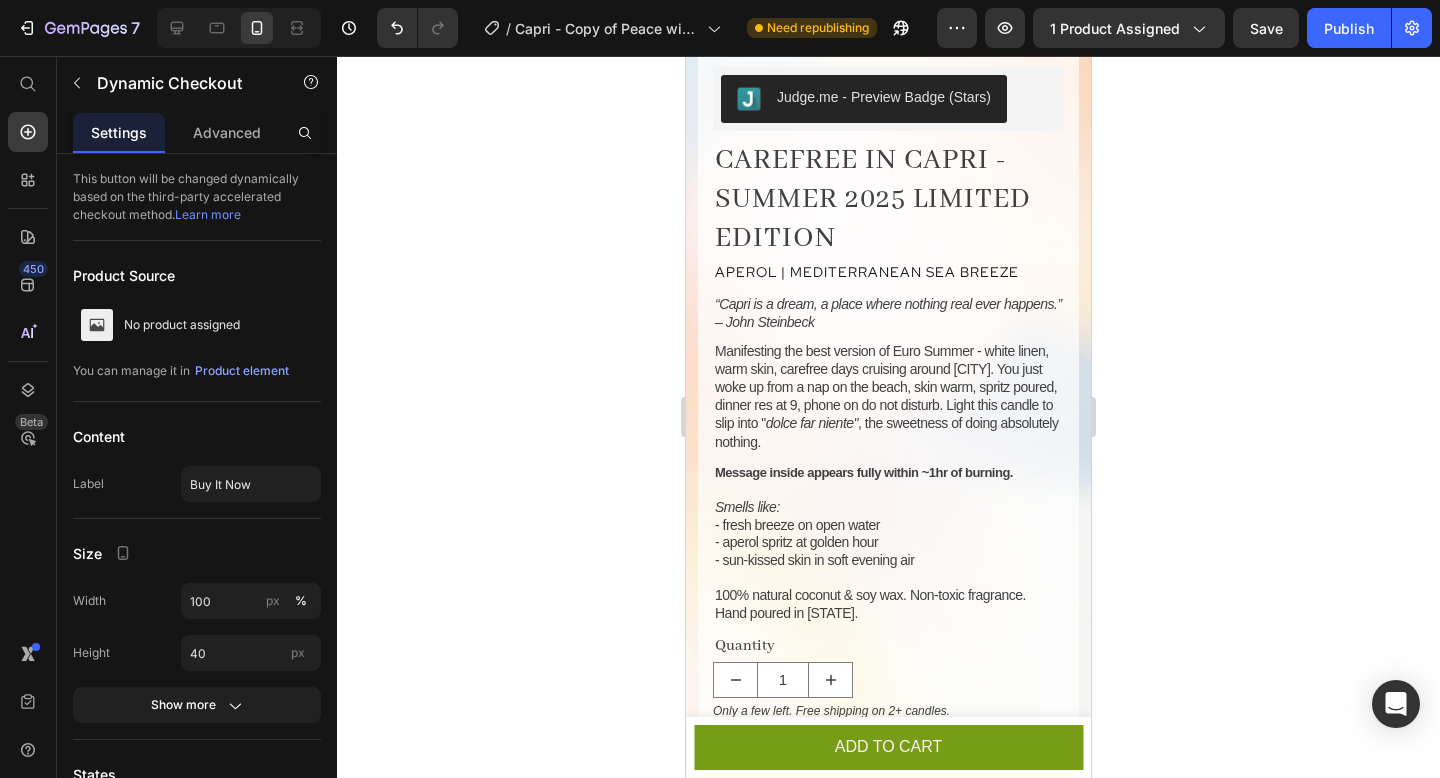scroll, scrollTop: 634, scrollLeft: 0, axis: vertical 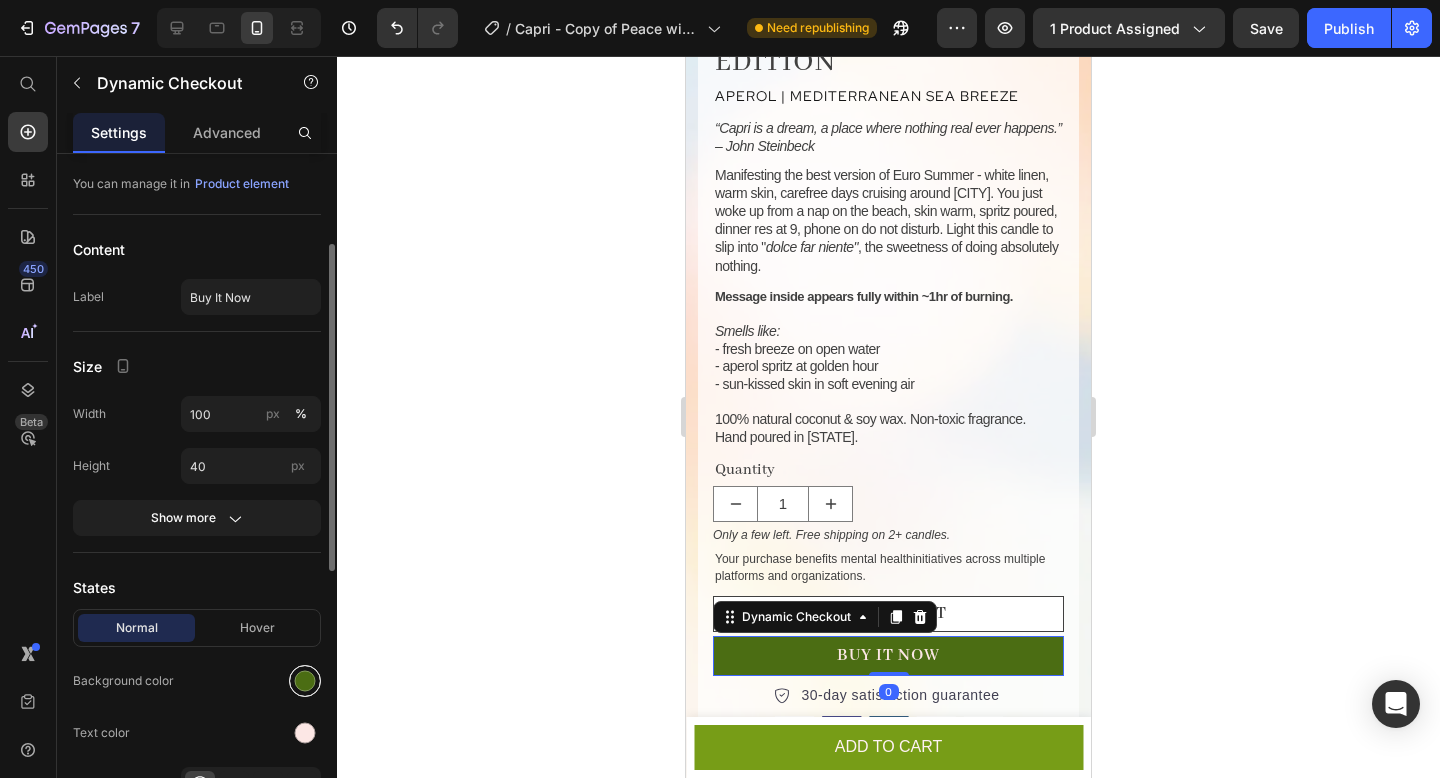 click at bounding box center (305, 681) 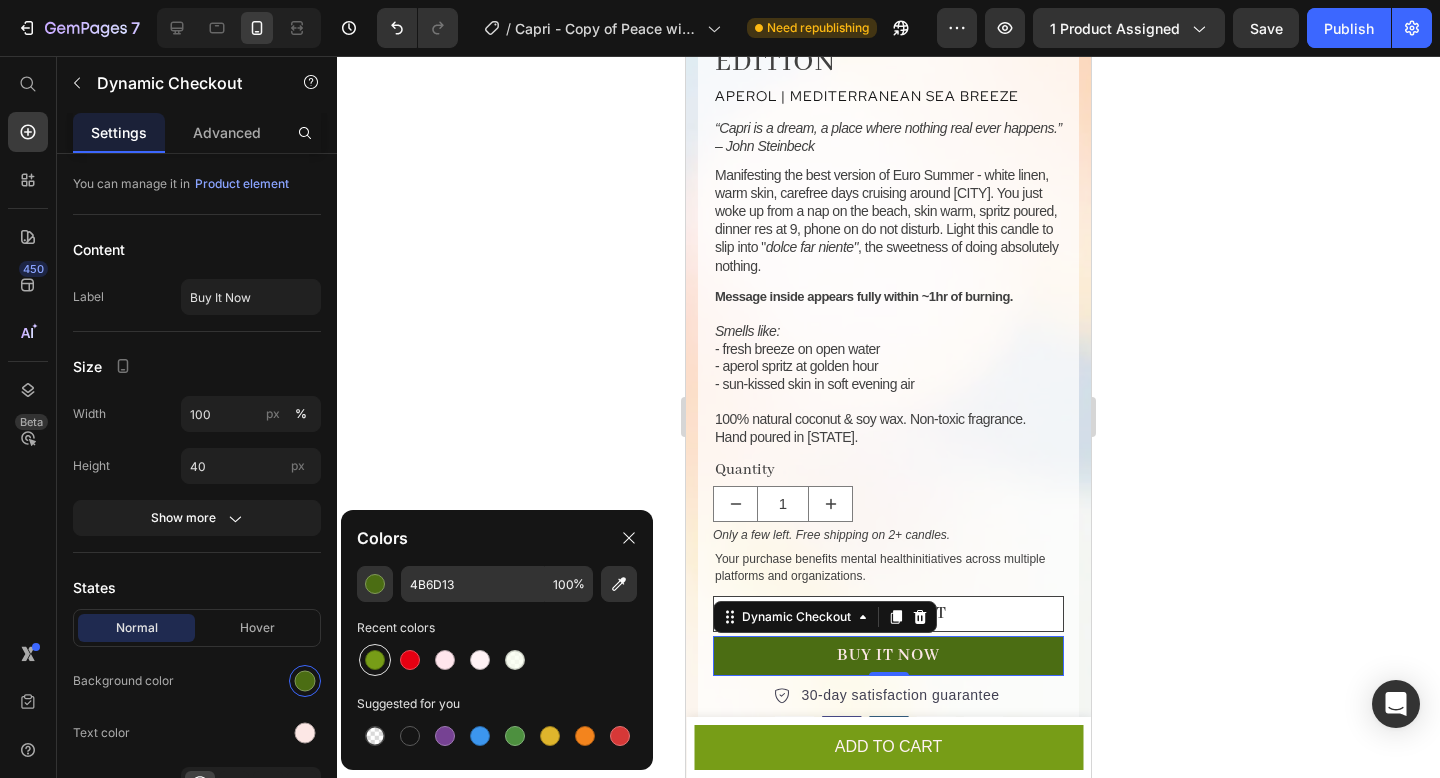 click at bounding box center (375, 660) 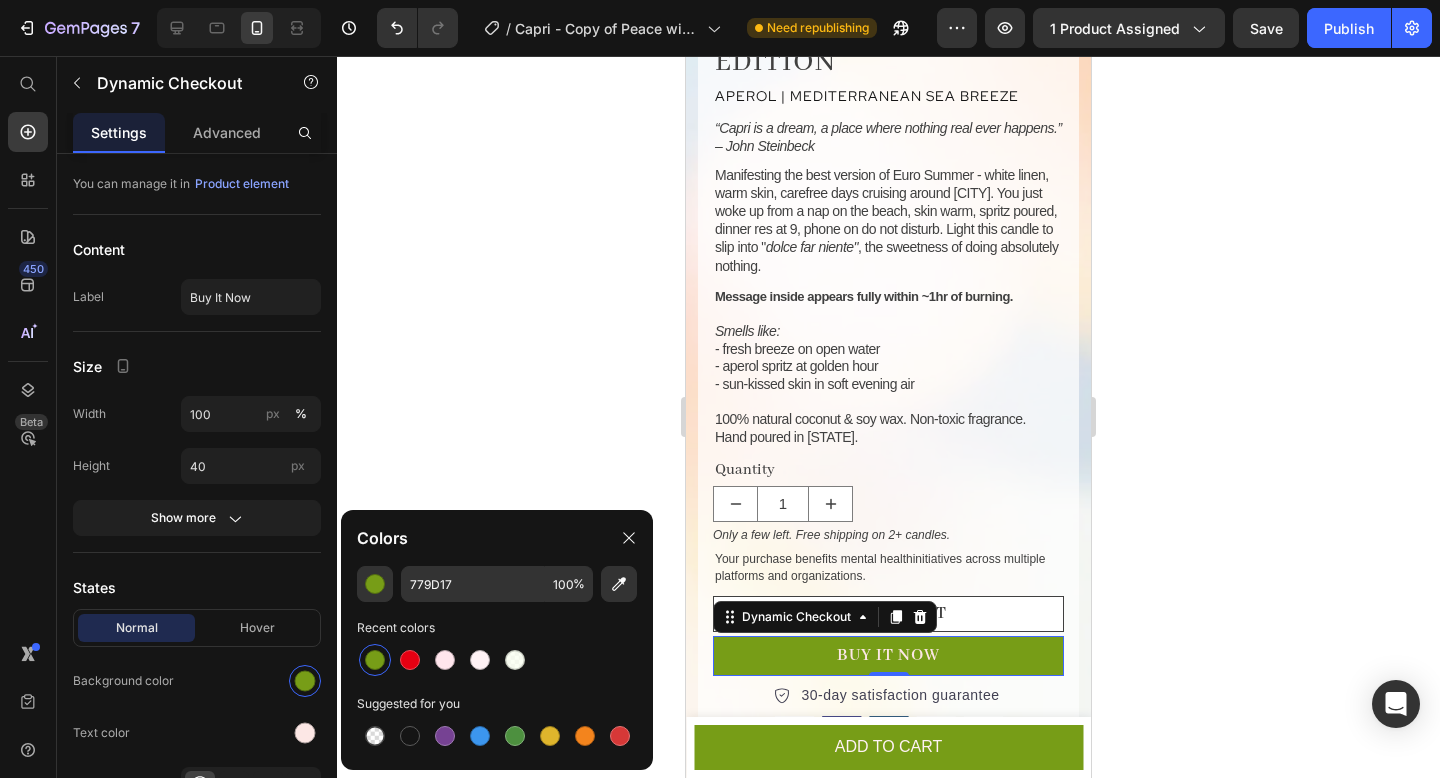 click 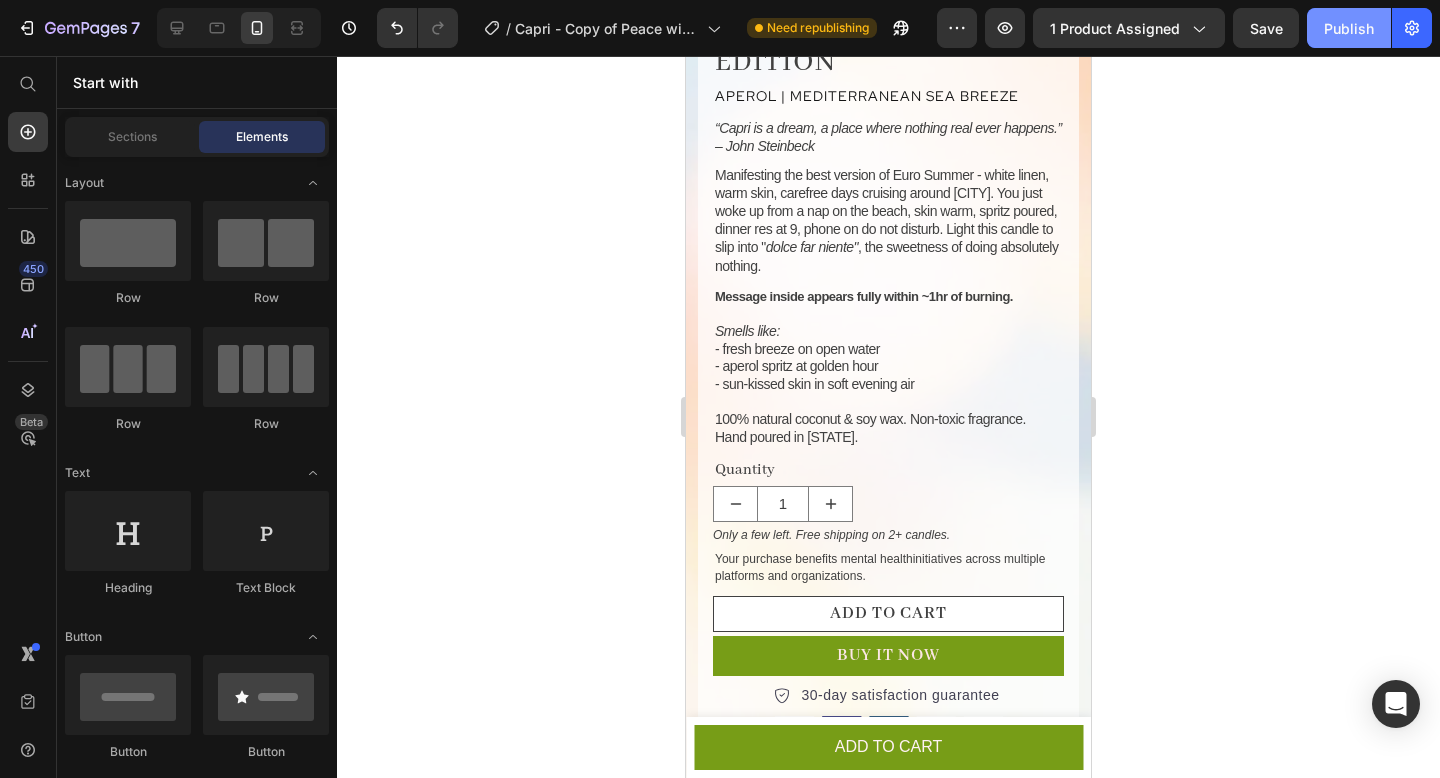 click on "Publish" at bounding box center [1349, 28] 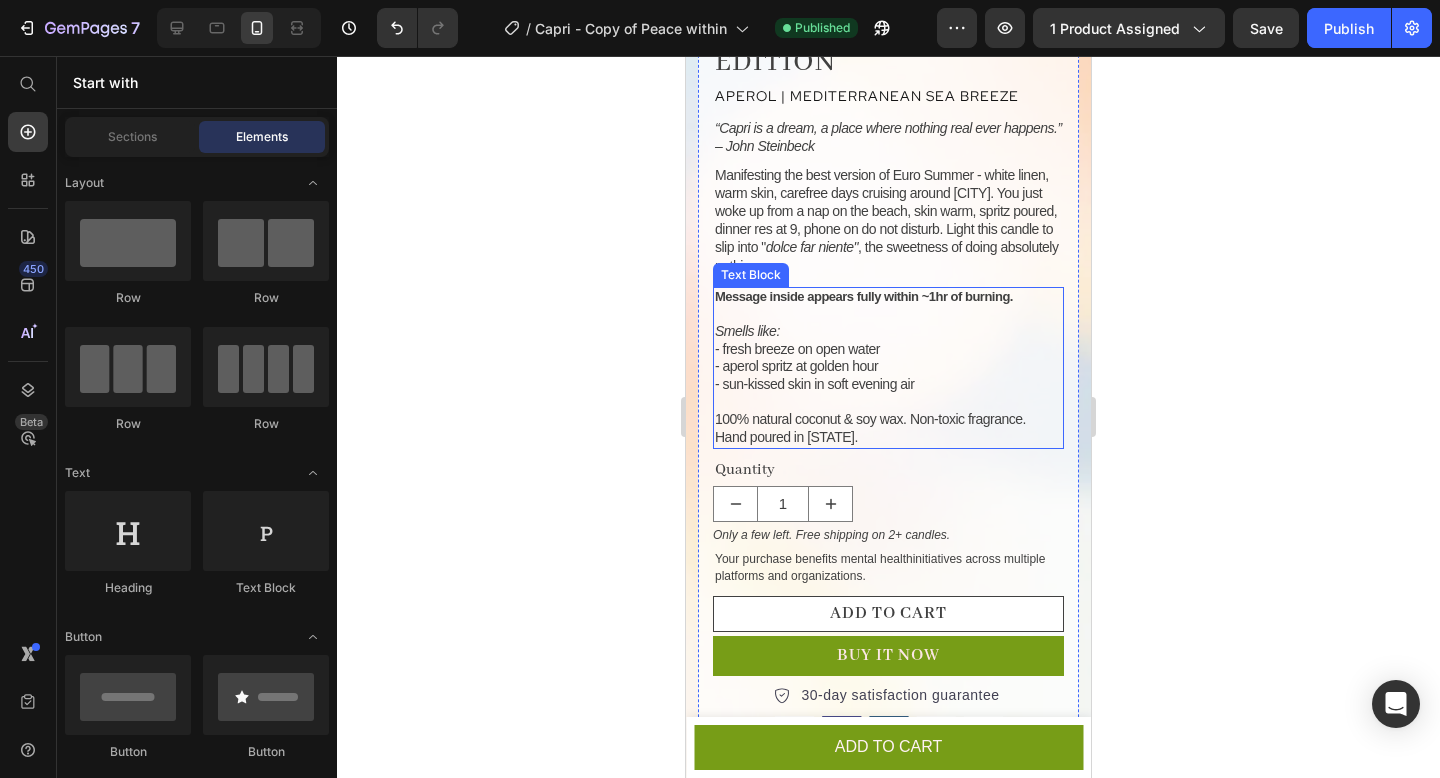 click at bounding box center (888, 402) 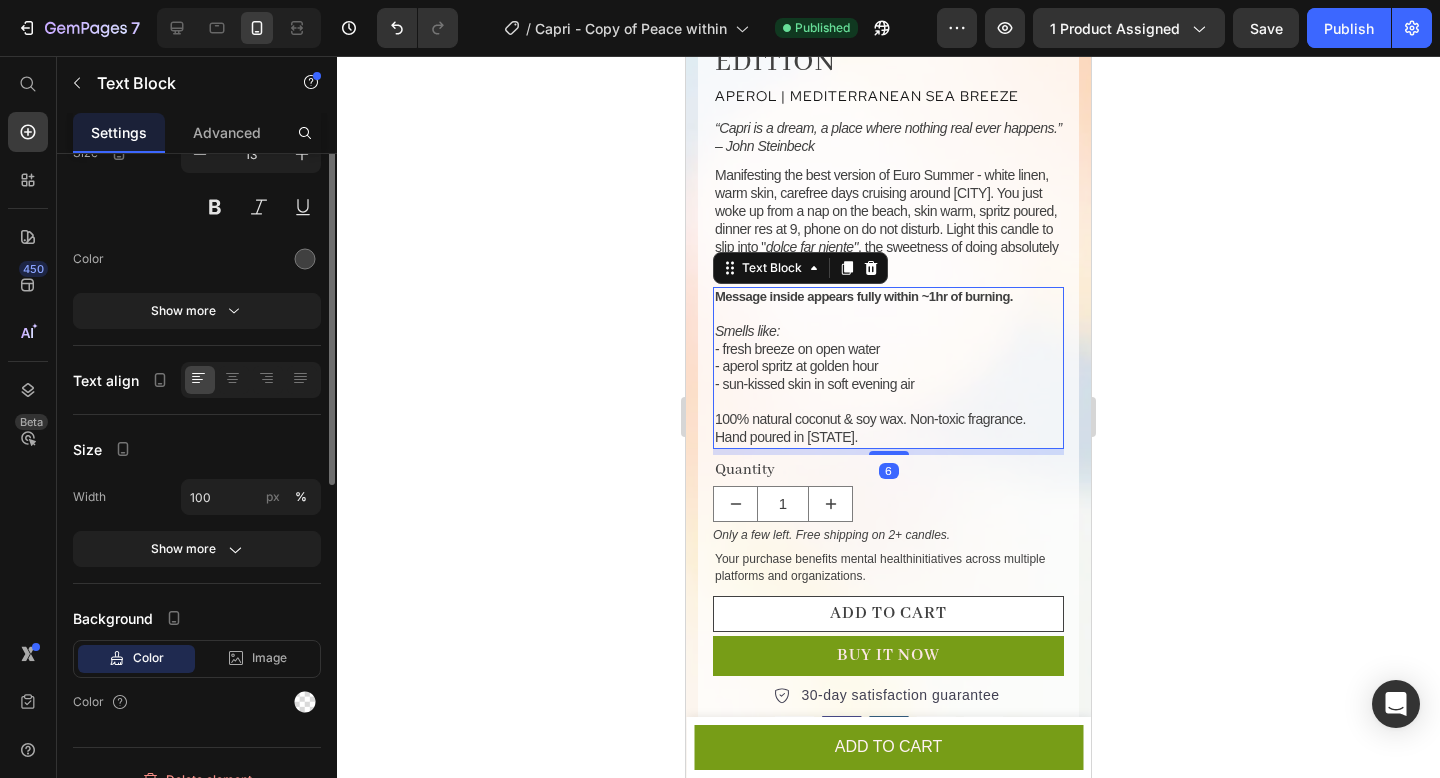 scroll, scrollTop: 0, scrollLeft: 0, axis: both 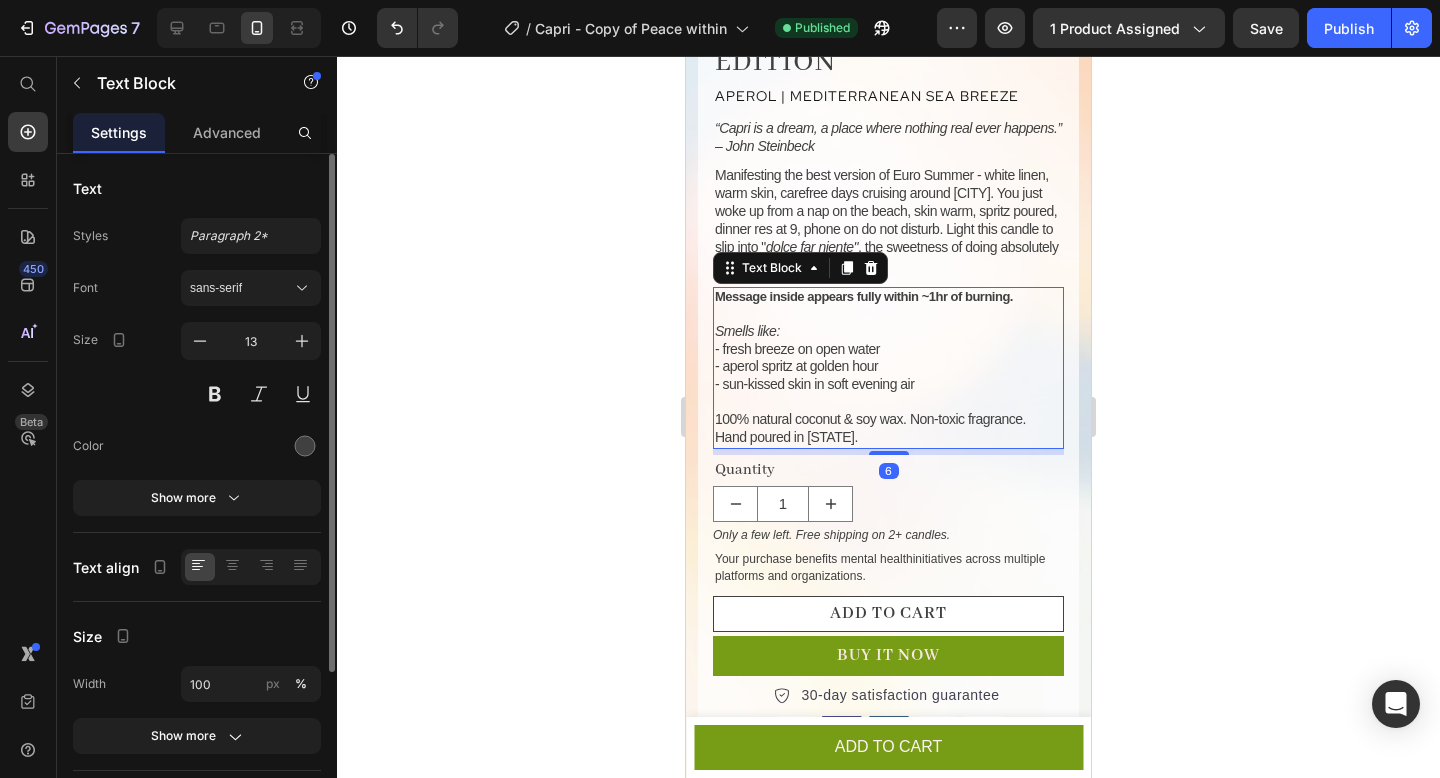 click 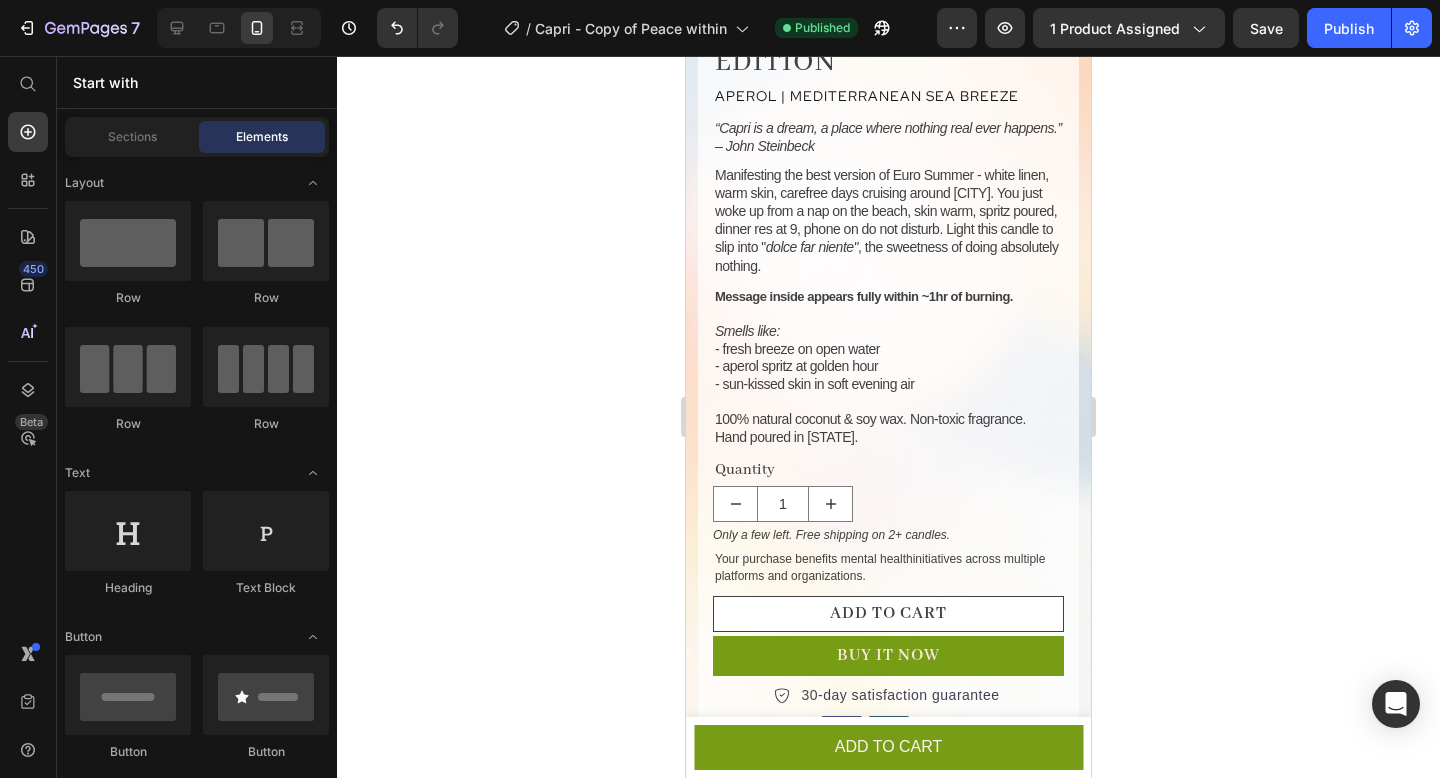 scroll, scrollTop: 0, scrollLeft: 0, axis: both 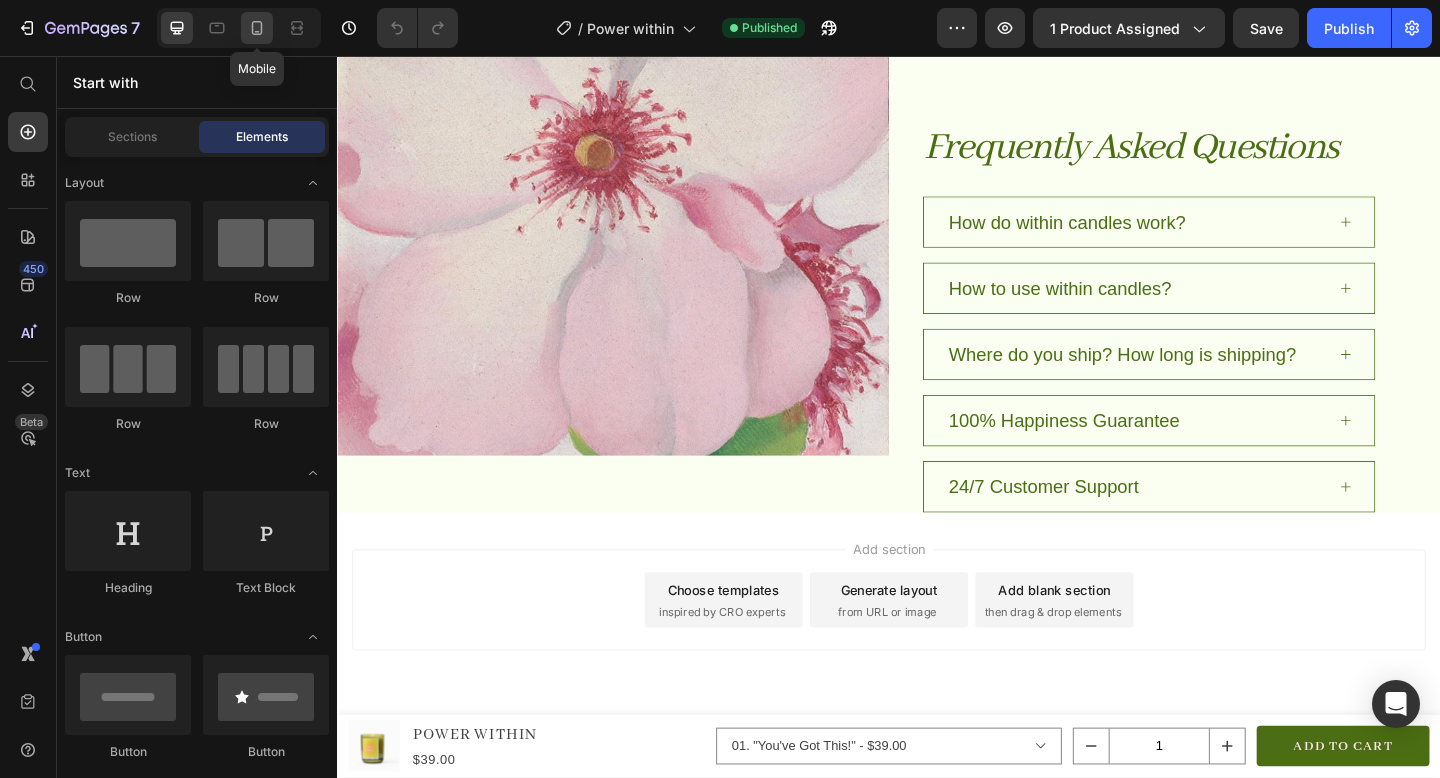 click 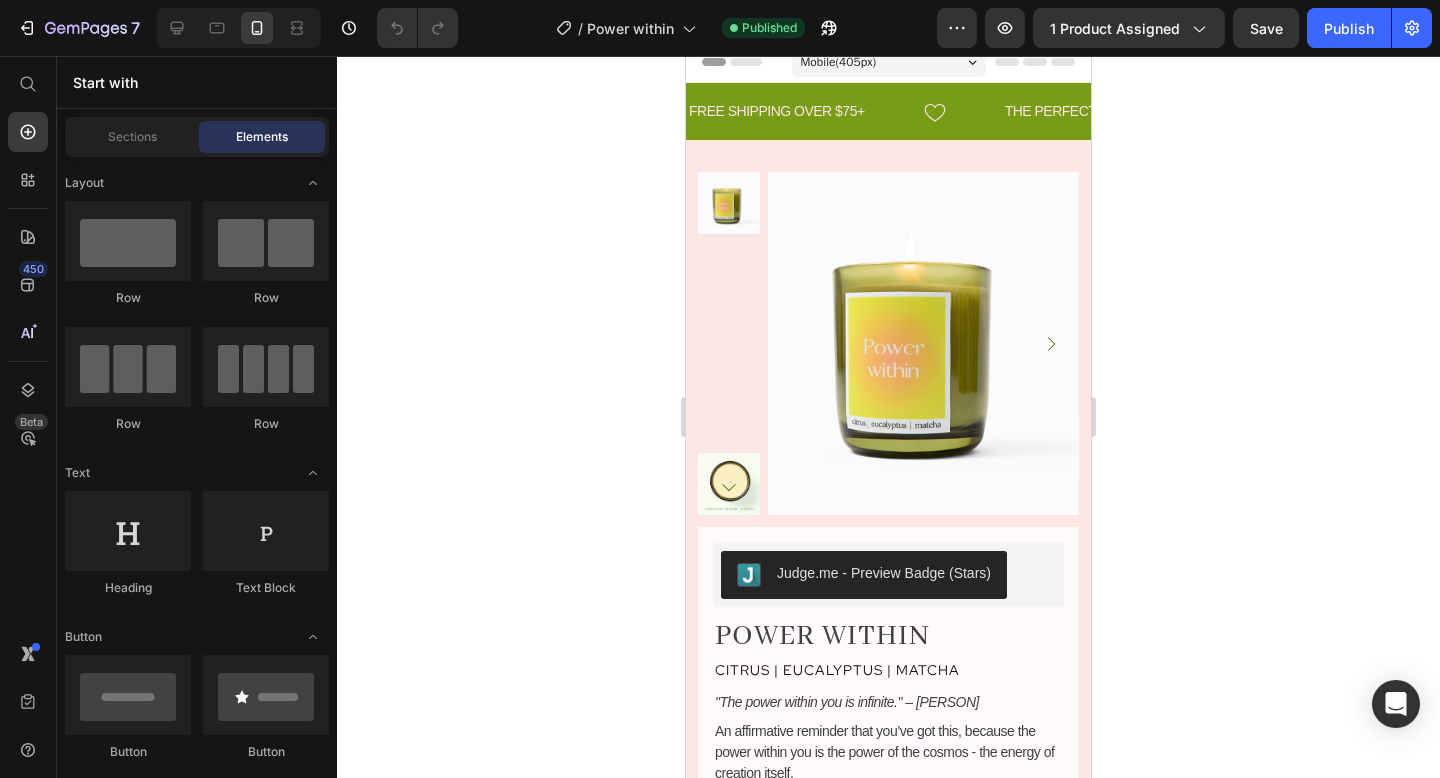 scroll, scrollTop: 0, scrollLeft: 0, axis: both 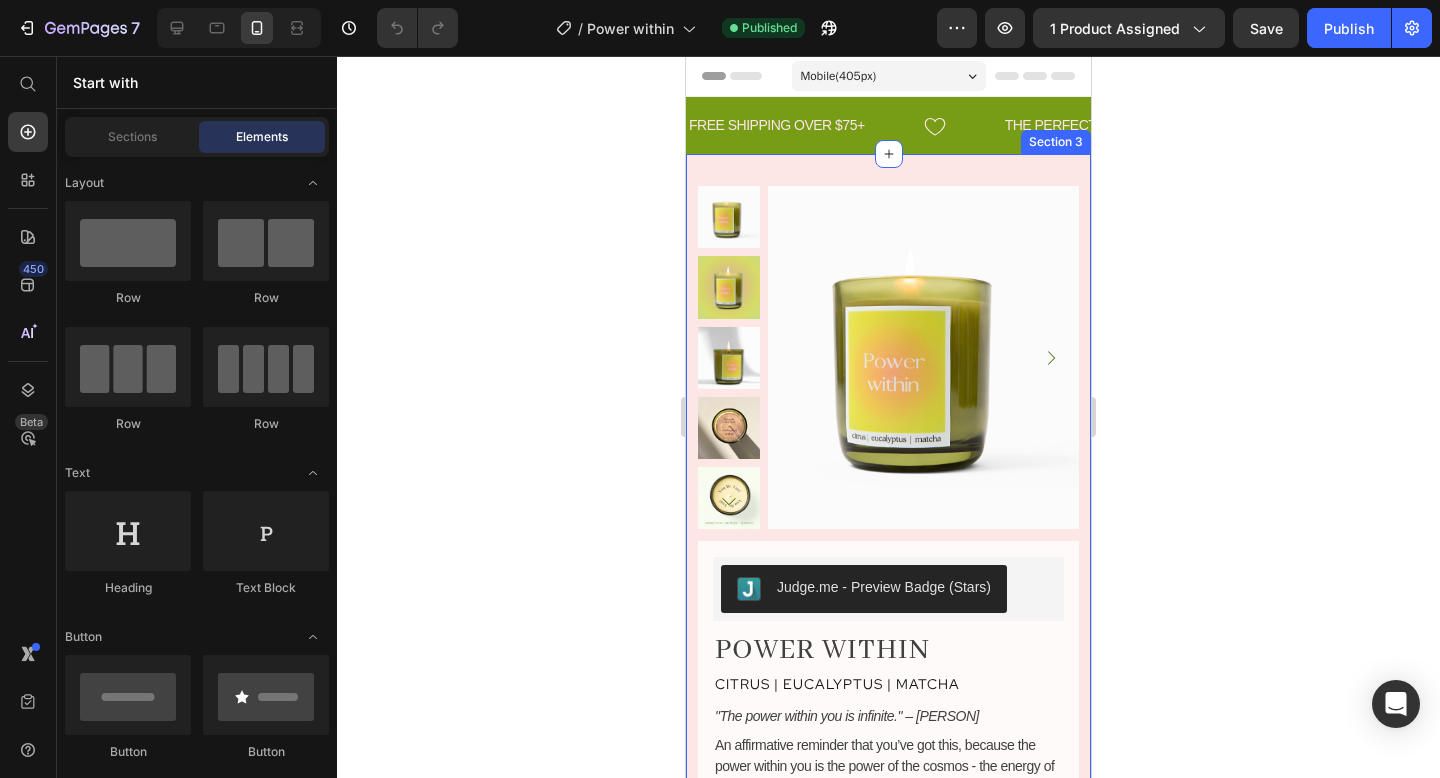 click on "Product Images Row Judge.me - Preview Badge (Stars) Judge.me Power Within Product Title citrus | eucalyptus | matcha Text Block "The power within you is infinite." – [PERSON] Text Block An affirmative reminder that you’ve got this, because the power within you is the power of the cosmos - the energy of creation itself.  Text Block Message 01. "You've Got This!" 02. "You Are Enough. You Are Perfect." 03."You be You!" Surprise me! Product Variants & Swatches Quantity Text Block 1 Product Quantity Only a few left. Free shipping on 2+ candles. Stock Counter Your purchase benefits mental health  initiatives across multiple platforms and organizations. Text Block Row Add to cart Add to Cart Buy It Now Dynamic Checkout
30-day satisfaction guarantee Item list Image Row Icon Icon" at bounding box center (888, 879) 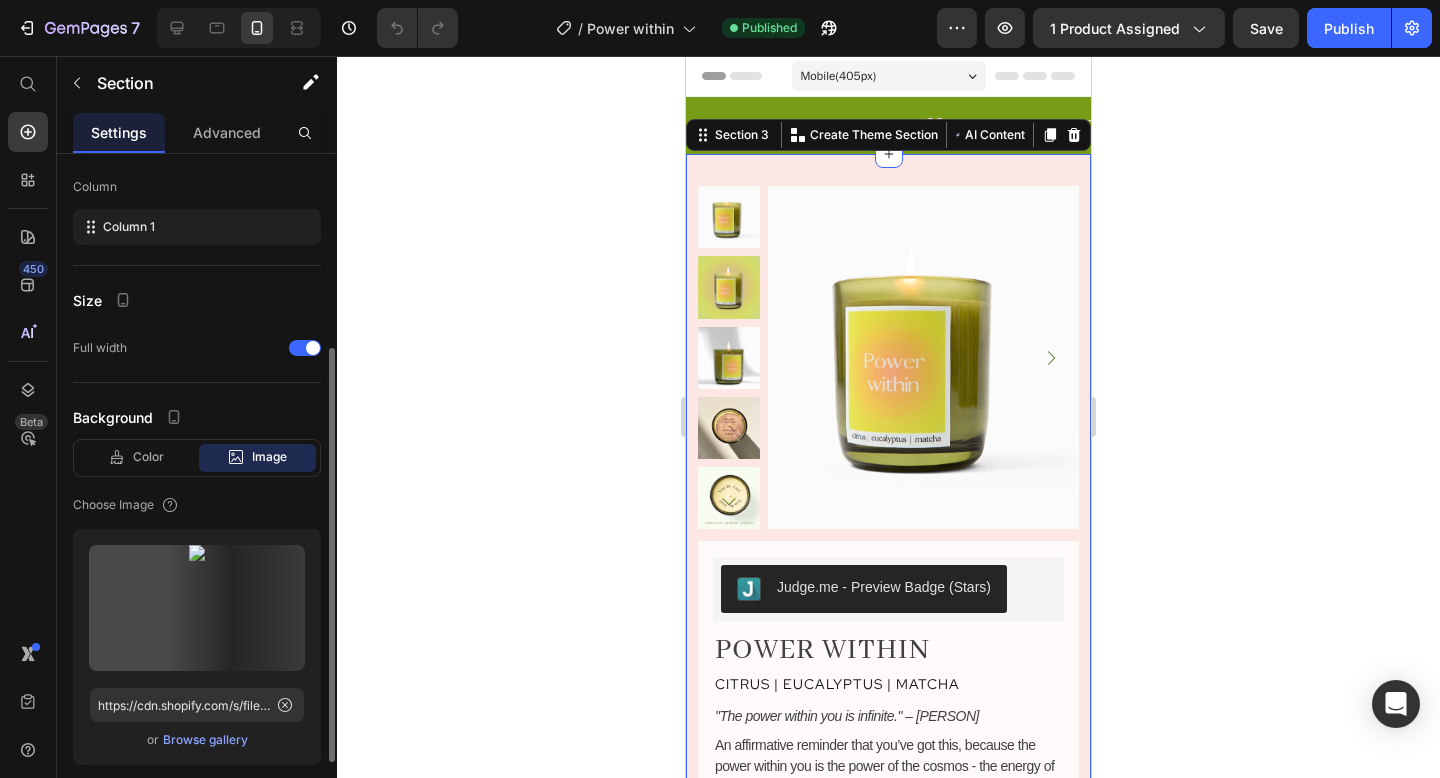 scroll, scrollTop: 281, scrollLeft: 0, axis: vertical 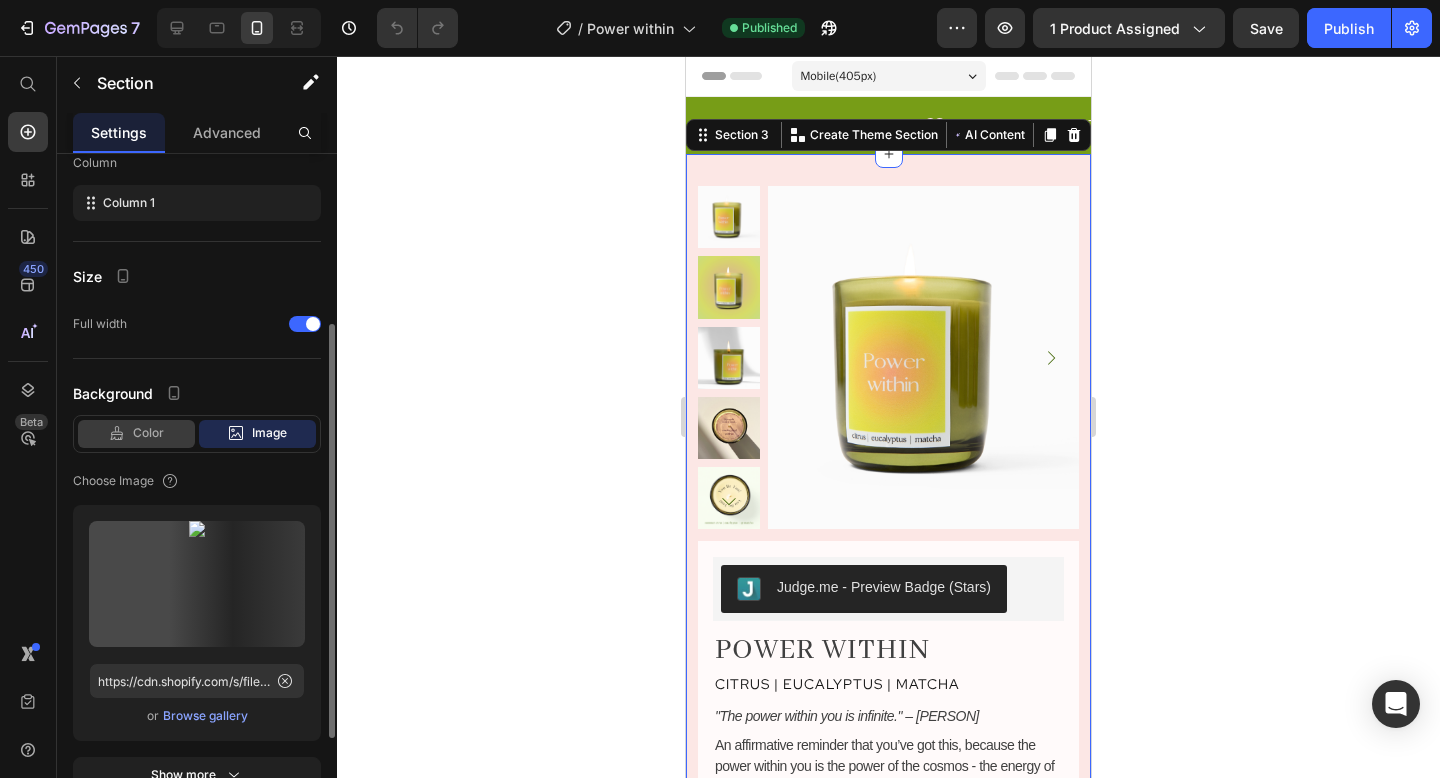 click on "Color" at bounding box center [148, 433] 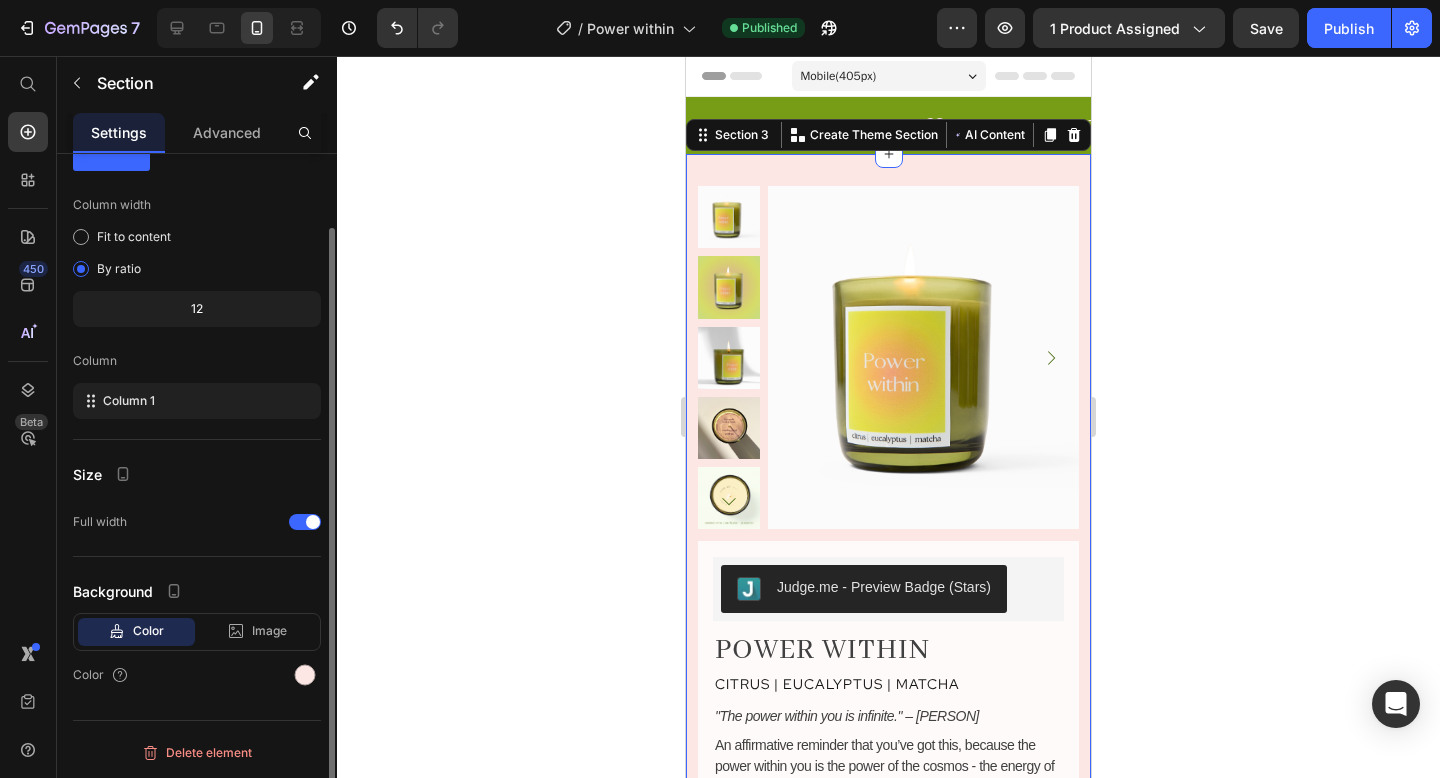 scroll, scrollTop: 83, scrollLeft: 0, axis: vertical 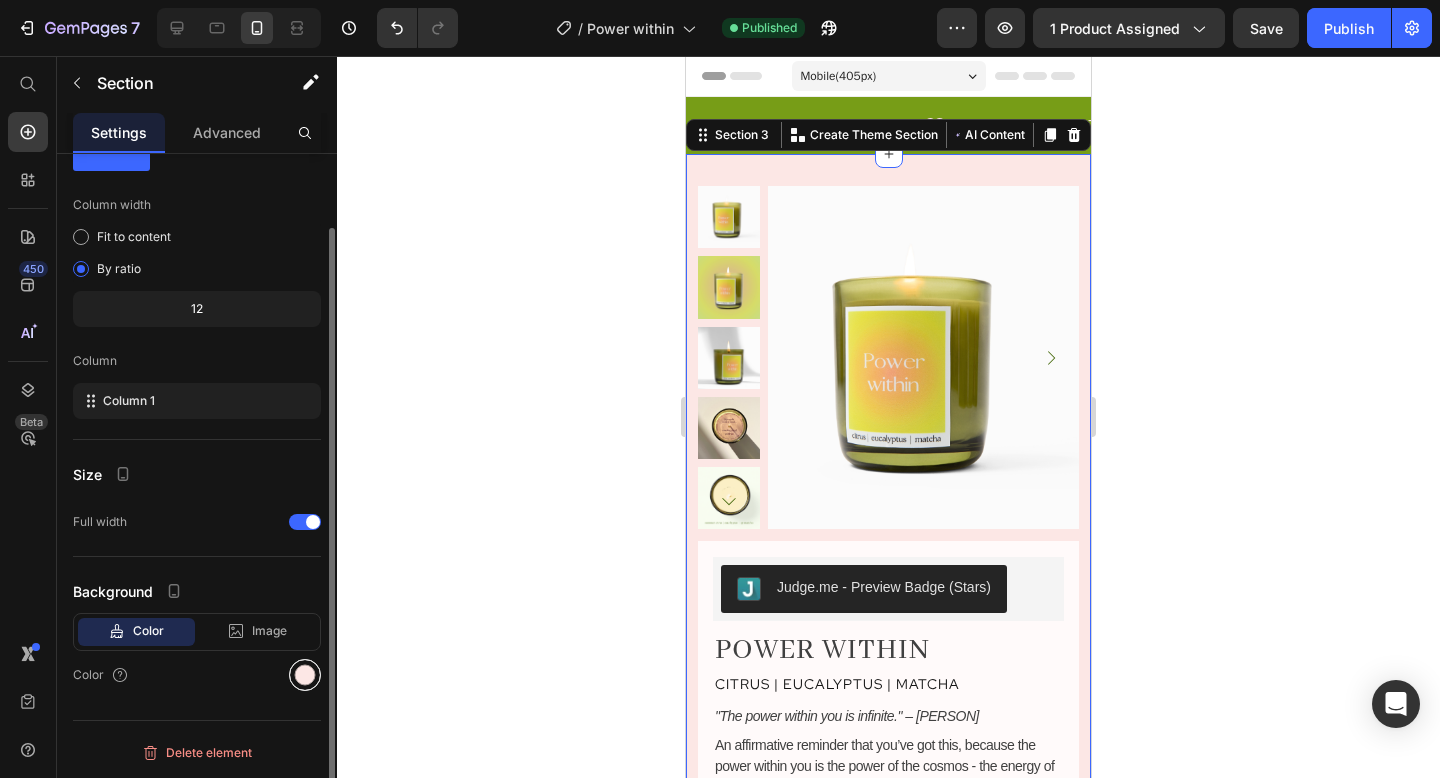 click at bounding box center (305, 675) 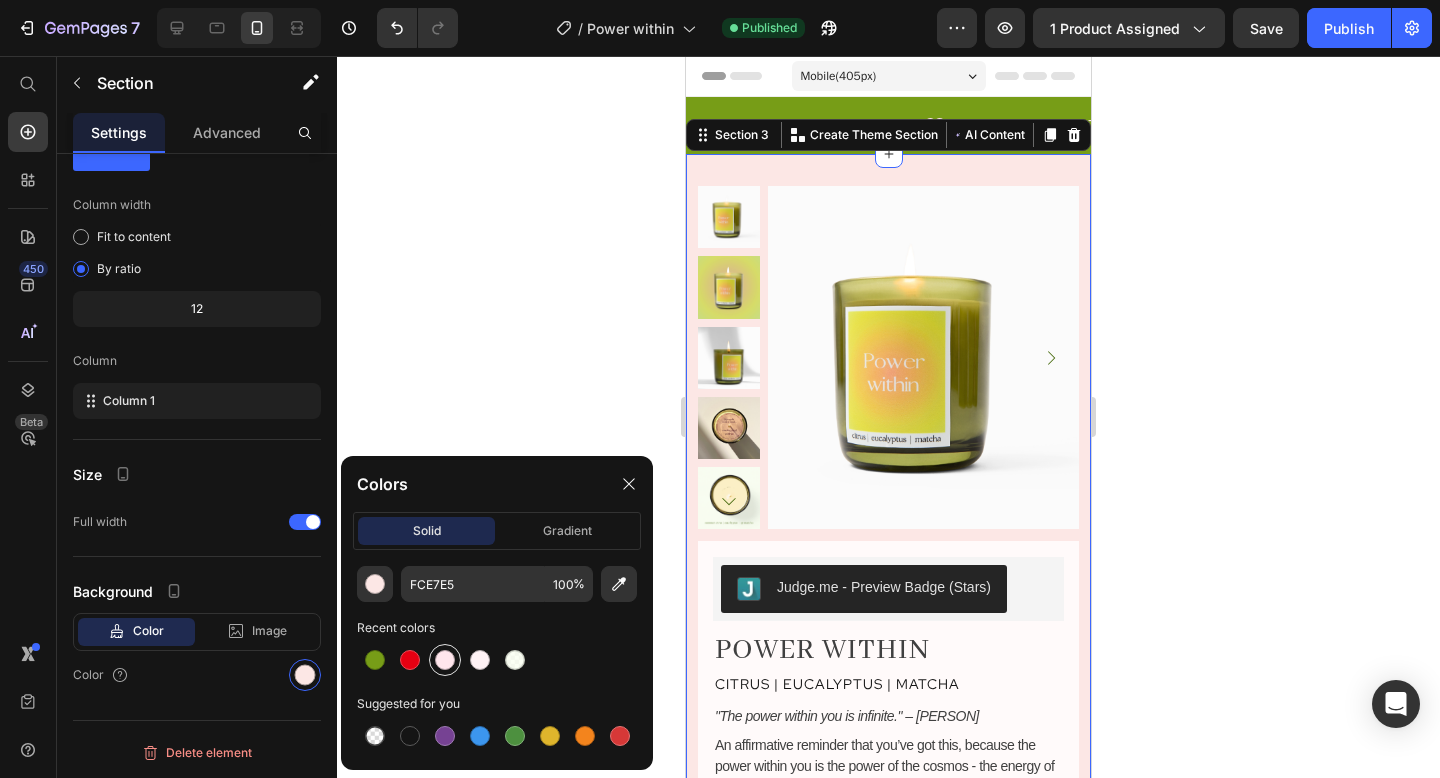 click at bounding box center (445, 660) 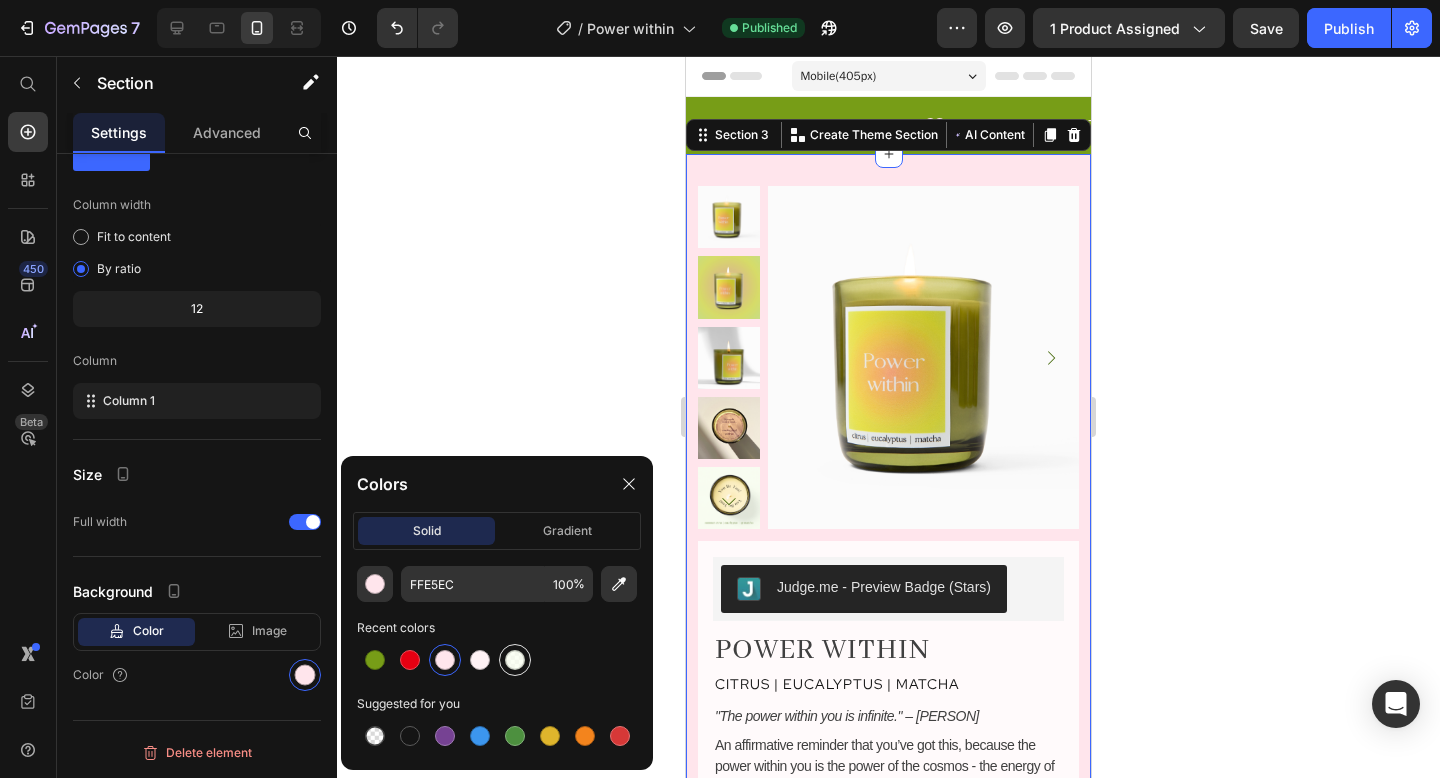 click at bounding box center (515, 660) 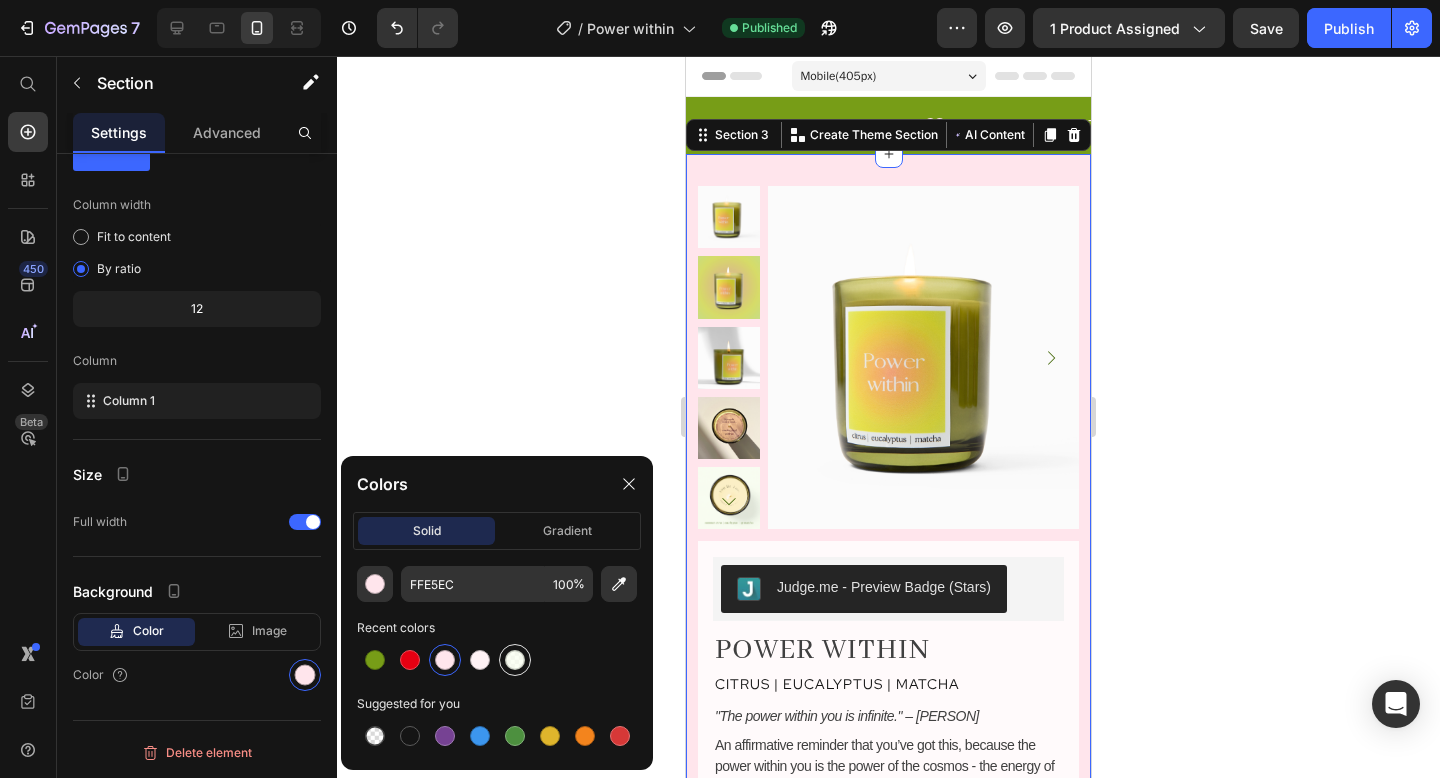 type on "80" 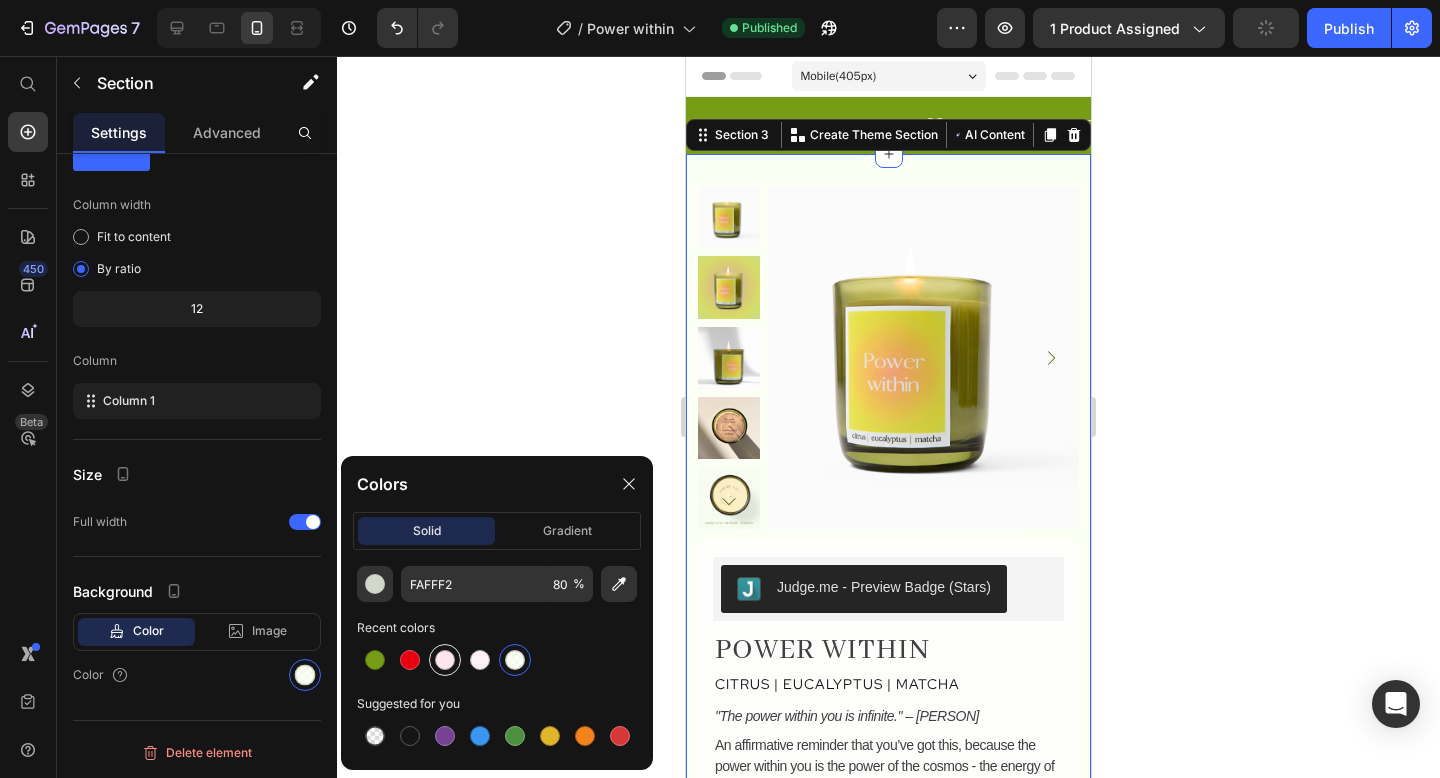 click at bounding box center [445, 660] 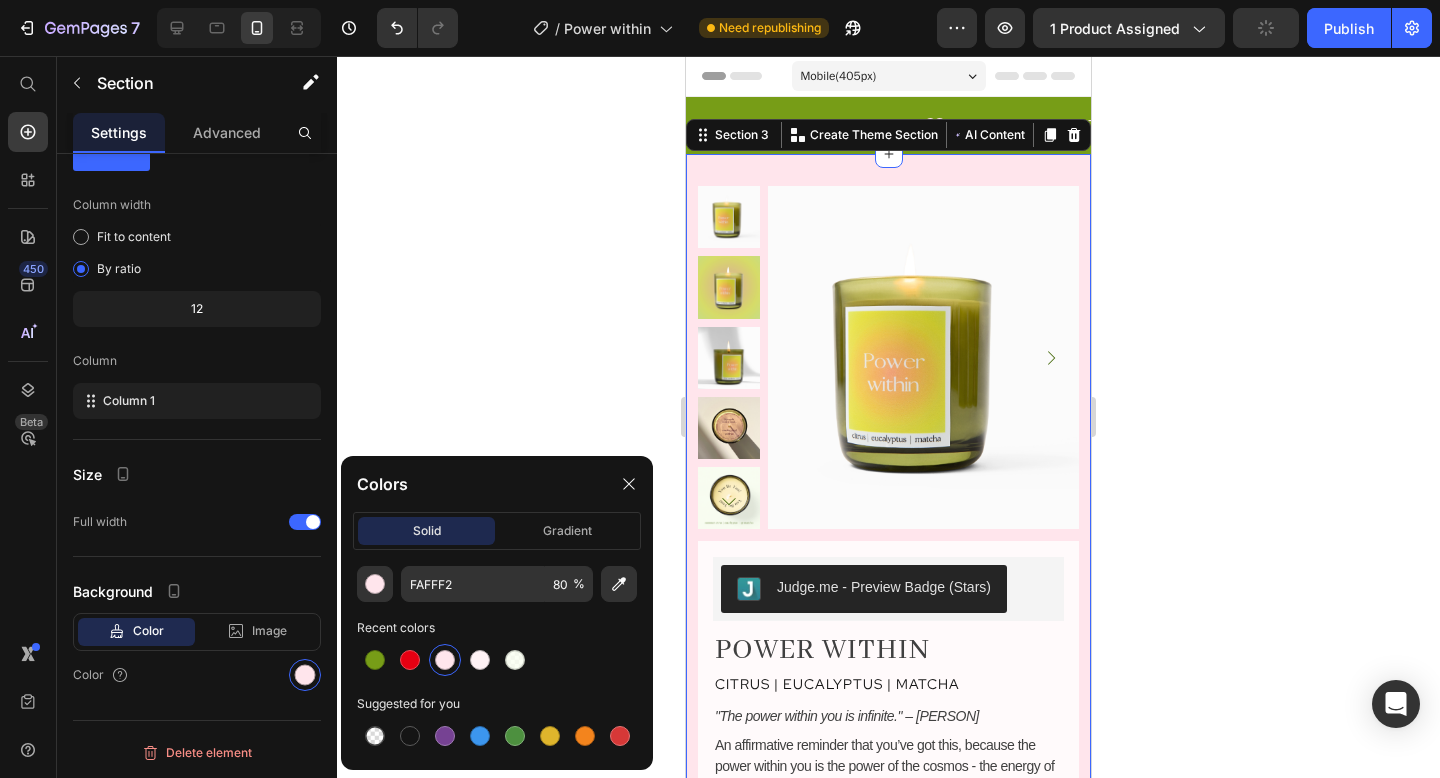 type on "FFE5EC" 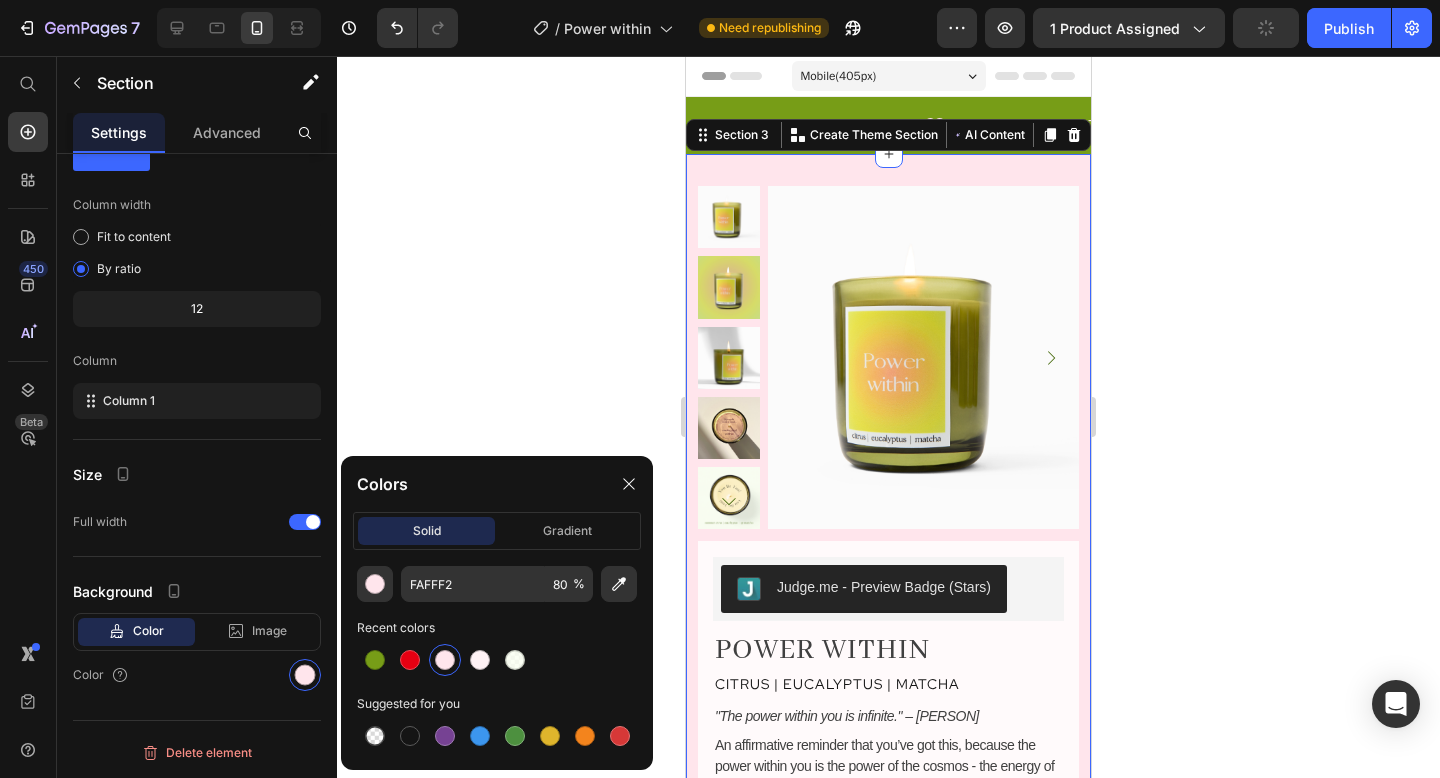 type on "100" 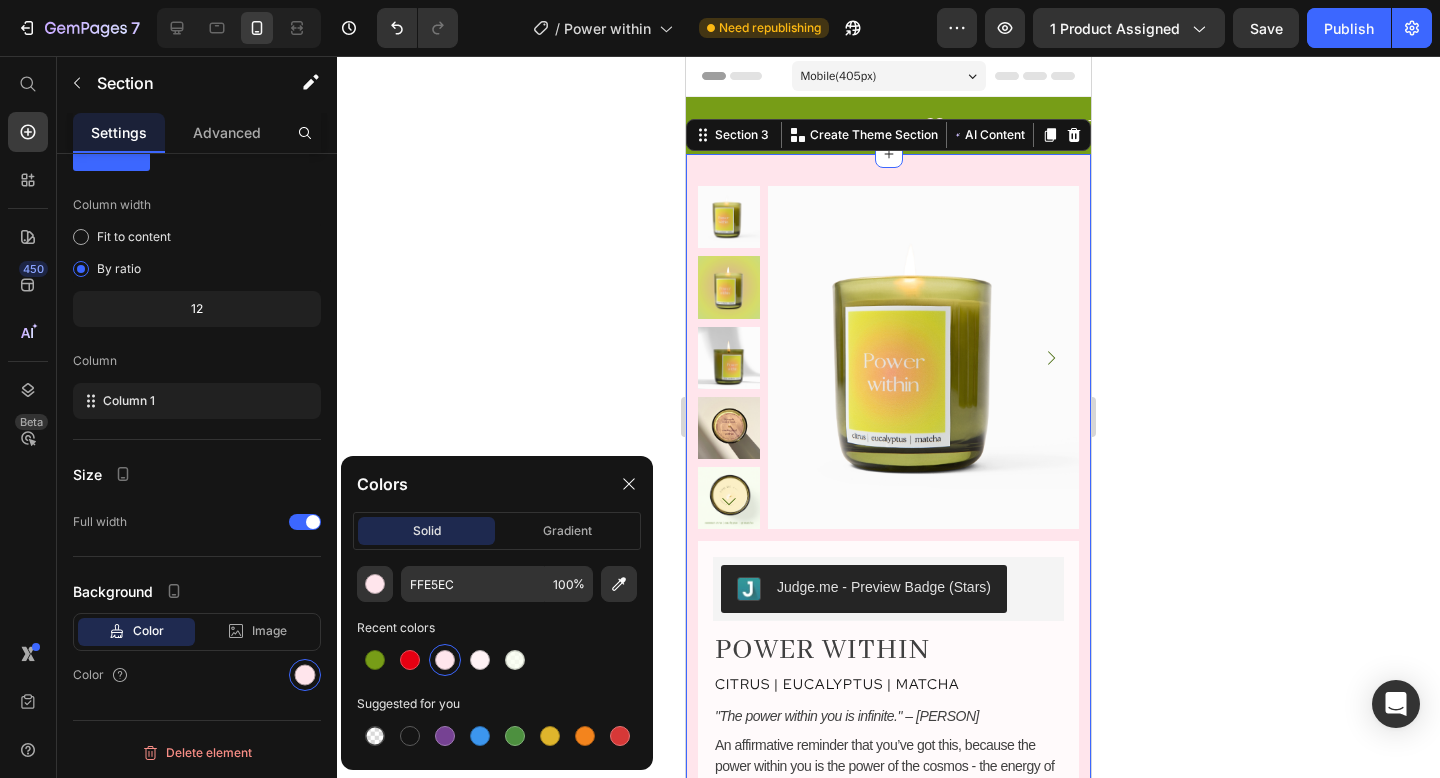 click 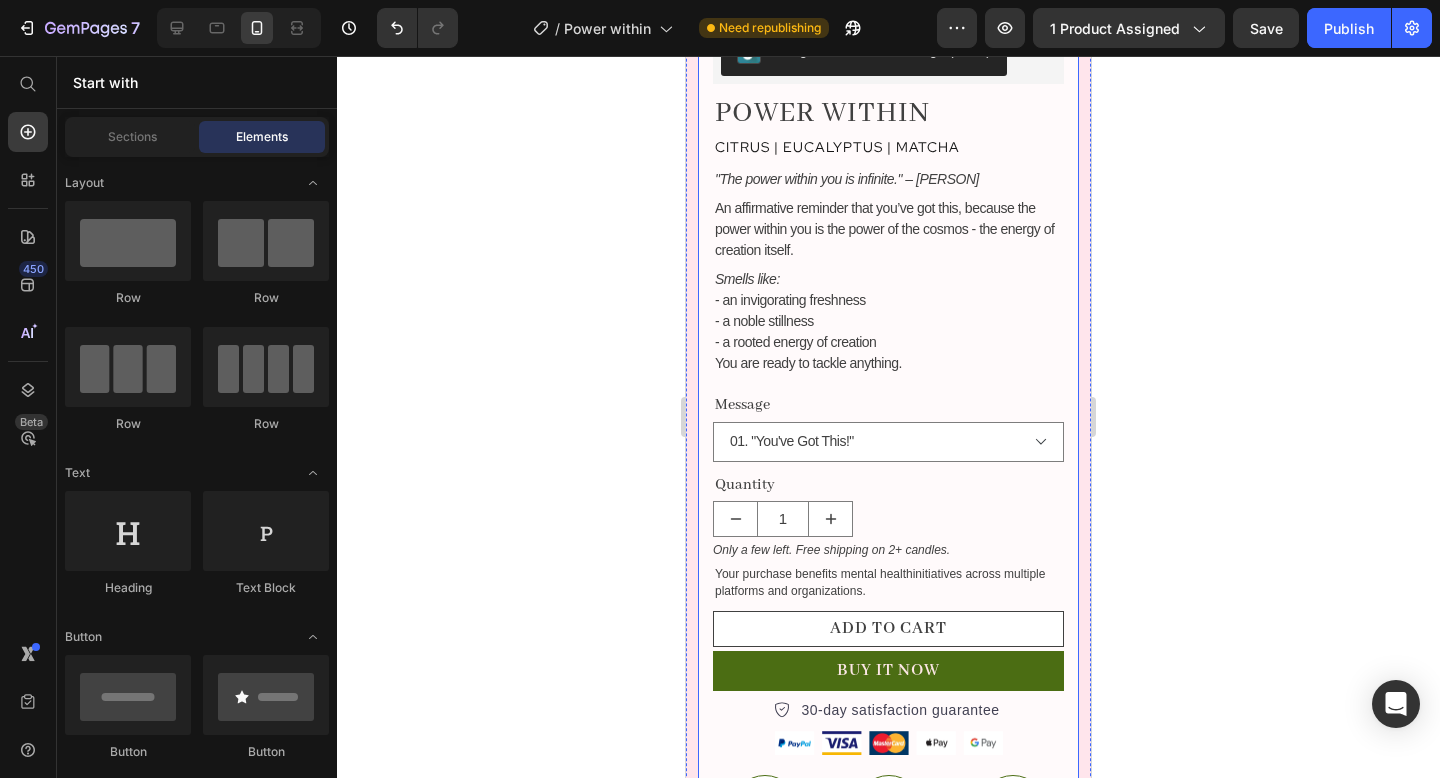 scroll, scrollTop: 0, scrollLeft: 0, axis: both 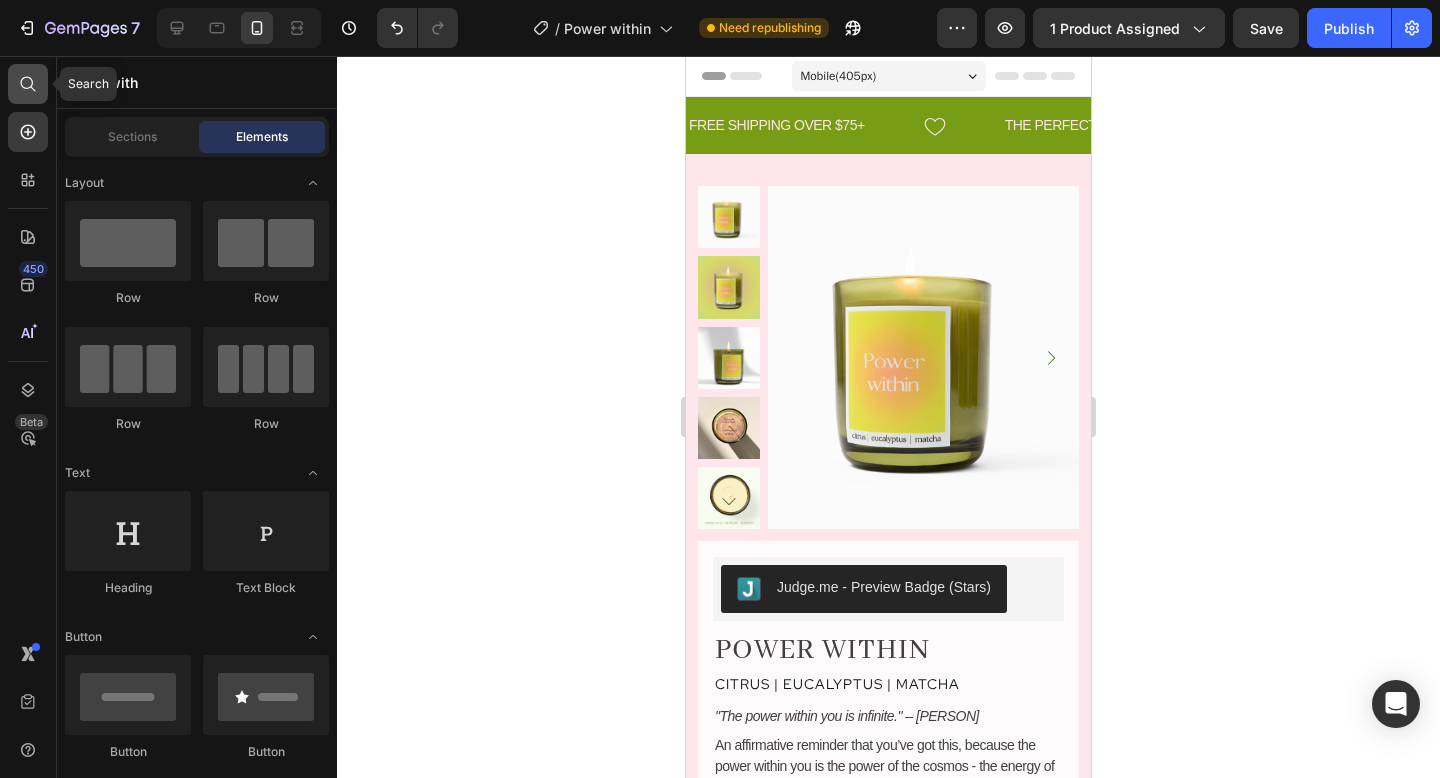 click 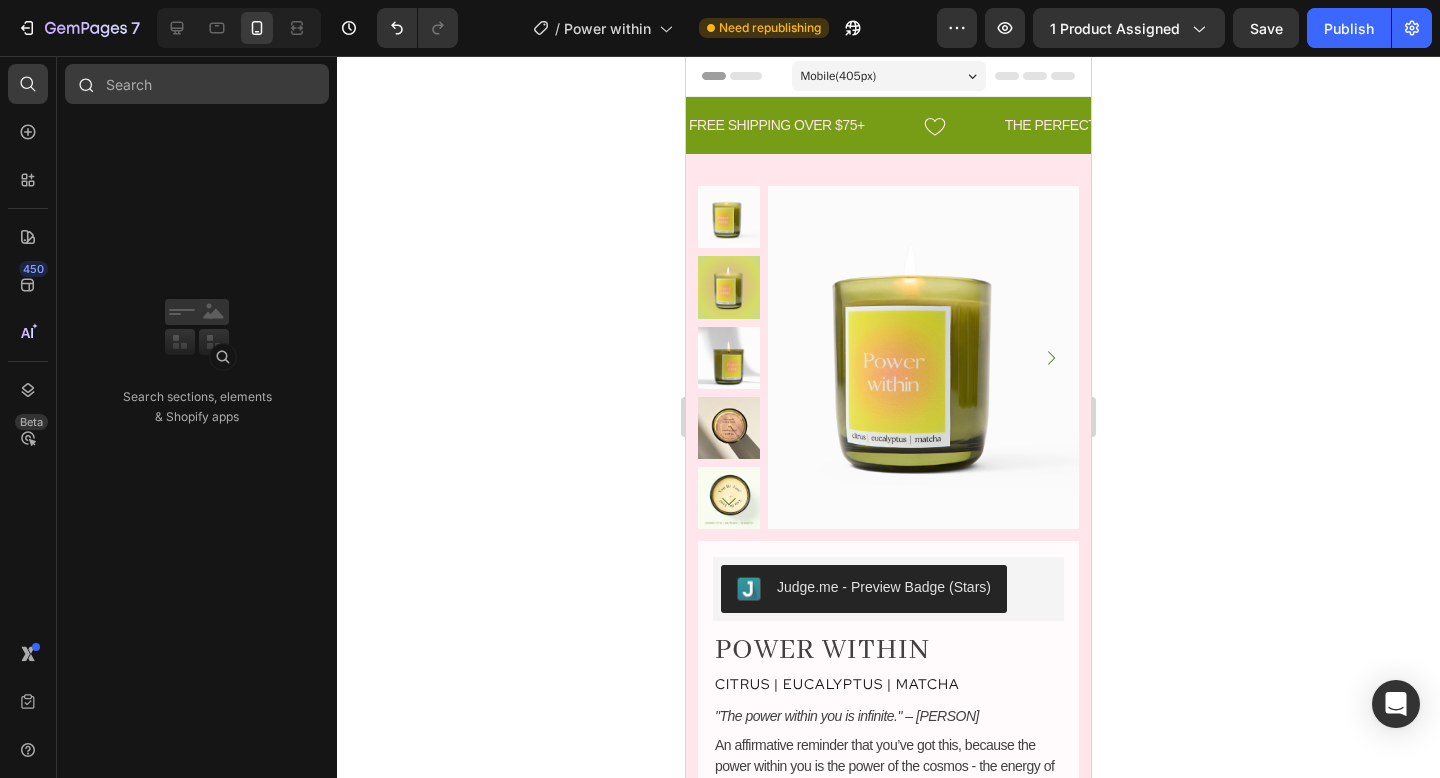 click at bounding box center [197, 84] 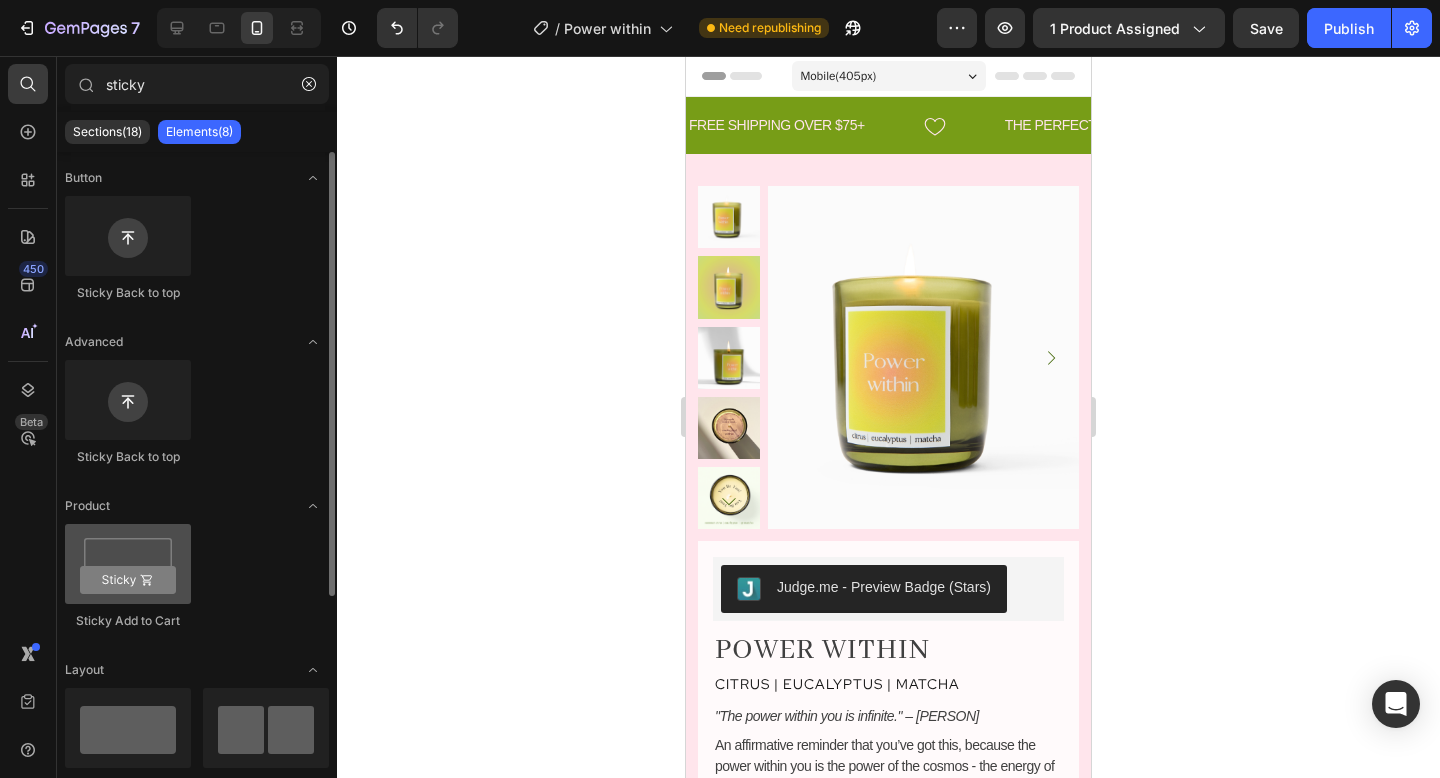 type on "sticky" 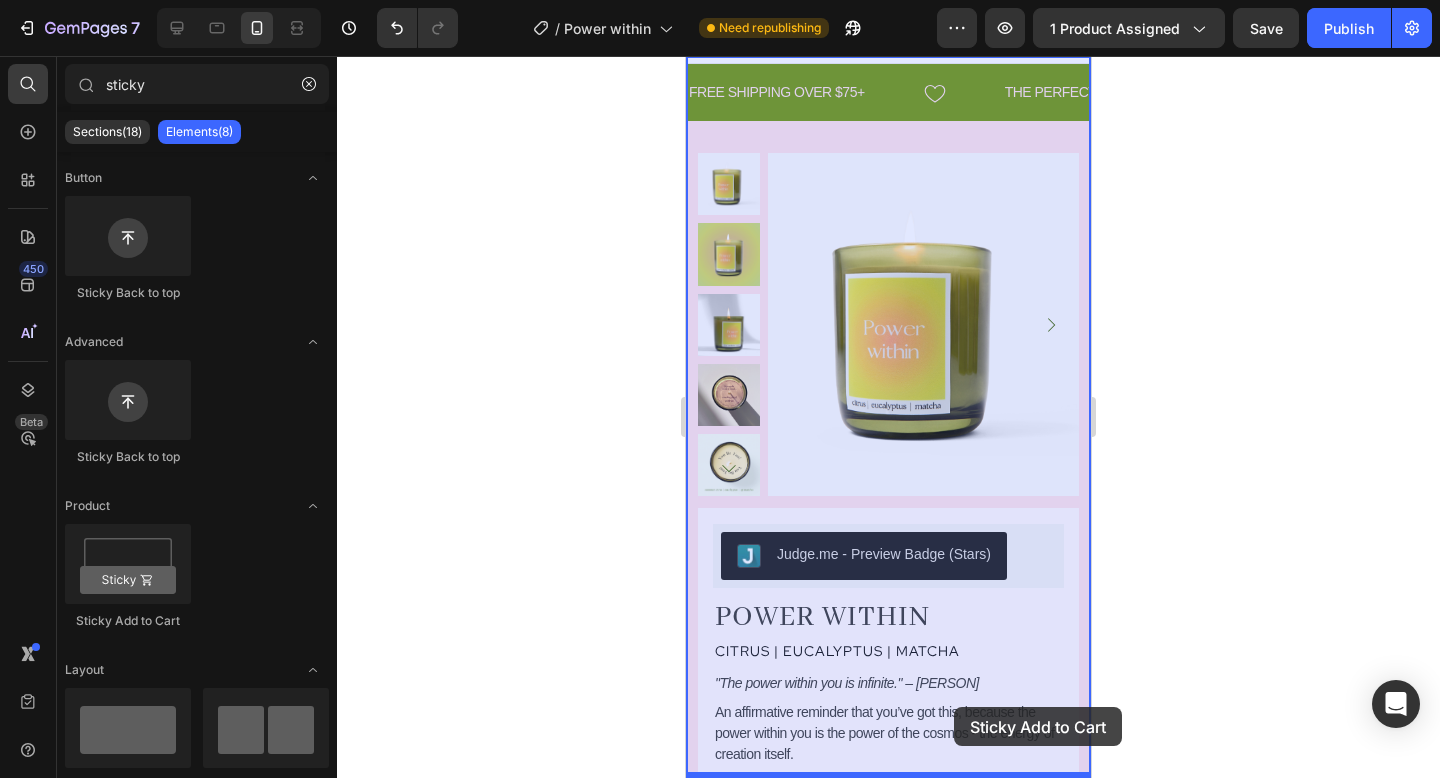 scroll, scrollTop: 61, scrollLeft: 0, axis: vertical 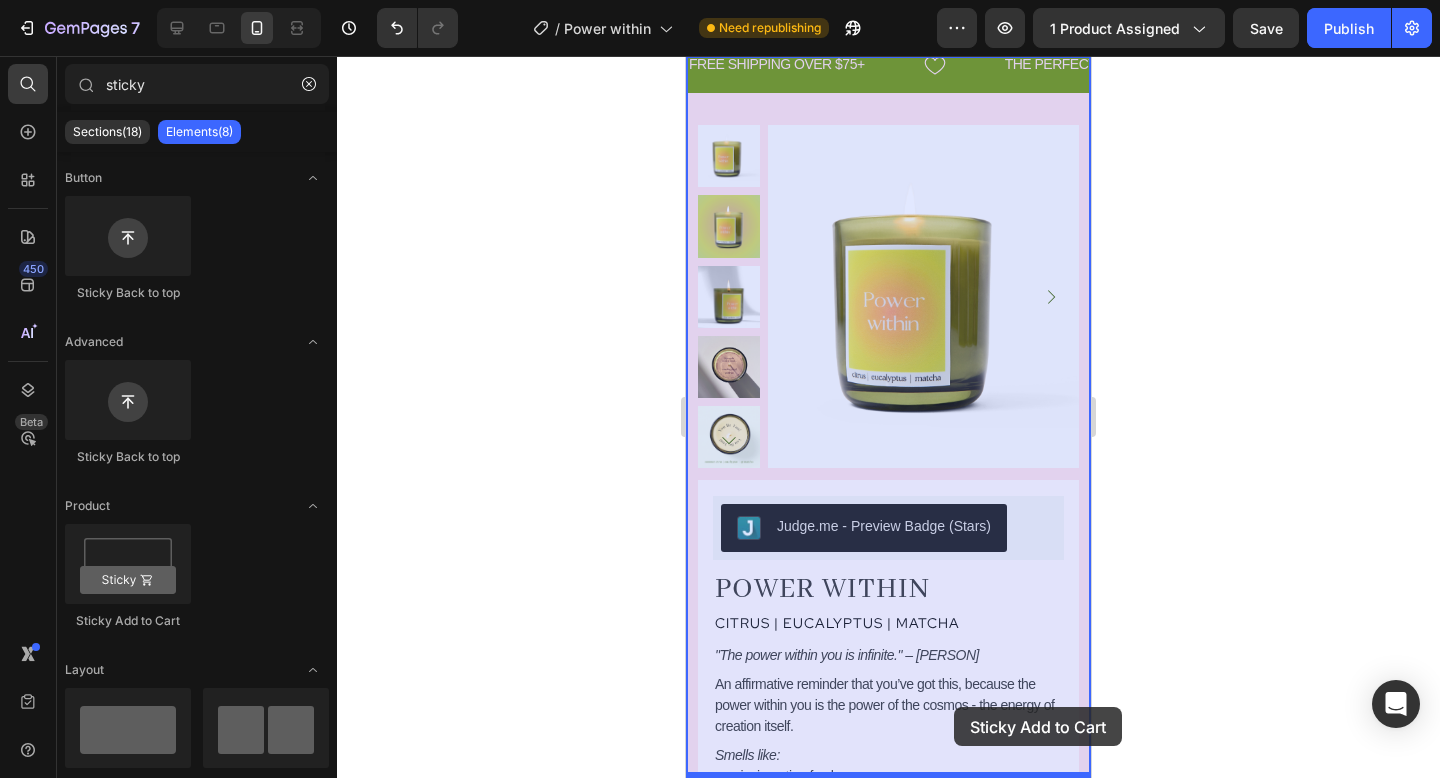 drag, startPoint x: 841, startPoint y: 611, endPoint x: 954, endPoint y: 707, distance: 148.27339 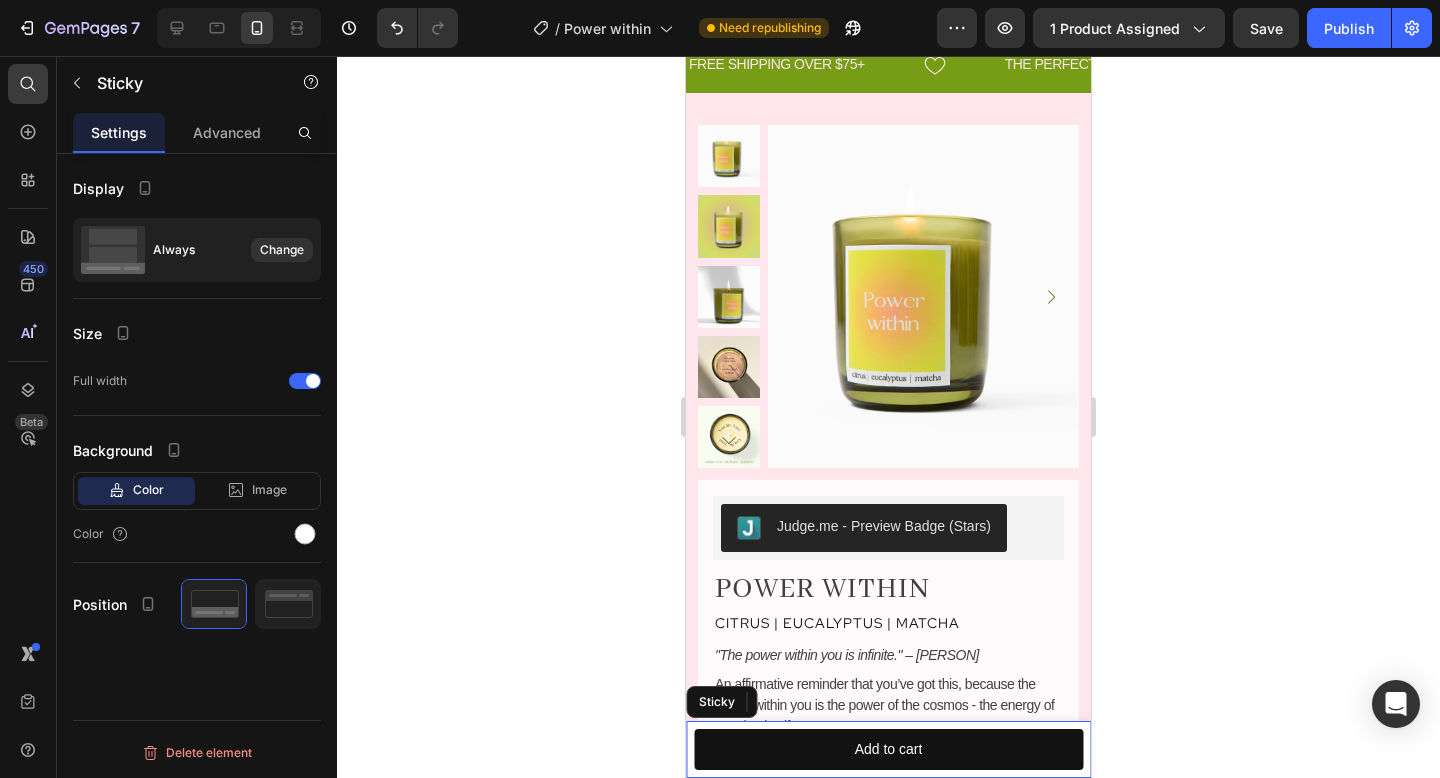 scroll, scrollTop: 77, scrollLeft: 0, axis: vertical 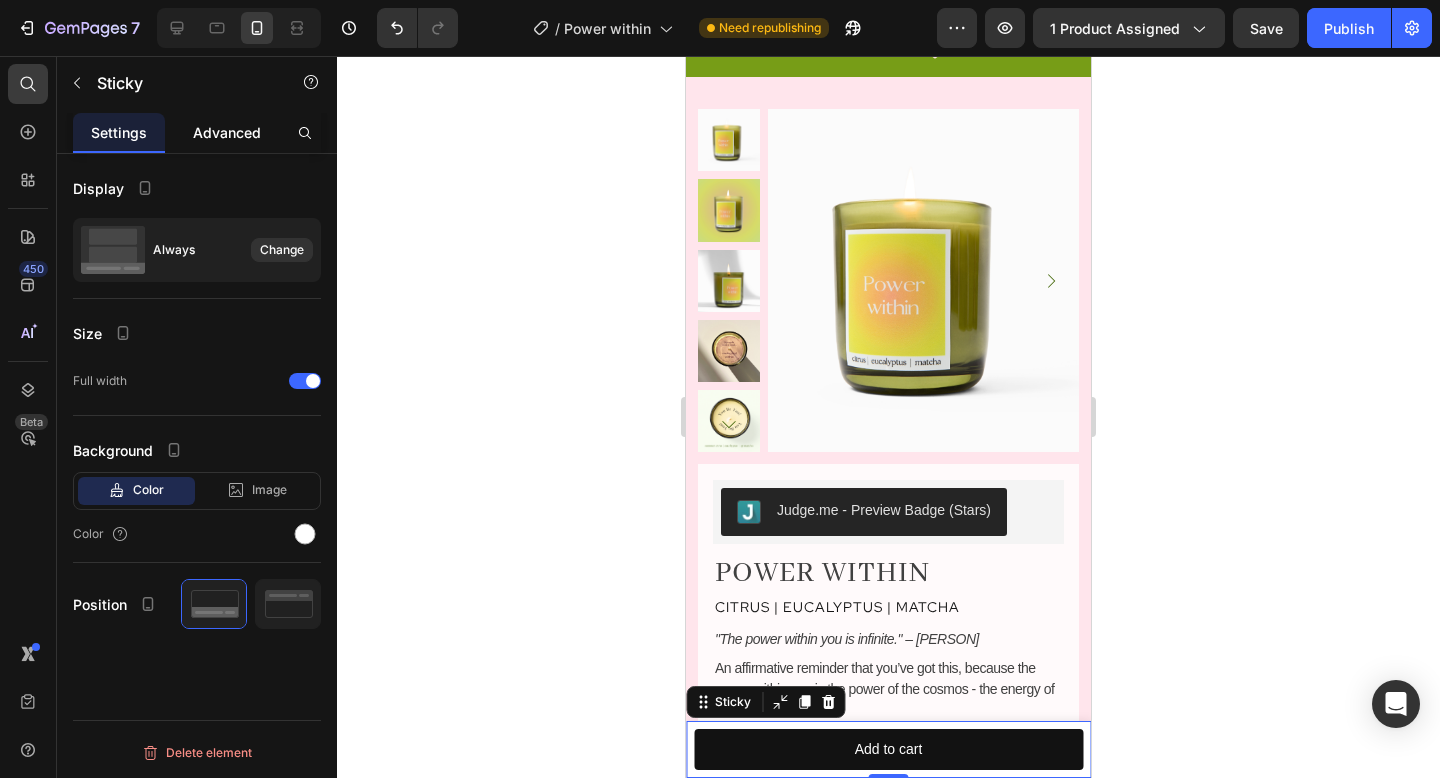 click on "Advanced" at bounding box center [227, 132] 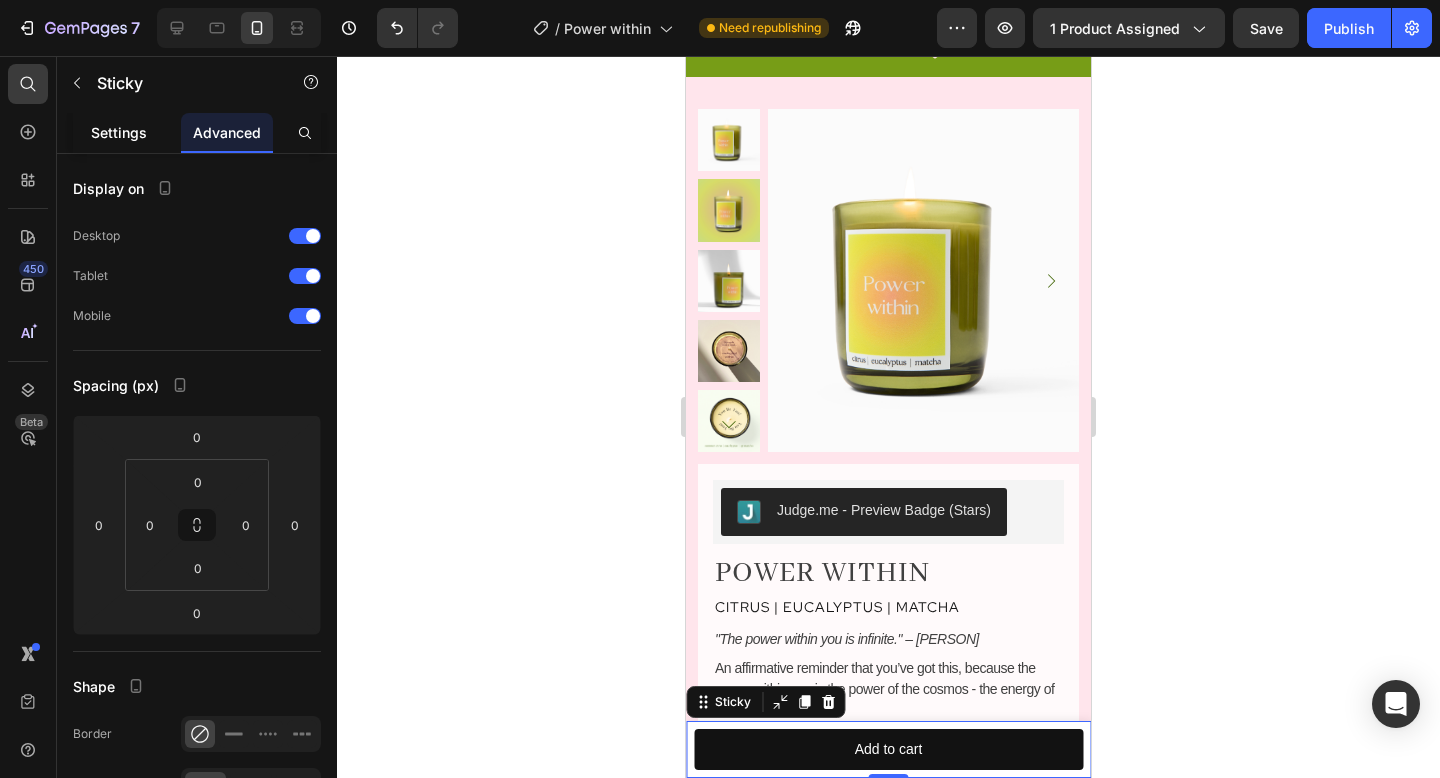 click on "Settings" 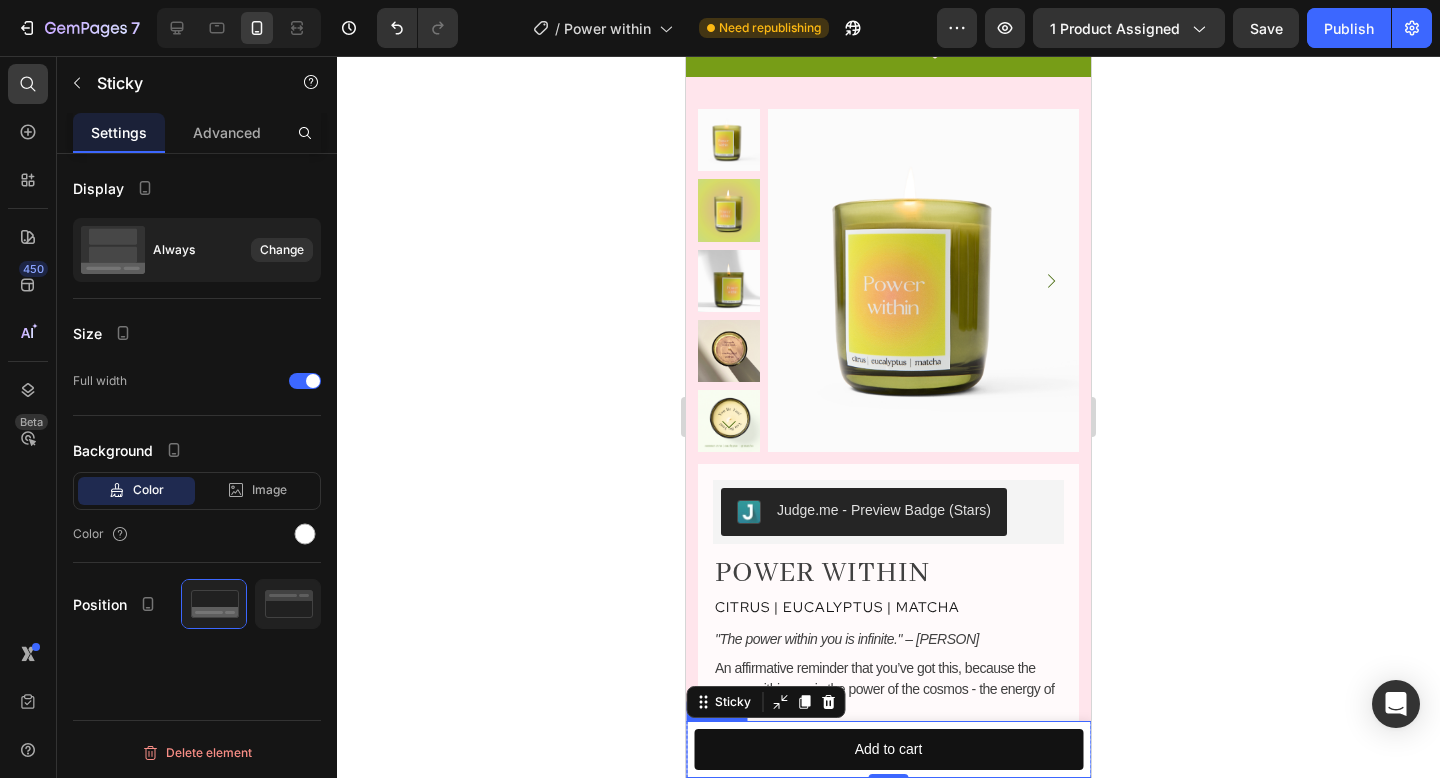 click on "Product Images Power Within Product Title $39.00 Product Price Row 01. "You've Got This!" - $39.00  02. "You Are Enough. You Are Perfect." - $39.00  03."You be You!" - $39.00  Surprise me! - $39.00  Product Variants & Swatches 1 Product Quantity Add to cart Product Cart Button Row Product" at bounding box center [888, 749] 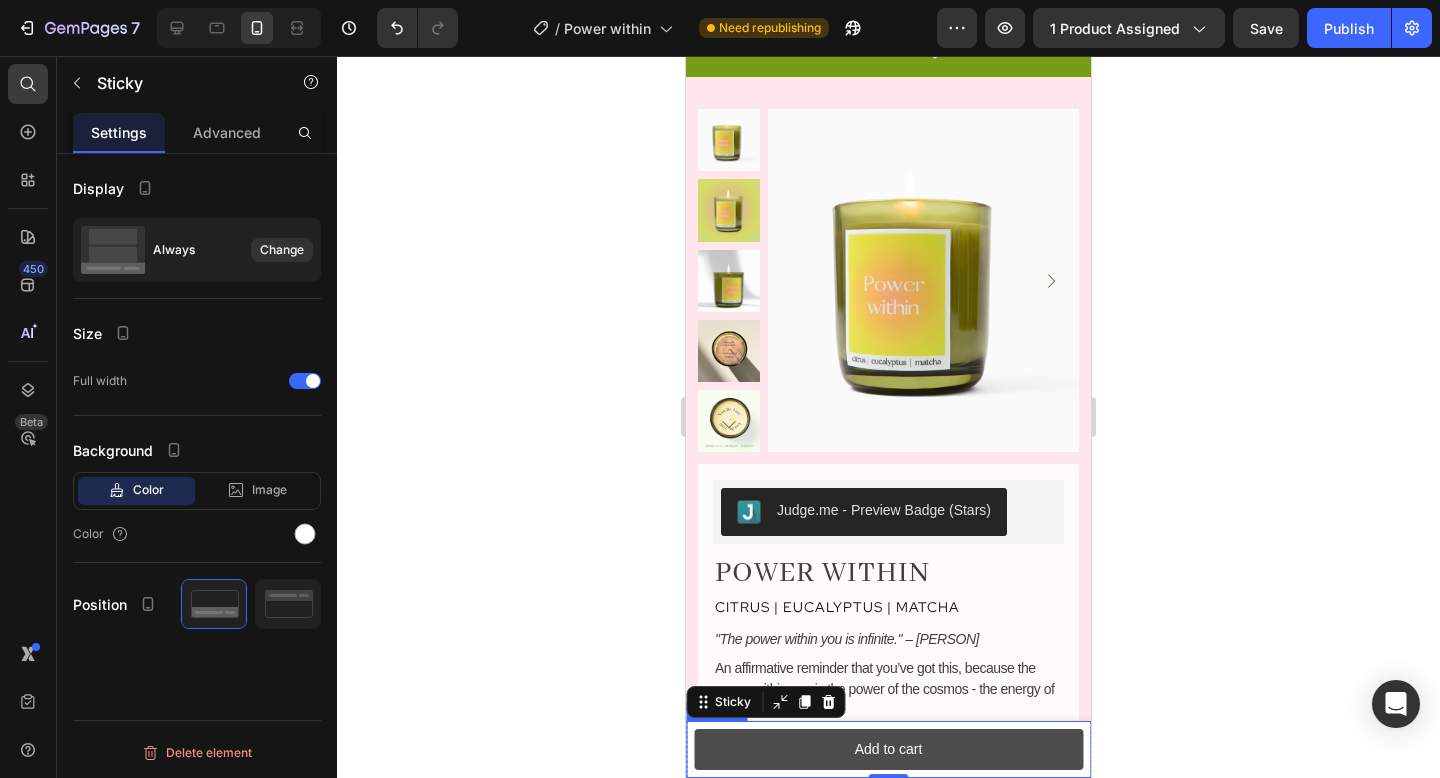 click on "Add to cart" at bounding box center (889, 749) 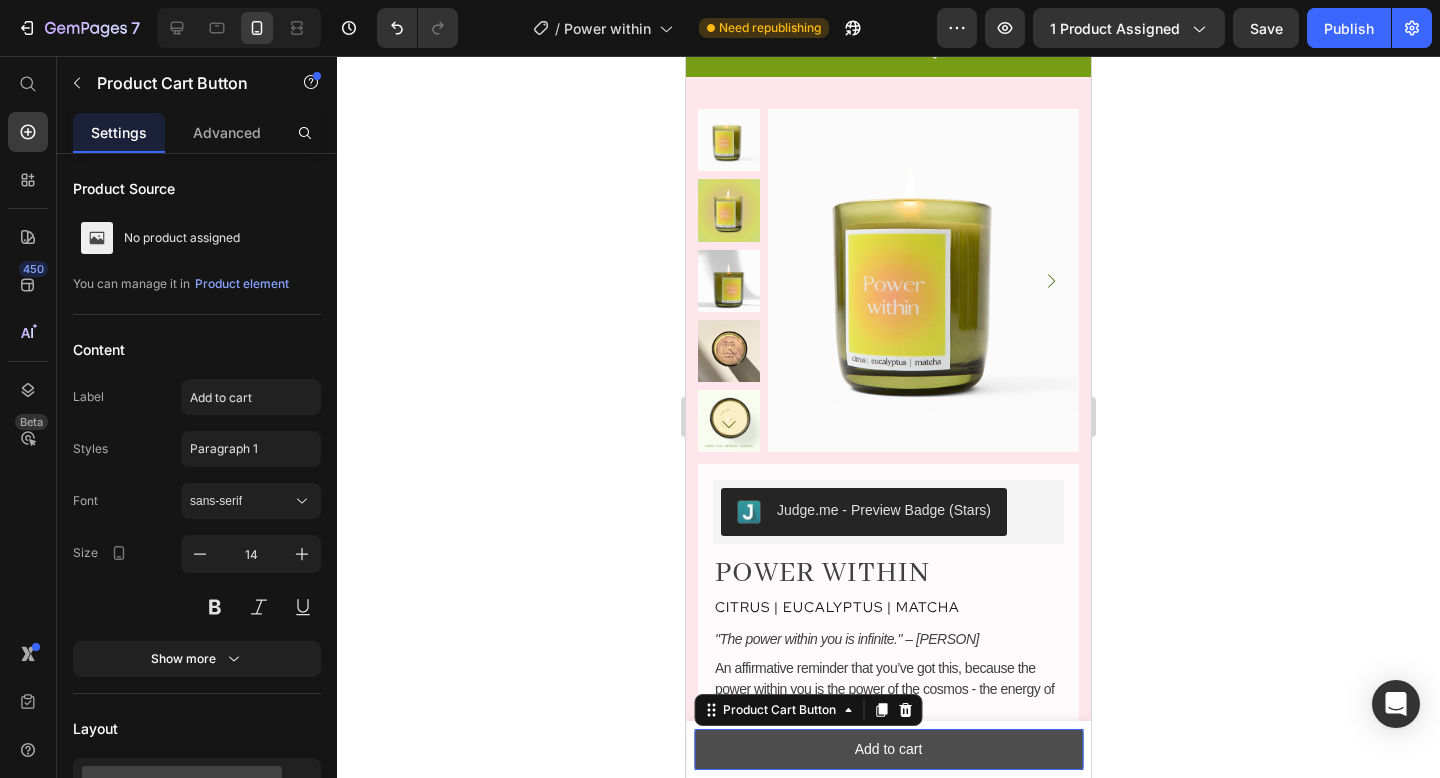 click on "Add to cart" at bounding box center [888, 749] 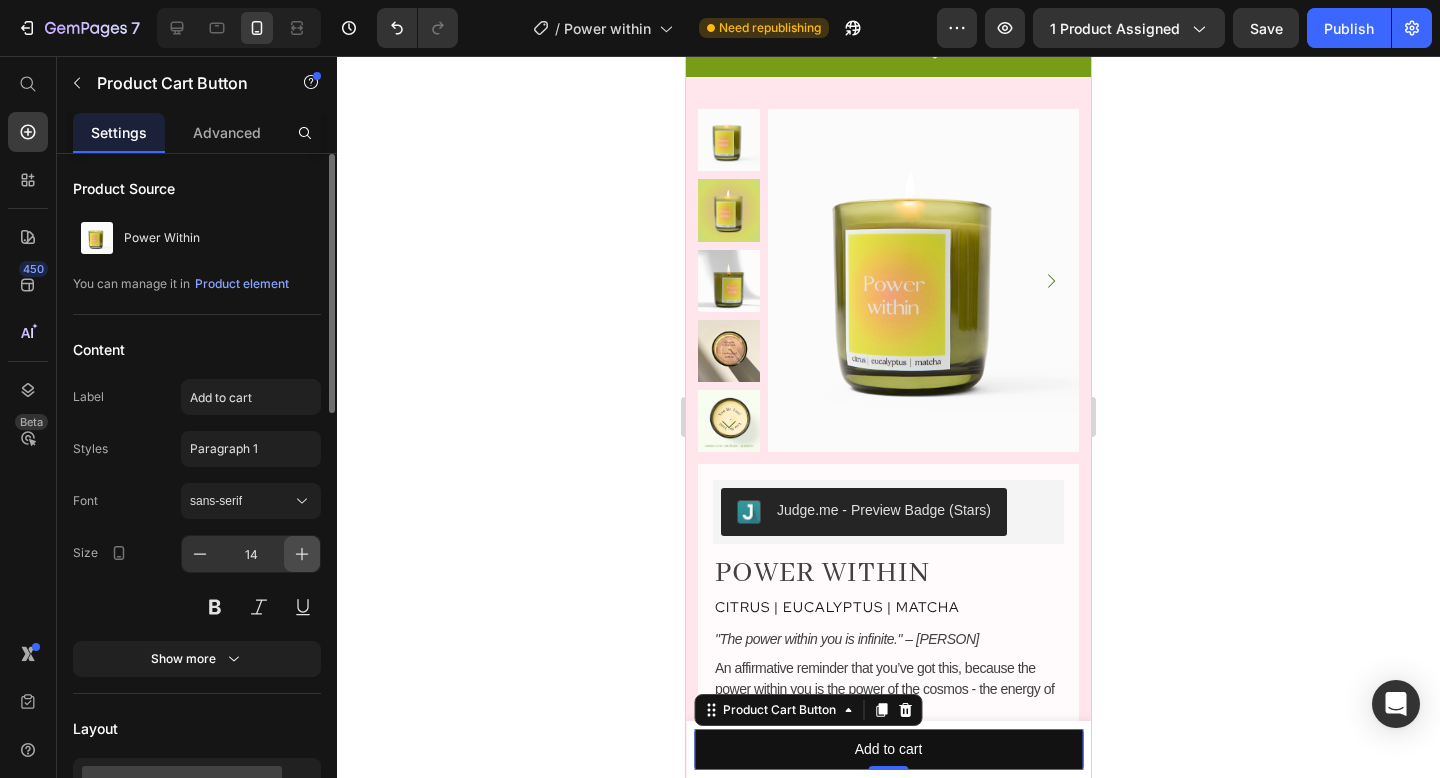 click 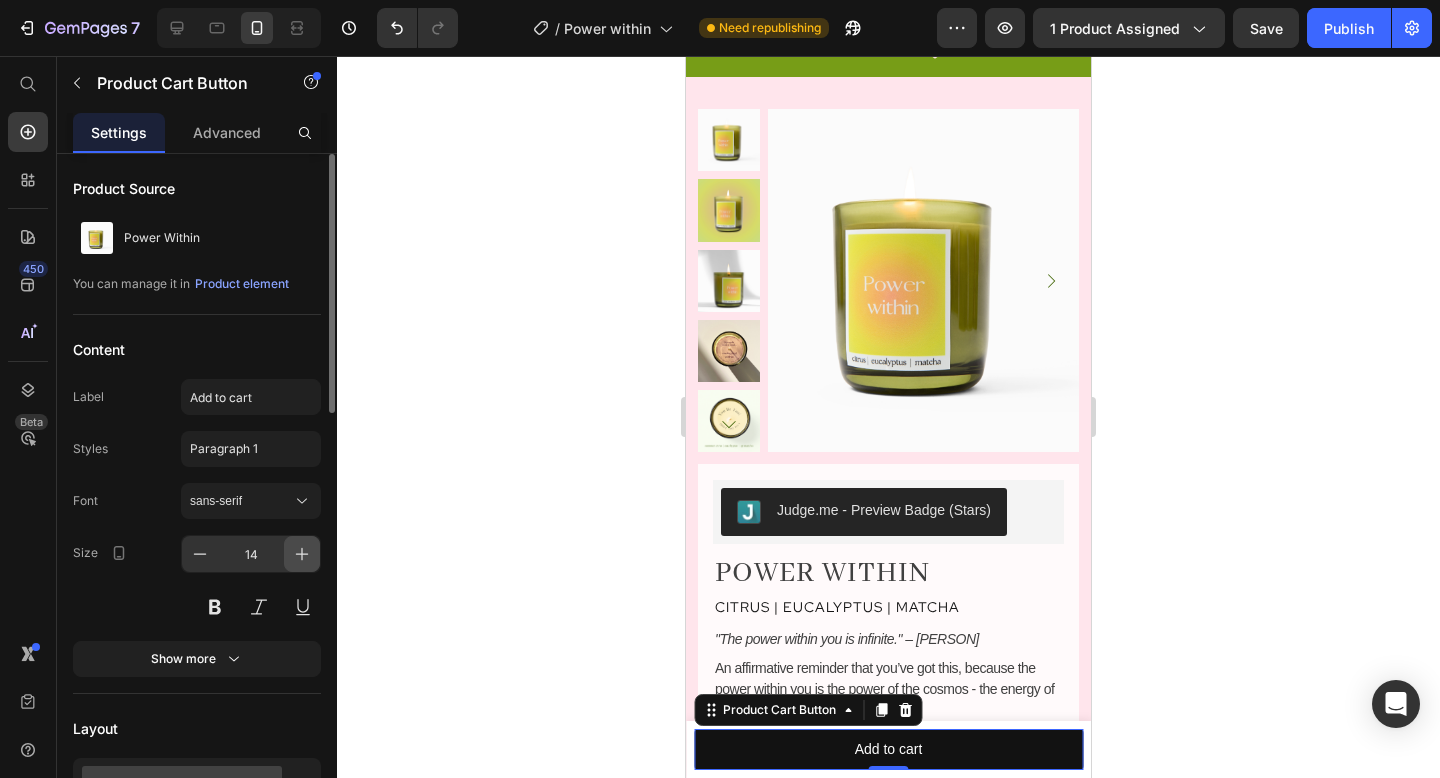 click 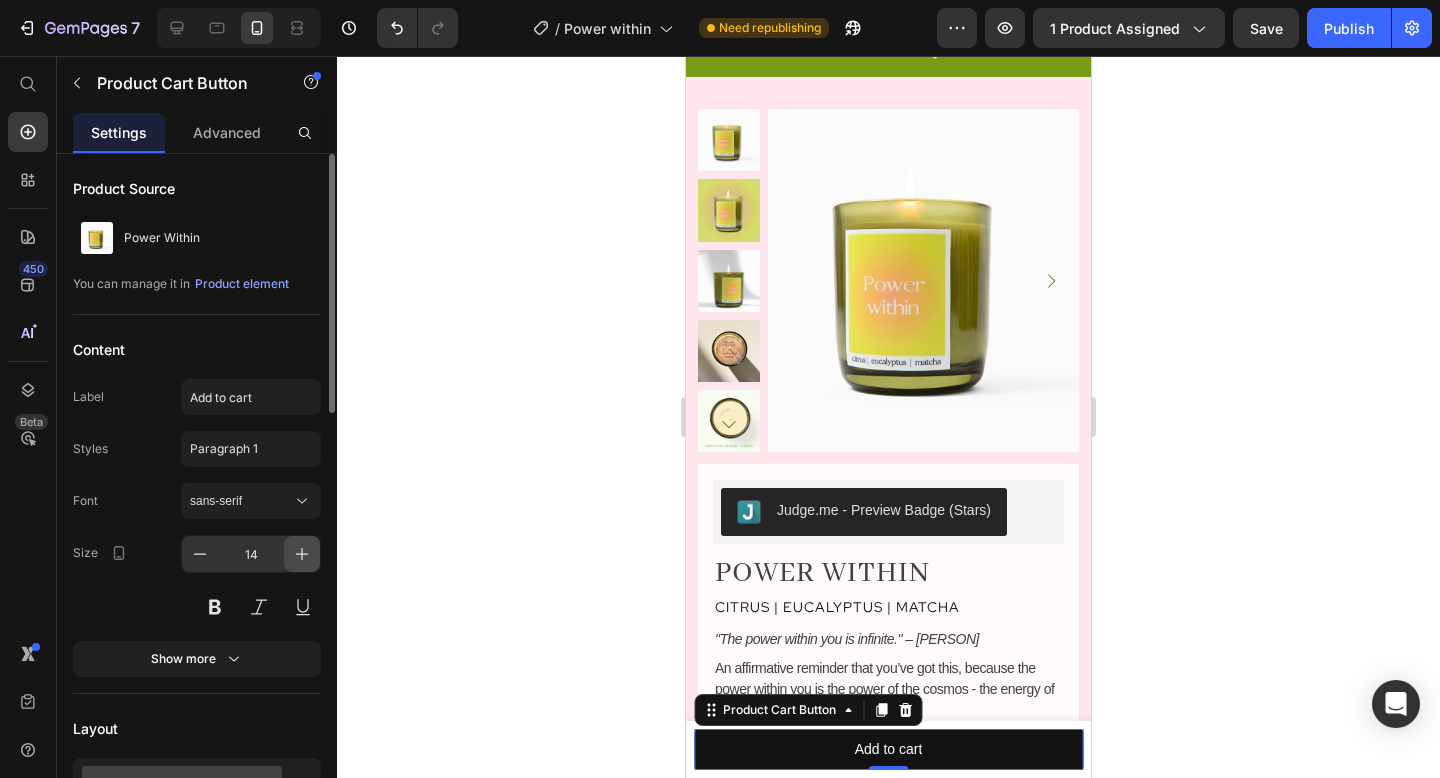 type on "16" 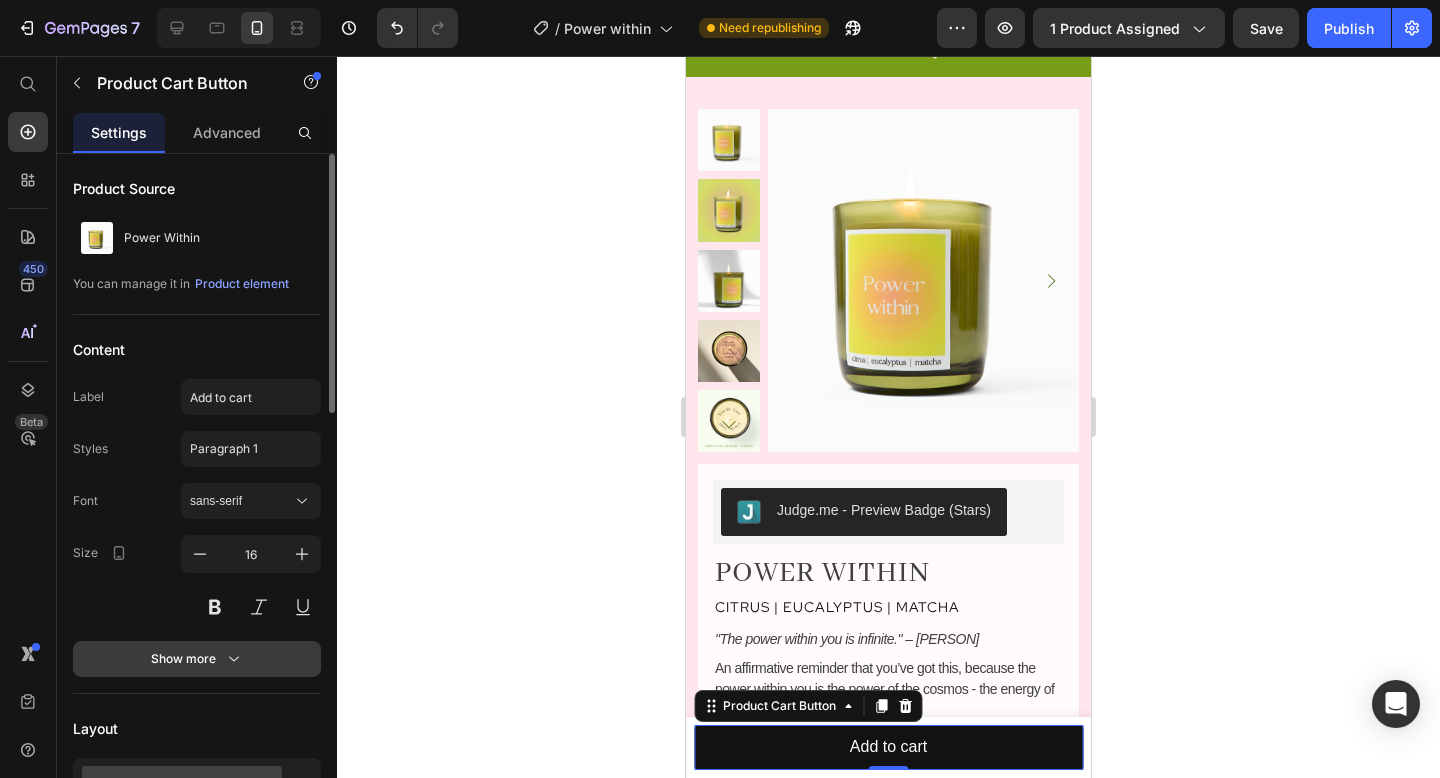 click on "Show more" at bounding box center [197, 659] 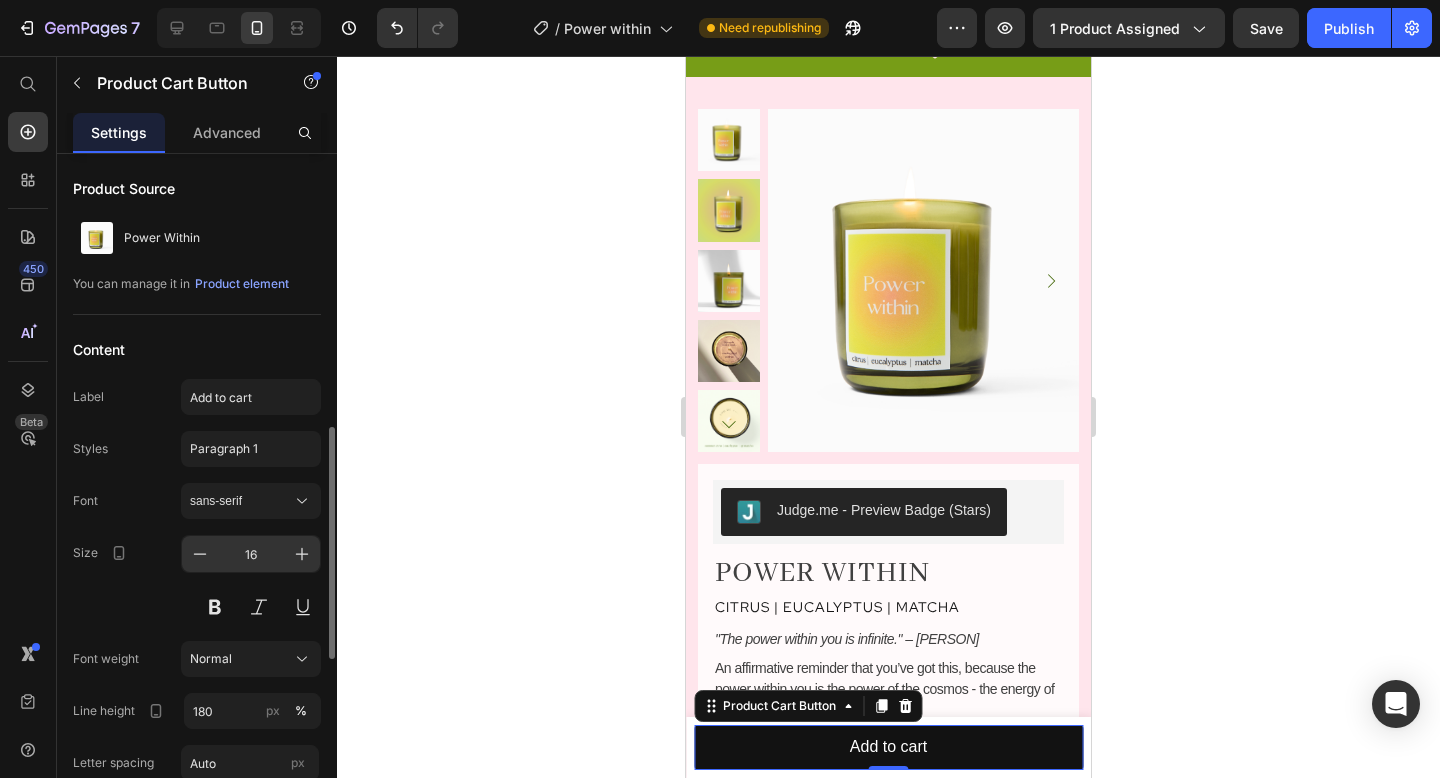 scroll, scrollTop: 204, scrollLeft: 0, axis: vertical 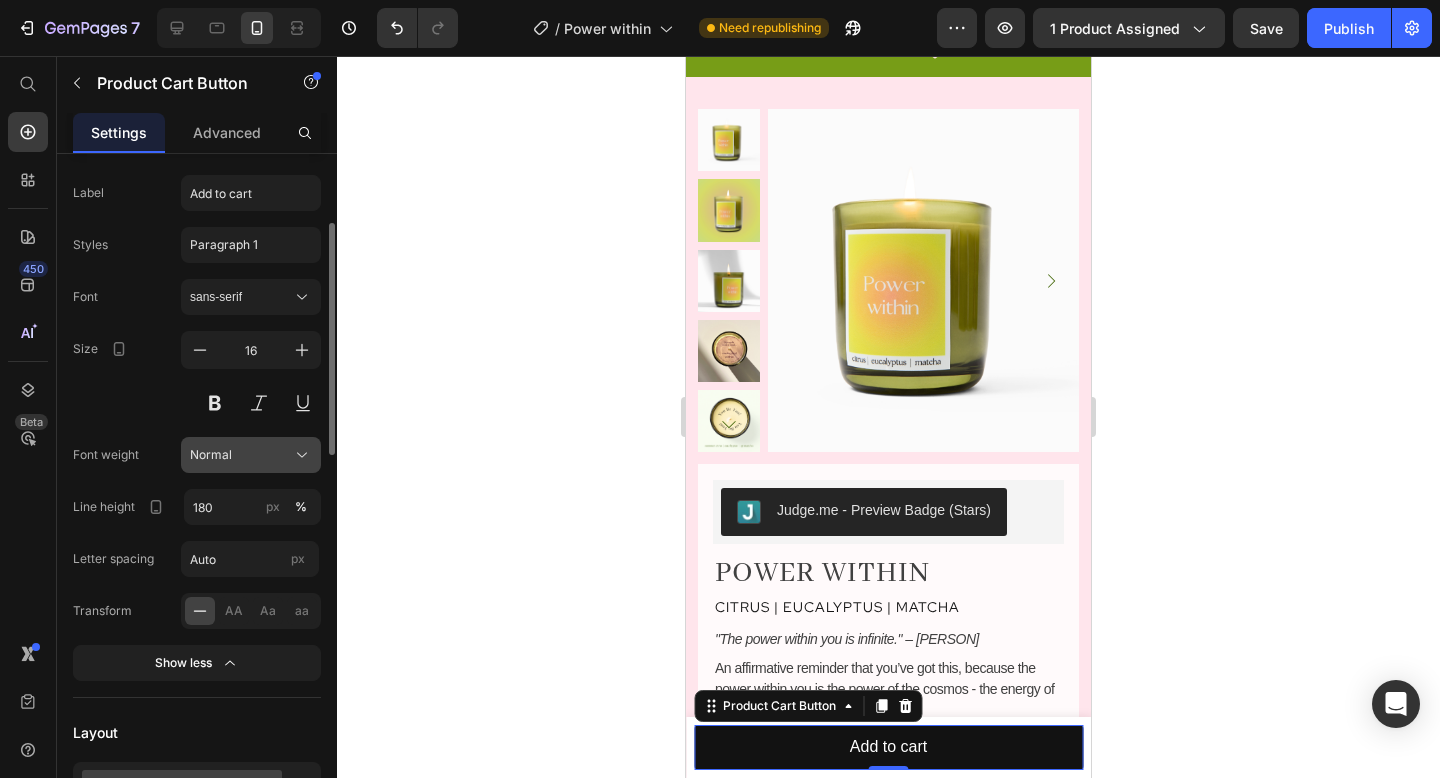 click on "Normal" 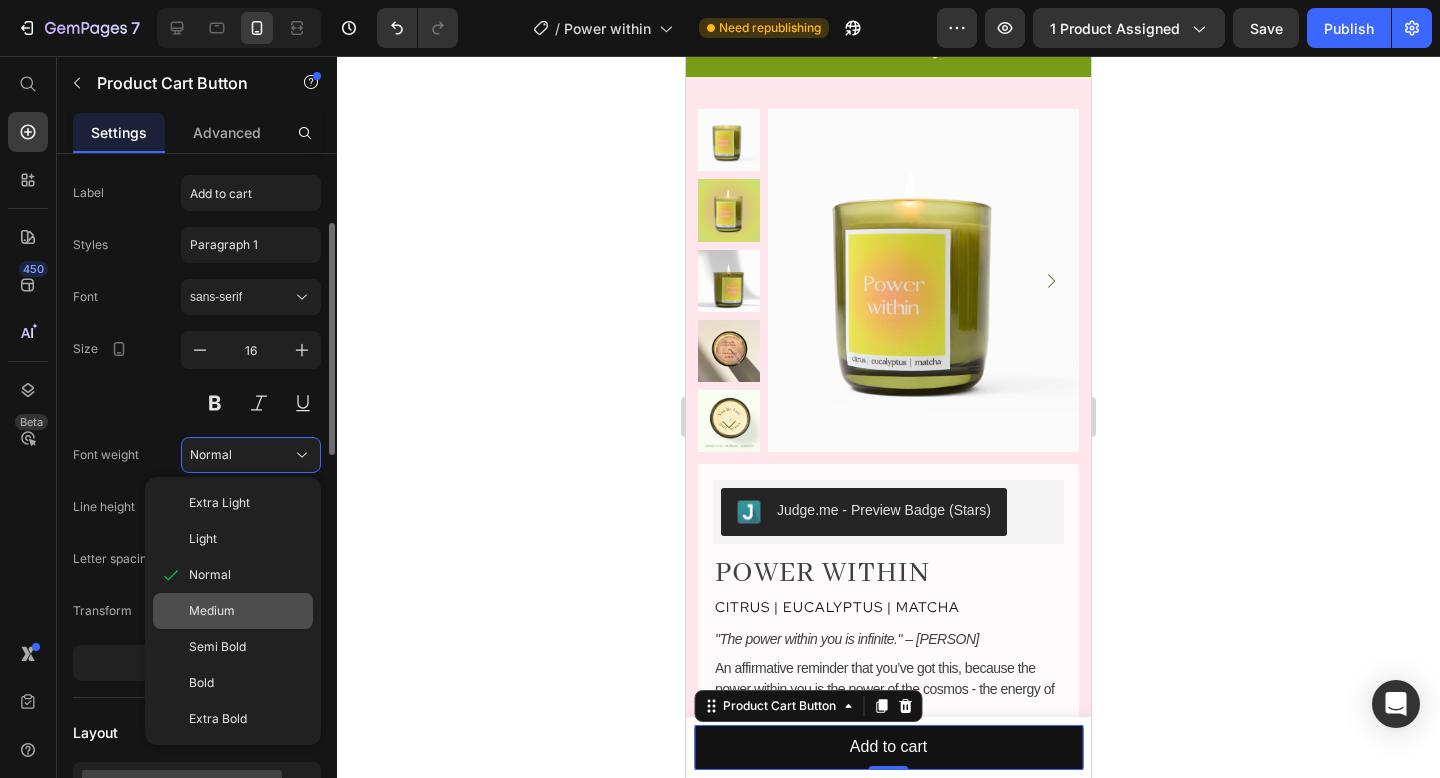 click on "Medium" 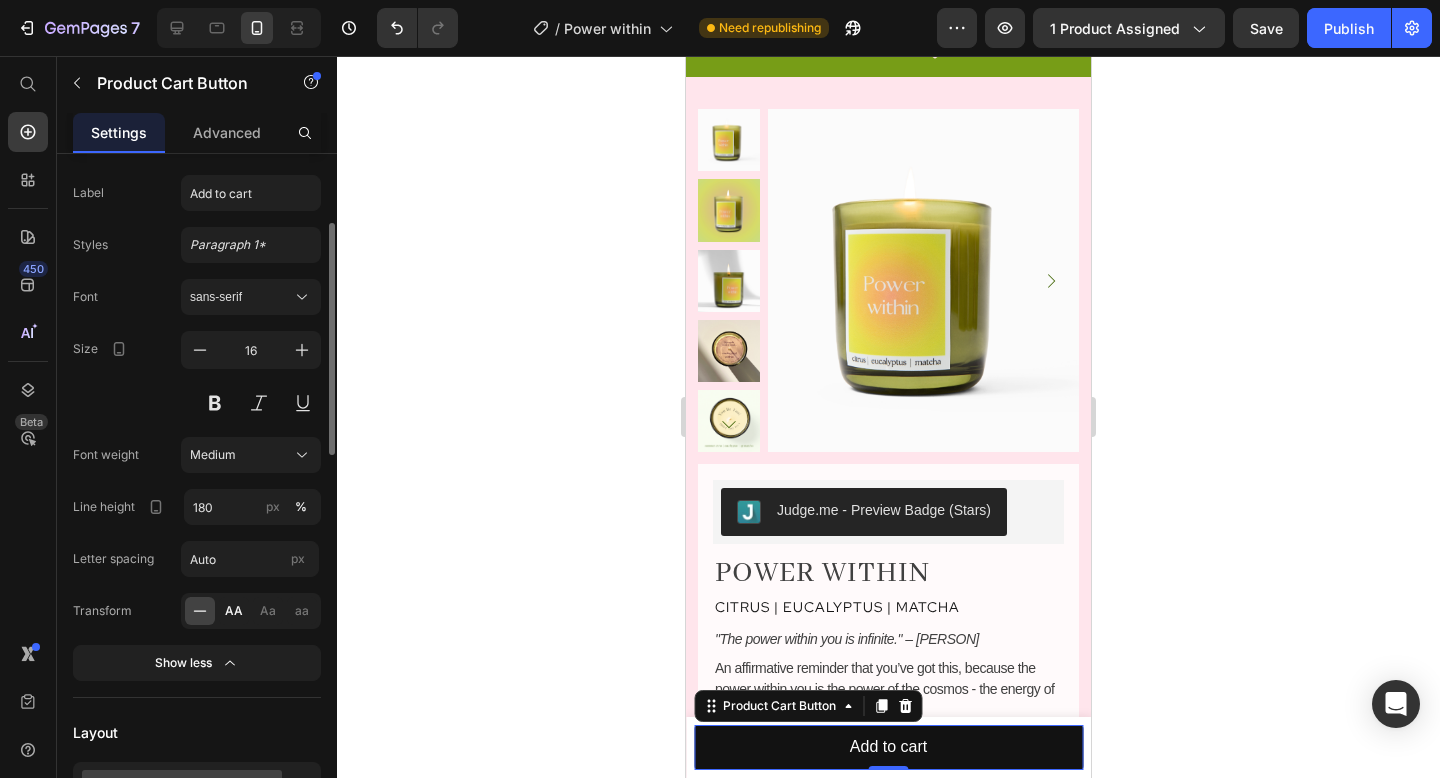 click on "AA" 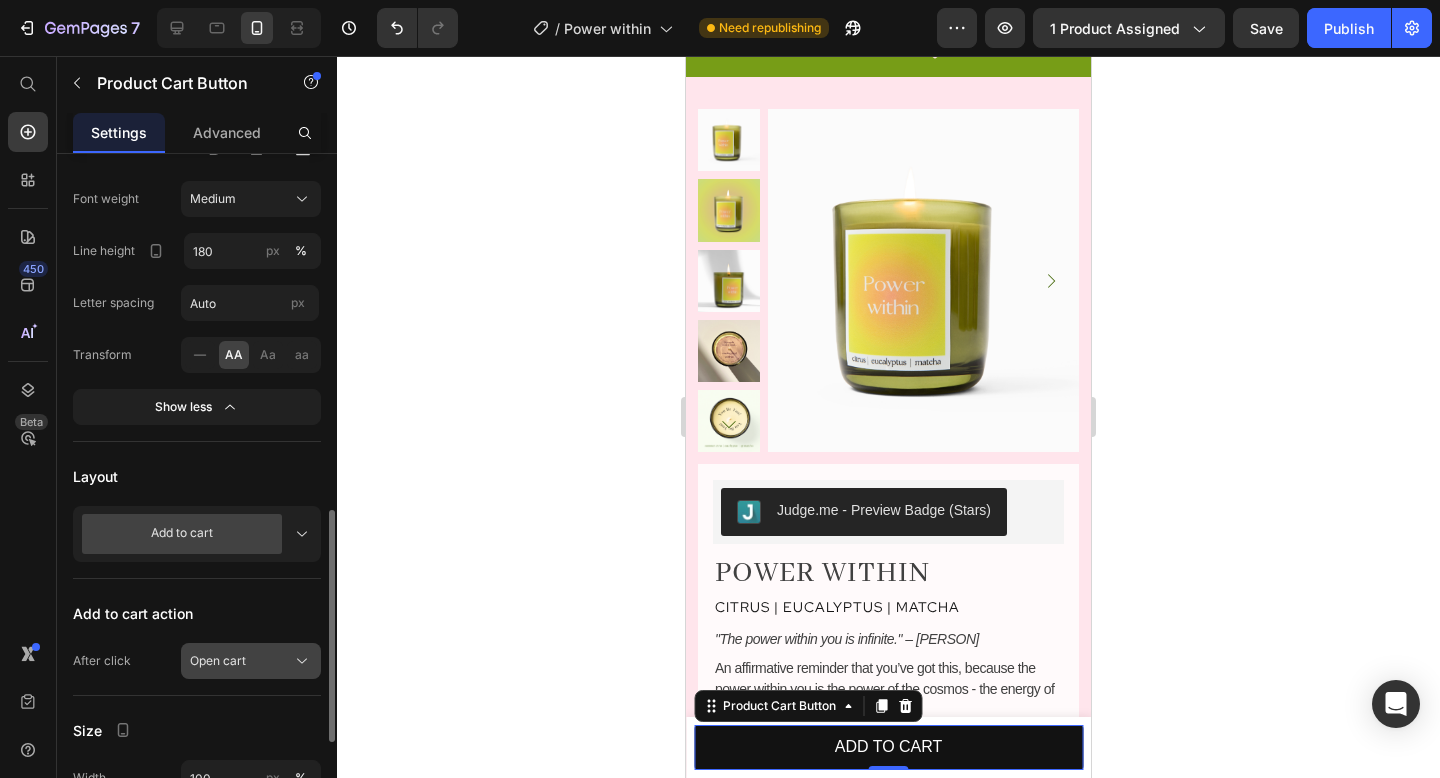 scroll, scrollTop: 614, scrollLeft: 0, axis: vertical 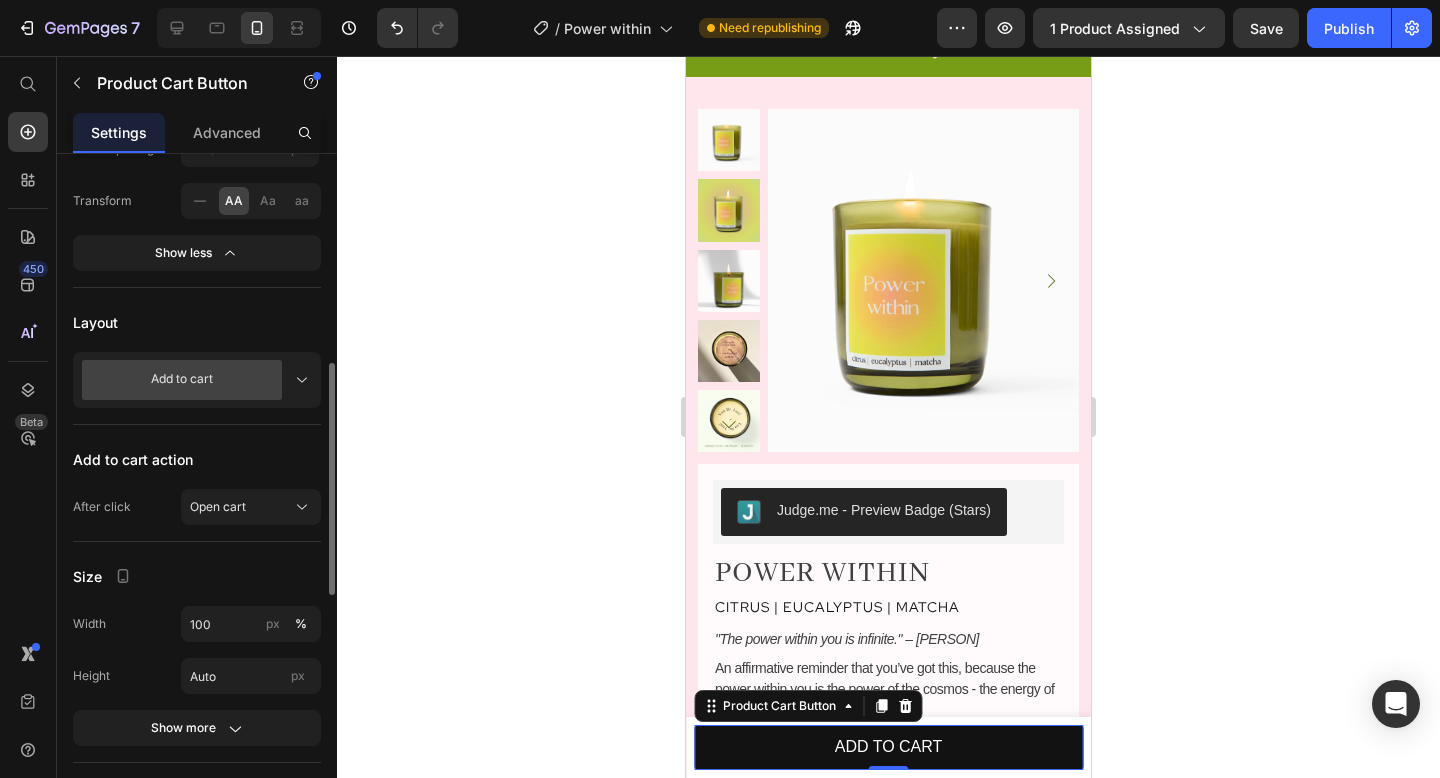 click on "Add to cart action After click Open cart" 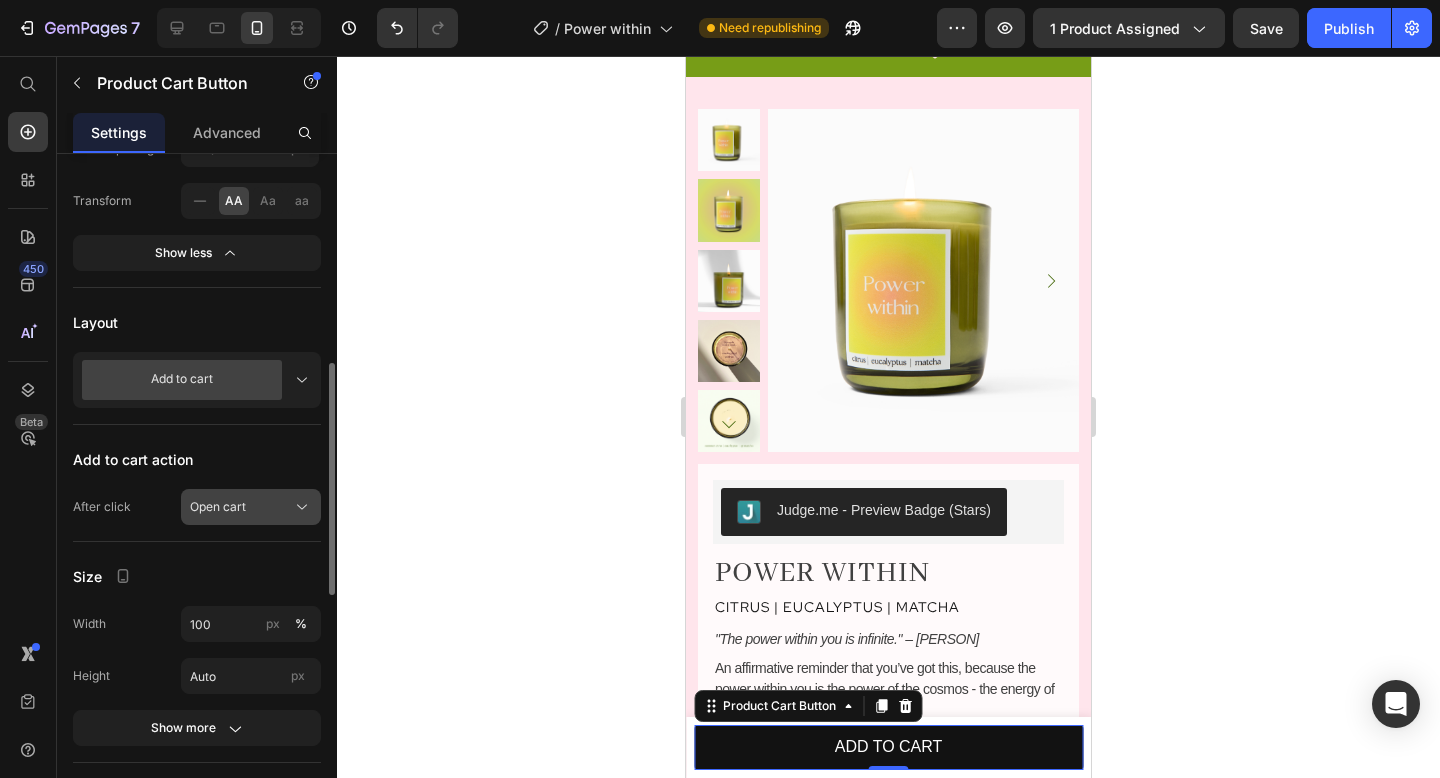 click on "Open cart" 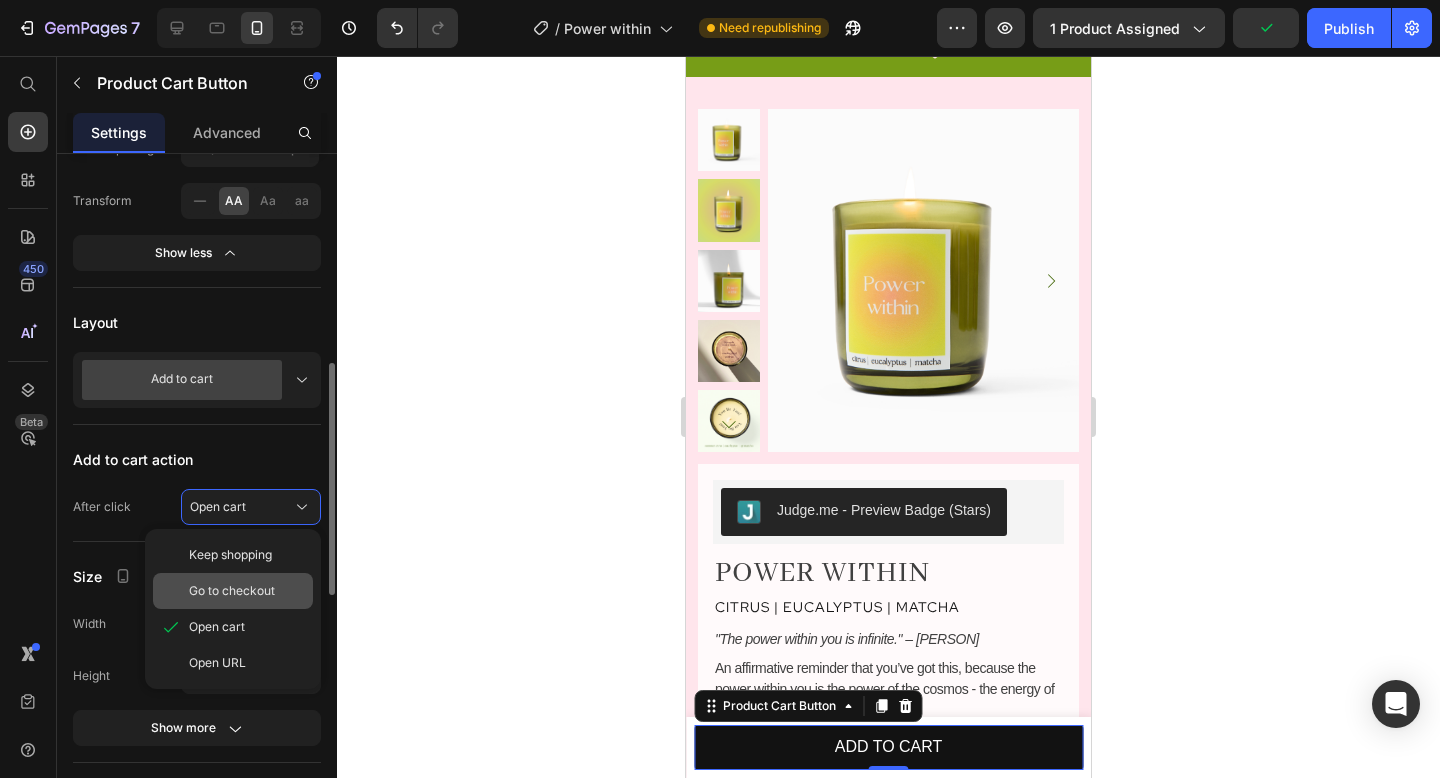 click on "Go to checkout" at bounding box center (232, 591) 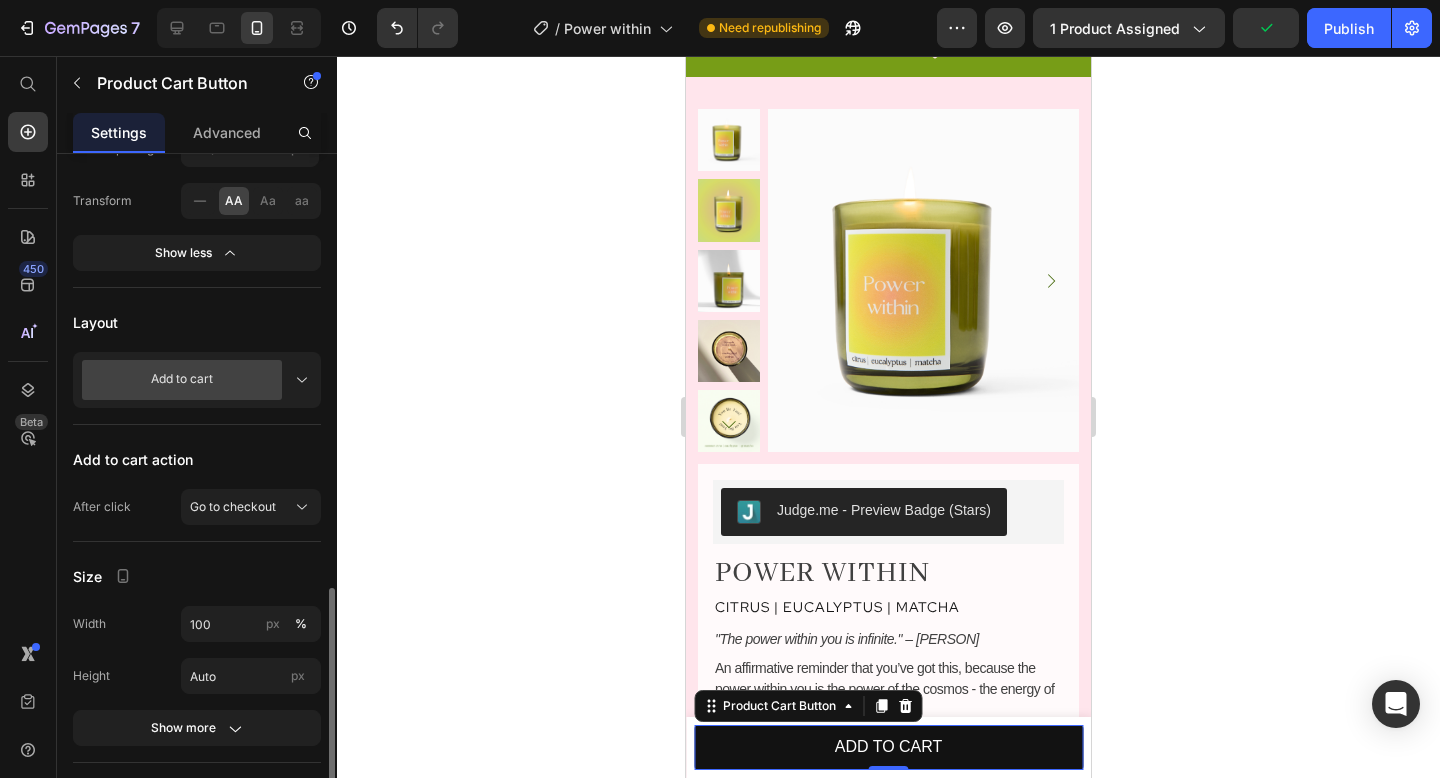 scroll, scrollTop: 791, scrollLeft: 0, axis: vertical 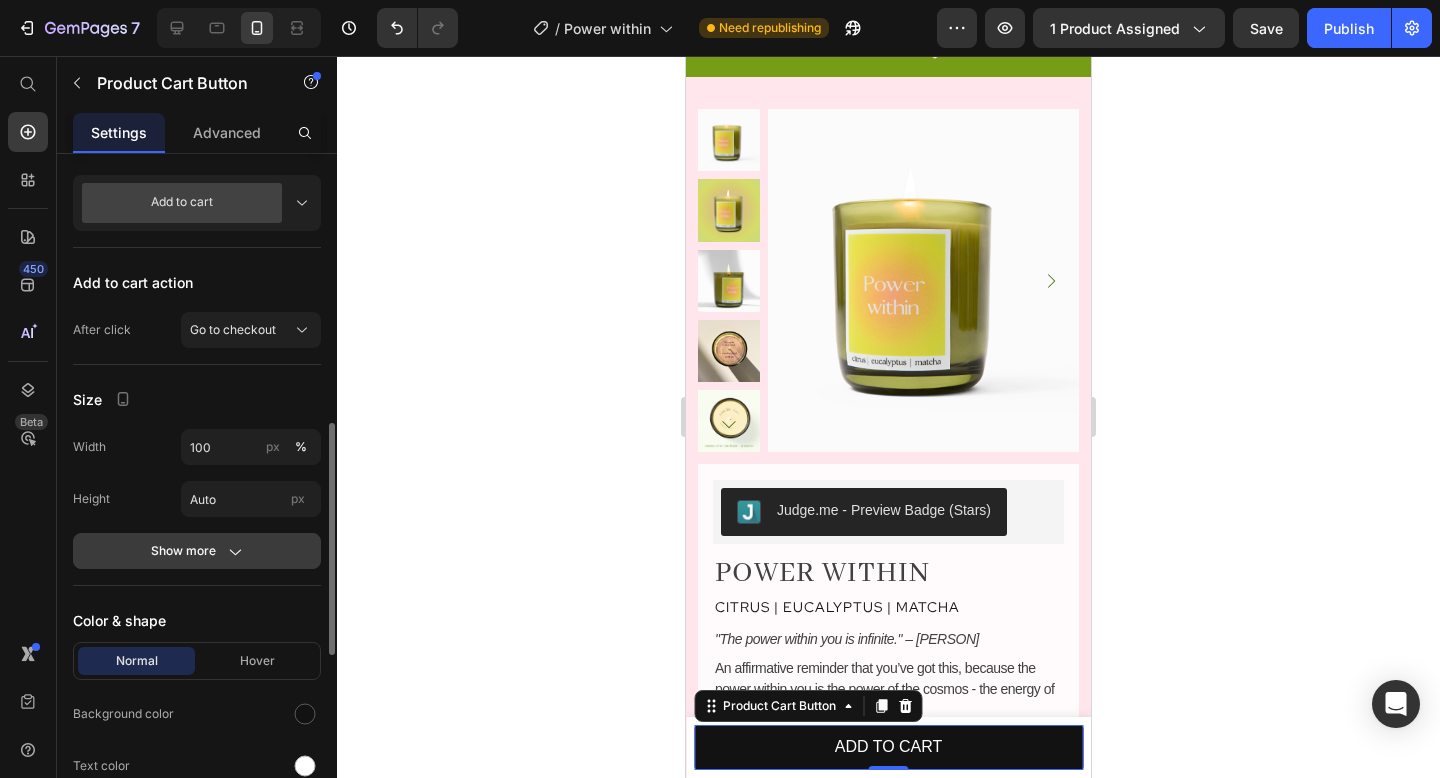 click on "Show more" 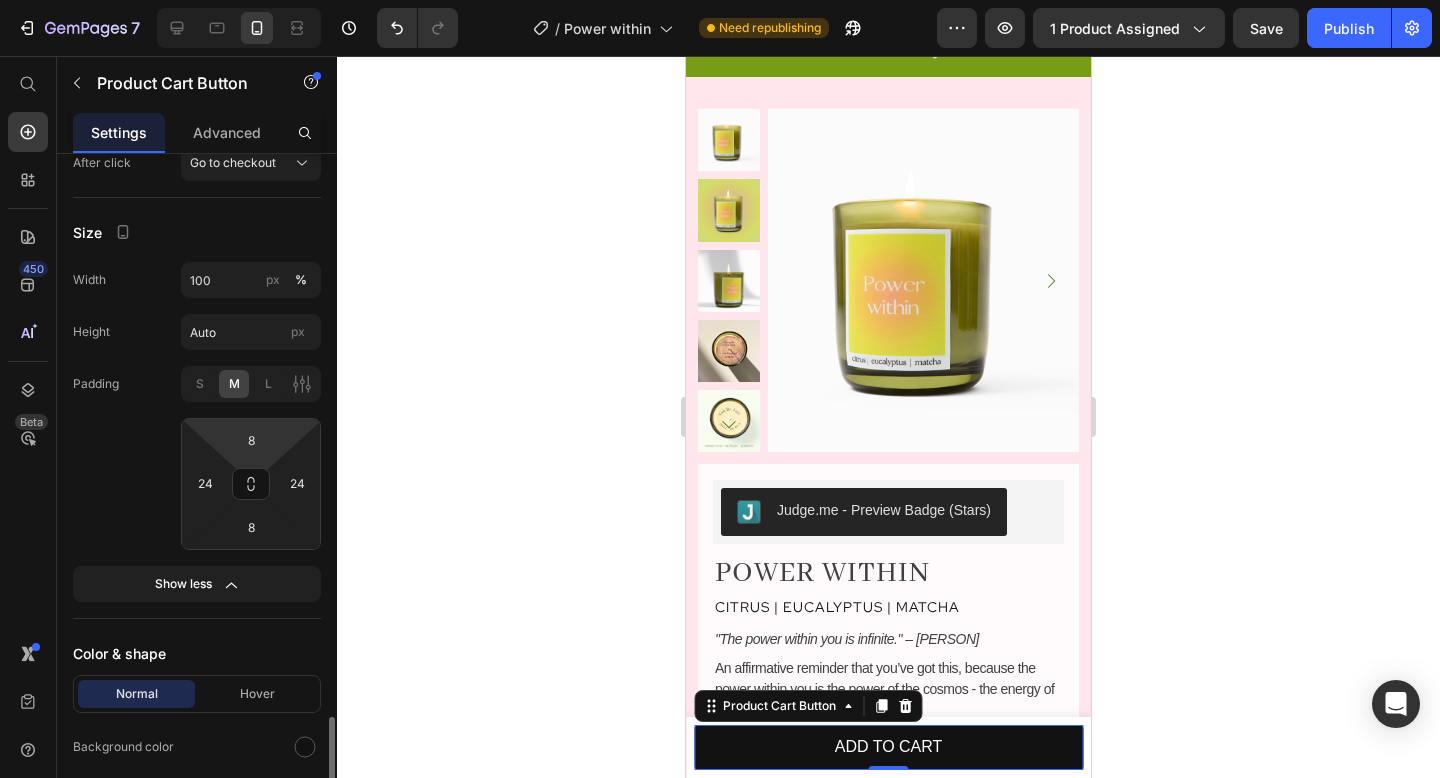 scroll, scrollTop: 1161, scrollLeft: 0, axis: vertical 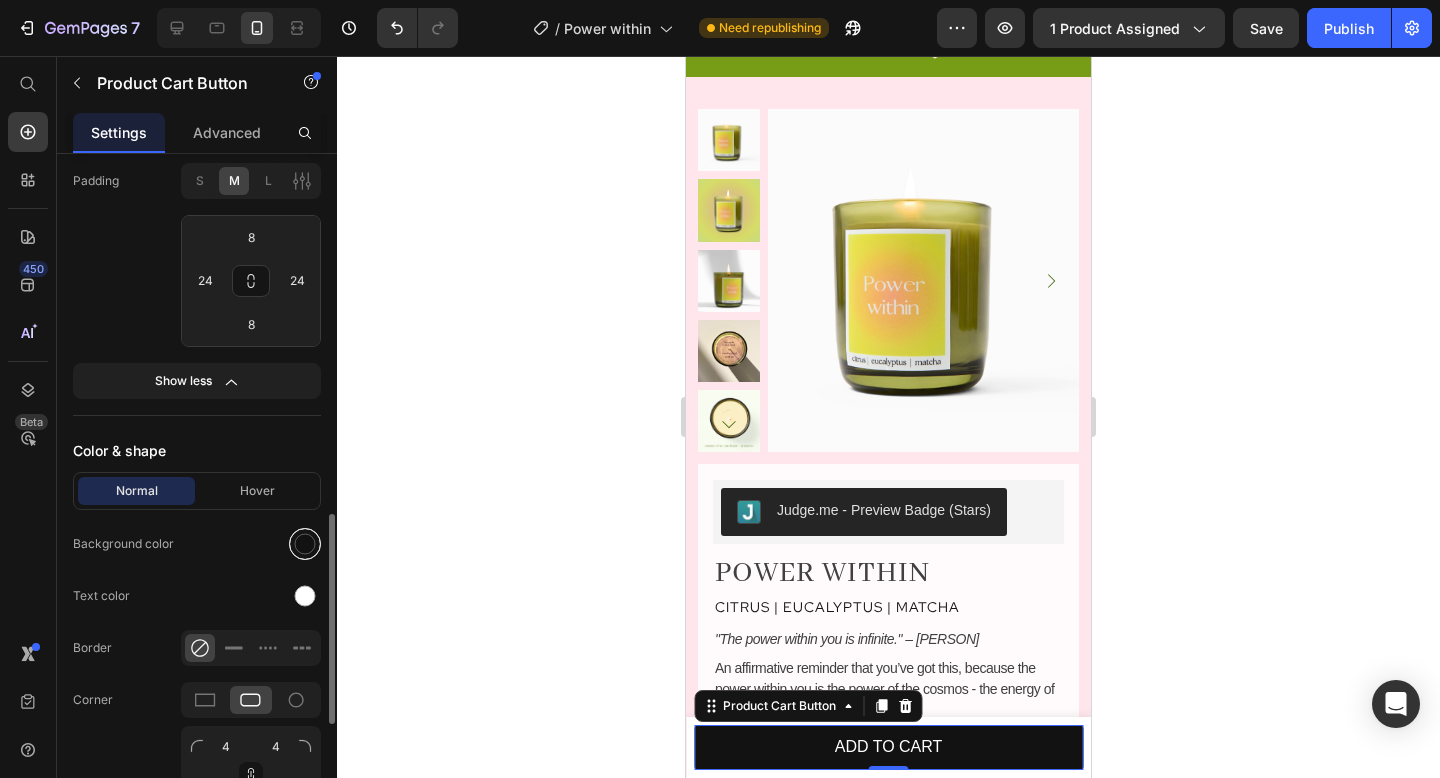 click at bounding box center (305, 544) 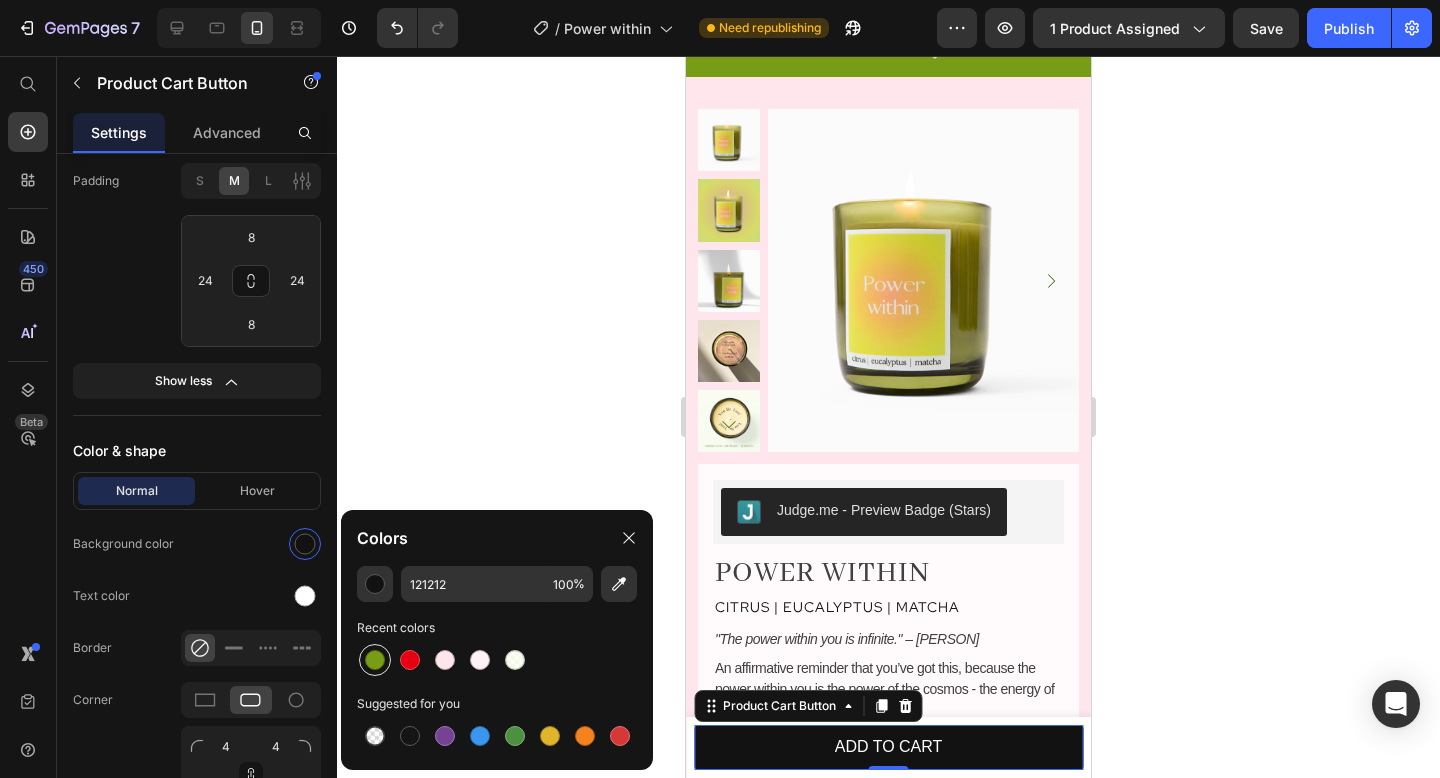 click at bounding box center (375, 660) 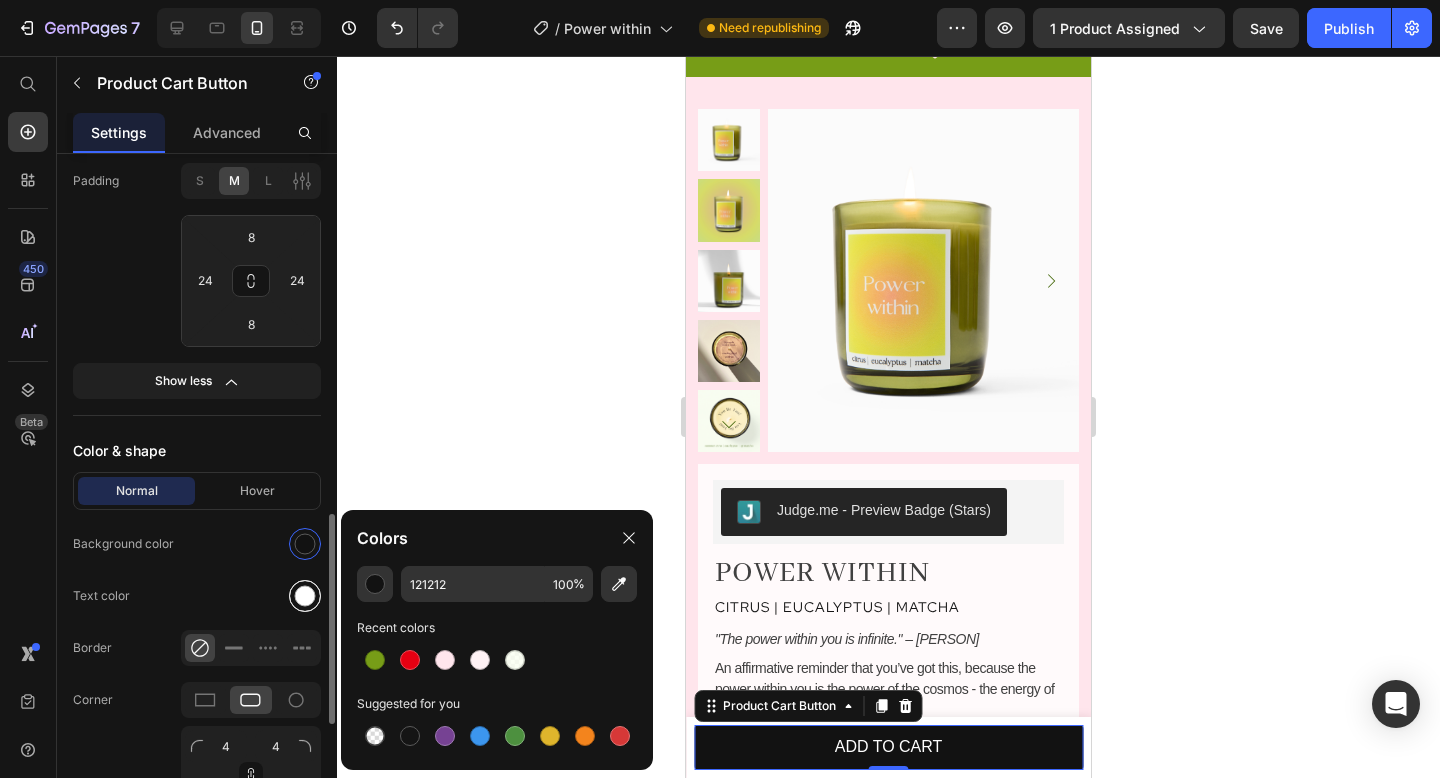 type on "779D17" 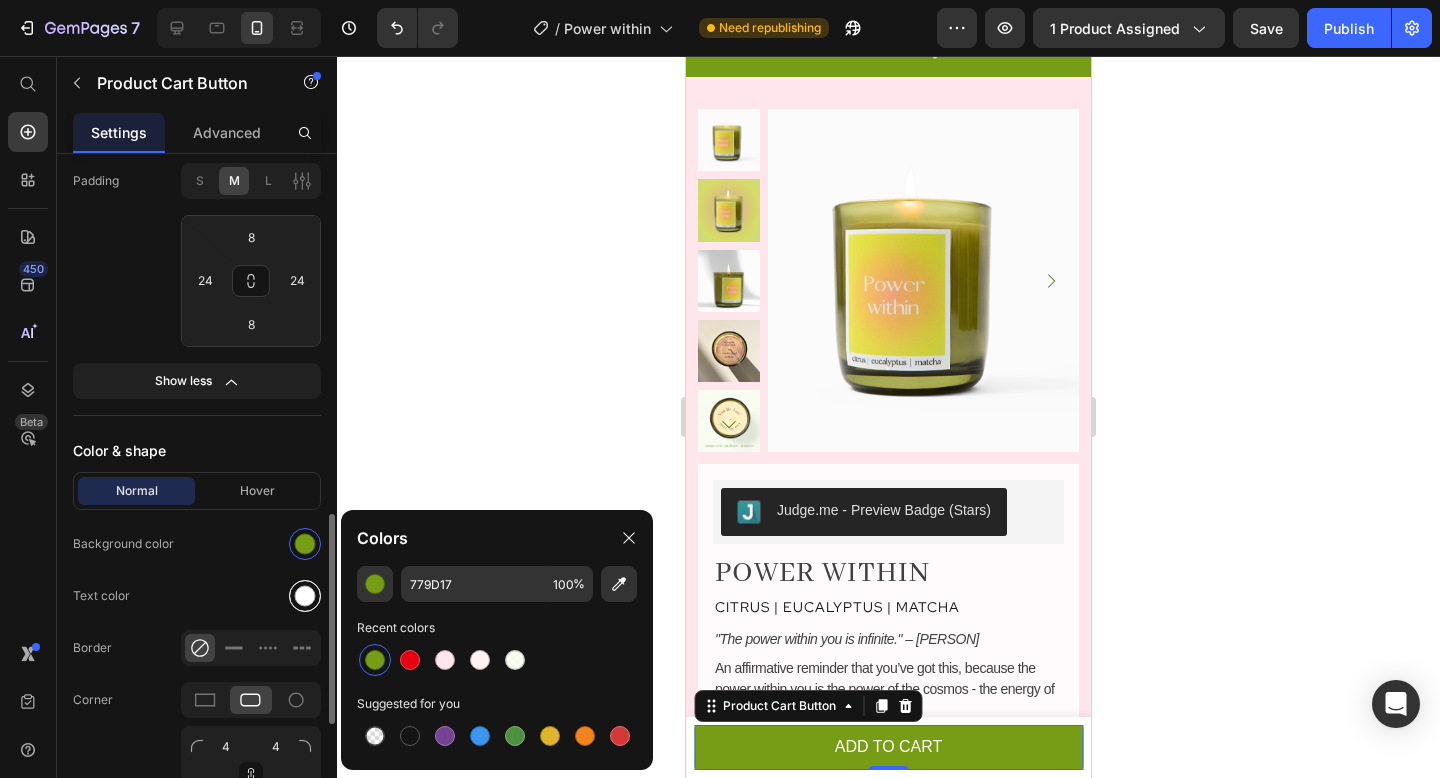 click at bounding box center [305, 596] 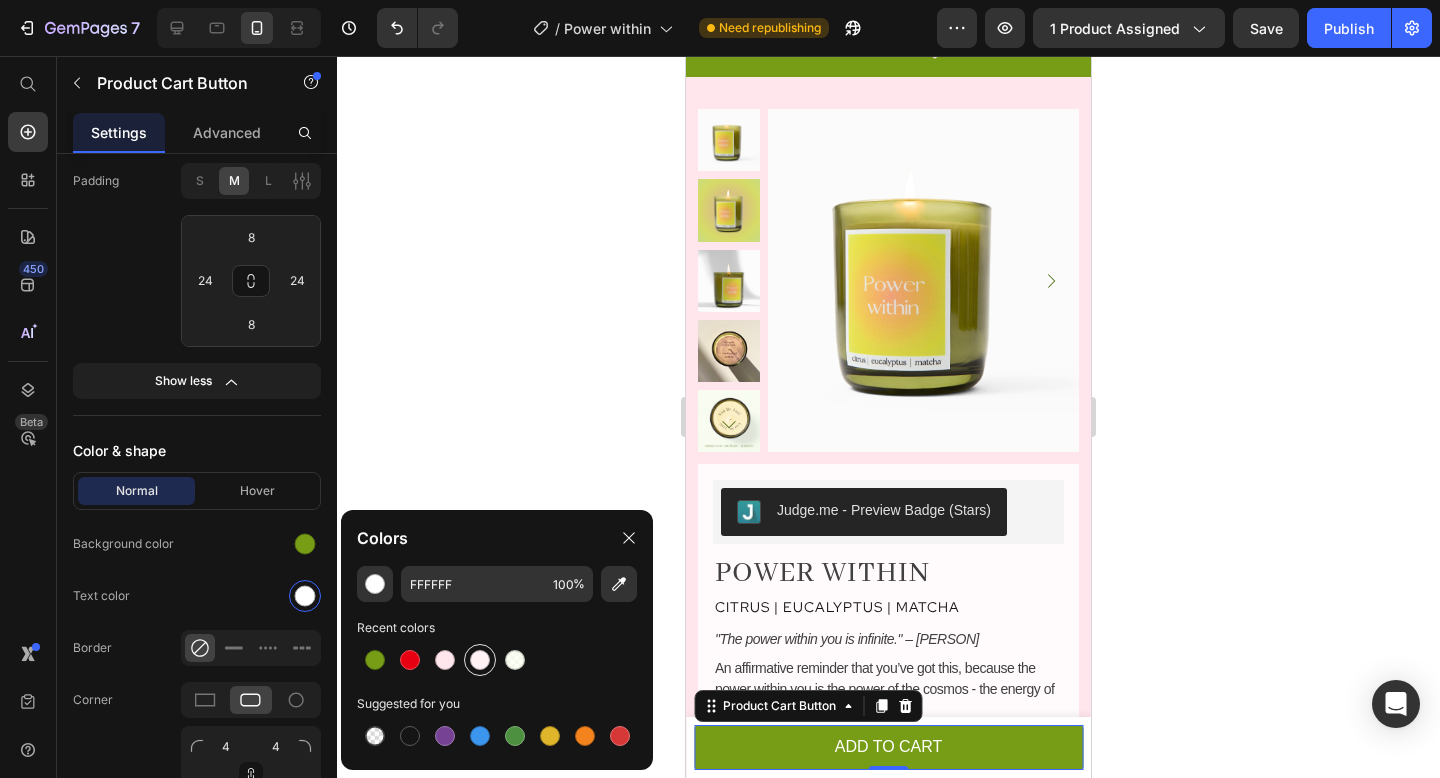 click at bounding box center [480, 660] 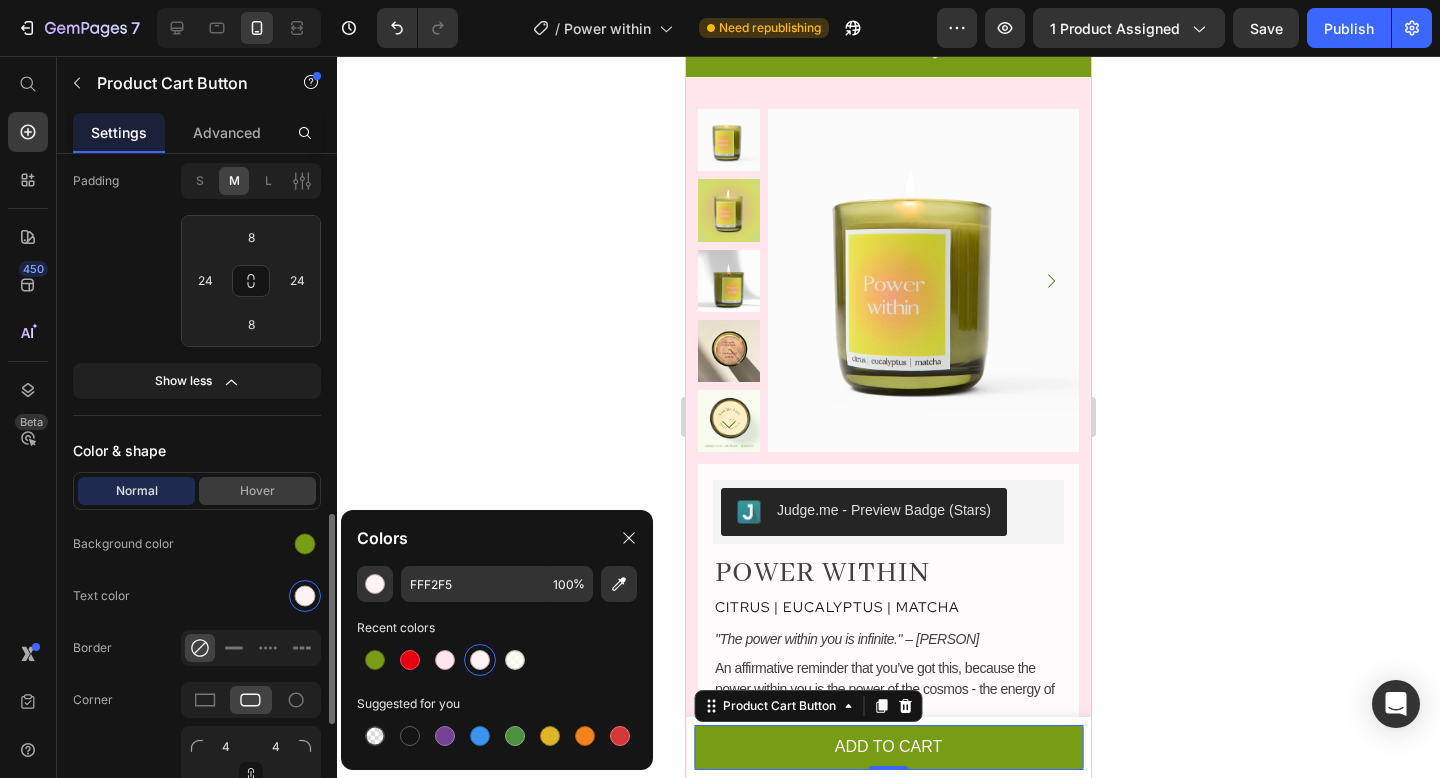 click on "Hover" at bounding box center (257, 491) 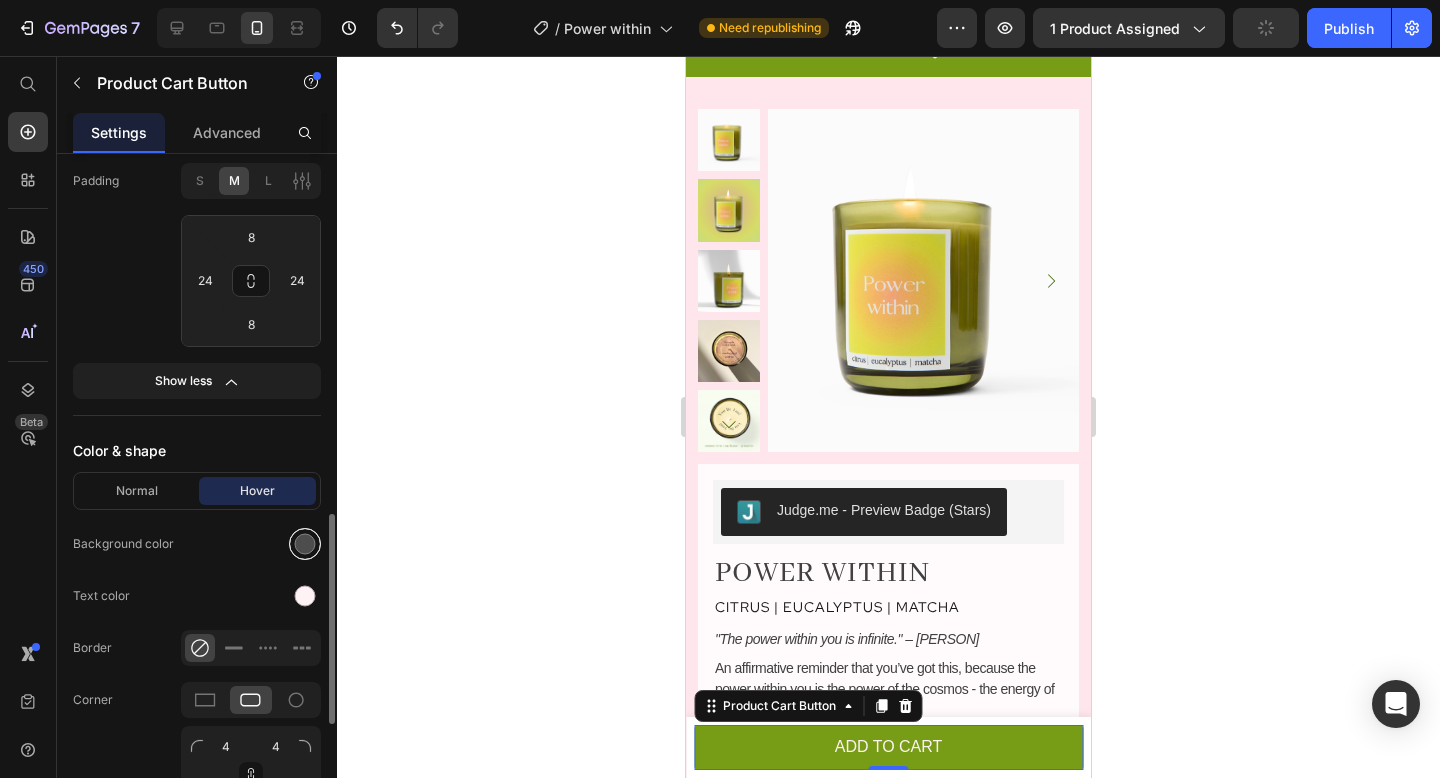 click at bounding box center (305, 544) 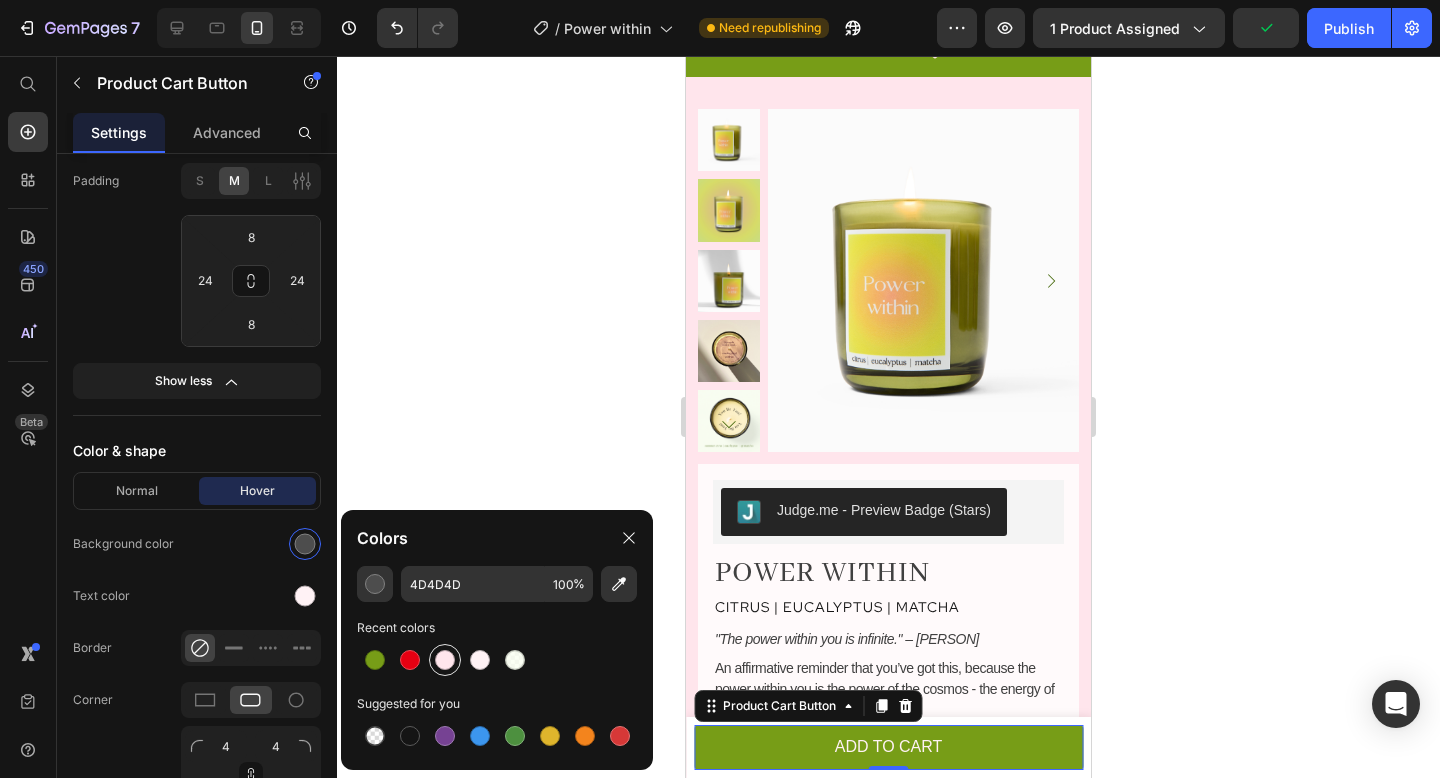 click at bounding box center (445, 660) 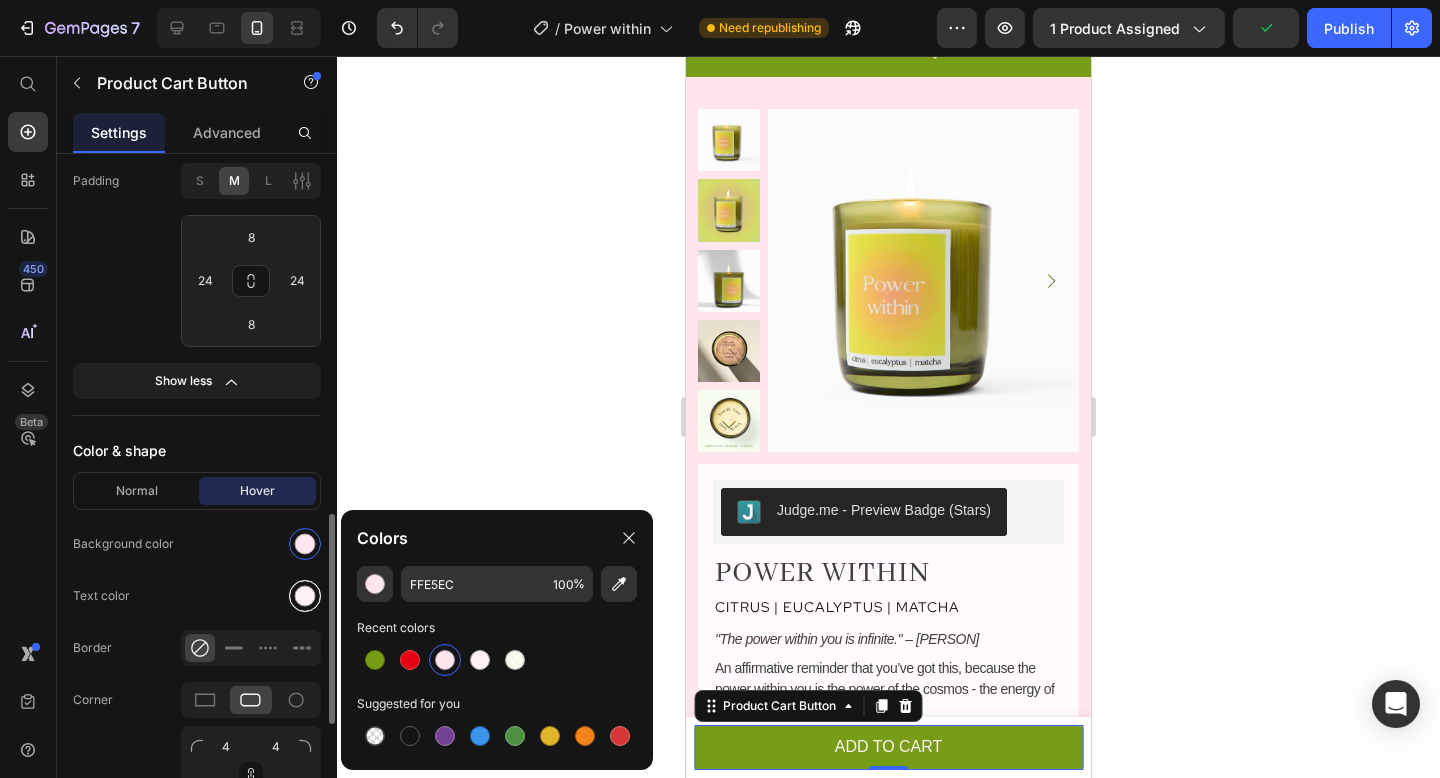 click at bounding box center (305, 596) 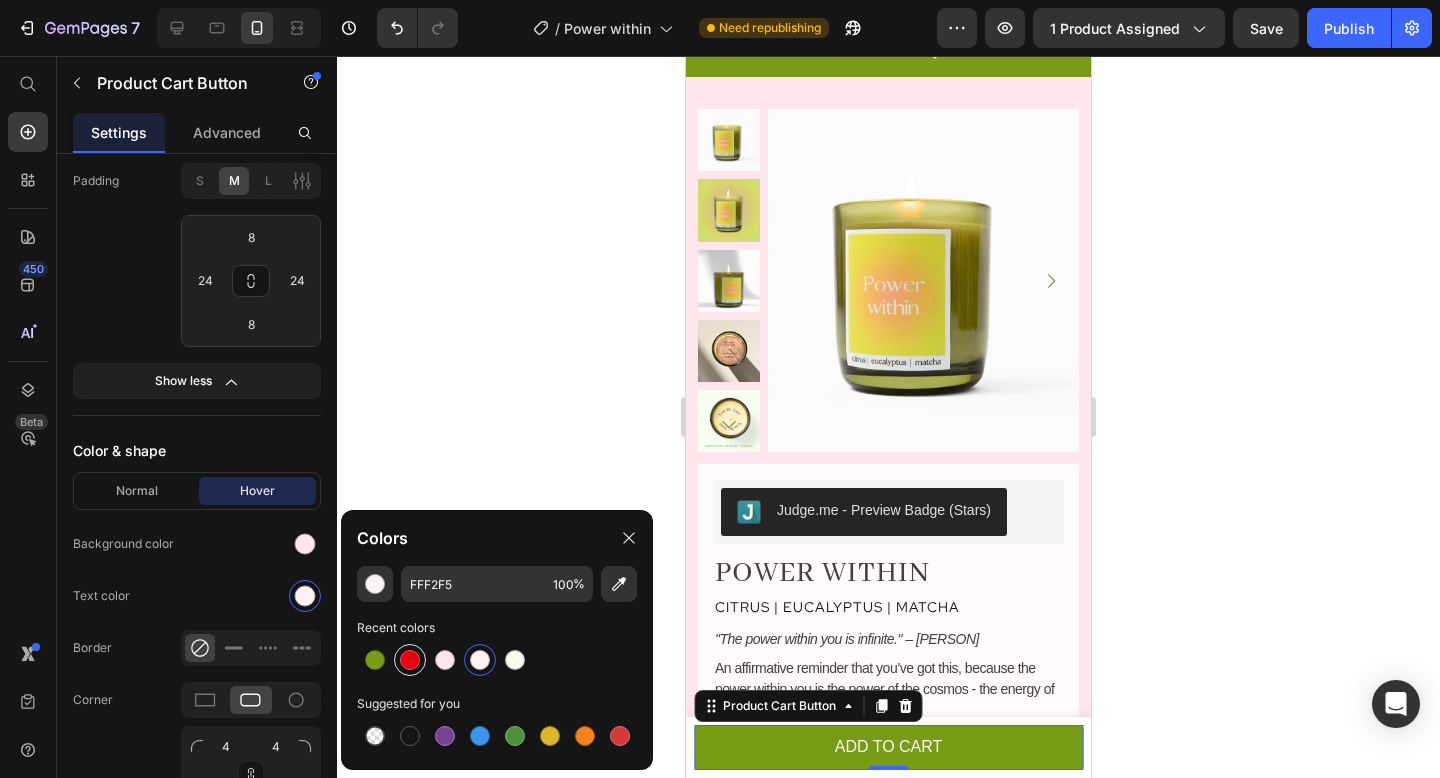 click at bounding box center (410, 660) 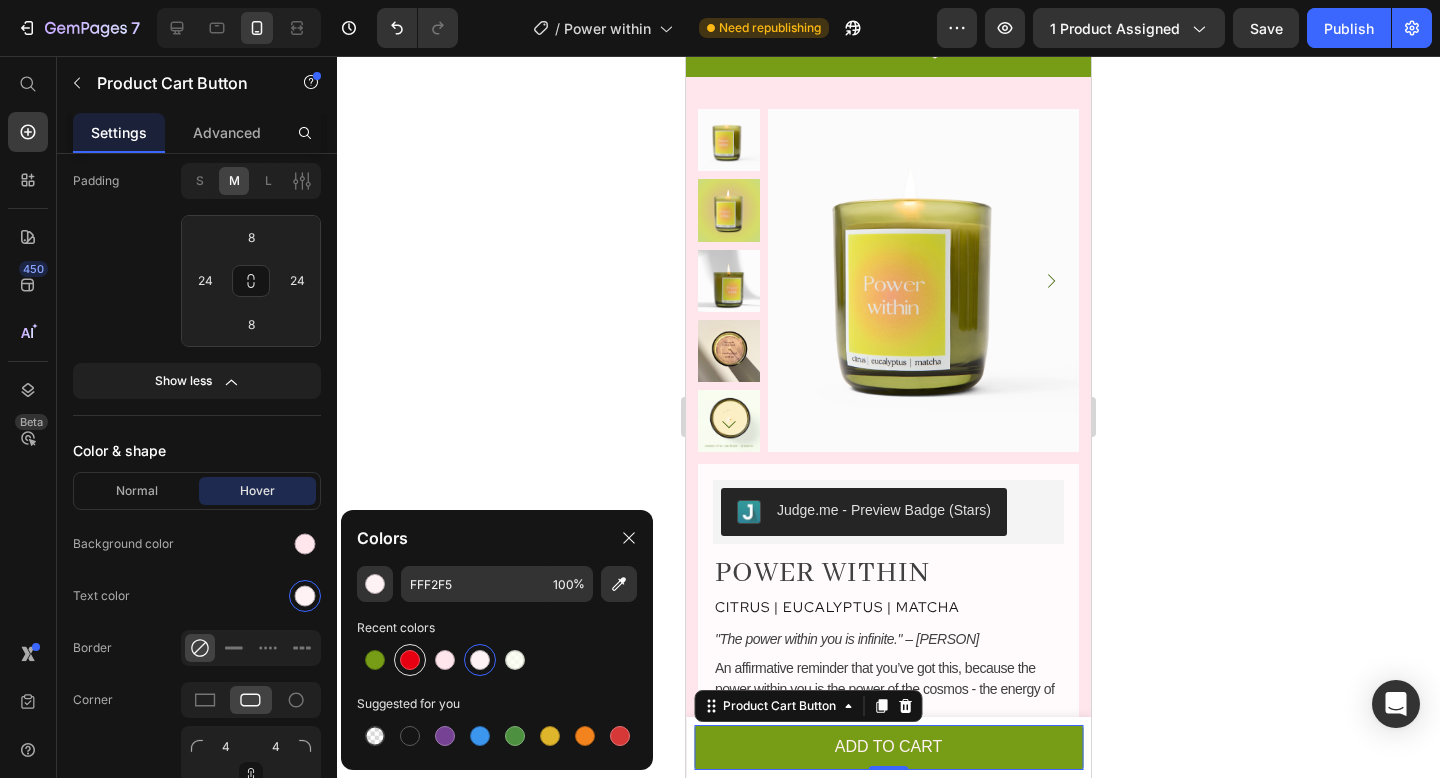 type on "E60012" 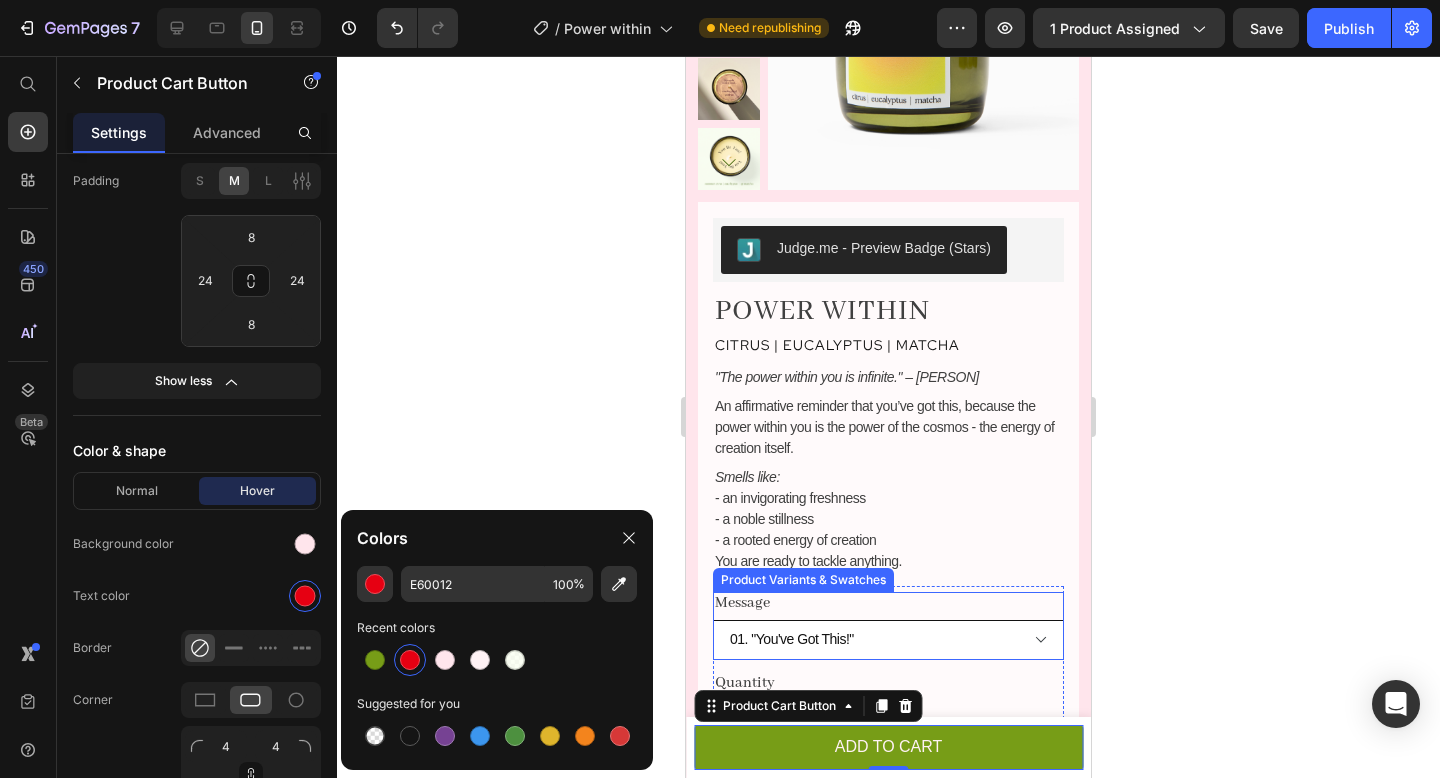 scroll, scrollTop: 343, scrollLeft: 0, axis: vertical 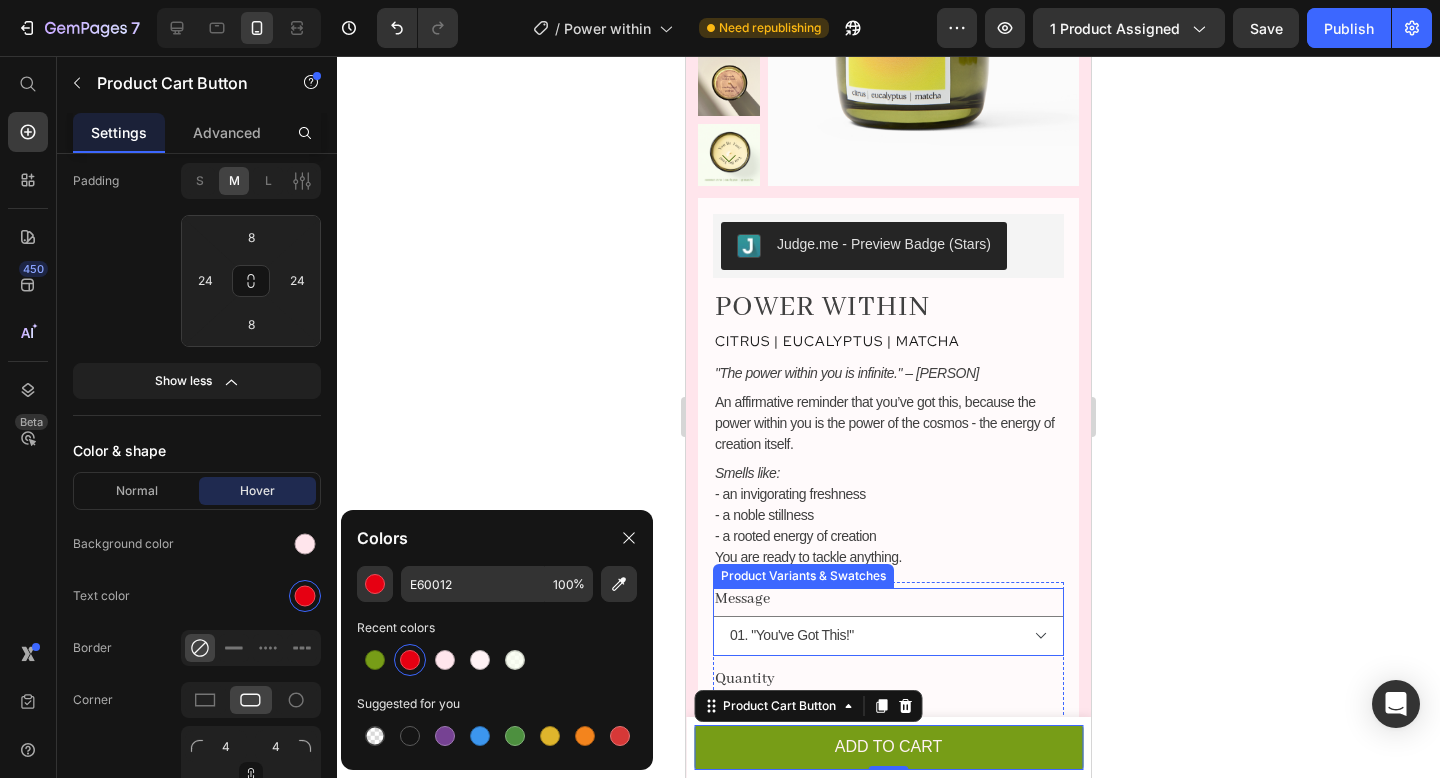 click on "Buy It Now" at bounding box center (888, 865) 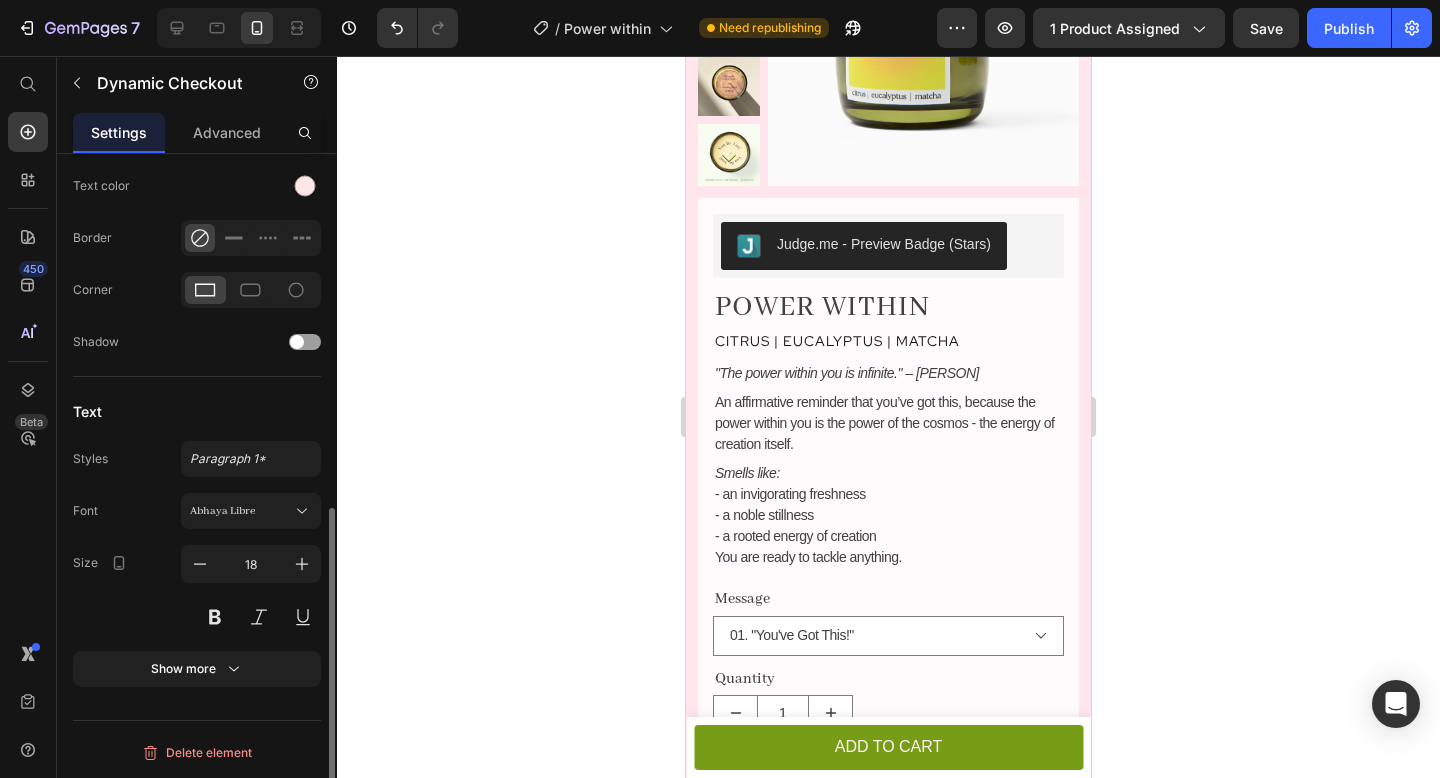 scroll, scrollTop: 586, scrollLeft: 0, axis: vertical 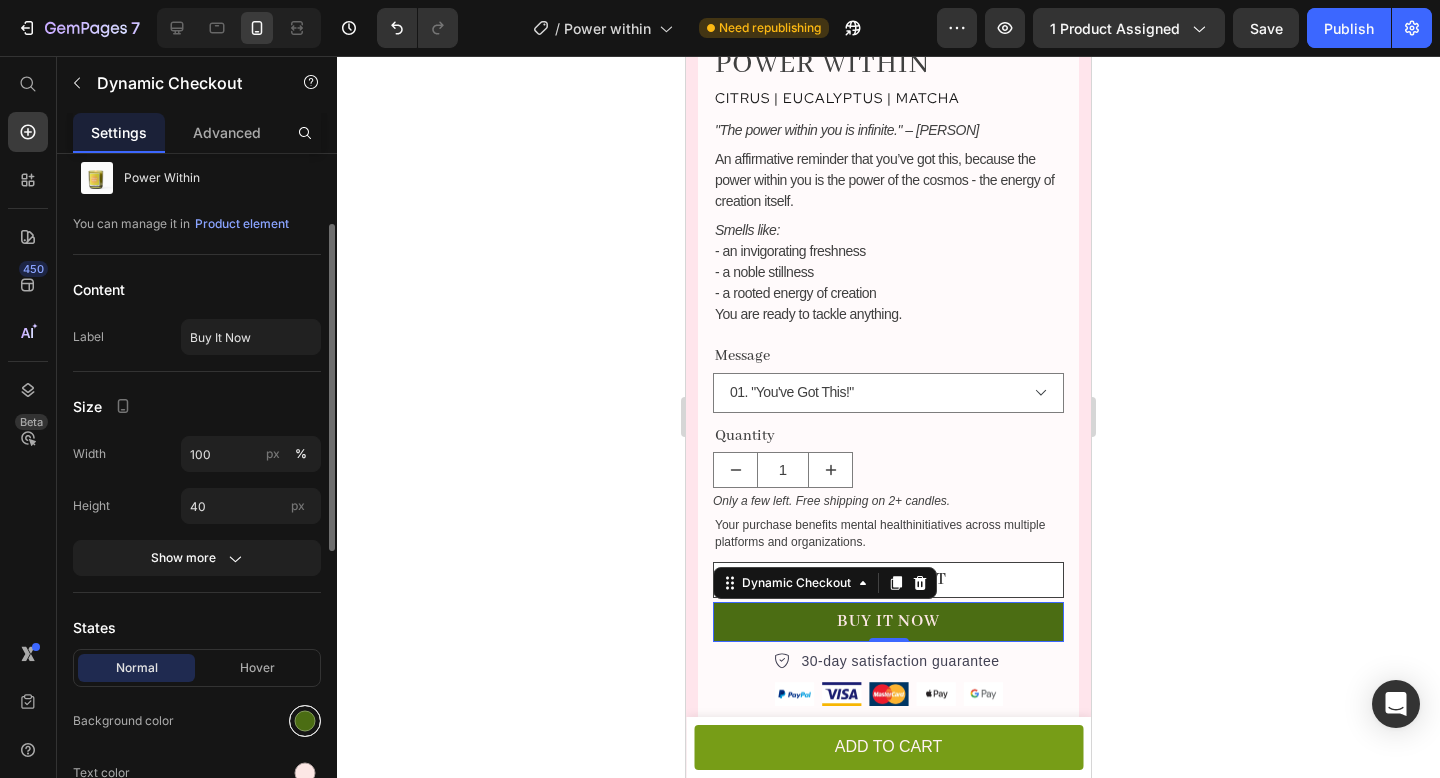 click at bounding box center [305, 721] 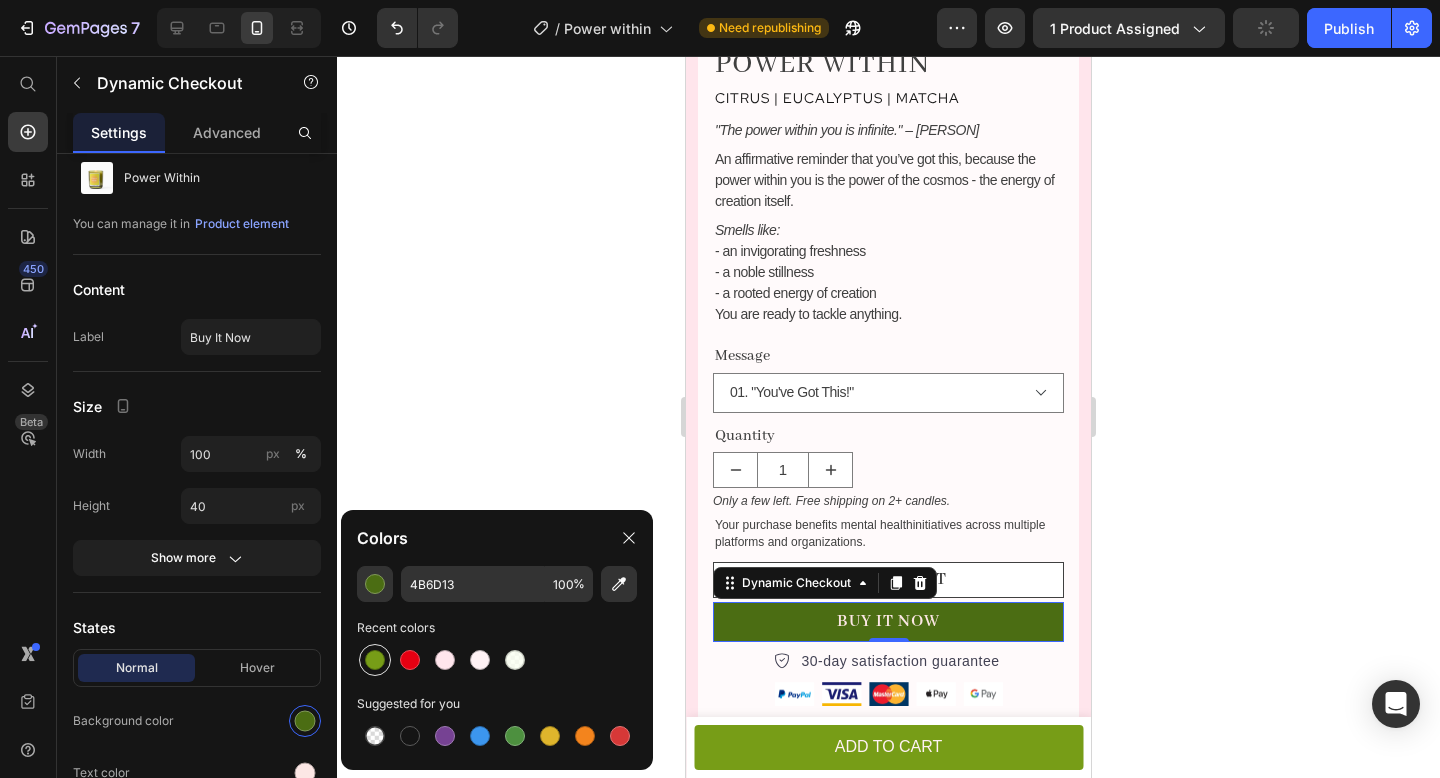 click at bounding box center [375, 660] 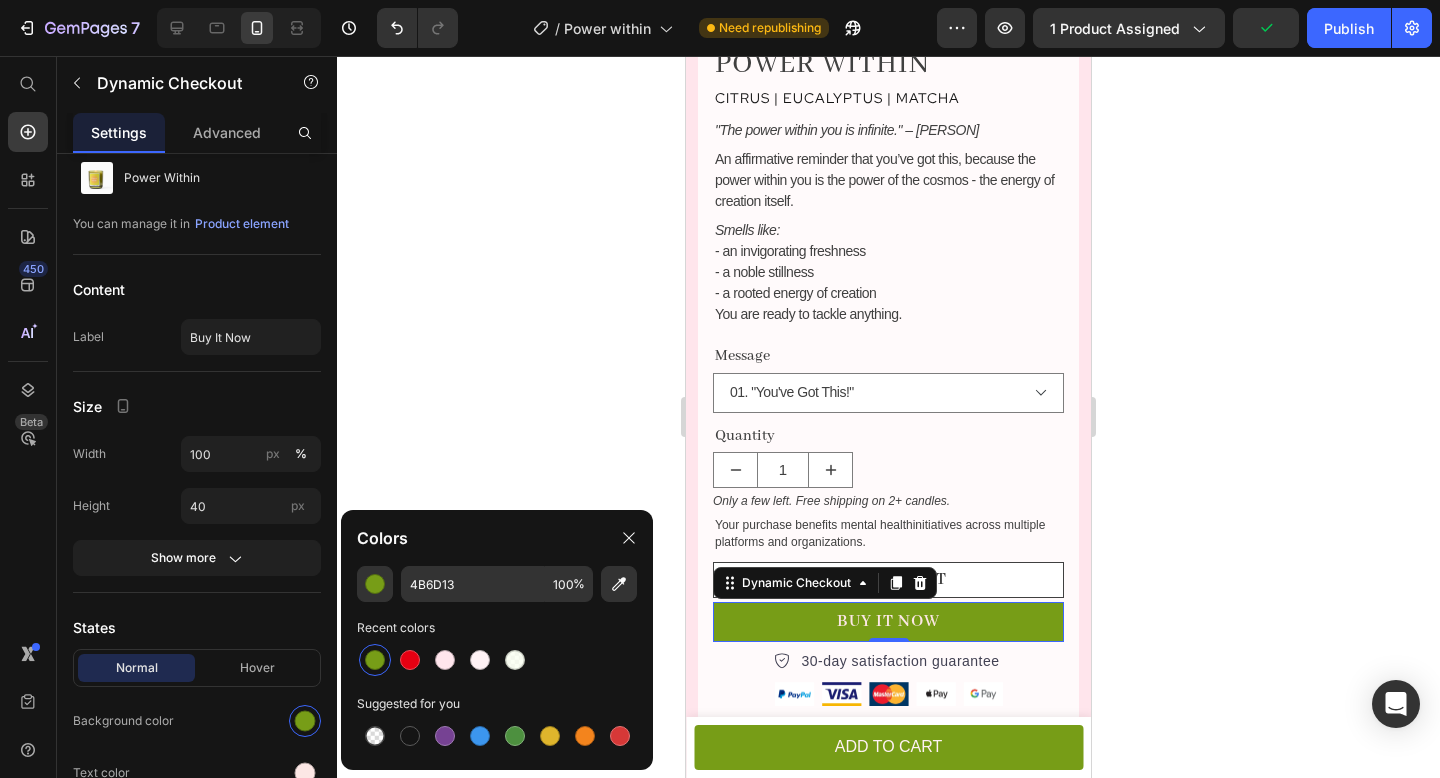type on "779D17" 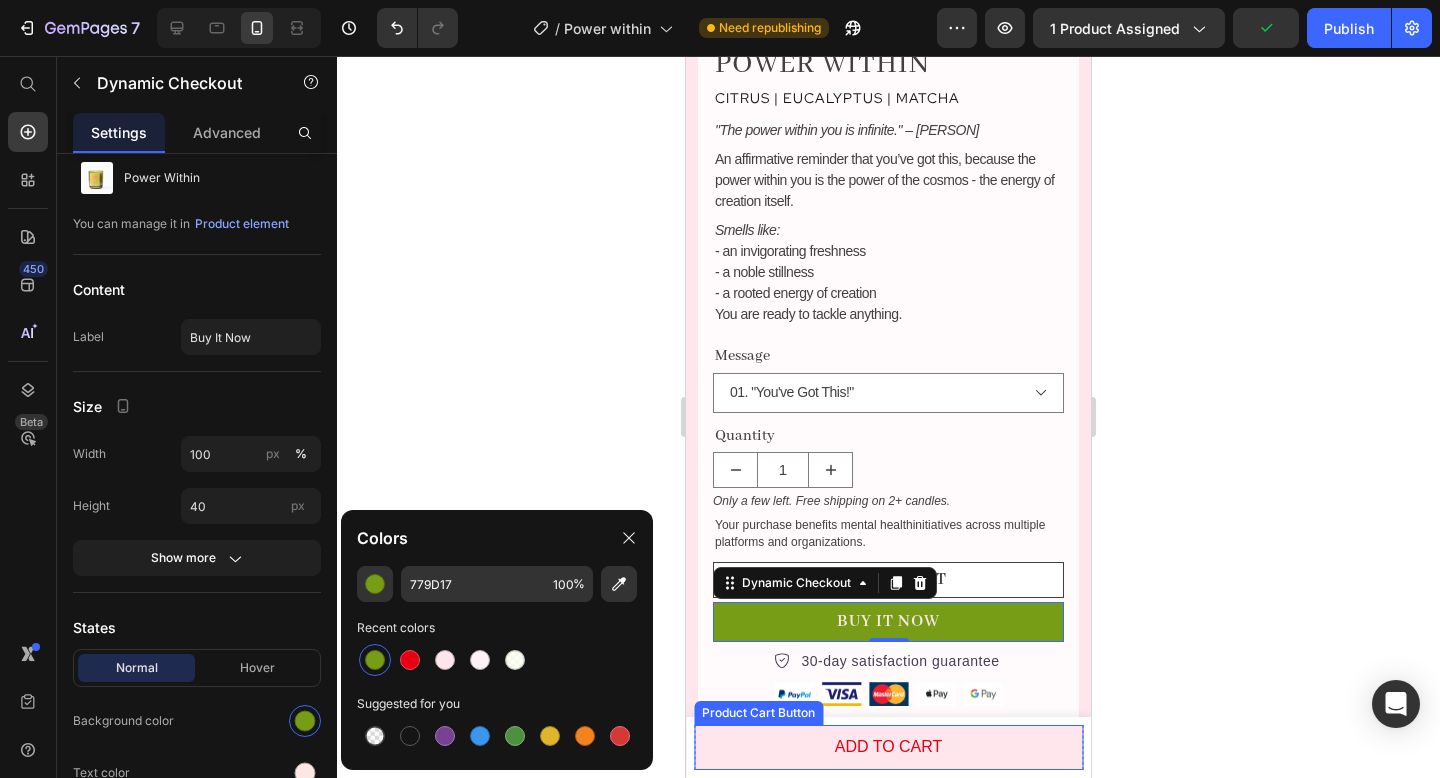 click on "Add to cart" at bounding box center (888, 747) 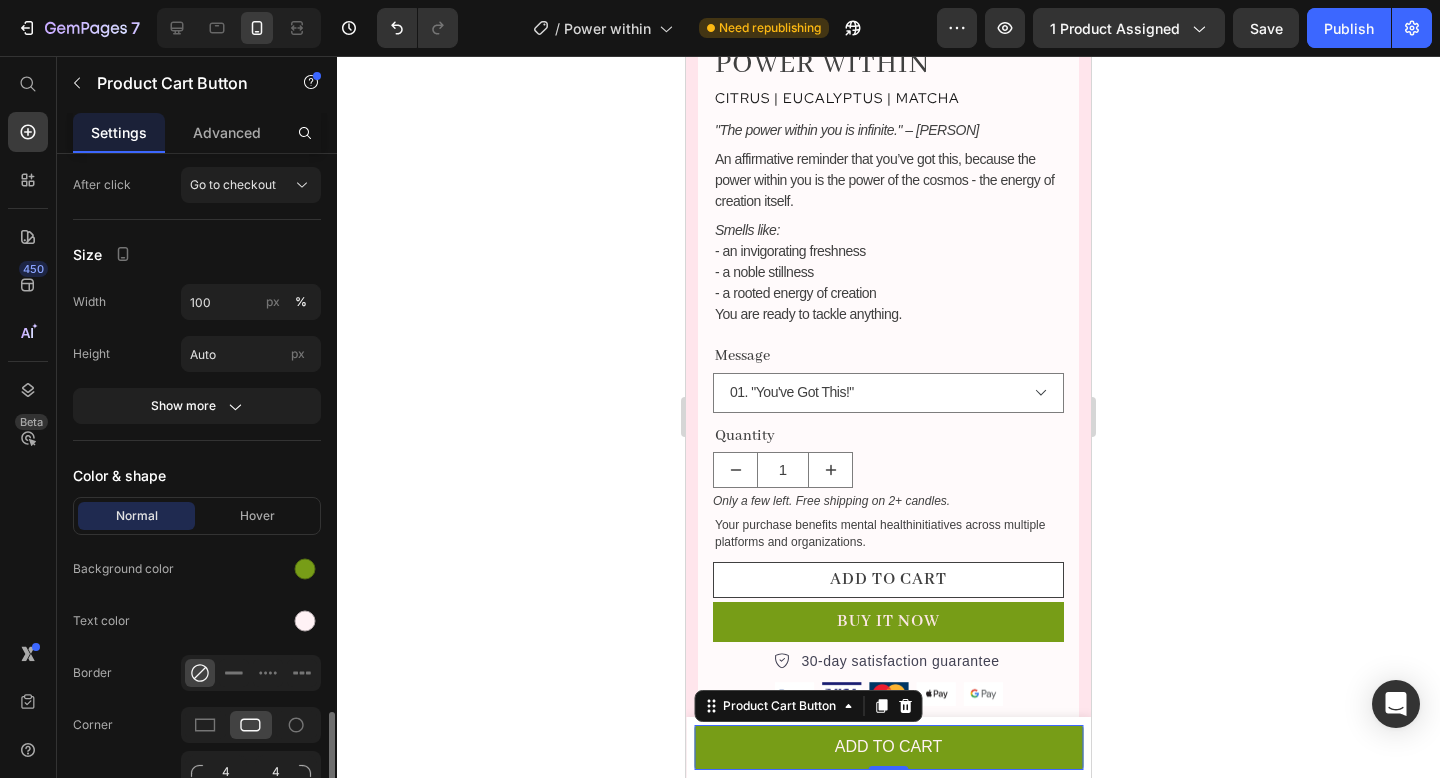 scroll, scrollTop: 933, scrollLeft: 0, axis: vertical 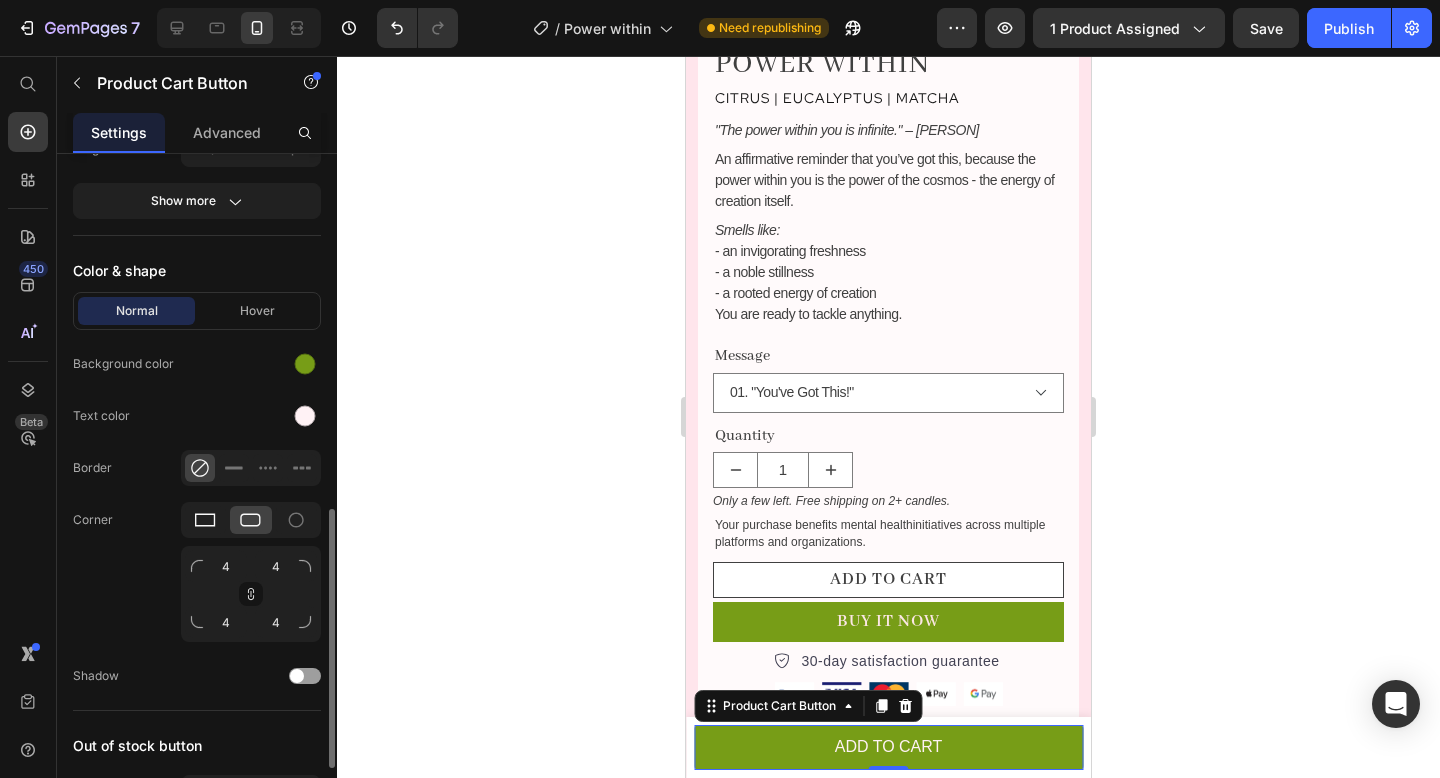 click 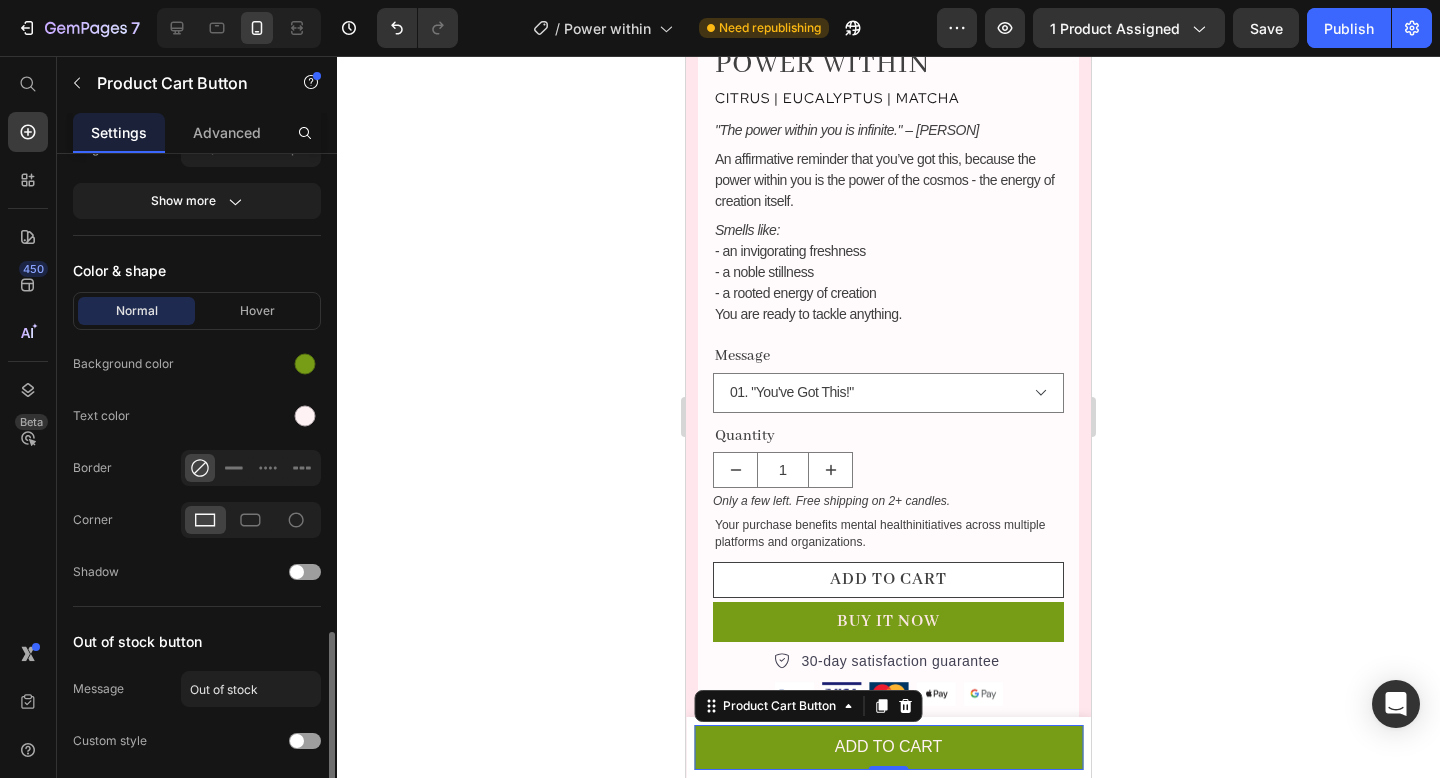 scroll, scrollTop: 1005, scrollLeft: 0, axis: vertical 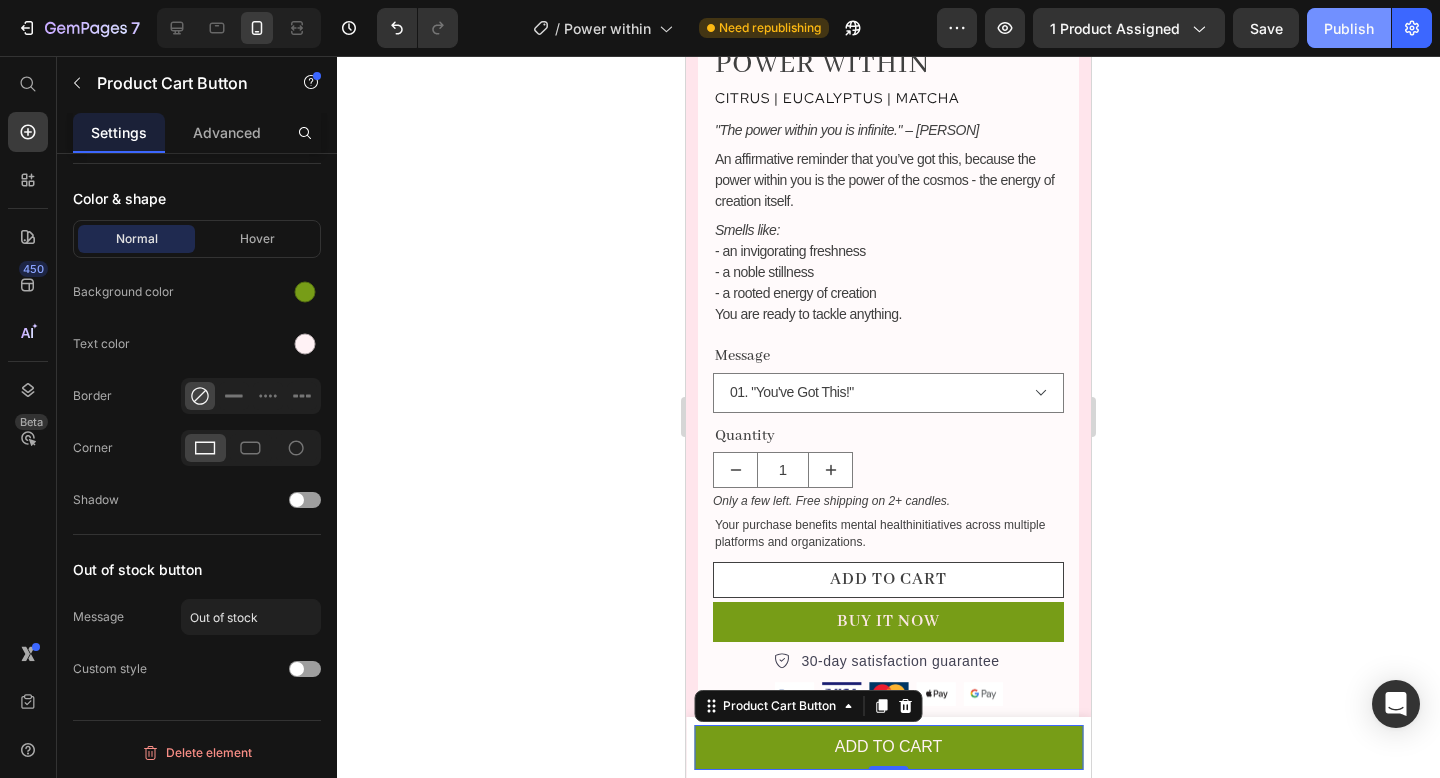 click on "Publish" at bounding box center [1349, 28] 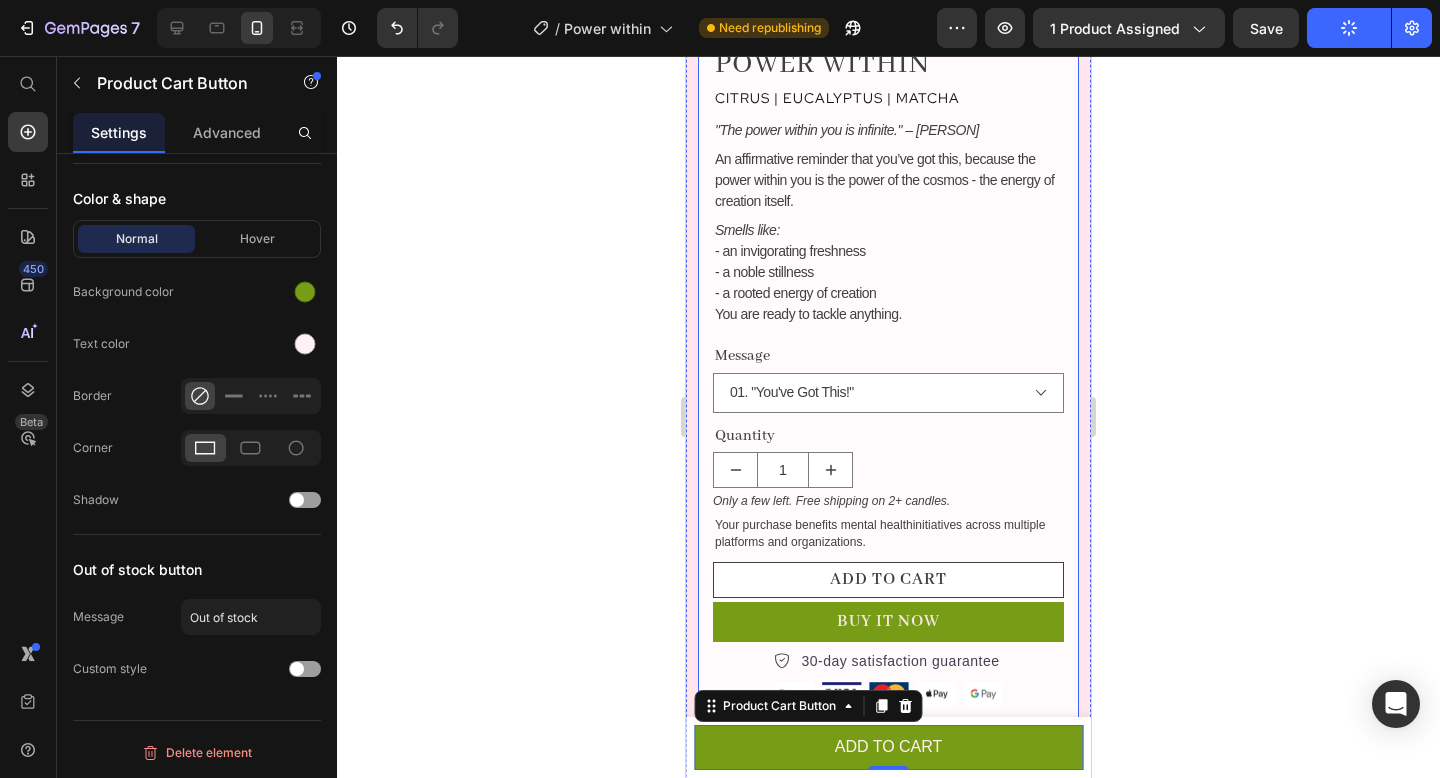 click on "Judge.me - Preview Badge (Stars) Judge.me Power Within Product Title citrus | eucalyptus | matcha Text Block "The power within you is infinite." – [PERSON] Text Block An affirmative reminder that you’ve got this, because the power within you is the power of the cosmos - the energy of creation itself.  Text Block Smells like:  - an invigorating freshness  - a noble stillness  - a rooted energy of creation  You are ready to tackle anything.  Text Block Message 01. "You've Got This!" 02. "You Are Enough. You Are Perfect." 03."You be You!" Surprise me! Product Variants & Swatches Quantity Text Block 1 Product Quantity Only a few left. Free shipping on 2+ candles. Stock Counter Your purchase benefits mental health  initiatives across multiple platforms and organizations. Text Block Row Add to cart Add to Cart Buy It Now Dynamic Checkout
30-day satisfaction guarantee Item list Image Row
Icon Fast Shipping Text Block
Icon Unique Gift Text Block Icon" at bounding box center [888, 488] 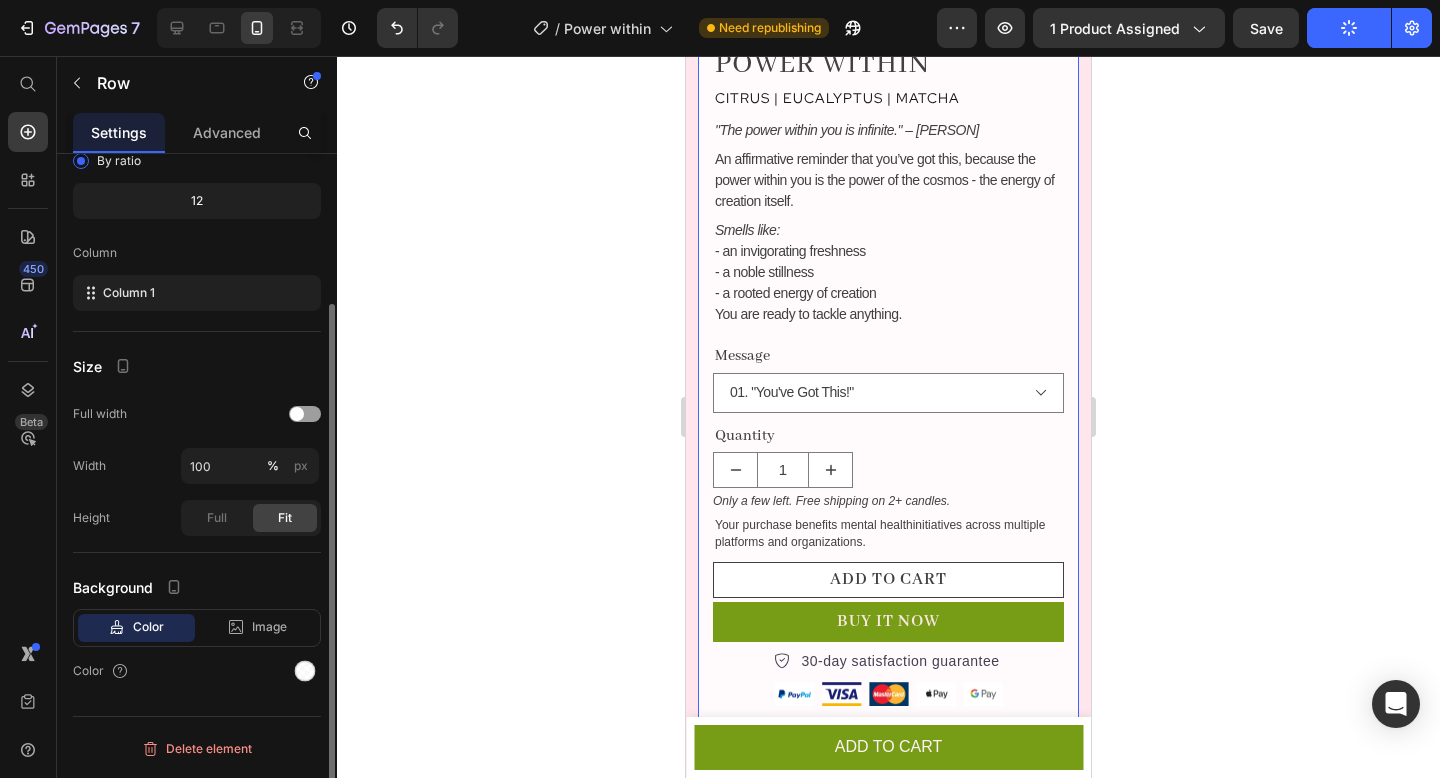 scroll, scrollTop: 0, scrollLeft: 0, axis: both 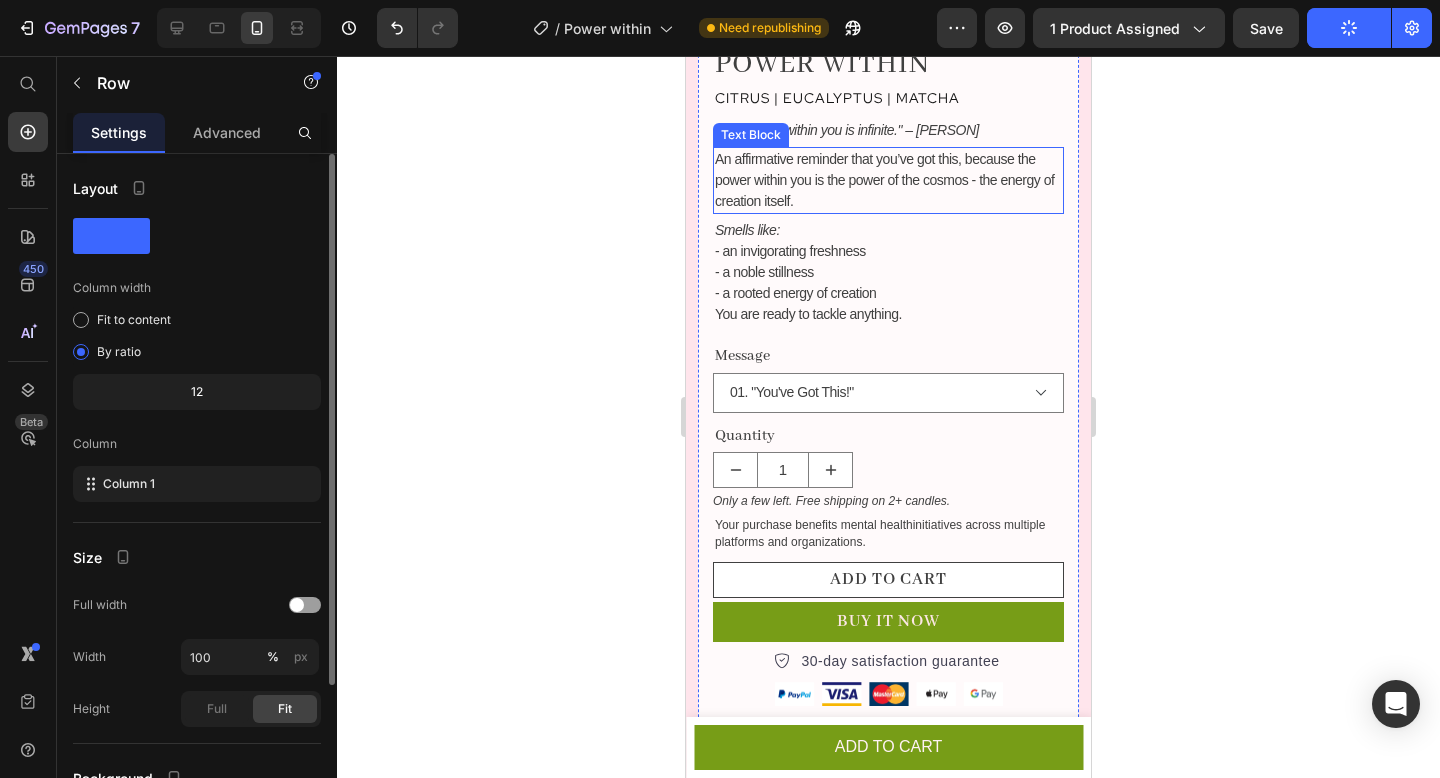 click on "An affirmative reminder that you’ve got this, because the power within you is the power of the cosmos - the energy of creation itself." at bounding box center [888, 180] 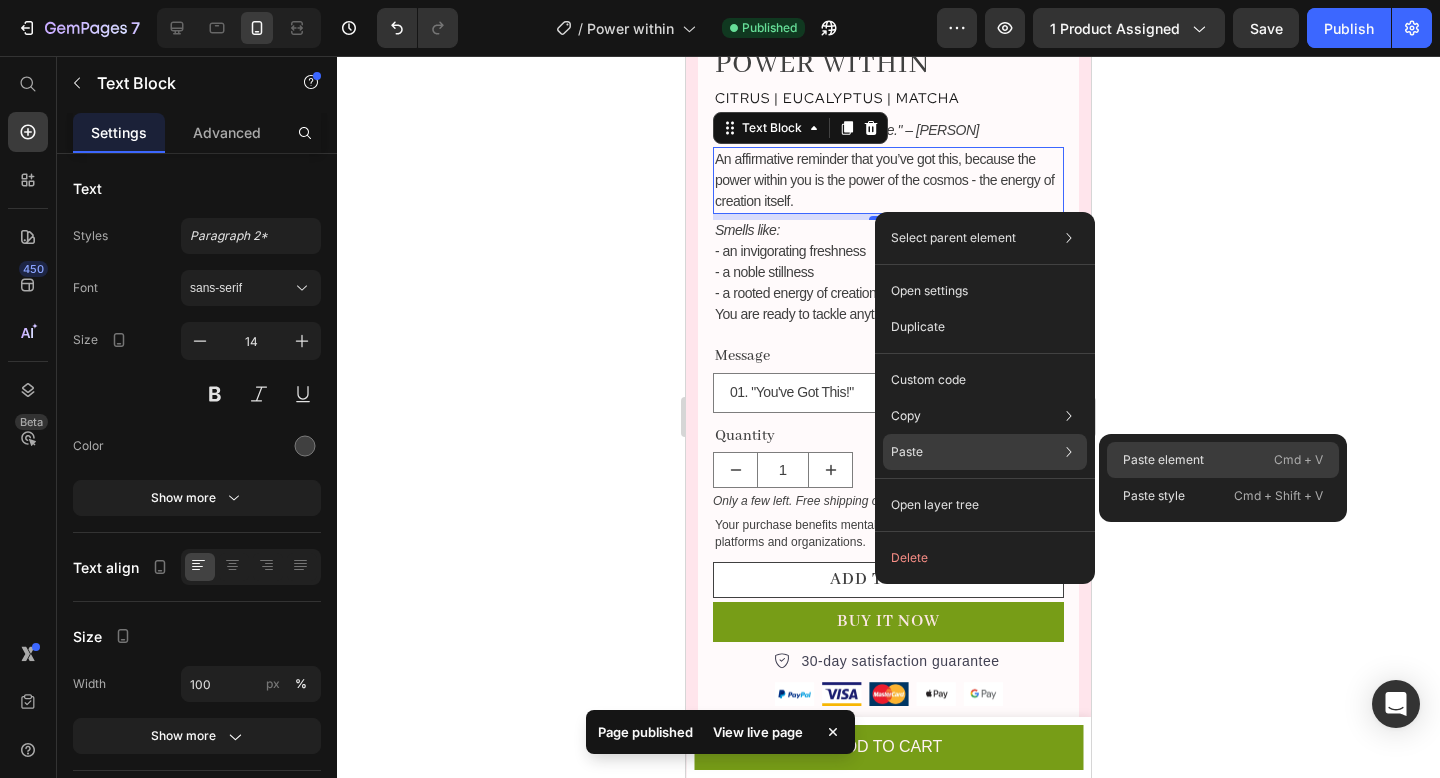 click on "Paste element" at bounding box center [1163, 460] 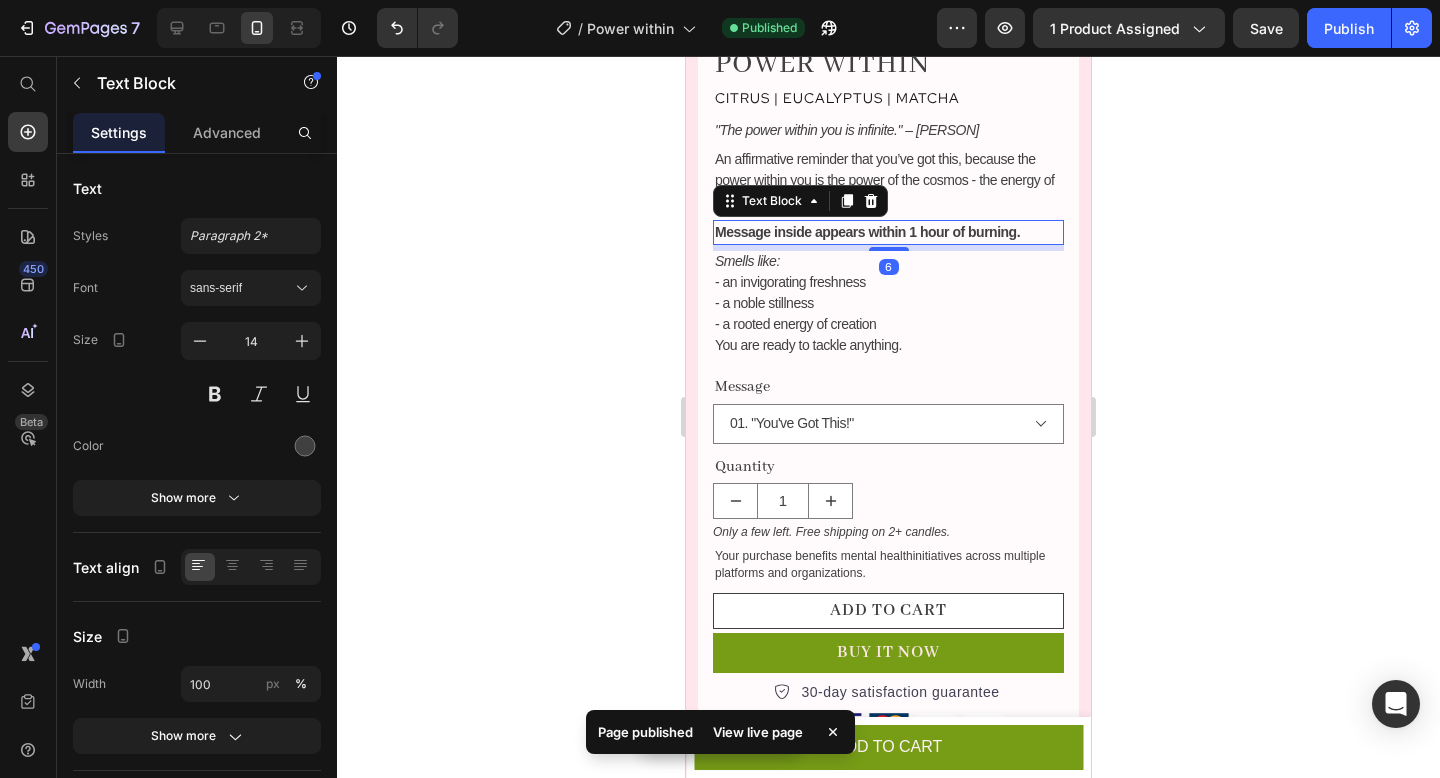 click 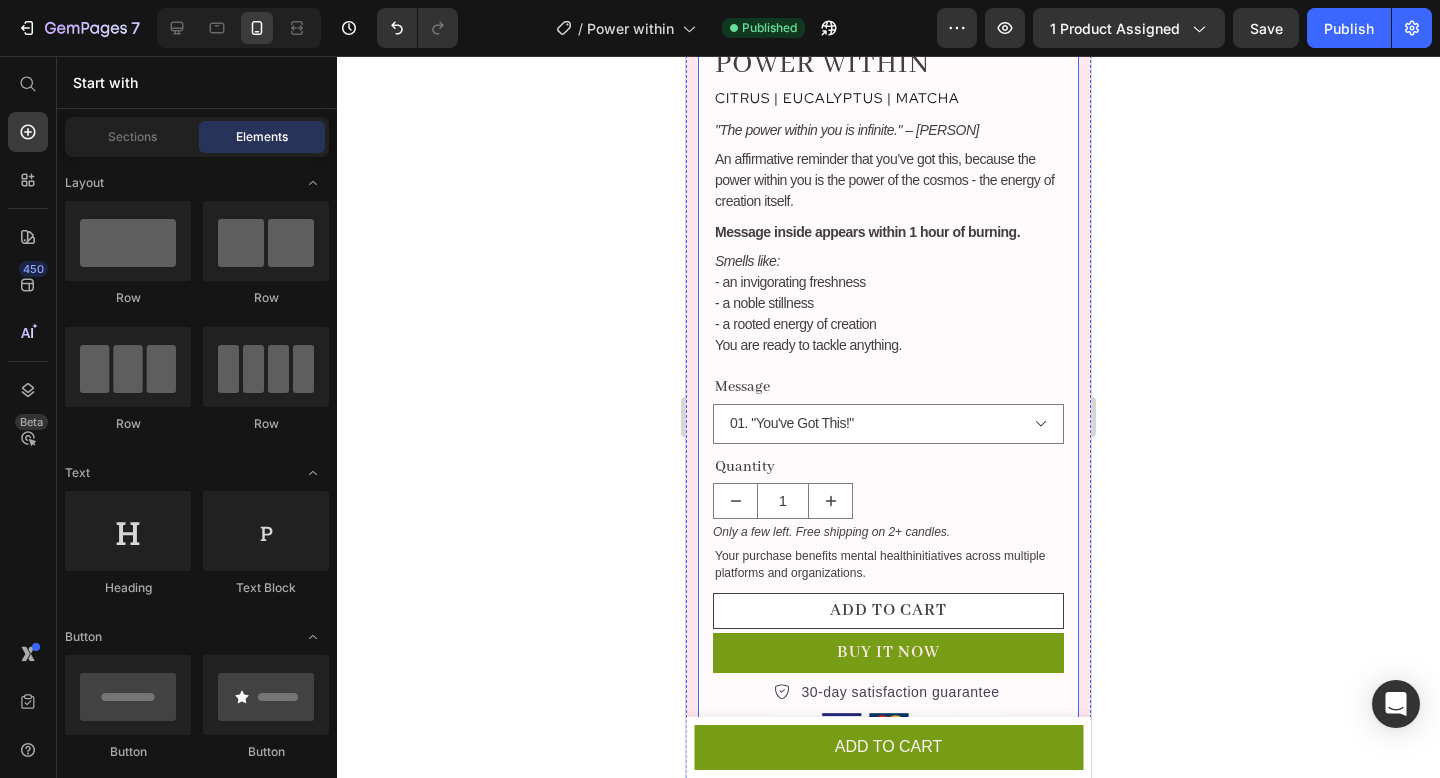 click on "Judge.me - Preview Badge (Stars) Judge.me Power Within Product Title citrus | eucalyptus | matcha Text Block "The power within you is infinite." – [PERSON] Text Block Message inside appears within 1 hour of burning.  Text Block Smells like:  - an invigorating freshness  - a noble stillness  - a rooted energy of creation  You are ready to tackle anything.  Text Block Message 01. "You've Got This!" 02. "You Are Enough. You Are Perfect." 03."You be You!" Surprise me! Product Variants & Swatches Quantity Text Block 1 Product Quantity Only a few left. Free shipping on 2+ candles. Stock Counter Your purchase benefits mental health  initiatives across multiple platforms and organizations. Text Block Row Add to cart Add to Cart Buy It Now Dynamic Checkout
30-day satisfaction guarantee Item list Image Row
Icon Text Block" at bounding box center (888, 504) 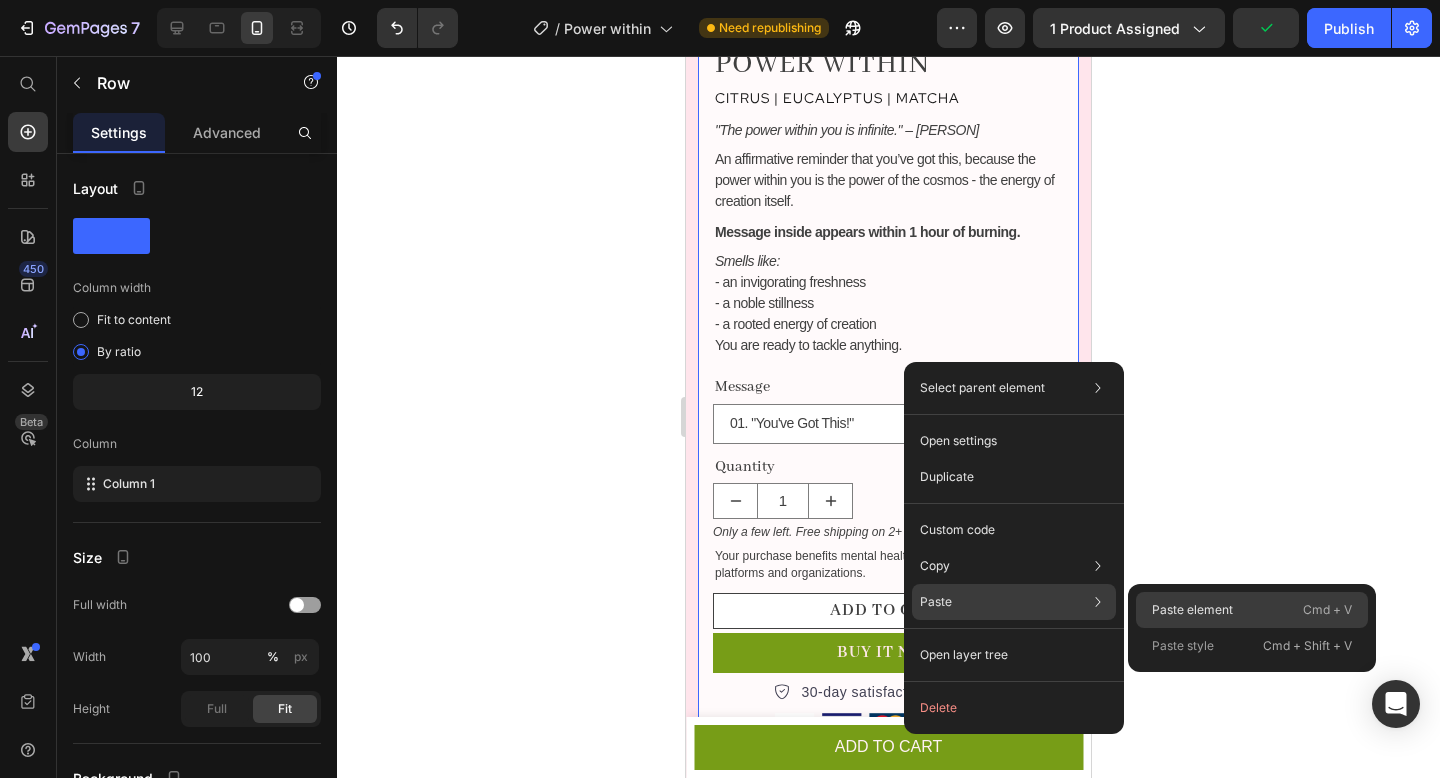 click on "Paste element" at bounding box center (1192, 610) 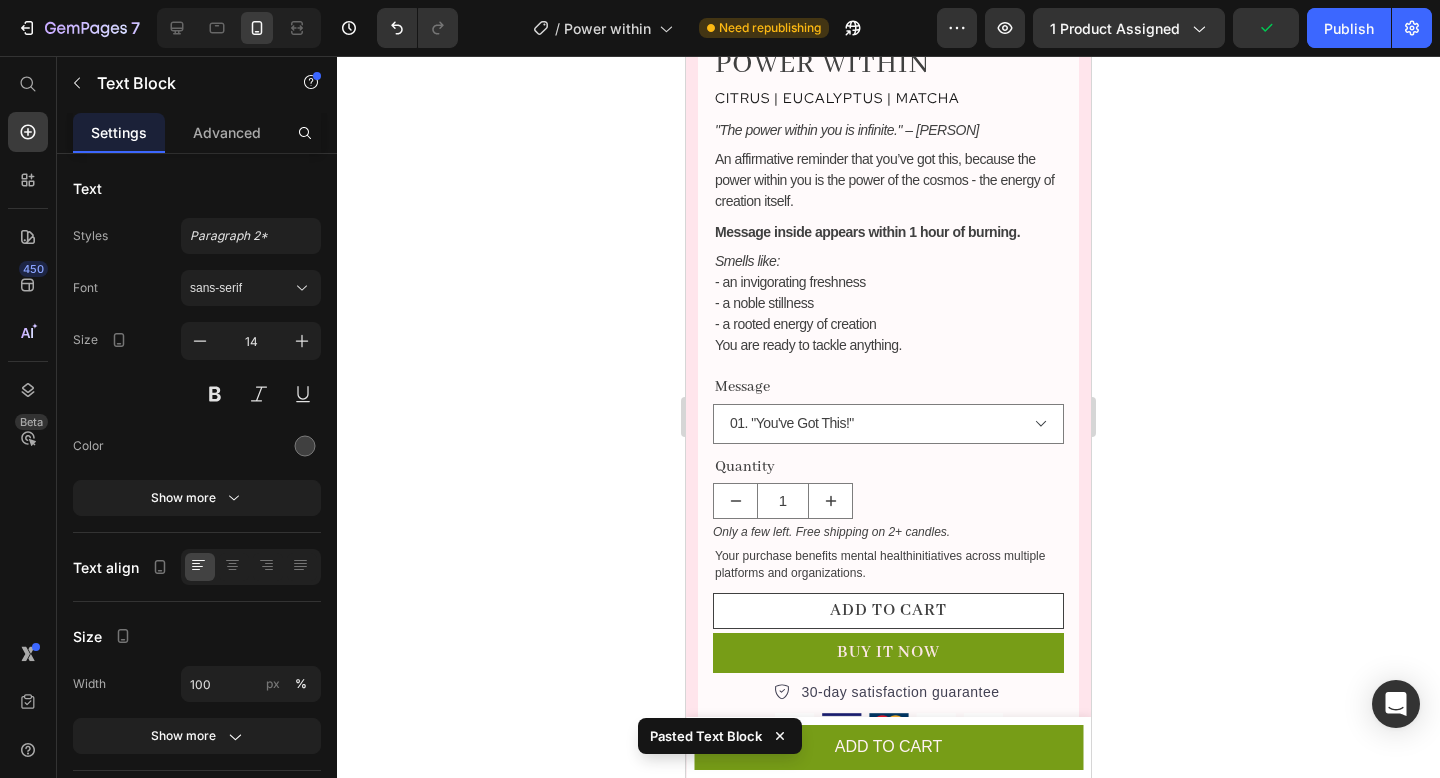 scroll, scrollTop: 1490, scrollLeft: 0, axis: vertical 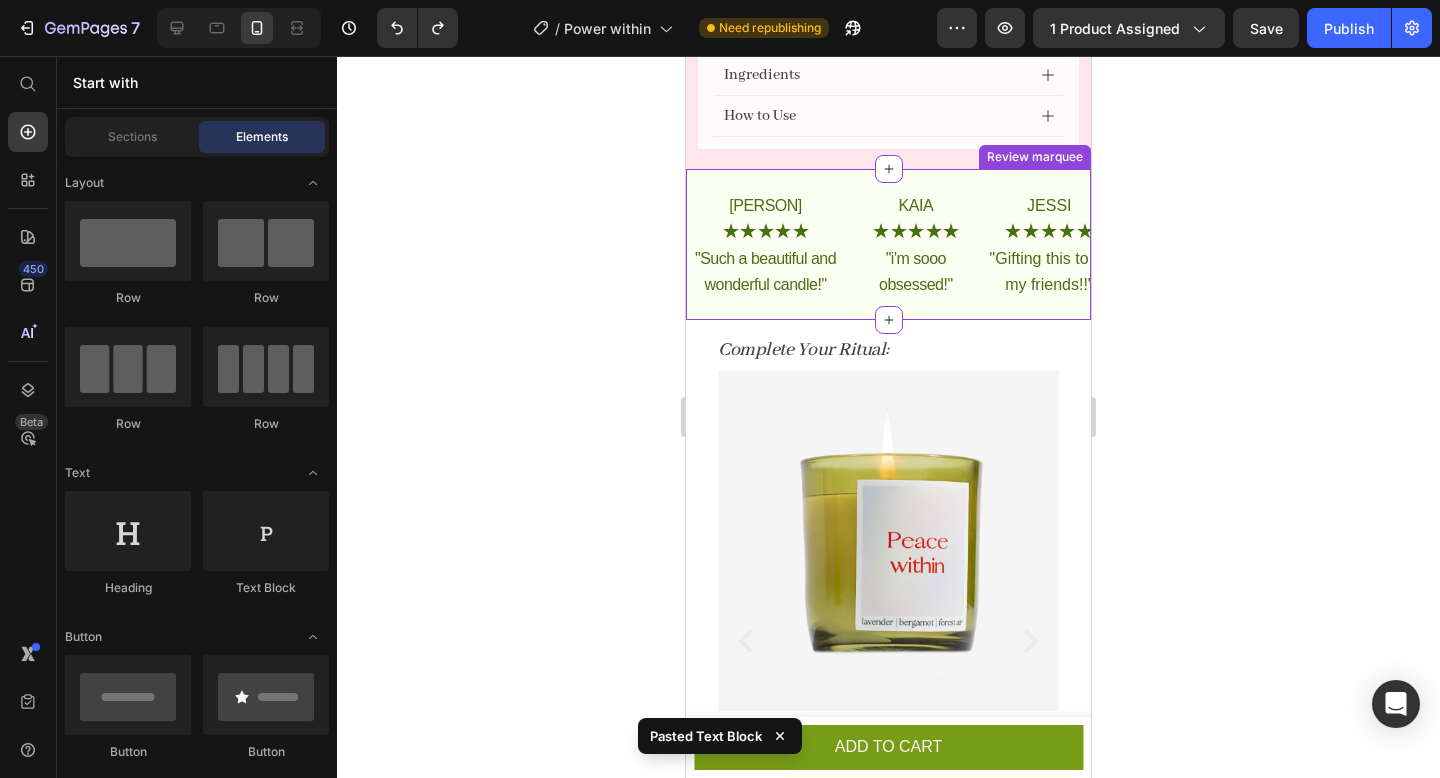 click 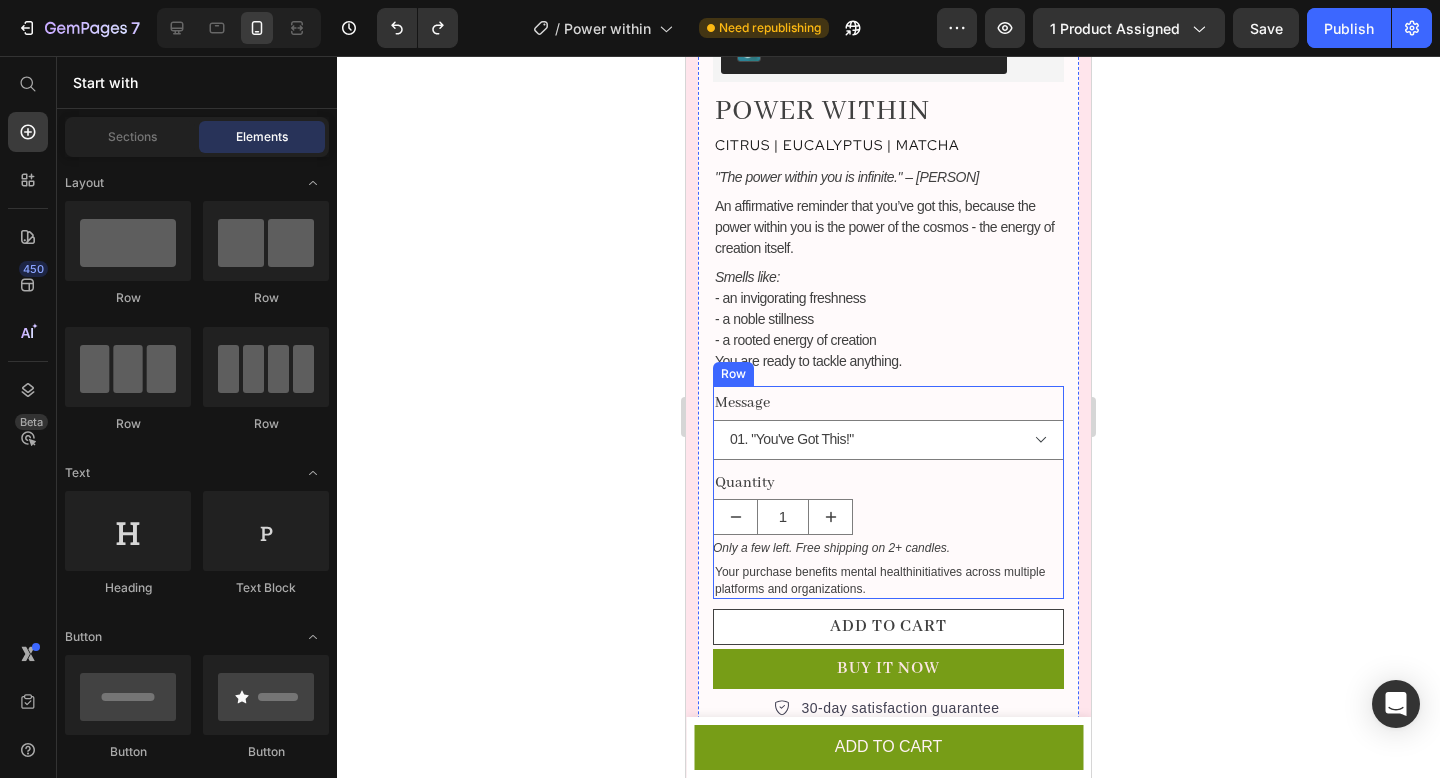 scroll, scrollTop: 538, scrollLeft: 0, axis: vertical 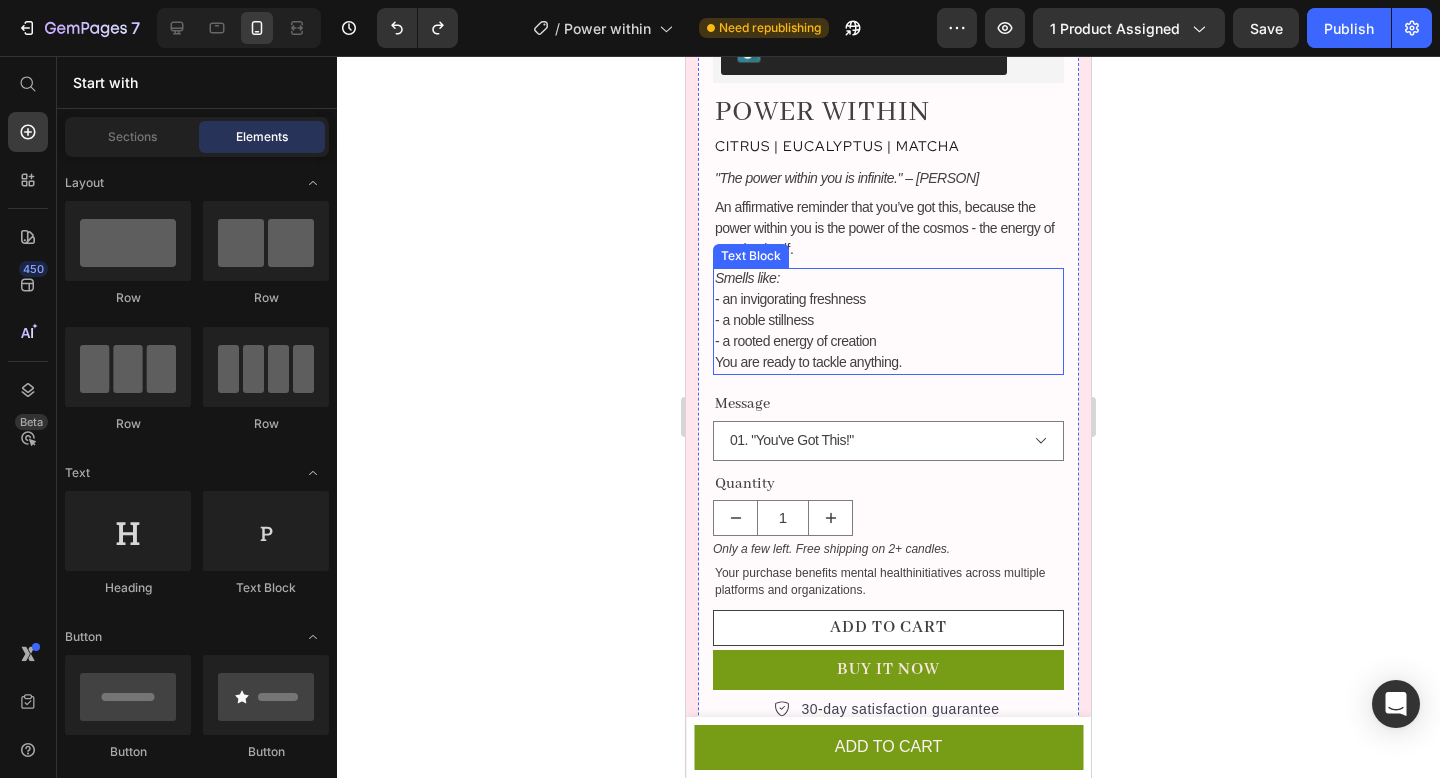click on "- an invigorating freshness  - a noble stillness  - a rooted energy of creation  You are ready to tackle anything." at bounding box center [888, 331] 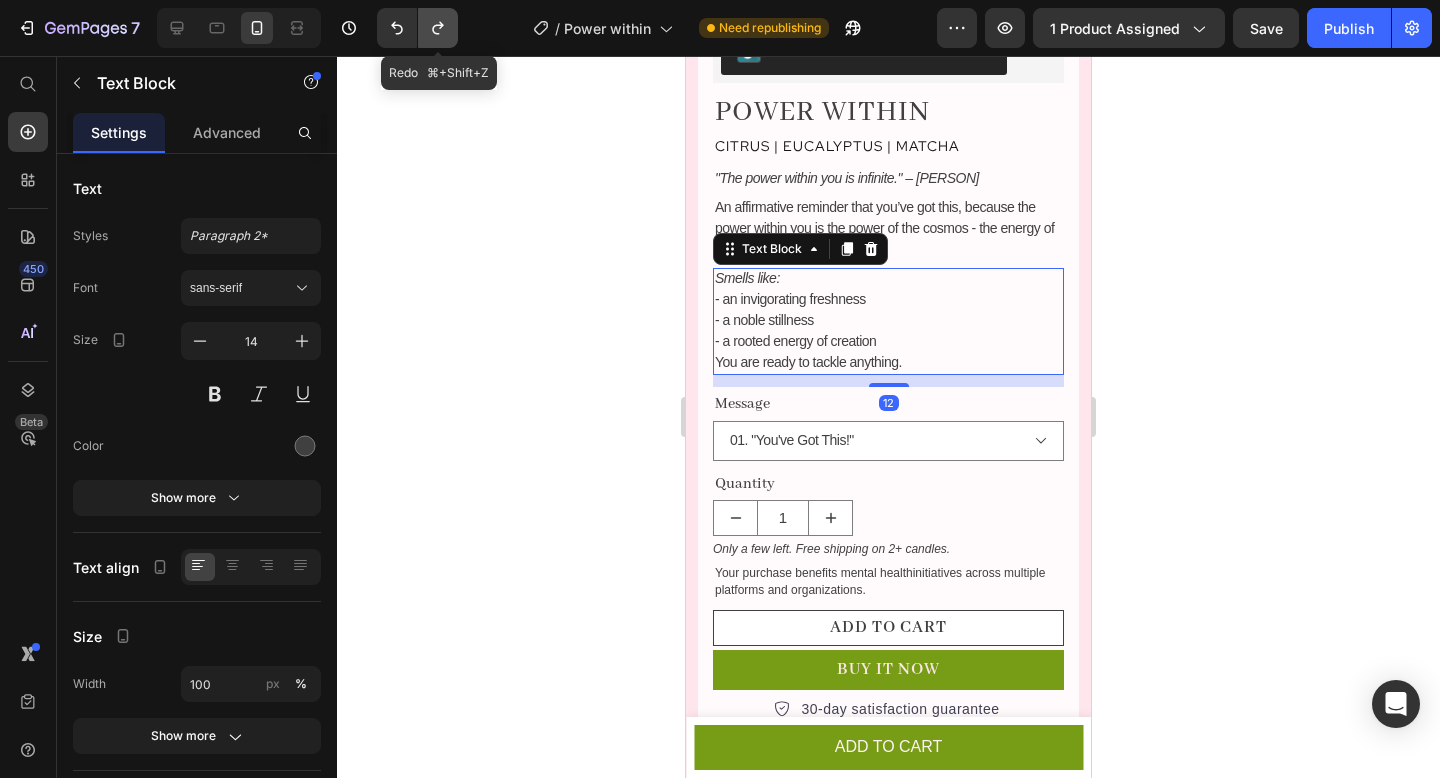 click 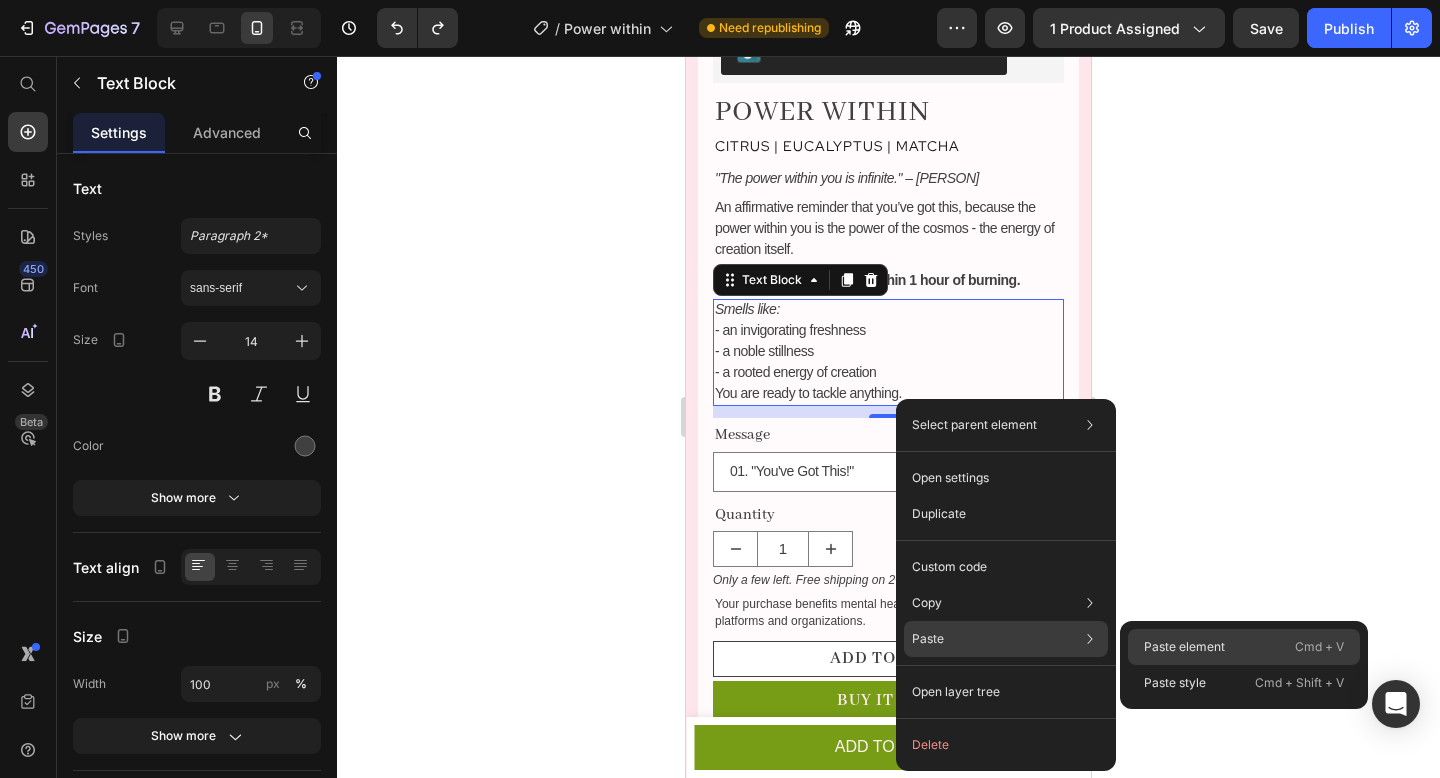 click on "Paste element  Cmd + V" 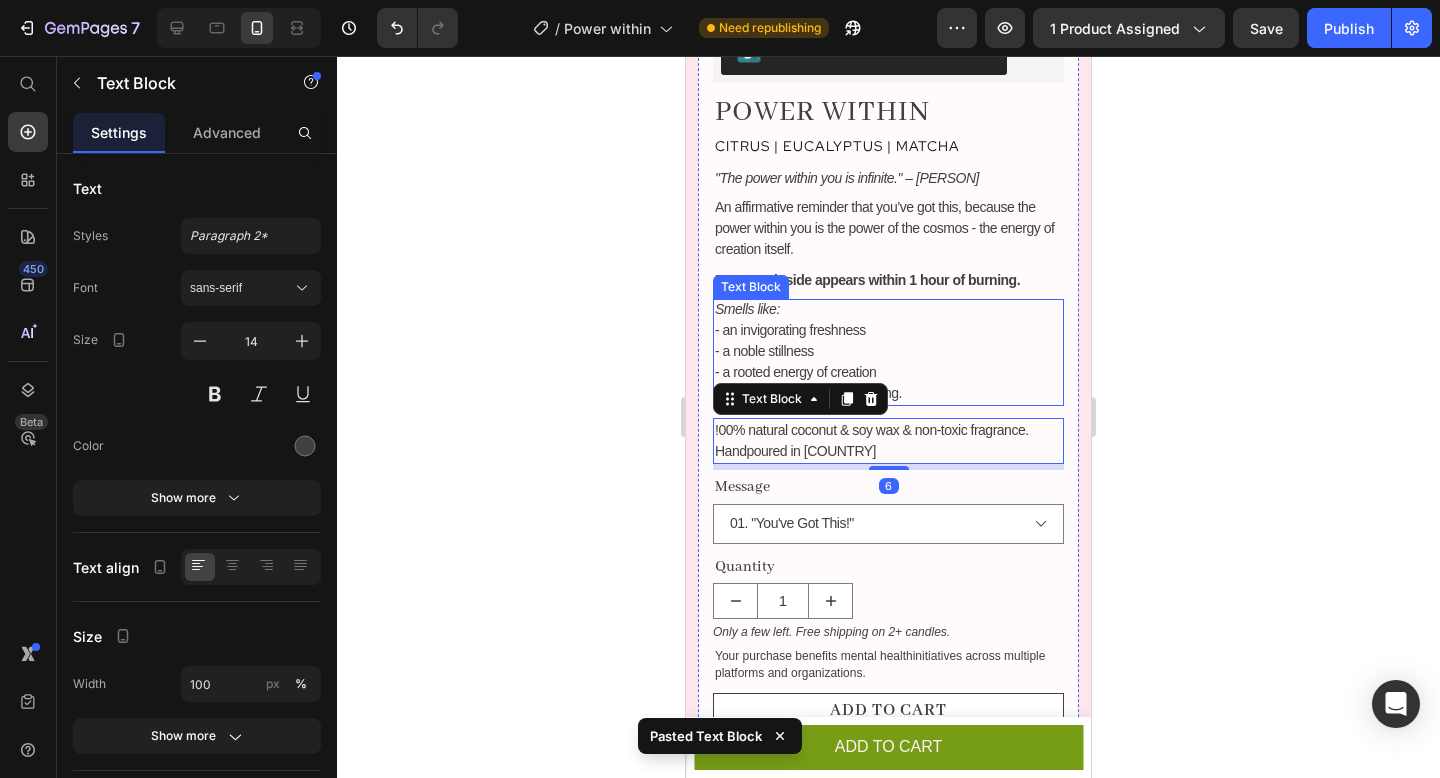 click on "- an invigorating freshness  - a noble stillness  - a rooted energy of creation  You are ready to tackle anything." at bounding box center (888, 362) 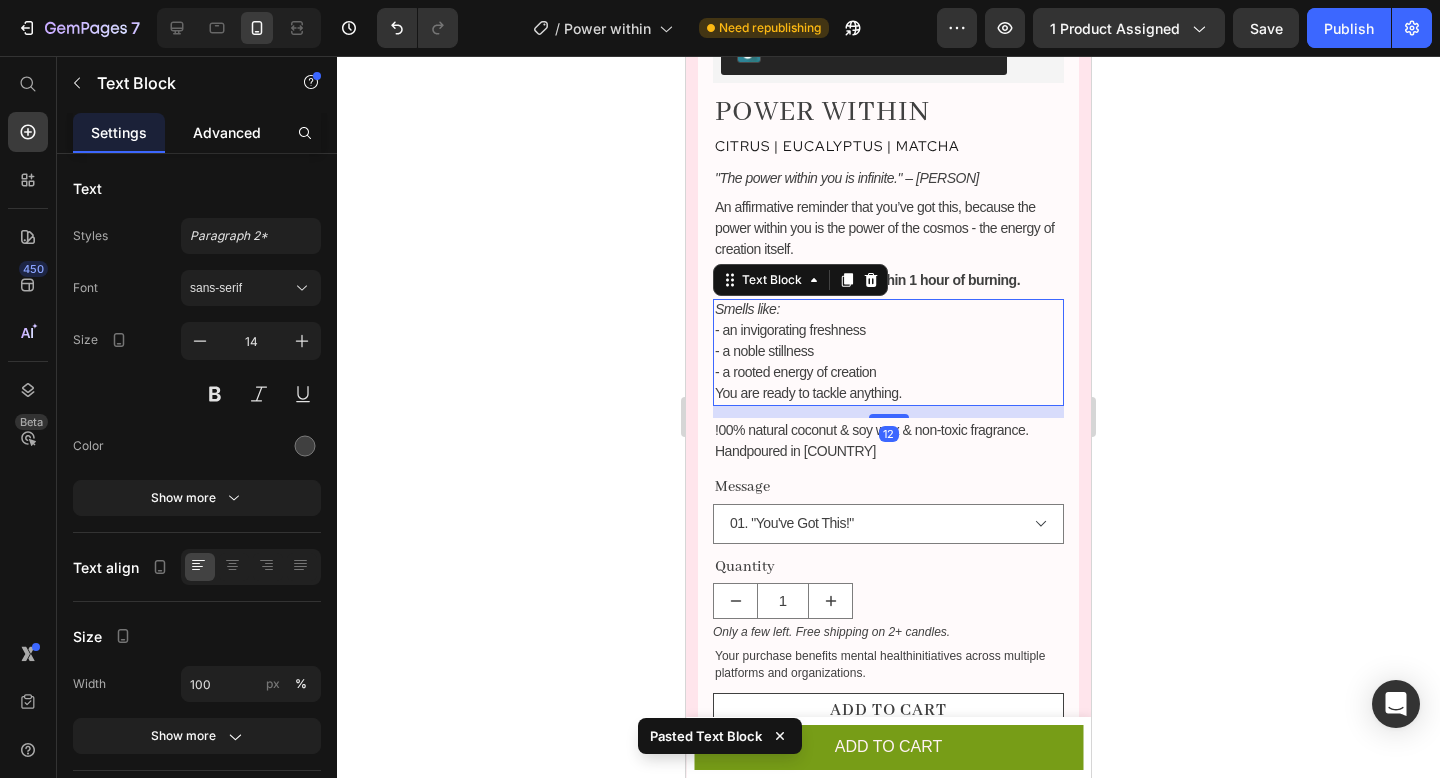 click on "Advanced" at bounding box center (227, 132) 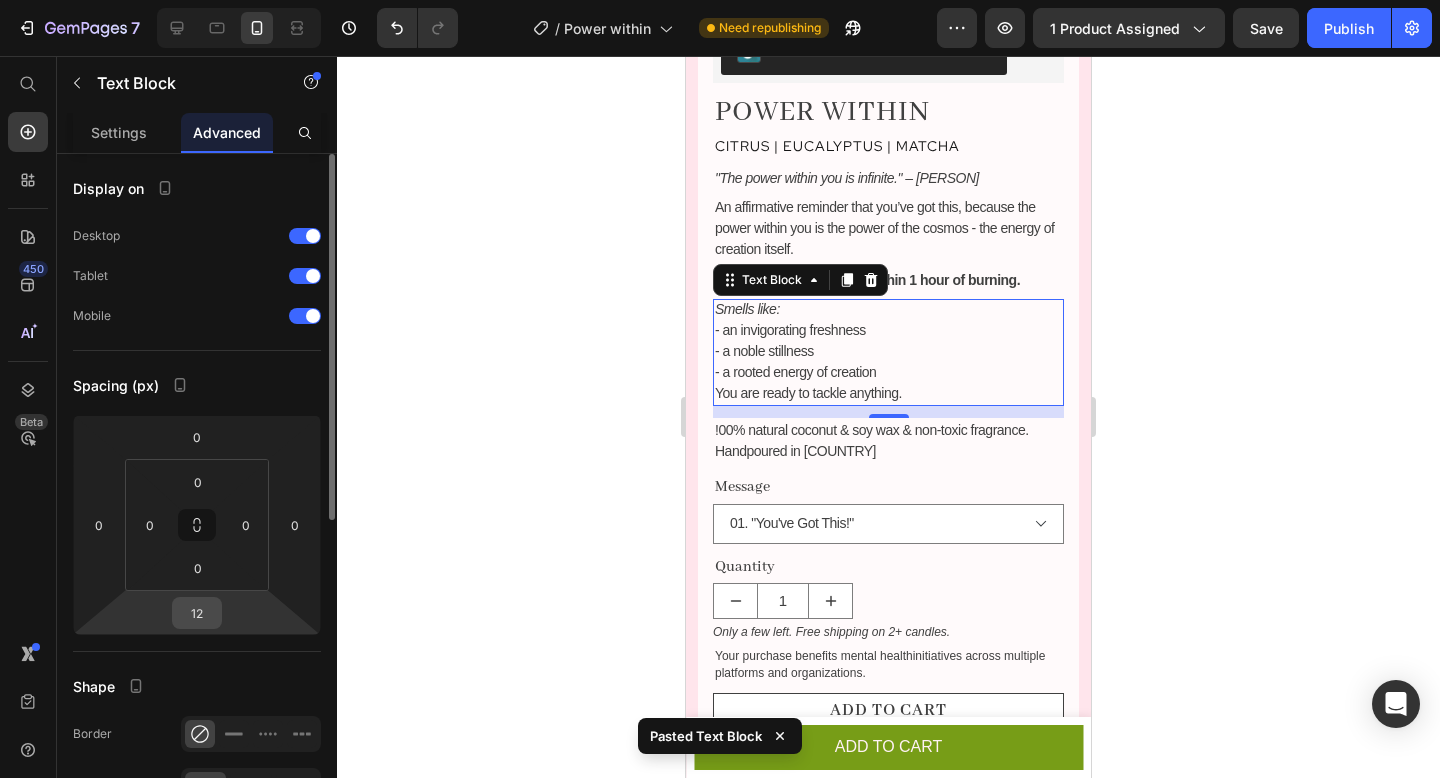 click on "12" at bounding box center [197, 613] 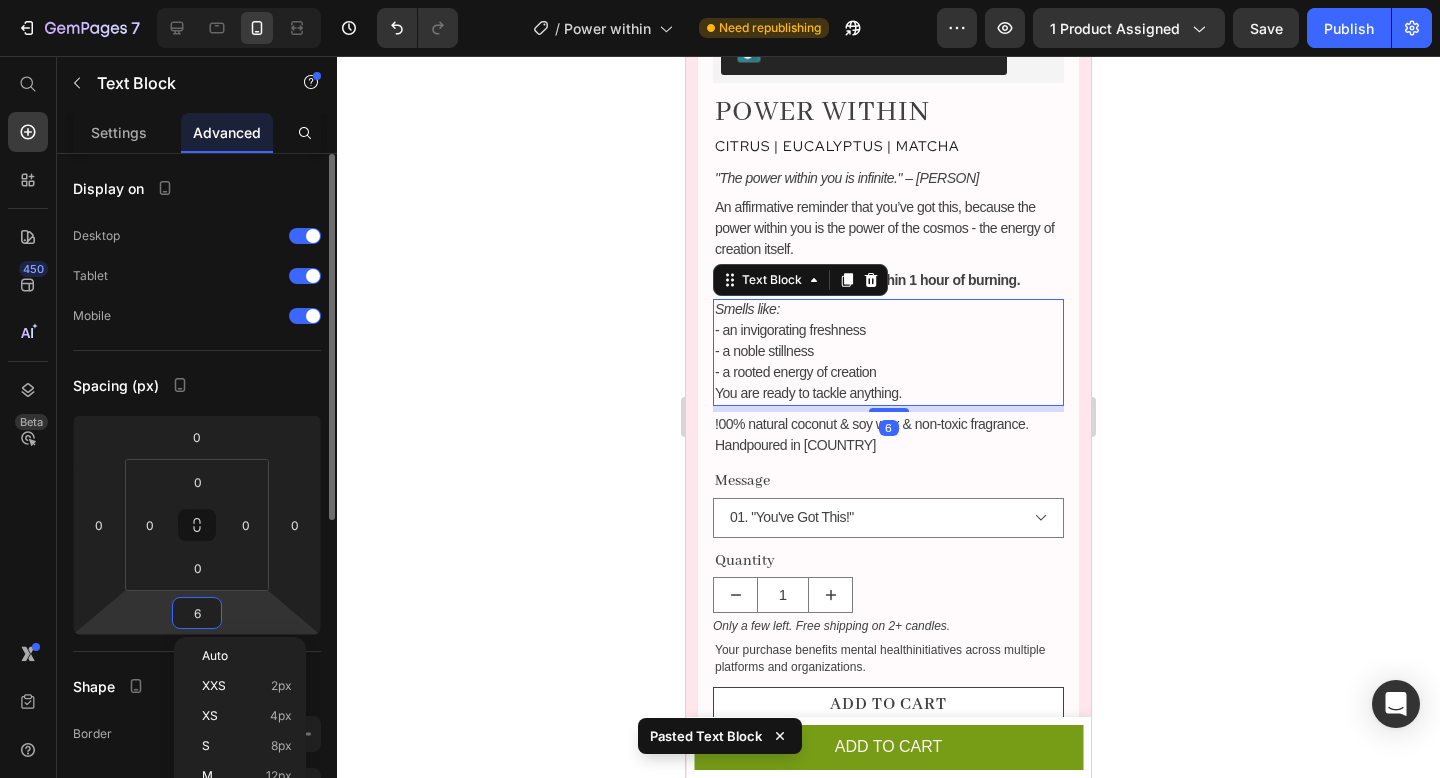 type on "6" 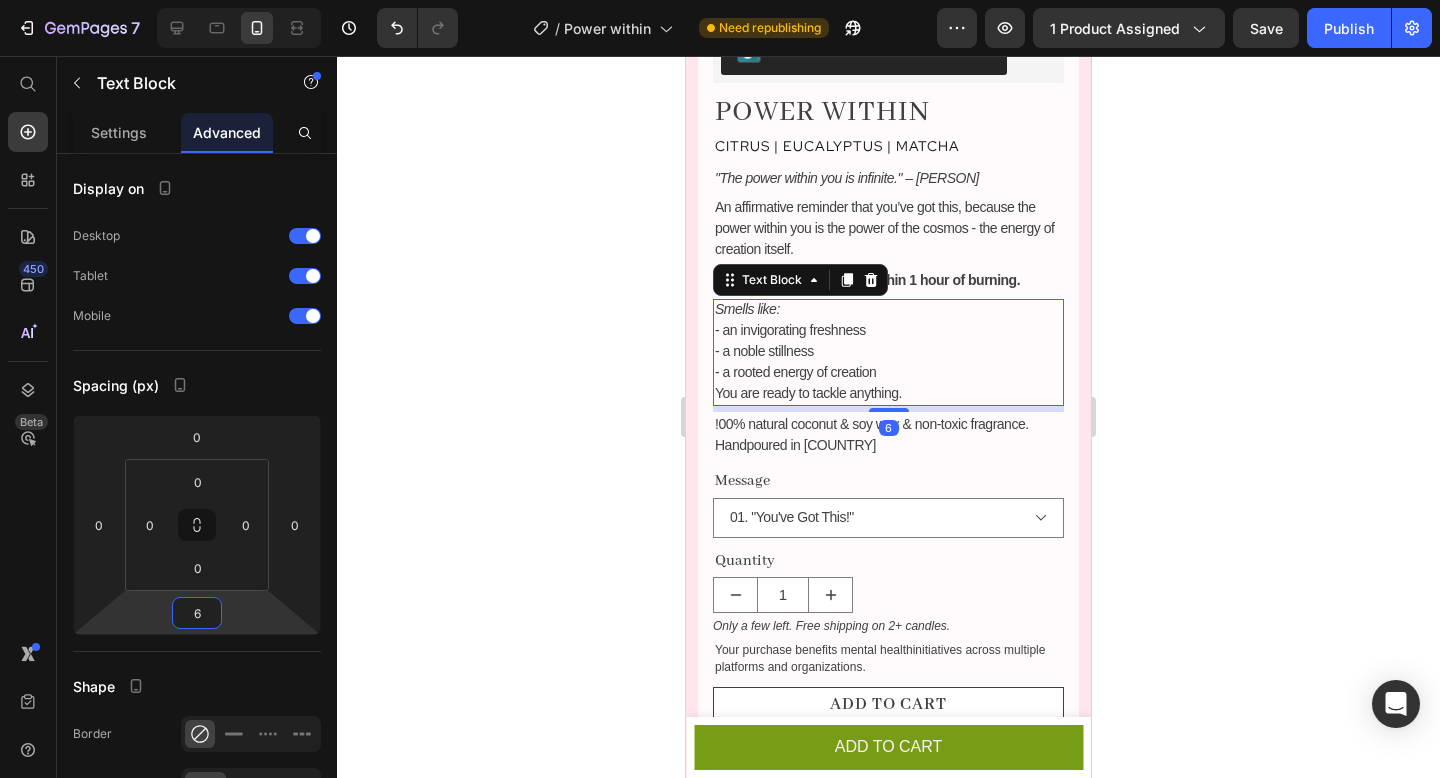 click 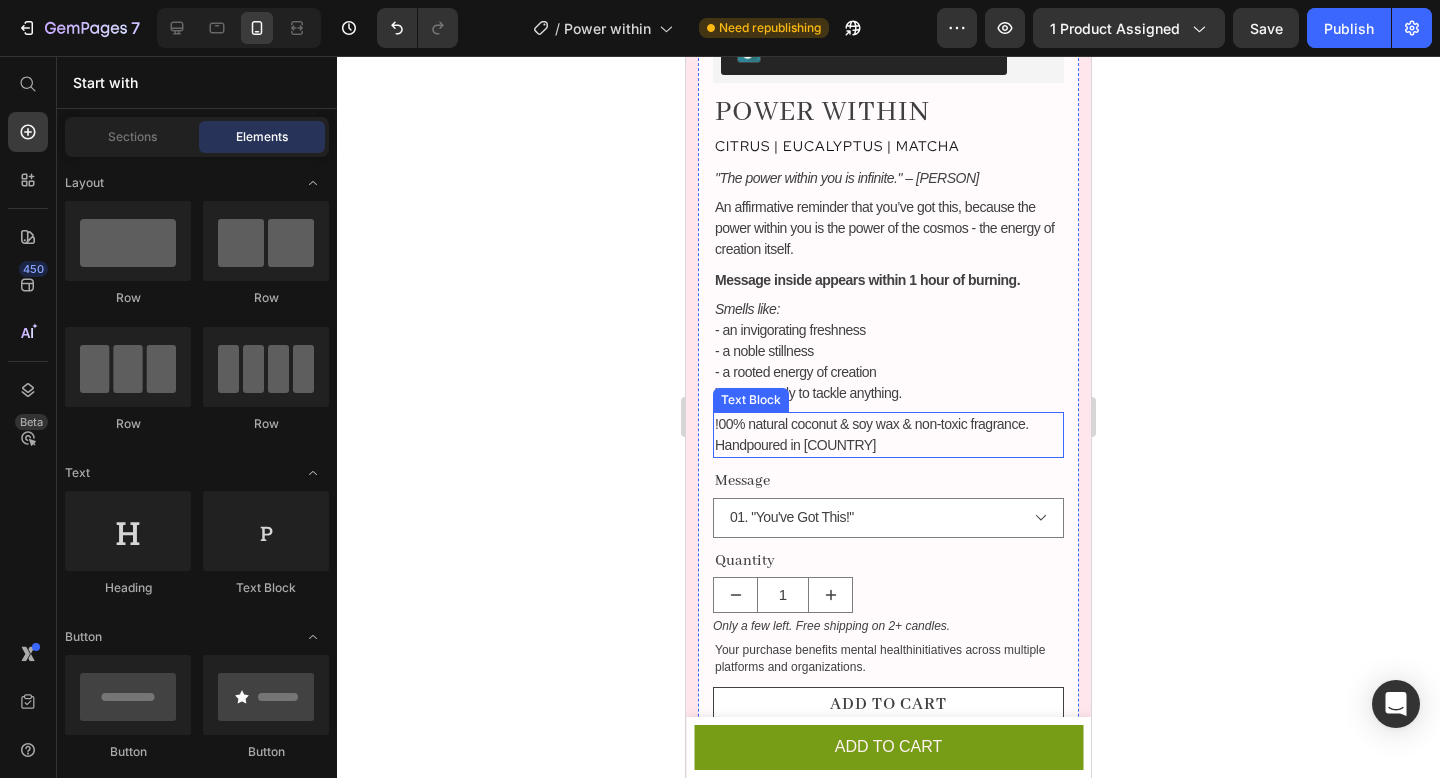 click on "Handpoured in [COUNTRY]" at bounding box center [888, 445] 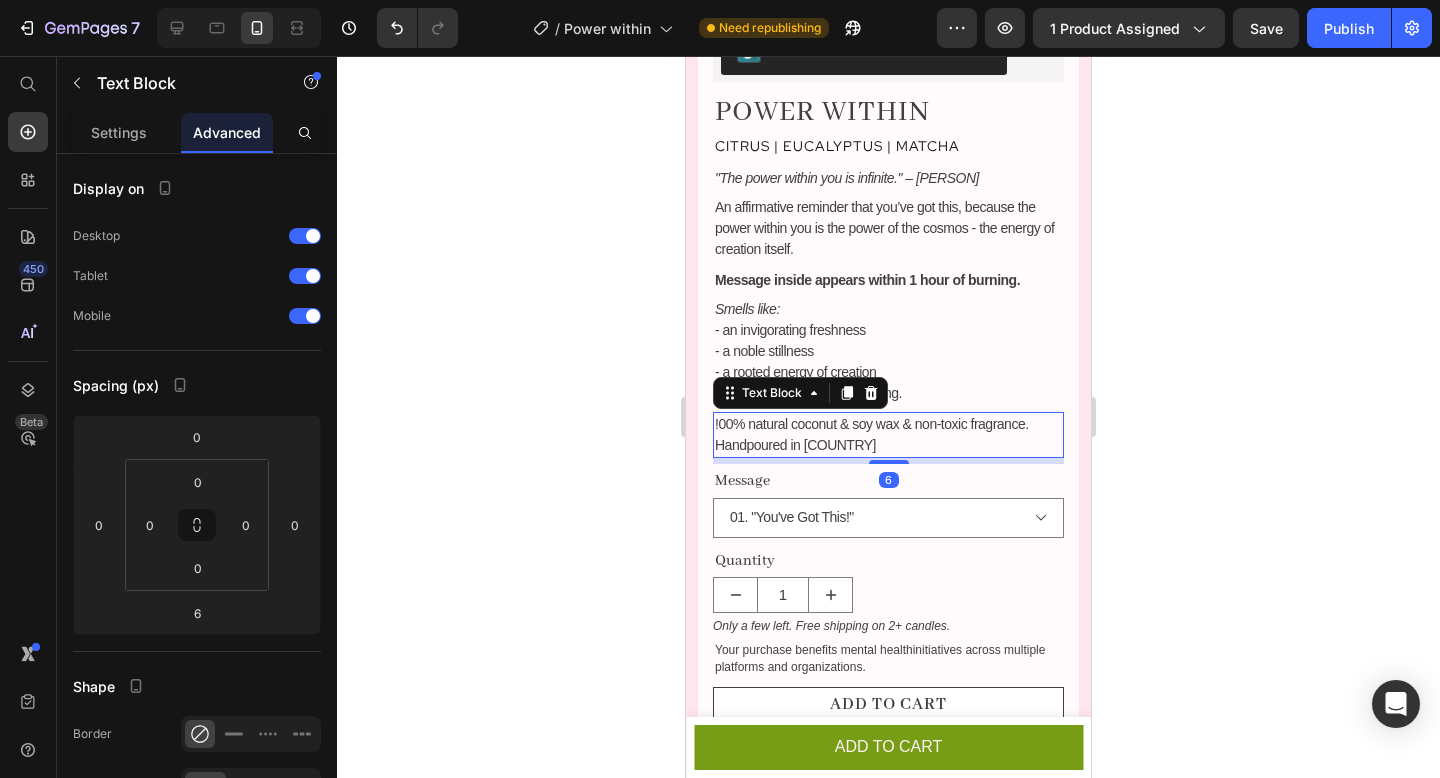 click 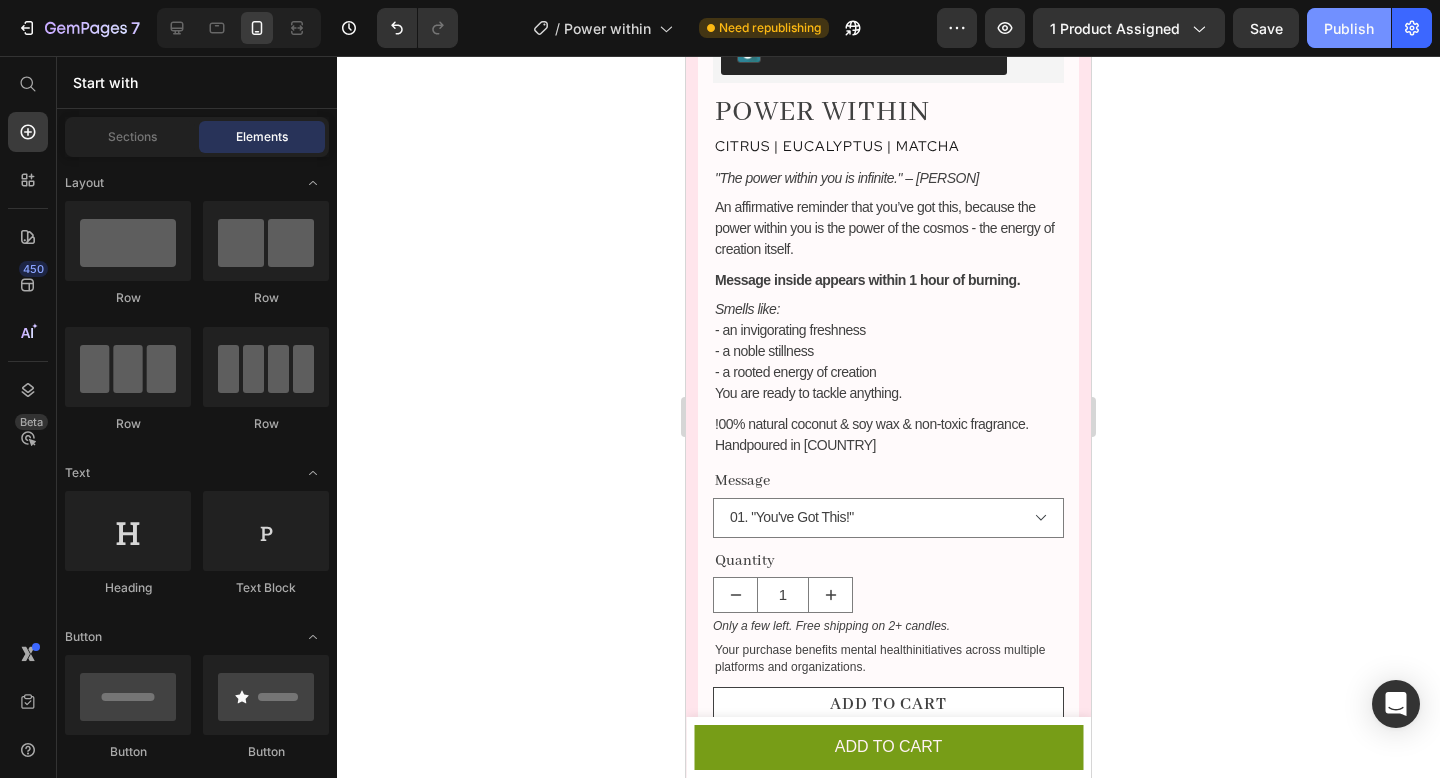 click on "Publish" at bounding box center (1349, 28) 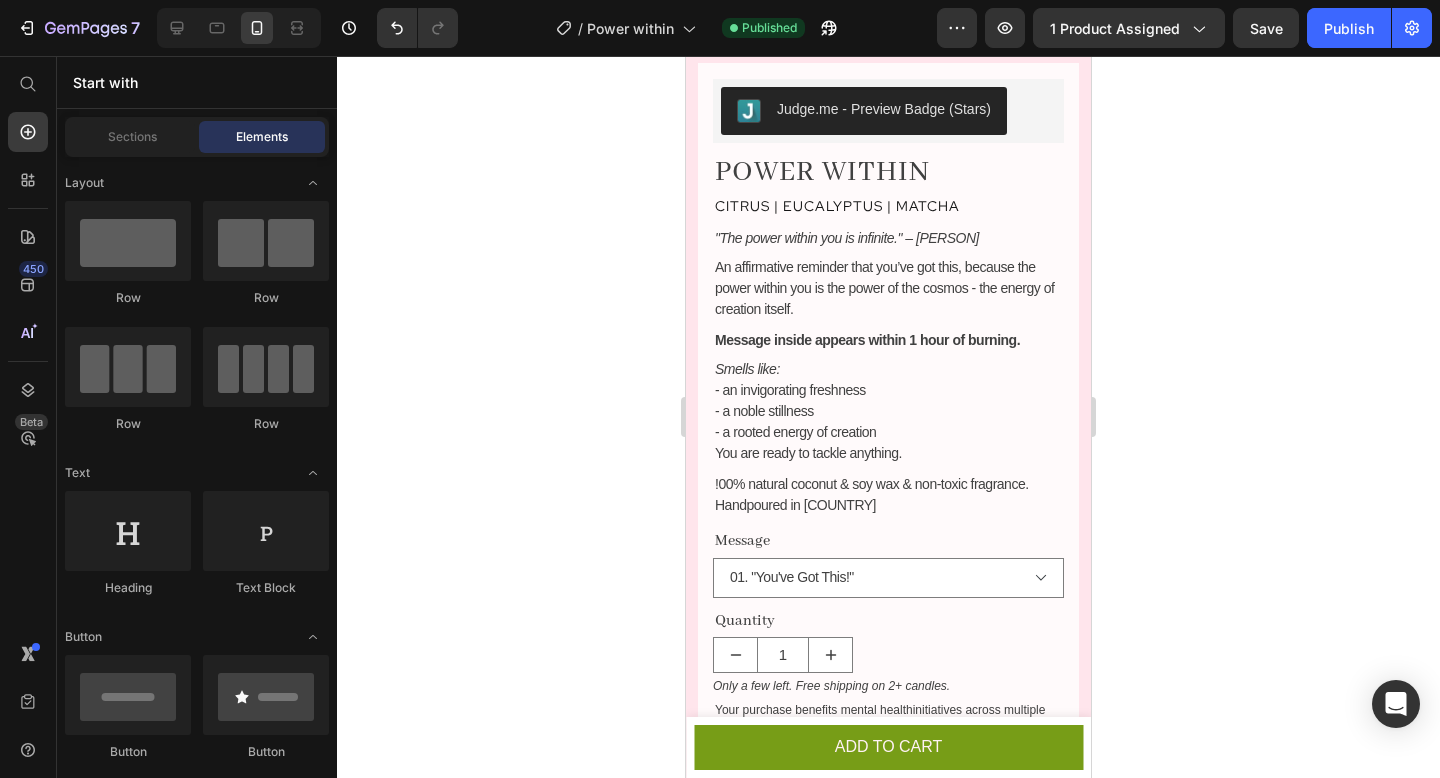 scroll, scrollTop: 92, scrollLeft: 0, axis: vertical 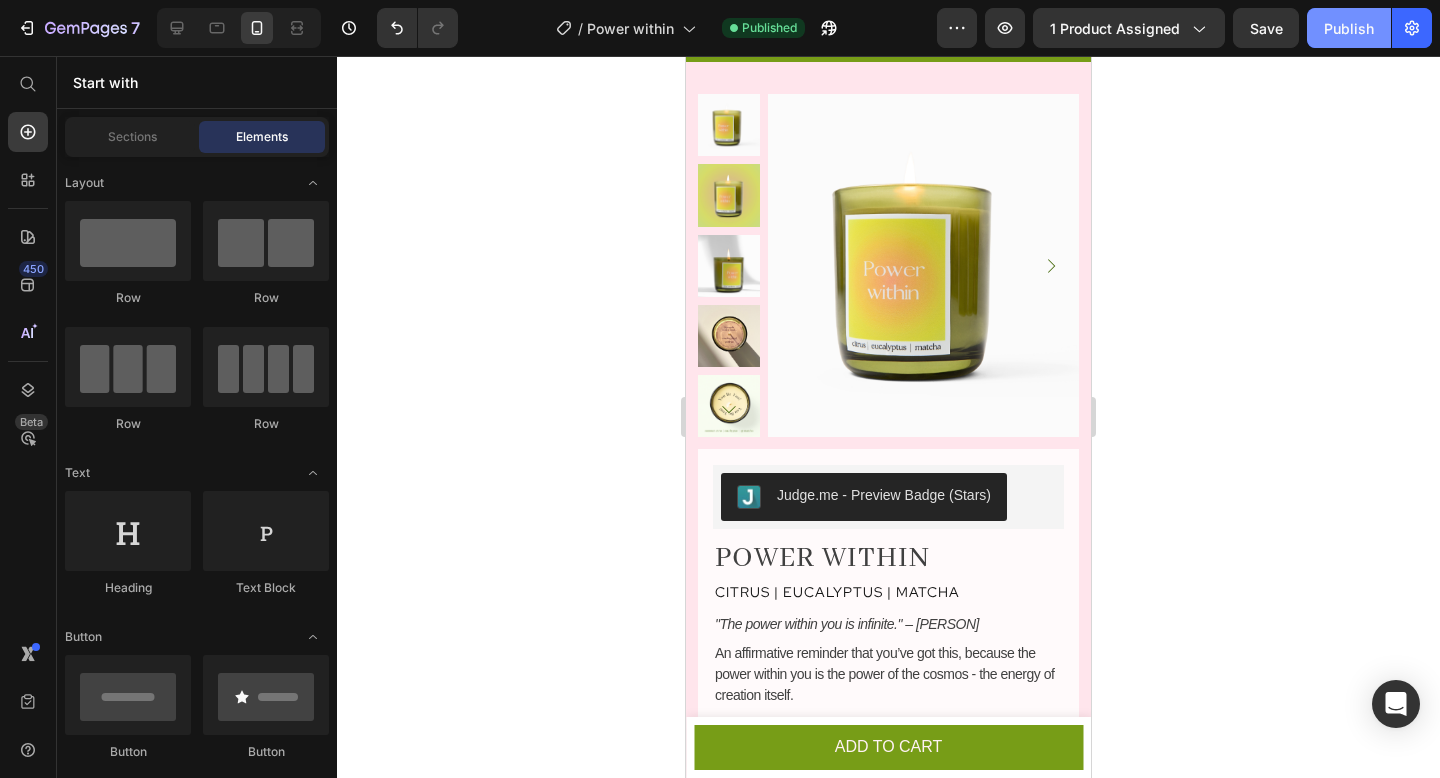 click on "Publish" at bounding box center (1349, 28) 